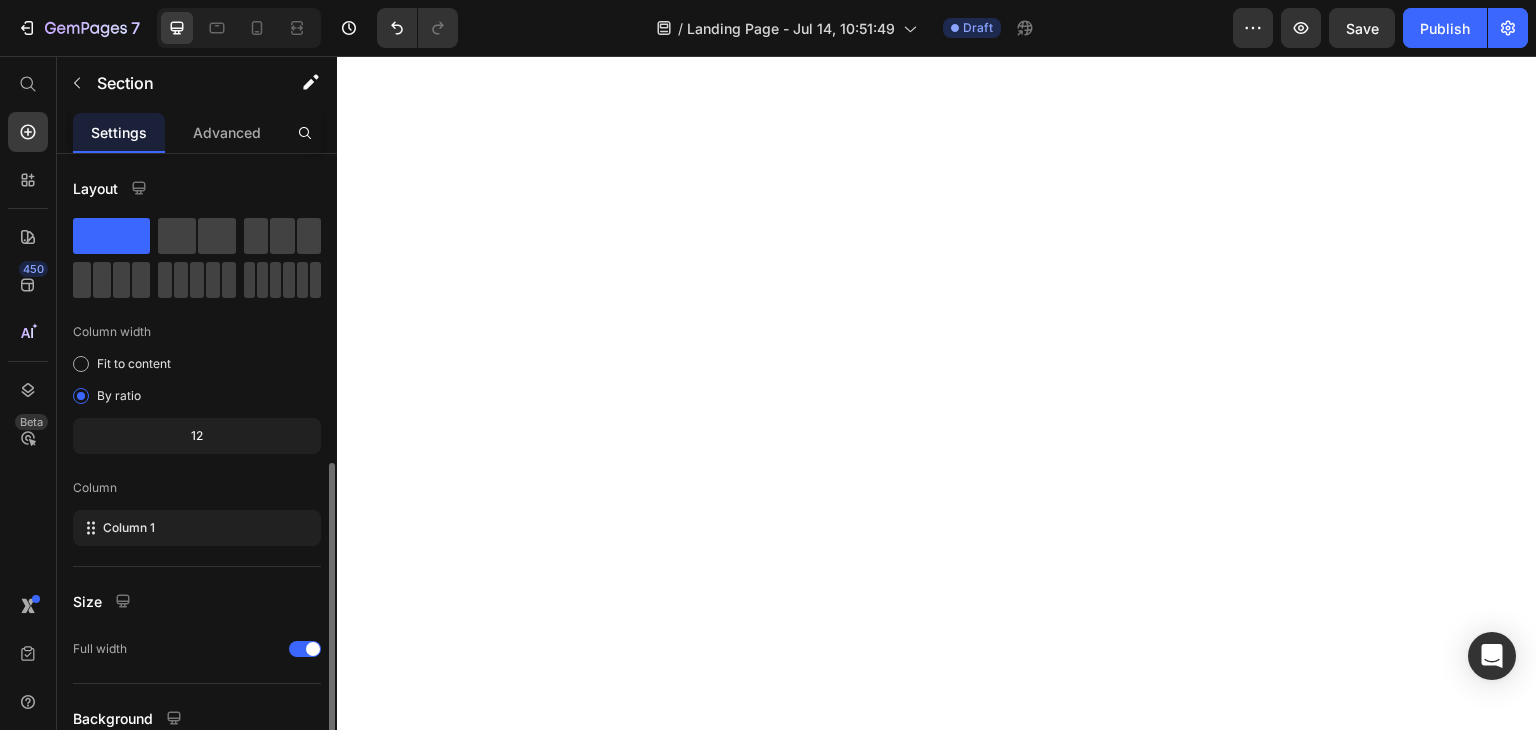 scroll, scrollTop: 0, scrollLeft: 0, axis: both 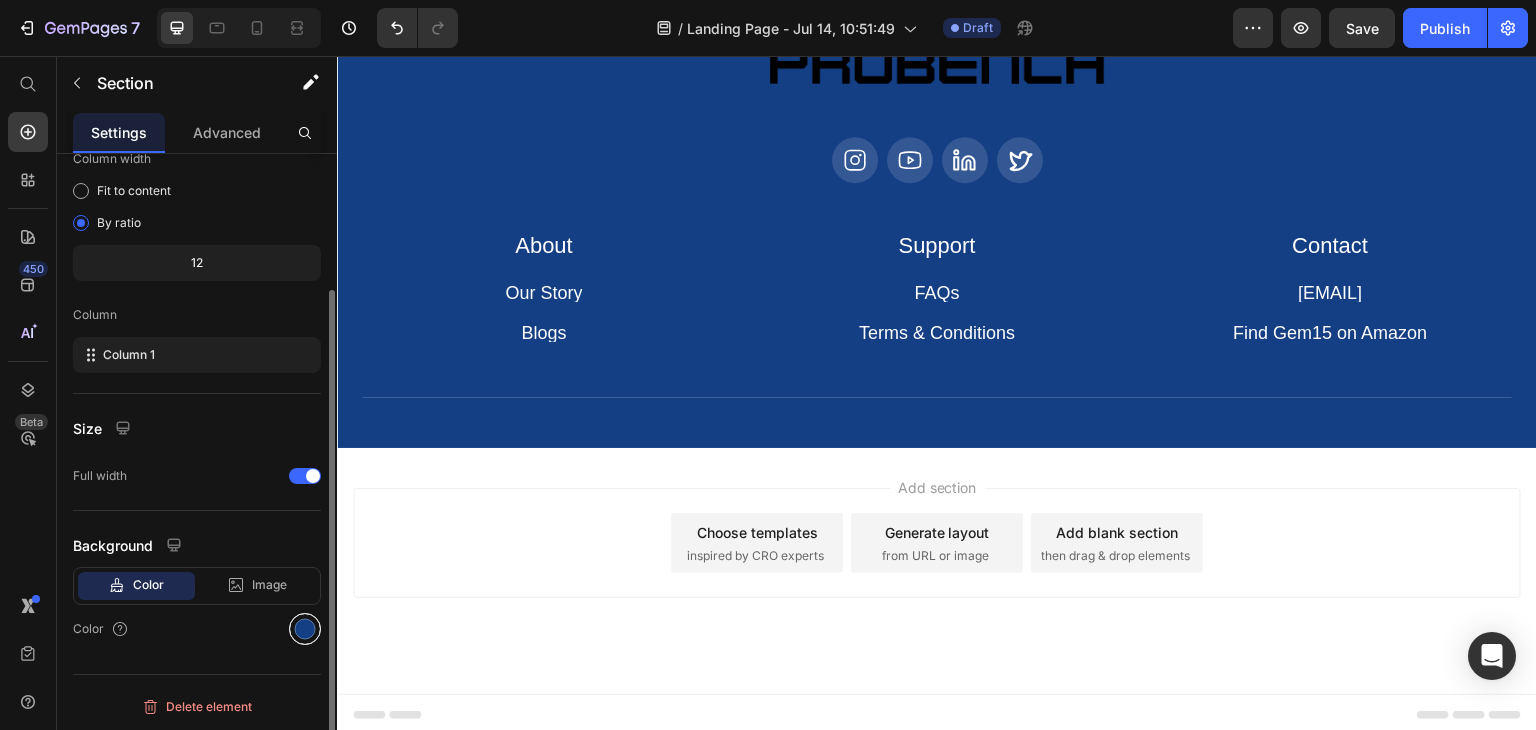 click at bounding box center [305, 629] 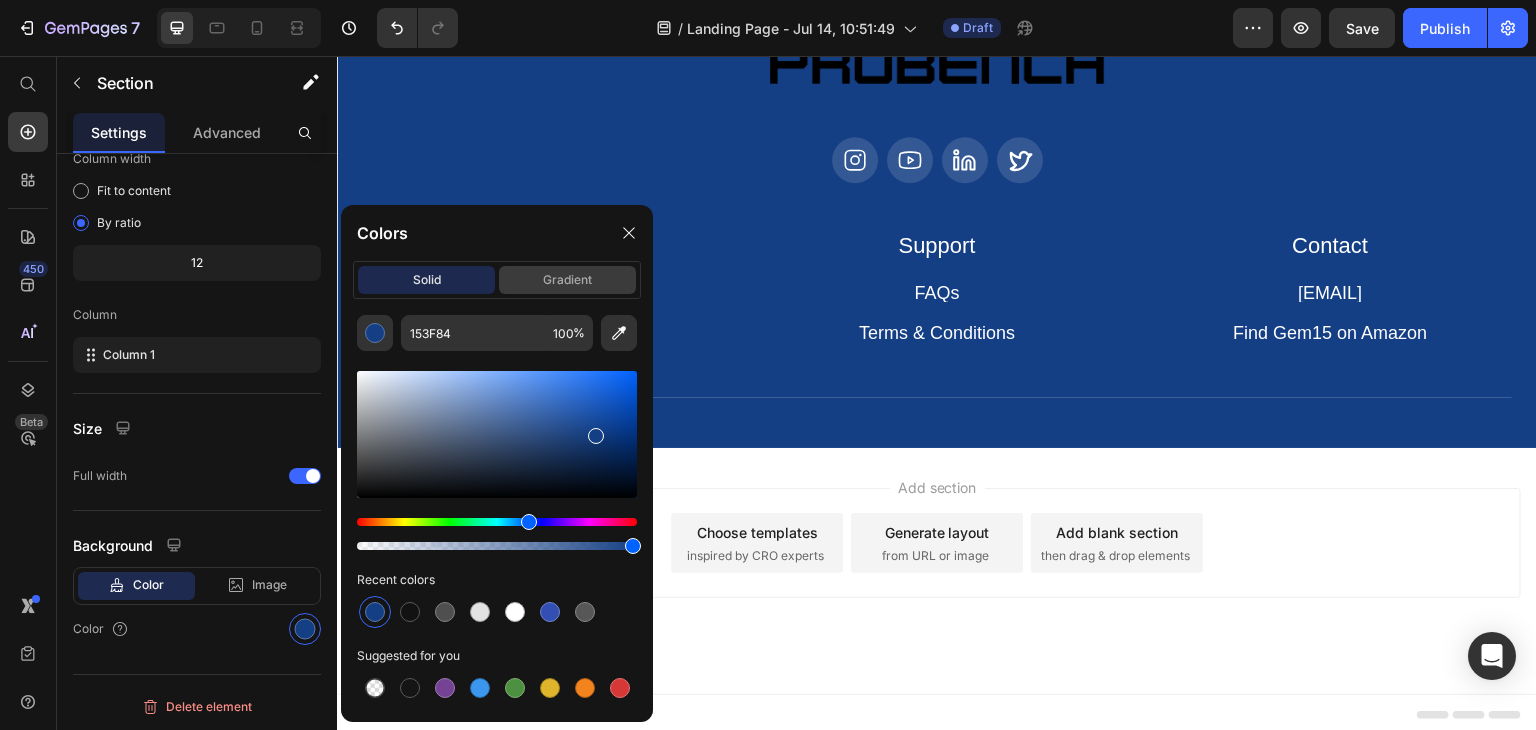 click on "gradient" 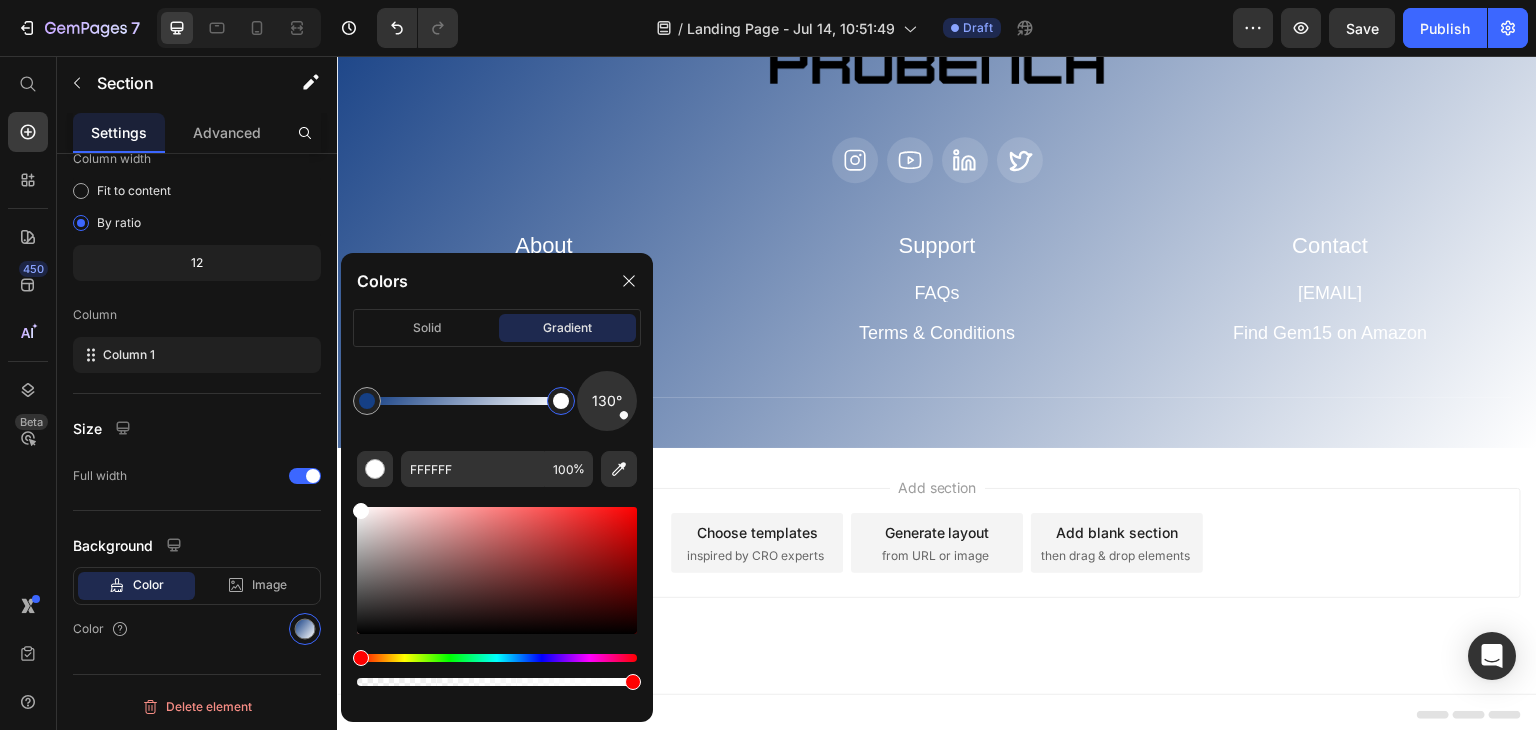 click at bounding box center (561, 401) 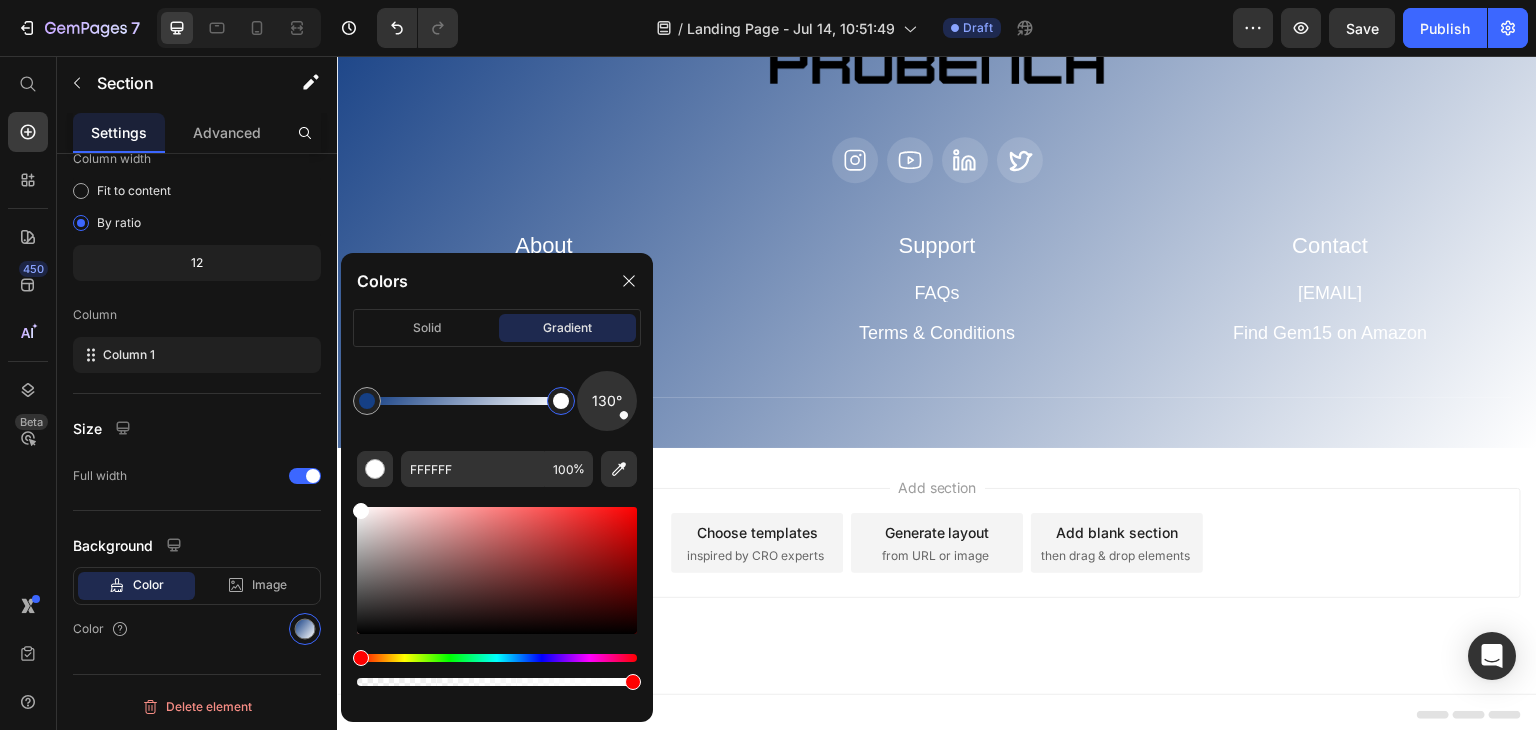 click at bounding box center [497, 658] 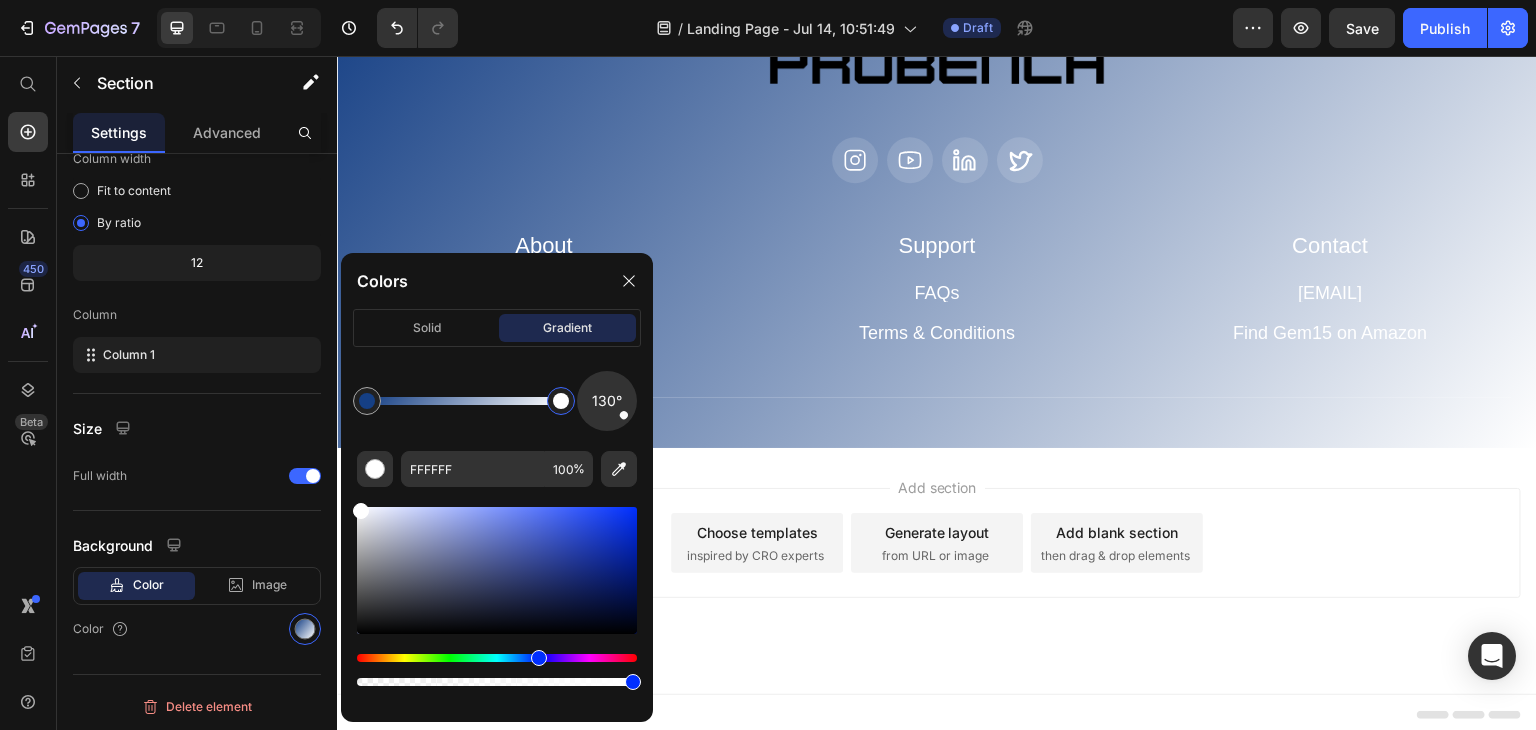 click at bounding box center (497, 570) 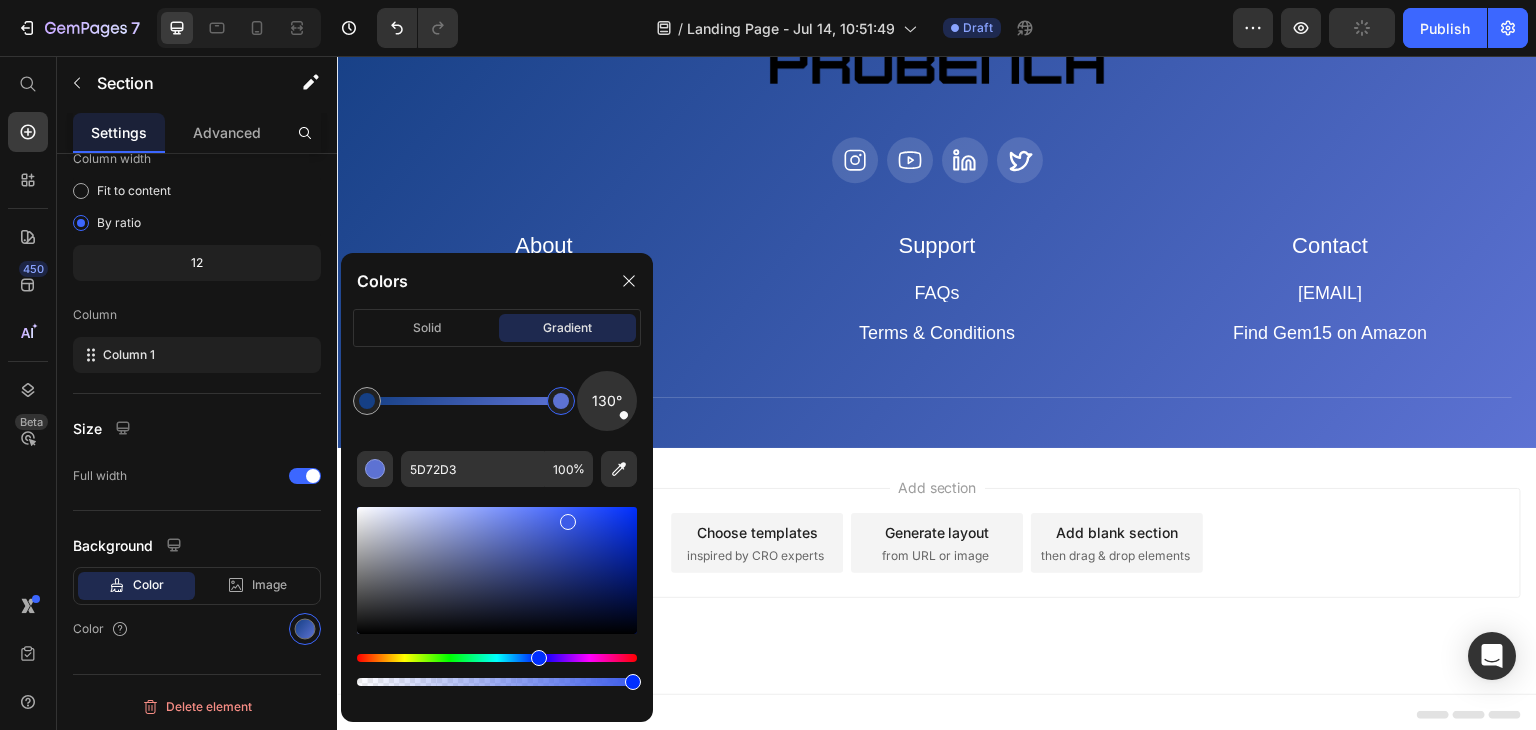 drag, startPoint x: 545, startPoint y: 525, endPoint x: 564, endPoint y: 515, distance: 21.470911 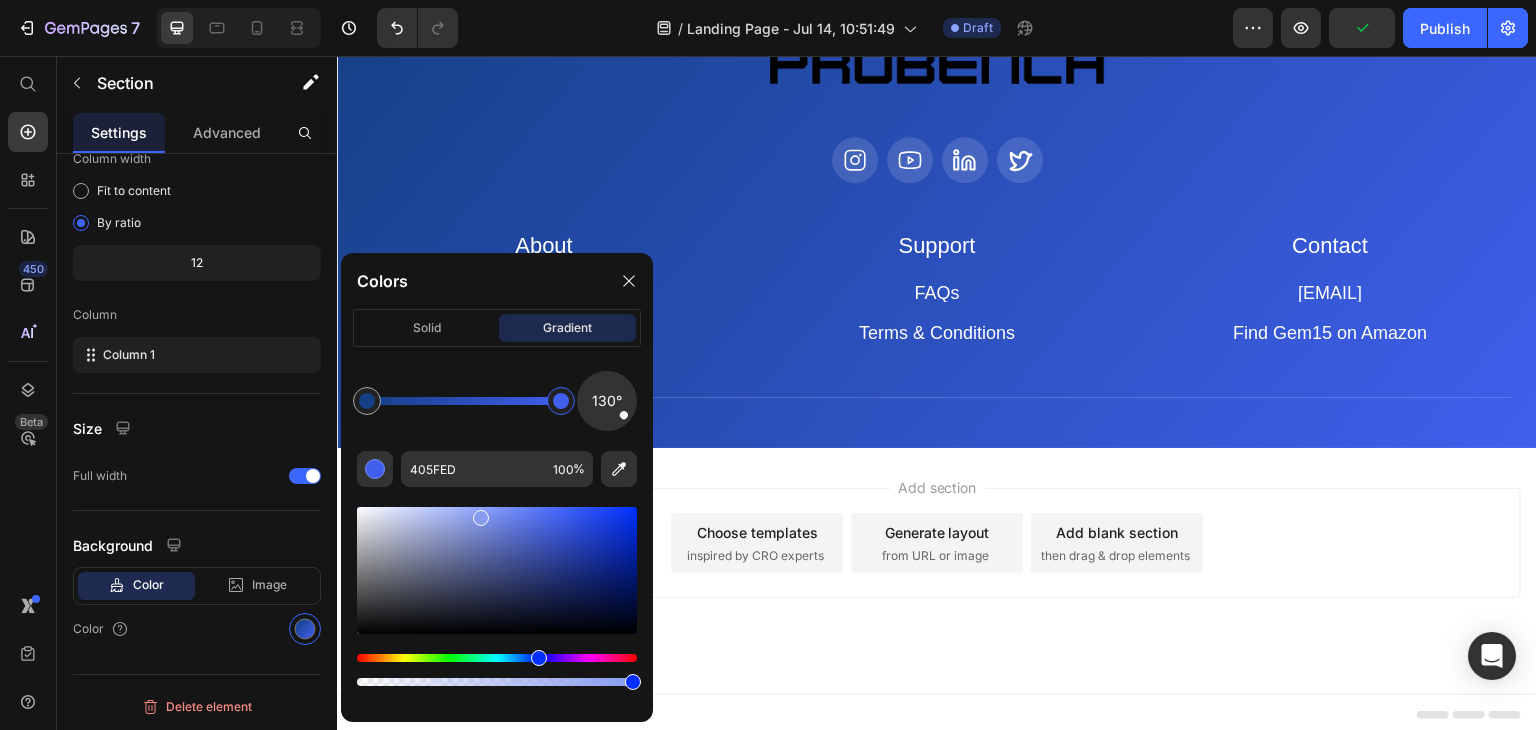 click at bounding box center (497, 570) 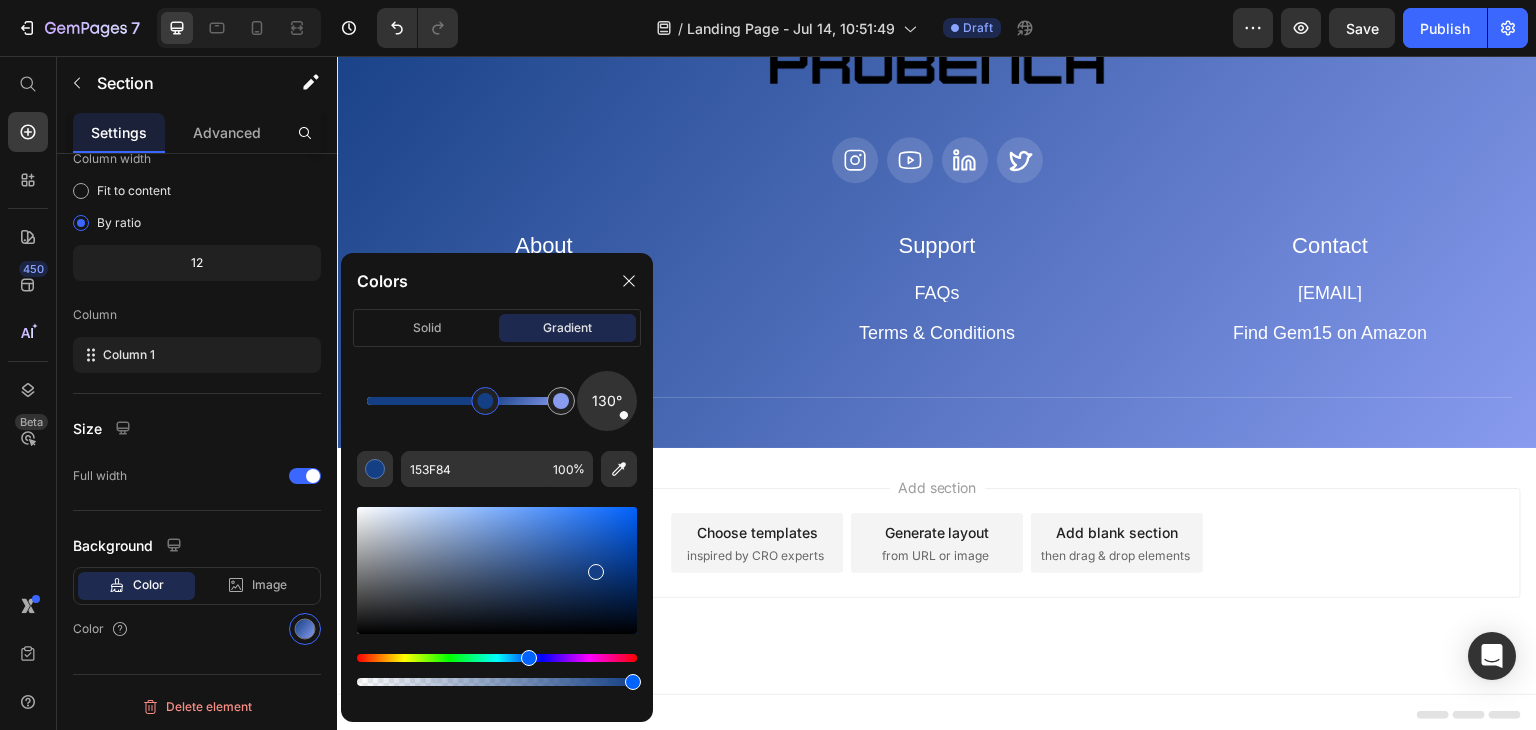 drag, startPoint x: 373, startPoint y: 401, endPoint x: 483, endPoint y: 409, distance: 110.29053 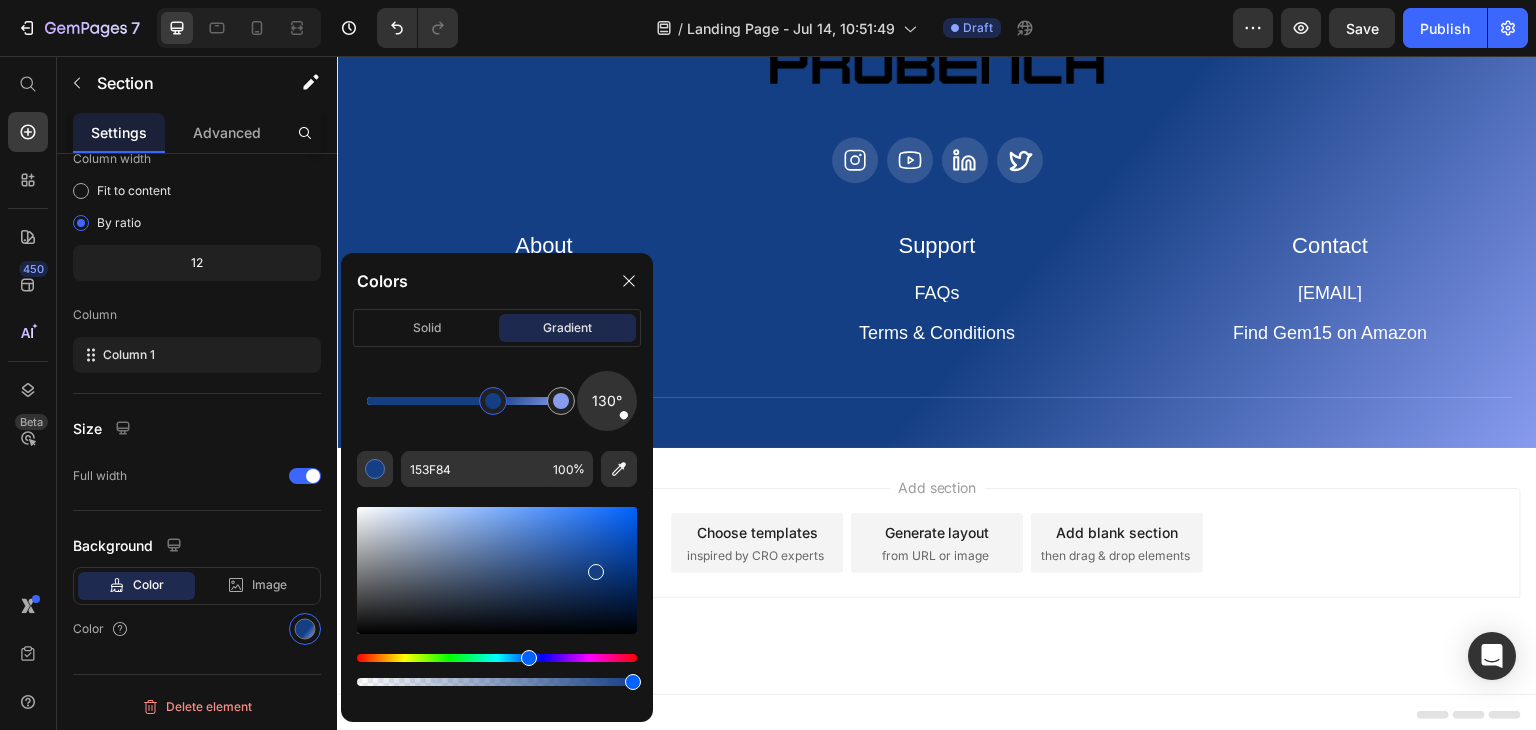 drag, startPoint x: 483, startPoint y: 409, endPoint x: 498, endPoint y: 410, distance: 15.033297 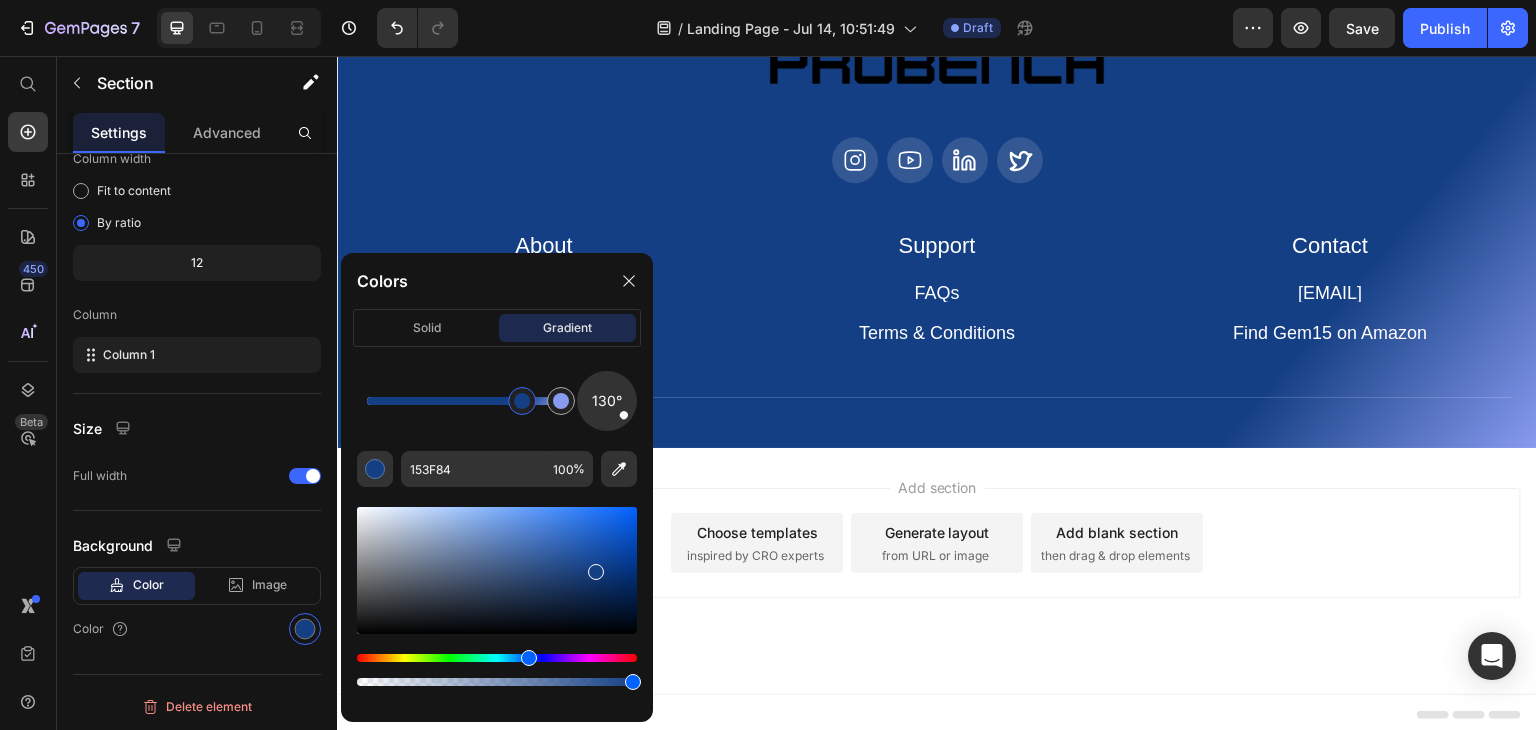 drag, startPoint x: 497, startPoint y: 409, endPoint x: 523, endPoint y: 417, distance: 27.202942 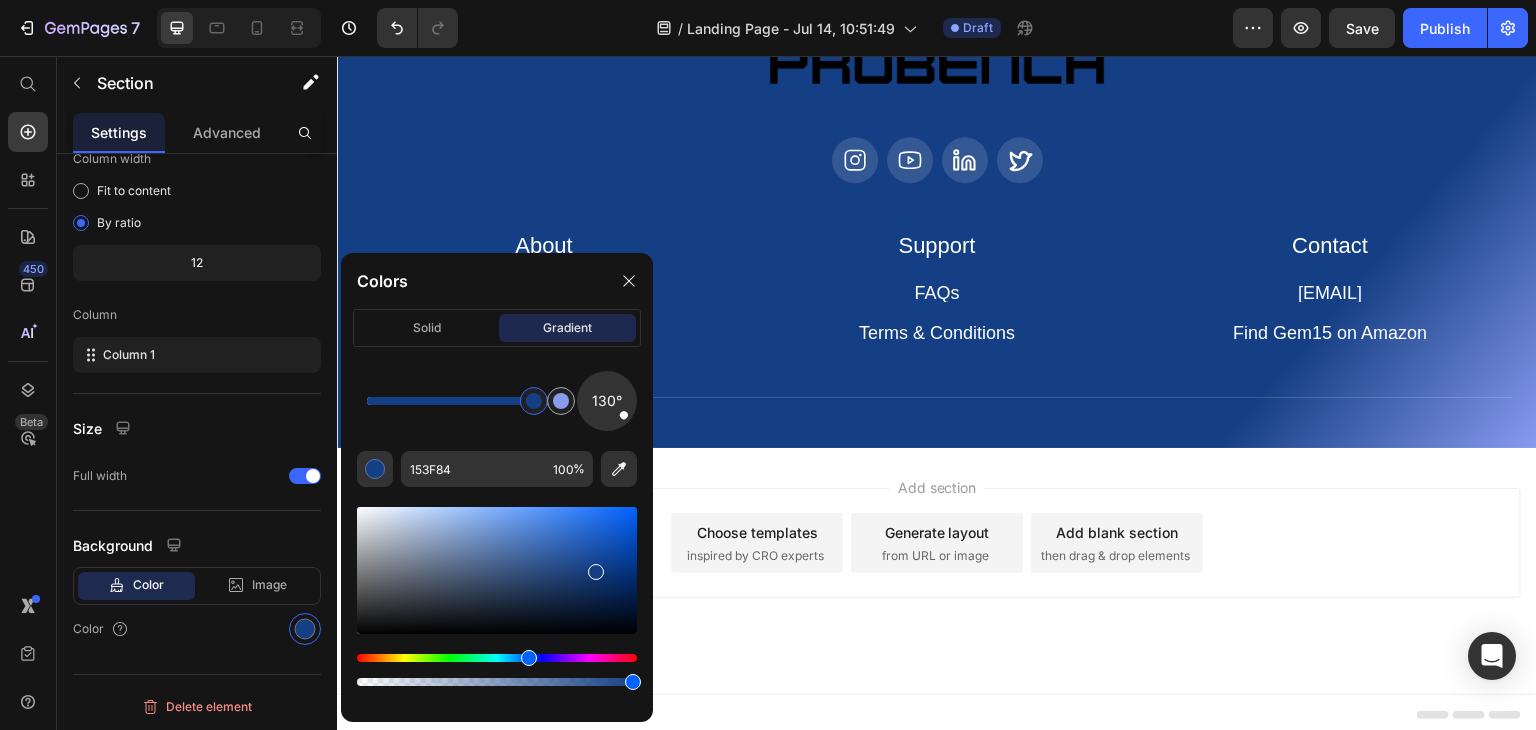 click at bounding box center [534, 401] 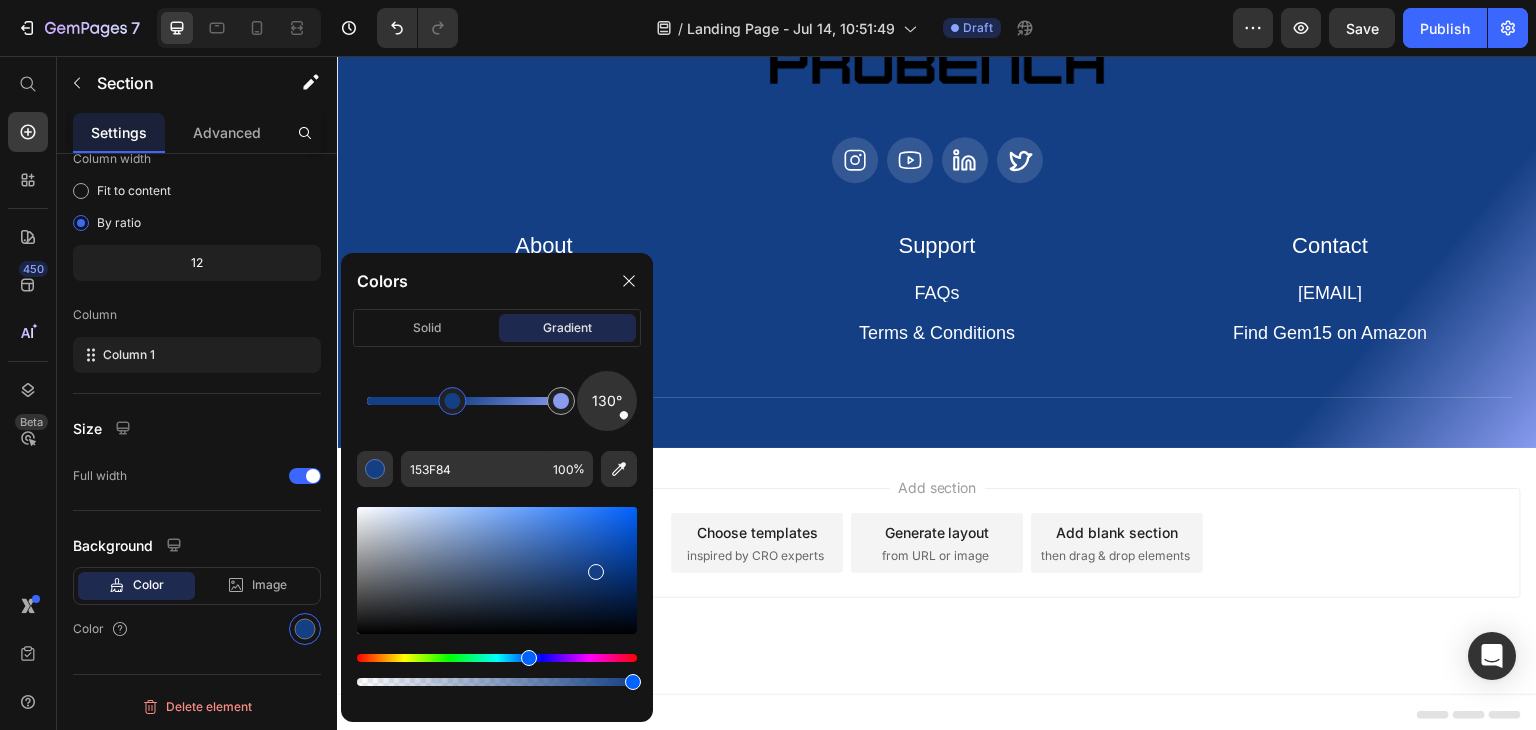 drag, startPoint x: 520, startPoint y: 414, endPoint x: 416, endPoint y: 409, distance: 104.120125 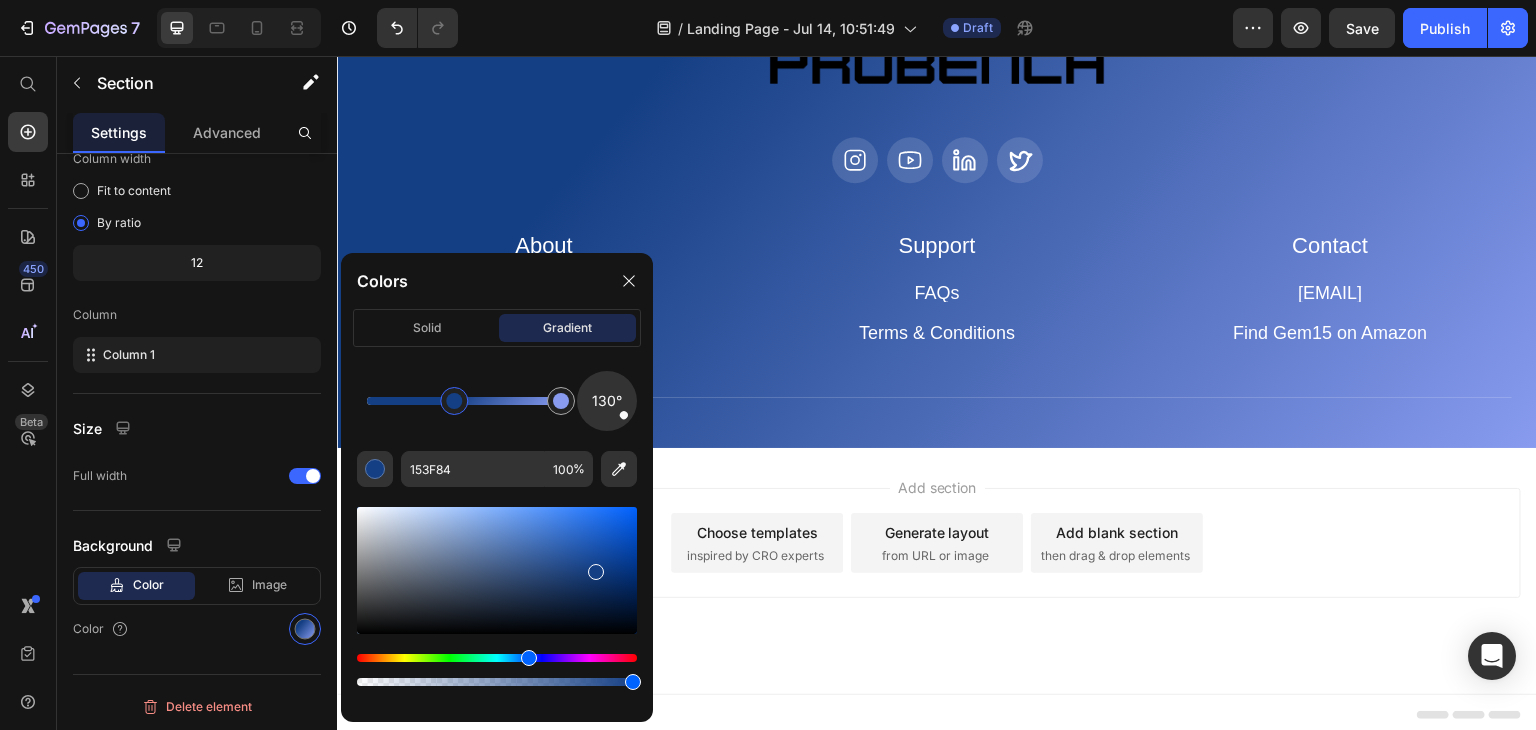 drag, startPoint x: 452, startPoint y: 407, endPoint x: 466, endPoint y: 407, distance: 14 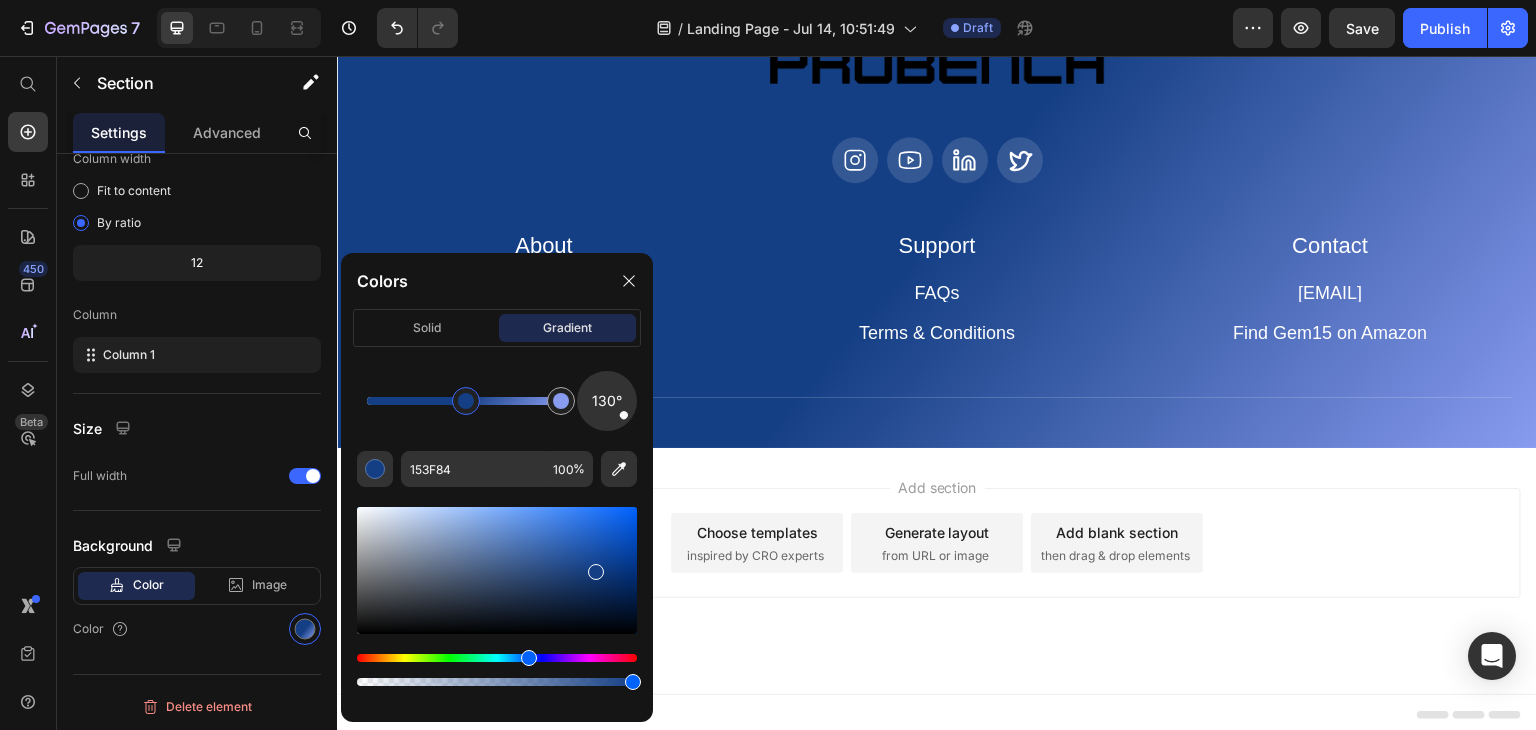 click on "Image
Icon
Icon
Icon
Icon Row
About Accordion
Support Accordion
Contact Accordion Row About Heading Our Story Button Blogs Button Row Support Heading FAQs Button Terms & Conditions Button Row Contact Heading hey@trygem15.com Button Find Gem15 on Amazon   Button Row Row Row                Title Line" at bounding box center (937, 216) 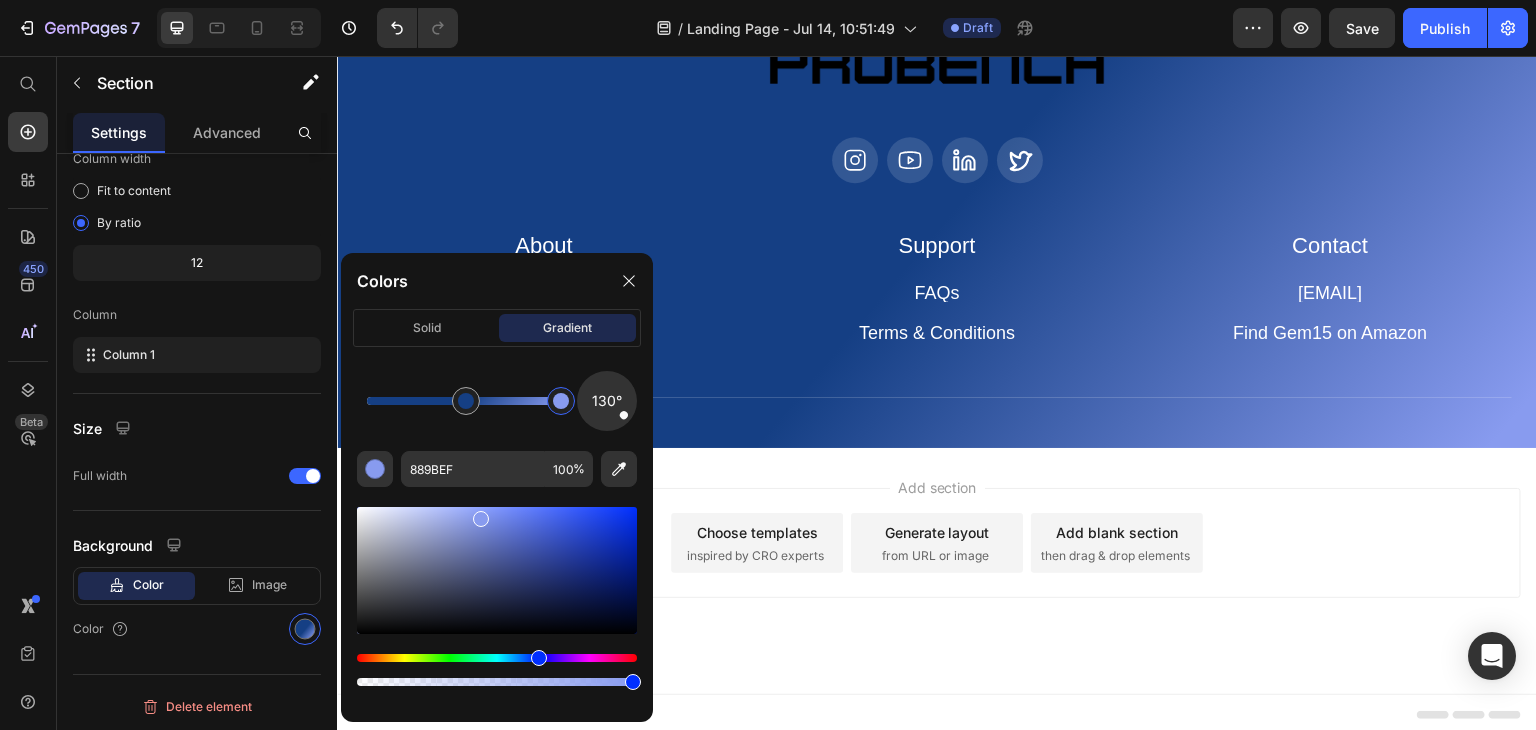 drag, startPoint x: 556, startPoint y: 405, endPoint x: 584, endPoint y: 405, distance: 28 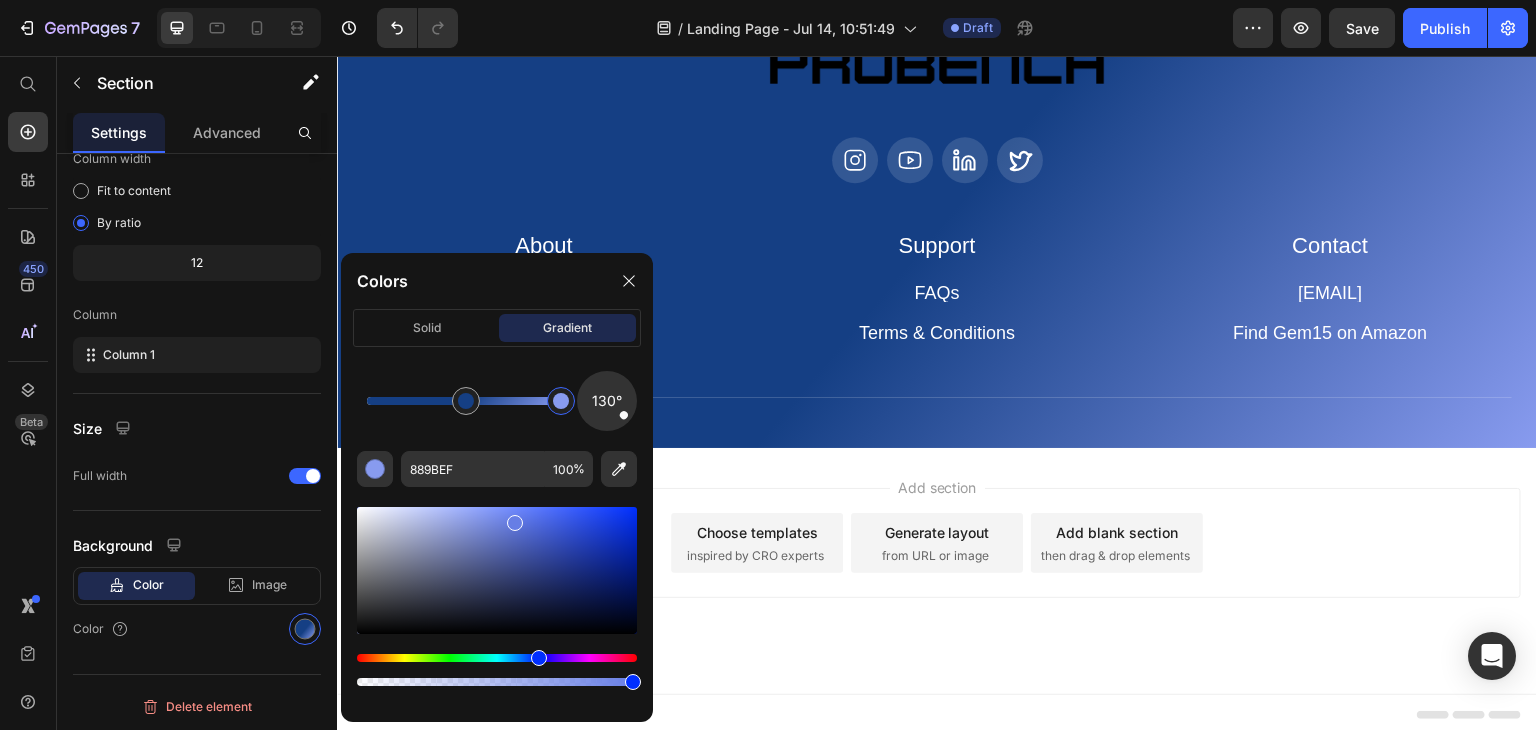 click at bounding box center (497, 570) 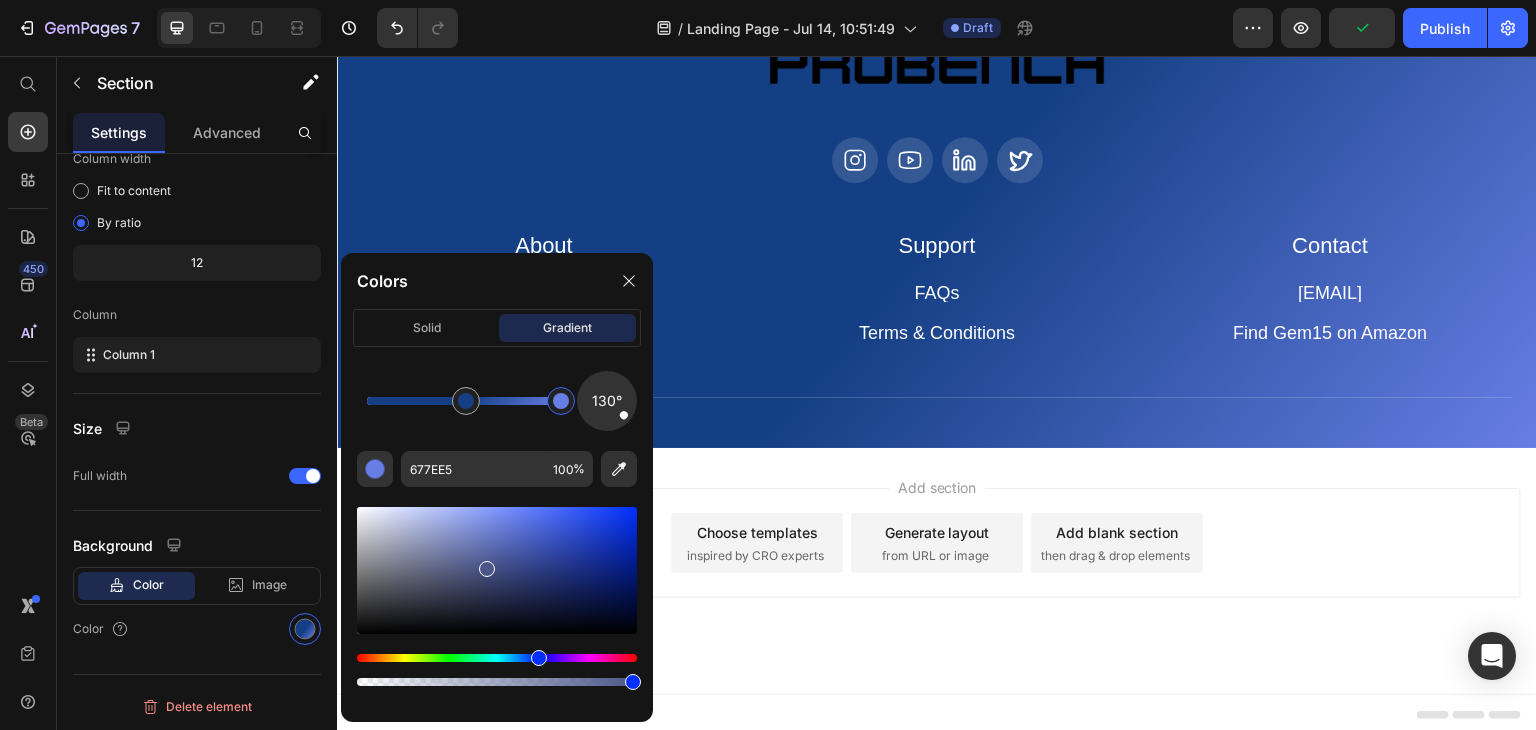 click at bounding box center (497, 570) 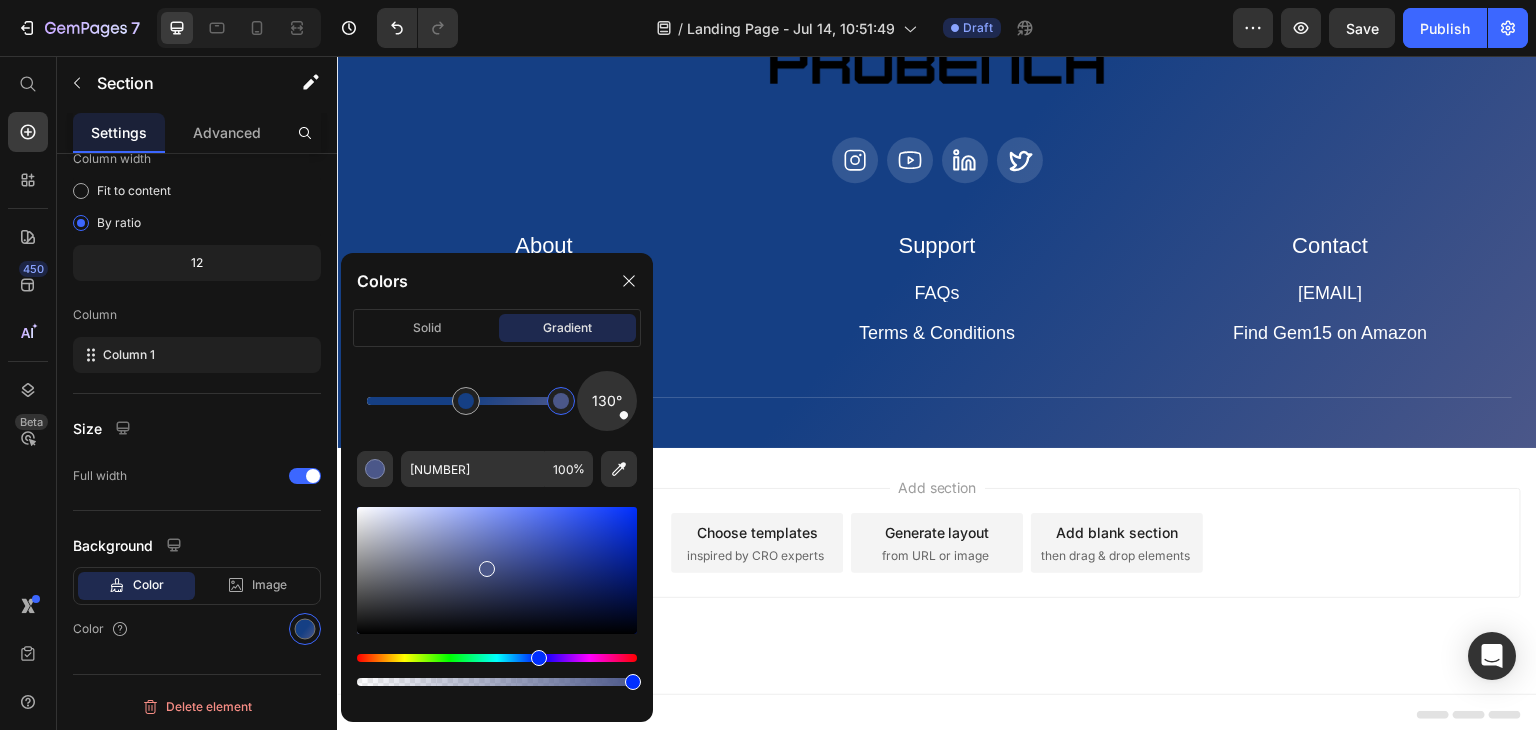 click at bounding box center [497, 570] 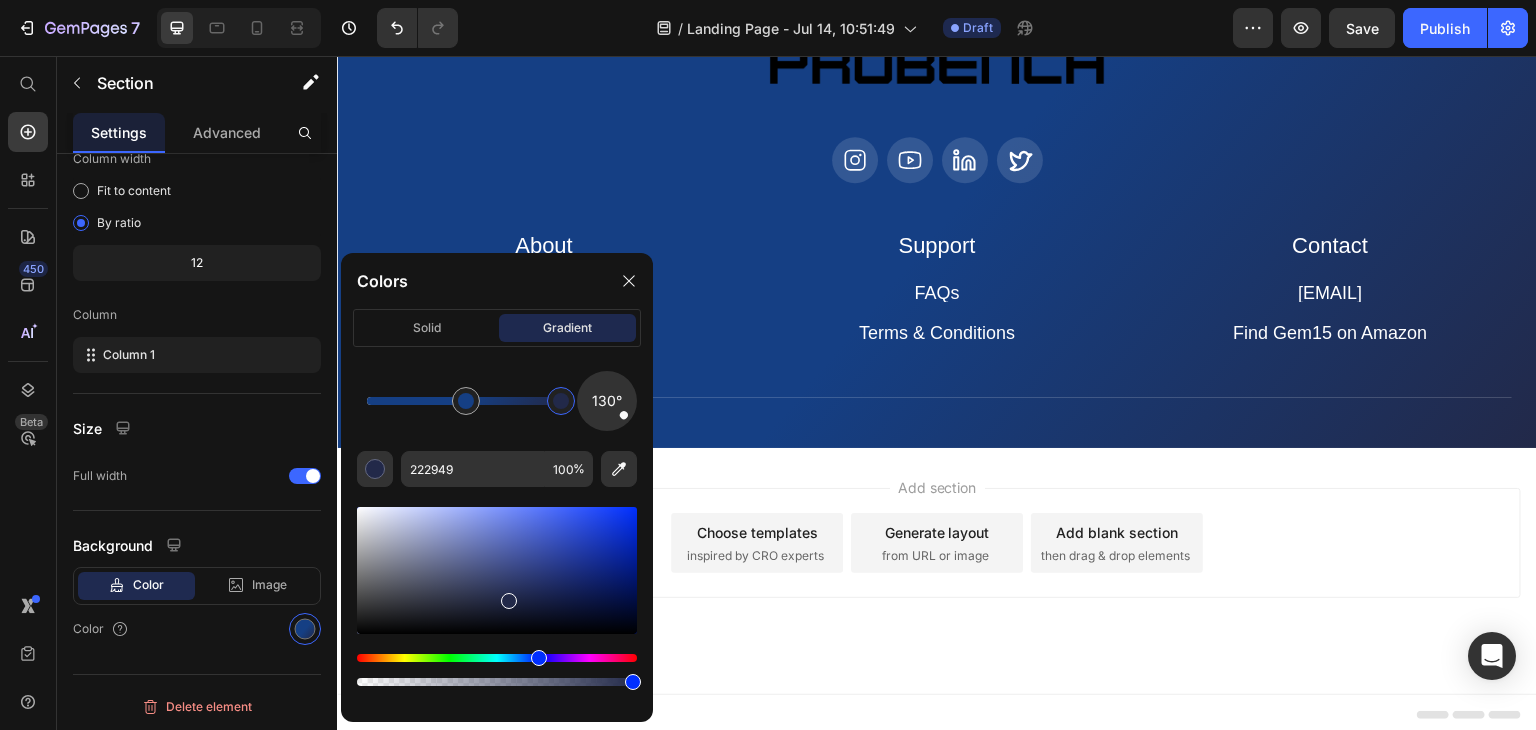 click at bounding box center (497, 570) 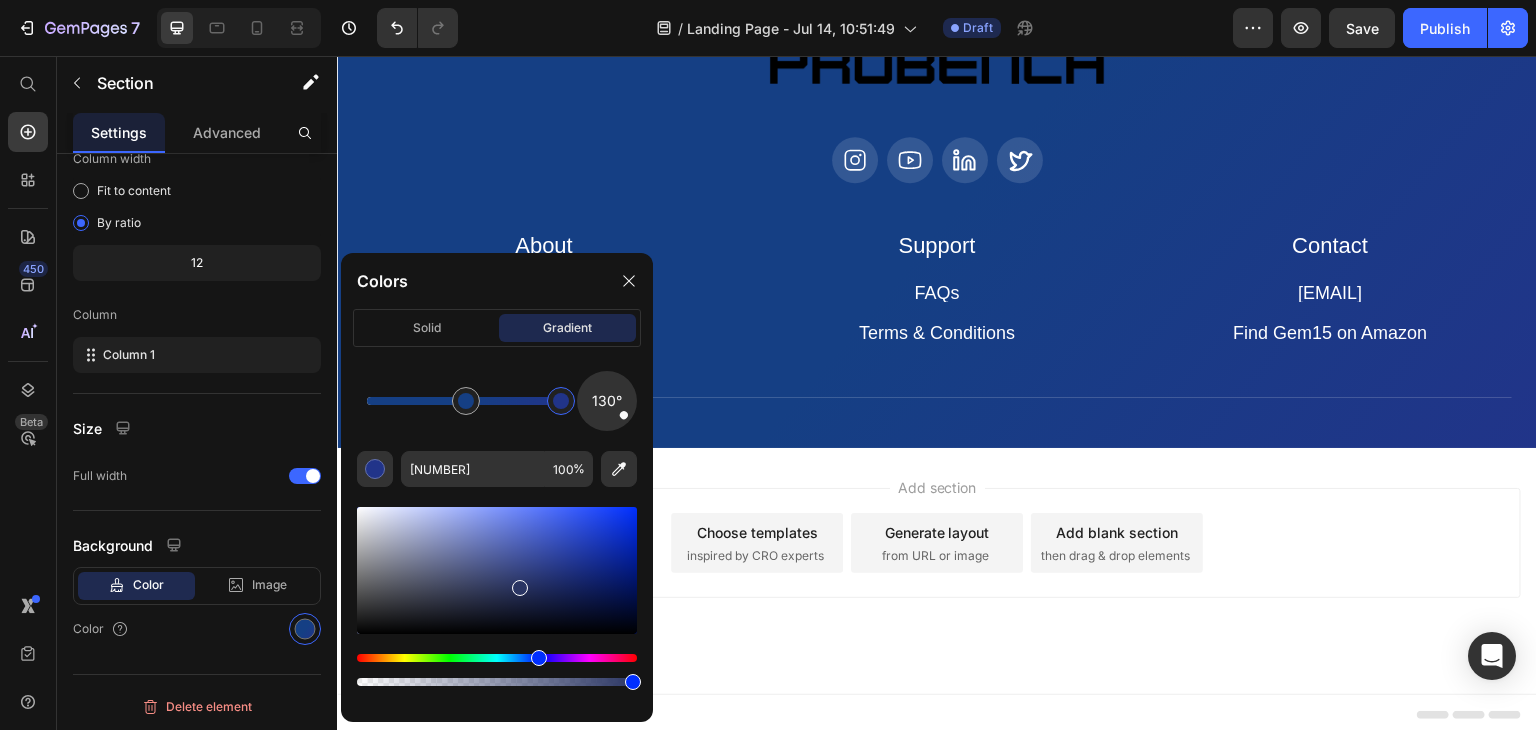 click at bounding box center [497, 570] 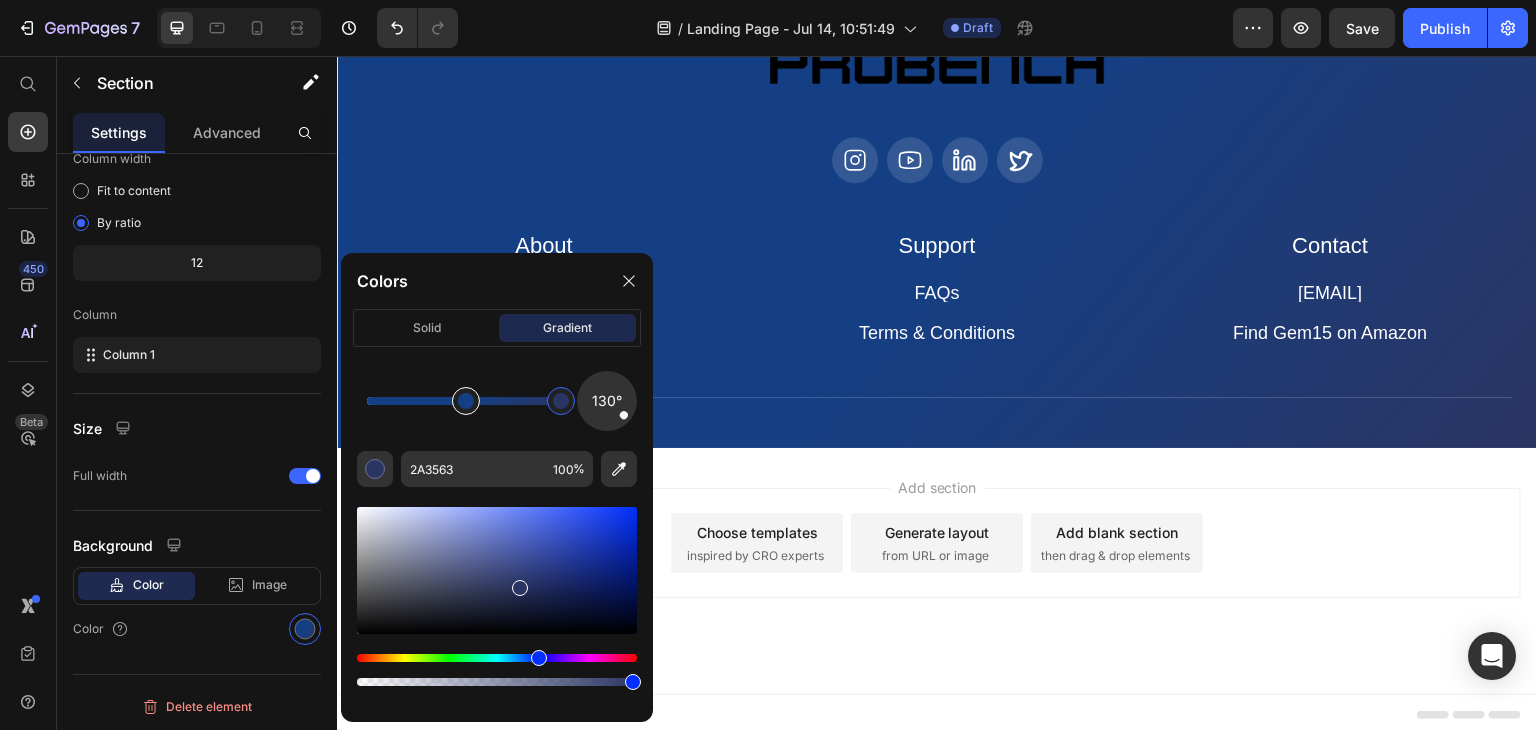 type on "153F84" 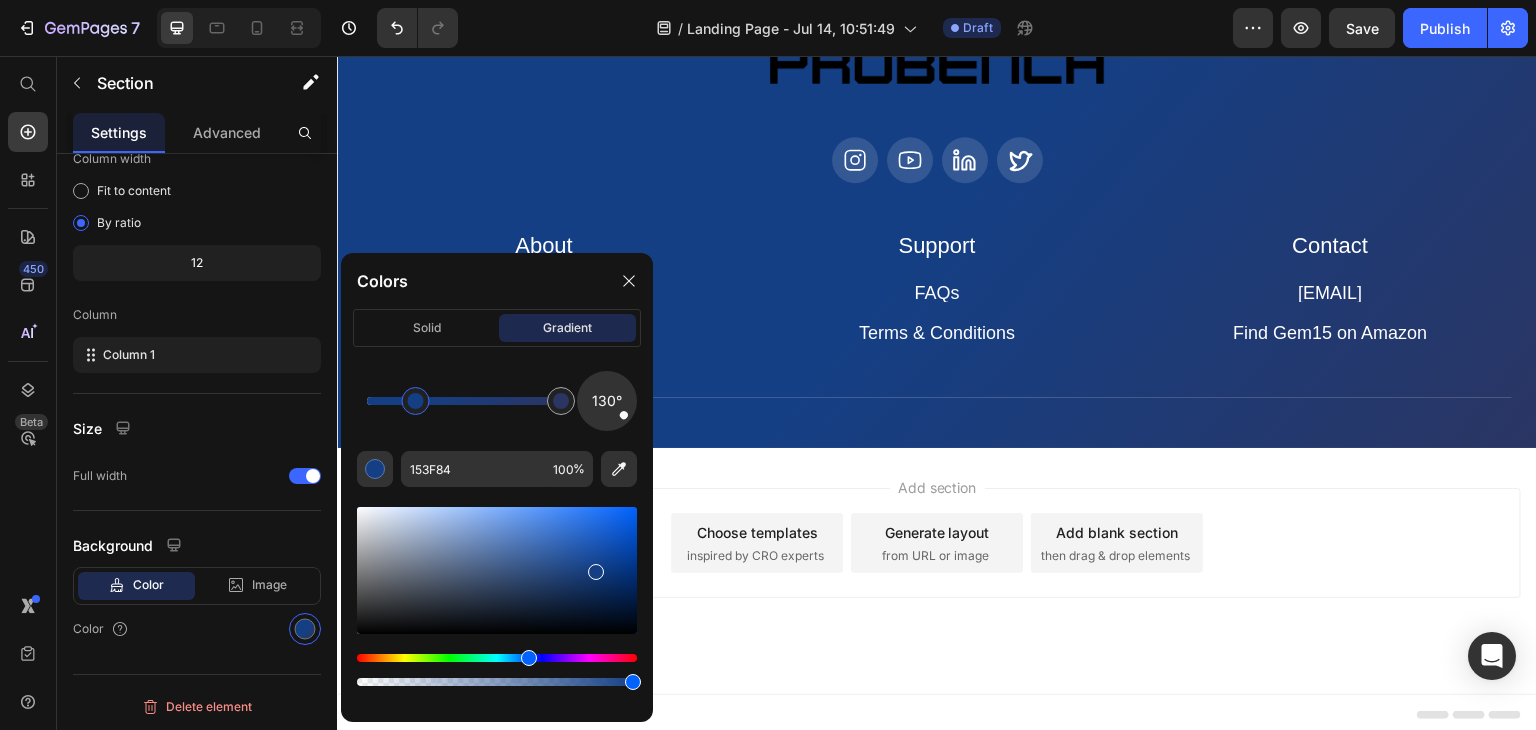 drag, startPoint x: 465, startPoint y: 409, endPoint x: 416, endPoint y: 416, distance: 49.497475 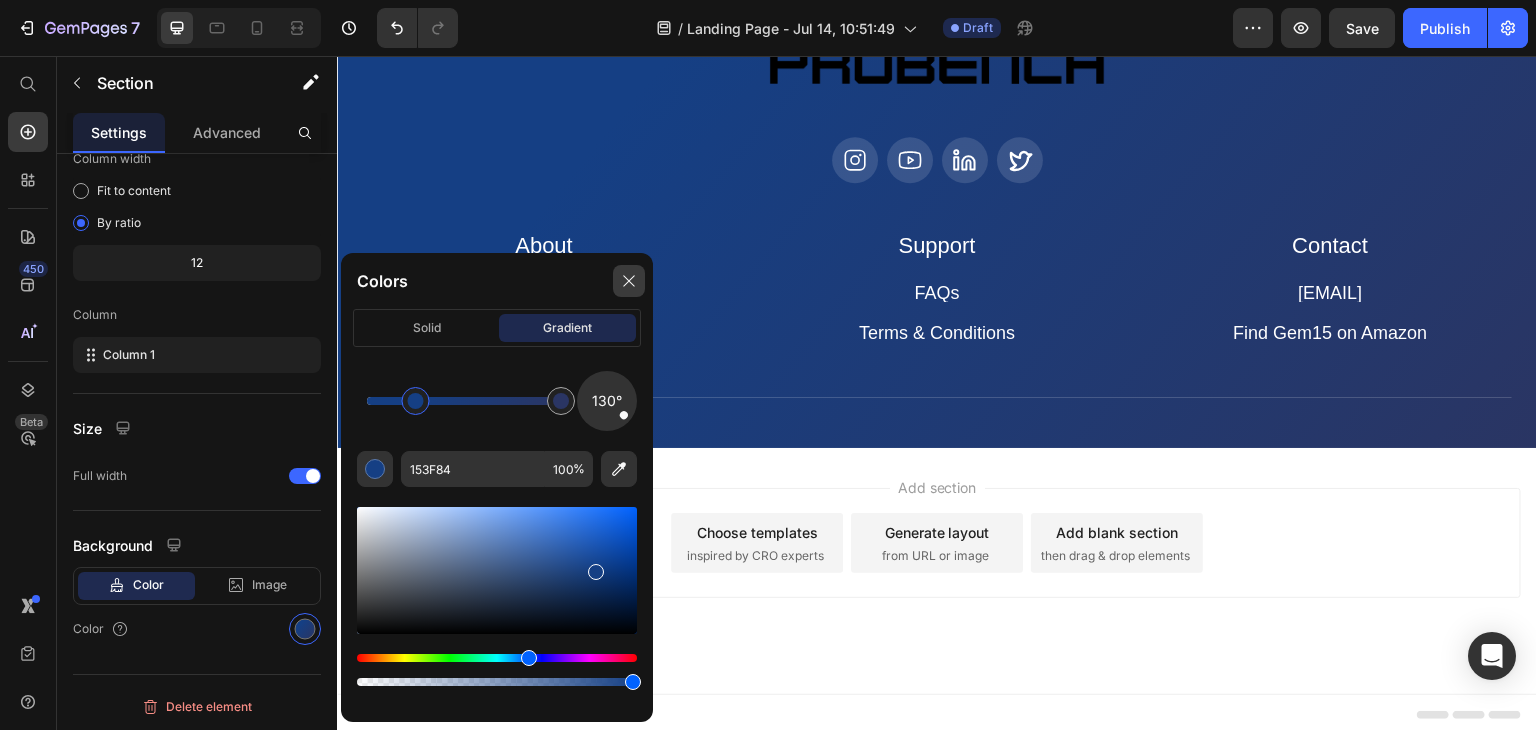 click 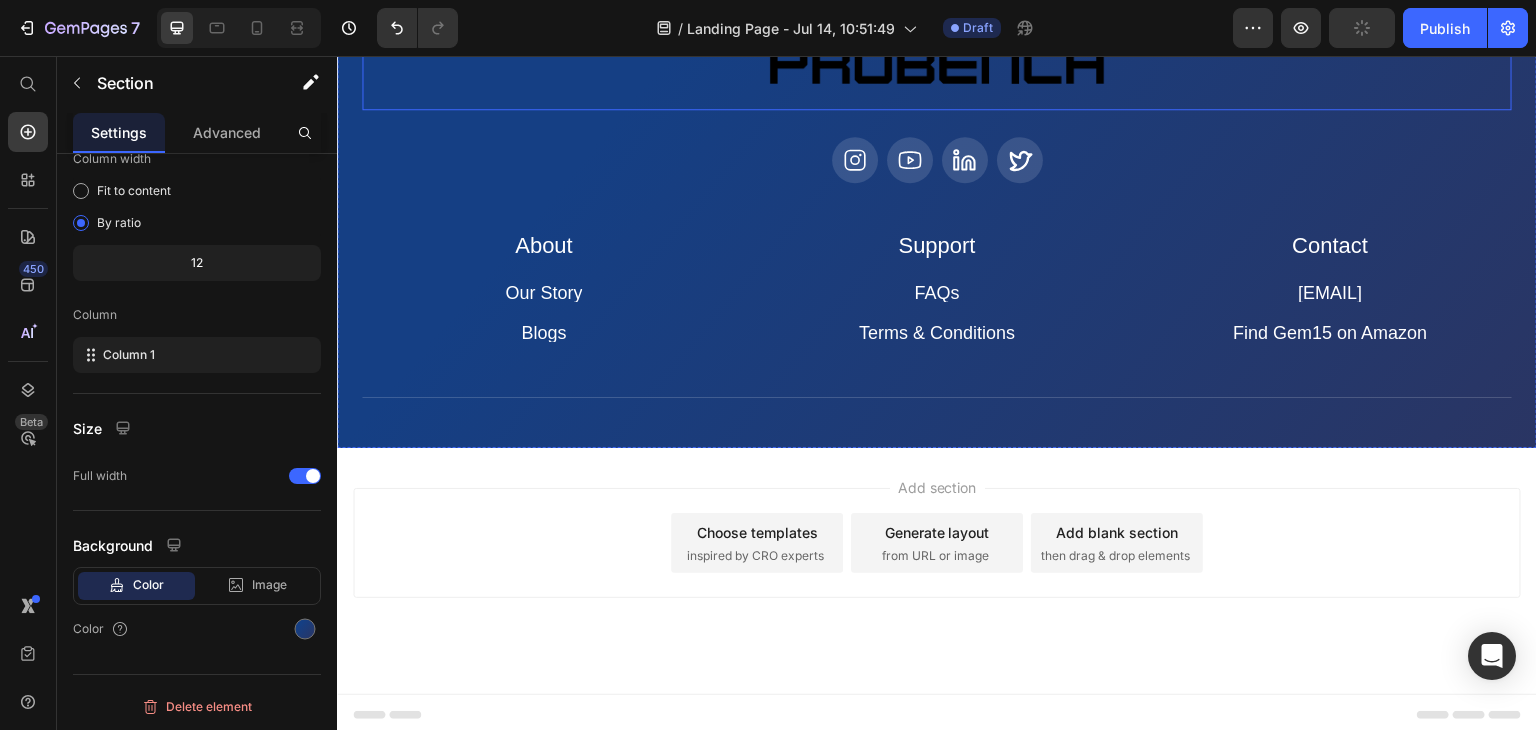 click at bounding box center (937, 64) 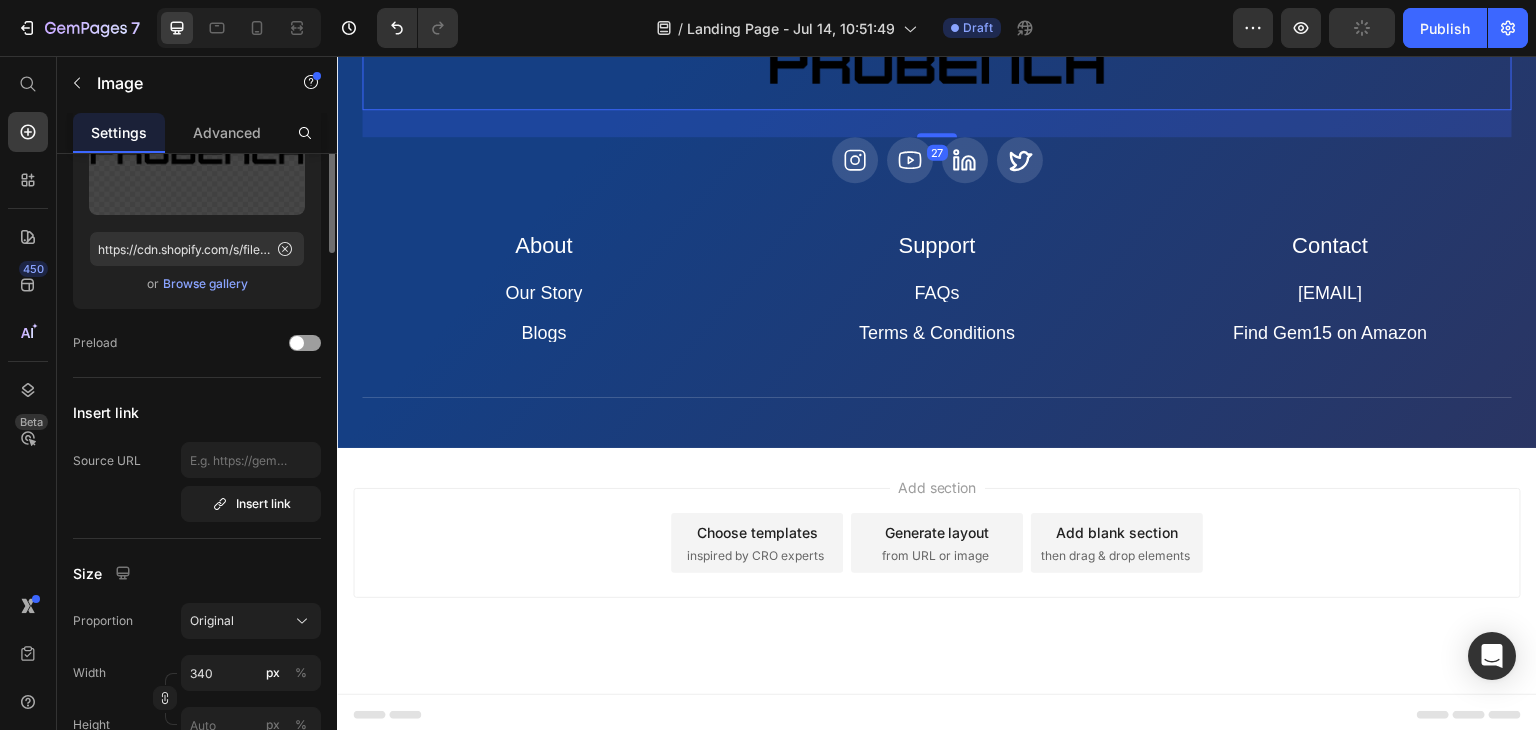 scroll, scrollTop: 0, scrollLeft: 0, axis: both 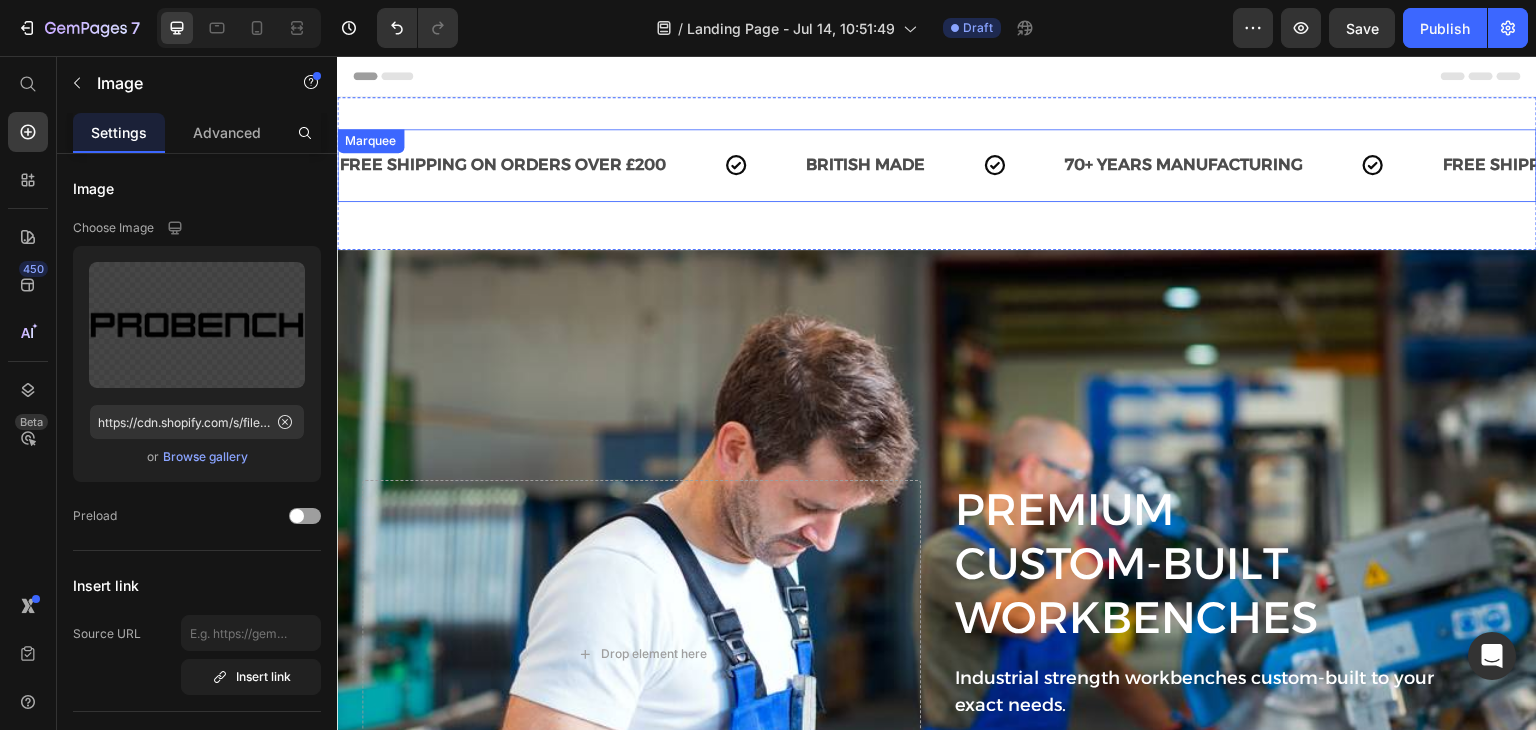 click on "FREE SHIPPING ON ORDERS OVER £200 Text
BRITISH MADE Text
70+ YEARS MANUFACTURING Text
FREE SHIPPING ON ORDERS OVER £200 Text
BRITISH MADE Text
70+ YEARS MANUFACTURING Text
FREE SHIPPING ON ORDERS OVER £200 Text
BRITISH MADE Text
70+ YEARS MANUFACTURING Text
FREE SHIPPING ON ORDERS OVER £200 Text
BRITISH MADE Text
70+ YEARS MANUFACTURING Text
FREE SHIPPING ON ORDERS OVER £200 Text
BRITISH MADE Text
70+ YEARS MANUFACTURING Text
FREE SHIPPING ON ORDERS OVER £200 Text
BRITISH MADE Text
70+ YEARS MANUFACTURING Text
Marquee" at bounding box center [937, 165] 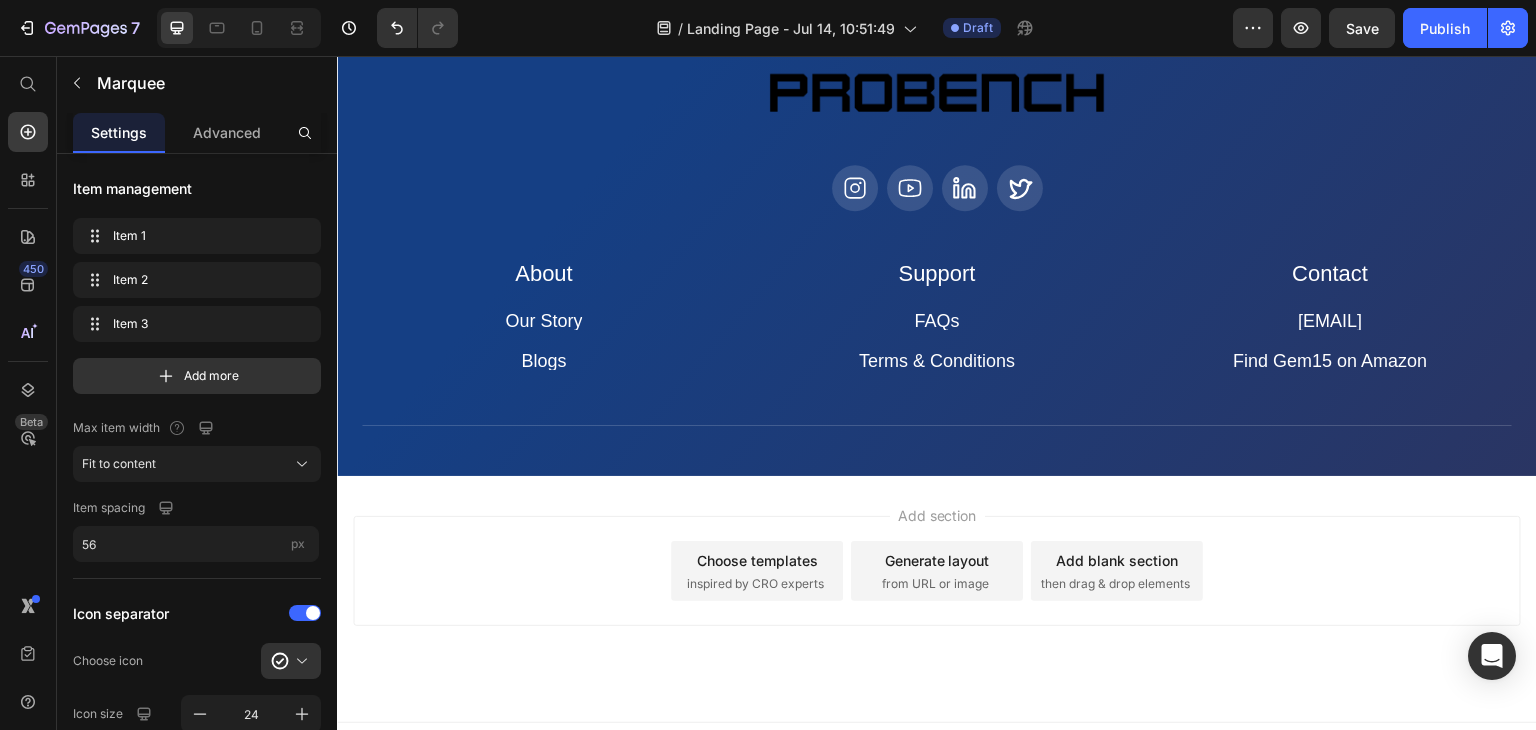 scroll, scrollTop: 5200, scrollLeft: 0, axis: vertical 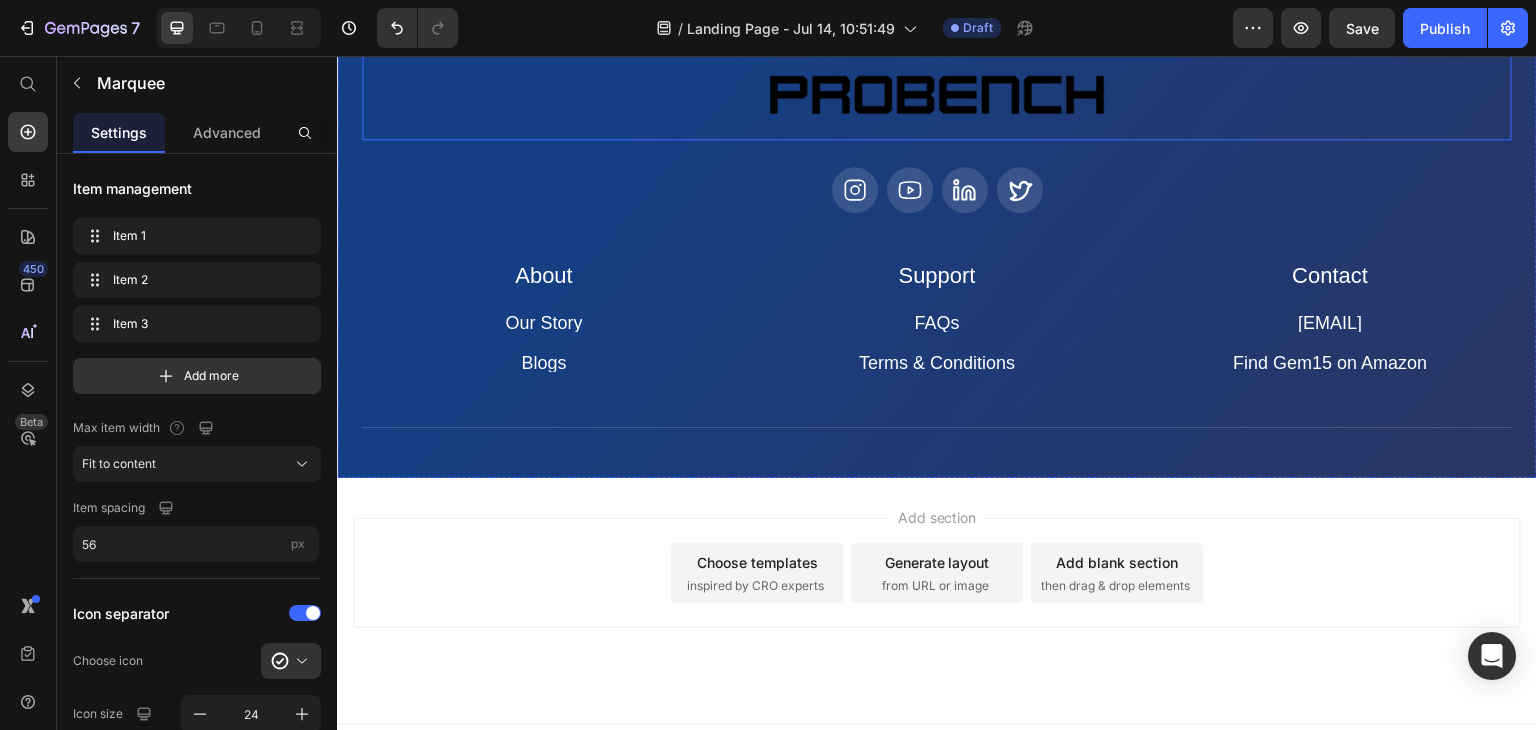 click at bounding box center (937, 94) 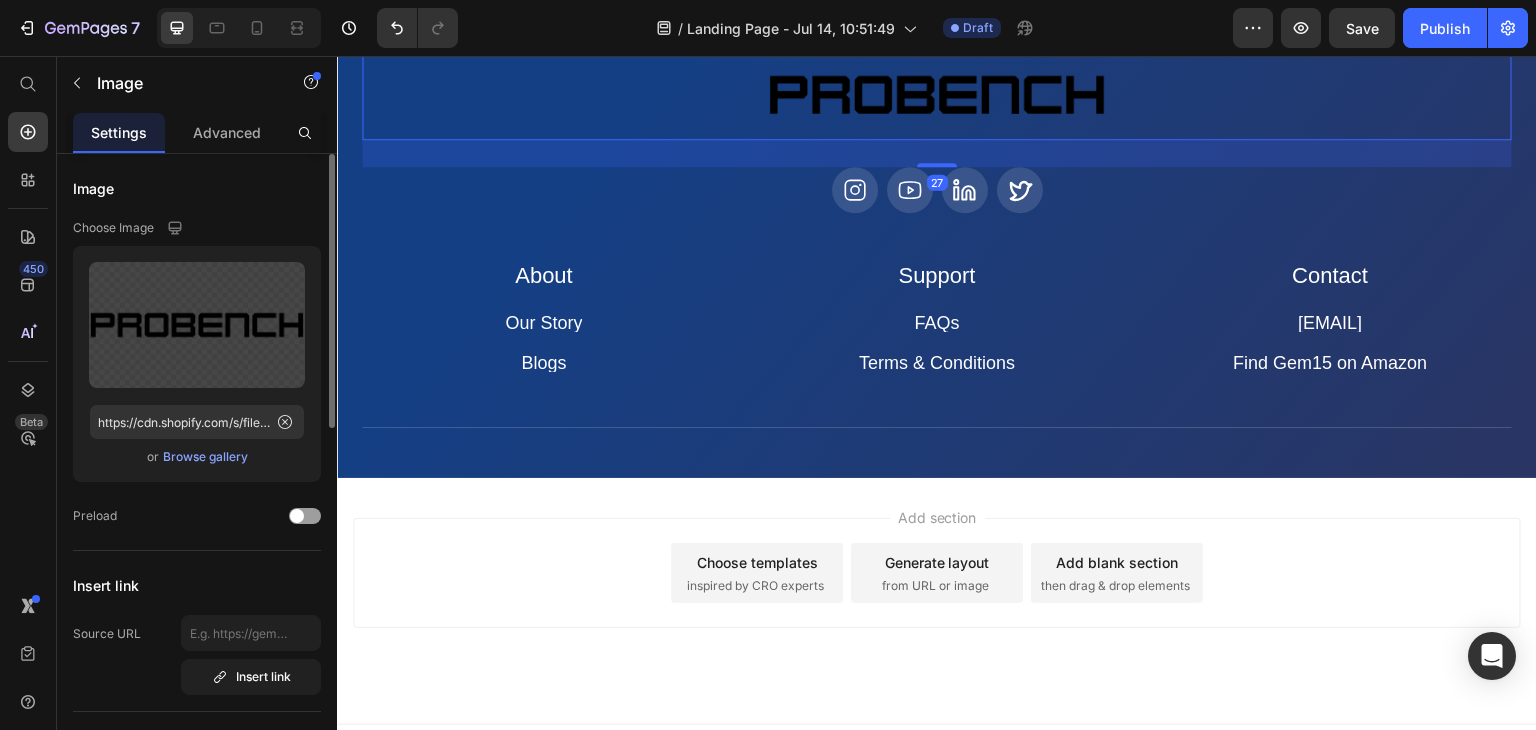 click on "Browse gallery" at bounding box center [205, 457] 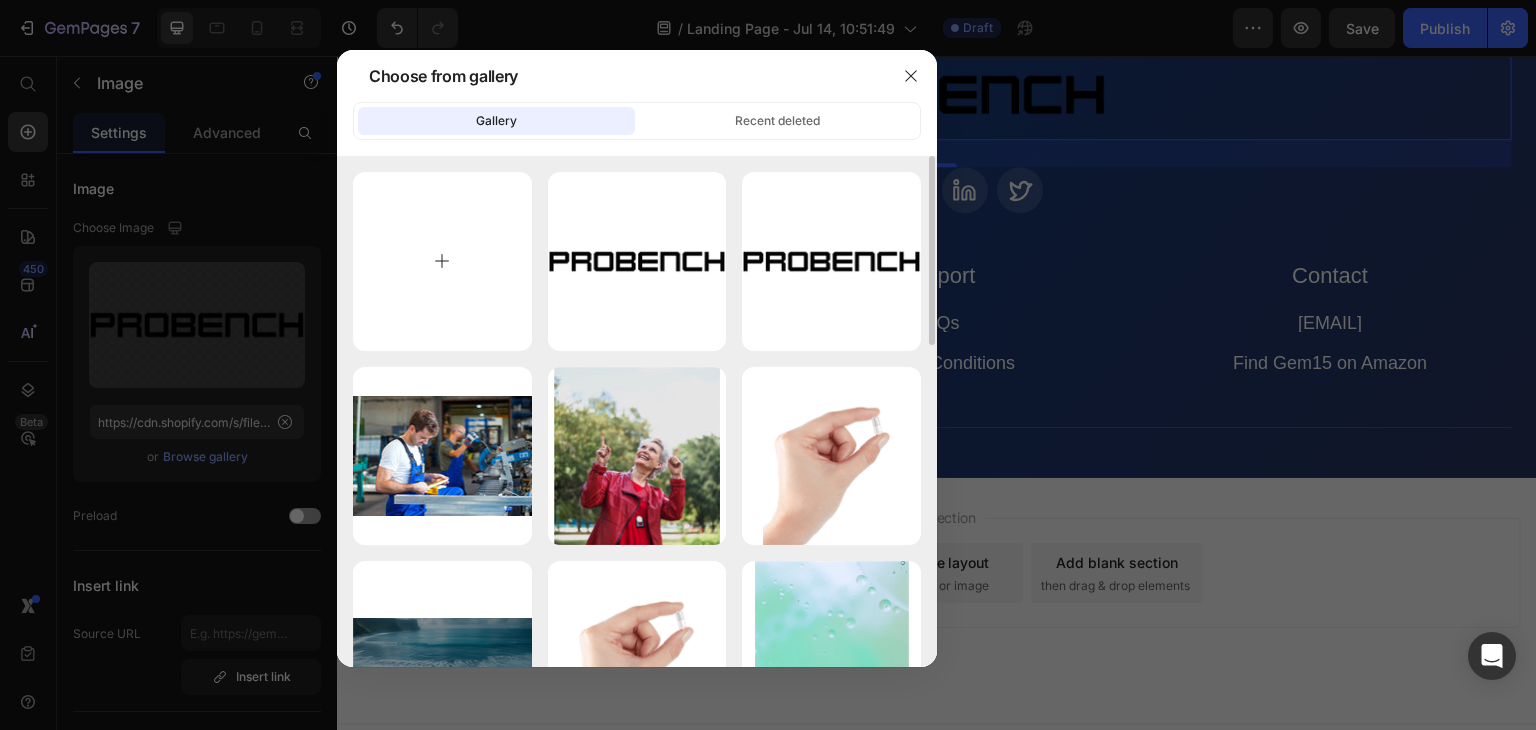 click at bounding box center (442, 261) 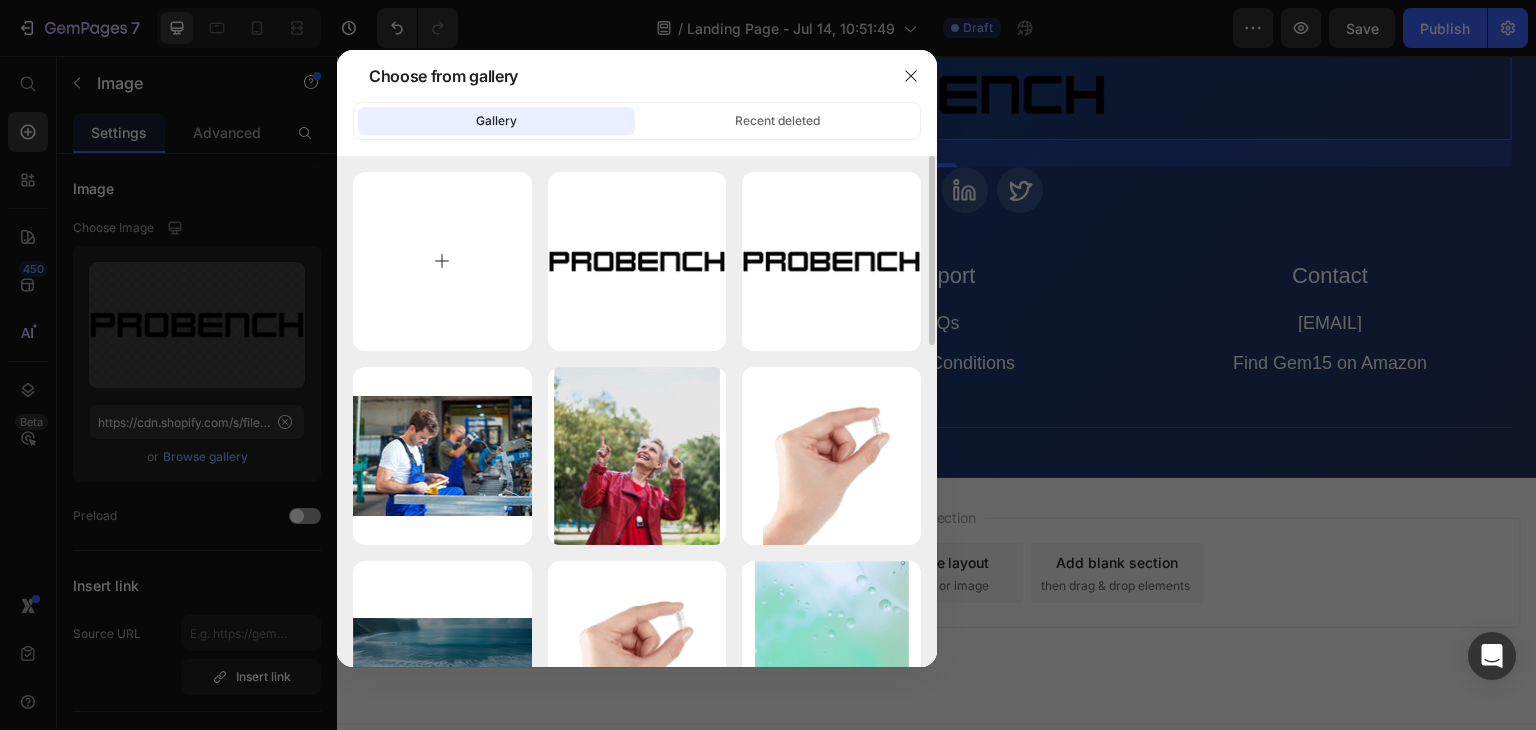 click at bounding box center (442, 261) 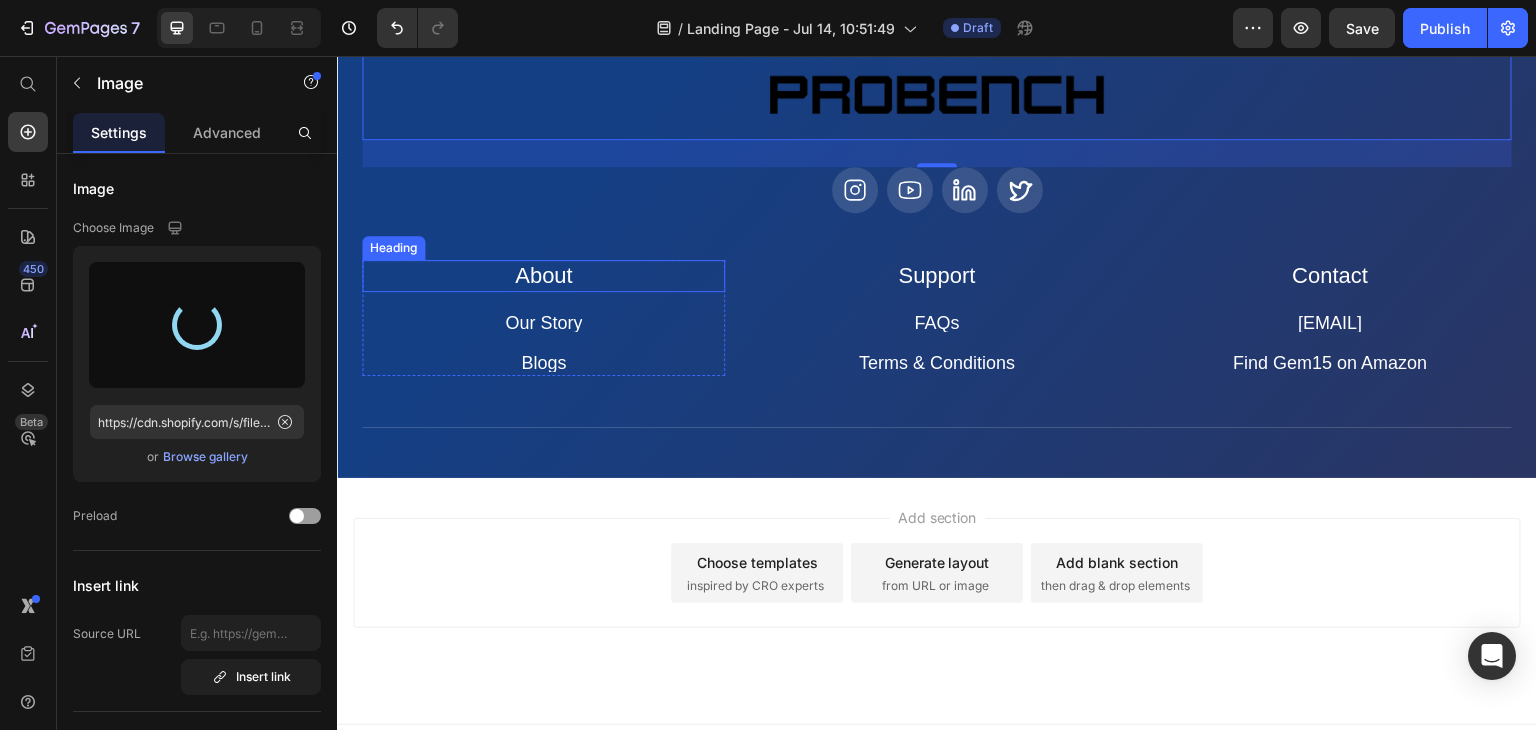 type on "https://cdn.shopify.com/s/files/1/0967/0934/5629/files/gempages_575386472182448671-3bddec26-ad37-4aae-8e68-6948ba9f8631.png" 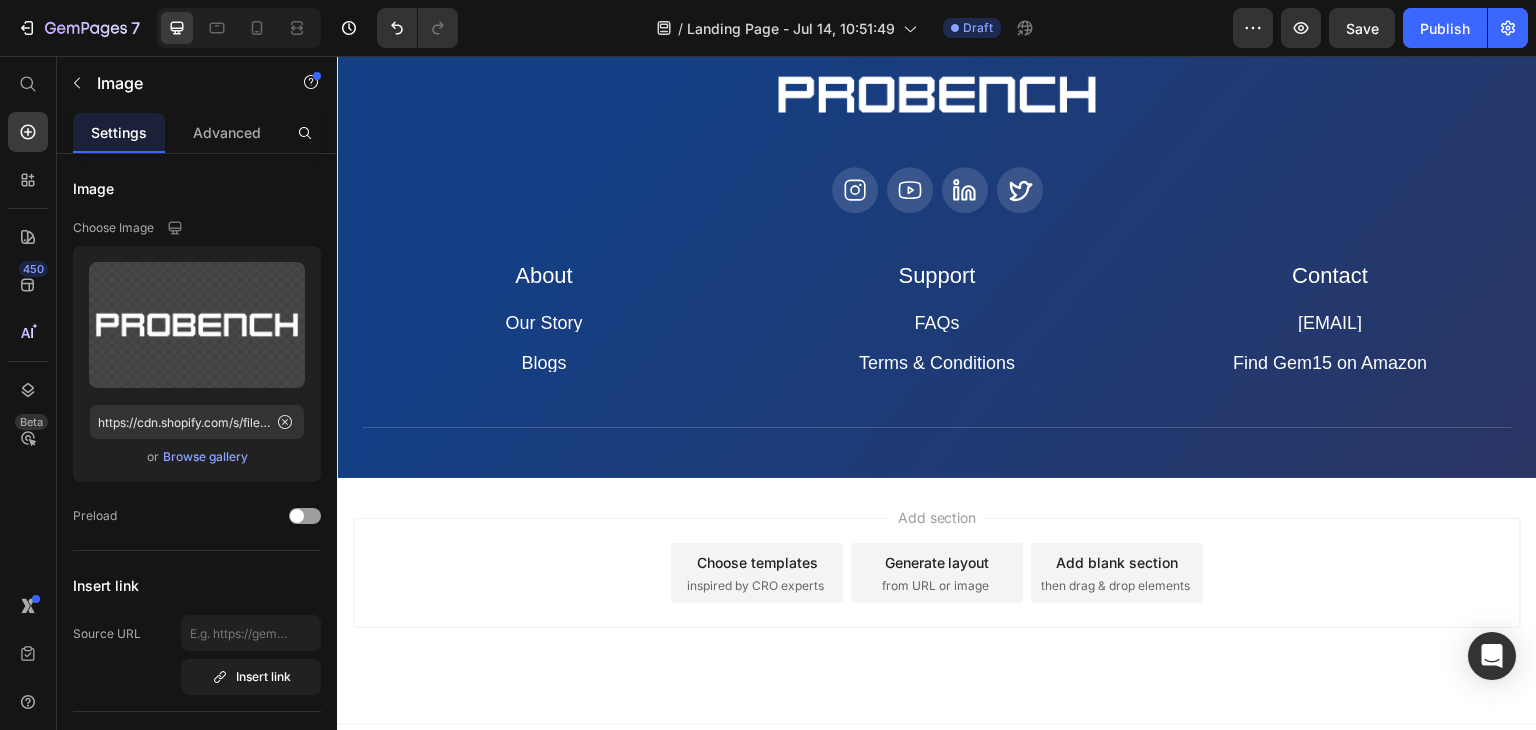 click on "Add section Choose templates inspired by CRO experts Generate layout from URL or image Add blank section then drag & drop elements" at bounding box center (937, 601) 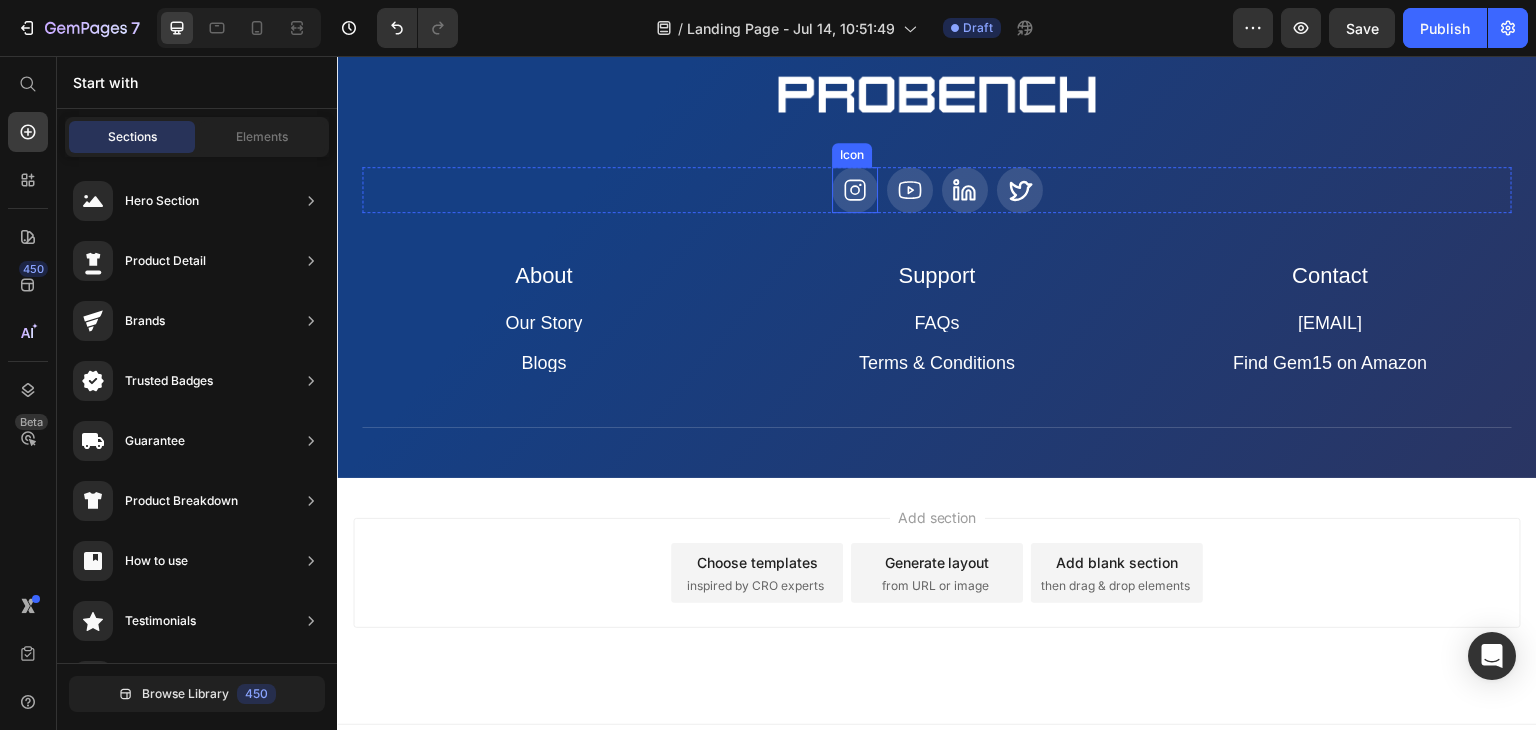 click at bounding box center [855, 190] 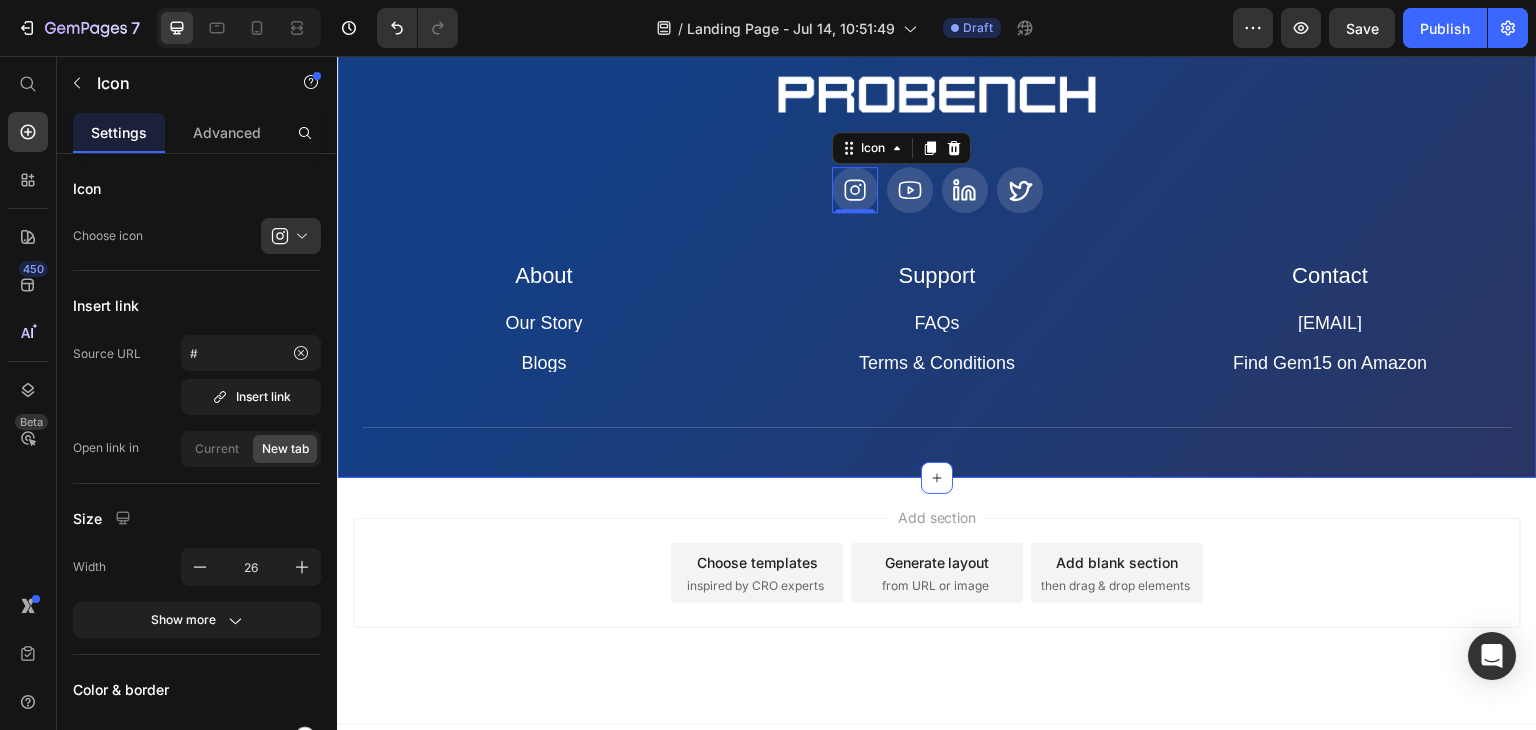 click on "Image
Icon   0
Icon
Icon
Icon Row
About Accordion
Support Accordion
Contact Accordion Row About Heading Our Story Button Blogs Button Row Support Heading FAQs Button Terms & Conditions Button Row Contact Heading hey@trygem15.com Button Find Gem15 on Amazon   Button Row Row Row                Title Line Section 11" at bounding box center [937, 241] 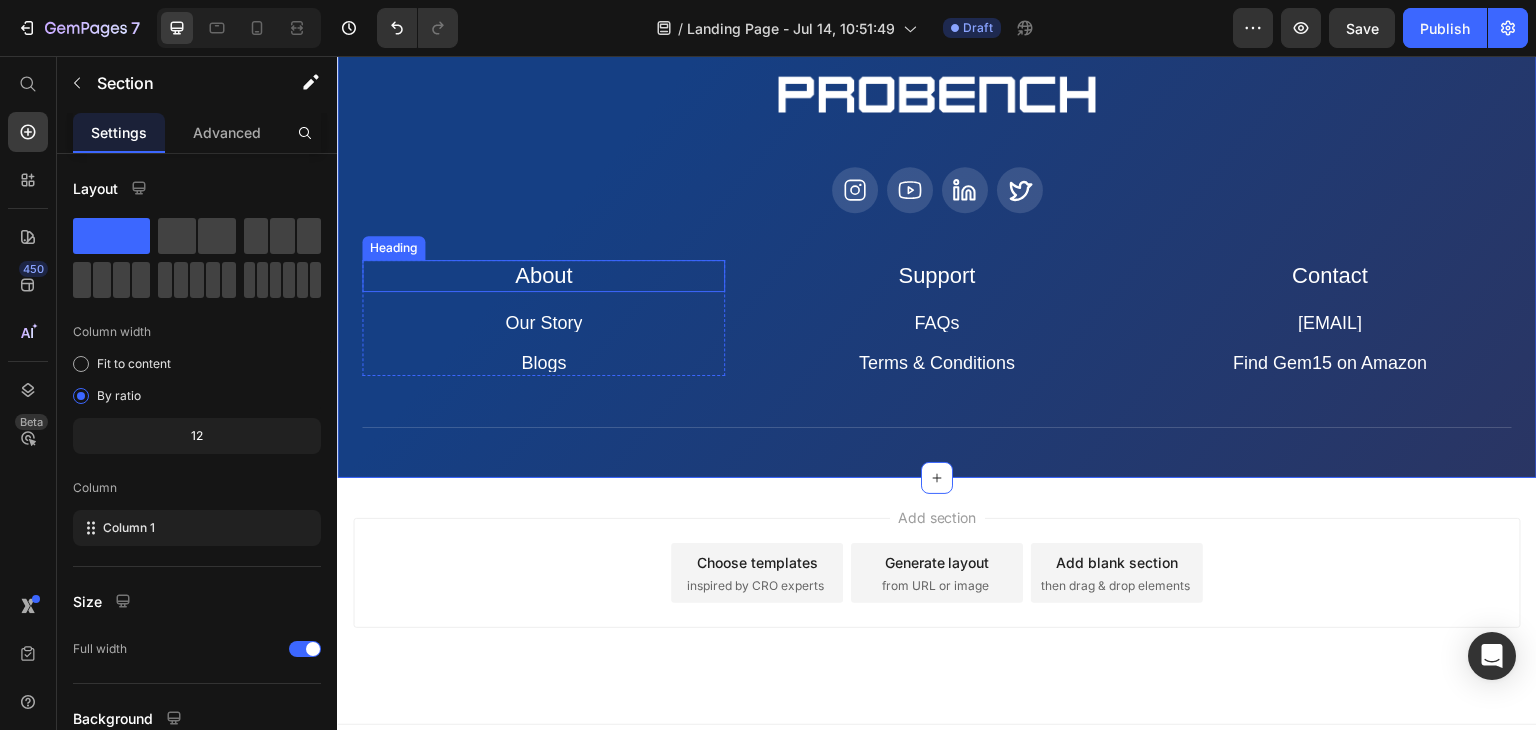click on "About" at bounding box center (543, 276) 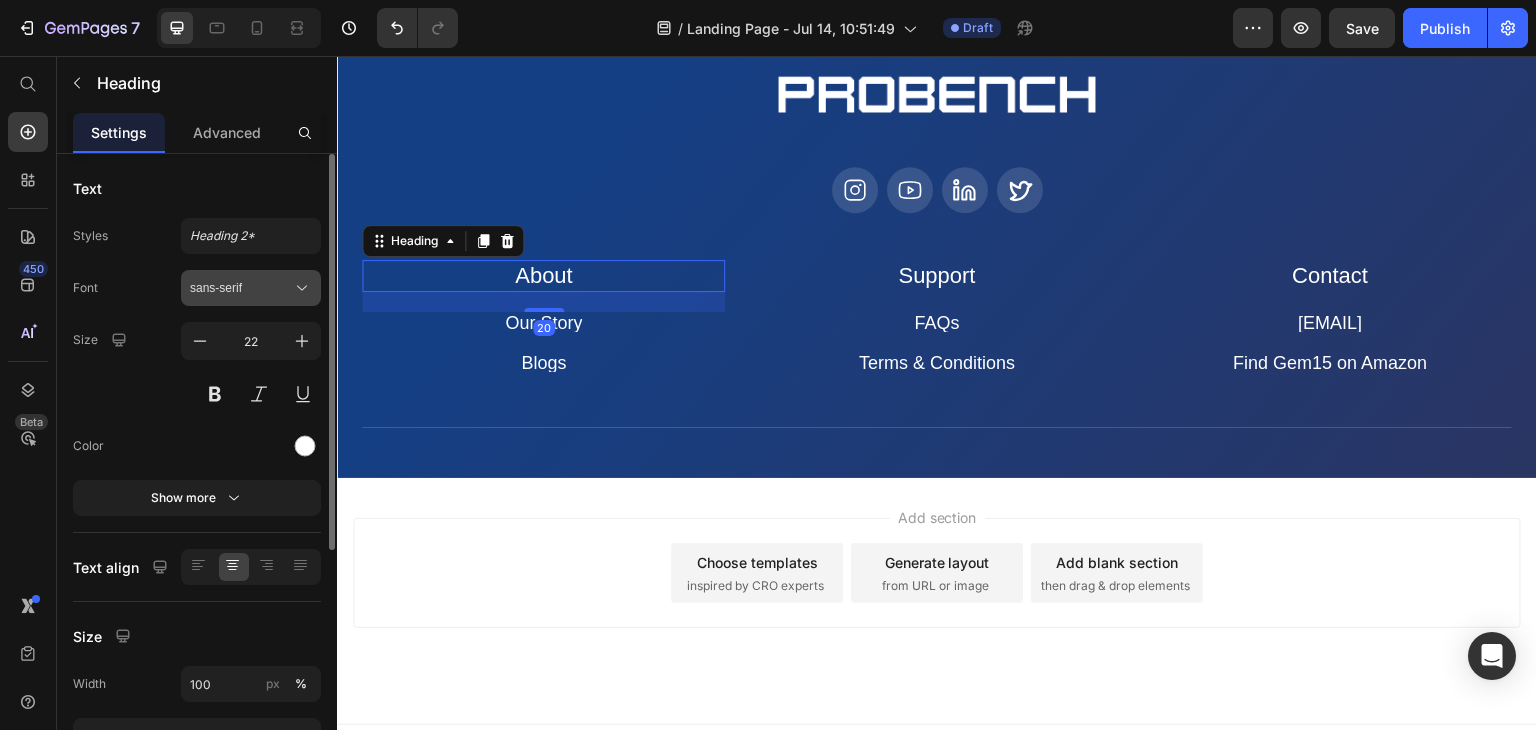 click on "sans-serif" at bounding box center (241, 288) 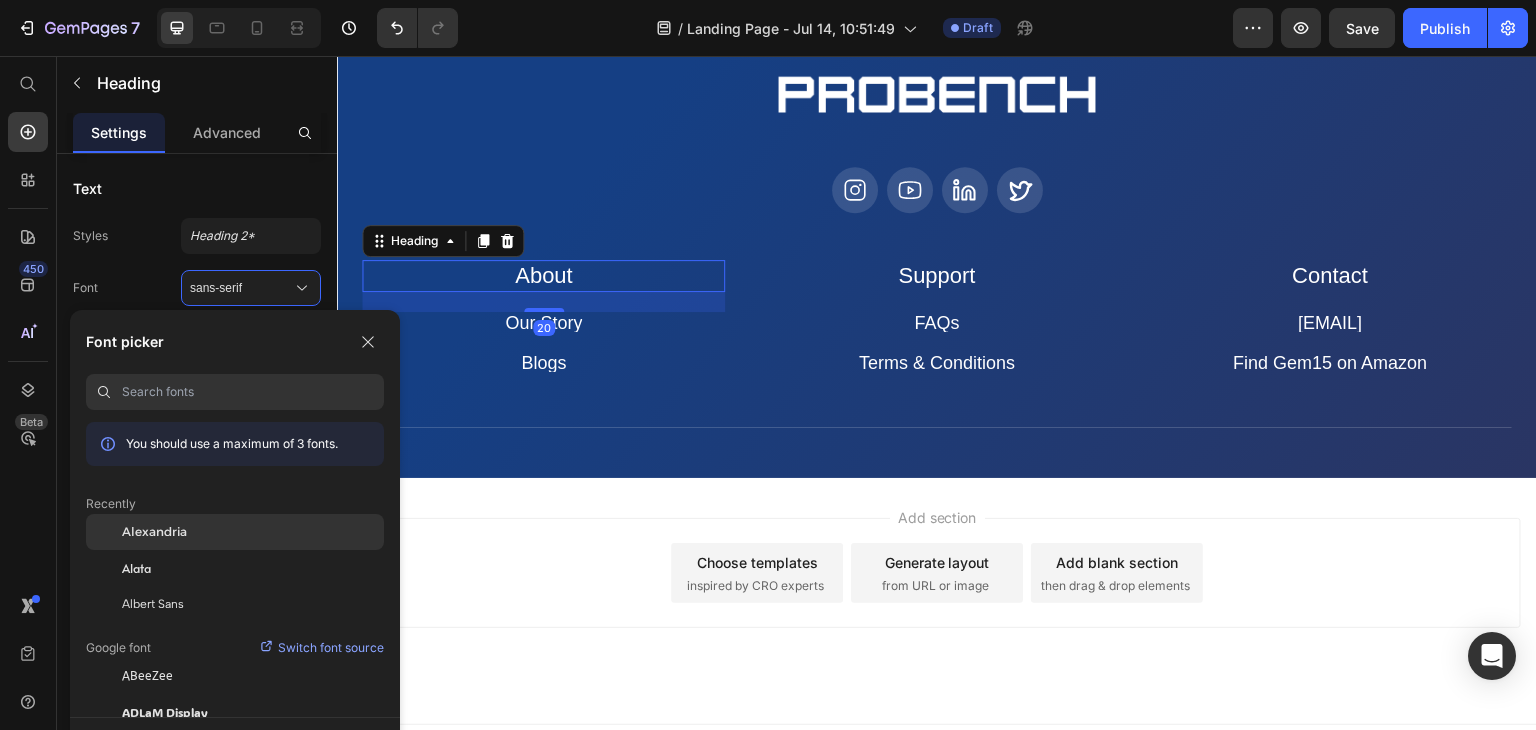 click on "Alexandria" 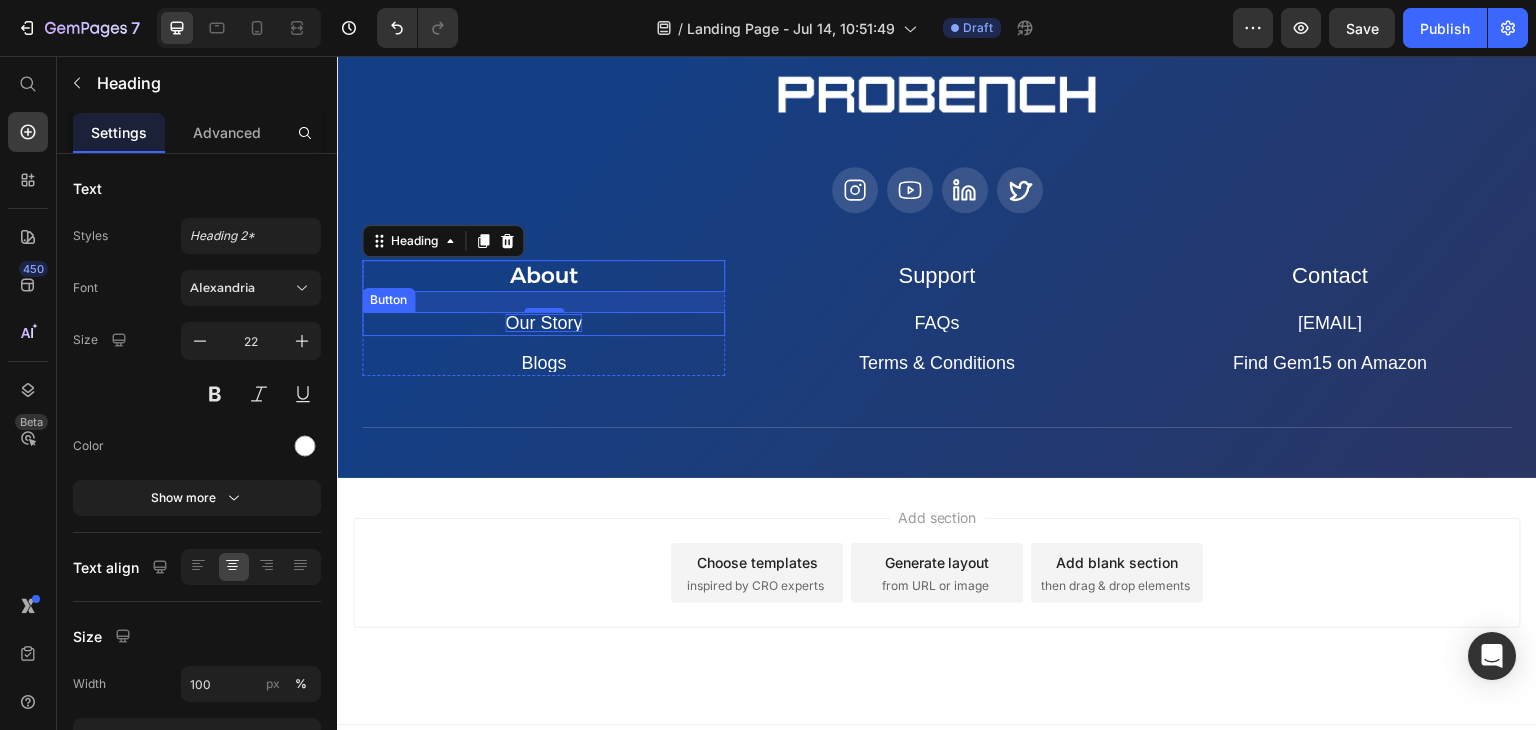 click on "Our Story" at bounding box center [543, 323] 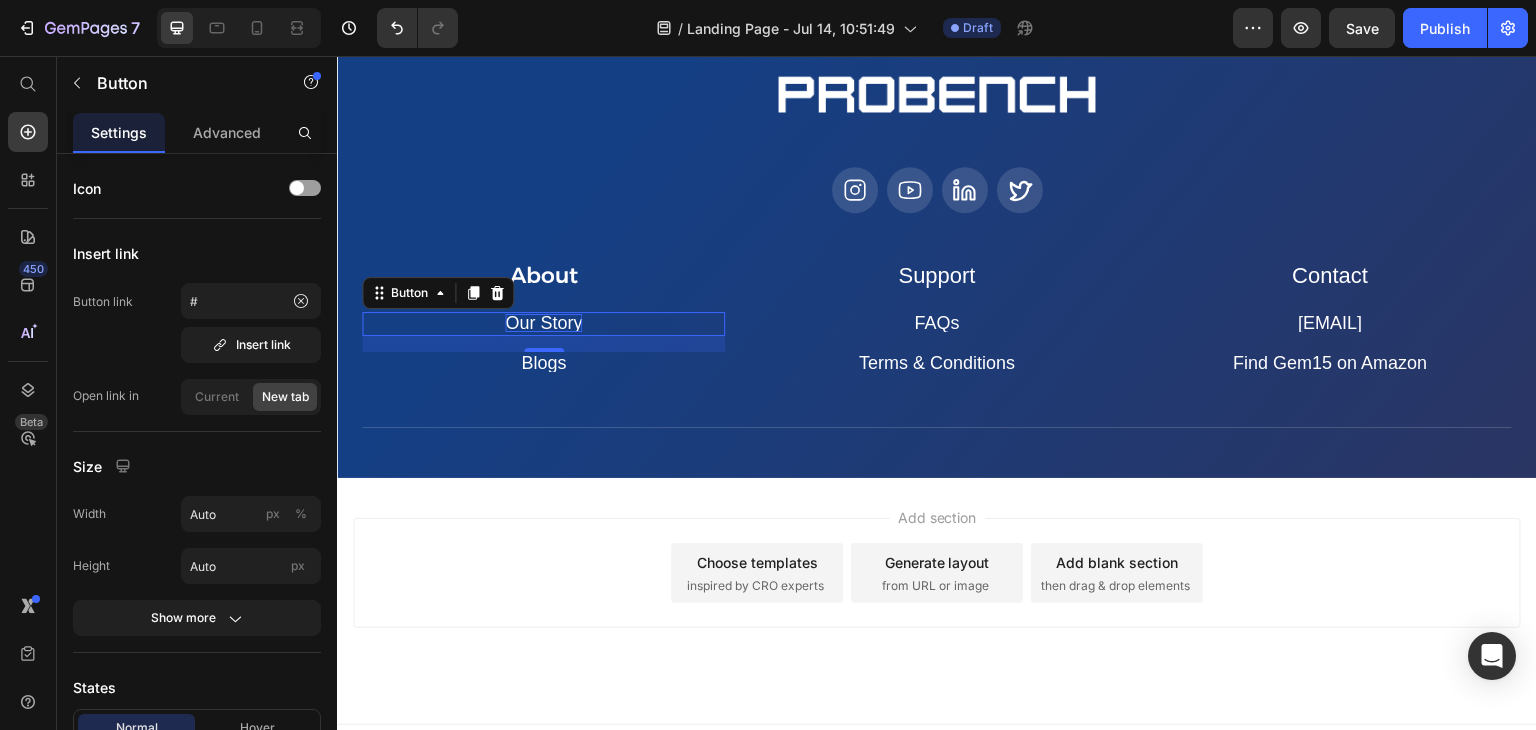 click on "Our Story" at bounding box center (543, 323) 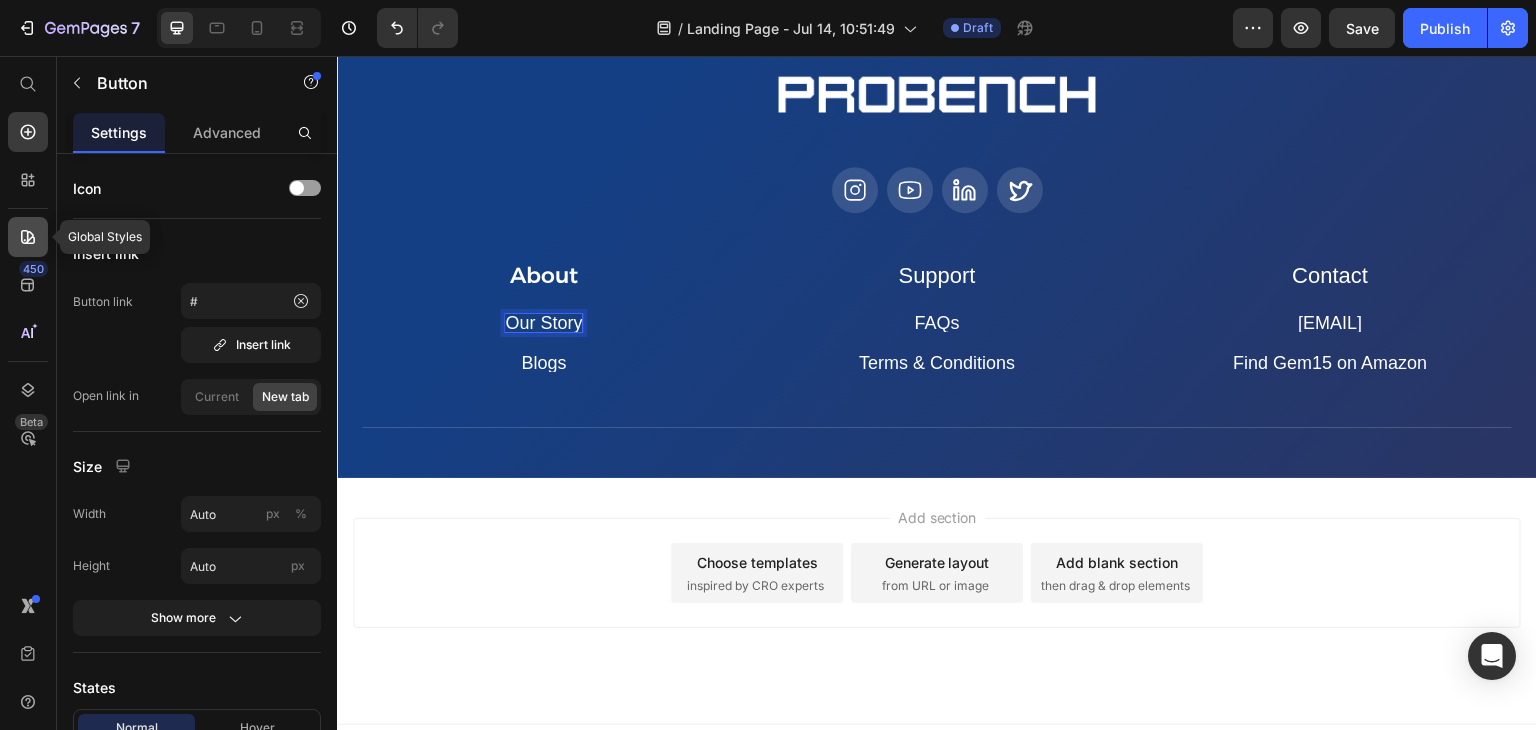 click 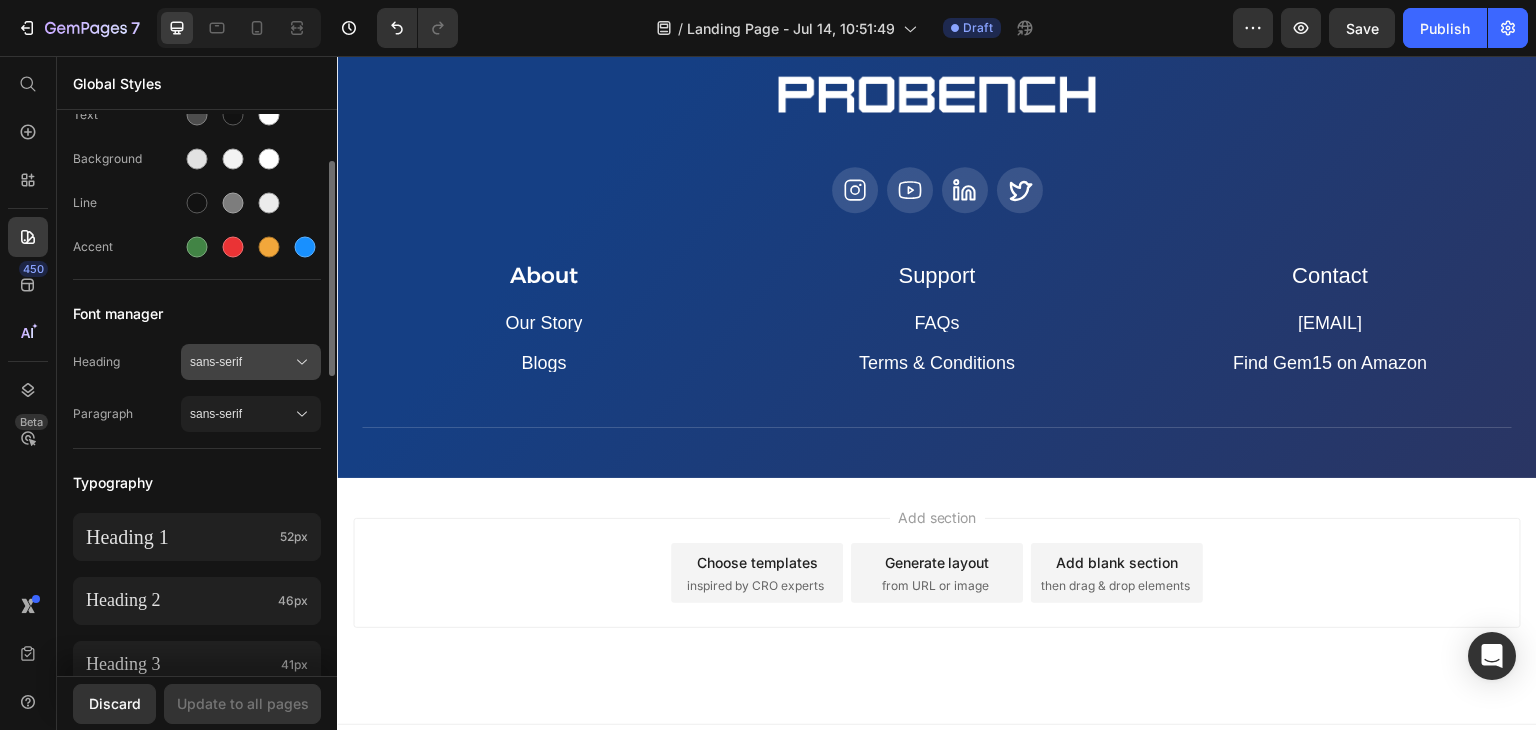 scroll, scrollTop: 124, scrollLeft: 0, axis: vertical 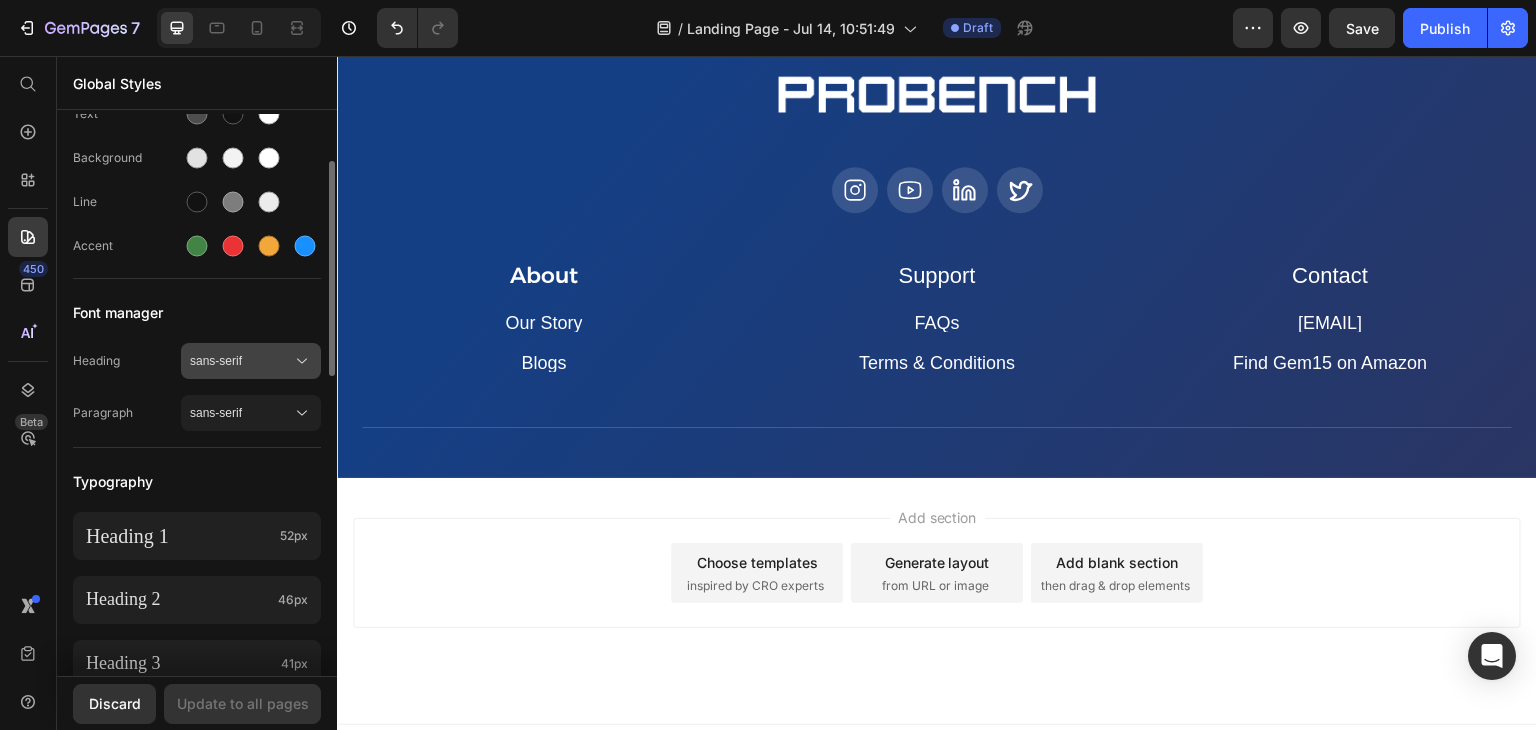 click on "sans-serif" at bounding box center [241, 361] 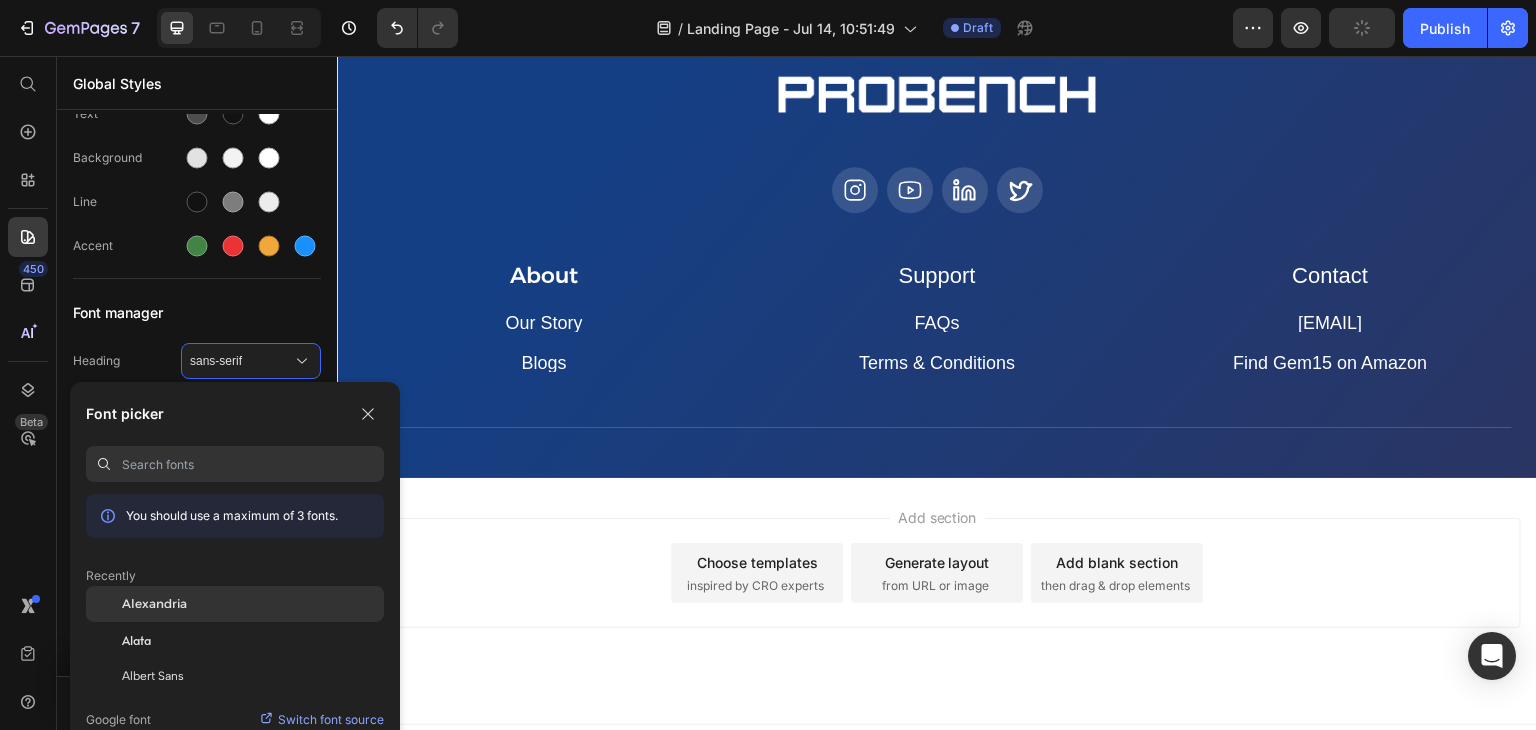 click on "Alexandria" 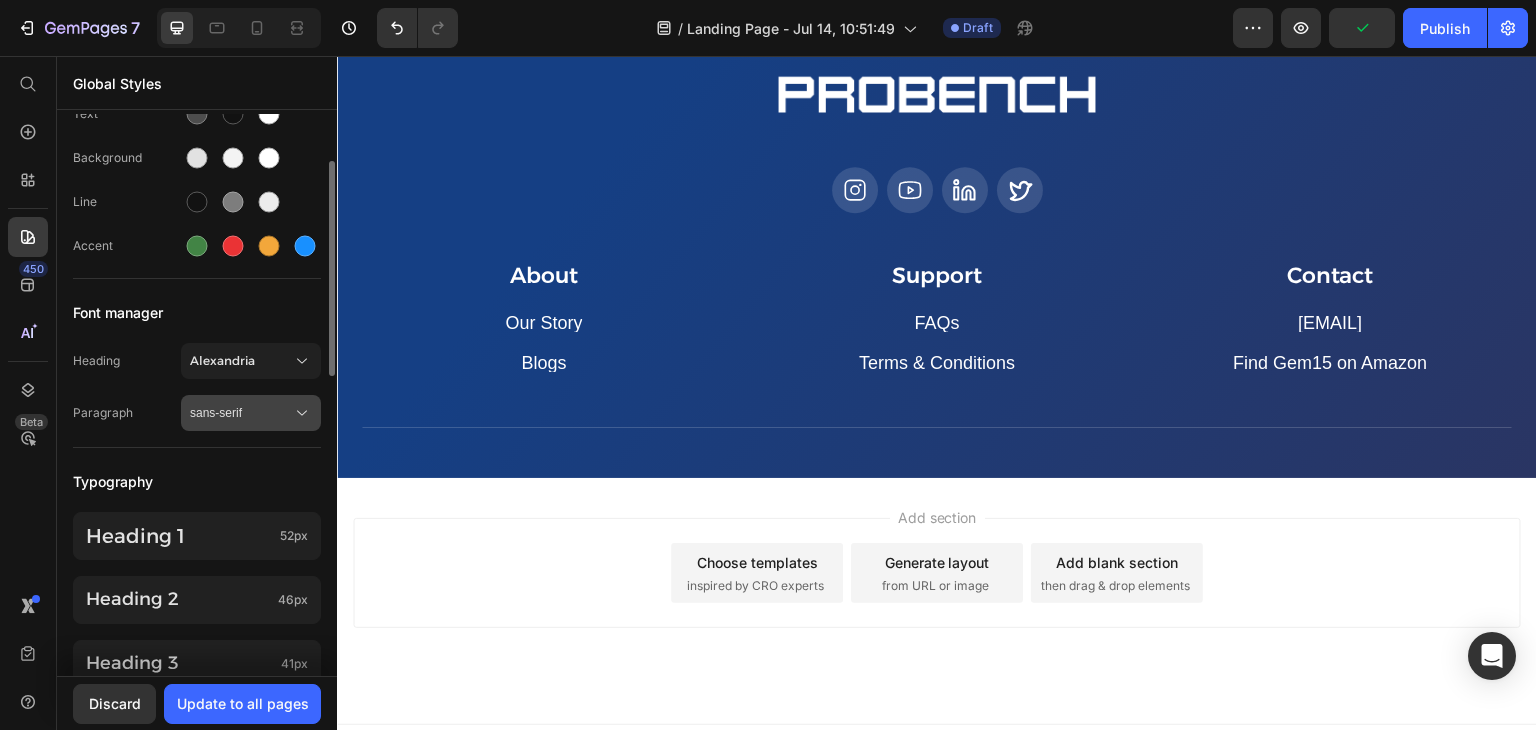 click on "sans-serif" at bounding box center [241, 413] 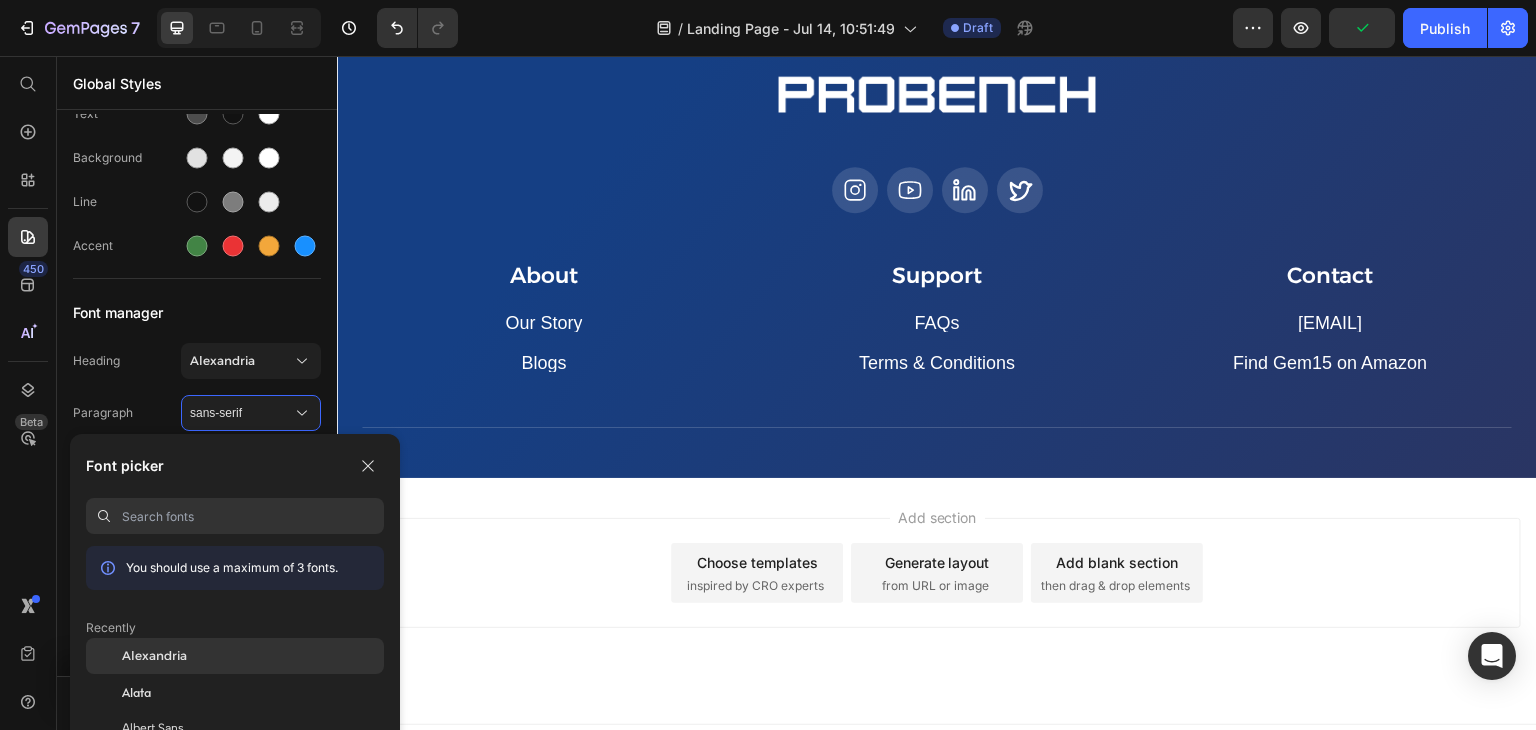 click on "Alexandria" at bounding box center [154, 656] 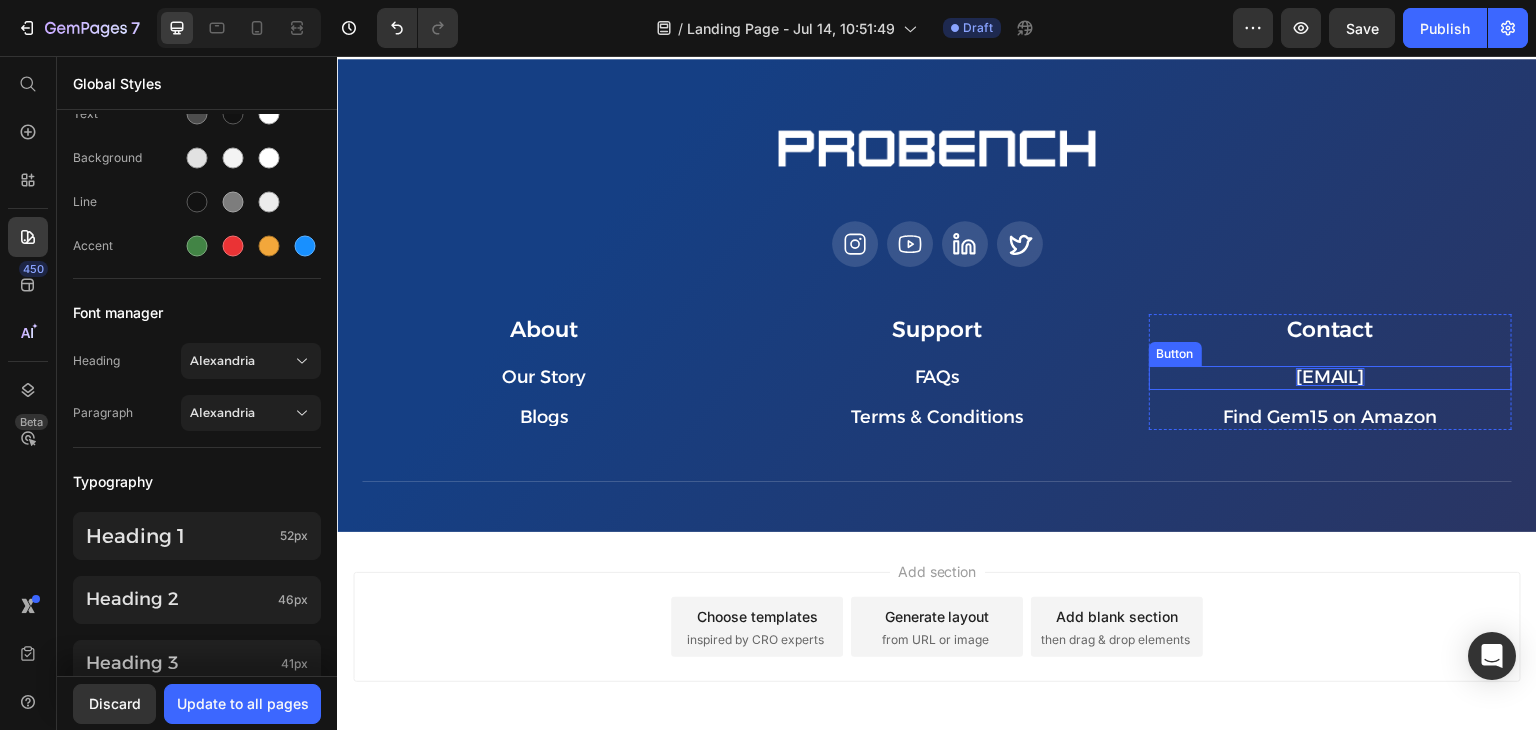 click on "hey@trygem15.com" at bounding box center [1330, 377] 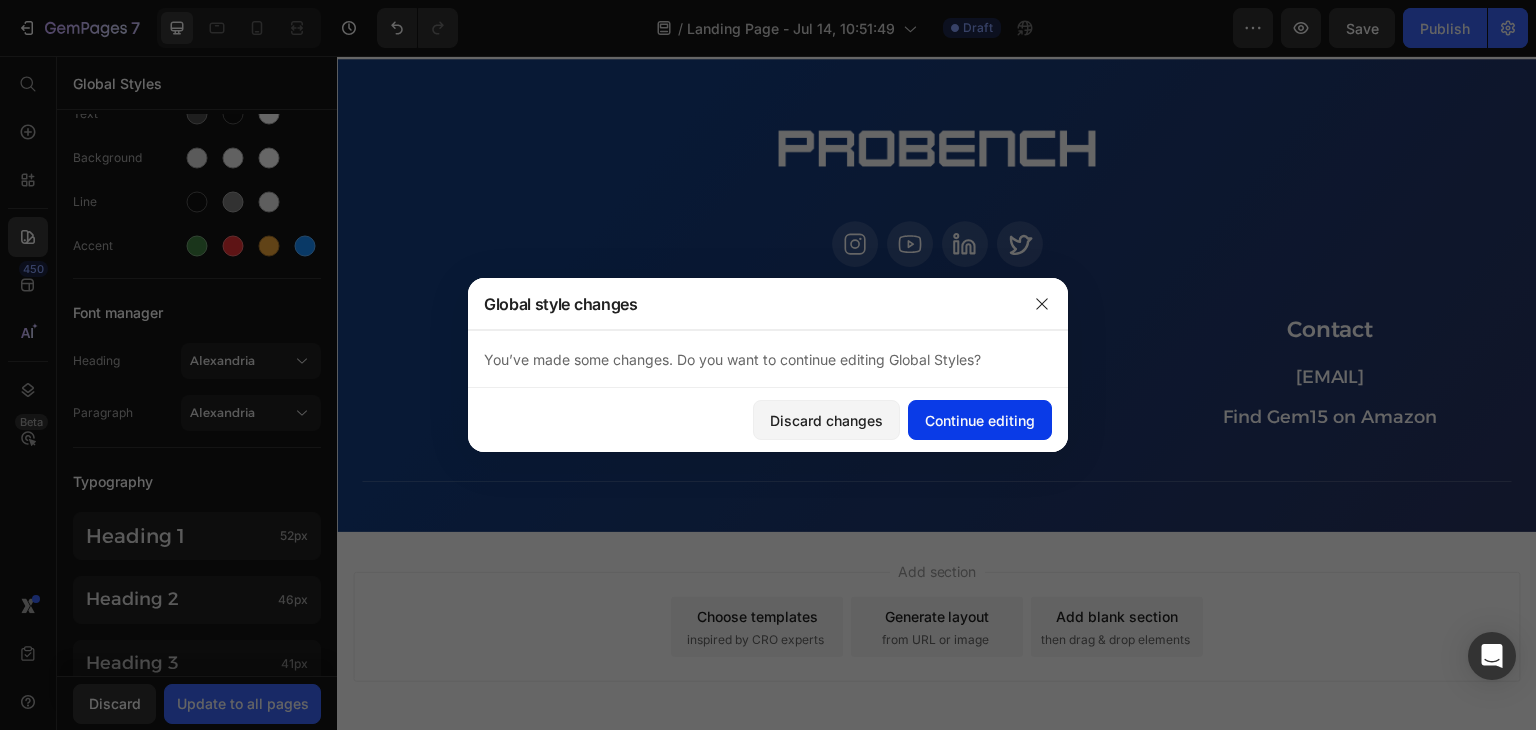 click on "Continue editing" at bounding box center (980, 420) 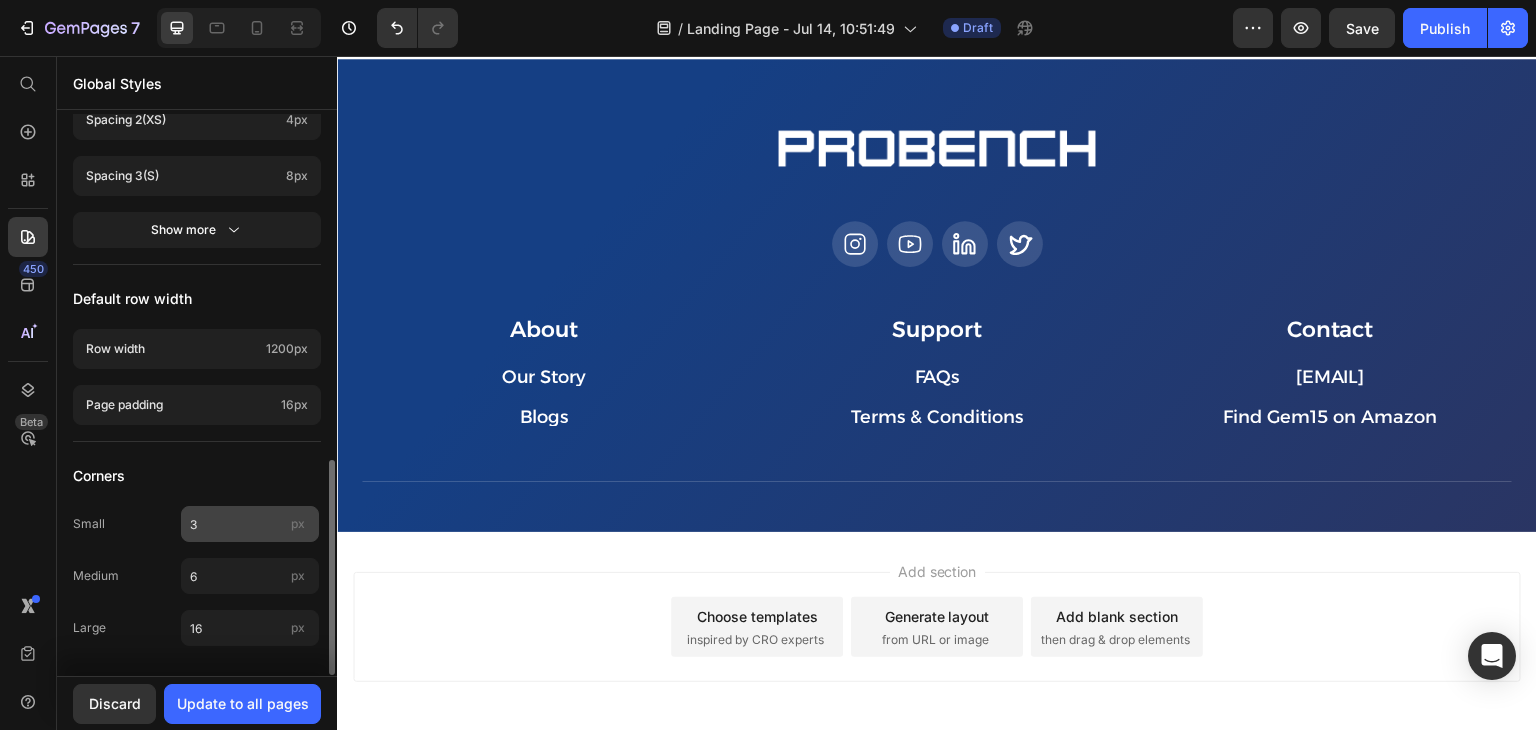 scroll, scrollTop: 900, scrollLeft: 0, axis: vertical 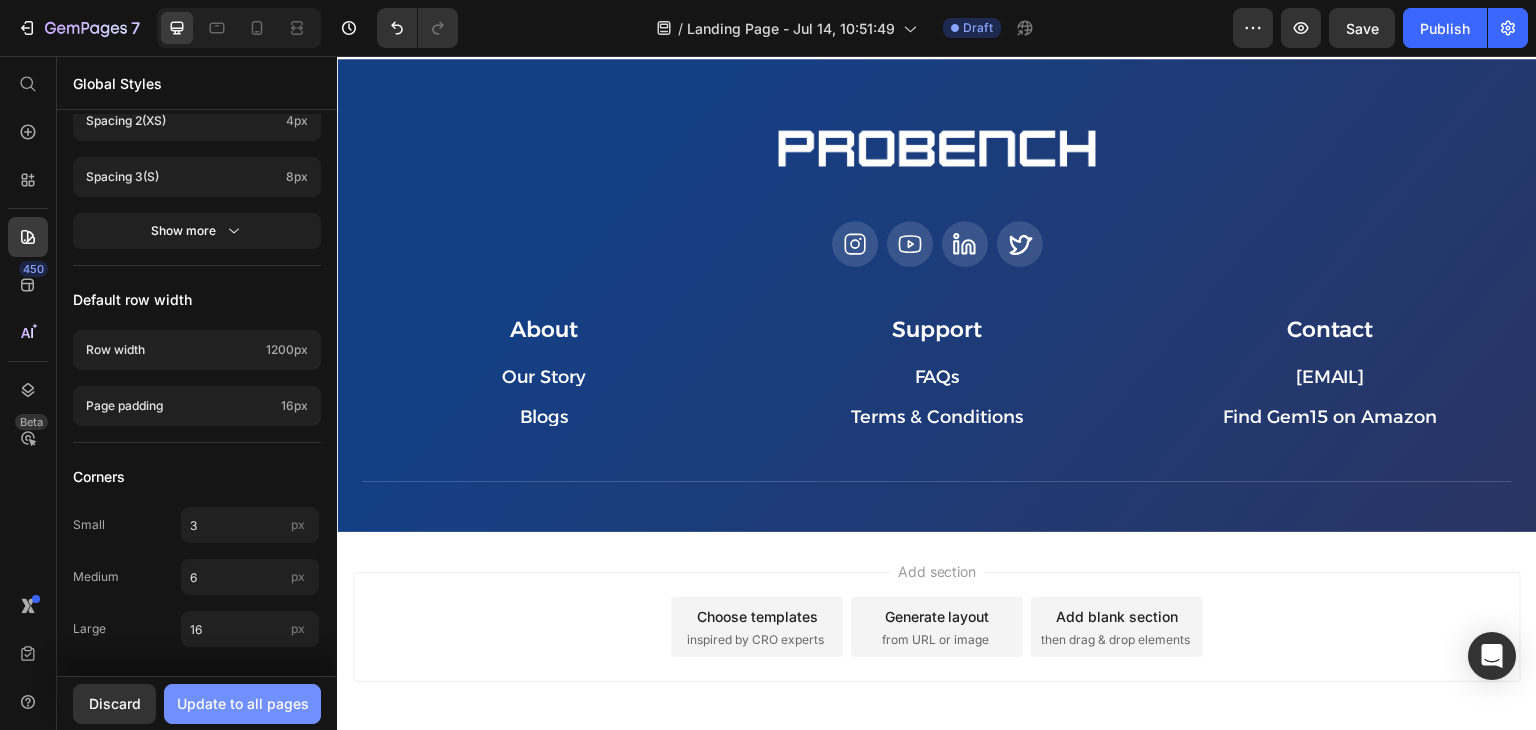 click on "Update to all pages" at bounding box center (243, 703) 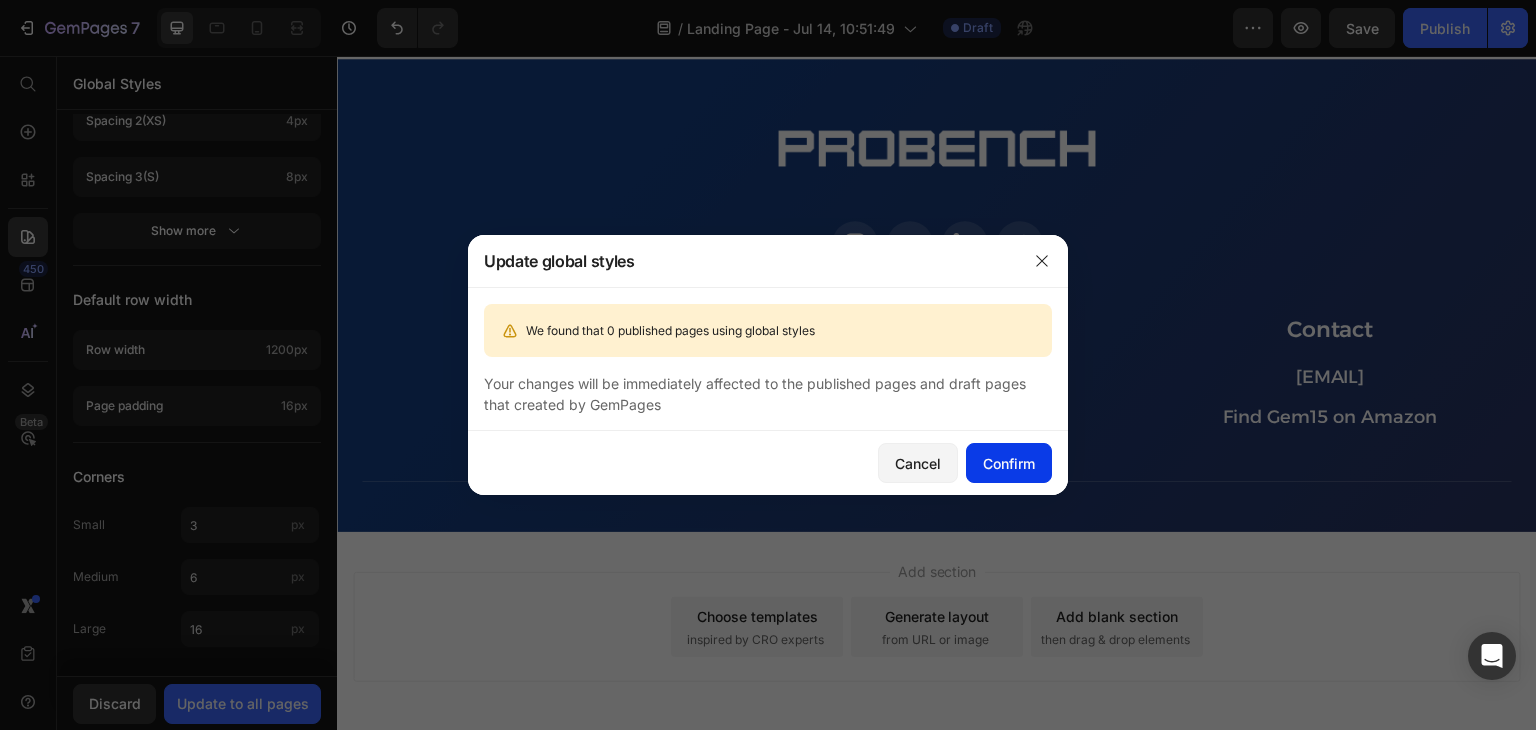 click on "Confirm" at bounding box center [1009, 463] 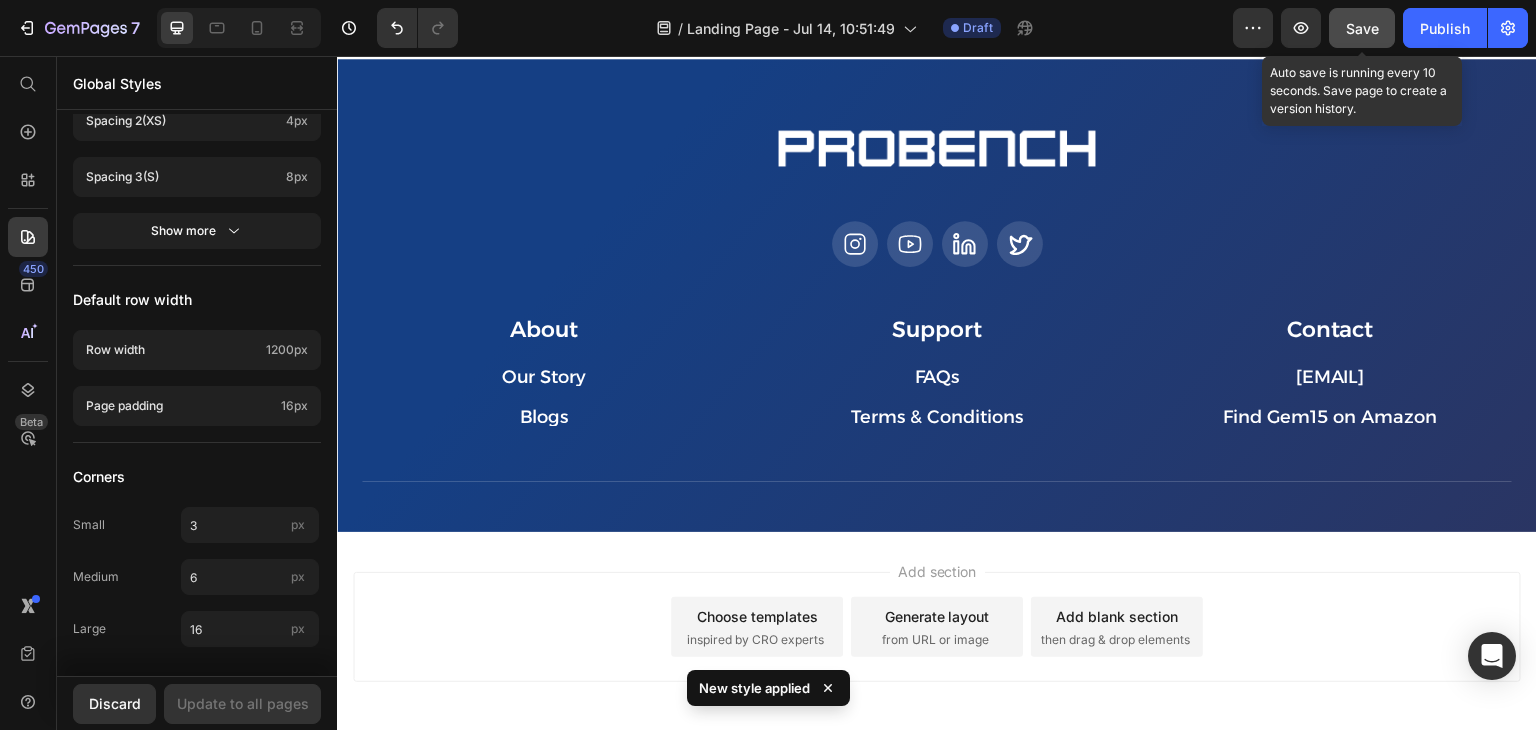 click on "Save" at bounding box center [1362, 28] 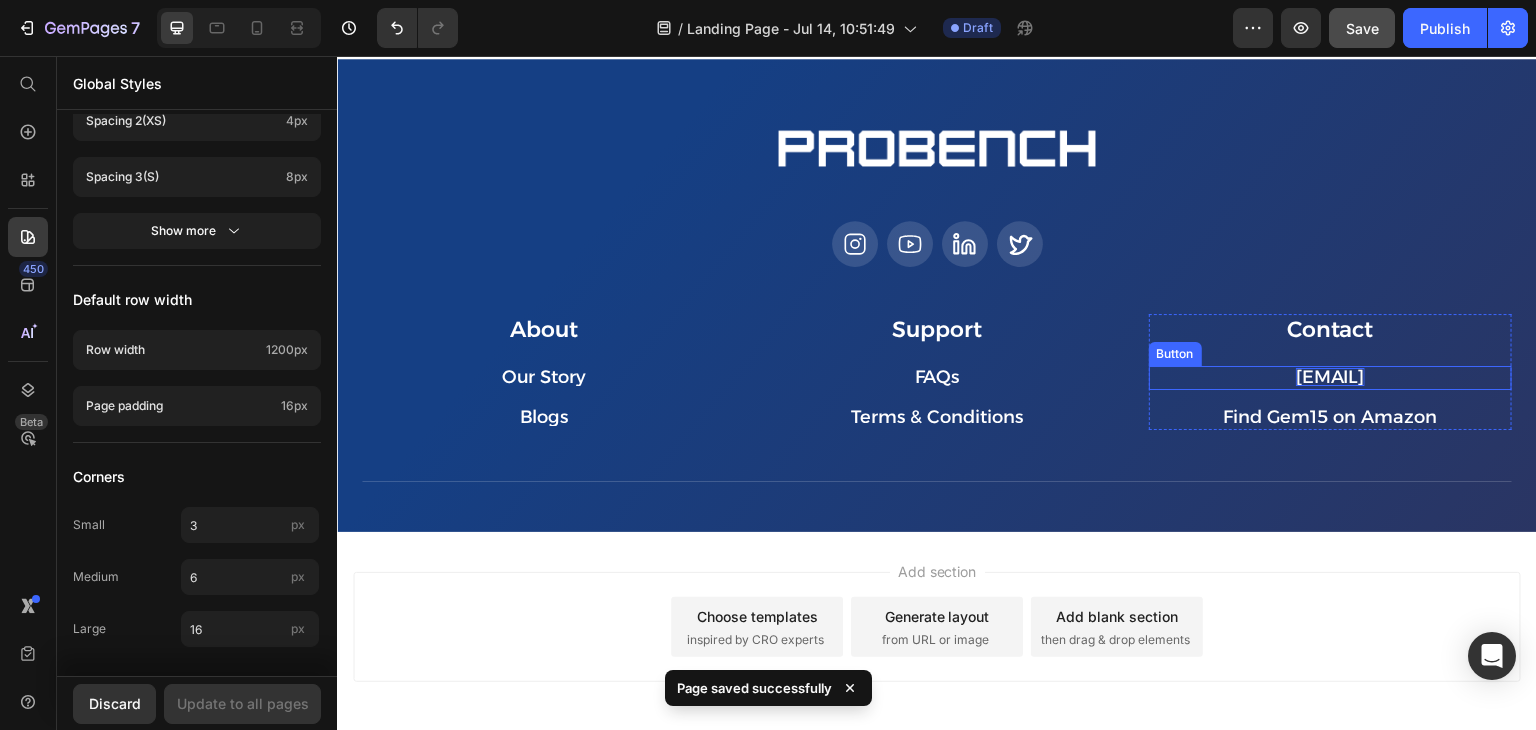 click on "hey@trygem15.com" at bounding box center [1330, 377] 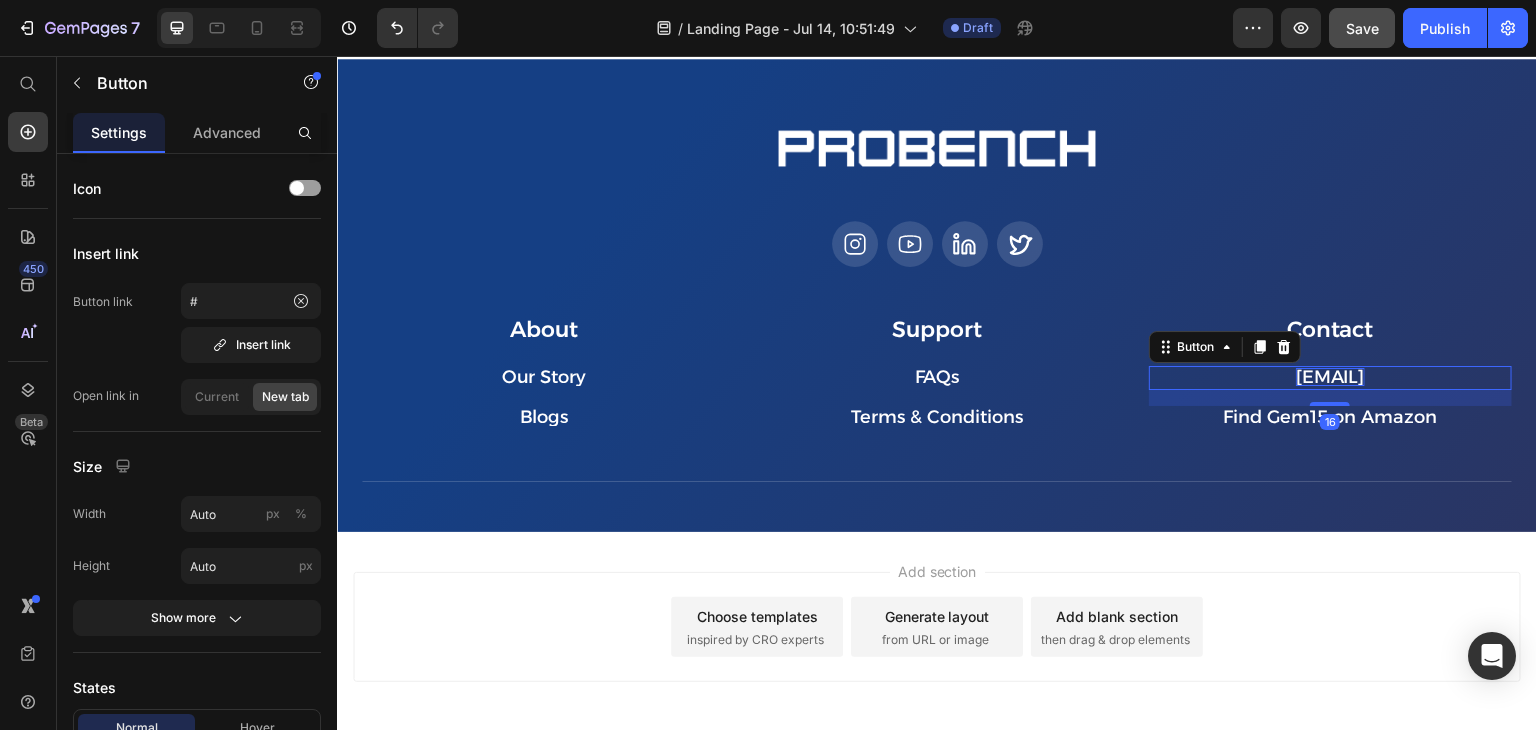 click on "hey@trygem15.com" at bounding box center (1330, 377) 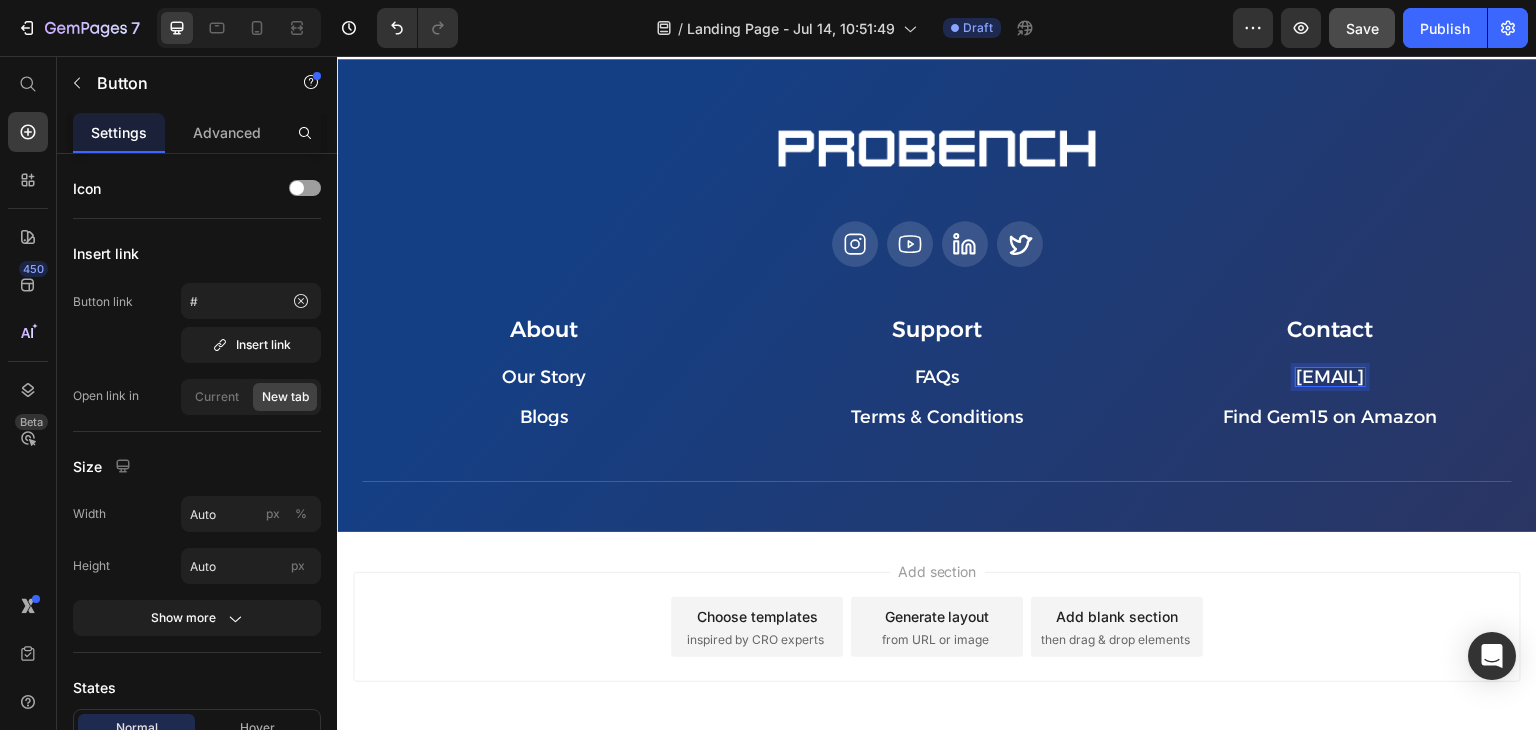 click on "hey@probench.com" at bounding box center (1330, 377) 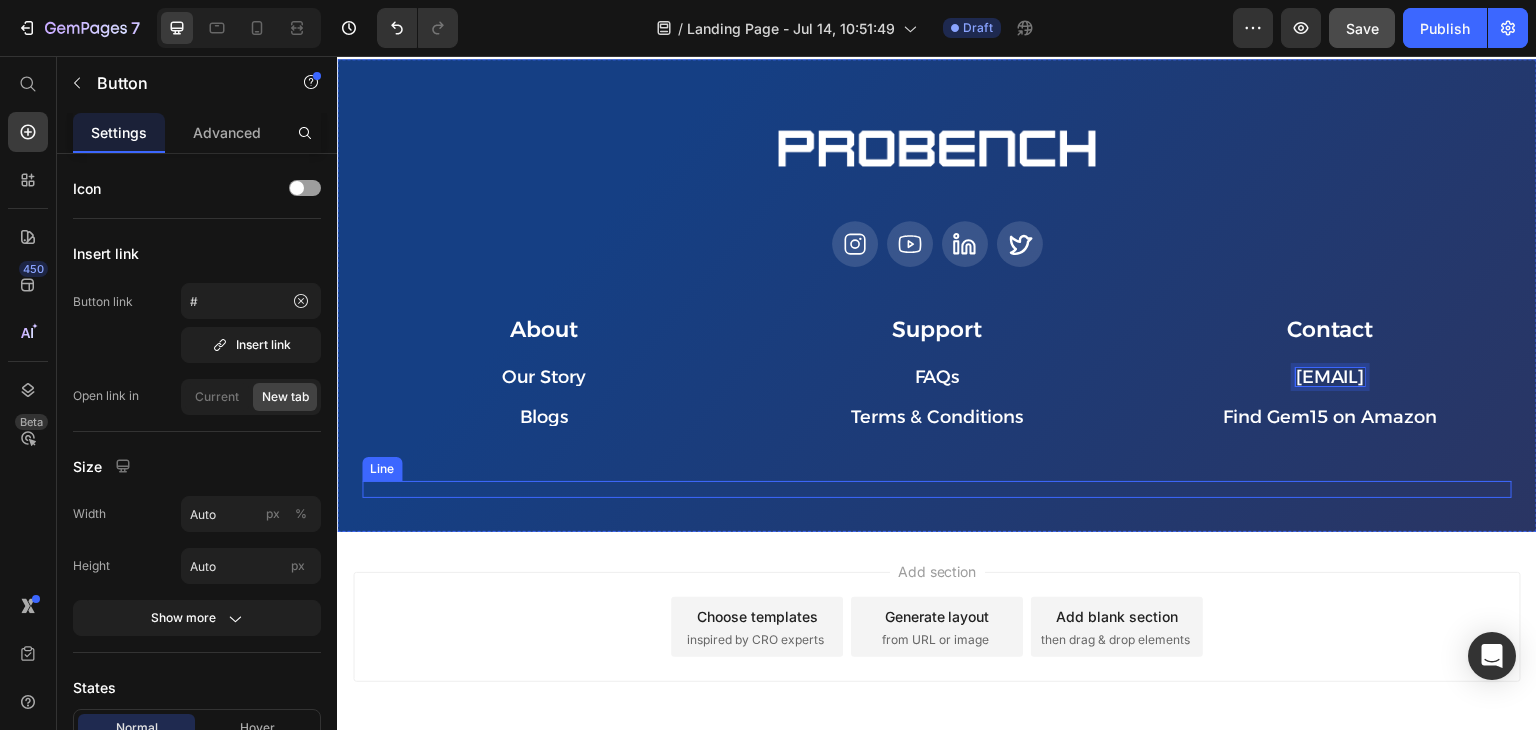 click on "Title Line" at bounding box center (937, 489) 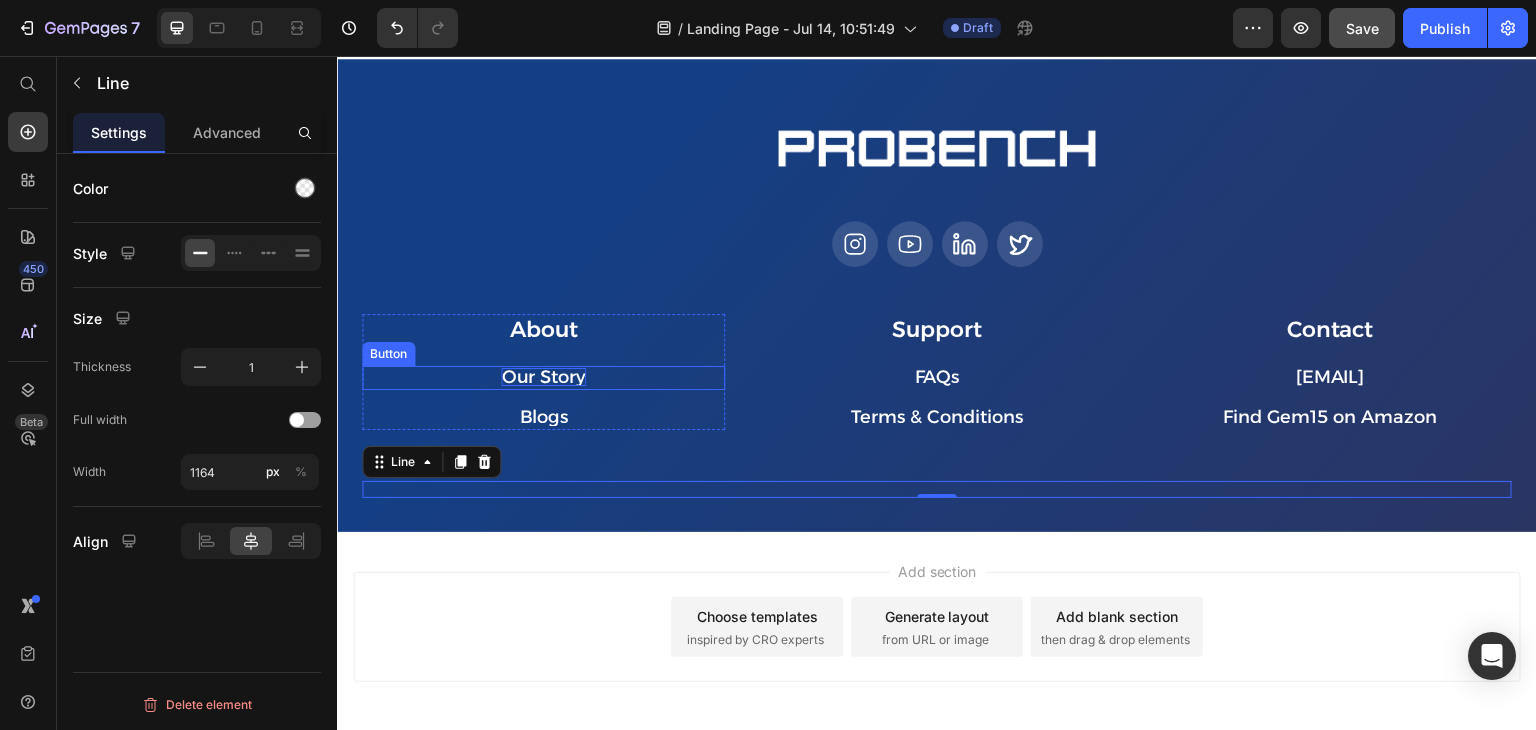 click on "Our Story" at bounding box center [543, 377] 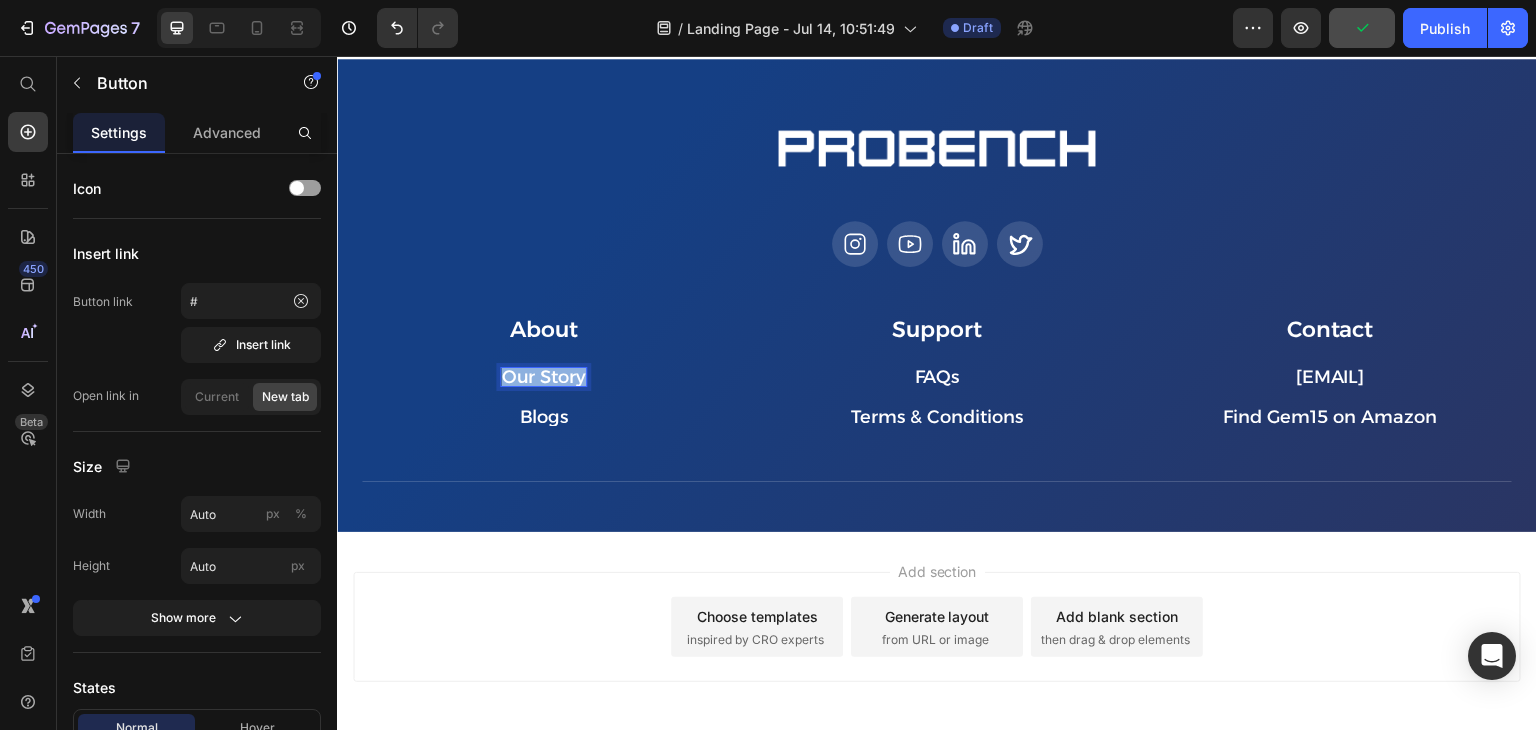 drag, startPoint x: 583, startPoint y: 549, endPoint x: 503, endPoint y: 546, distance: 80.05623 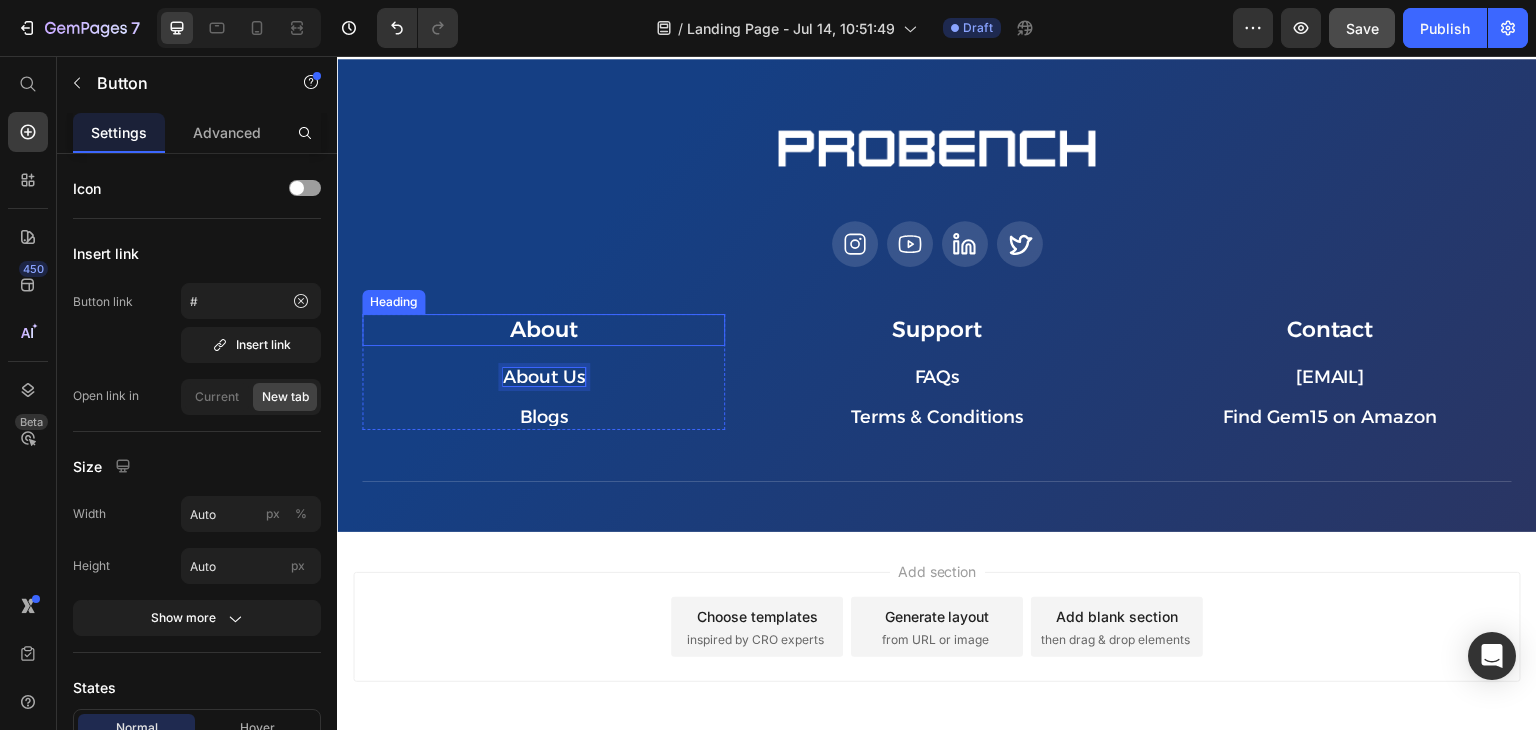 click on "About" at bounding box center [543, 330] 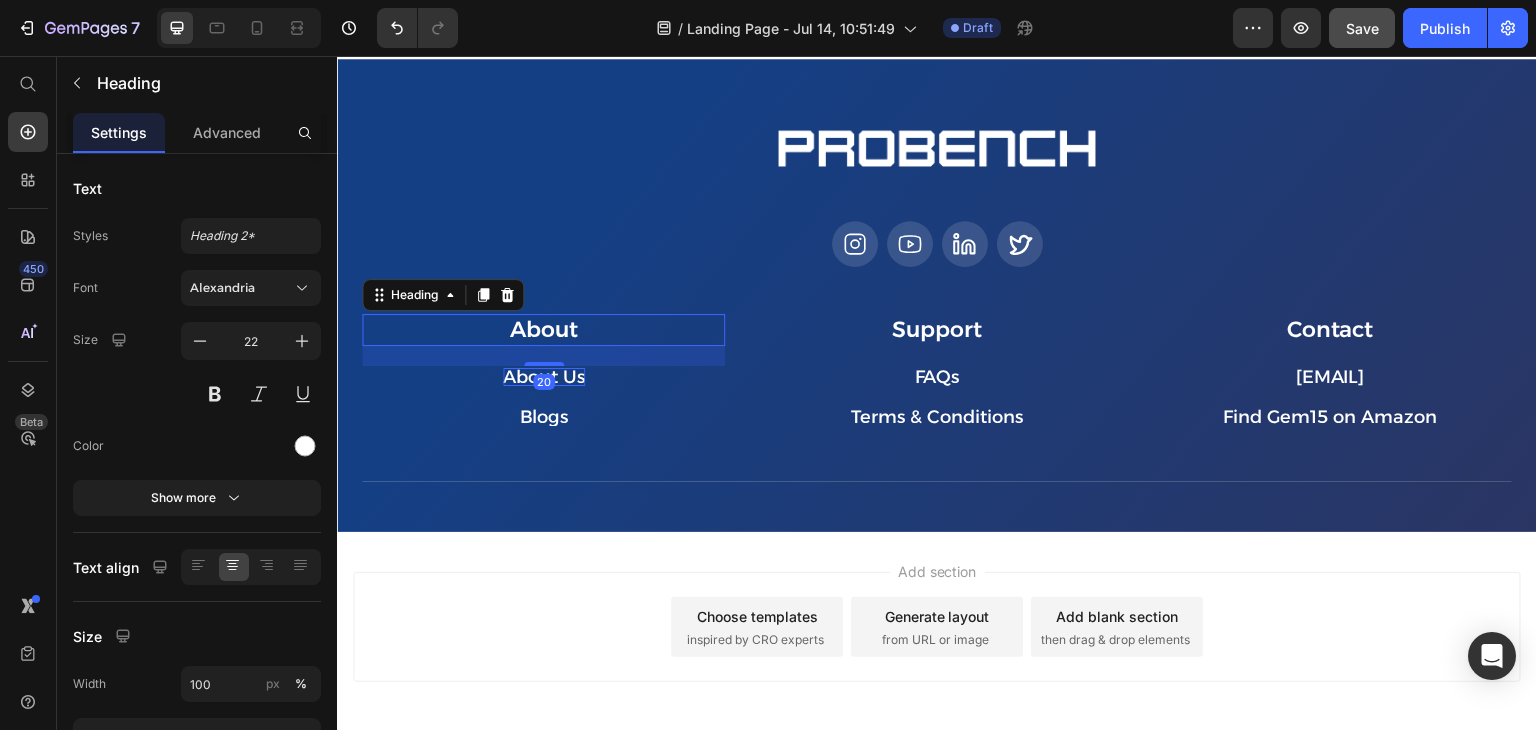 click on "About" at bounding box center (543, 330) 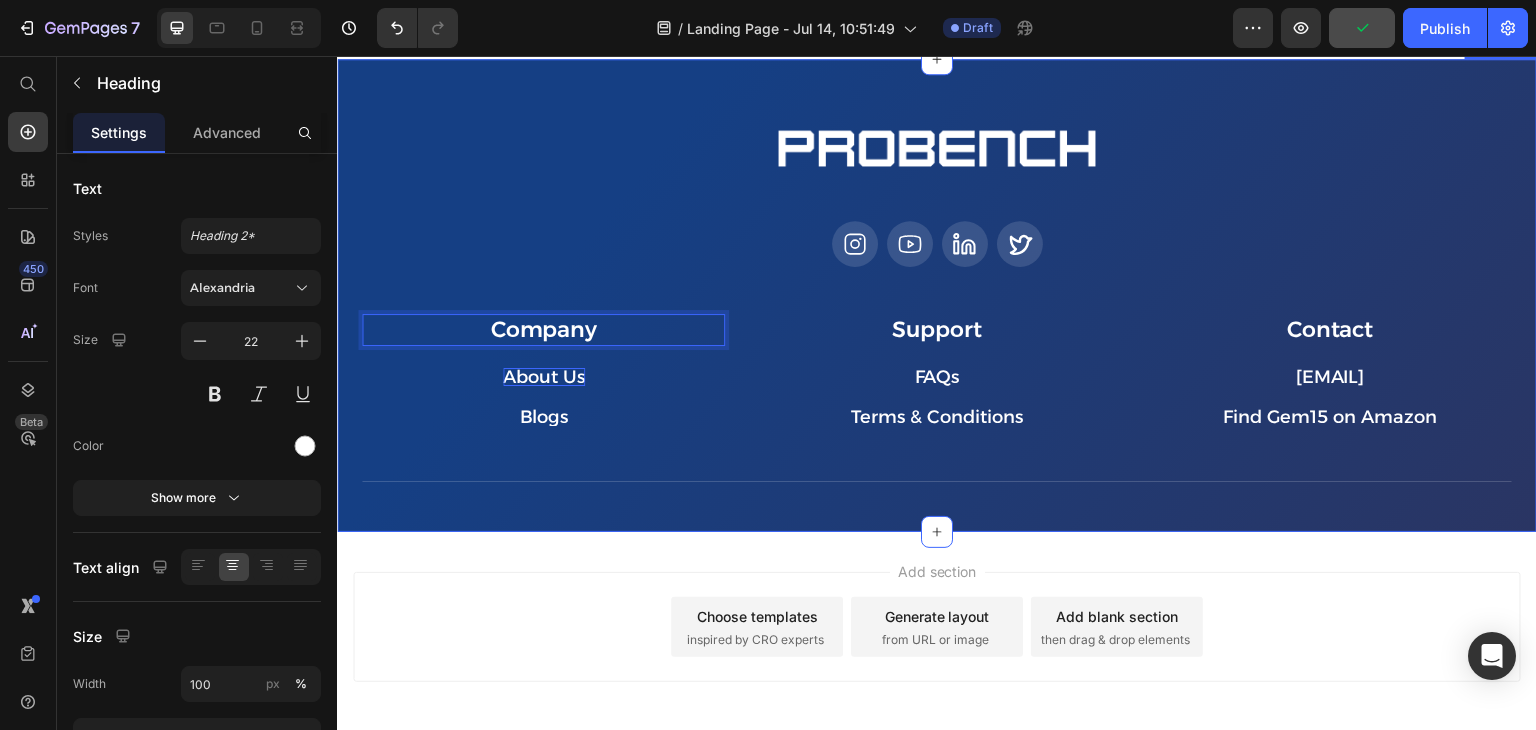 click on "Image
Icon
Icon
Icon
Icon Row
About Accordion
Support Accordion
Contact Accordion Row Company Heading   20 About Us Button Blogs Button Row Support Heading FAQs Button Terms & Conditions Button Row Contact Heading info@probench.com Button Find Gem15 on Amazon   Button Row Row Row                Title Line Section 11" at bounding box center (937, 295) 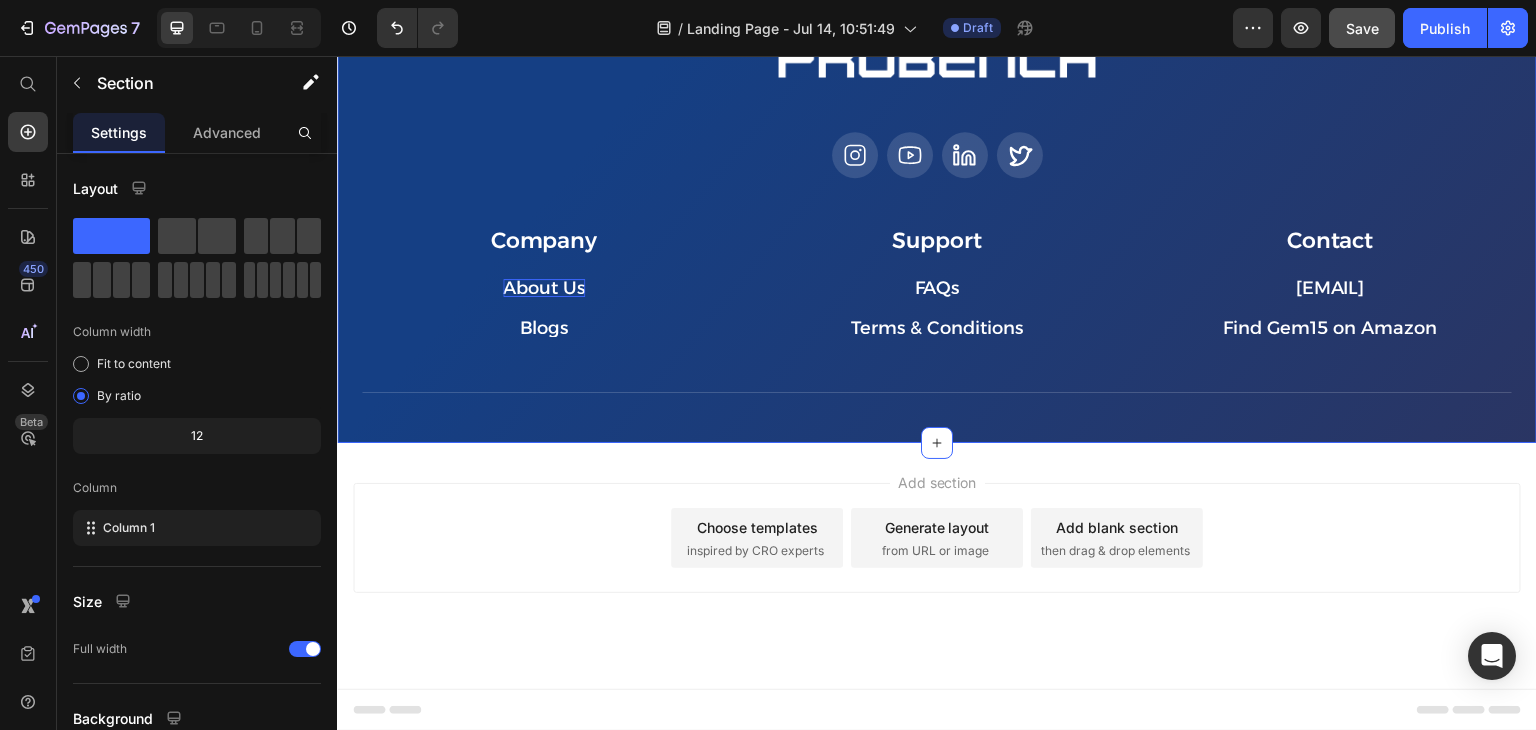scroll, scrollTop: 5285, scrollLeft: 0, axis: vertical 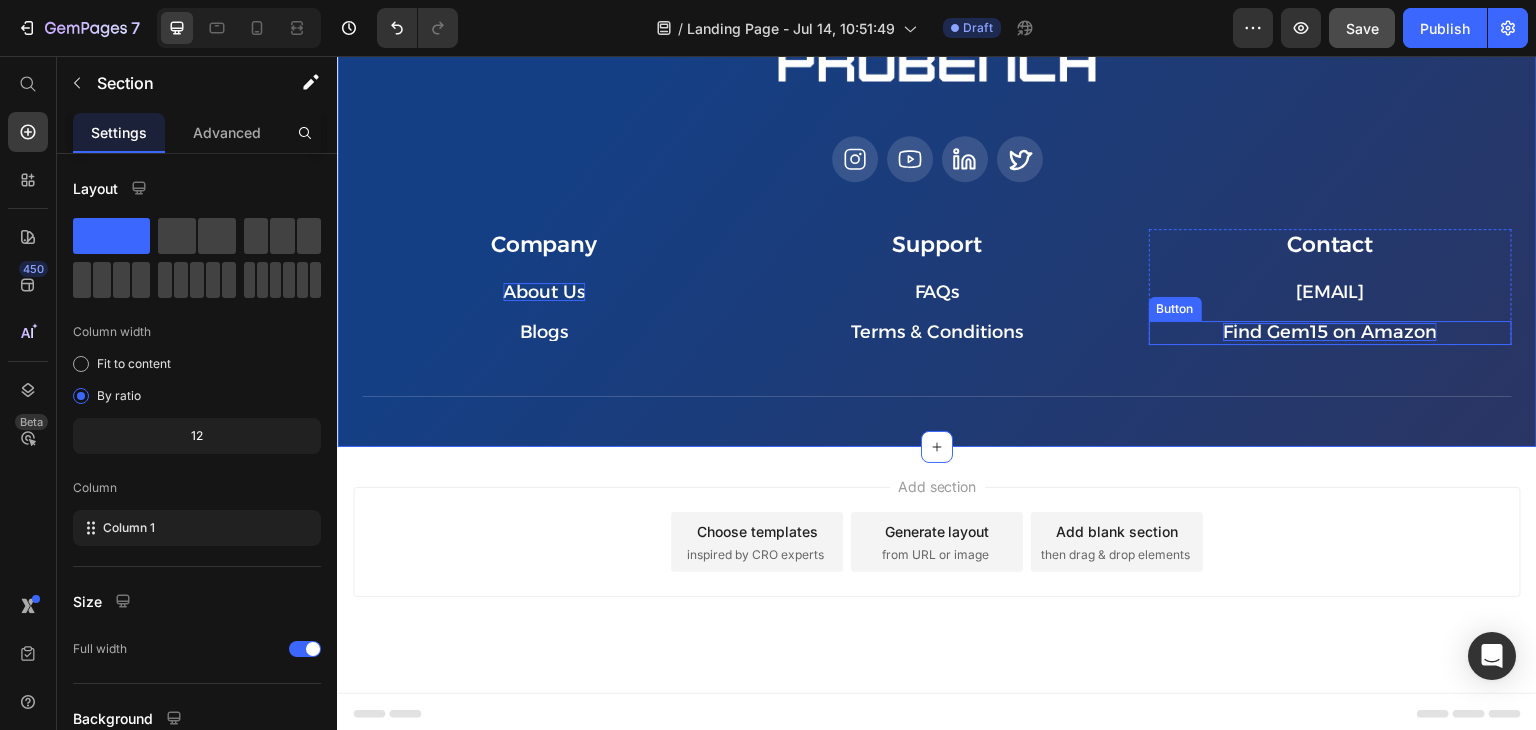 click on "Find Gem15 on Amazon" at bounding box center [1330, 332] 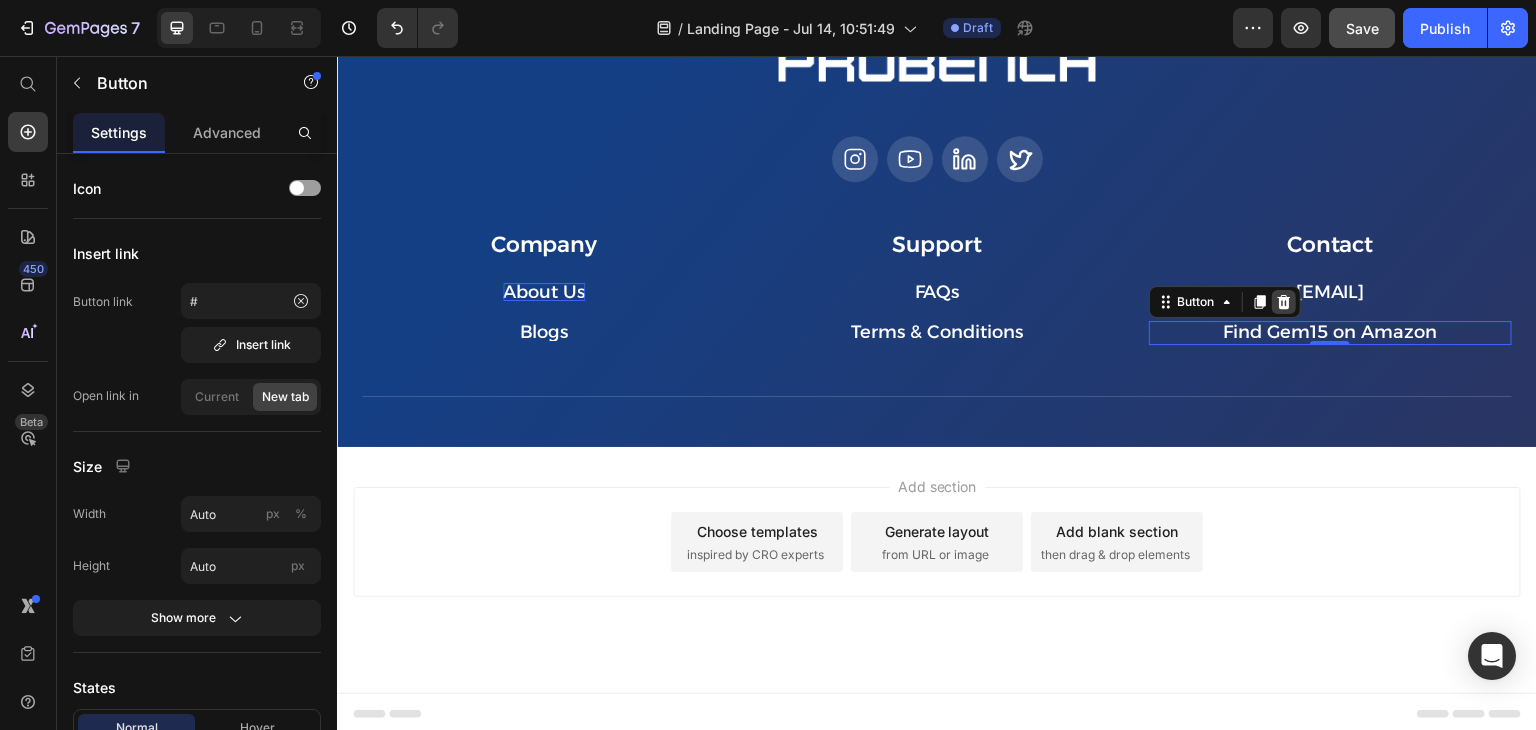 click at bounding box center [1284, 302] 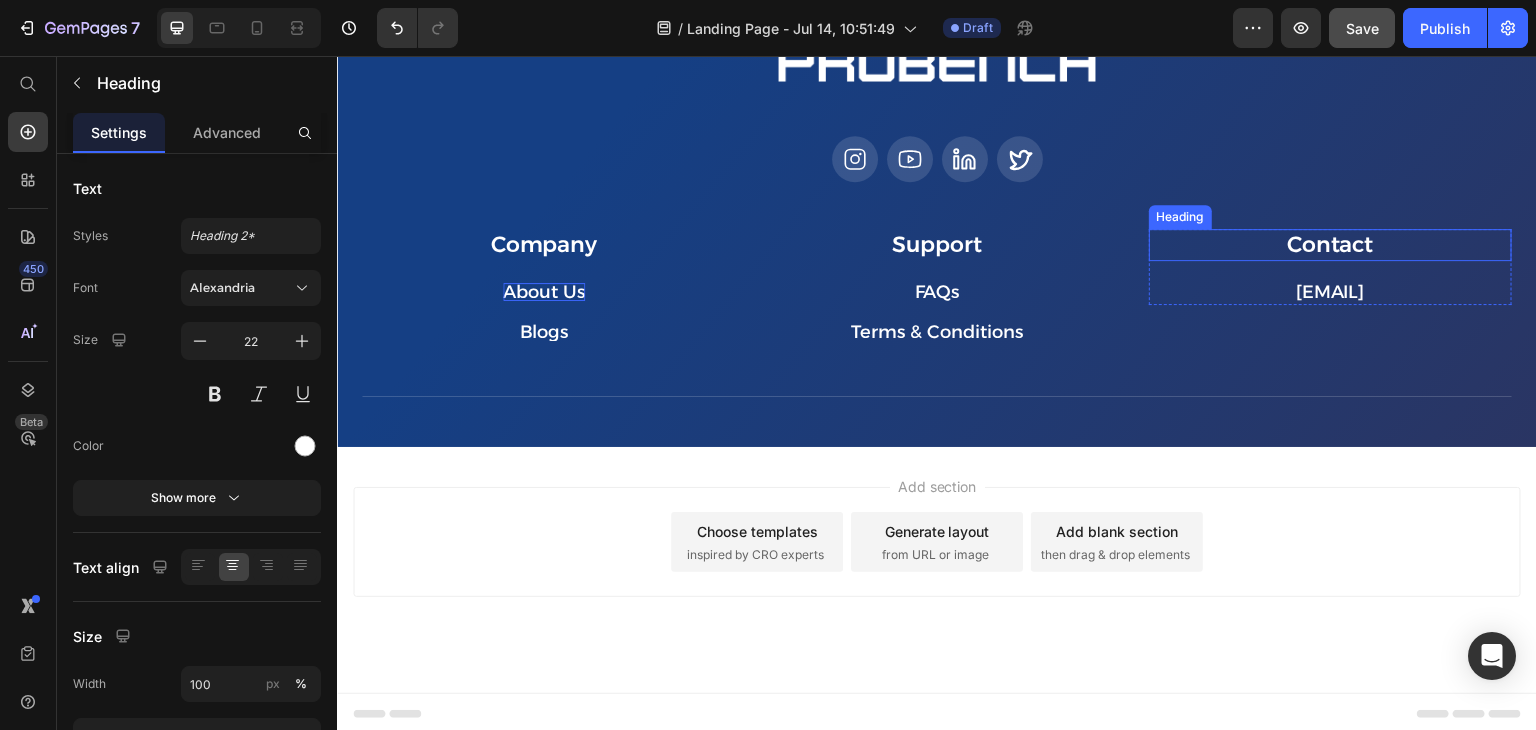 click on "Contact" at bounding box center [1330, 245] 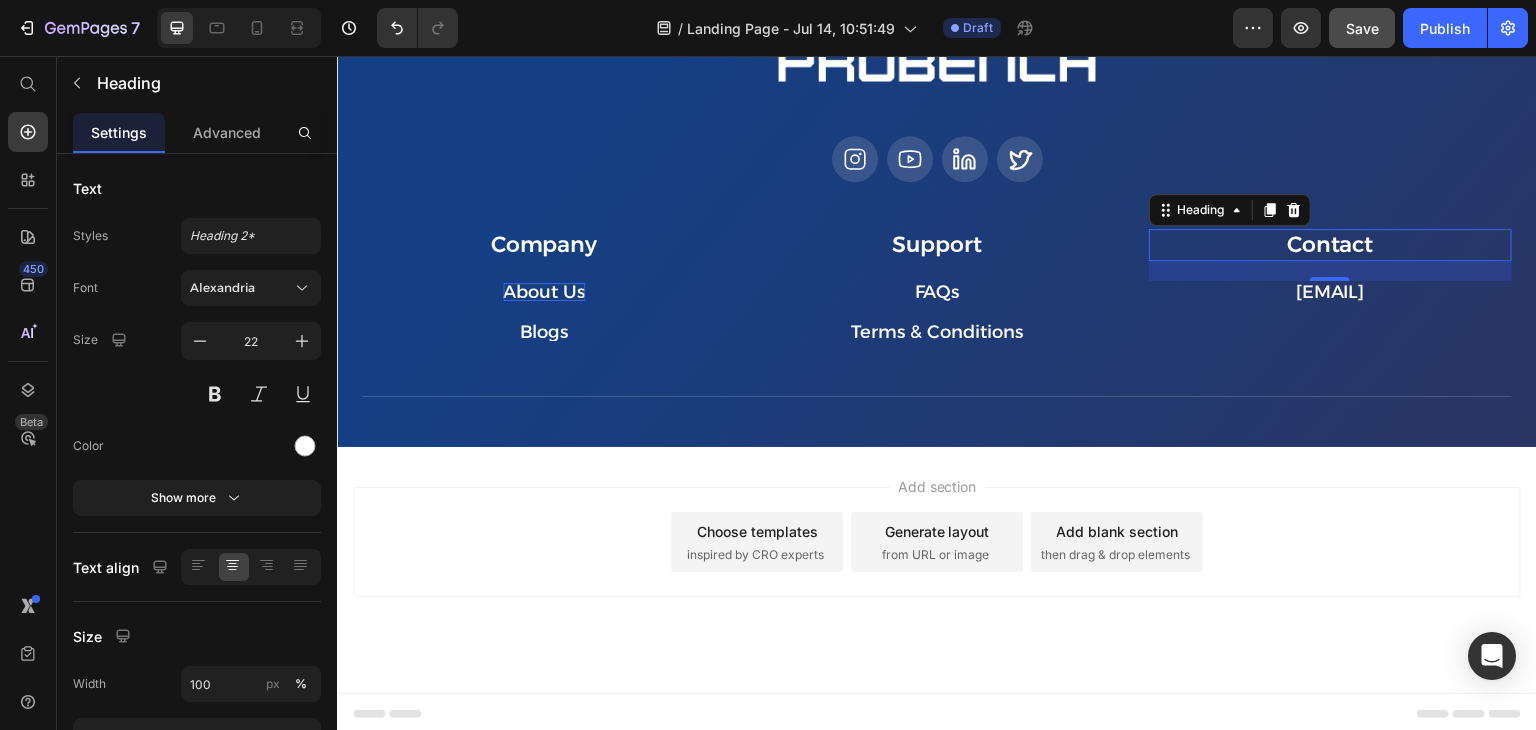 click on "Add section Choose templates inspired by CRO experts Generate layout from URL or image Add blank section then drag & drop elements" at bounding box center [937, 570] 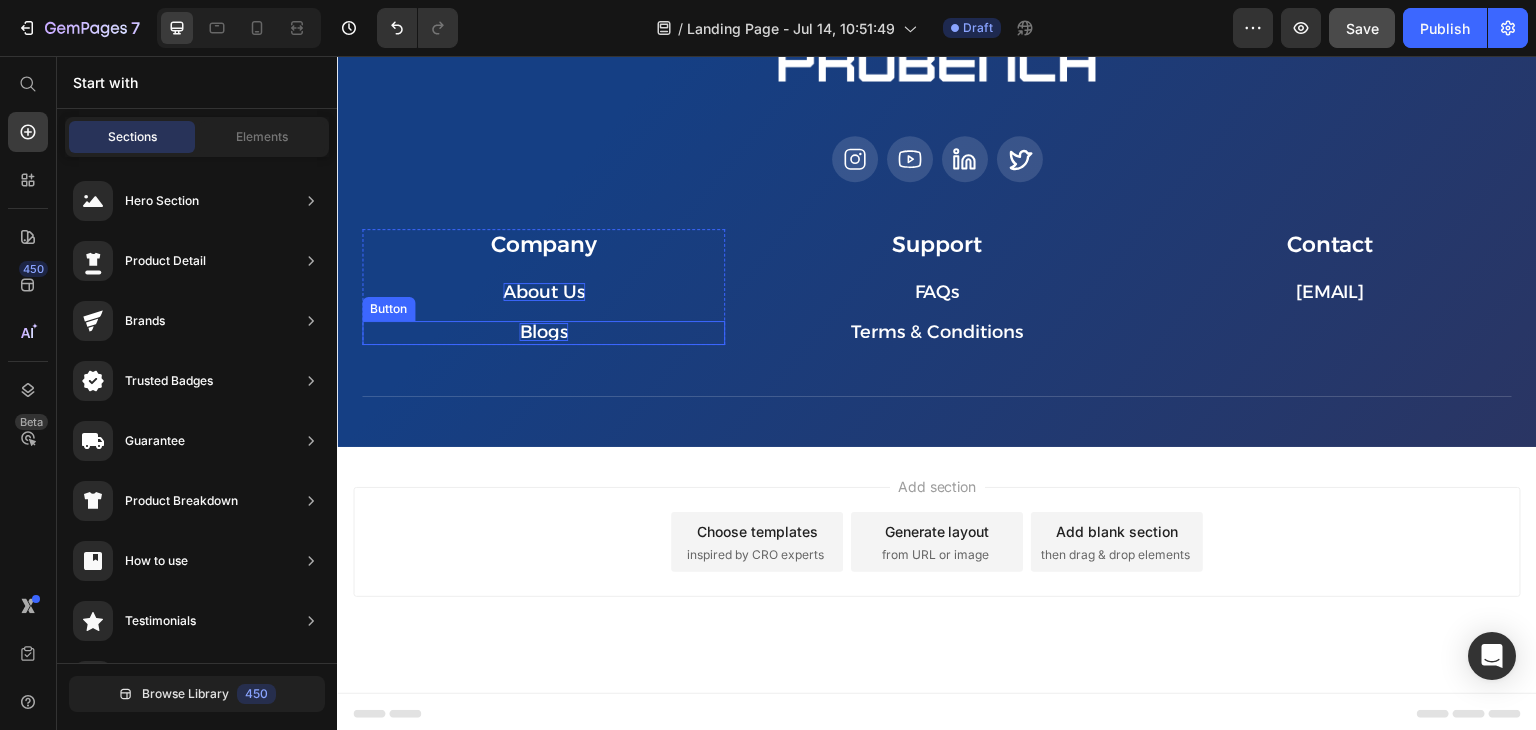 click on "Blogs" at bounding box center (543, 332) 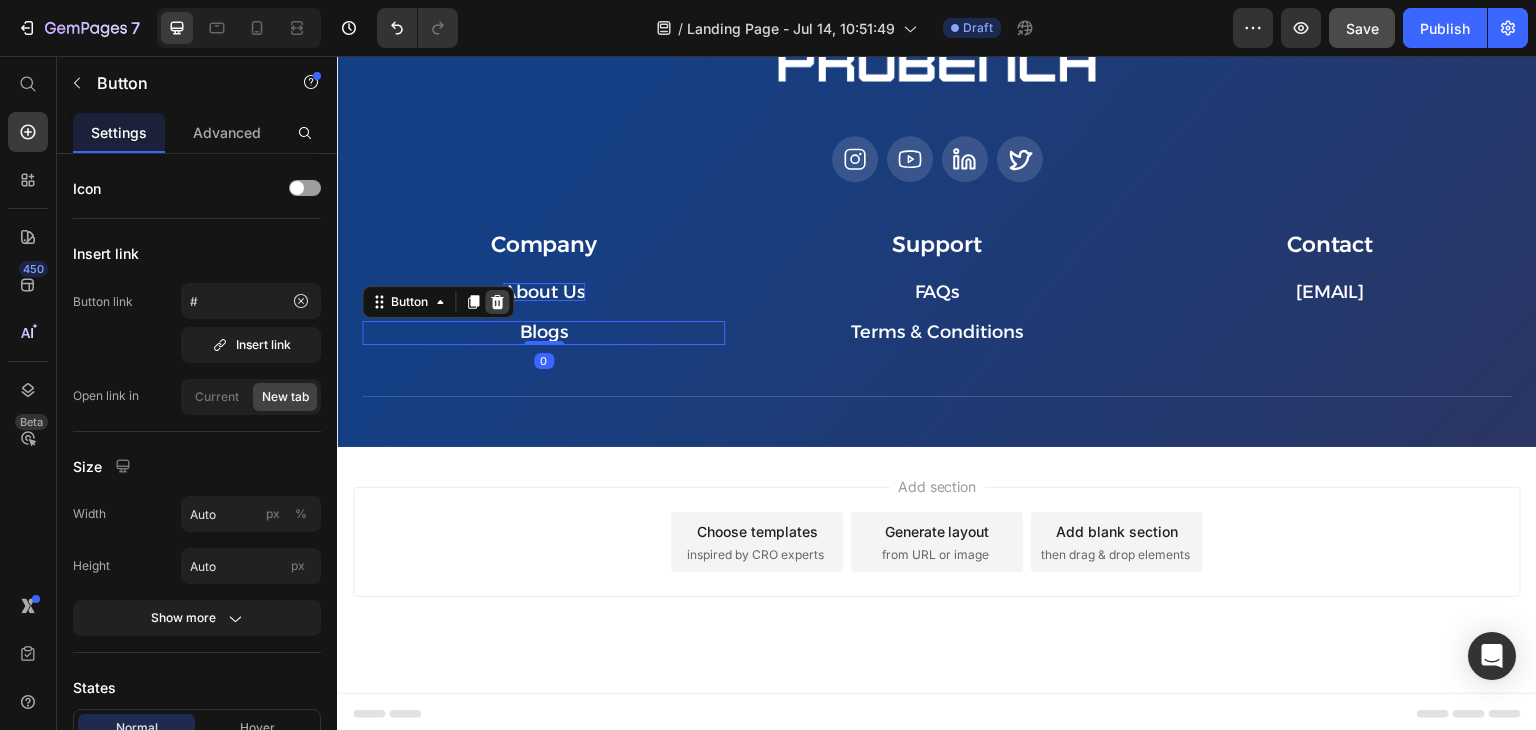 click 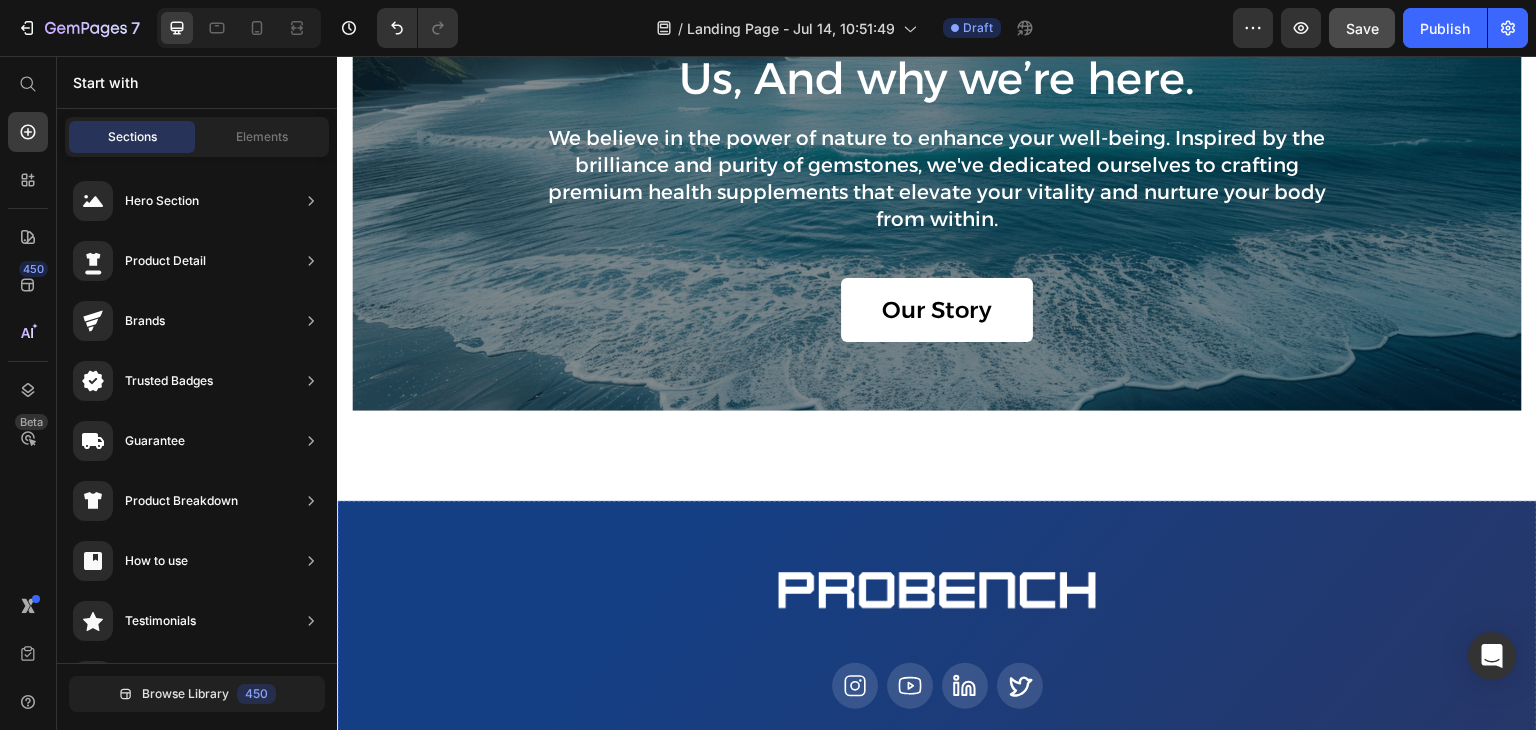 scroll, scrollTop: 4759, scrollLeft: 0, axis: vertical 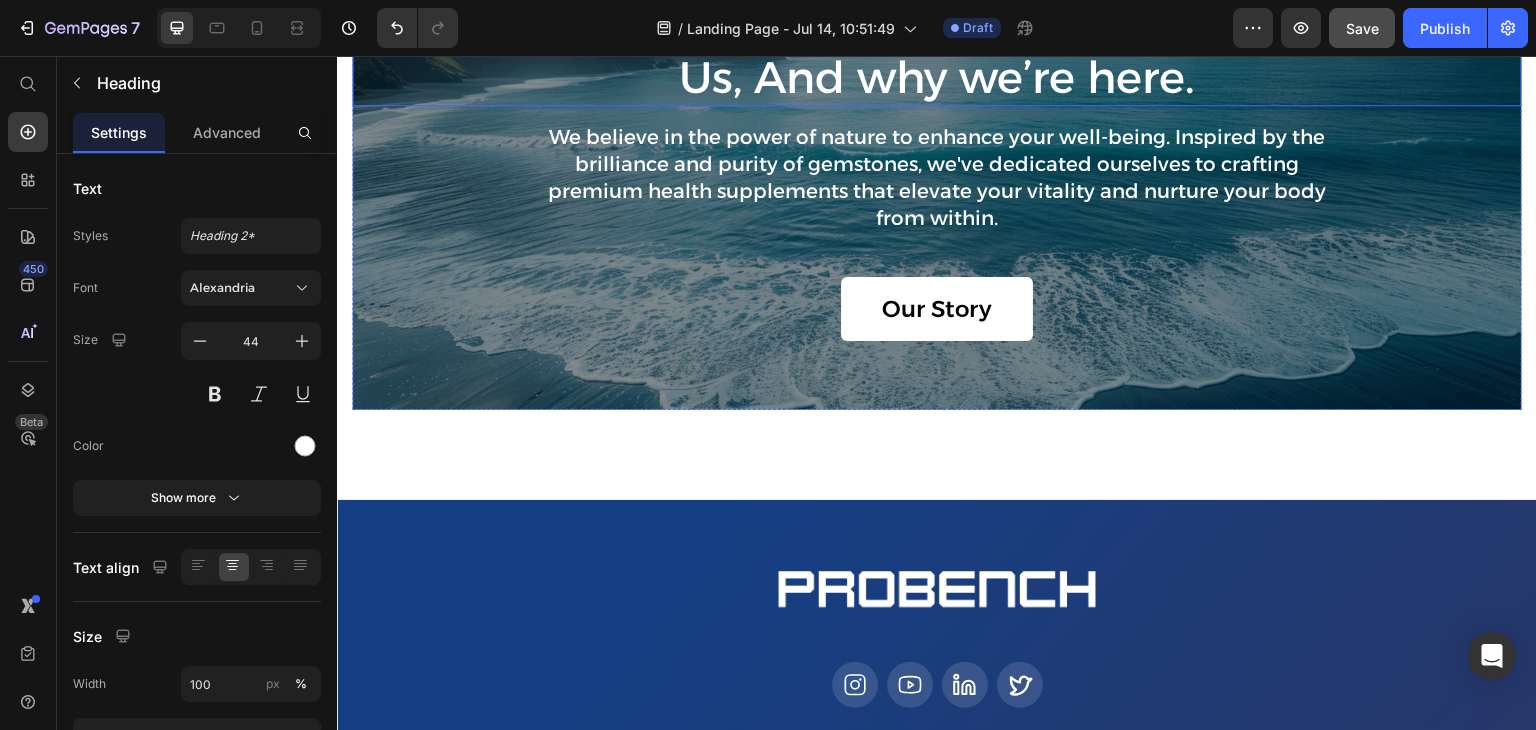 click on "Us, And why we’re here." at bounding box center [937, 77] 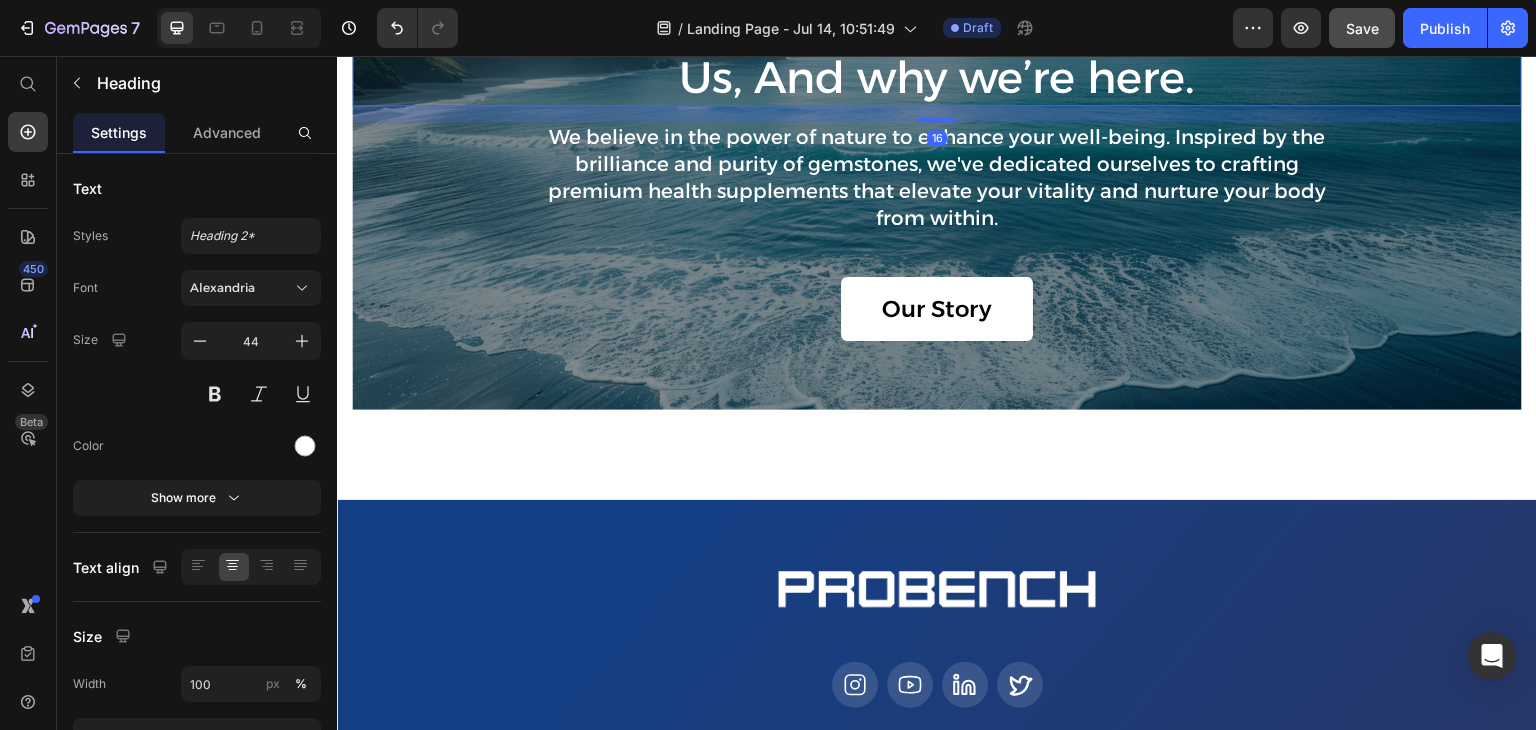 click on "Us, And why we’re here." at bounding box center [937, 77] 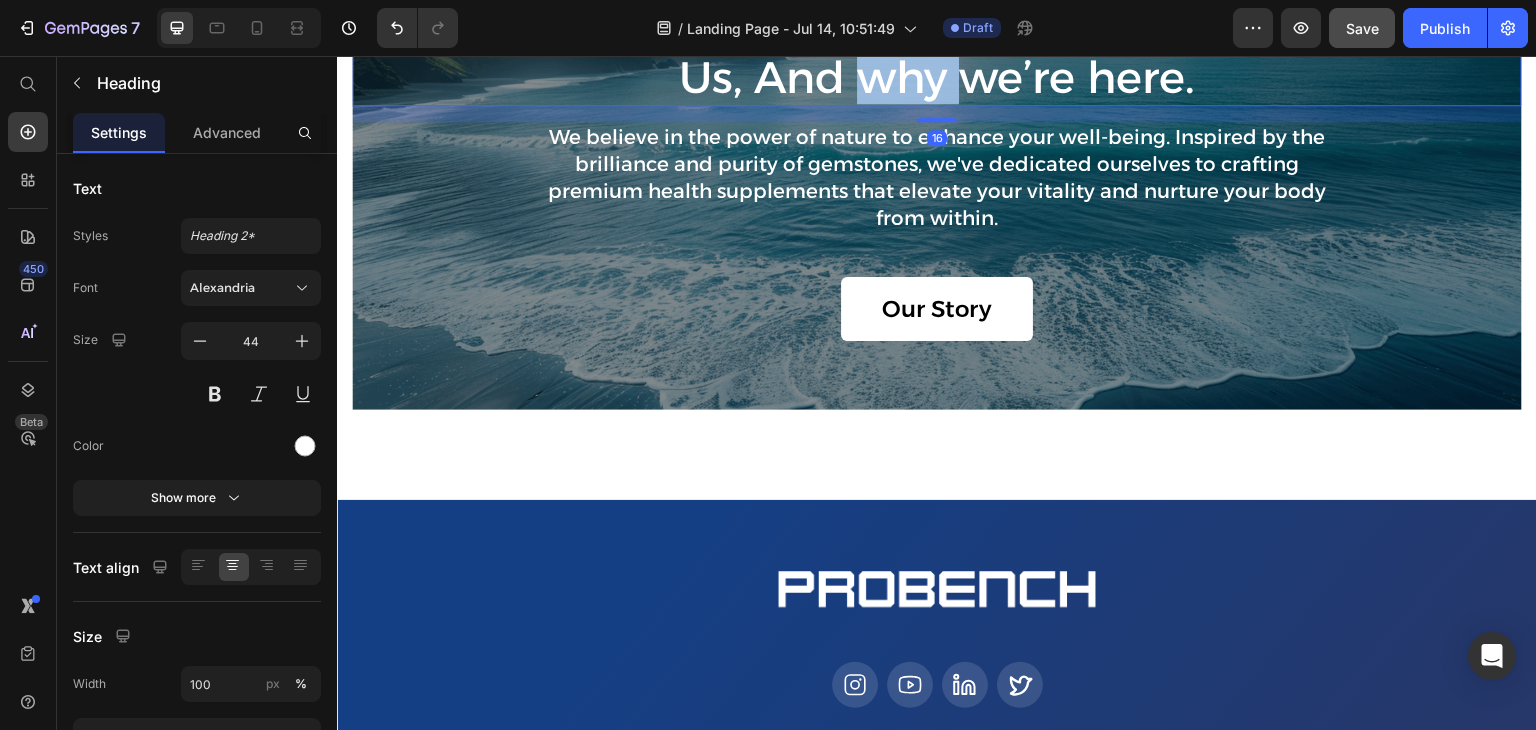 click on "Us, And why we’re here." at bounding box center (937, 77) 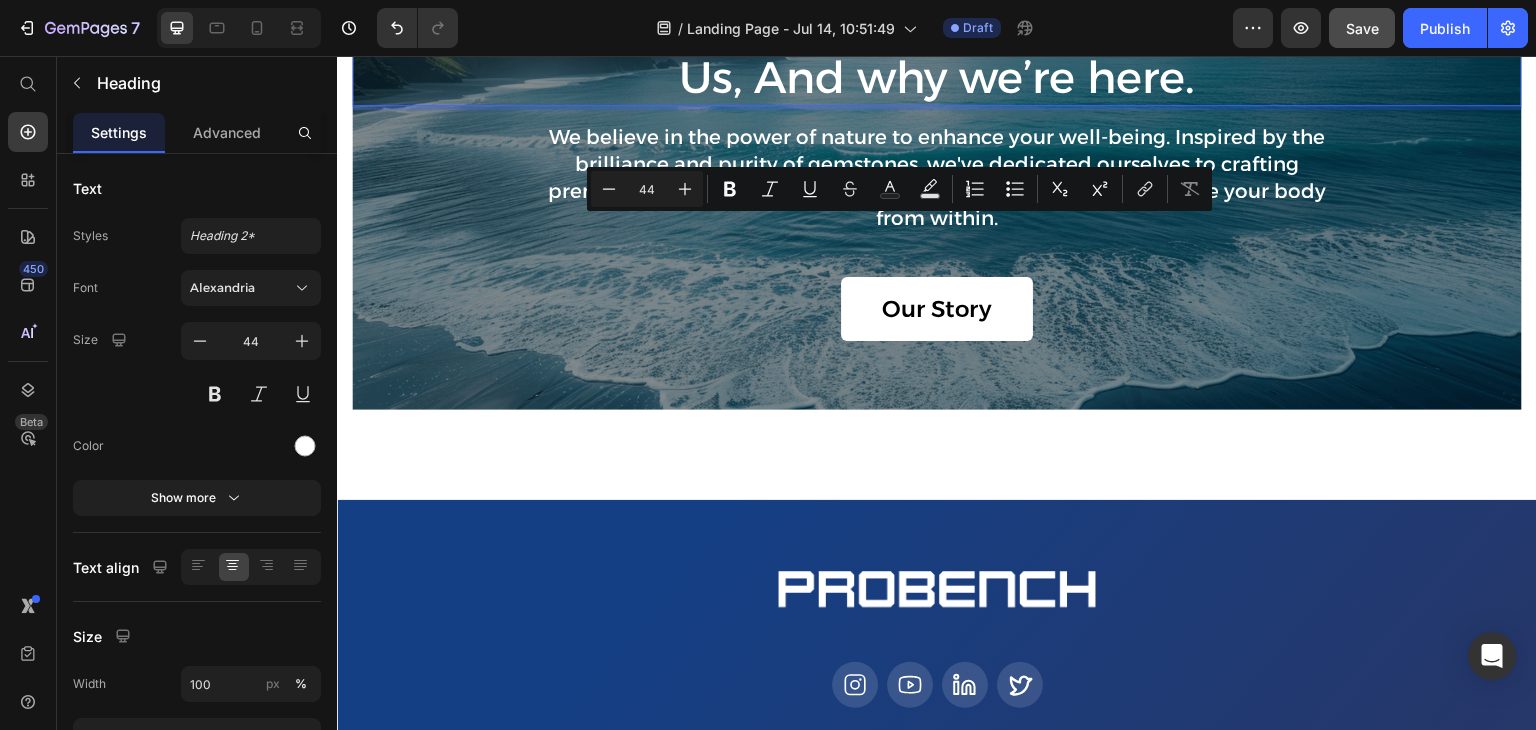 click on "Us, And why we’re here." at bounding box center [937, 77] 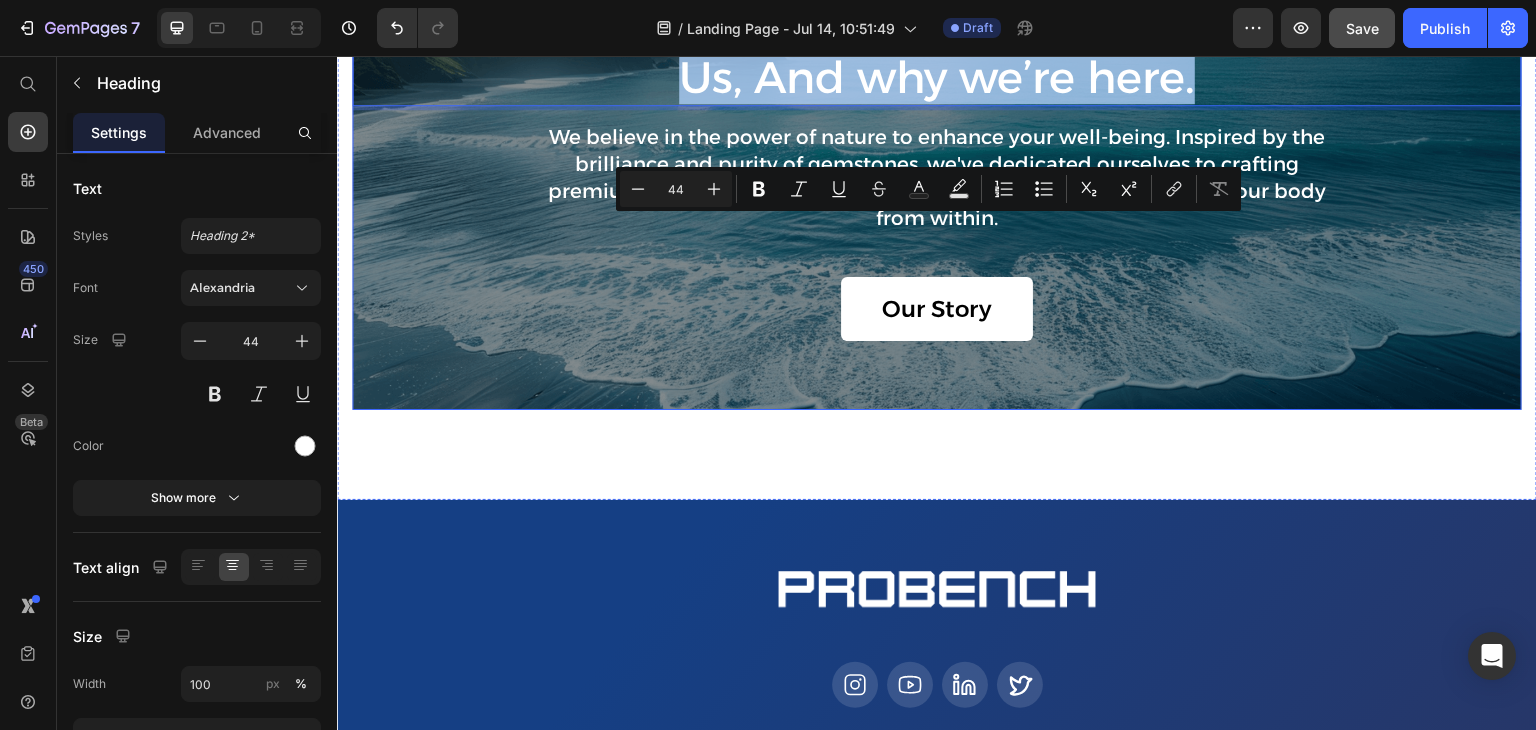 drag, startPoint x: 1191, startPoint y: 248, endPoint x: 986, endPoint y: 265, distance: 205.70367 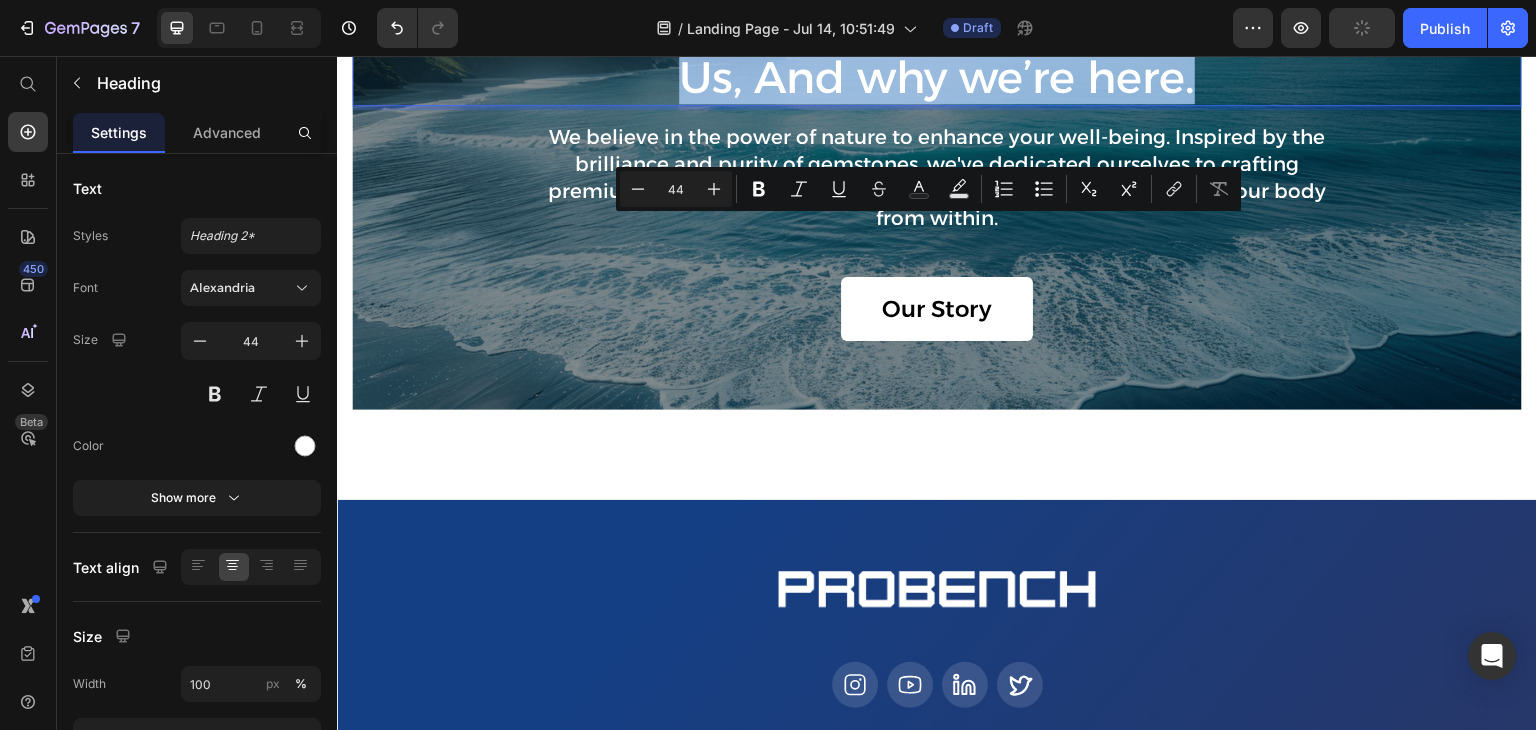 click on "Us, And why we’re here." at bounding box center (937, 77) 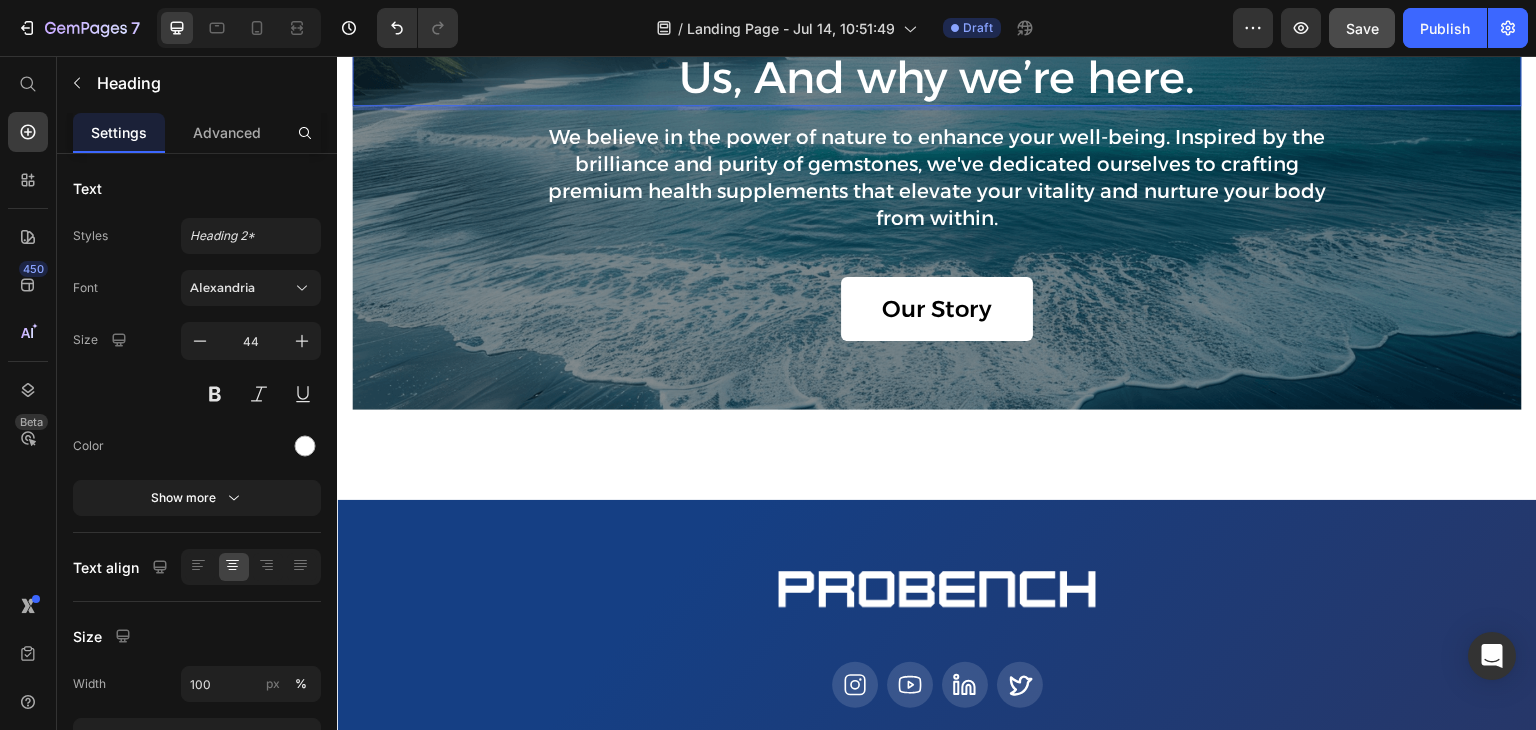 click on "Us, And why we’re here." at bounding box center [937, 77] 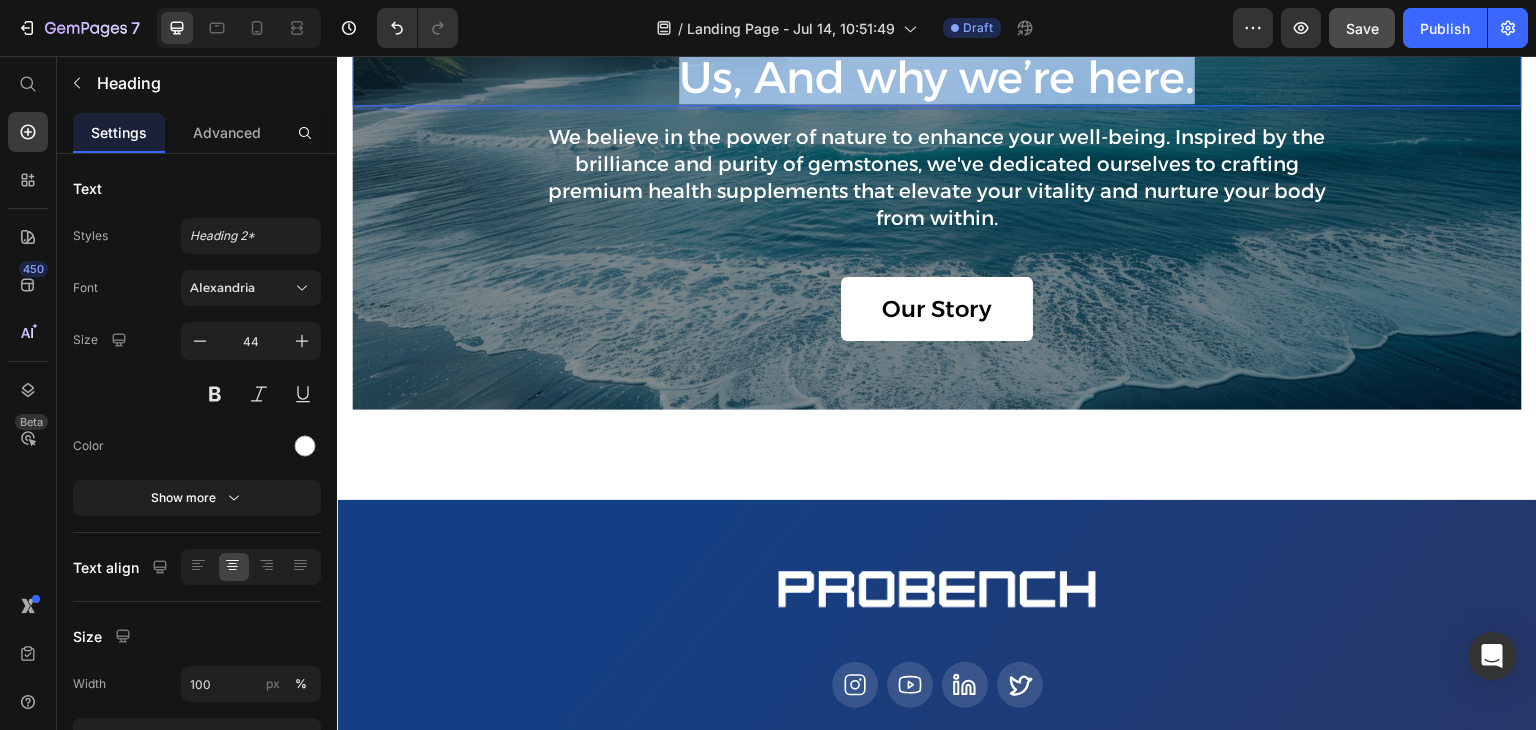 drag, startPoint x: 1187, startPoint y: 253, endPoint x: 668, endPoint y: 250, distance: 519.00867 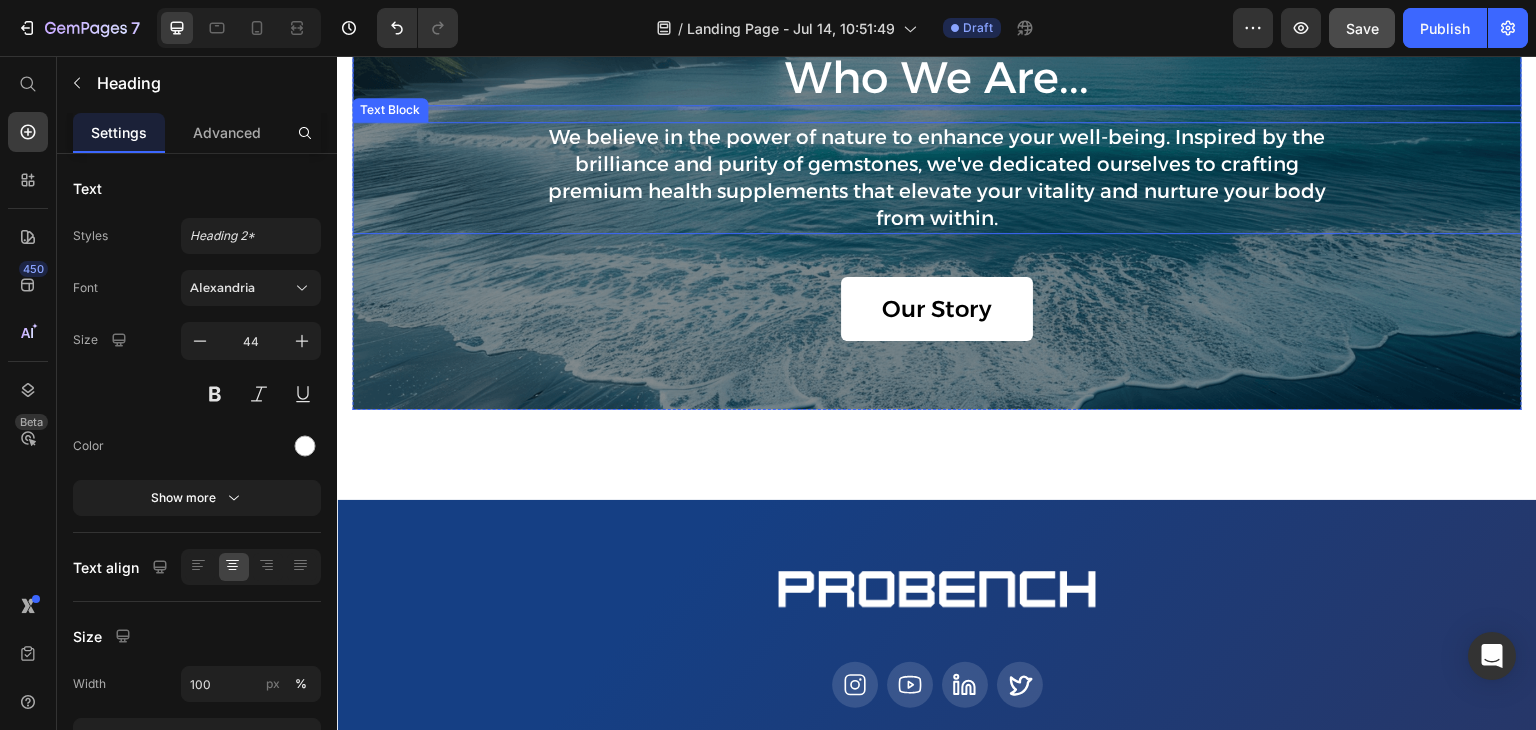click on "We believe in the power of nature to enhance your well-being. Inspired by the brilliance and purity of gemstones, we've dedicated ourselves to crafting premium health supplements that elevate your vitality and nurture your body from within." at bounding box center (937, 178) 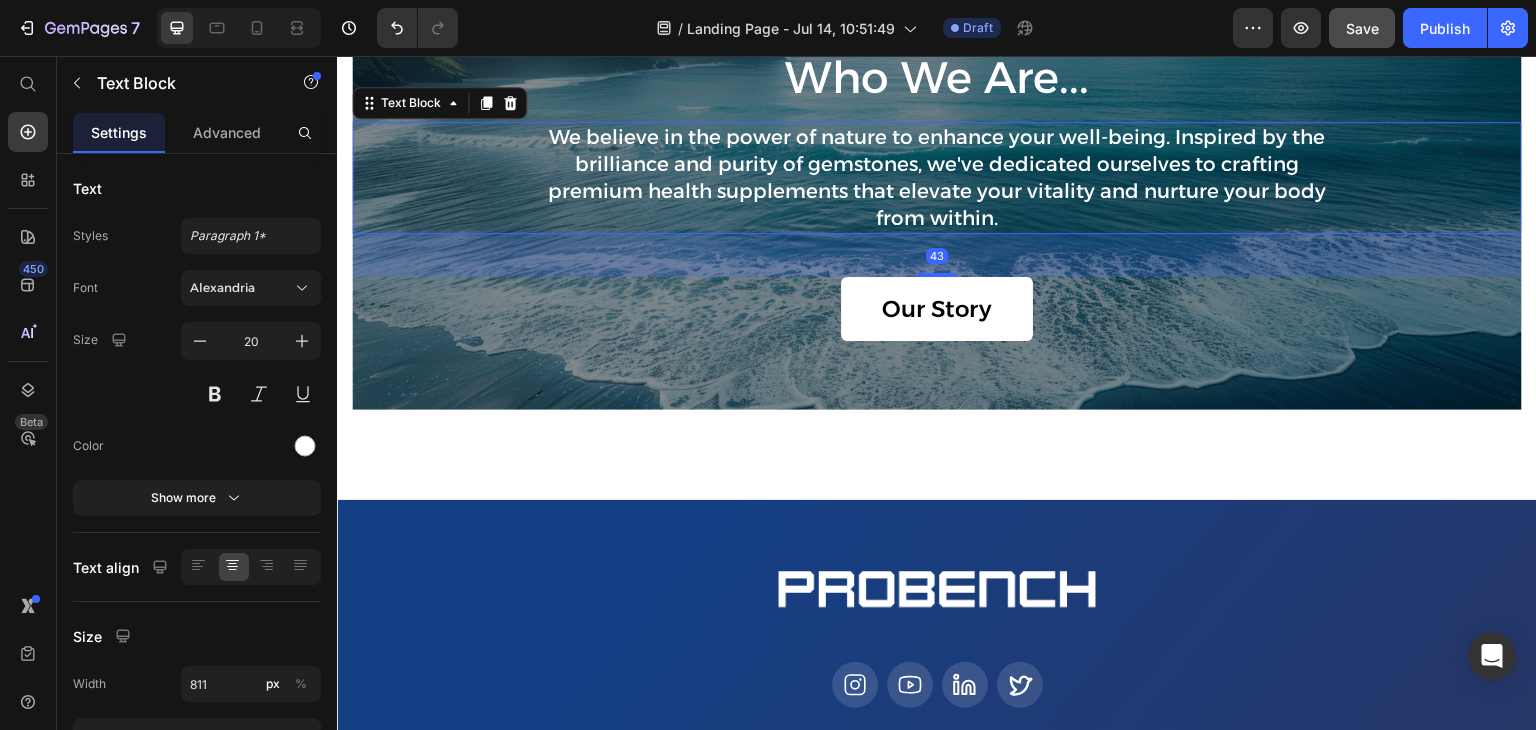 click on "We believe in the power of nature to enhance your well-being. Inspired by the brilliance and purity of gemstones, we've dedicated ourselves to crafting premium health supplements that elevate your vitality and nurture your body from within." at bounding box center (937, 178) 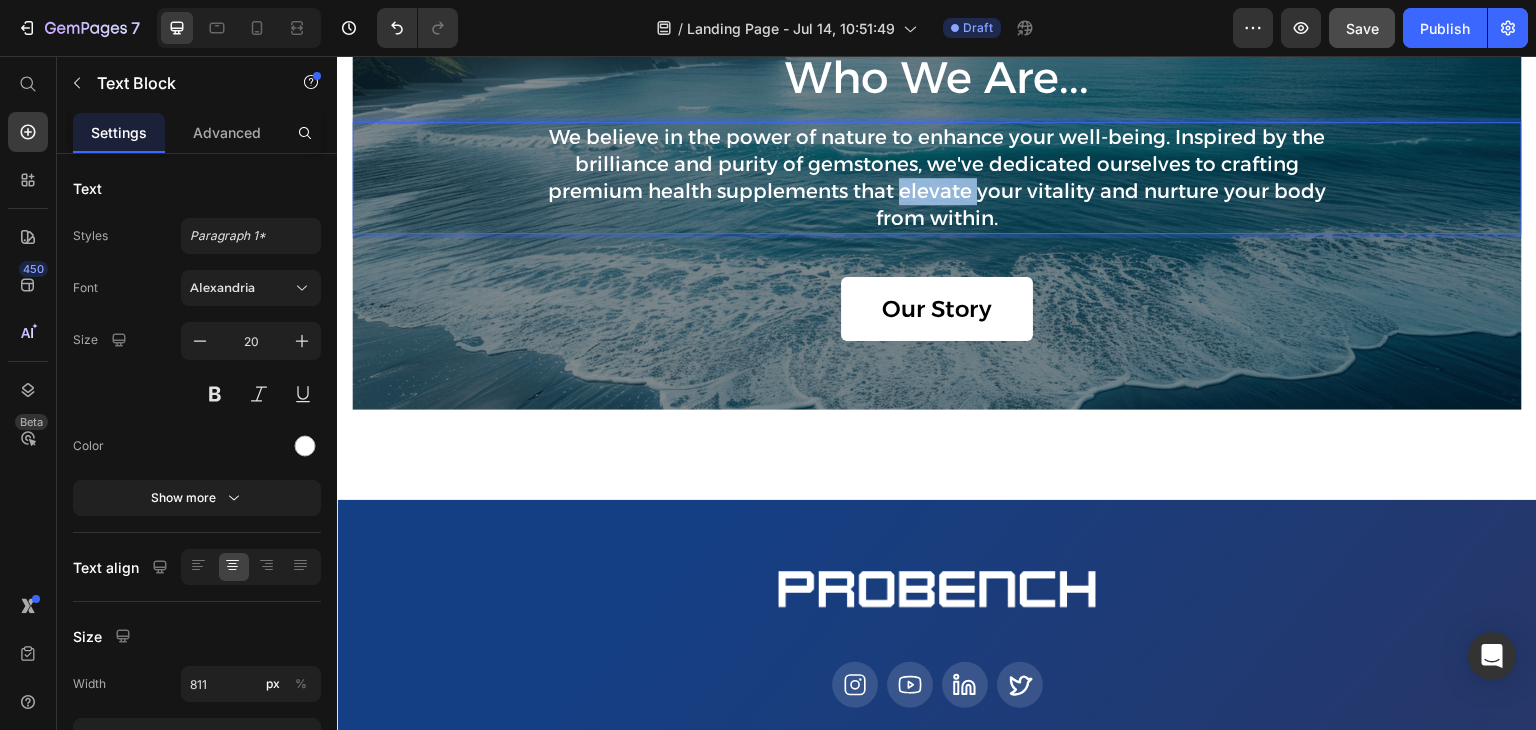 click on "We believe in the power of nature to enhance your well-being. Inspired by the brilliance and purity of gemstones, we've dedicated ourselves to crafting premium health supplements that elevate your vitality and nurture your body from within." at bounding box center (937, 178) 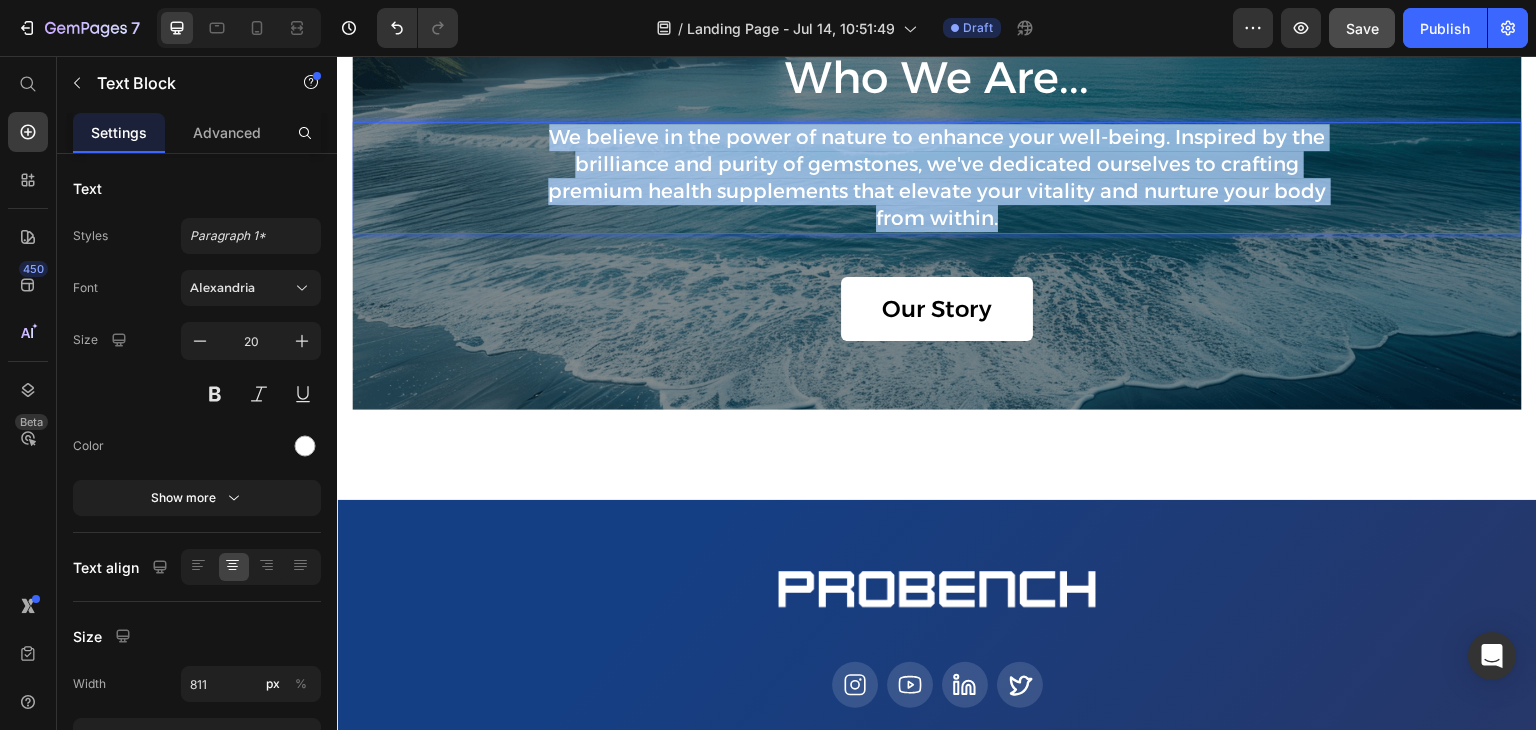 drag, startPoint x: 999, startPoint y: 386, endPoint x: 512, endPoint y: 303, distance: 494.02228 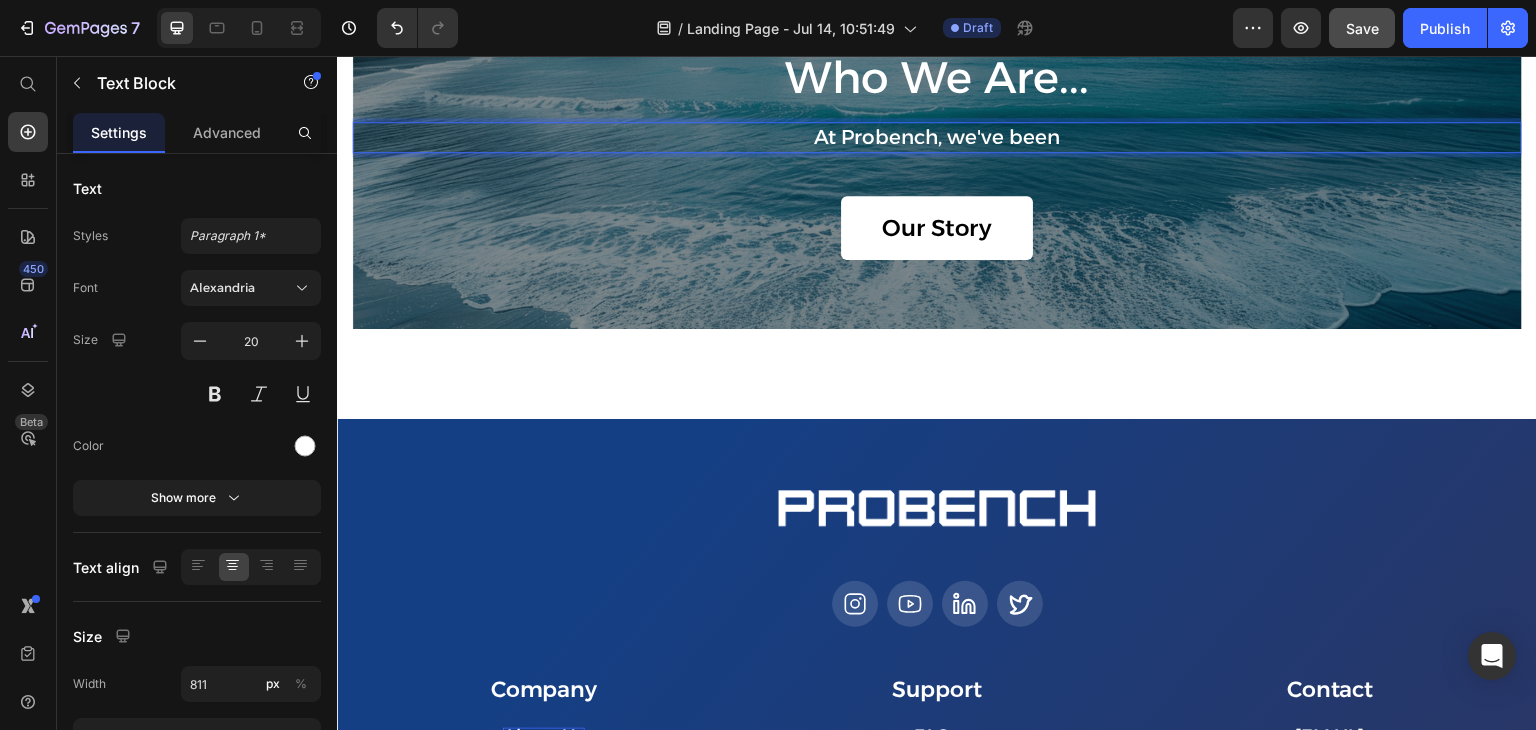 click on "At Probench, we've been" at bounding box center [937, 137] 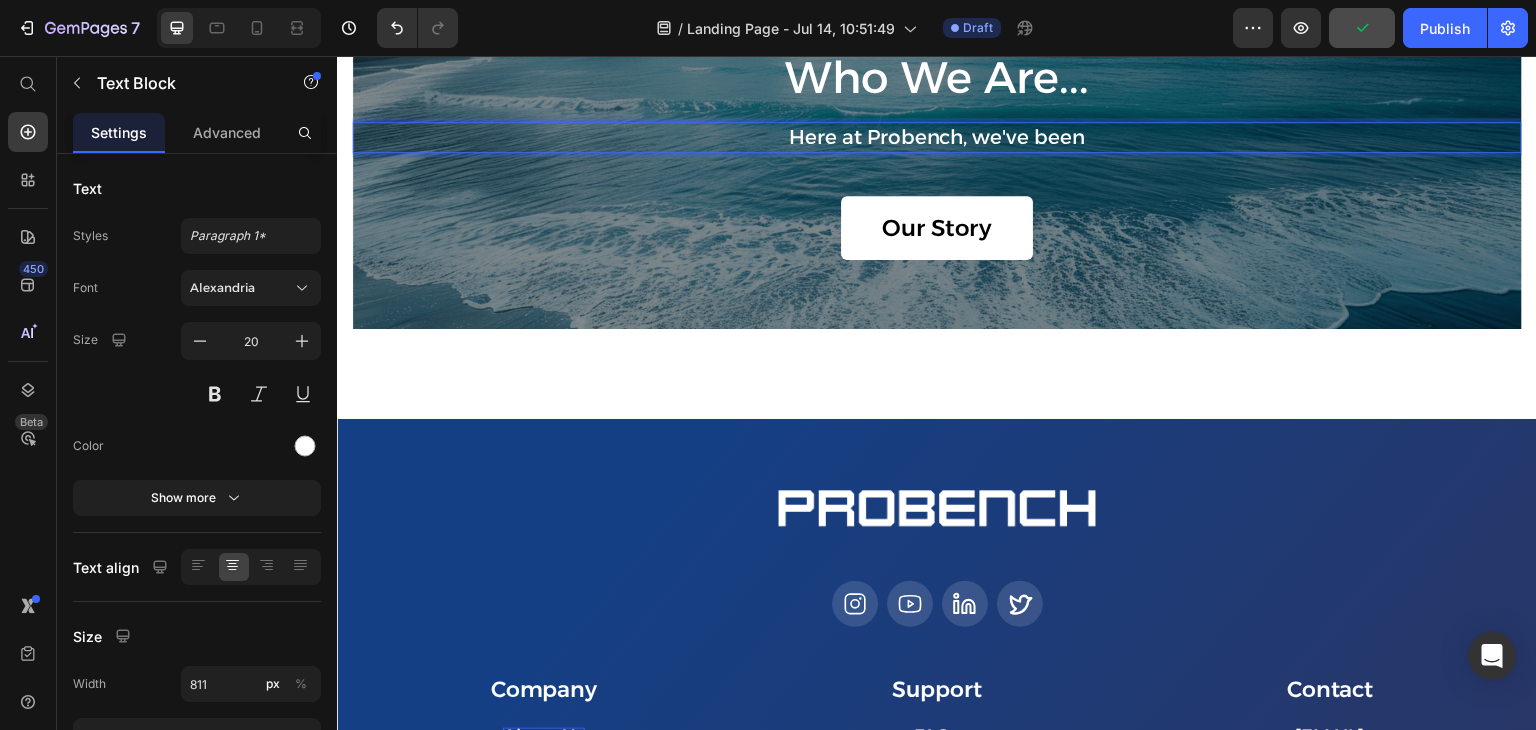 click on "Here at Probench, we've been" at bounding box center [937, 137] 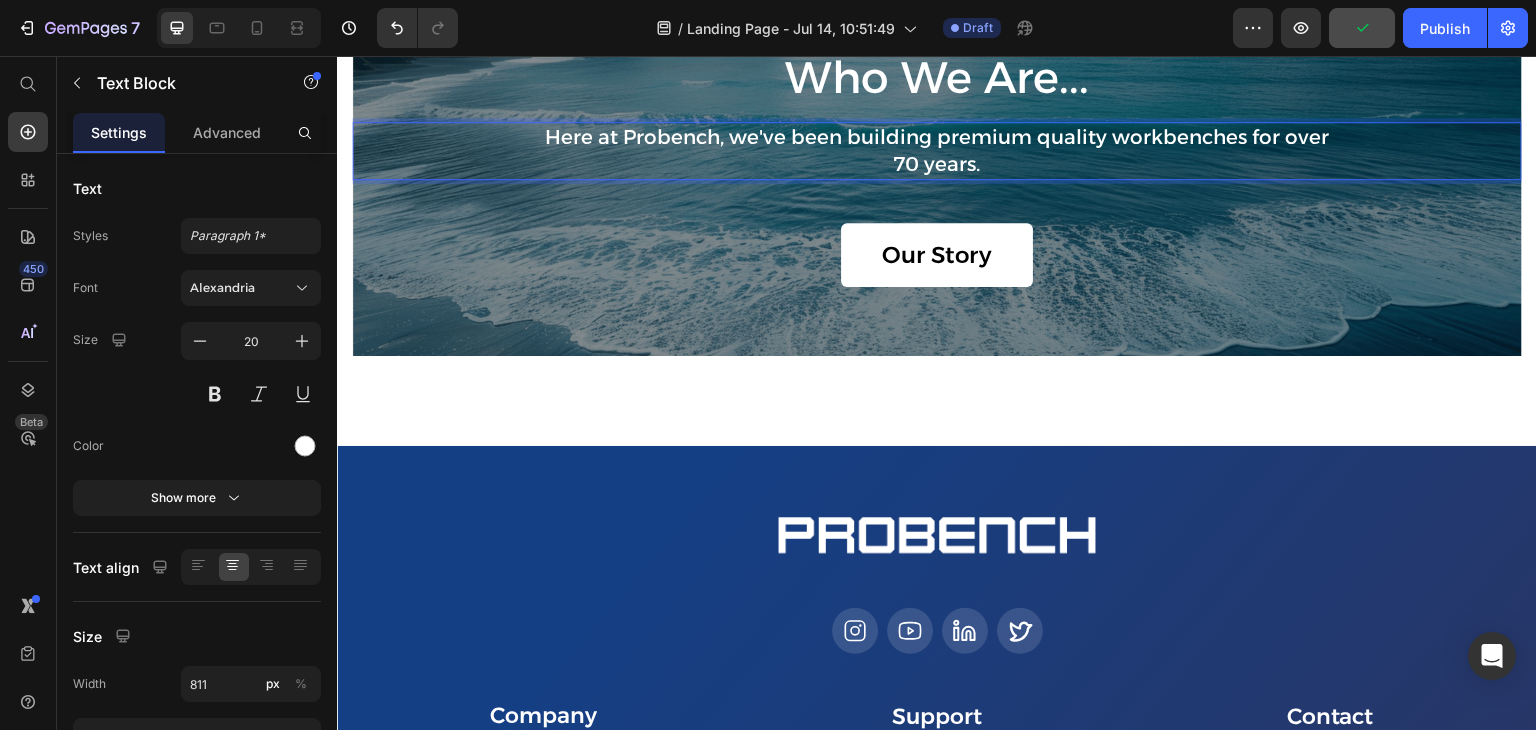 click on "Here at Probench, we've been building premium quality workbenches for over 70 years." at bounding box center (937, 151) 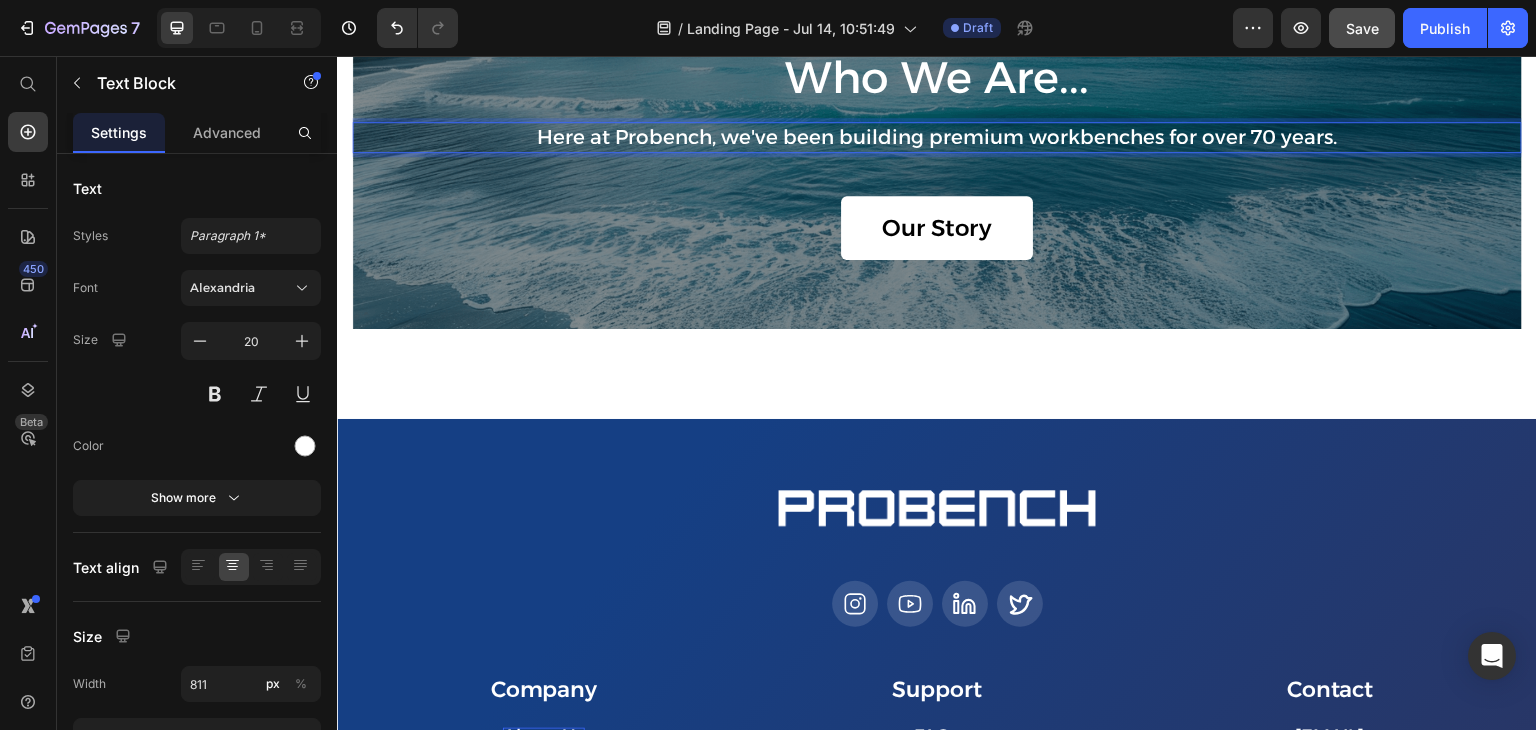 click on "Here at Probench, we've been building premium workbenches for over 70 years." at bounding box center [937, 137] 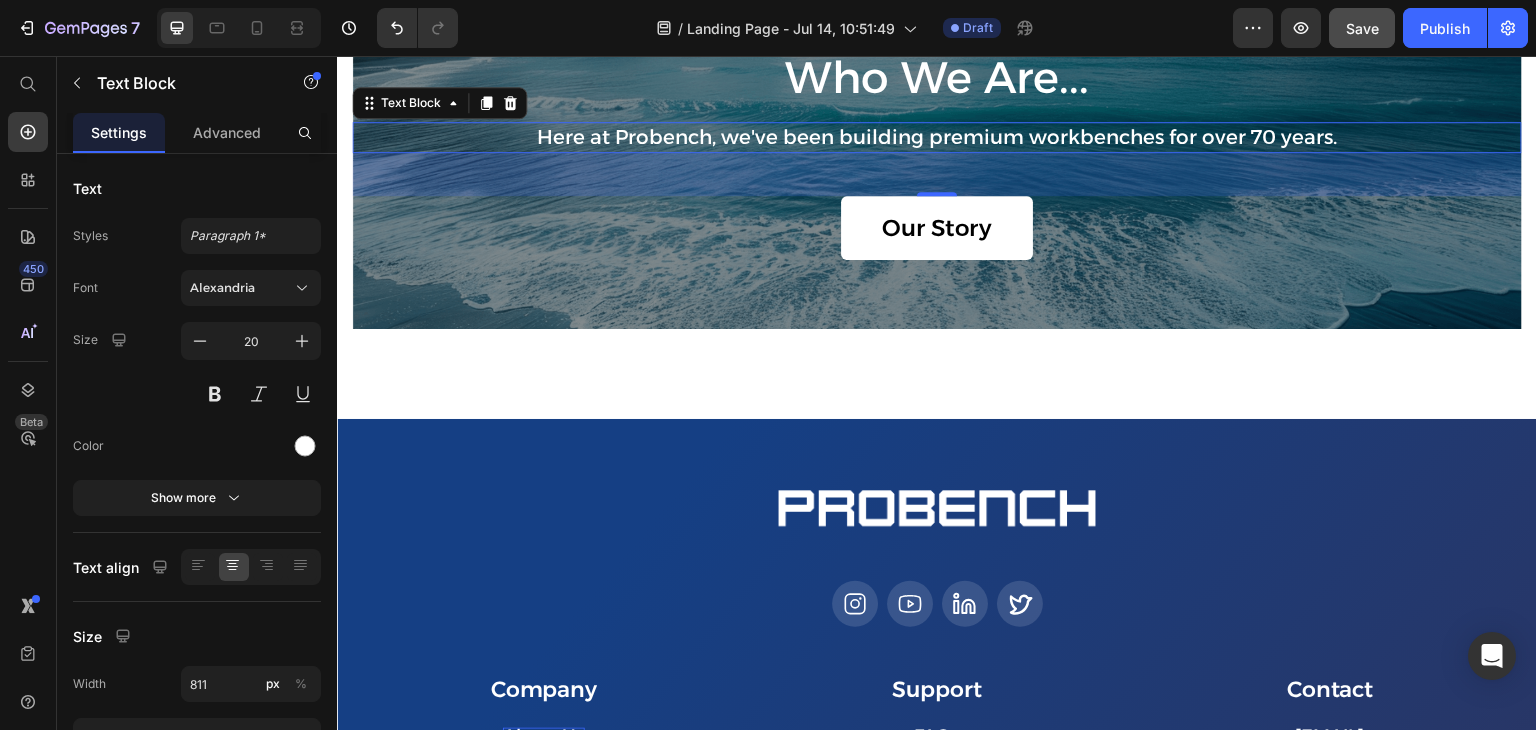 click on "Here at Probench, we've been building premium workbenches for over 70 years." at bounding box center [937, 137] 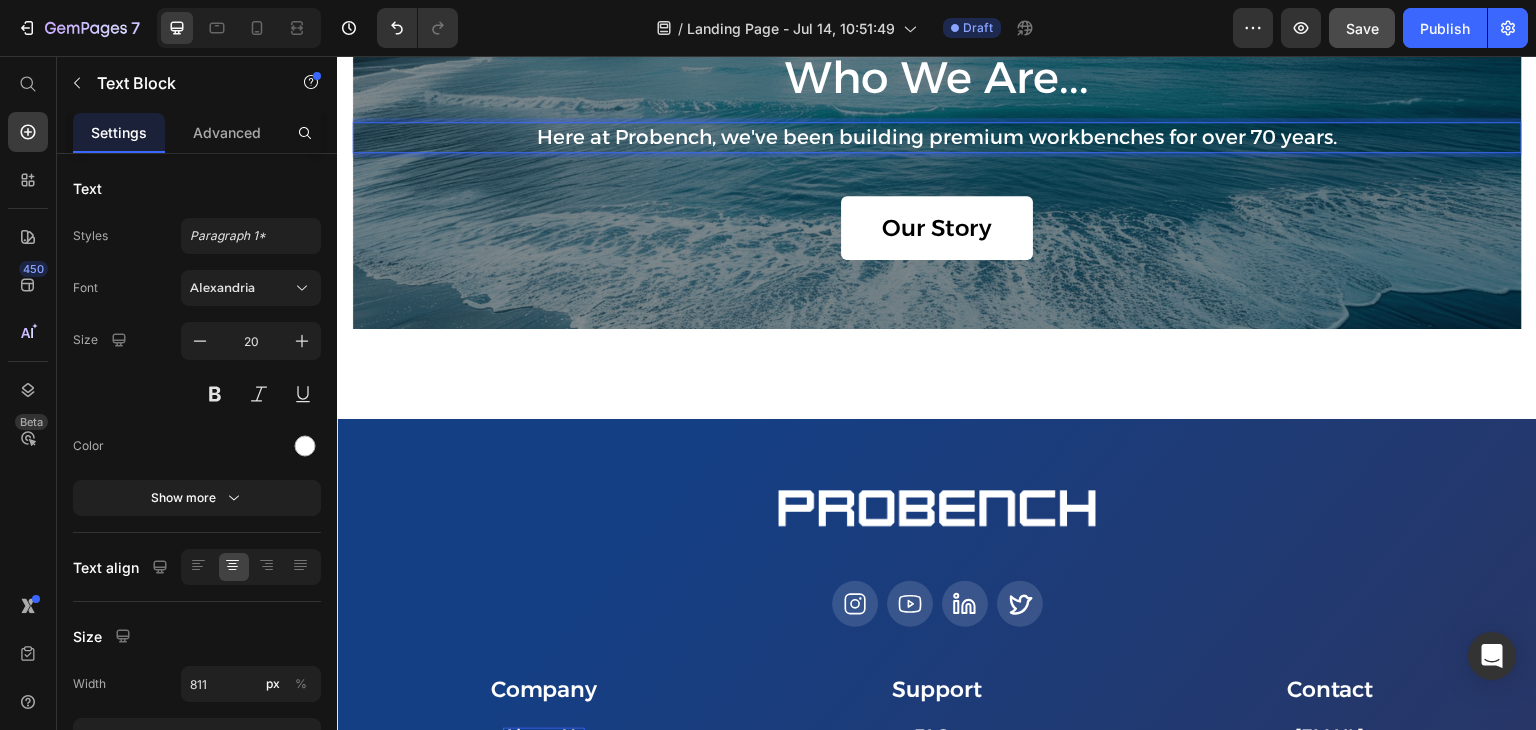 click on "Here at Probench, we've been building premium workbenches for over 70 years." at bounding box center (937, 137) 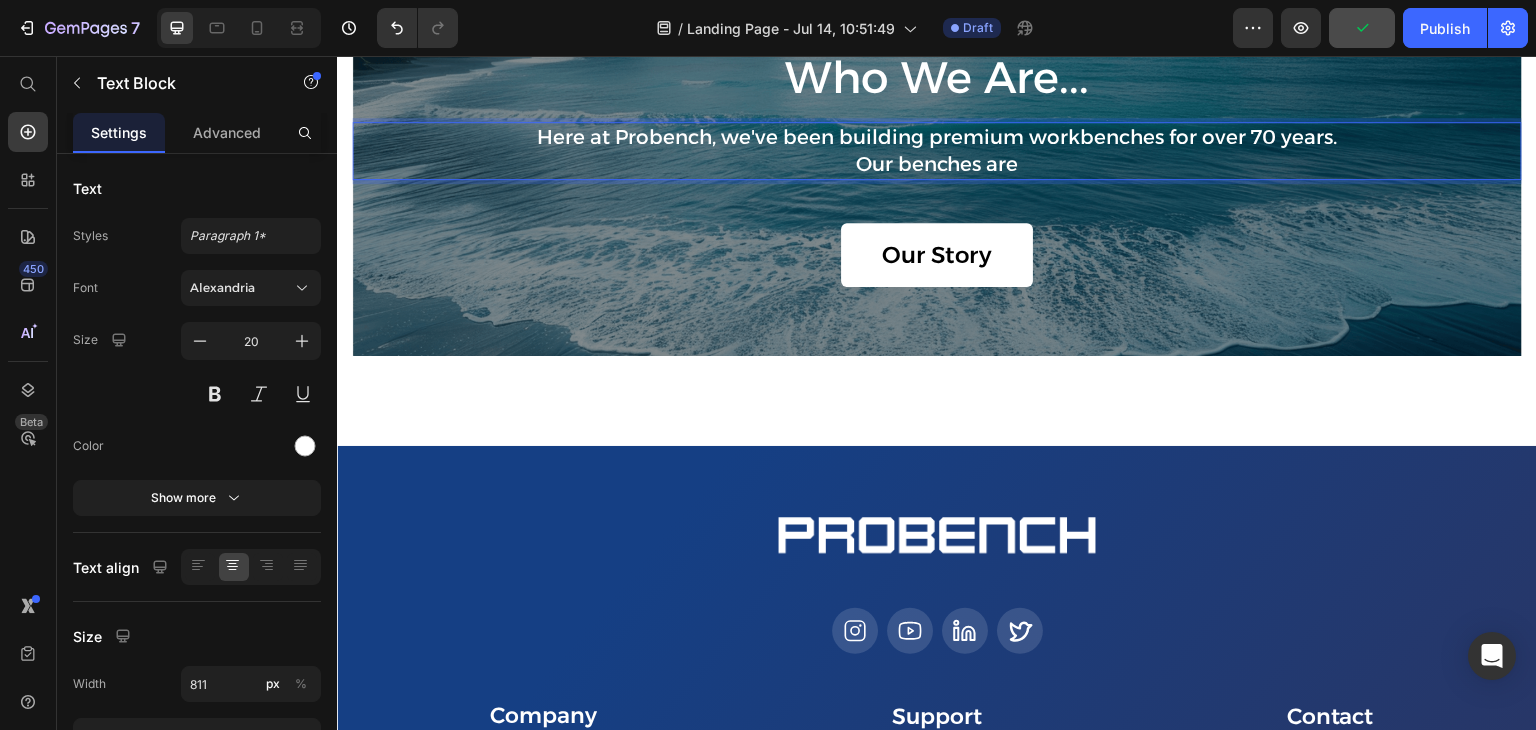 drag, startPoint x: 1024, startPoint y: 330, endPoint x: 847, endPoint y: 332, distance: 177.01129 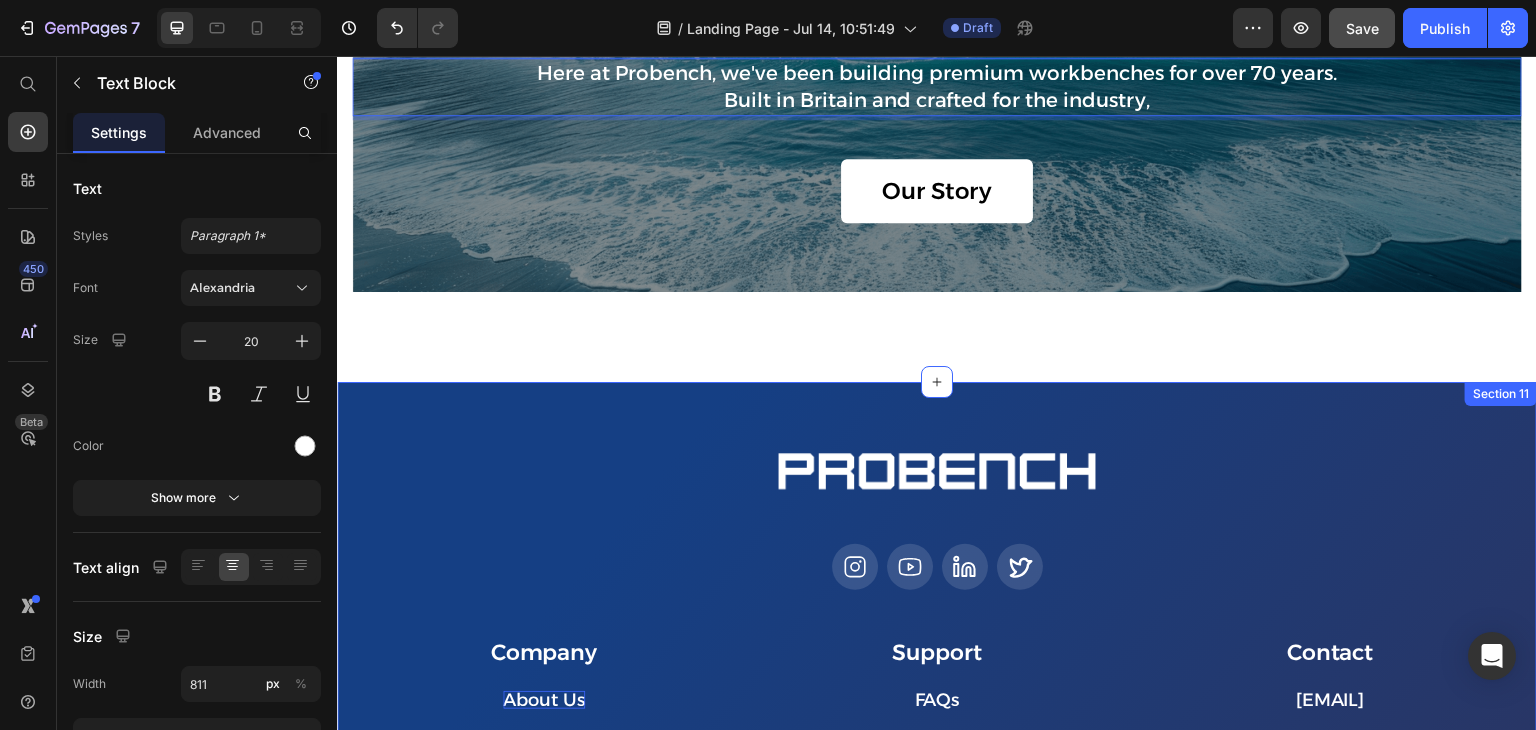 scroll, scrollTop: 4822, scrollLeft: 0, axis: vertical 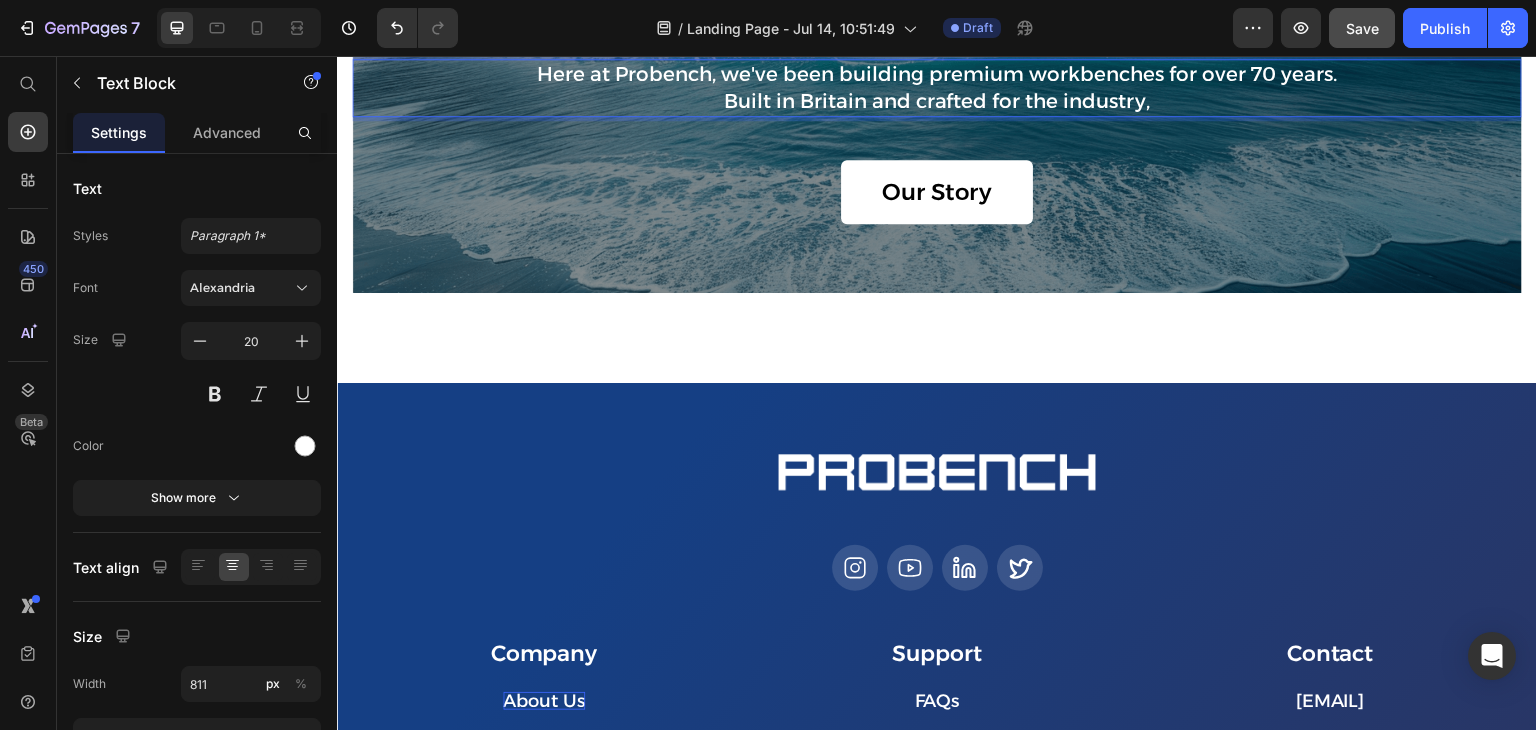 click on "Here at Probench, we've been building premium workbenches for over 70 years. Built in Britain and crafted for the industry," at bounding box center [937, 88] 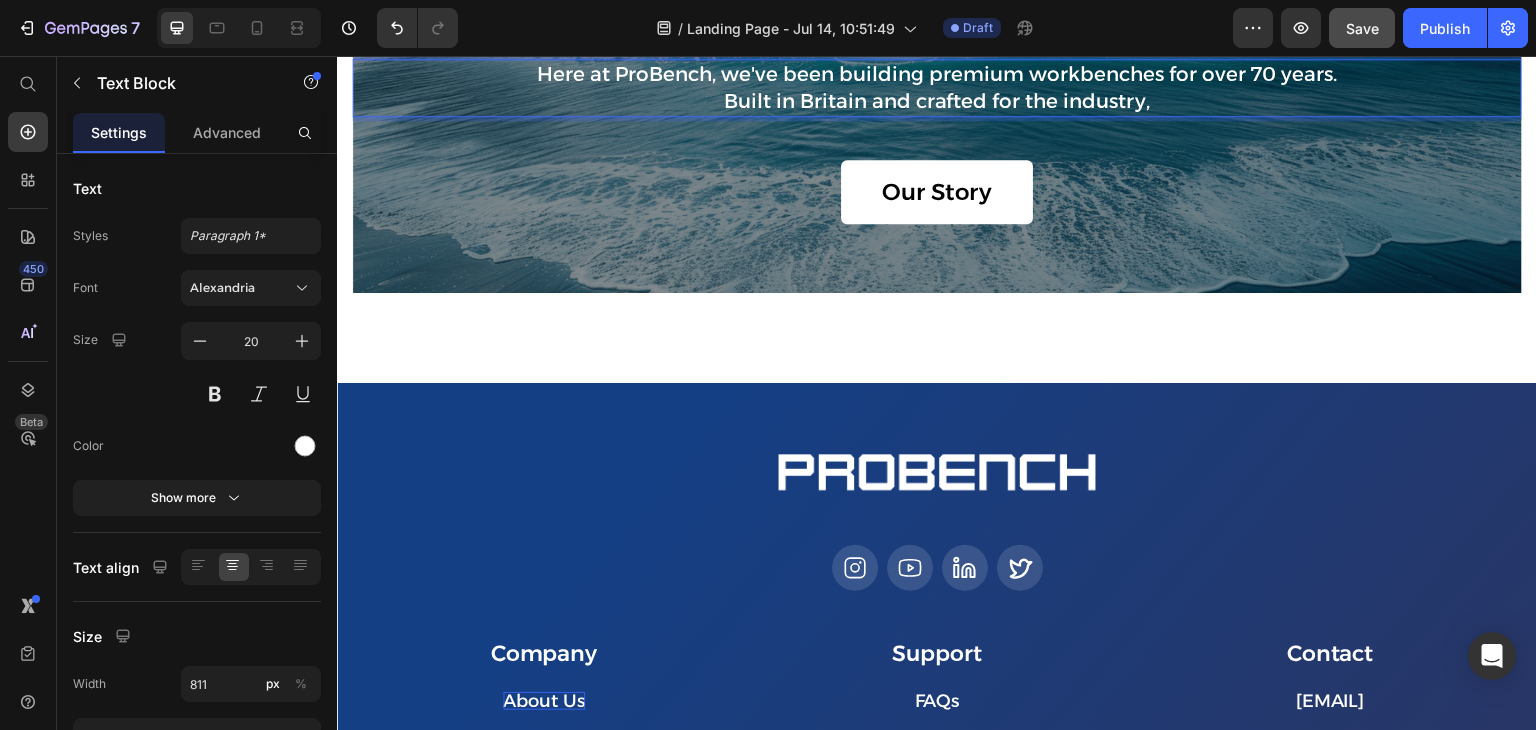 click on "Here at ProBench, we've been building premium workbenches for over 70 years. Built in Britain and crafted for the industry," at bounding box center [937, 88] 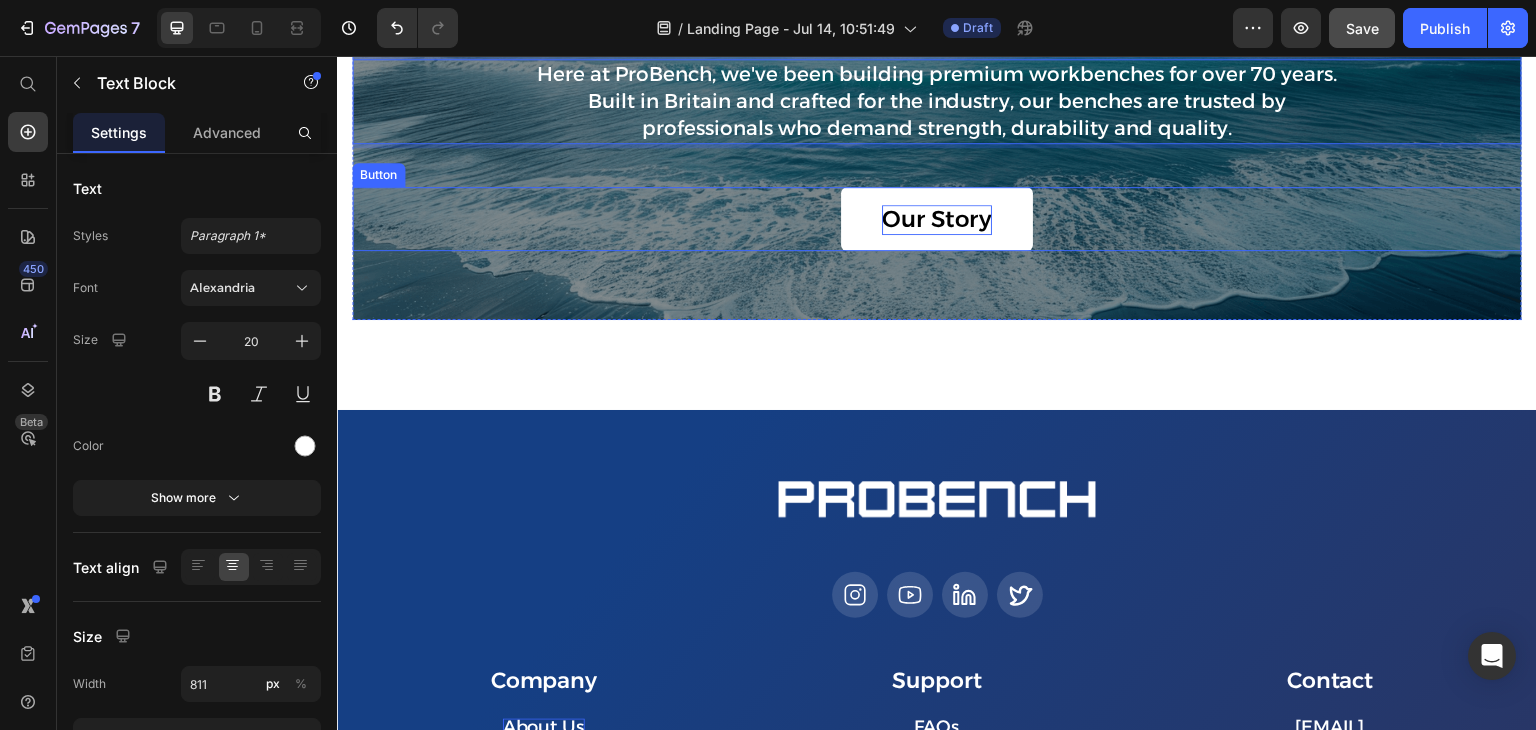 click on "Our Story" at bounding box center [937, 220] 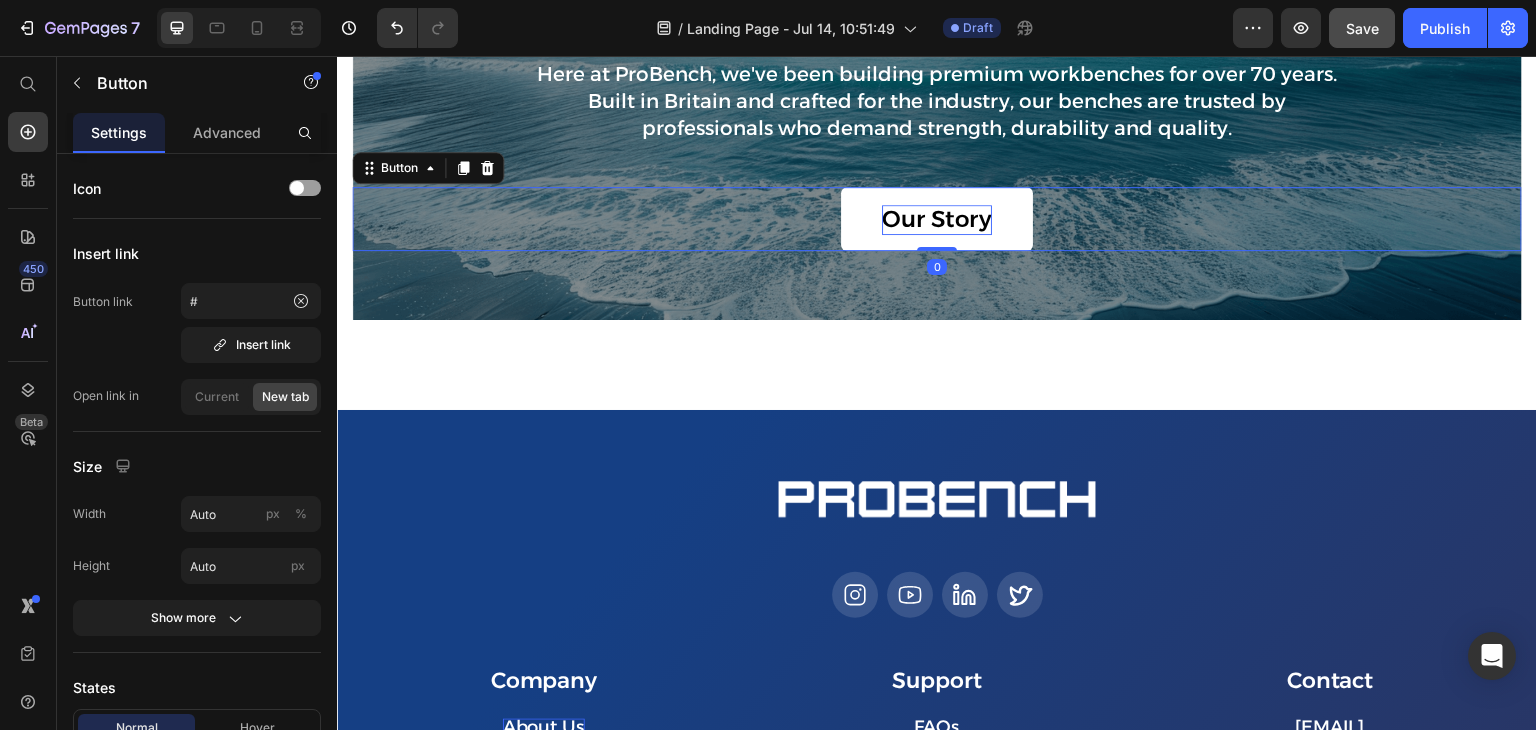 click on "Our Story" at bounding box center (937, 220) 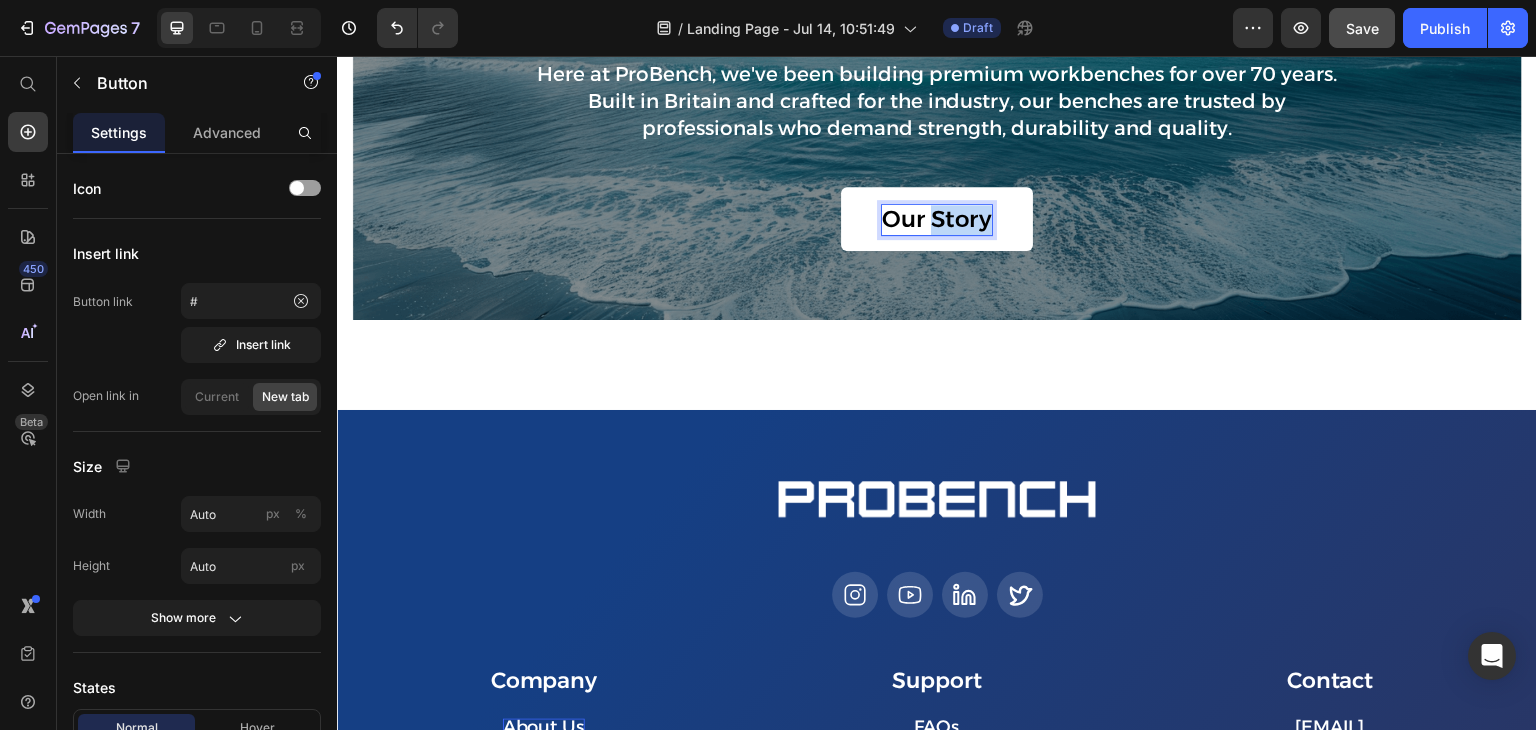 click on "Our Story" at bounding box center [937, 220] 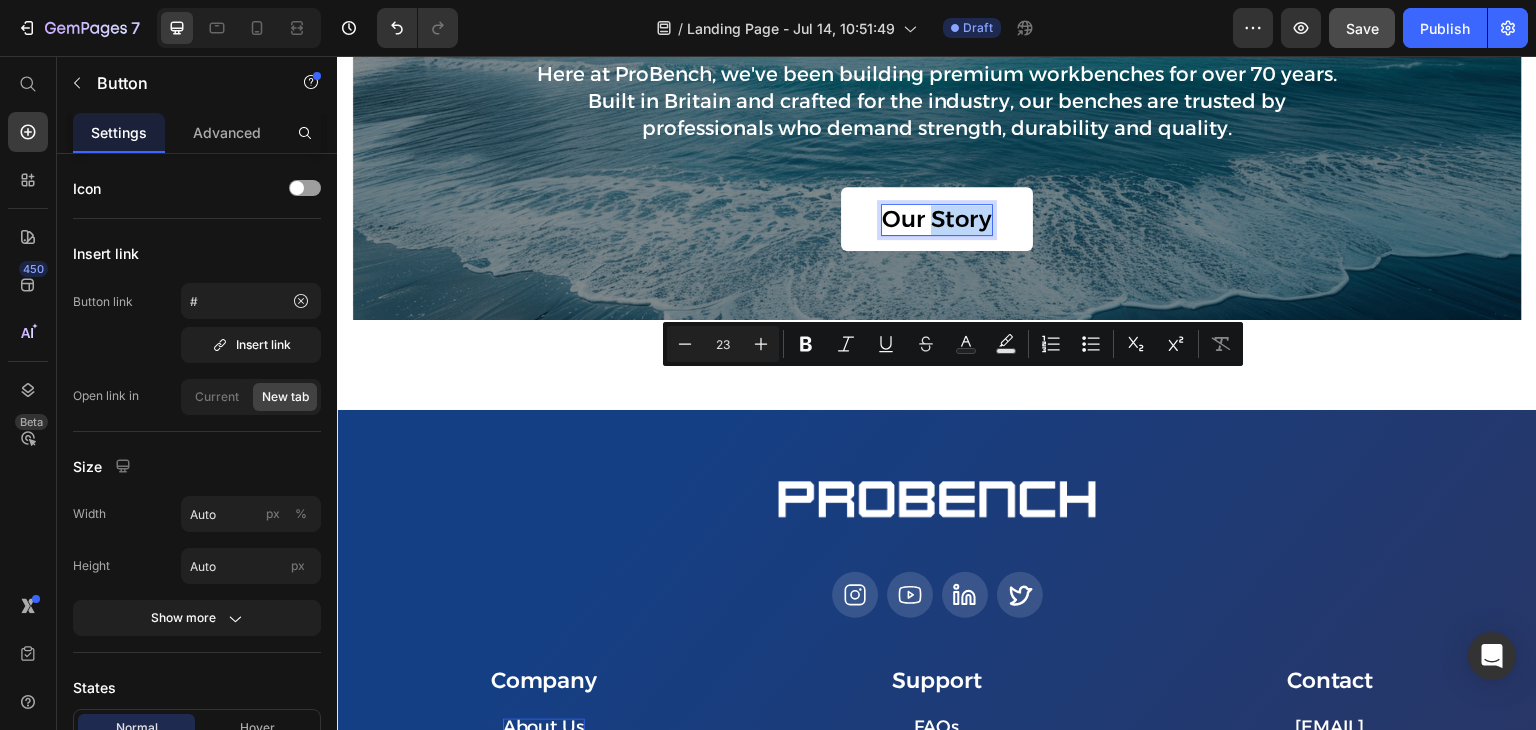 click on "Our Story" at bounding box center (937, 220) 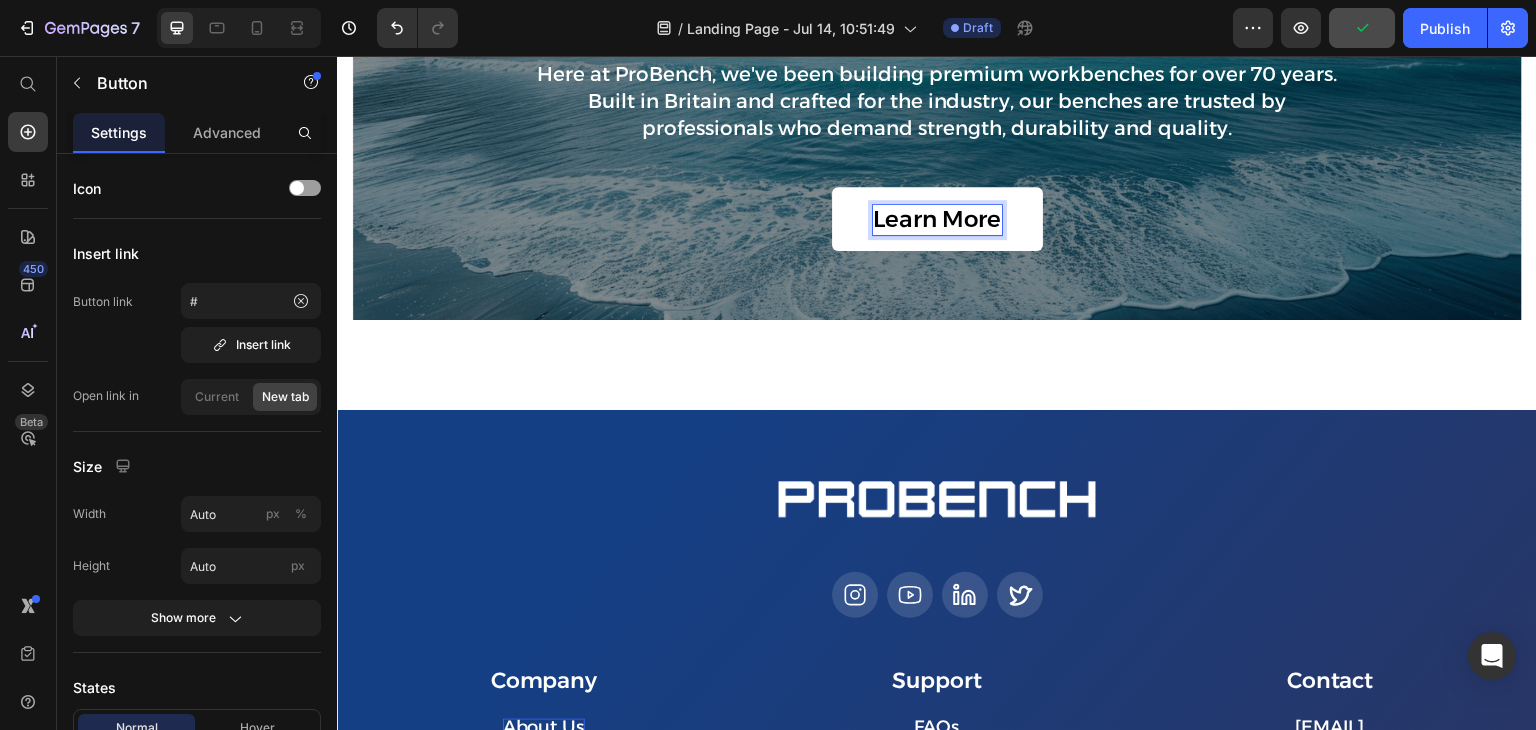 click on "Learn More Button   0" at bounding box center (937, 219) 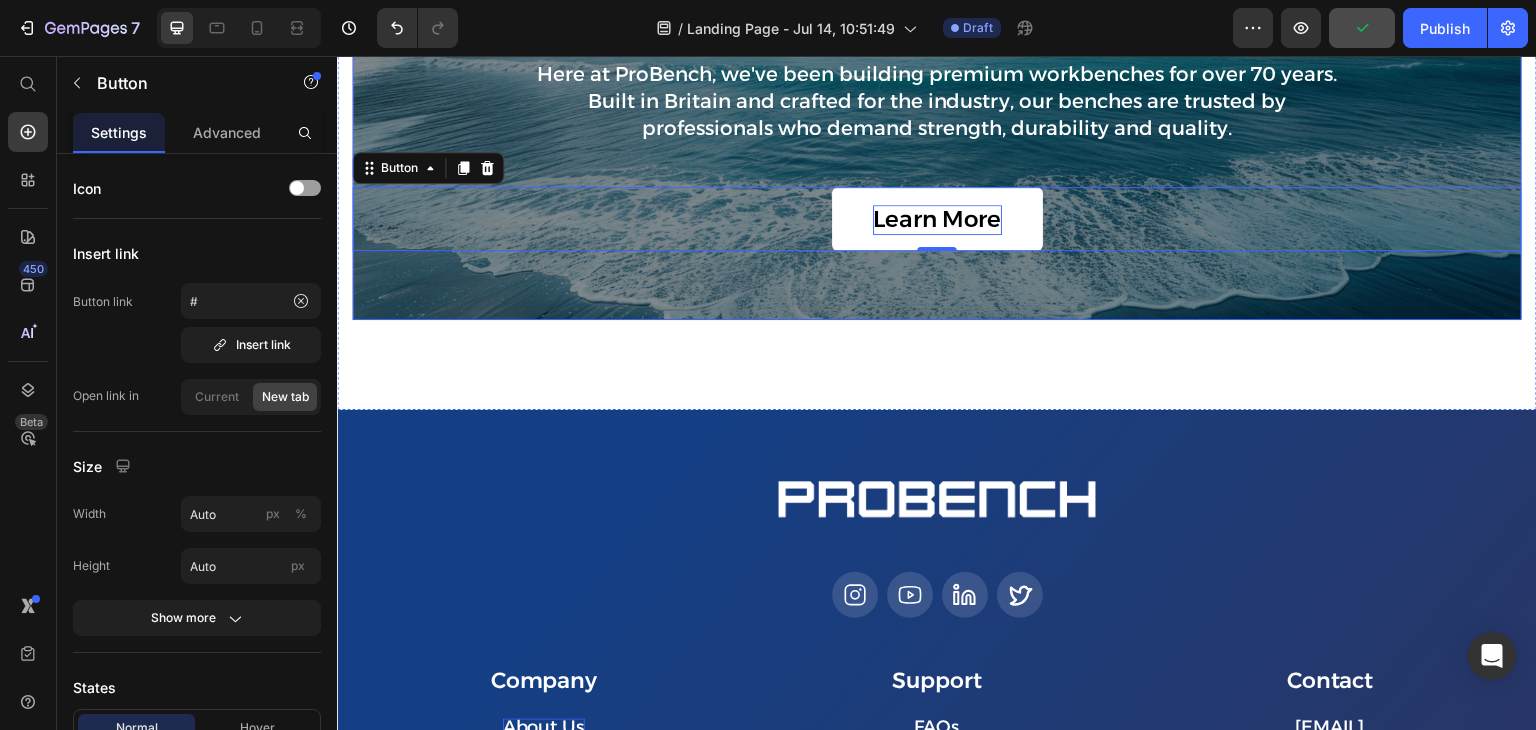 click on "Who We Are... Heading Here at ProBench, we've been building premium workbenches for over 70 years. Built in Britain and crafted for the industry, our benches are trusted by professionals who demand strength, durability and quality. Text Block Learn More Button   0" at bounding box center (937, 118) 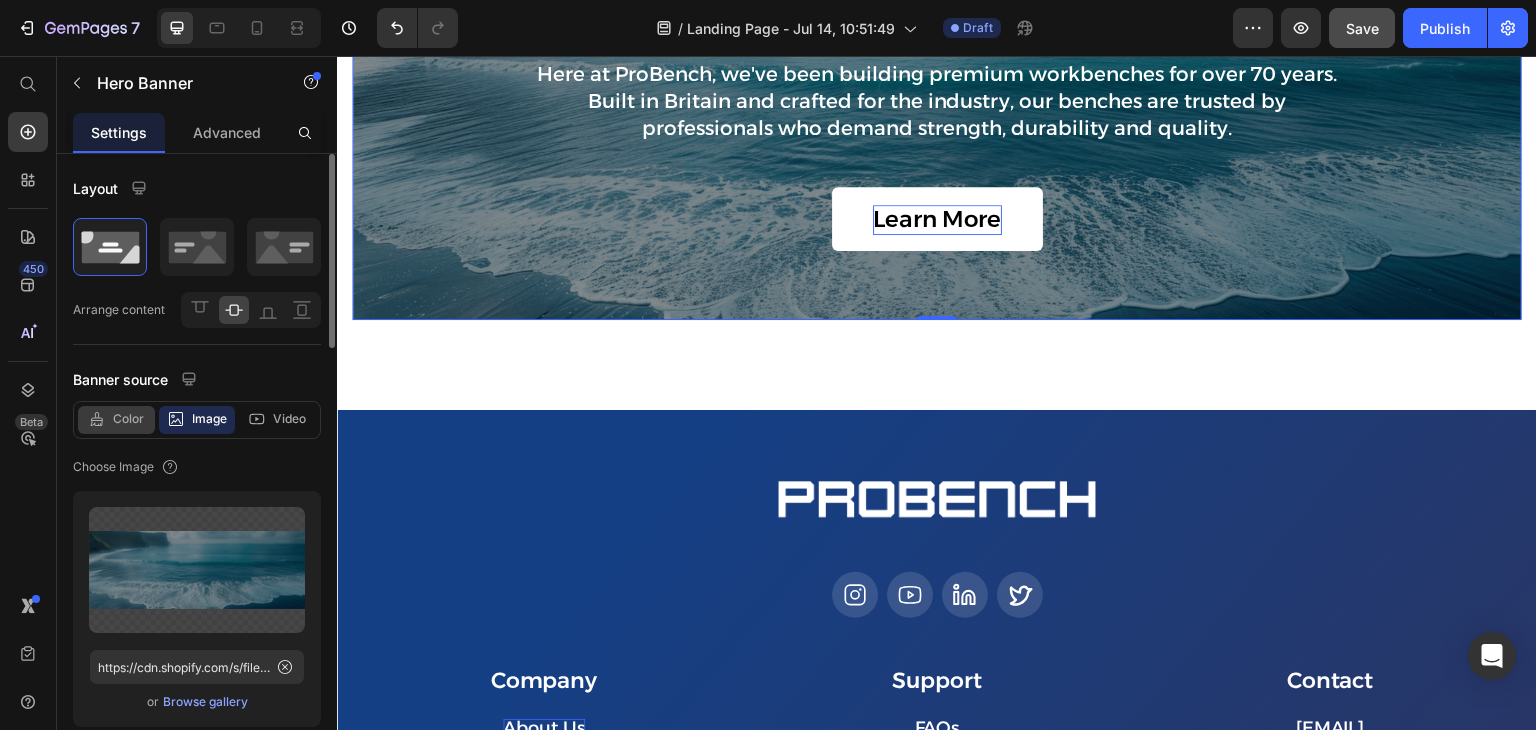 click on "Color" at bounding box center (128, 419) 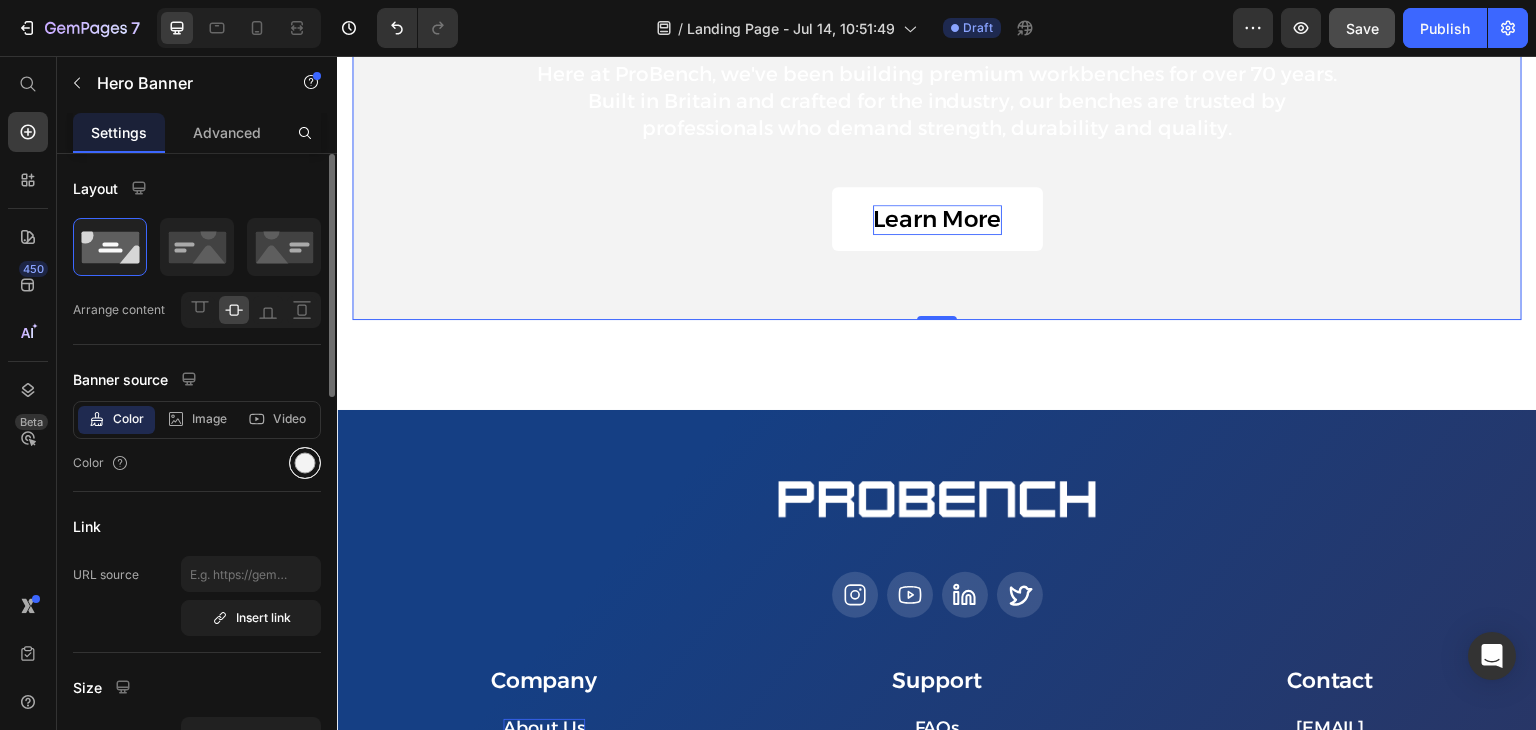 click at bounding box center [305, 463] 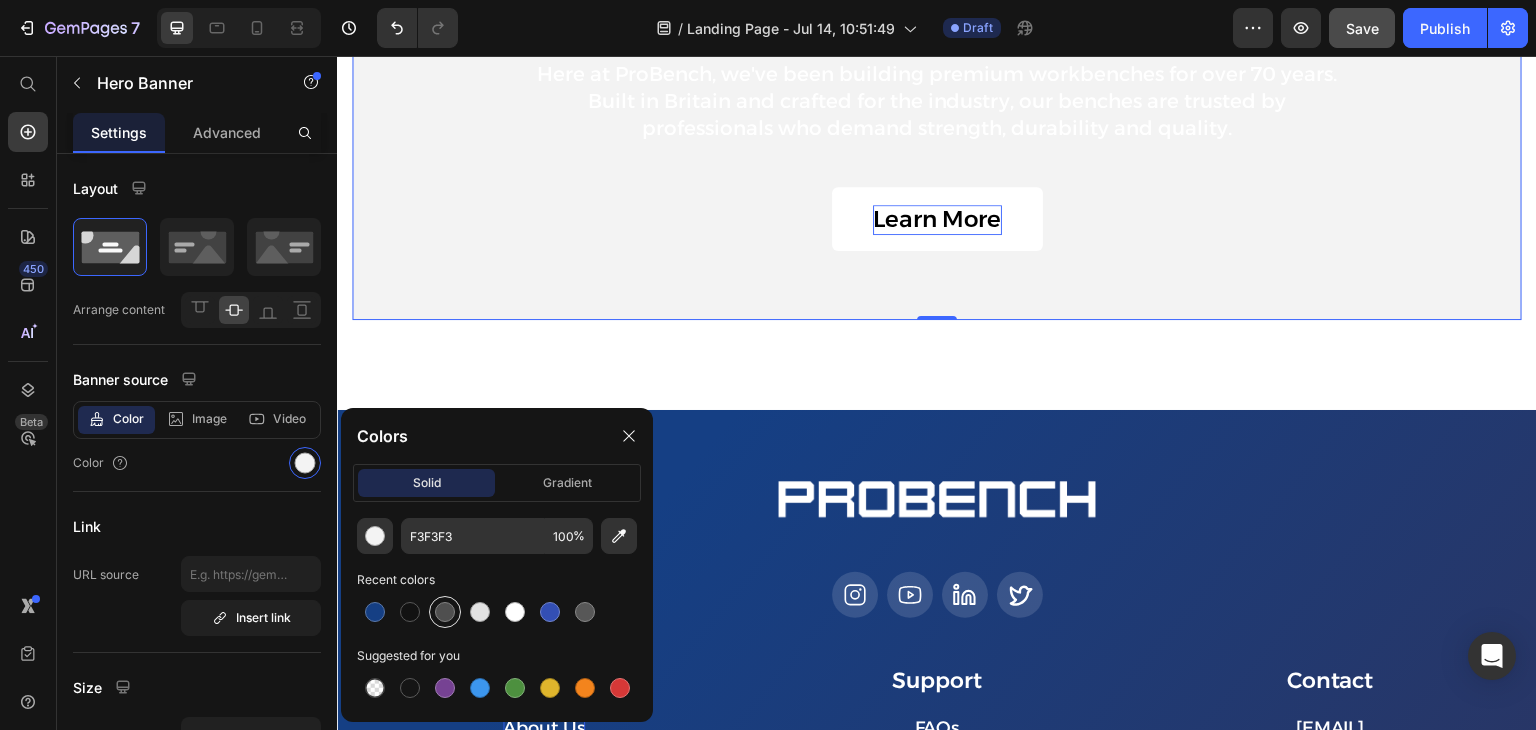click at bounding box center (445, 612) 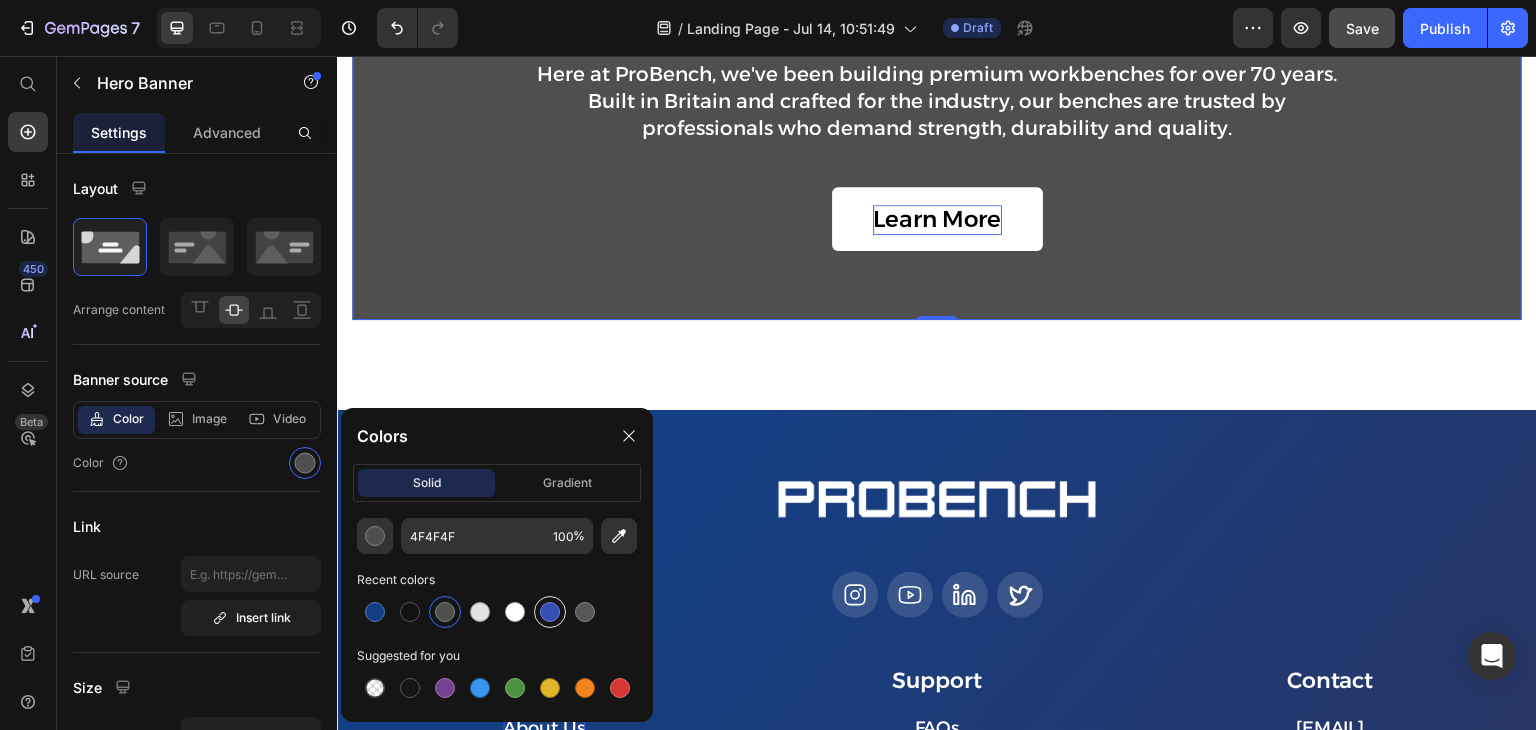 click at bounding box center (550, 612) 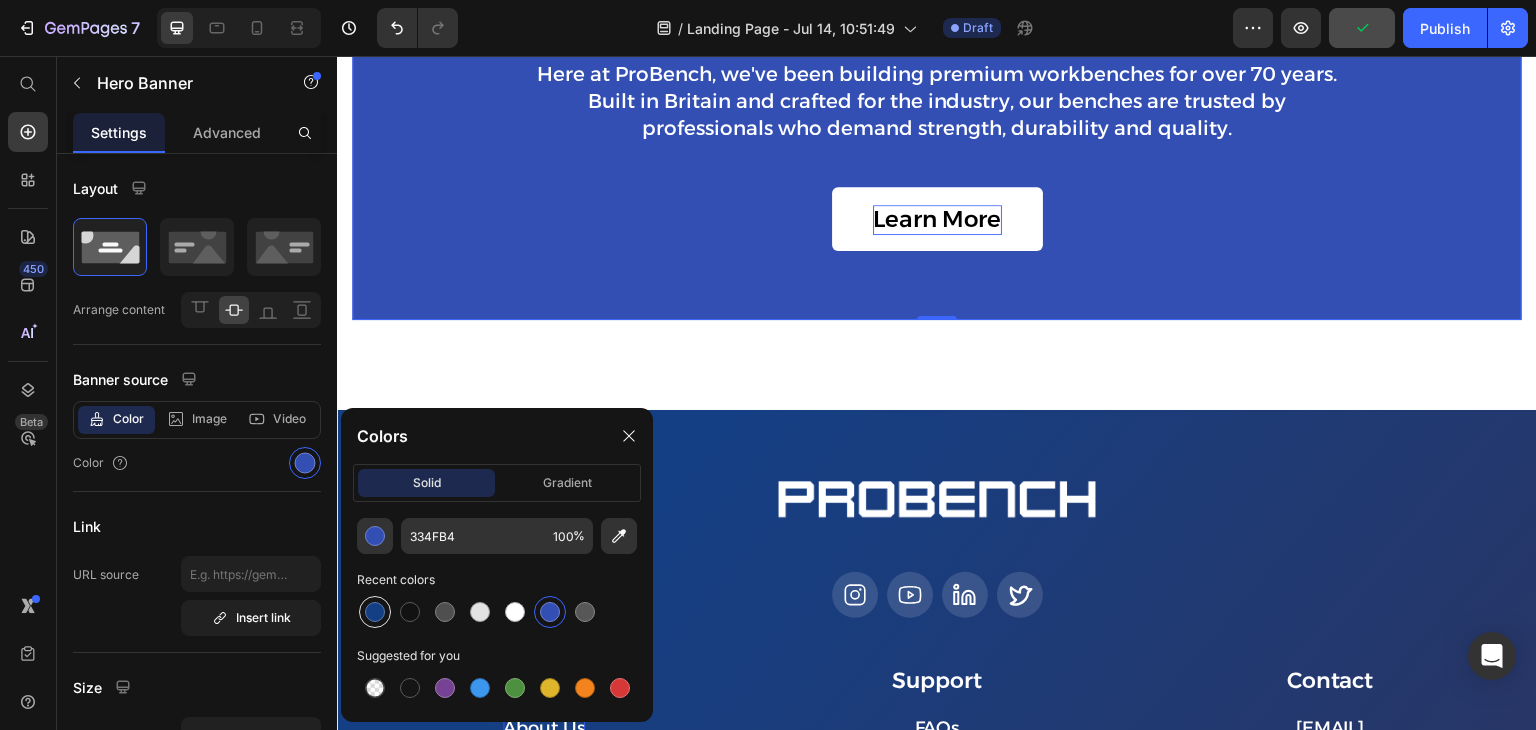 click at bounding box center (375, 612) 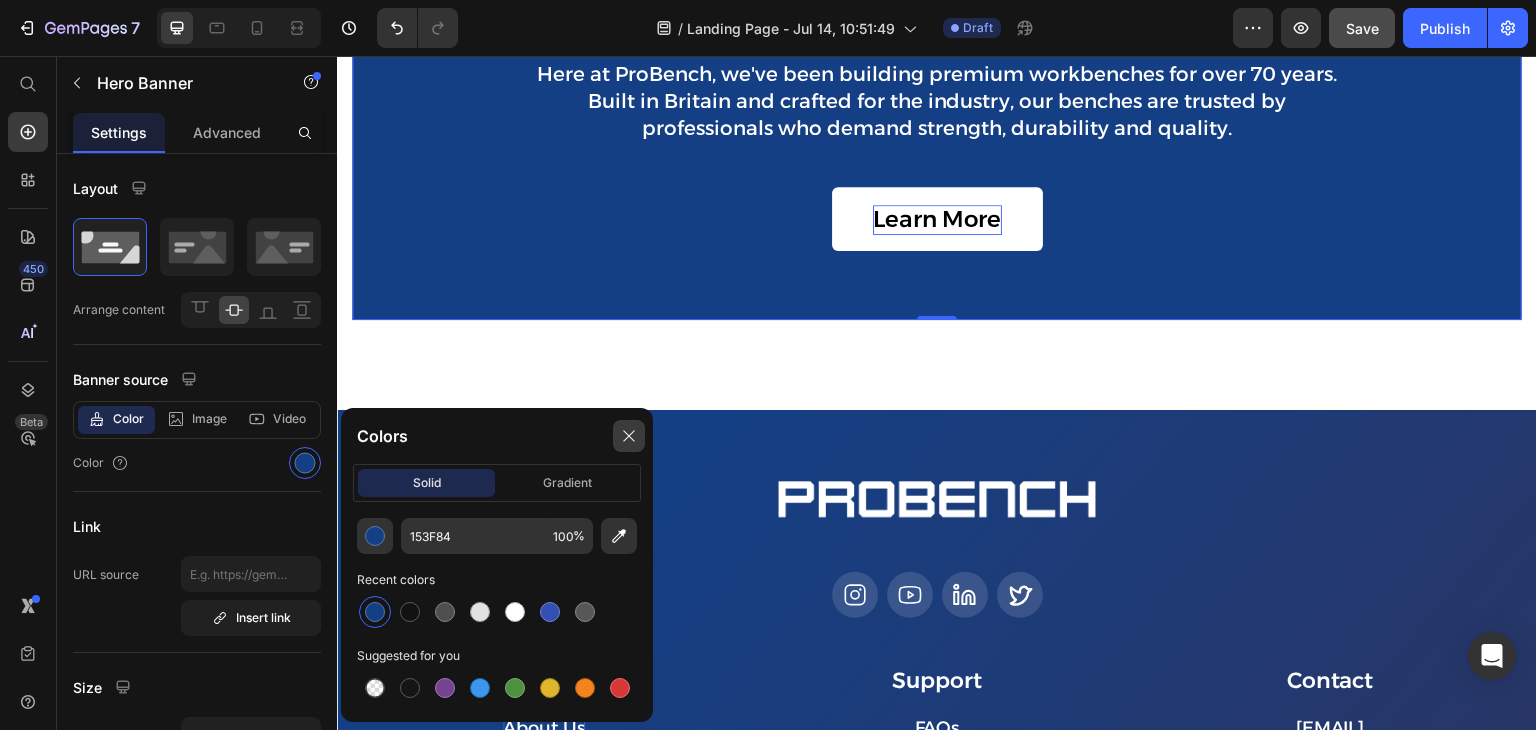 click 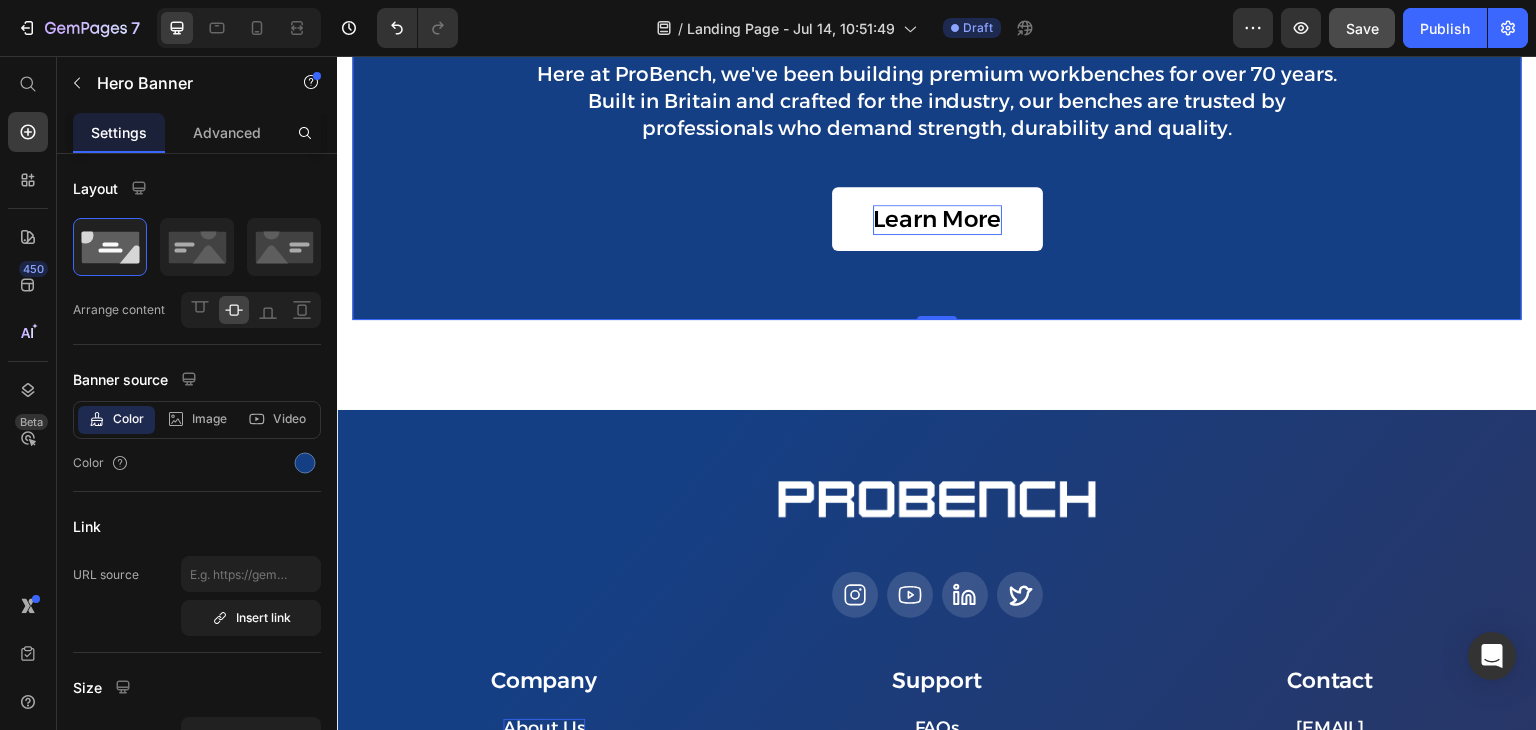 click on "Who We Are... Heading Here at ProBench, we've been building premium workbenches for over 70 years. Built in Britain and crafted for the industry, our benches are trusted by professionals who demand strength, durability and quality. Text Block Learn More Button" at bounding box center [937, 118] 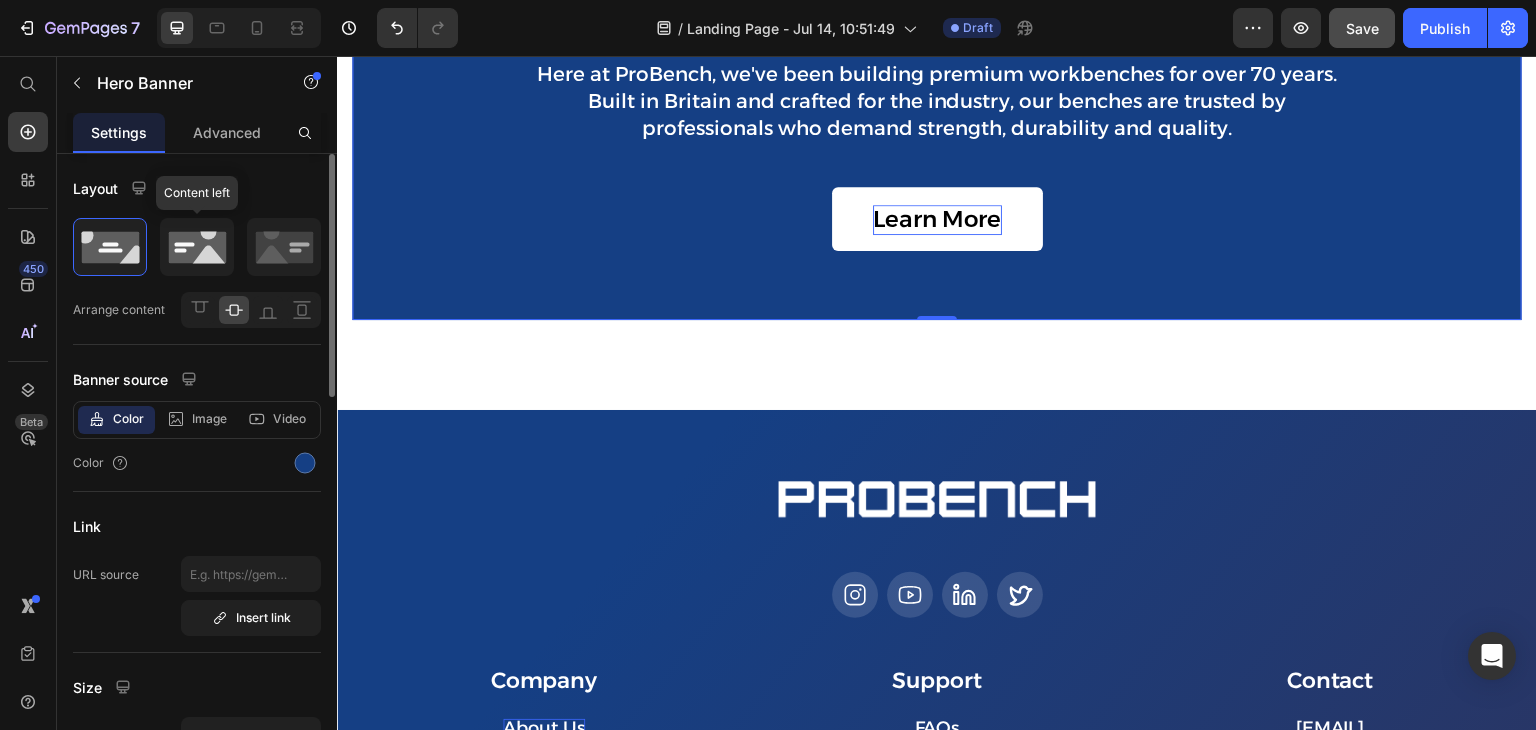 click 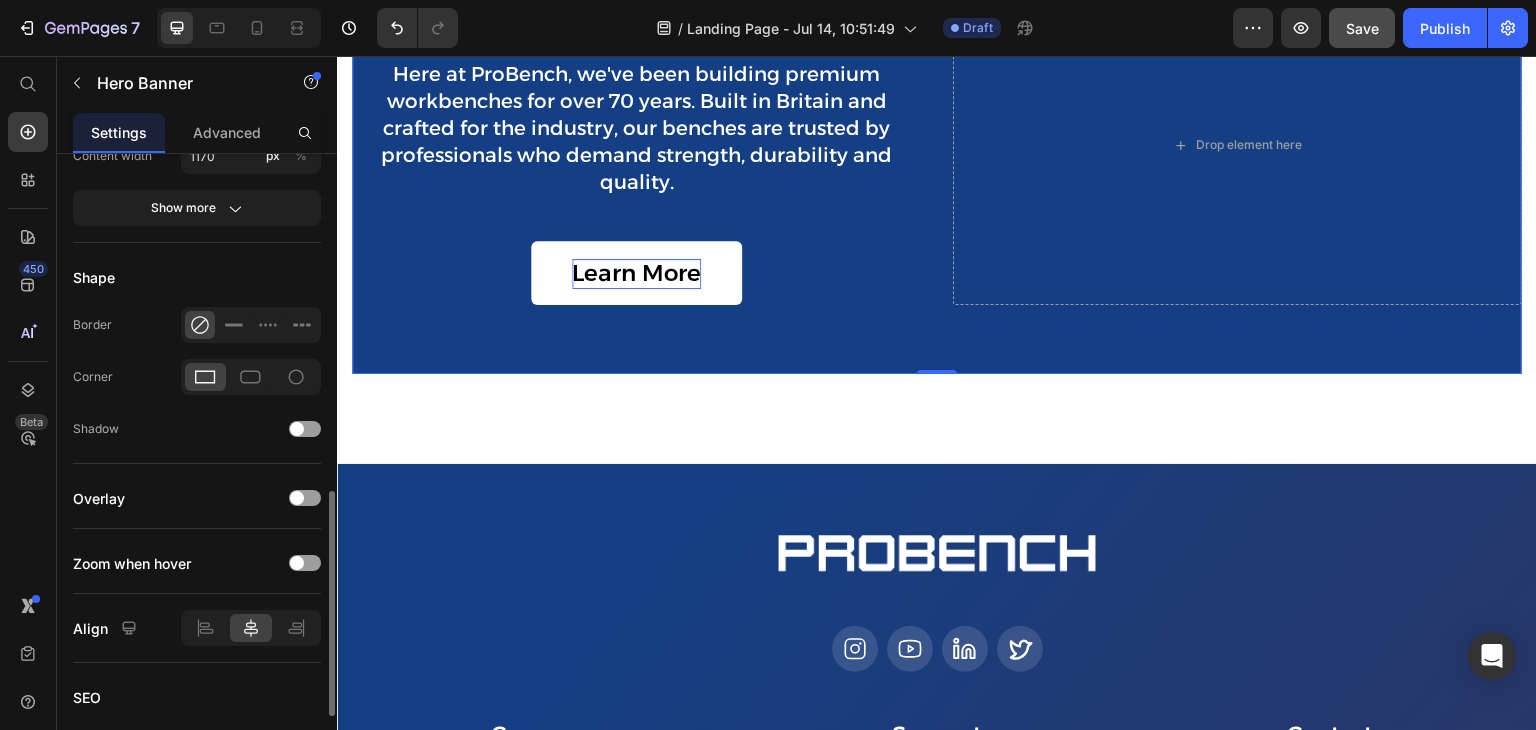 scroll, scrollTop: 889, scrollLeft: 0, axis: vertical 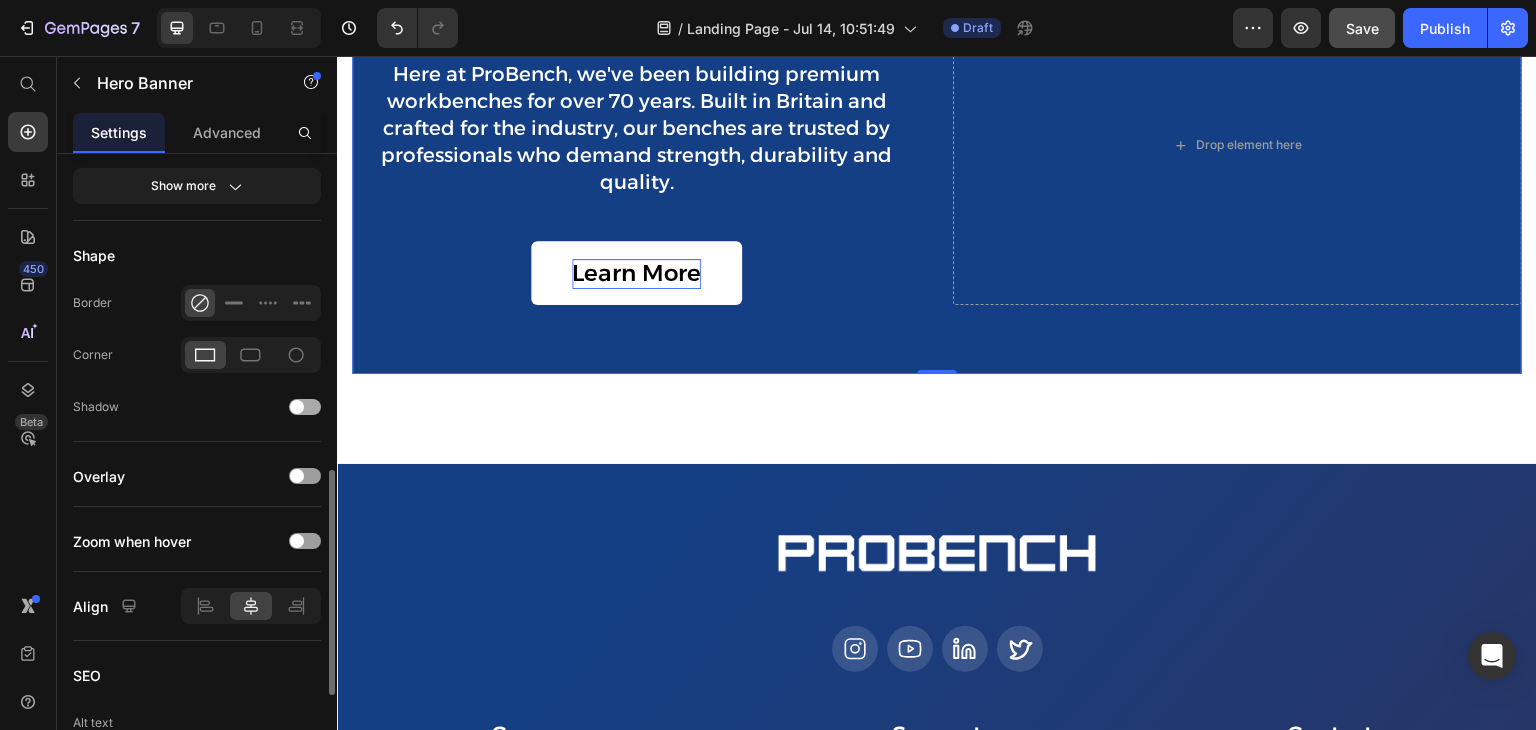 click at bounding box center (305, 407) 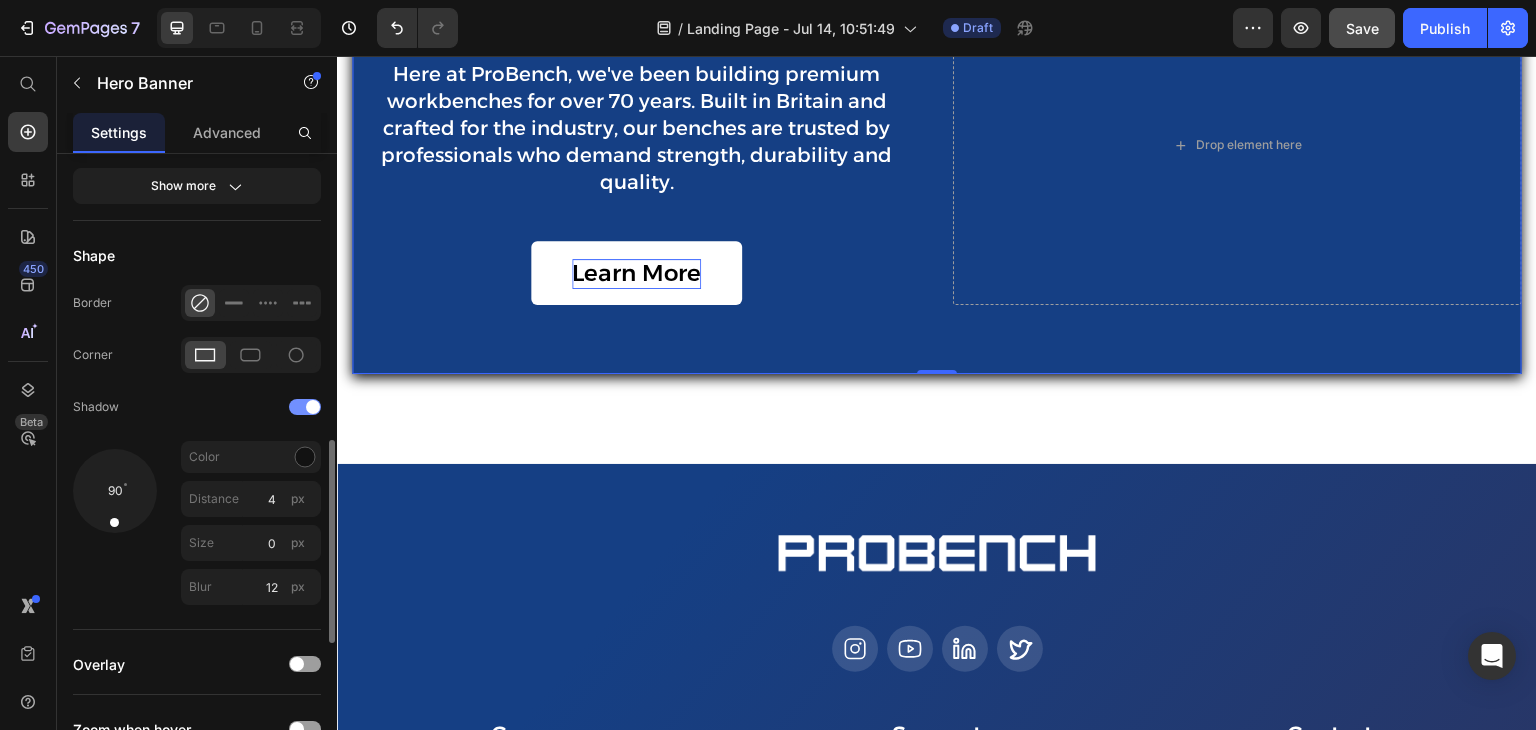 click at bounding box center (313, 407) 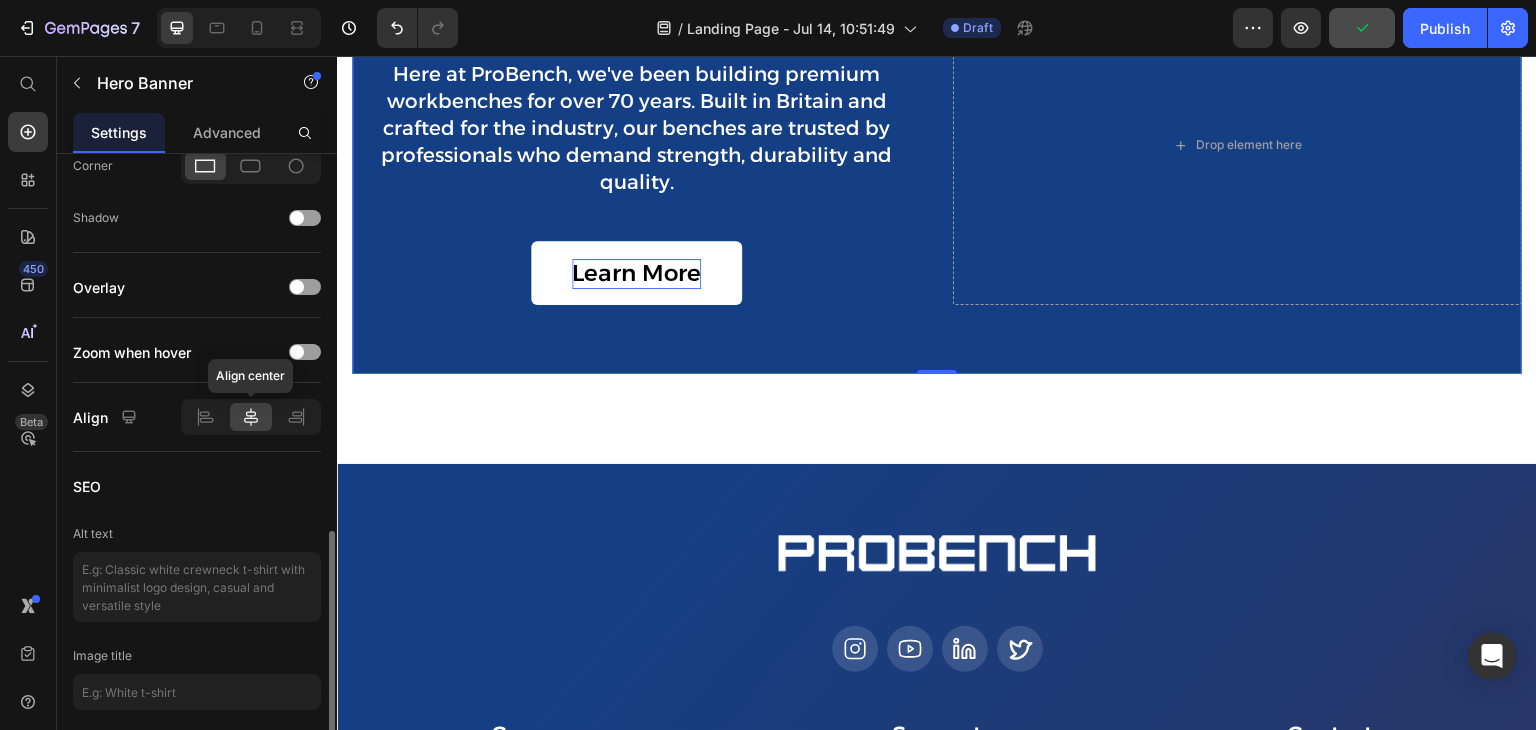 scroll, scrollTop: 1082, scrollLeft: 0, axis: vertical 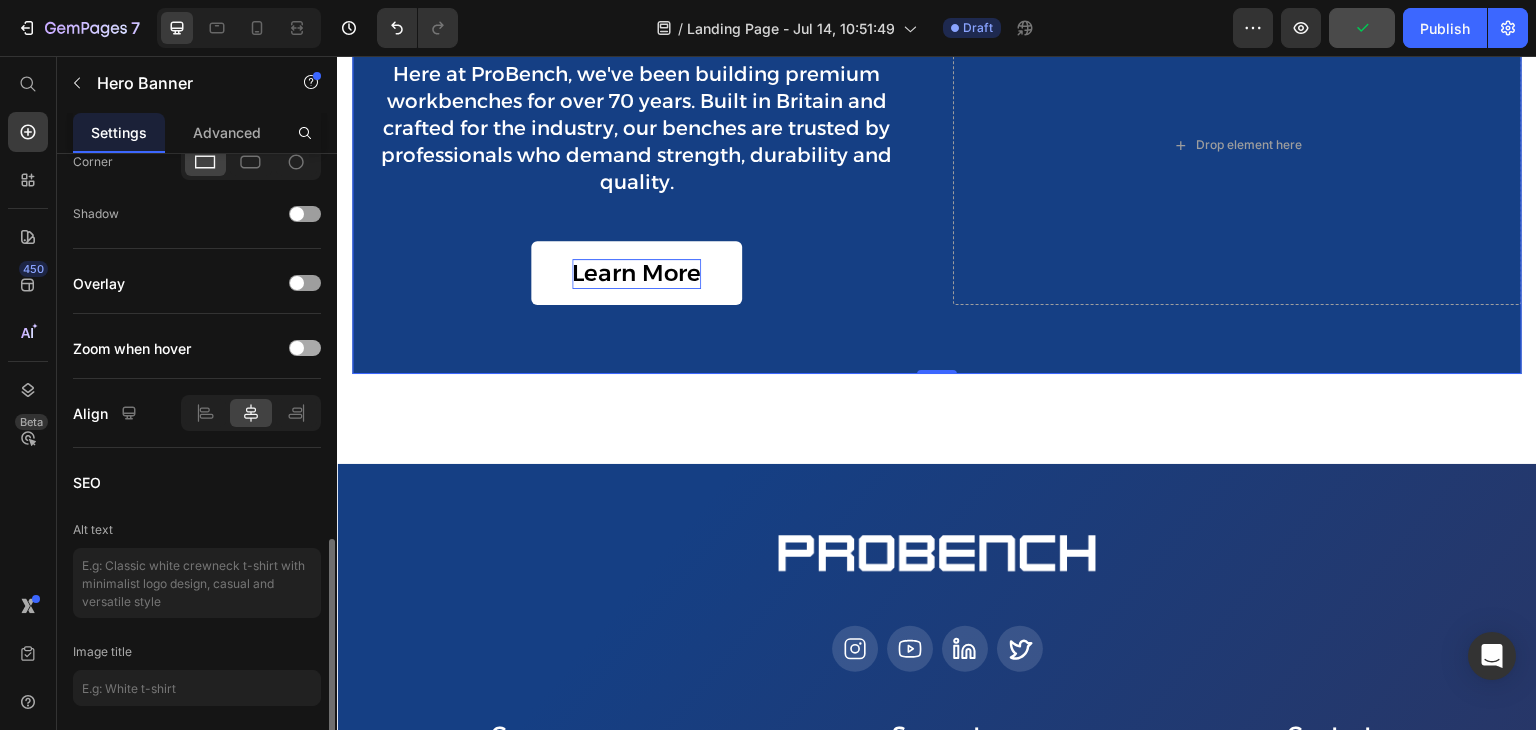 click at bounding box center (297, 348) 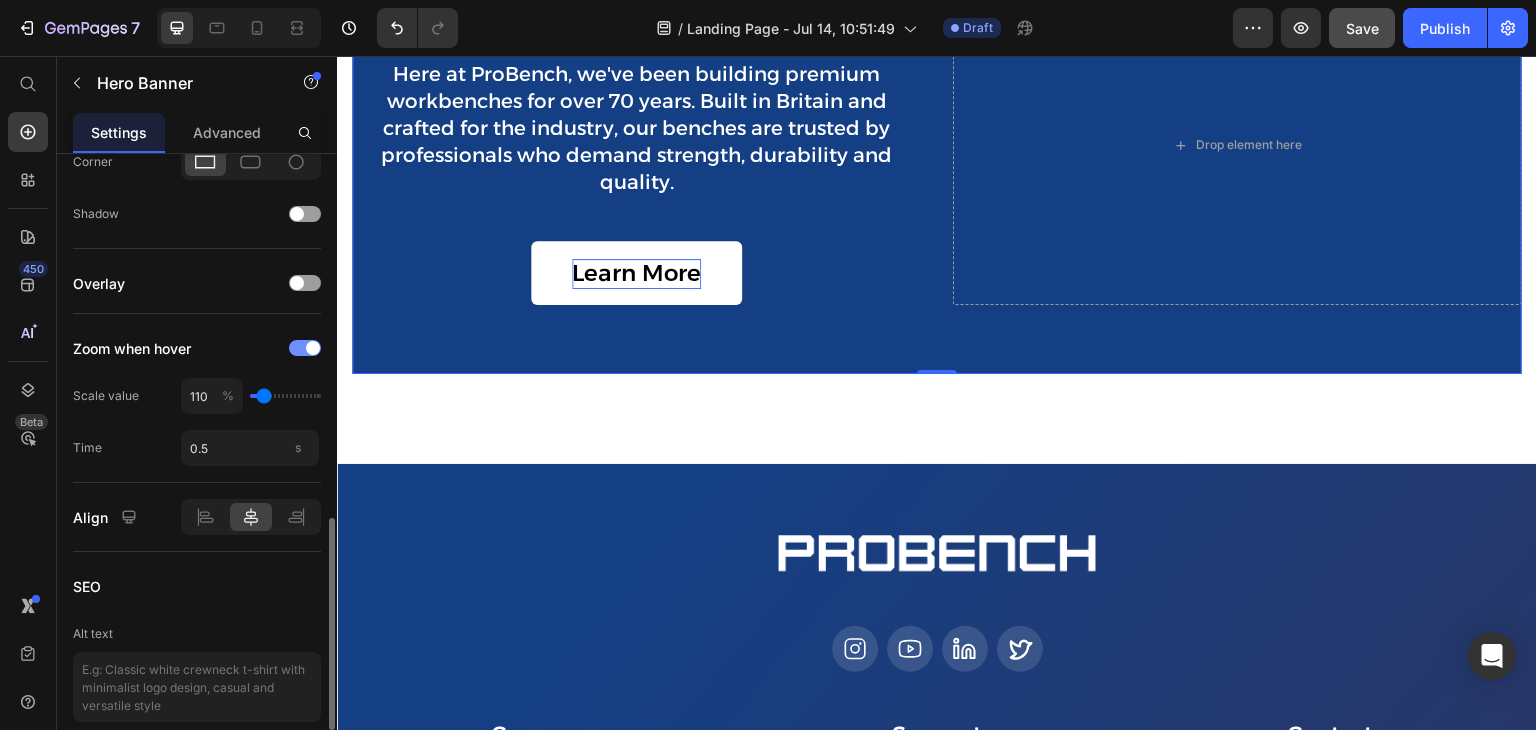 click at bounding box center [313, 348] 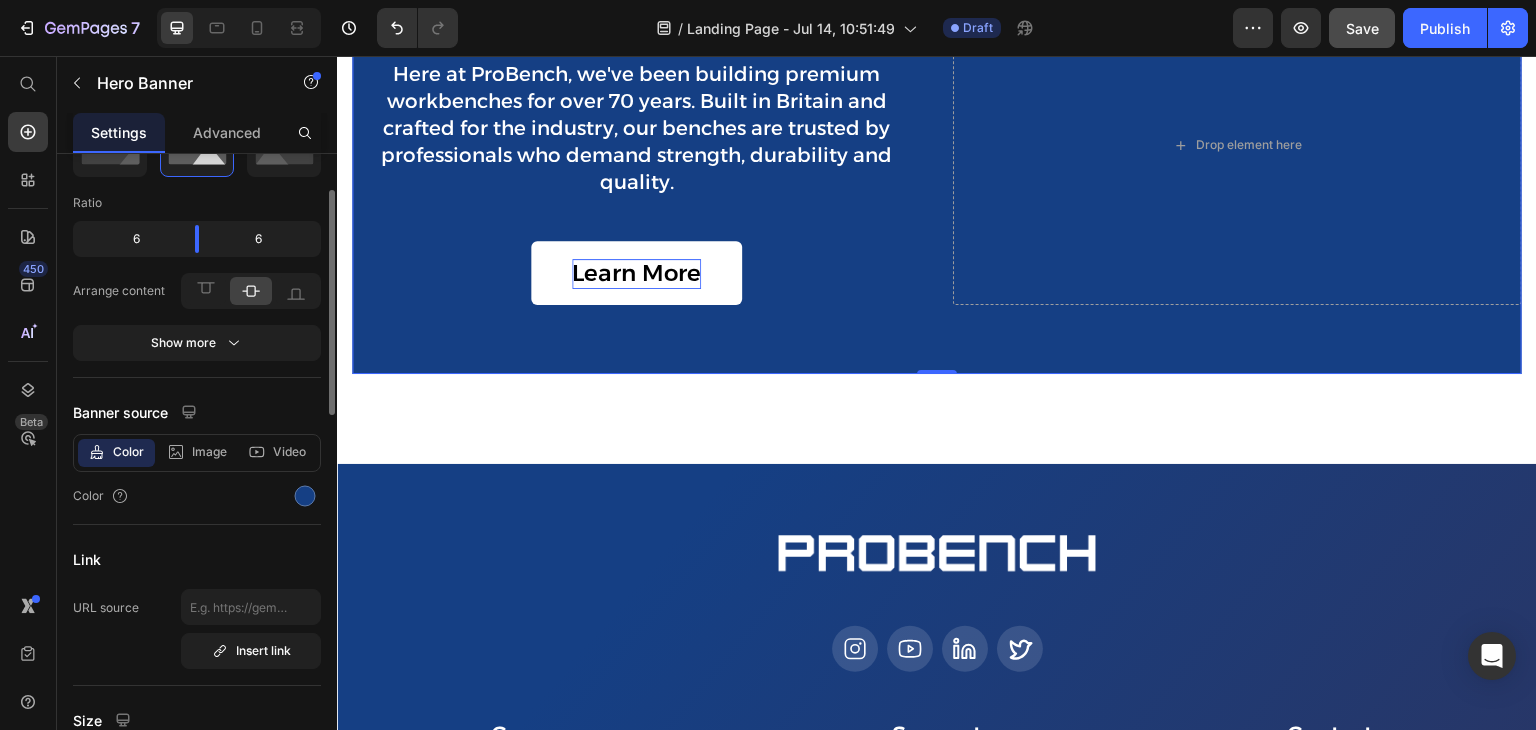scroll, scrollTop: 0, scrollLeft: 0, axis: both 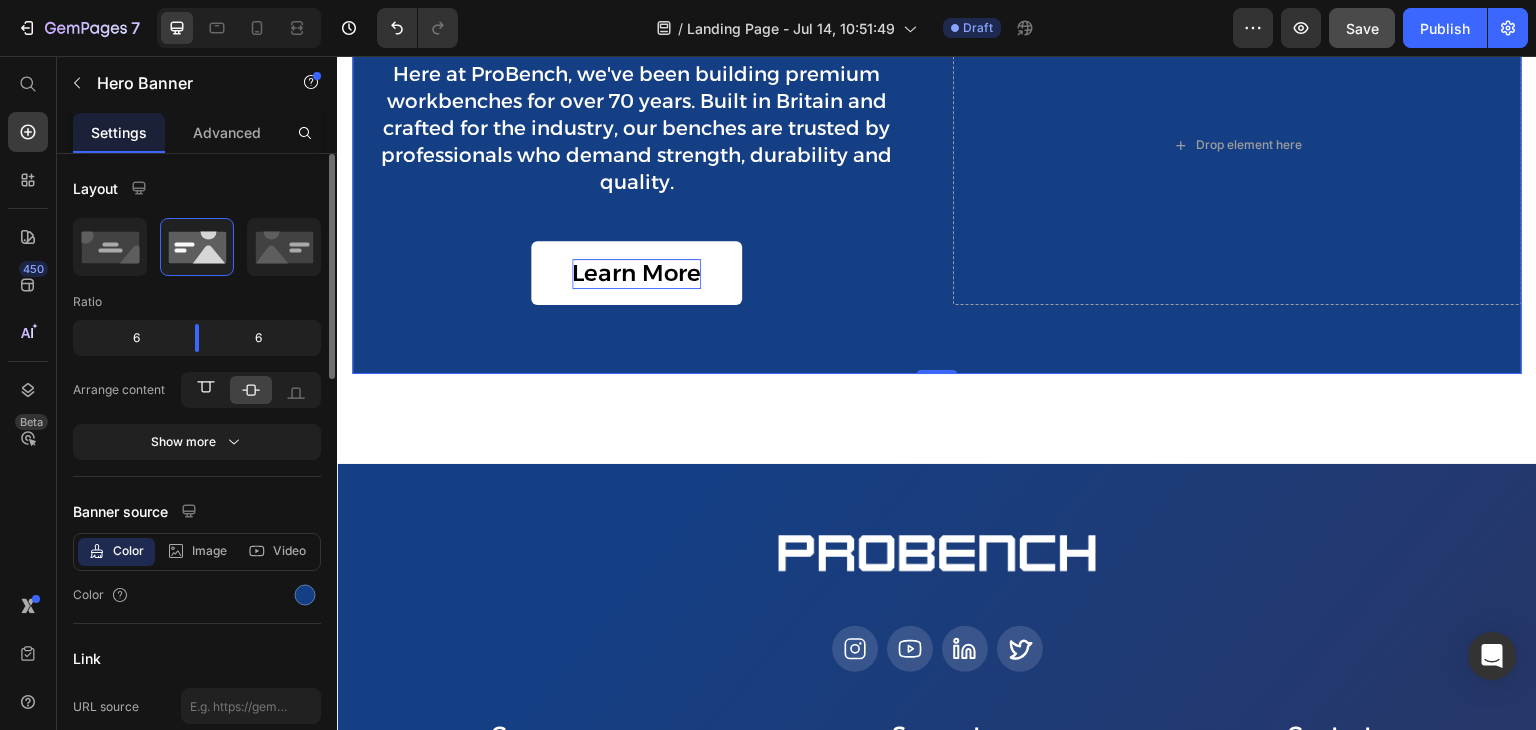click 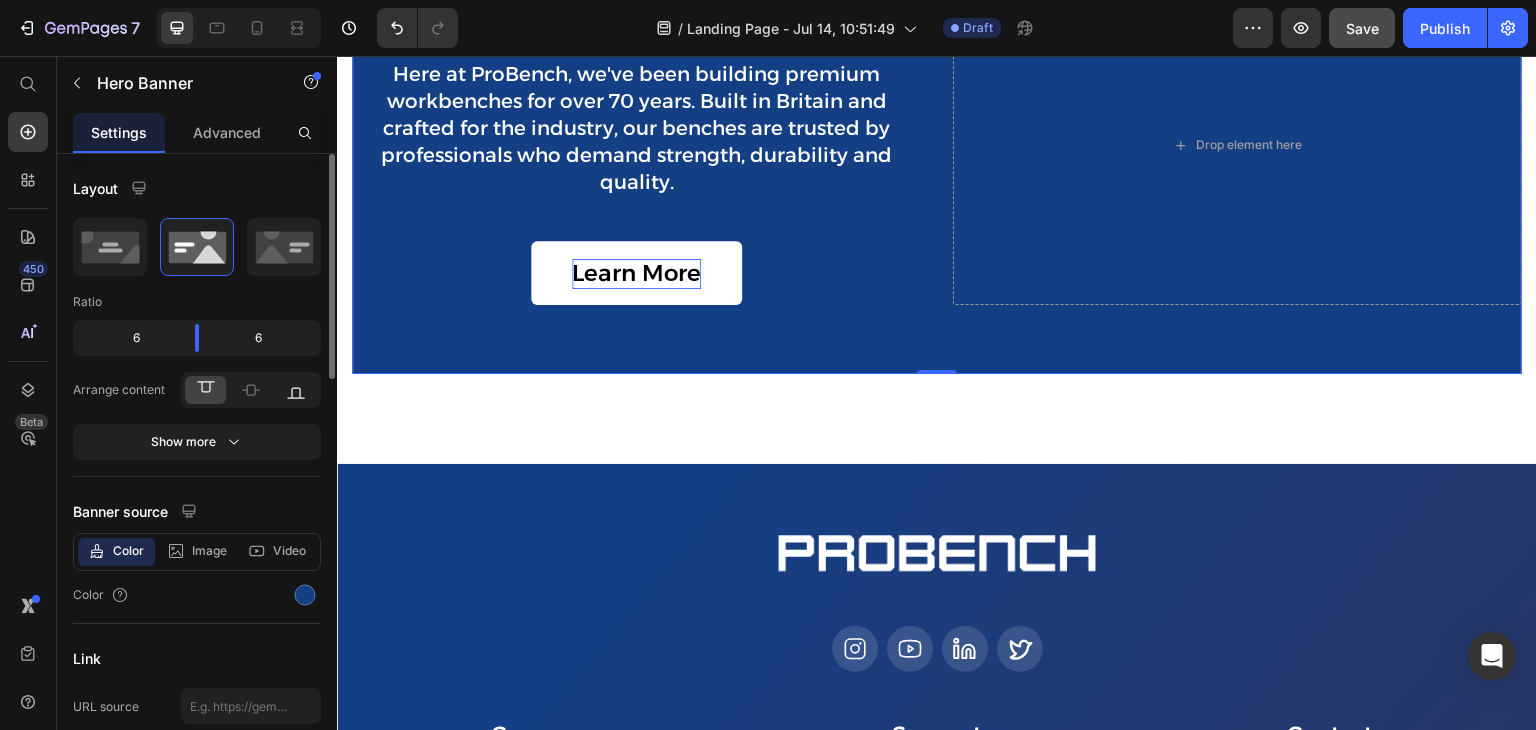 click 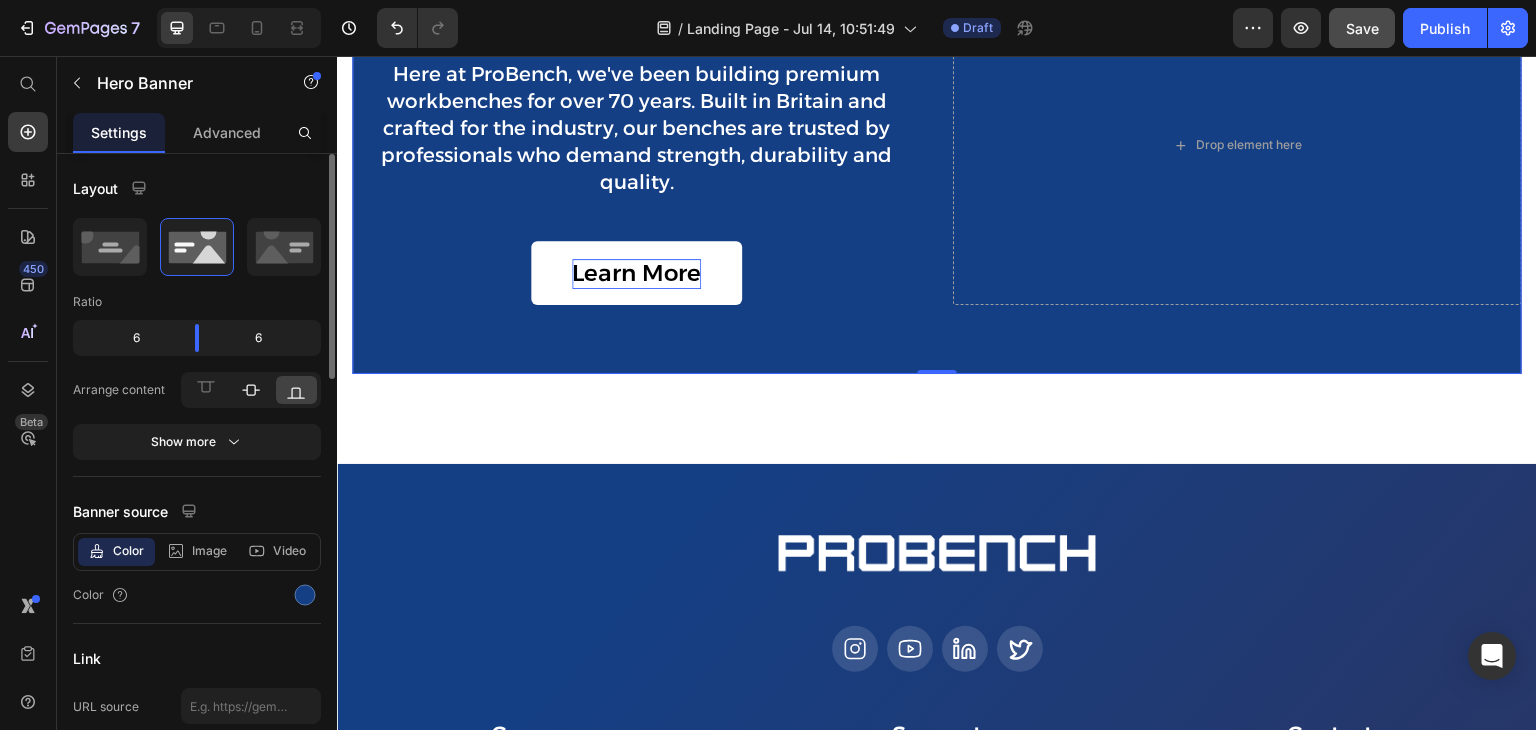 click 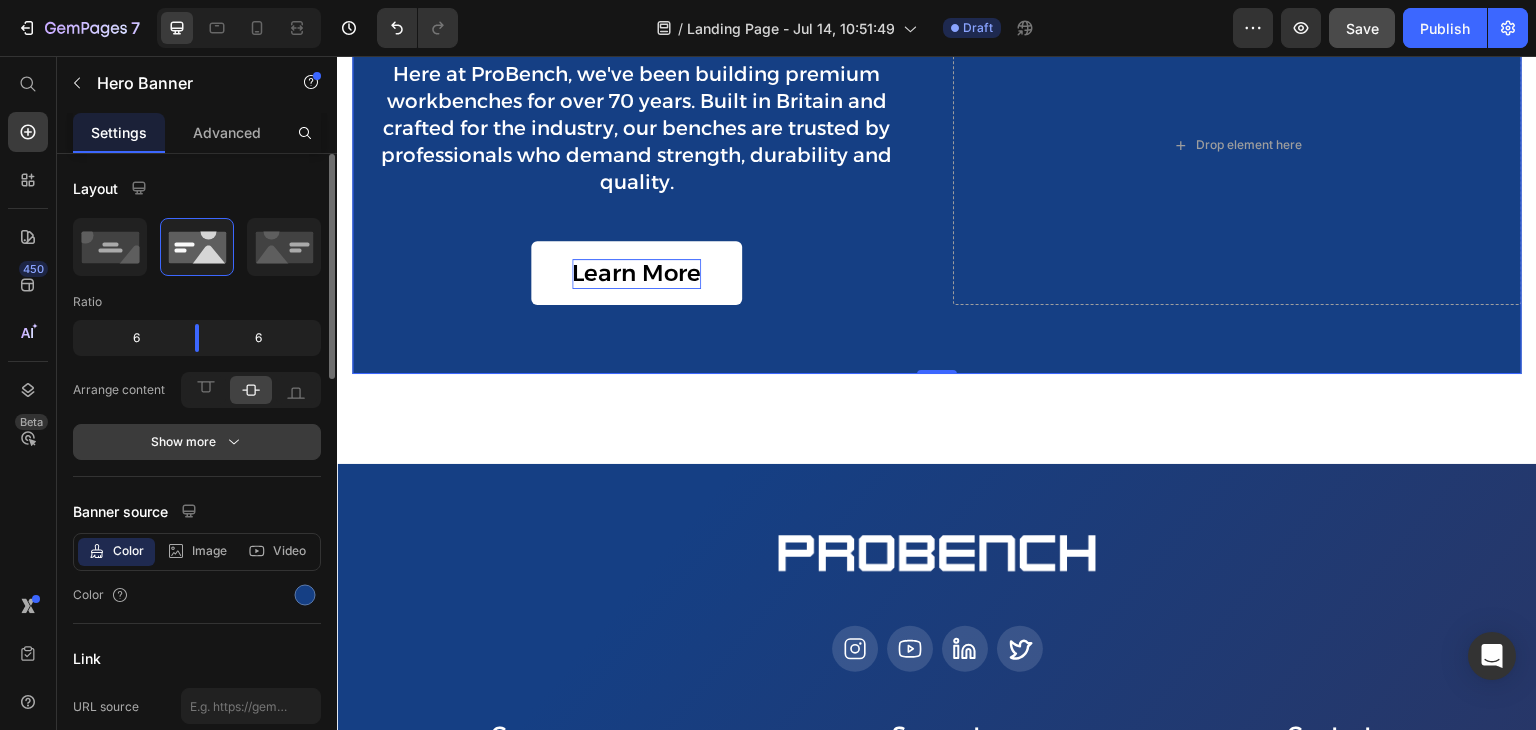 click 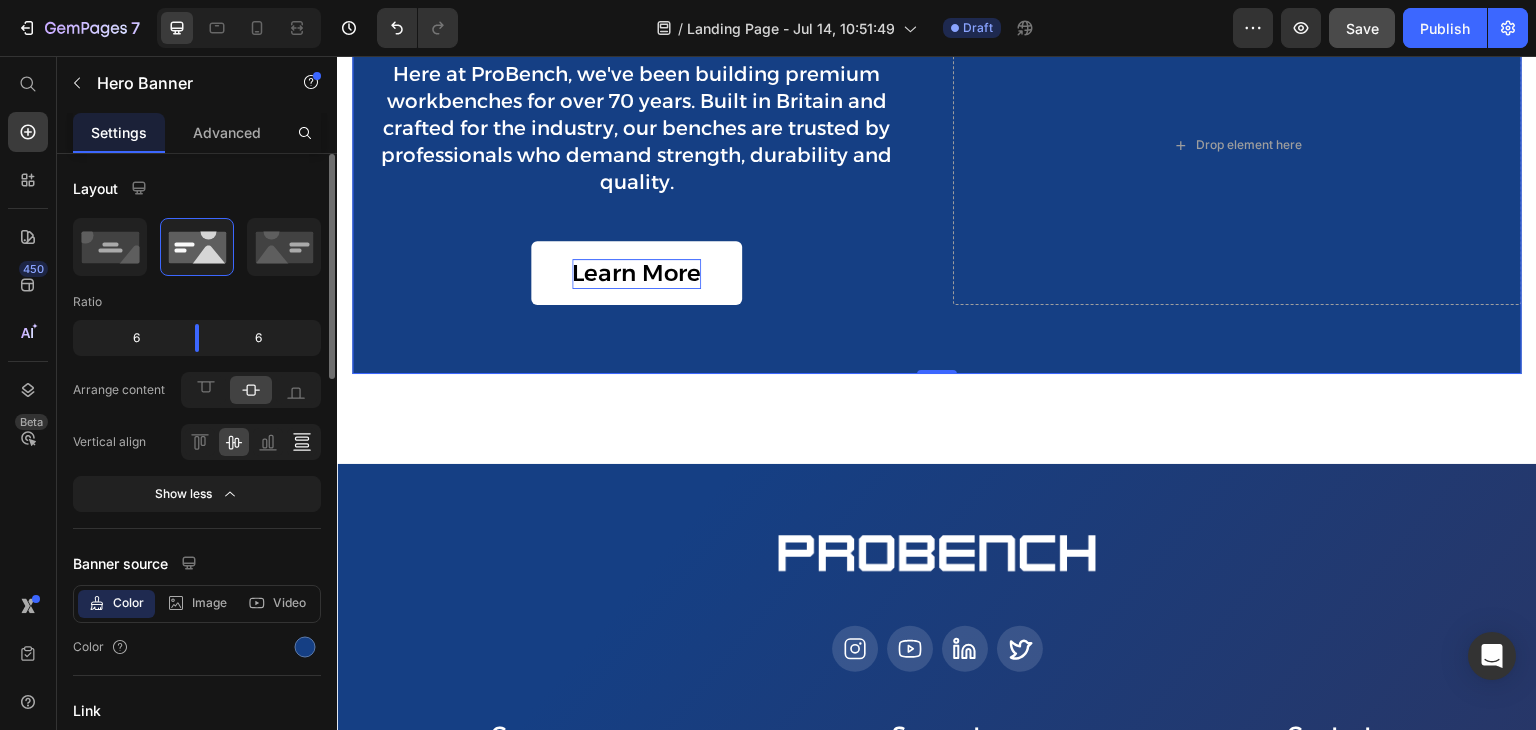 click 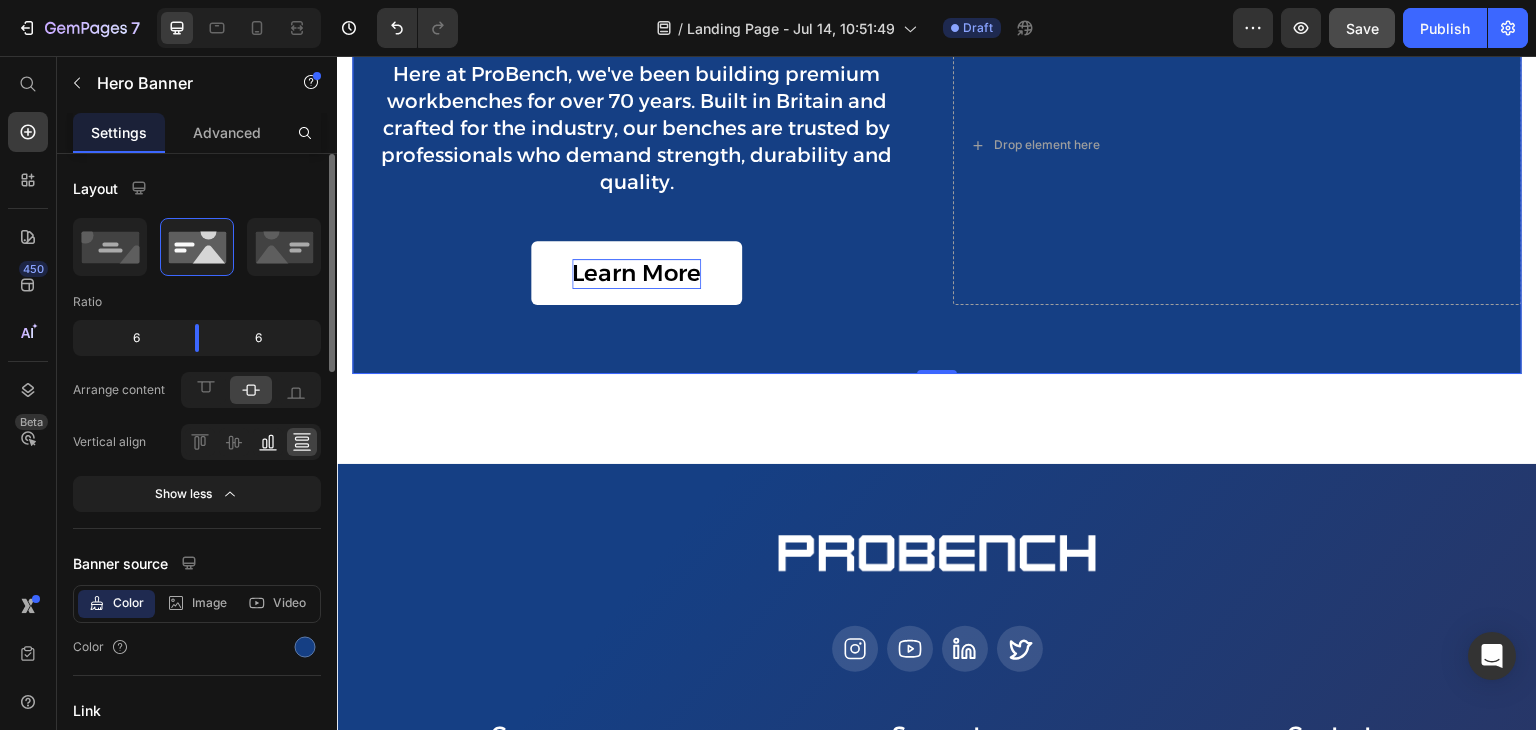 click 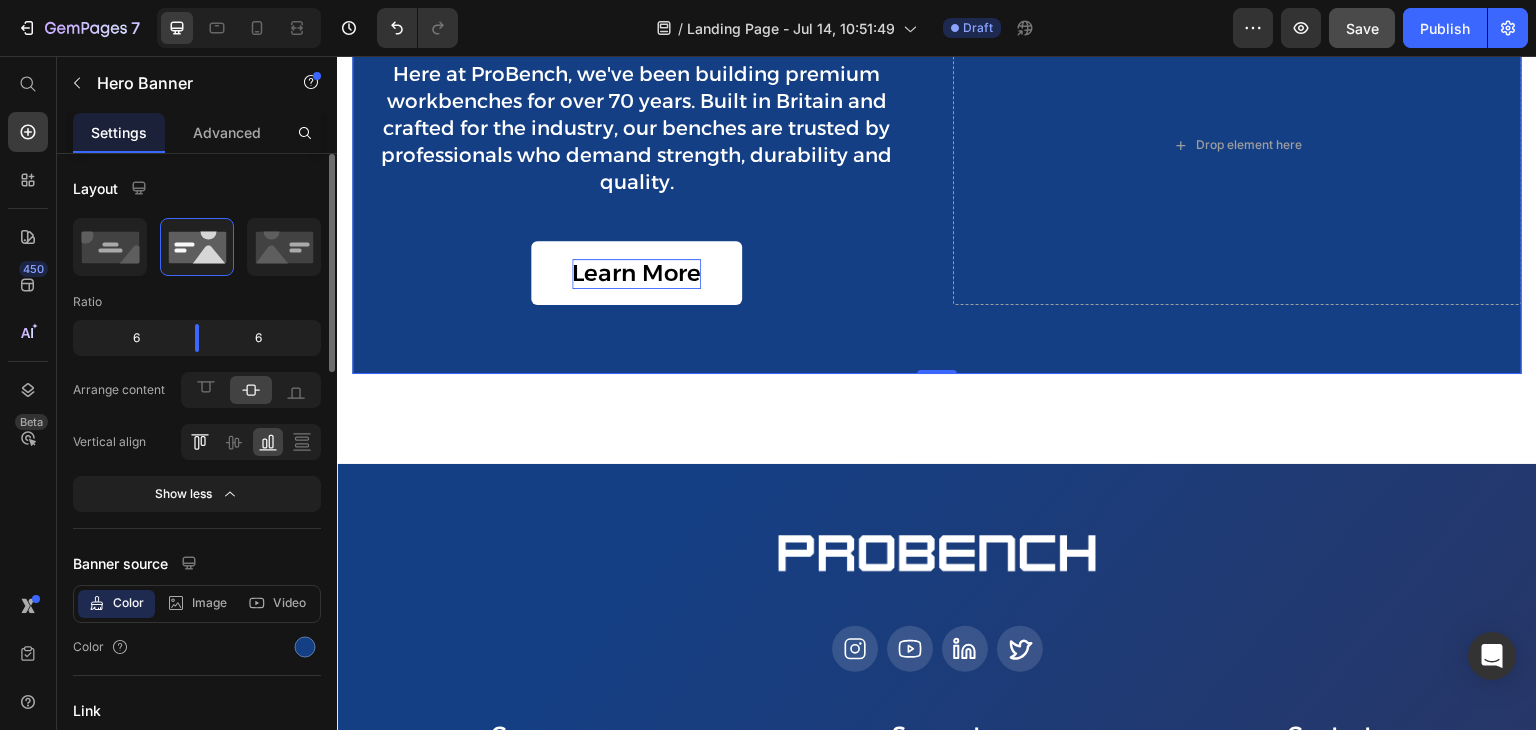 click 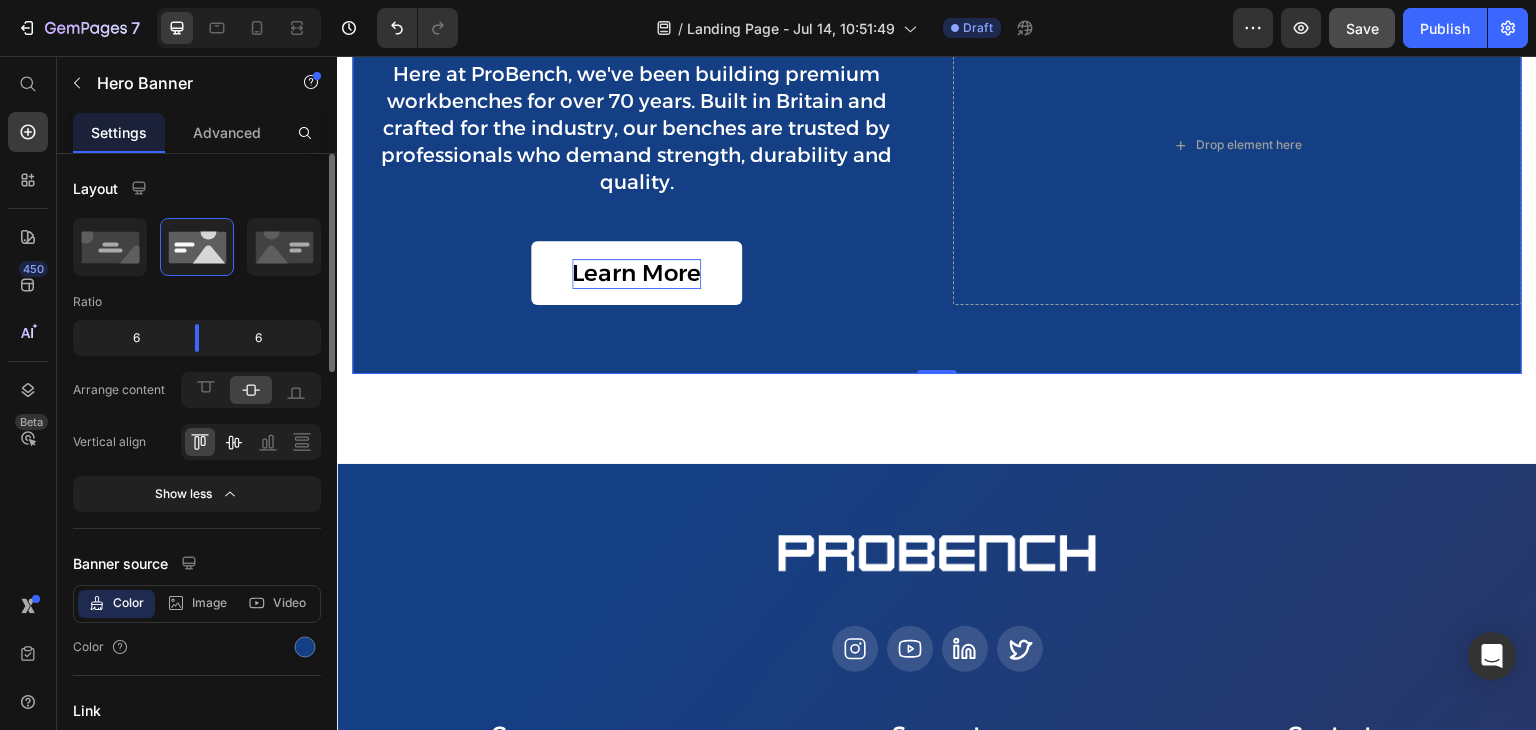 click 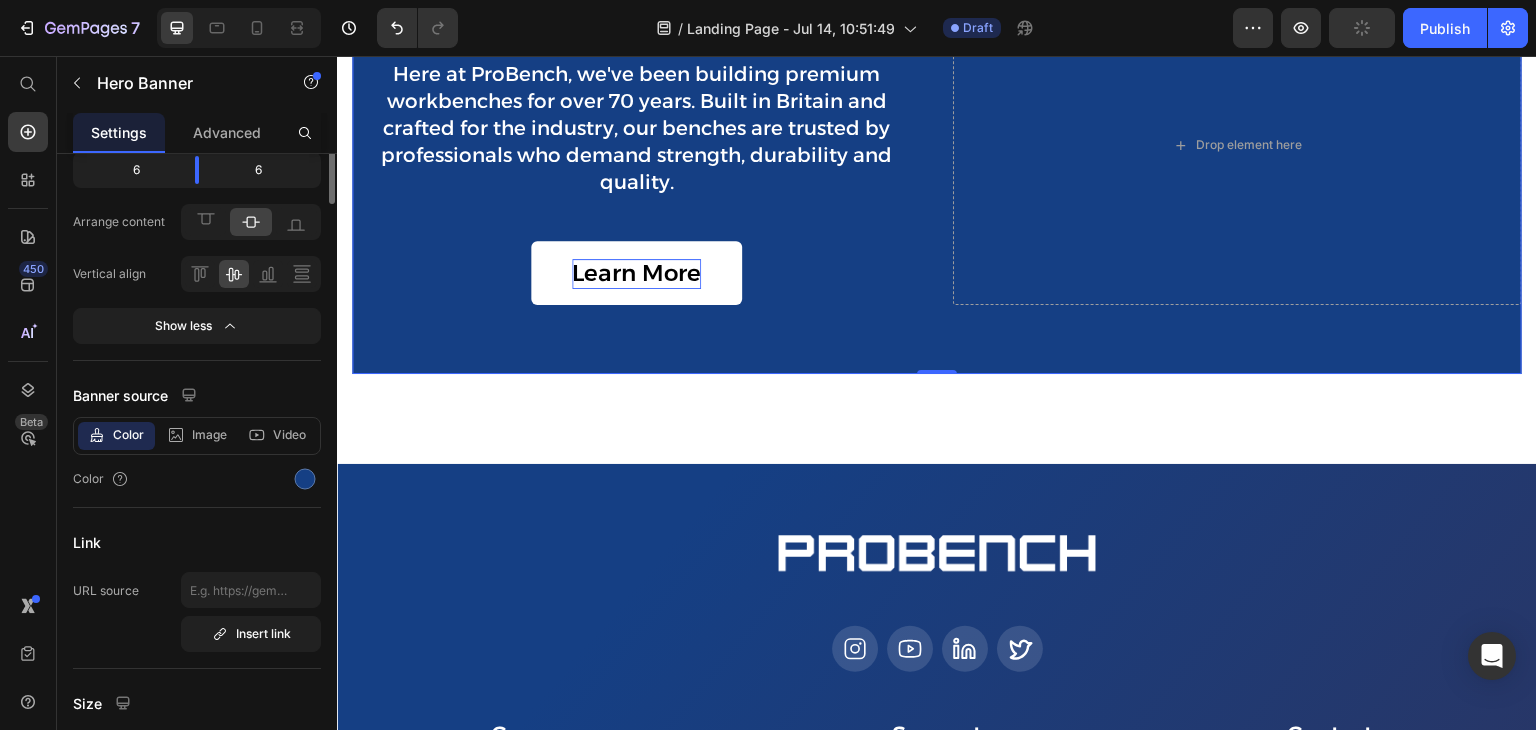 scroll, scrollTop: 0, scrollLeft: 0, axis: both 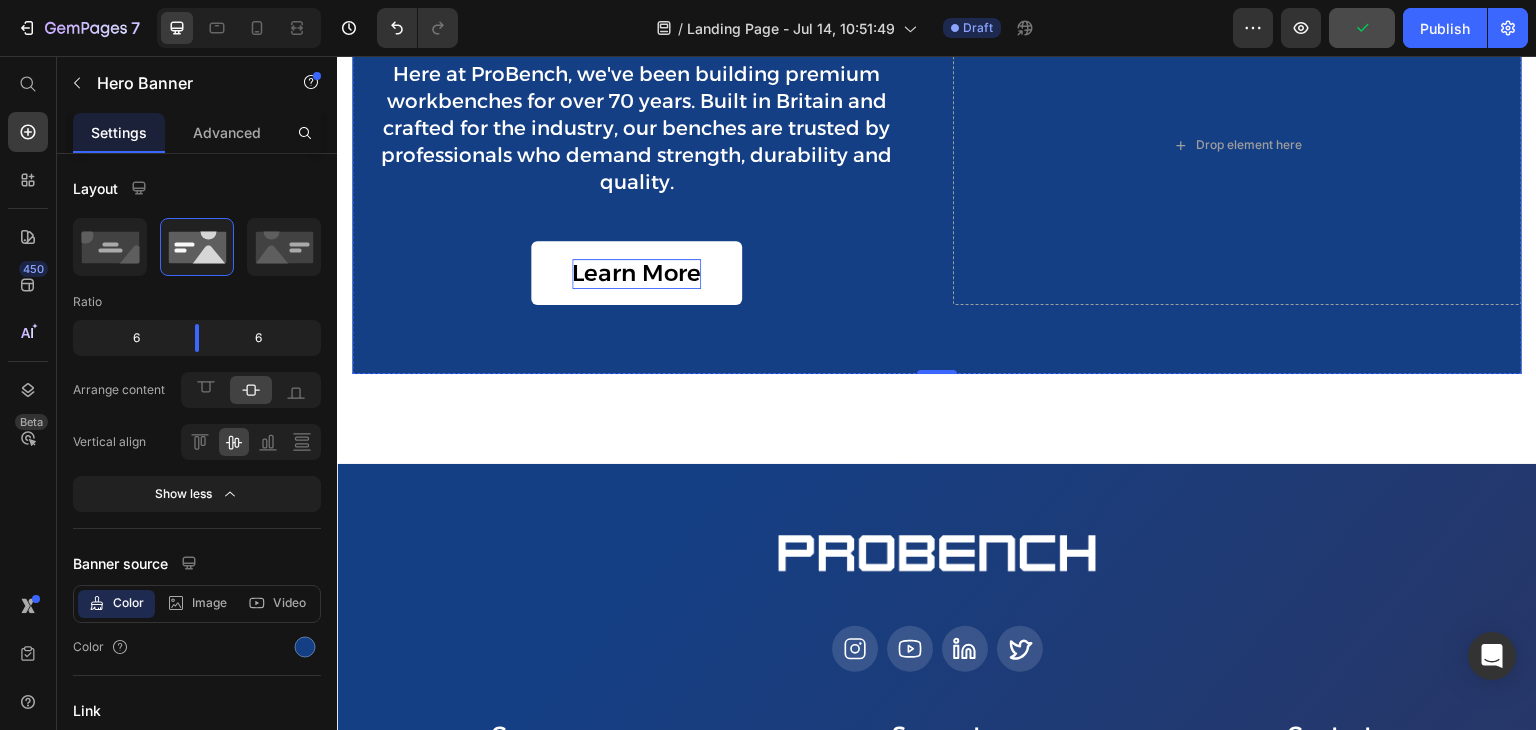 click on "Who We Are..." at bounding box center [636, 14] 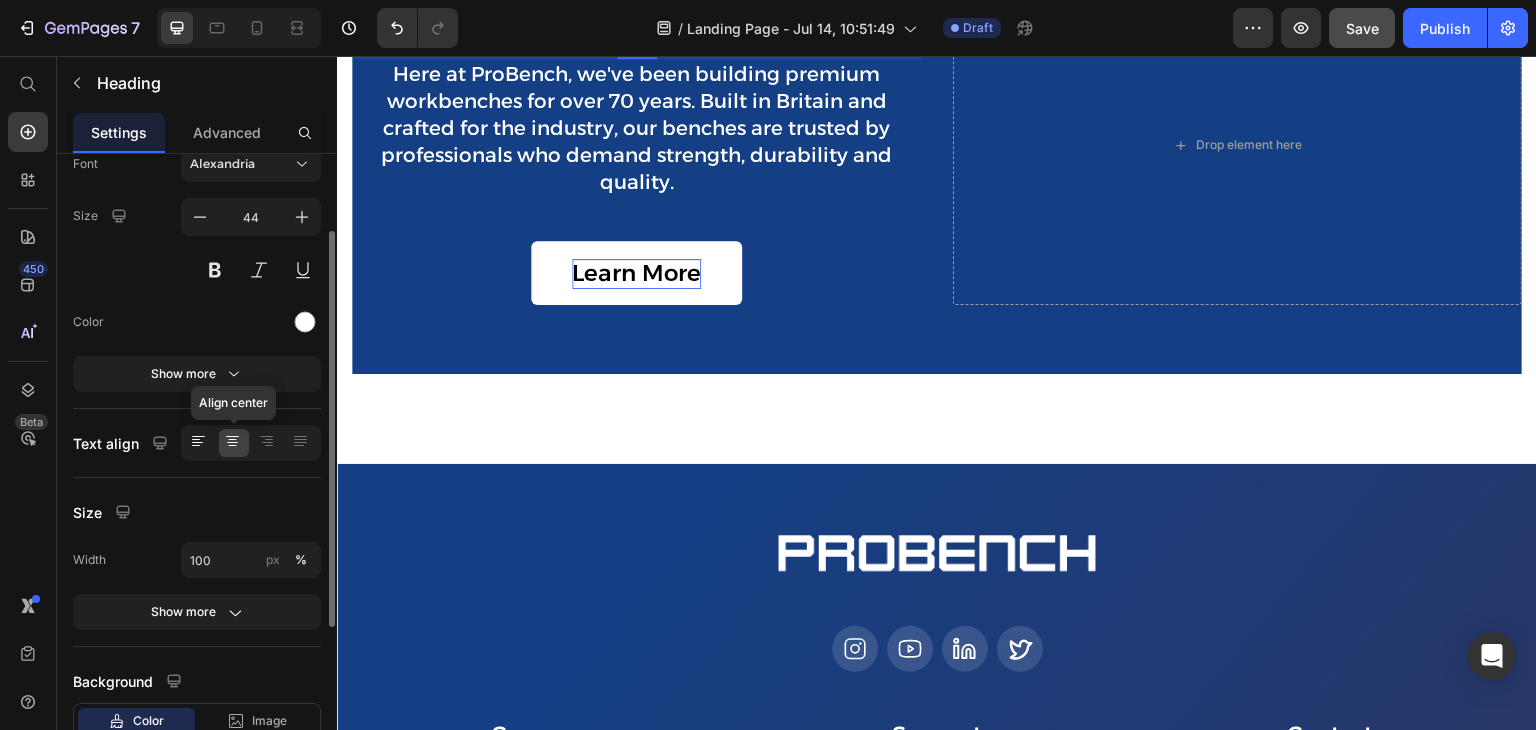 scroll, scrollTop: 124, scrollLeft: 0, axis: vertical 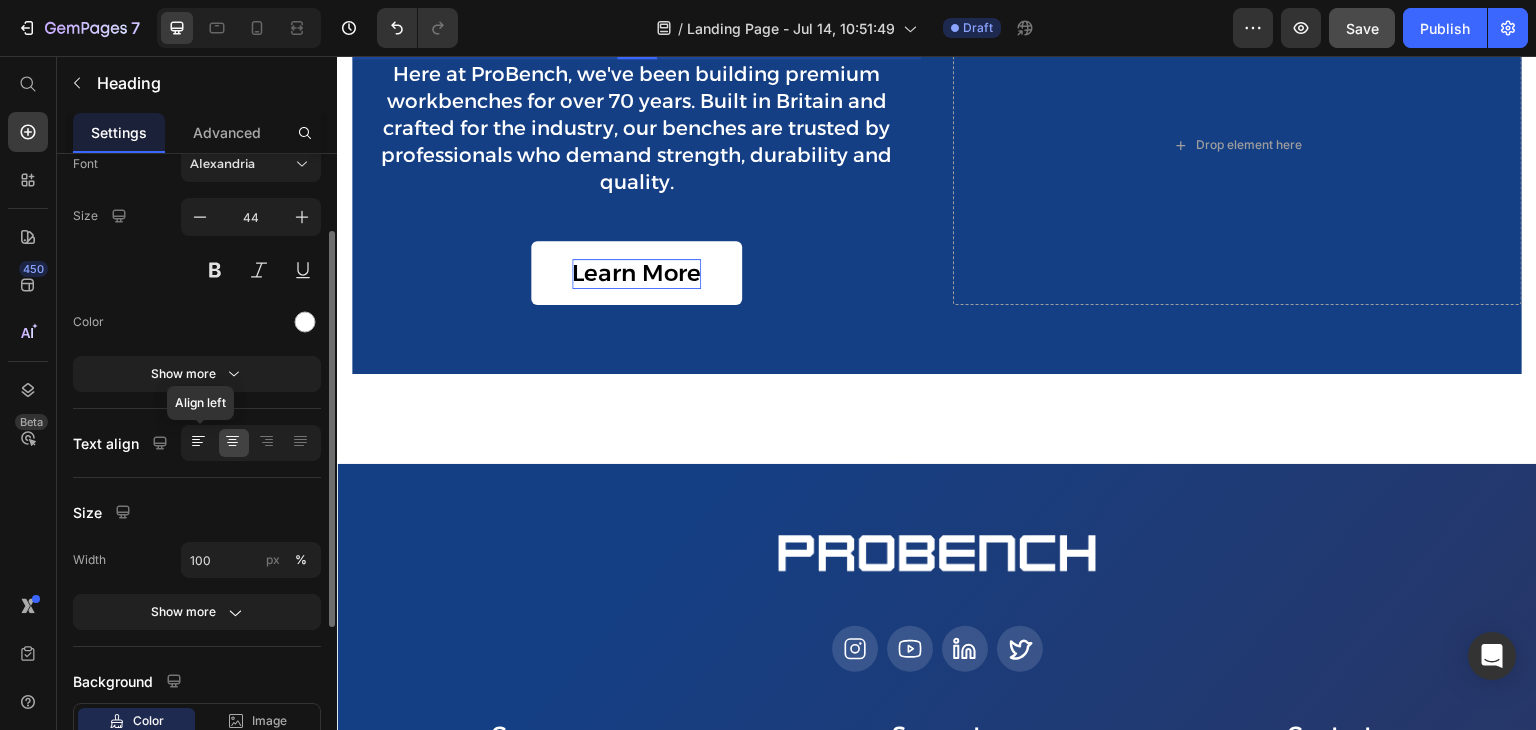 click 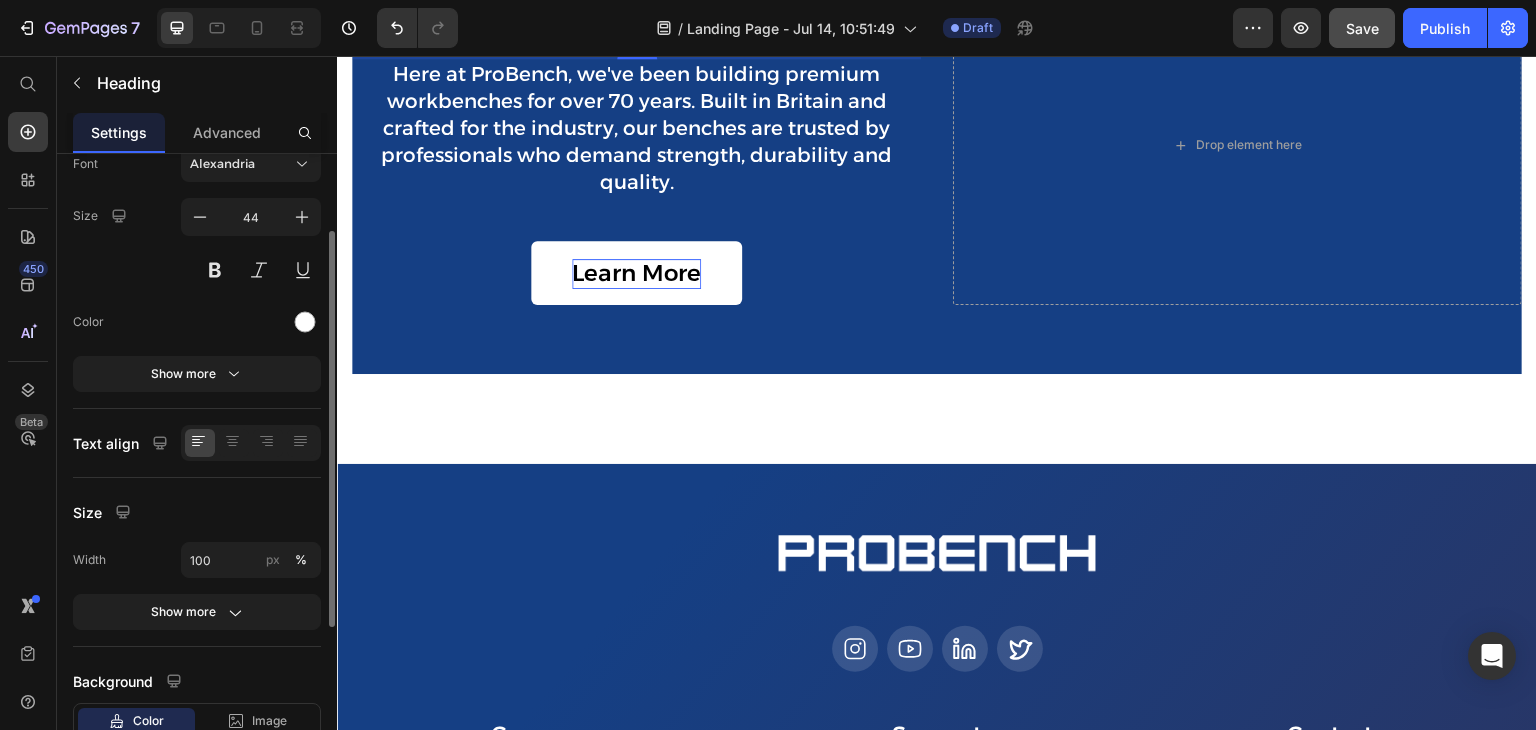 click on "Here at ProBench, we've been building premium workbenches for over 70 years. Built in Britain and crafted for the industry, our benches are trusted by professionals who demand strength, durability and quality." at bounding box center (636, 128) 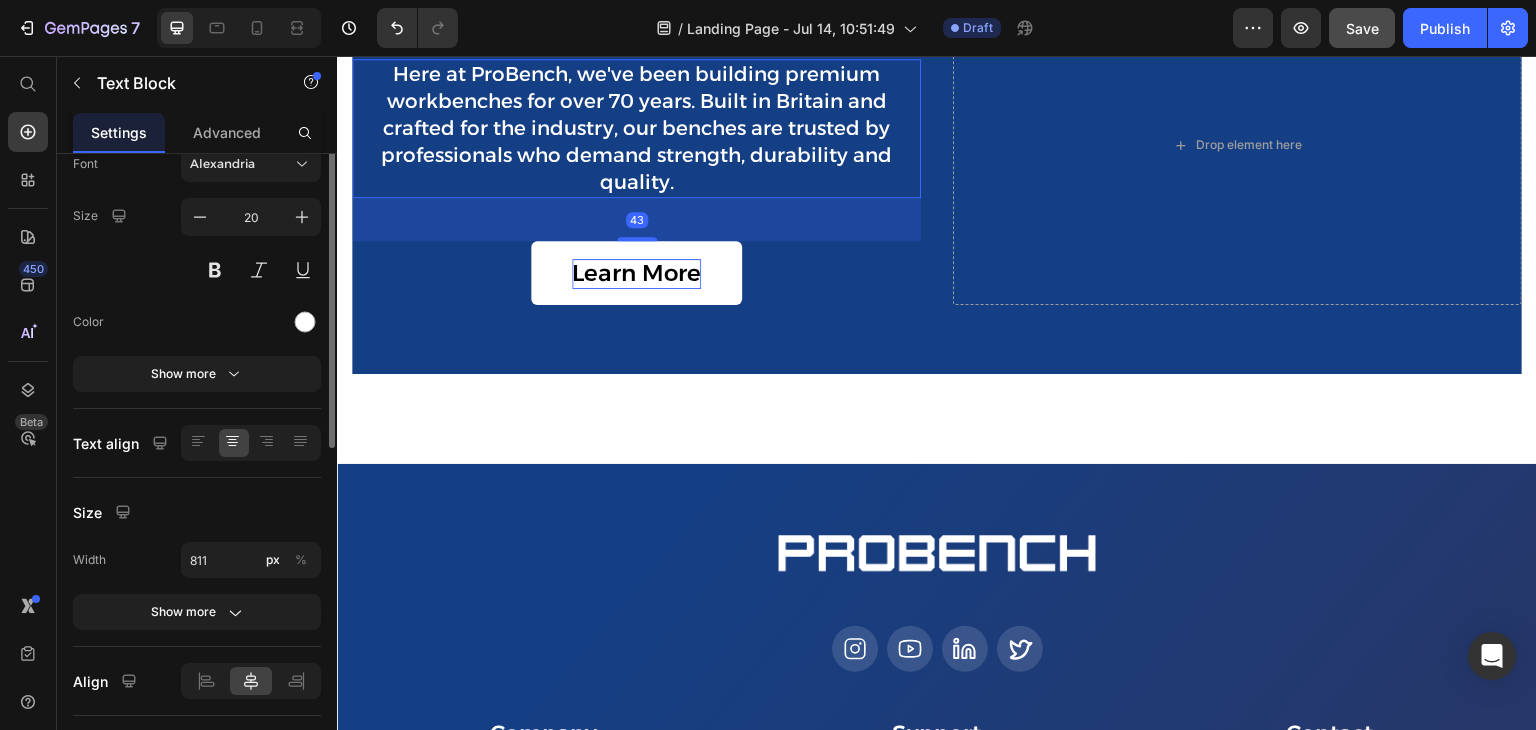 scroll, scrollTop: 0, scrollLeft: 0, axis: both 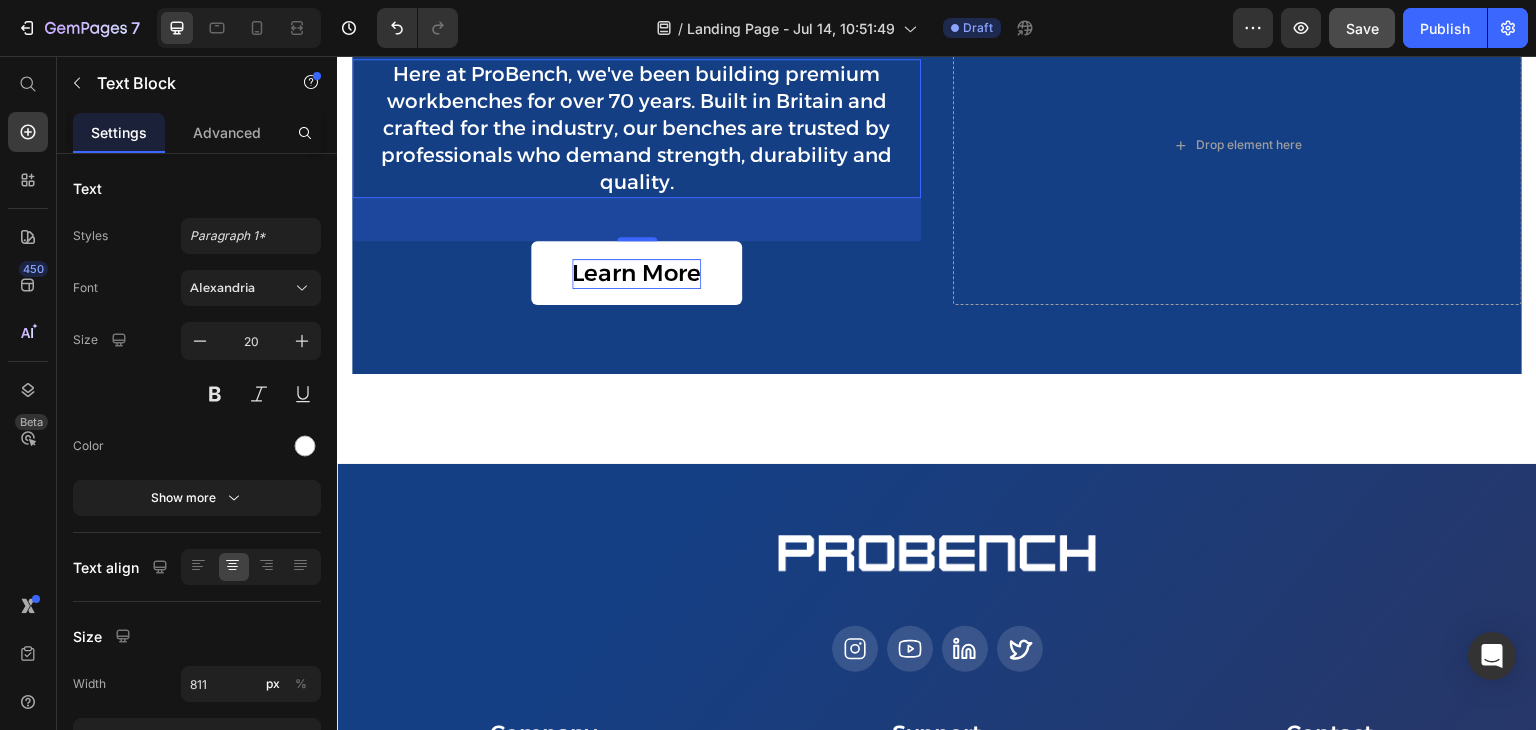 click on "Who We Are..." at bounding box center (636, 14) 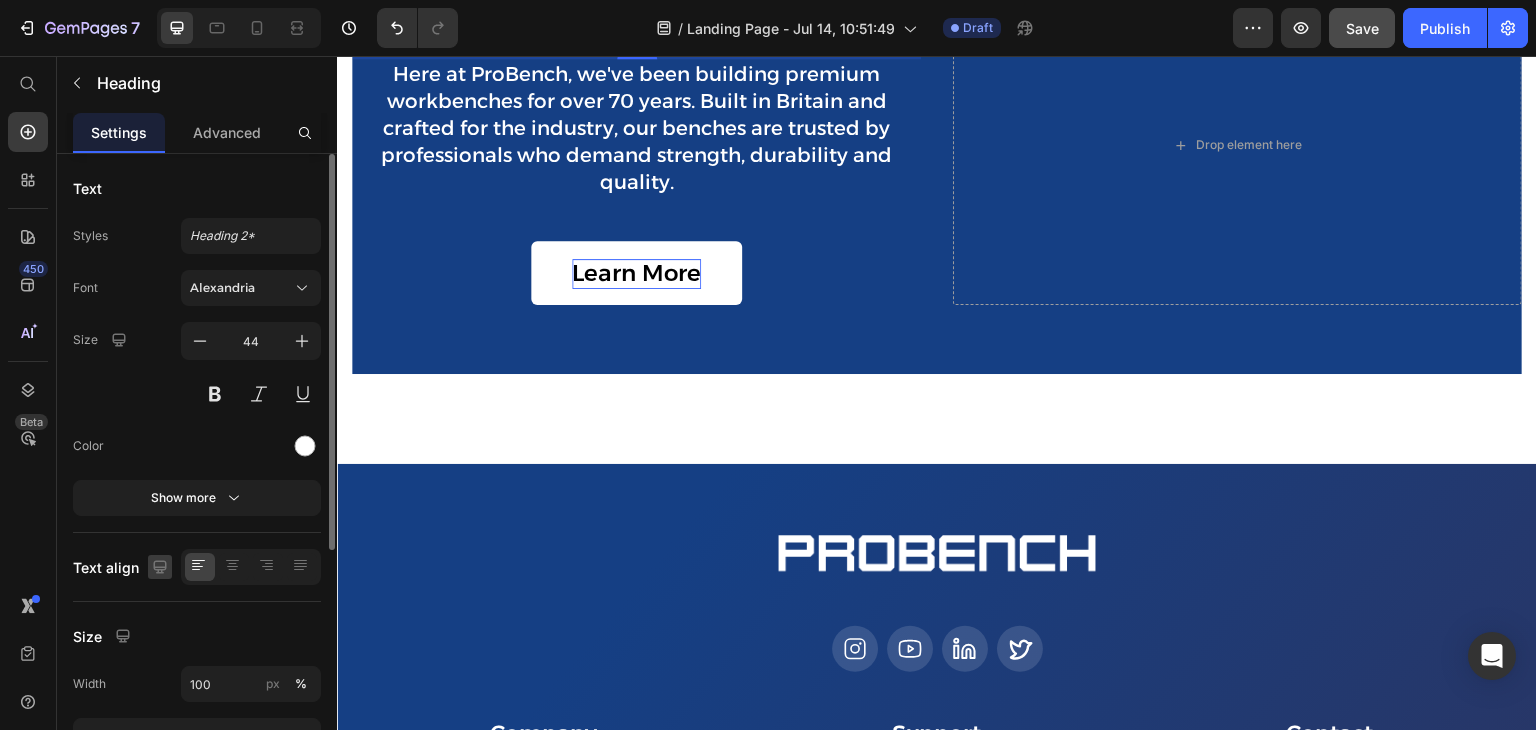 click 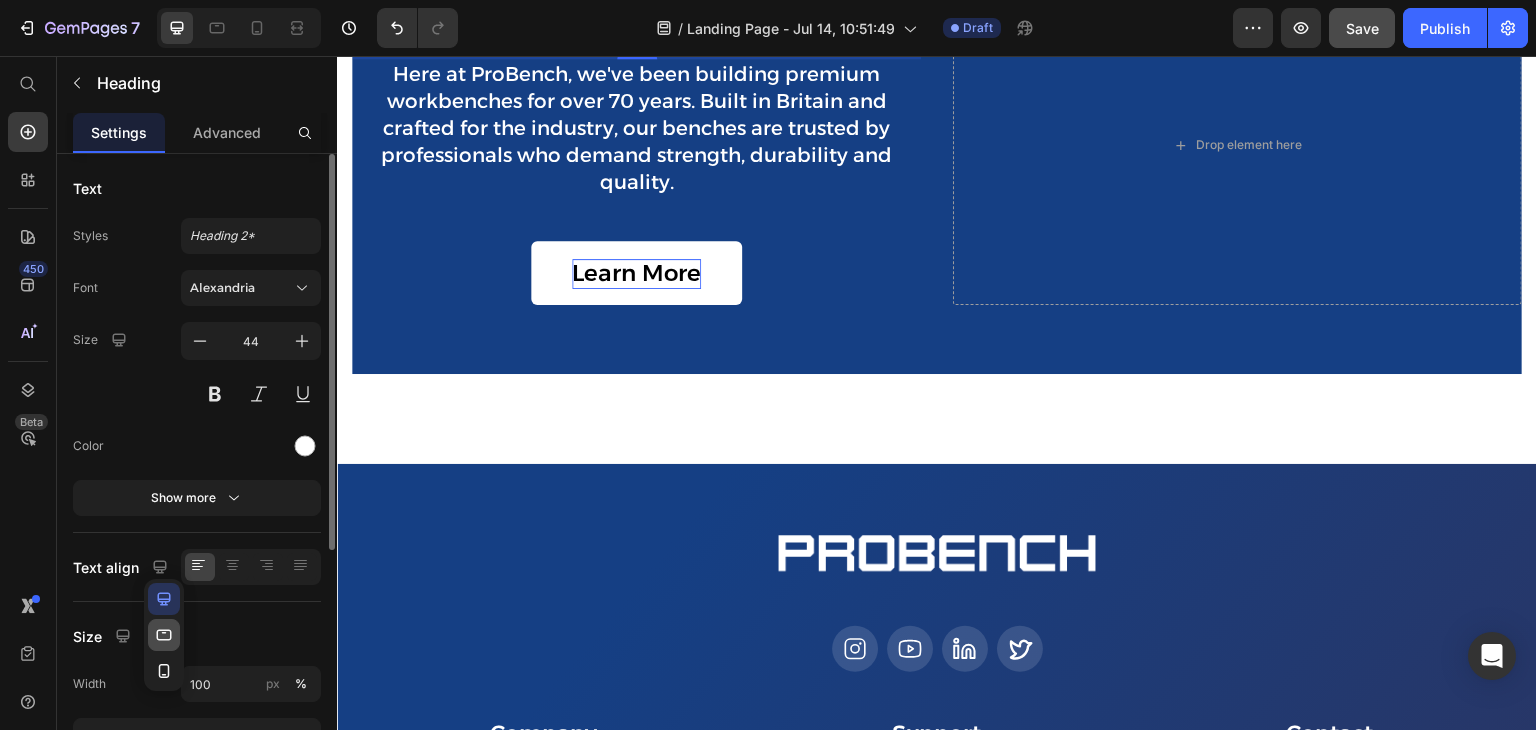click 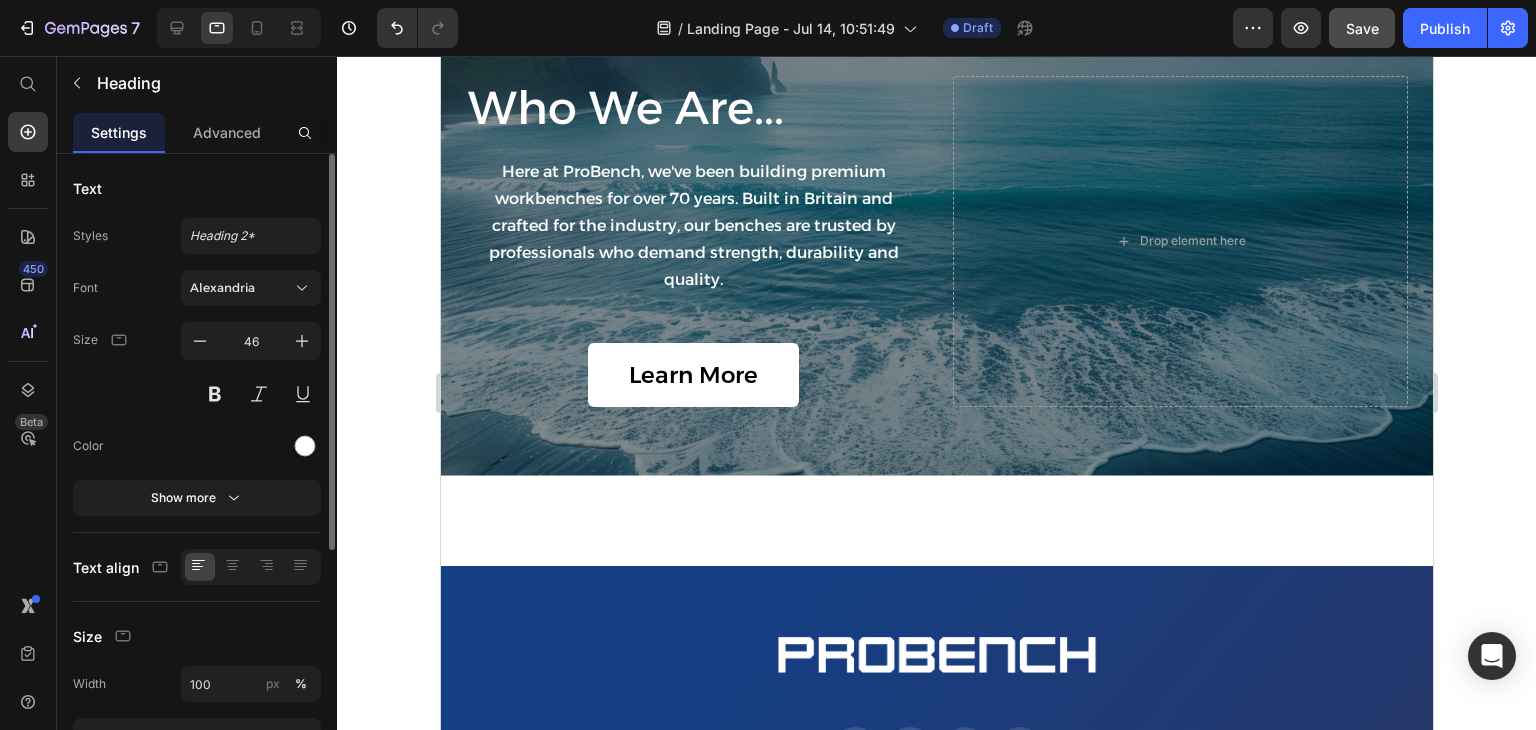scroll, scrollTop: 4371, scrollLeft: 0, axis: vertical 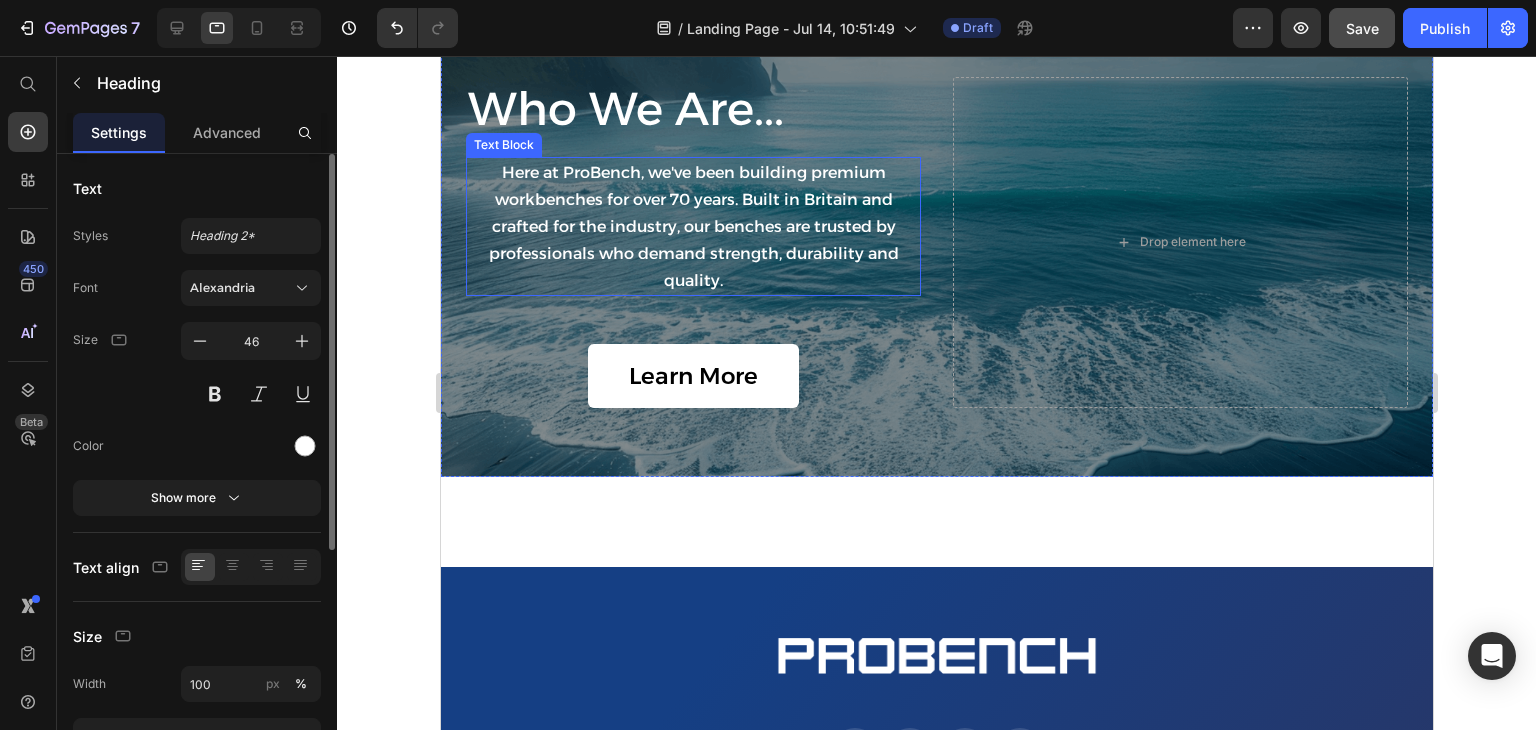 click on "Here at ProBench, we've been building premium workbenches for over 70 years. Built in Britain and crafted for the industry, our benches are trusted by professionals who demand strength, durability and quality." at bounding box center [692, 226] 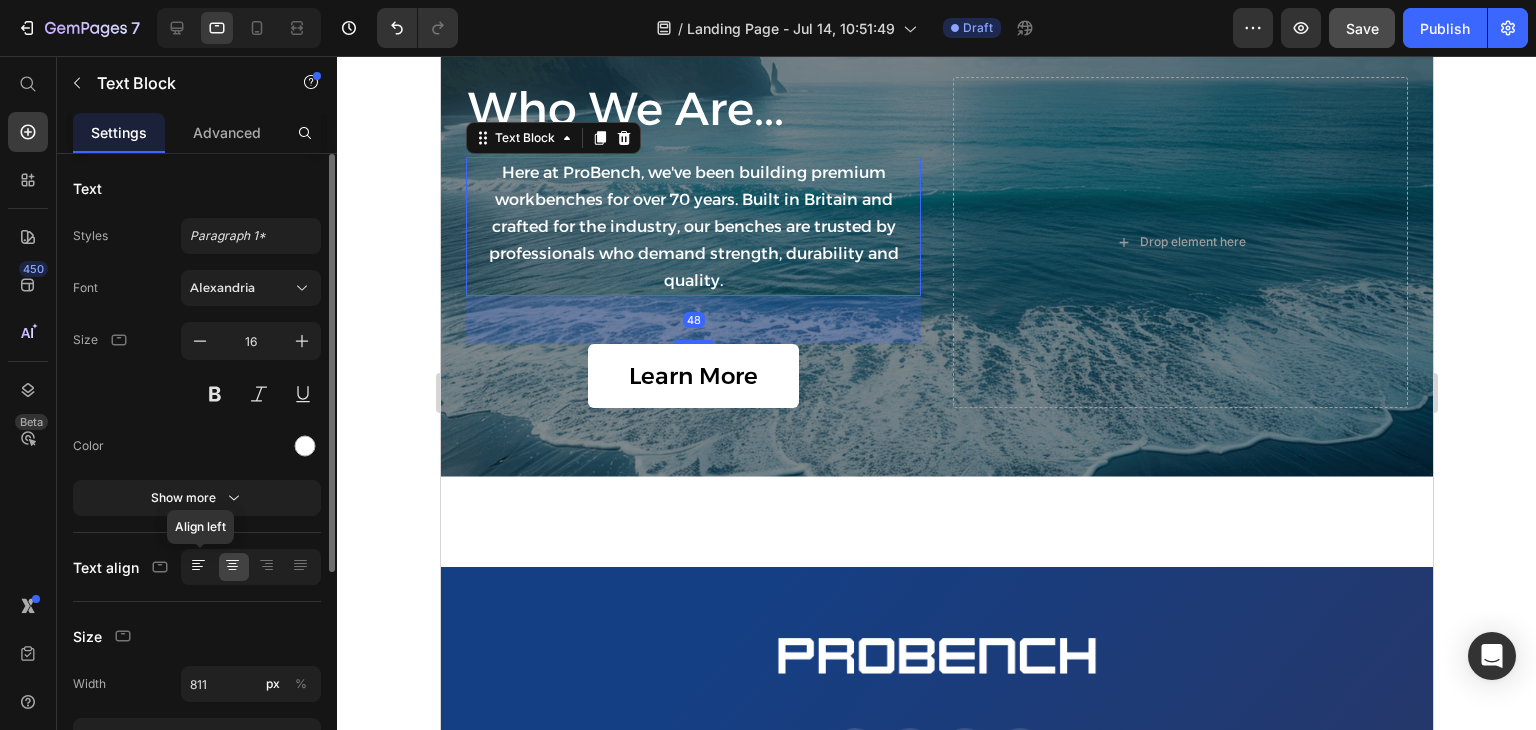 click 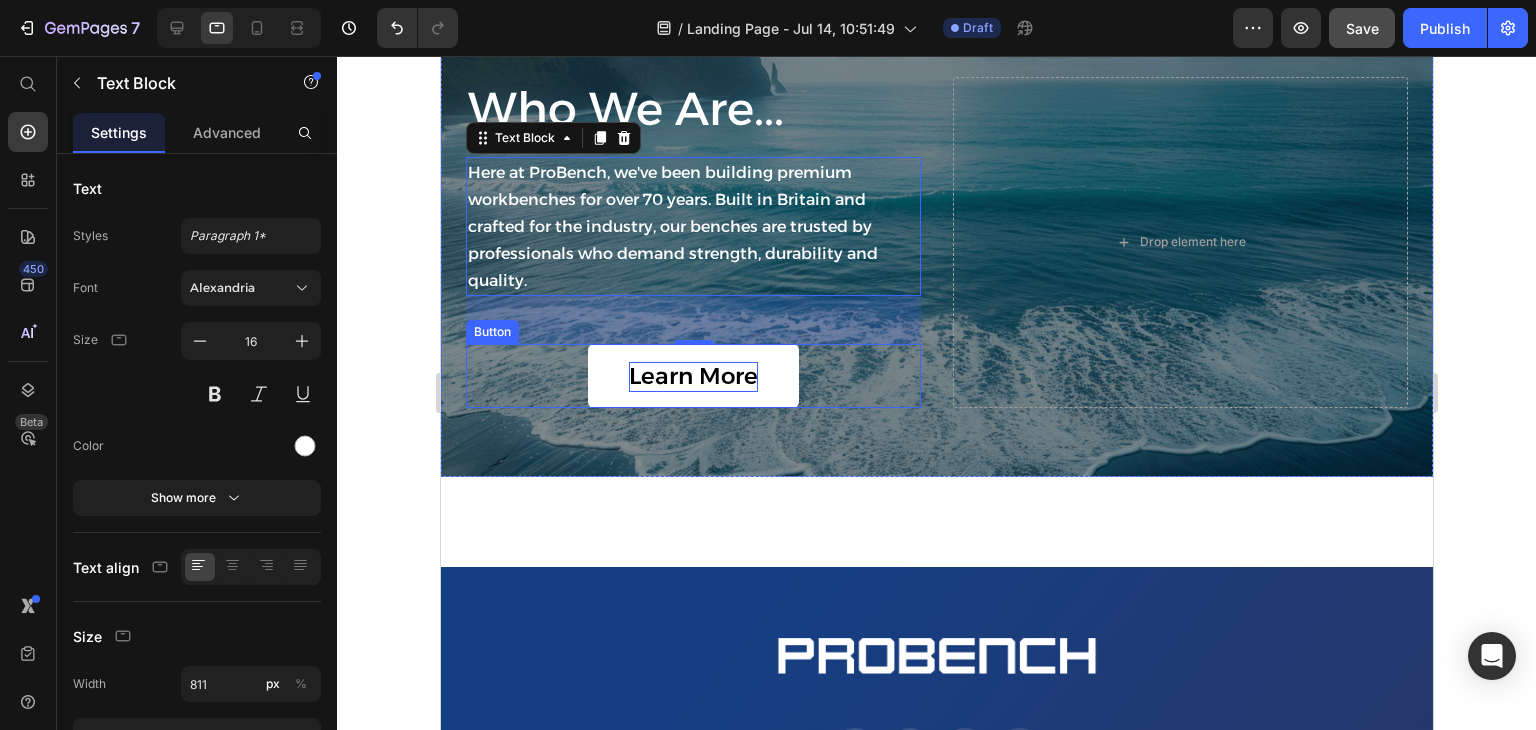 click on "Learn More" at bounding box center (692, 377) 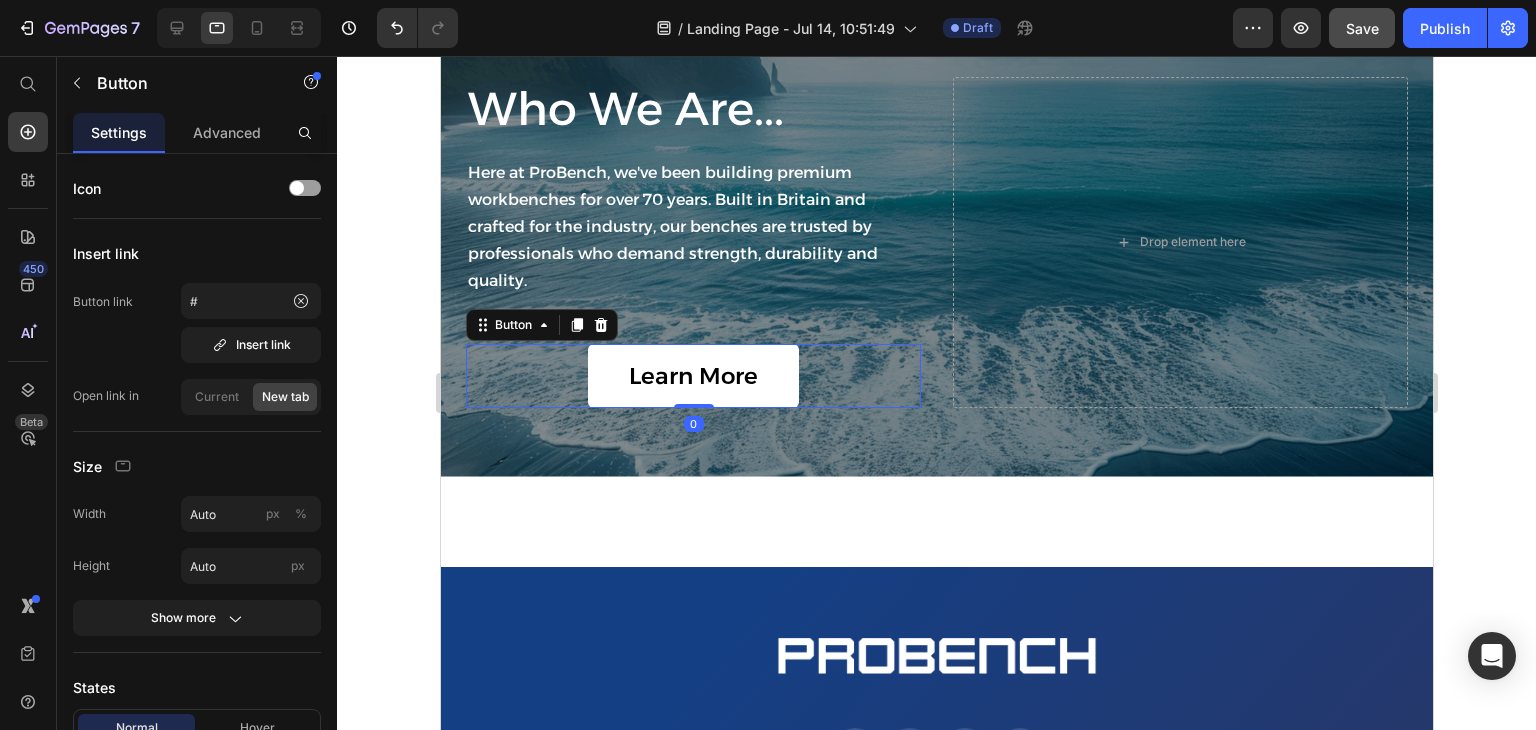click on "Learn More" at bounding box center (692, 376) 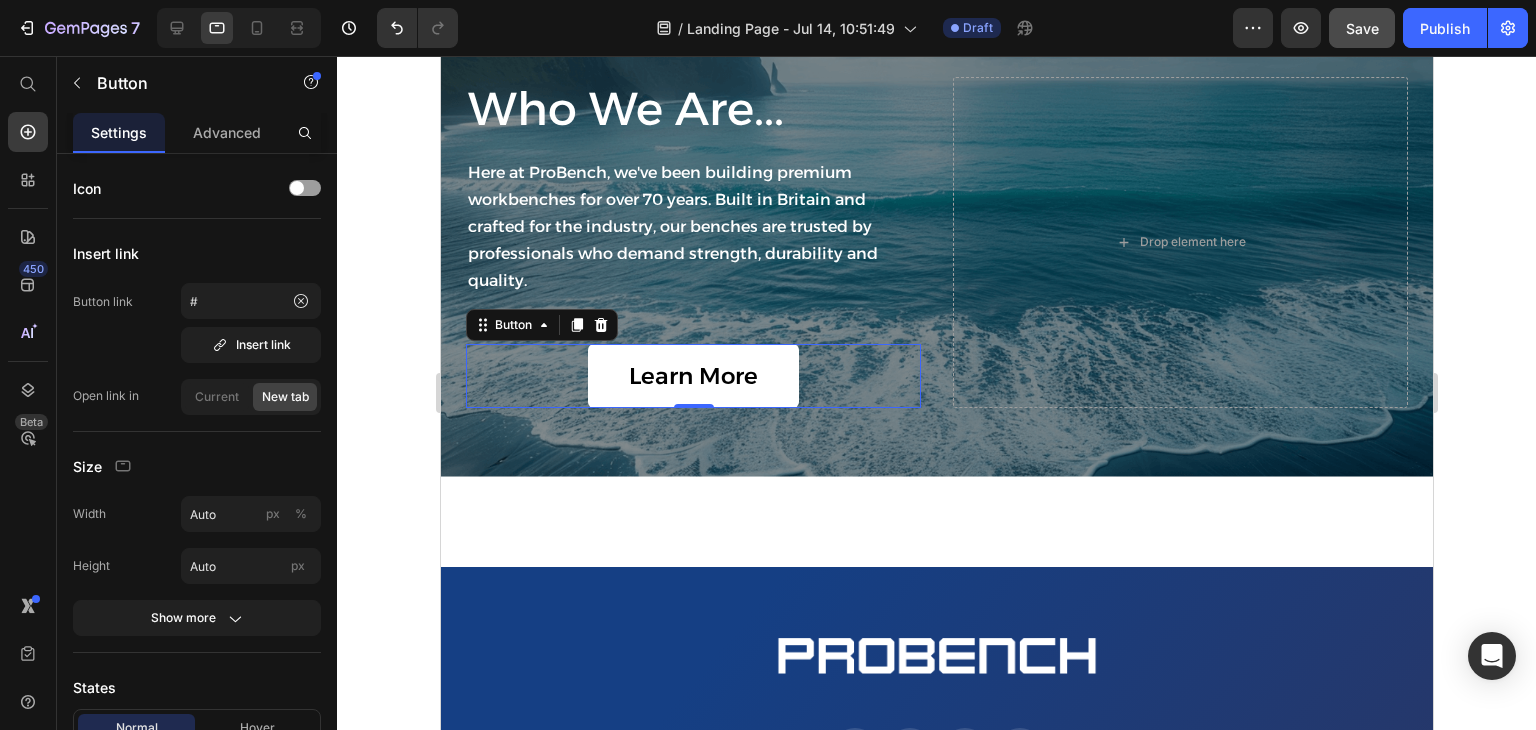 click on "Learn More Button   0" at bounding box center (692, 376) 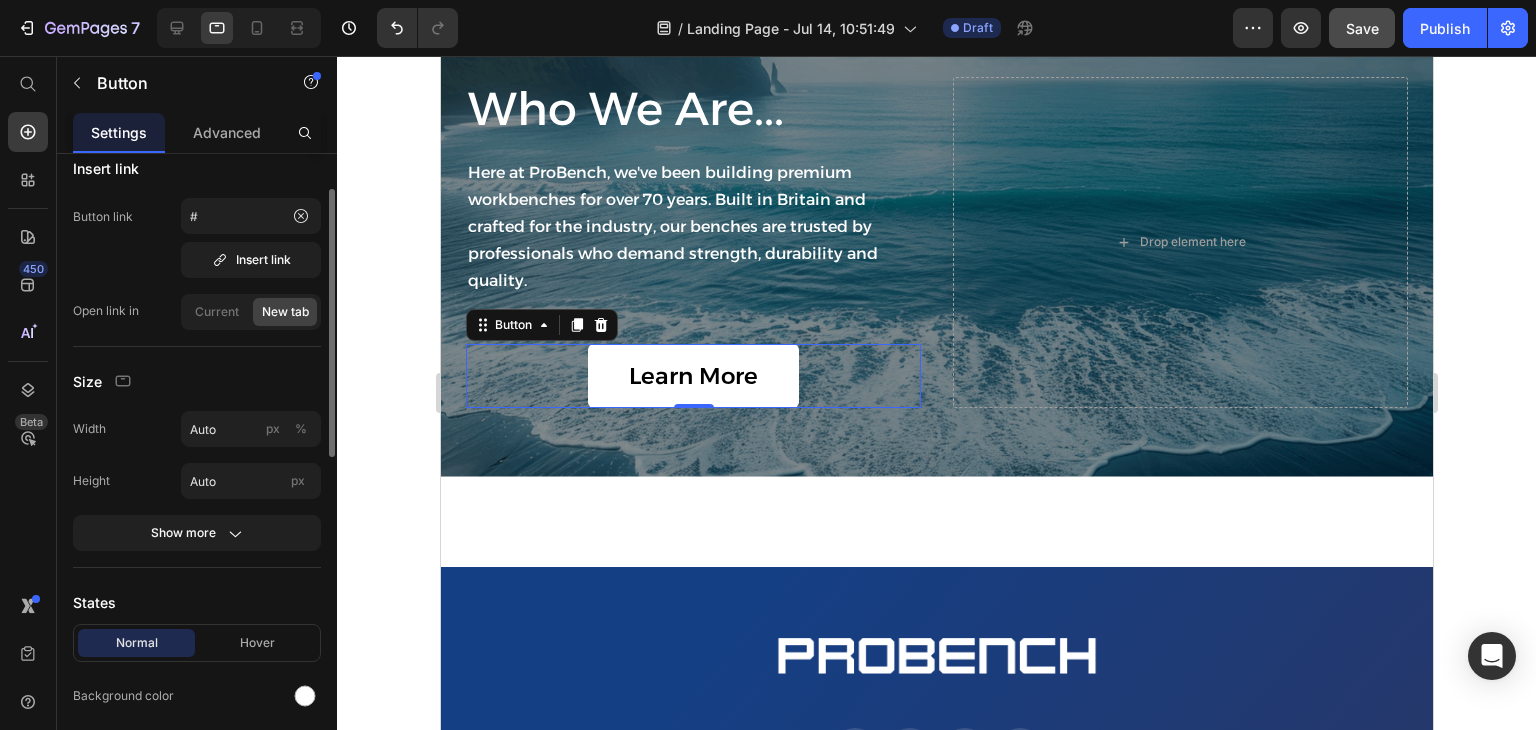 scroll, scrollTop: 82, scrollLeft: 0, axis: vertical 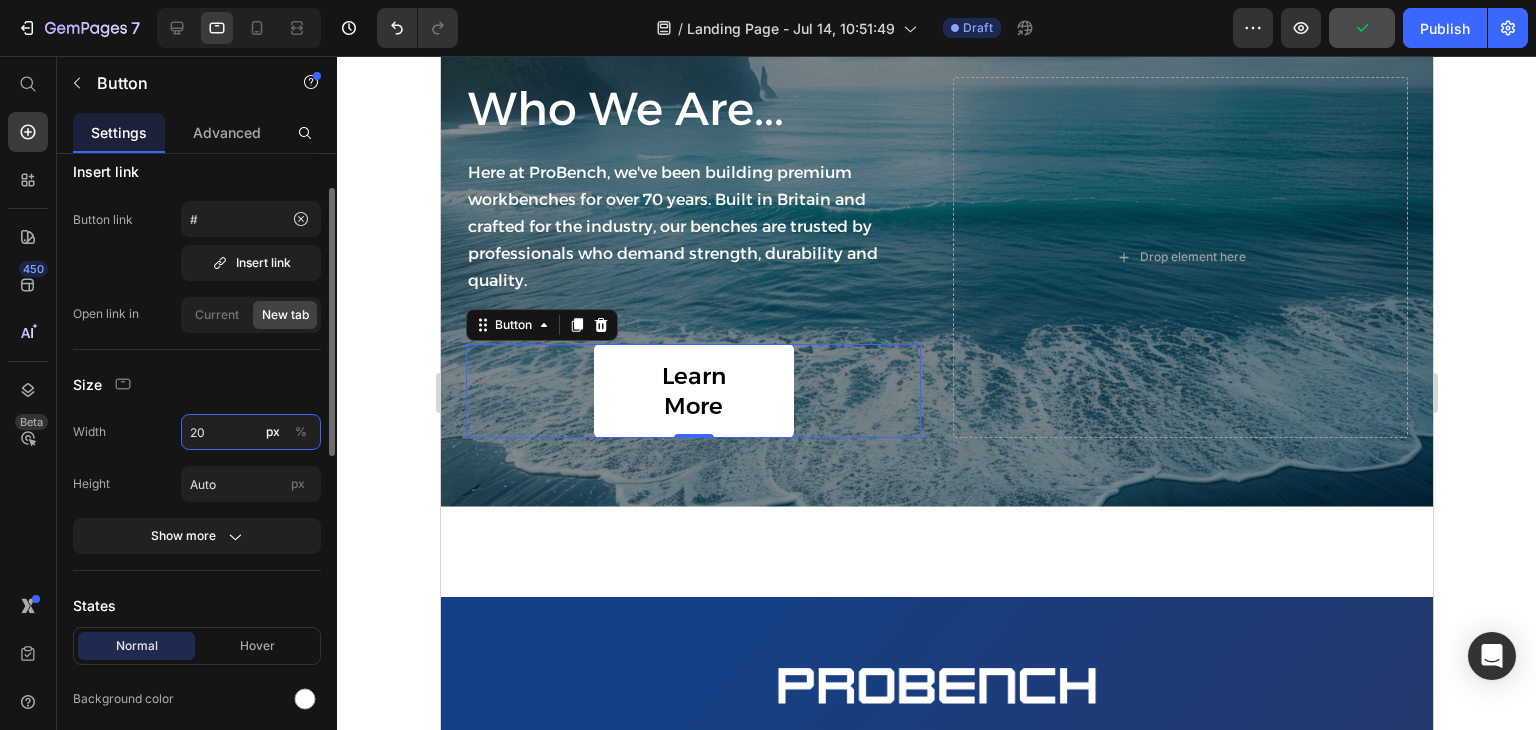 type on "2" 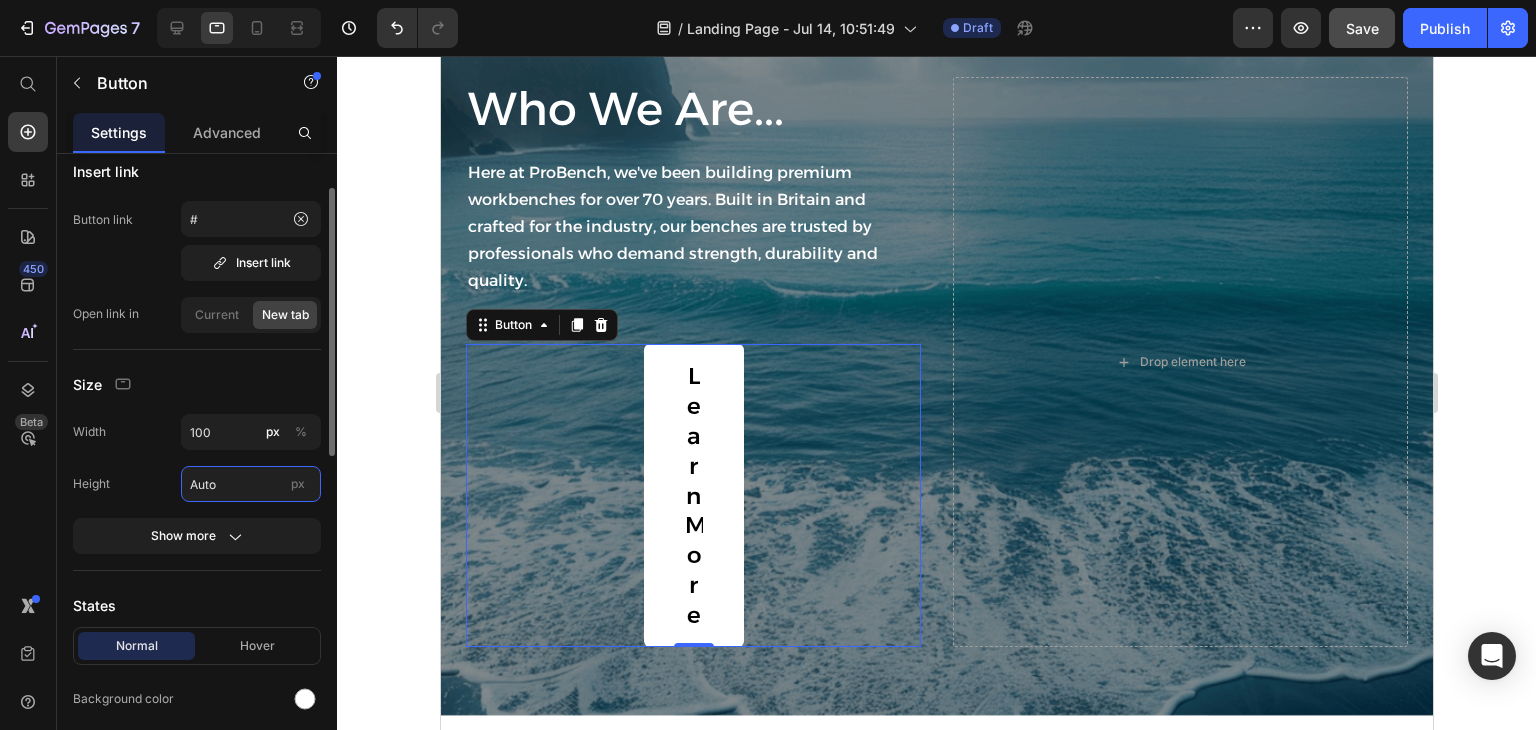 click on "Auto" at bounding box center (251, 484) 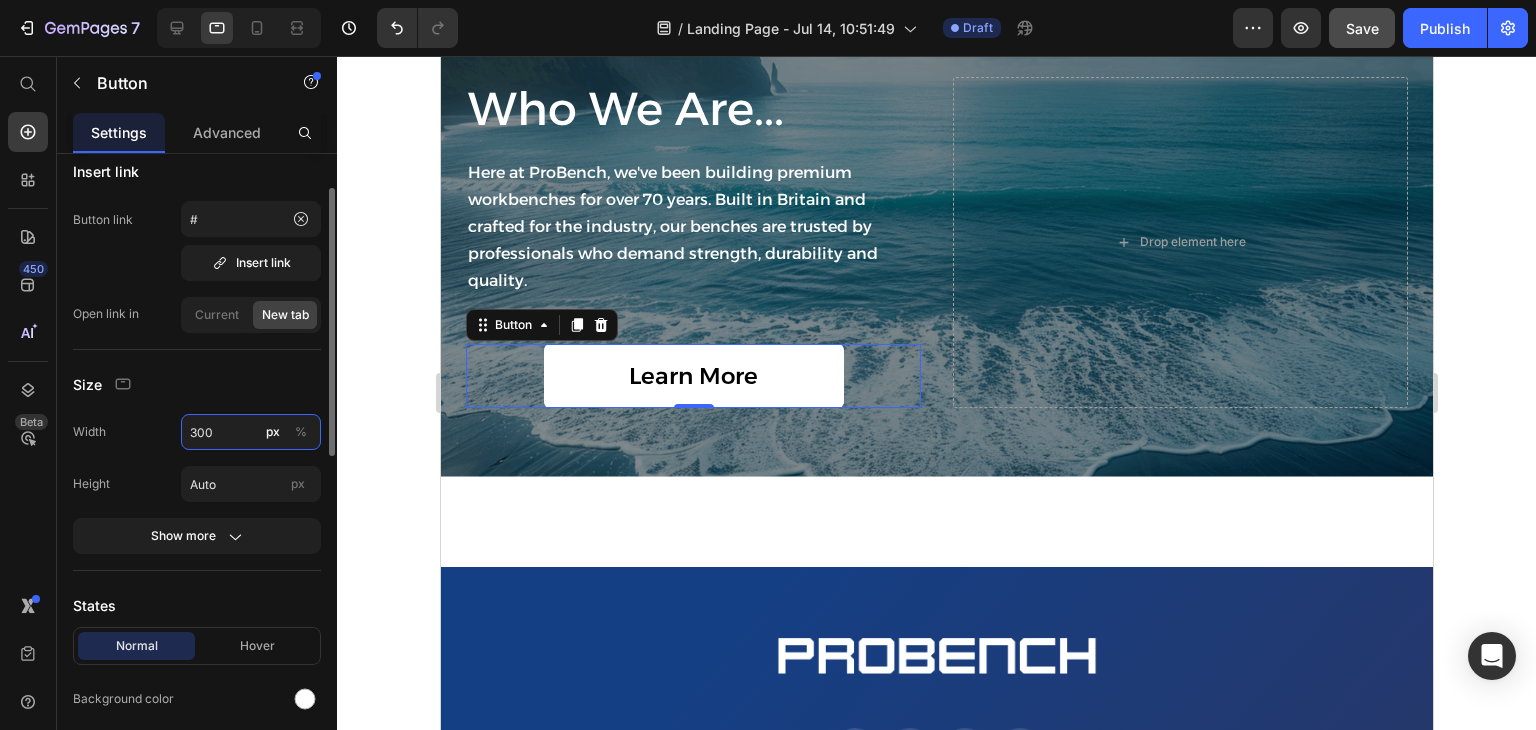 drag, startPoint x: 216, startPoint y: 433, endPoint x: 185, endPoint y: 434, distance: 31.016125 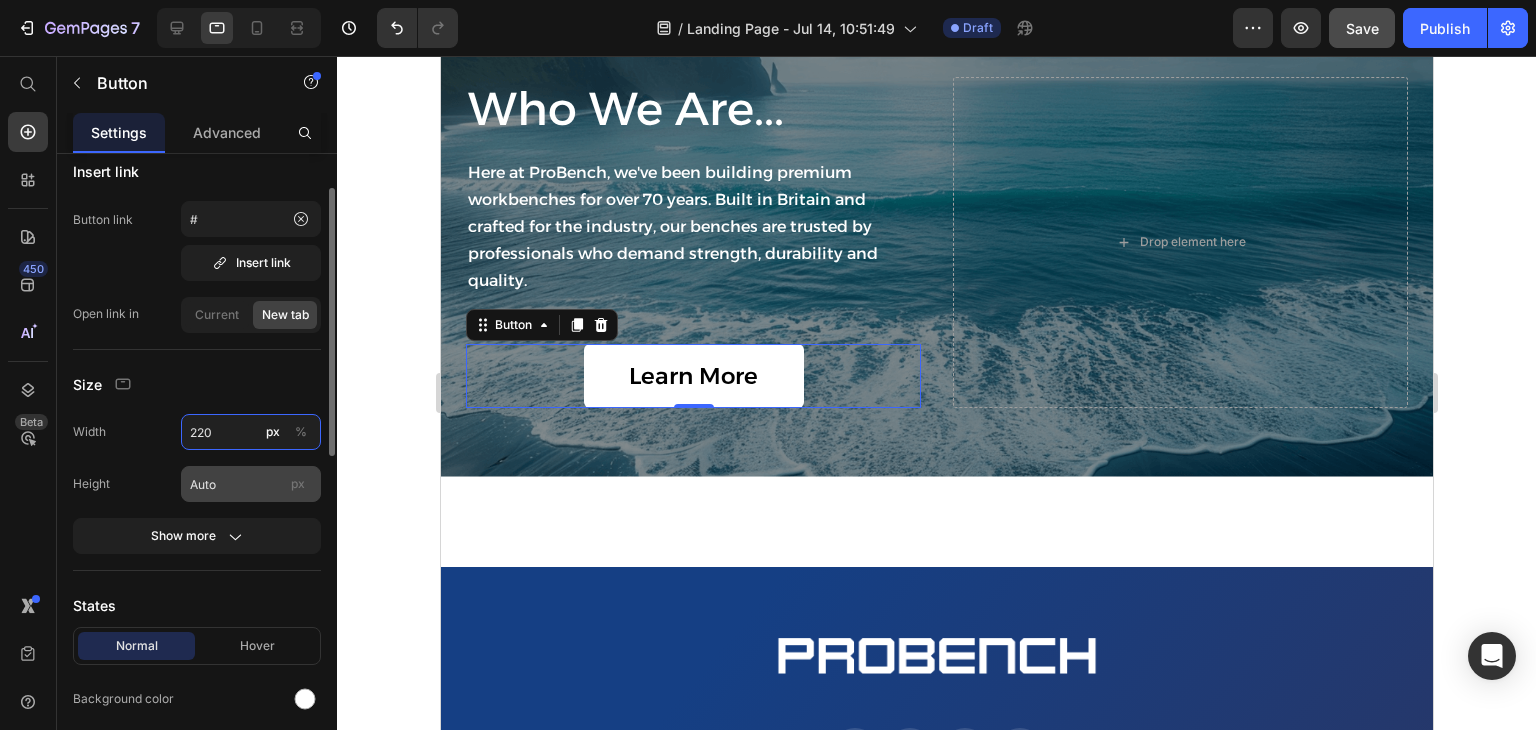 type on "220" 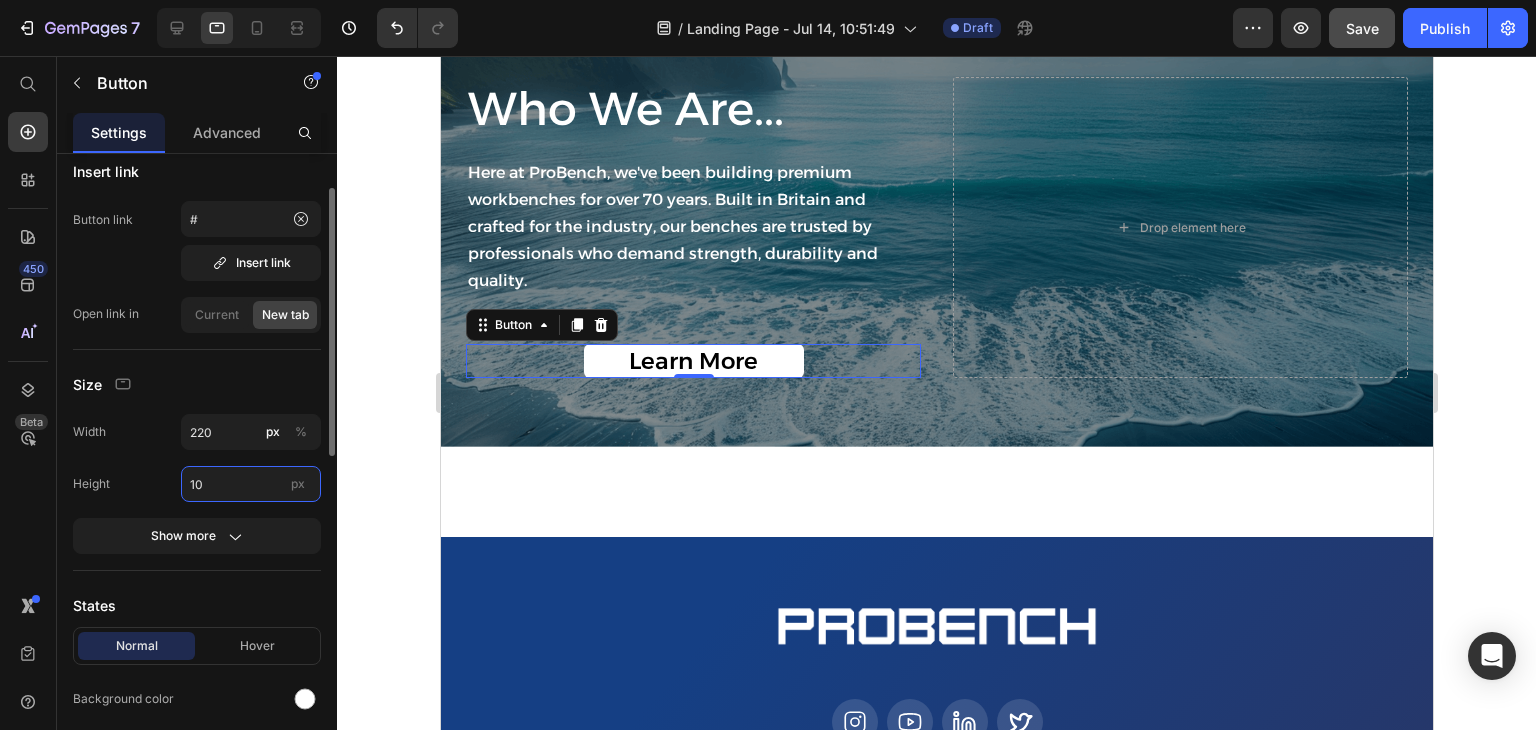 type on "1" 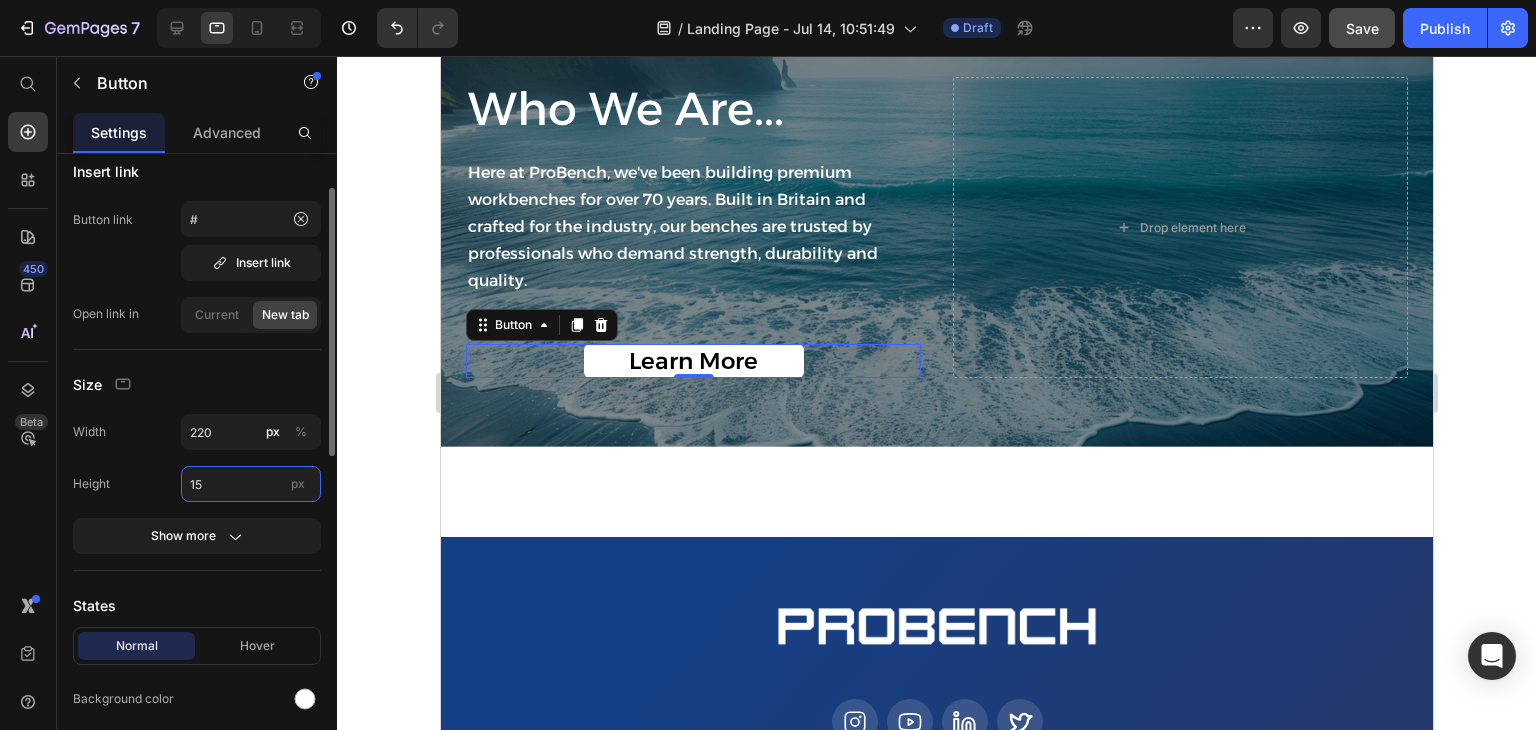 type on "1" 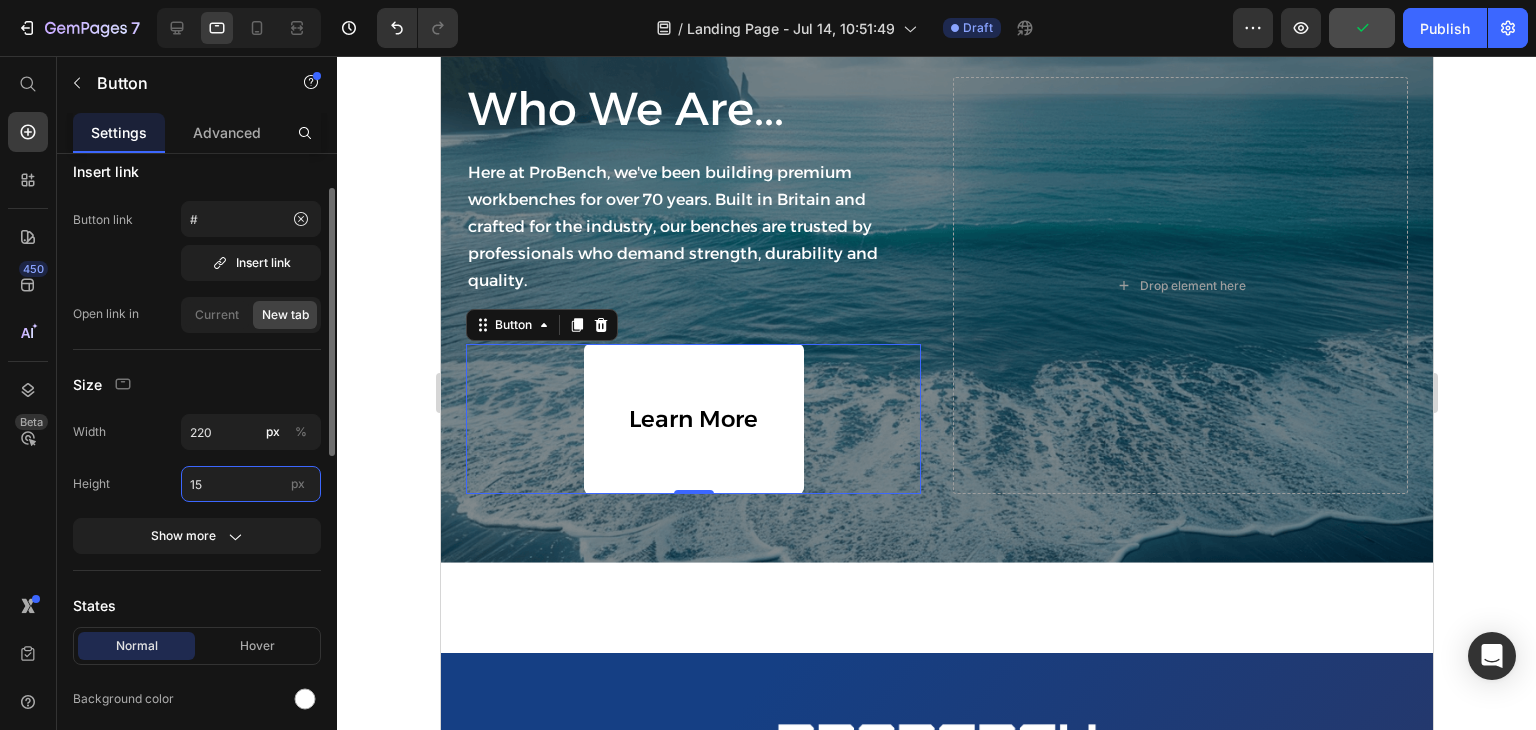 type on "1" 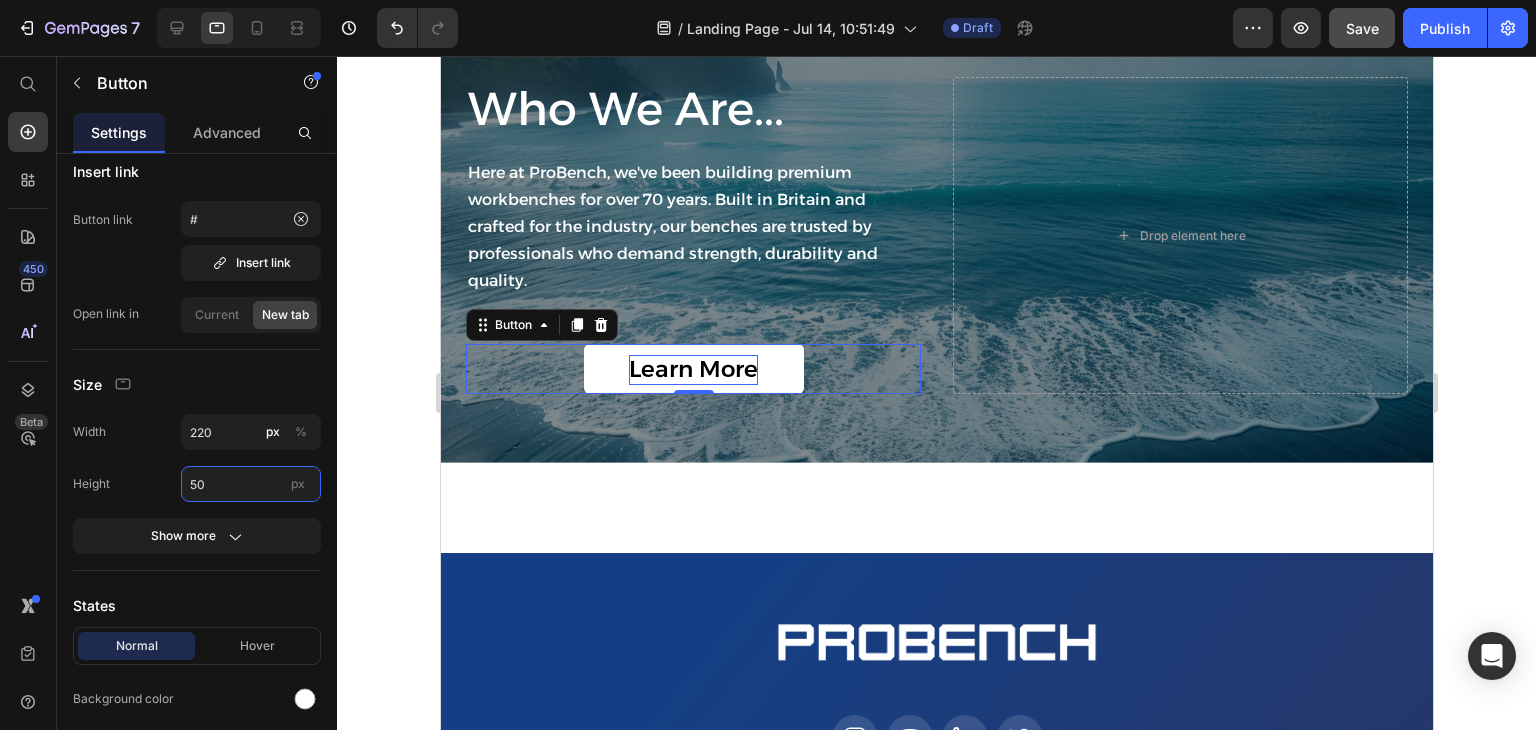 type on "50" 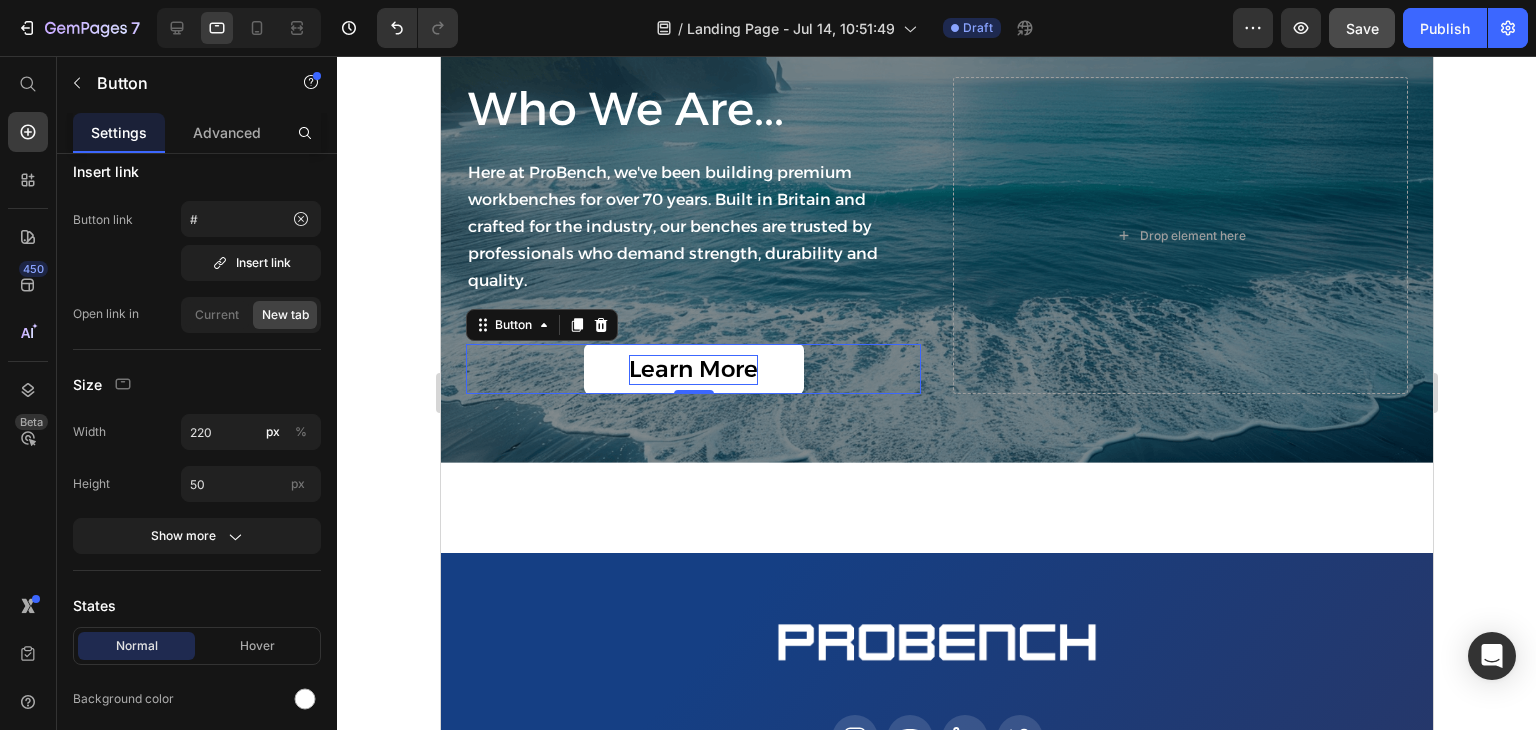 click on "Learn More" at bounding box center (692, 370) 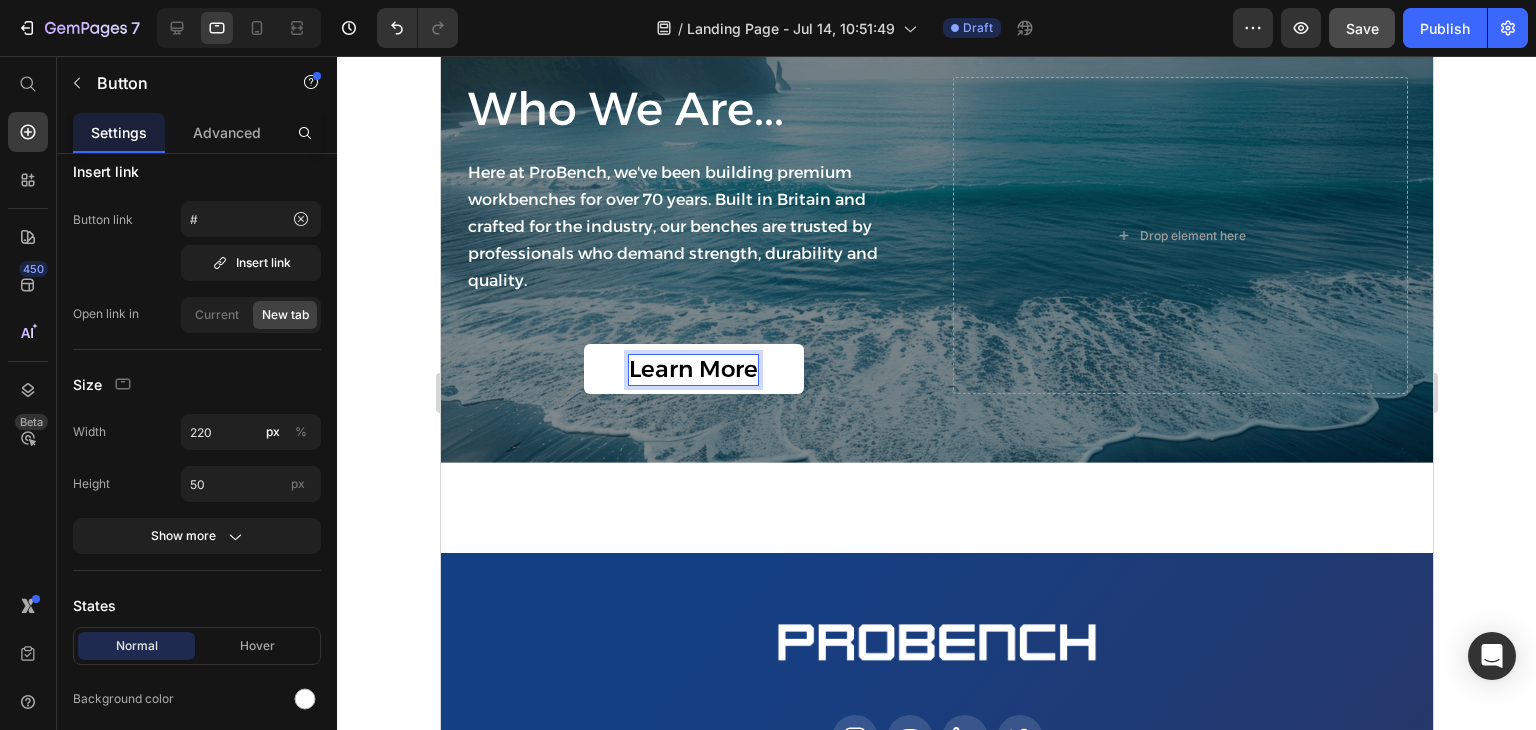 click on "Learn More" at bounding box center [692, 370] 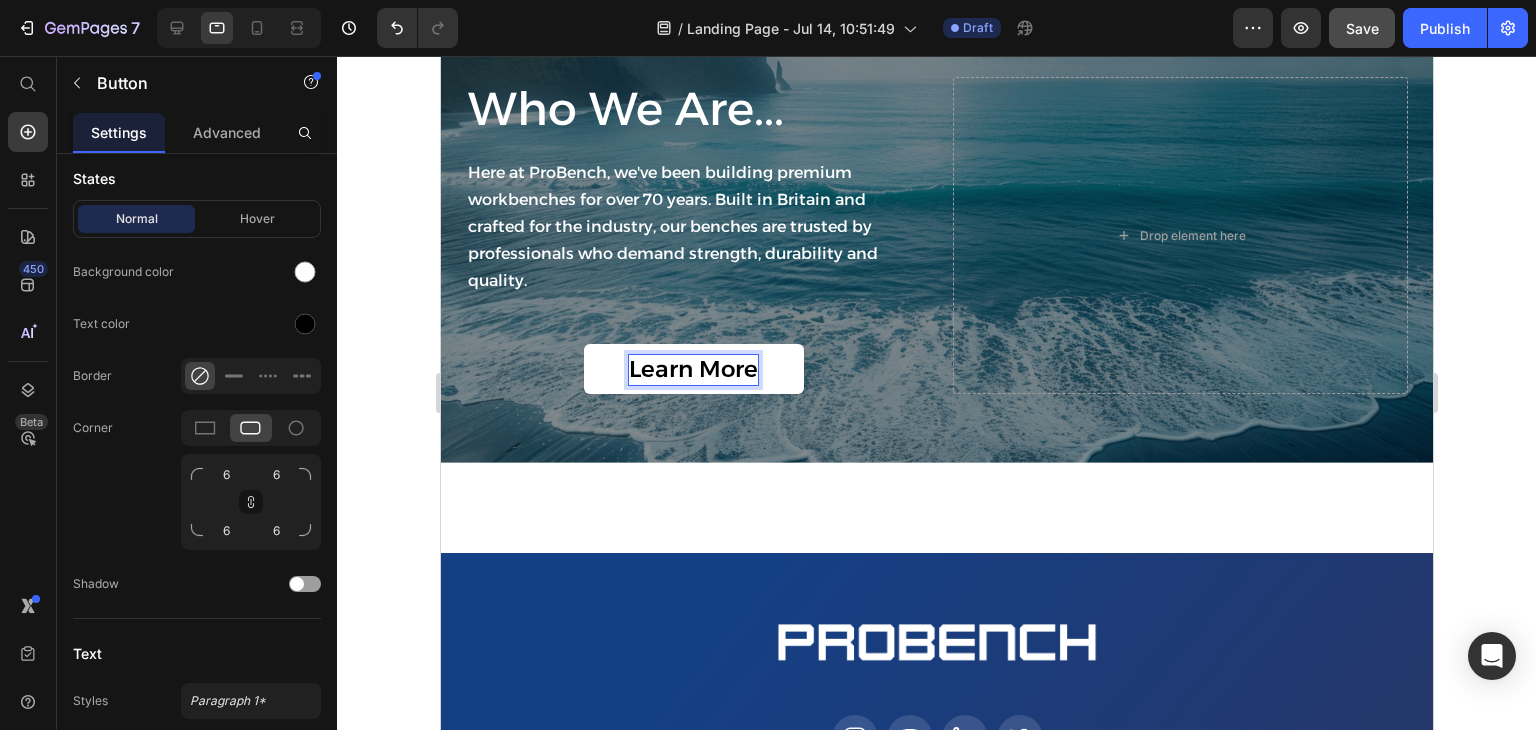 scroll, scrollTop: 862, scrollLeft: 0, axis: vertical 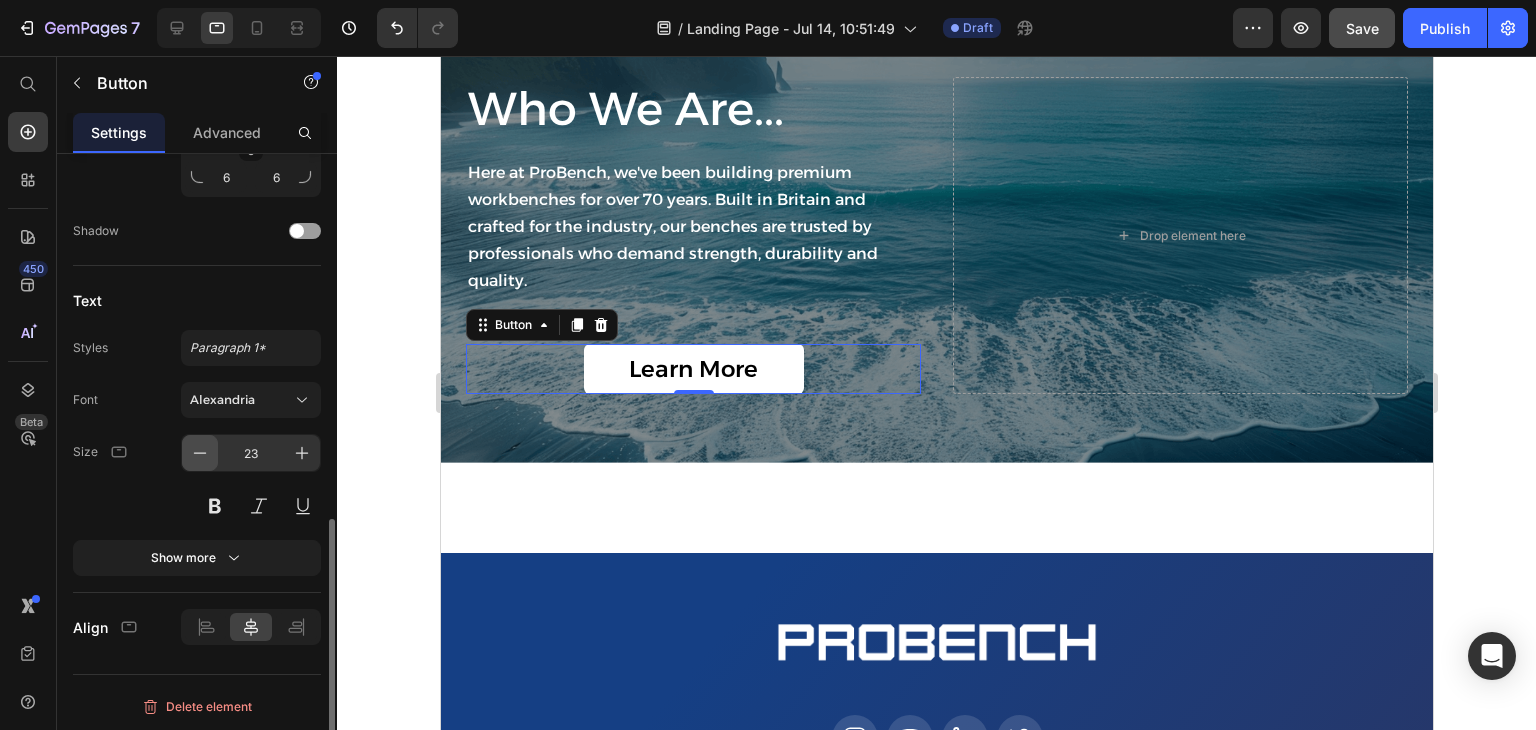 click 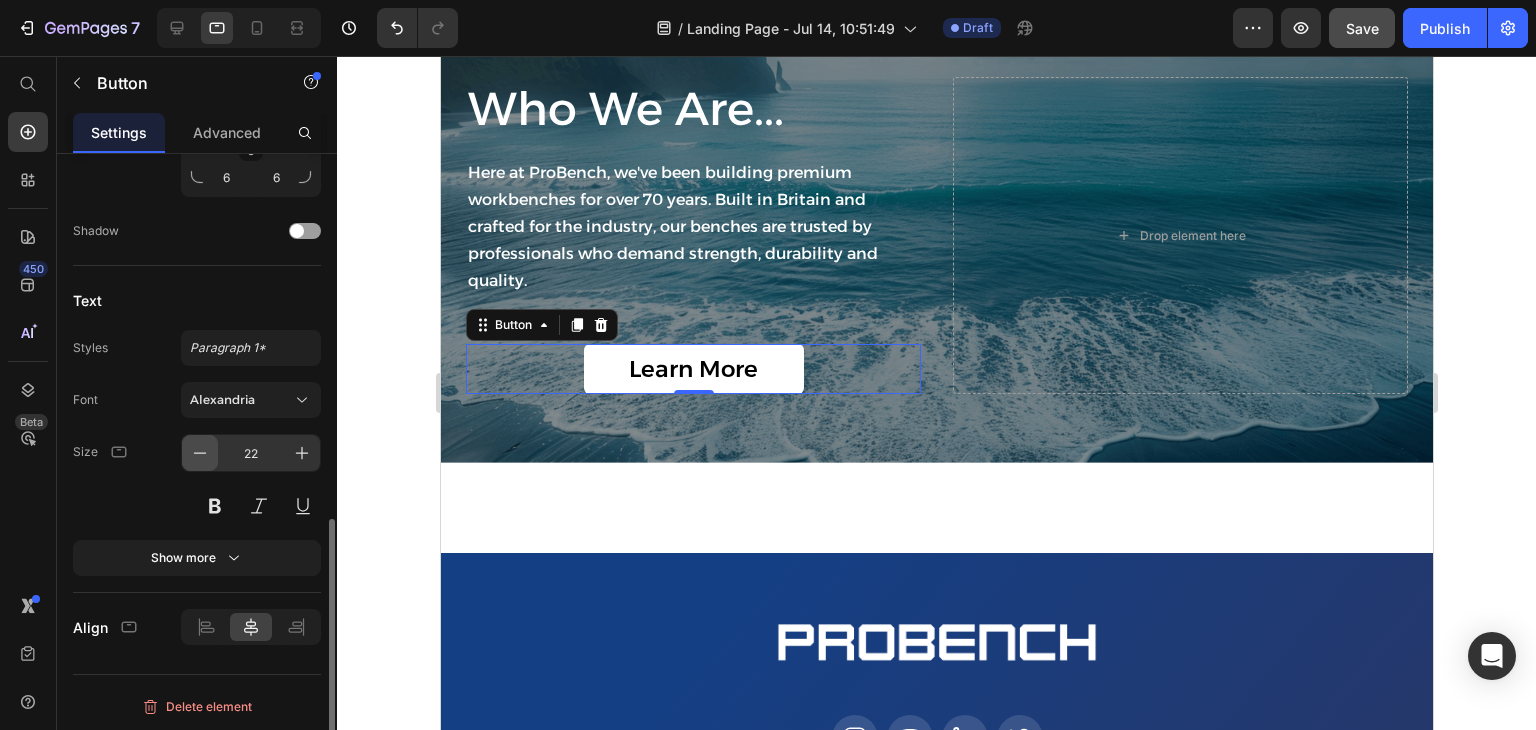 click 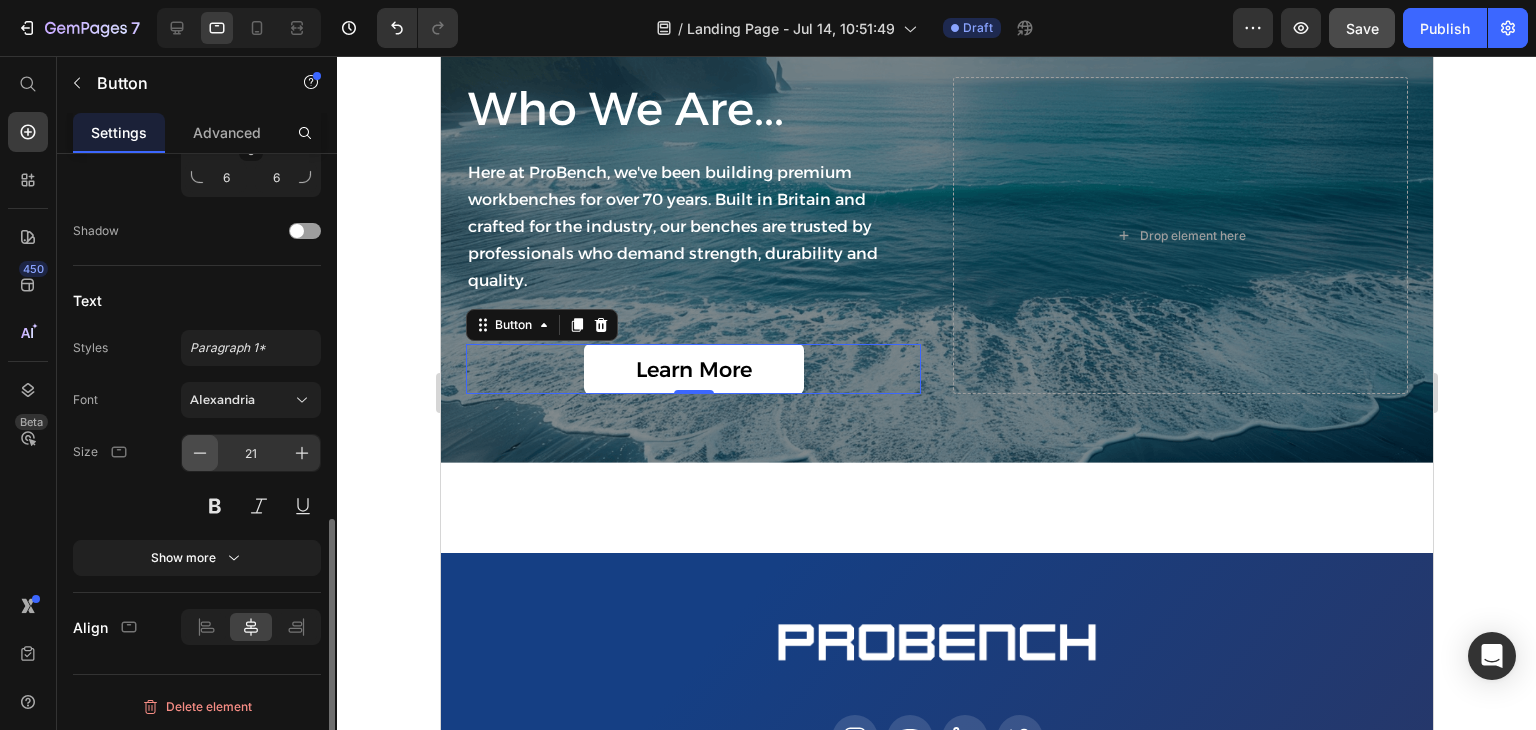 click 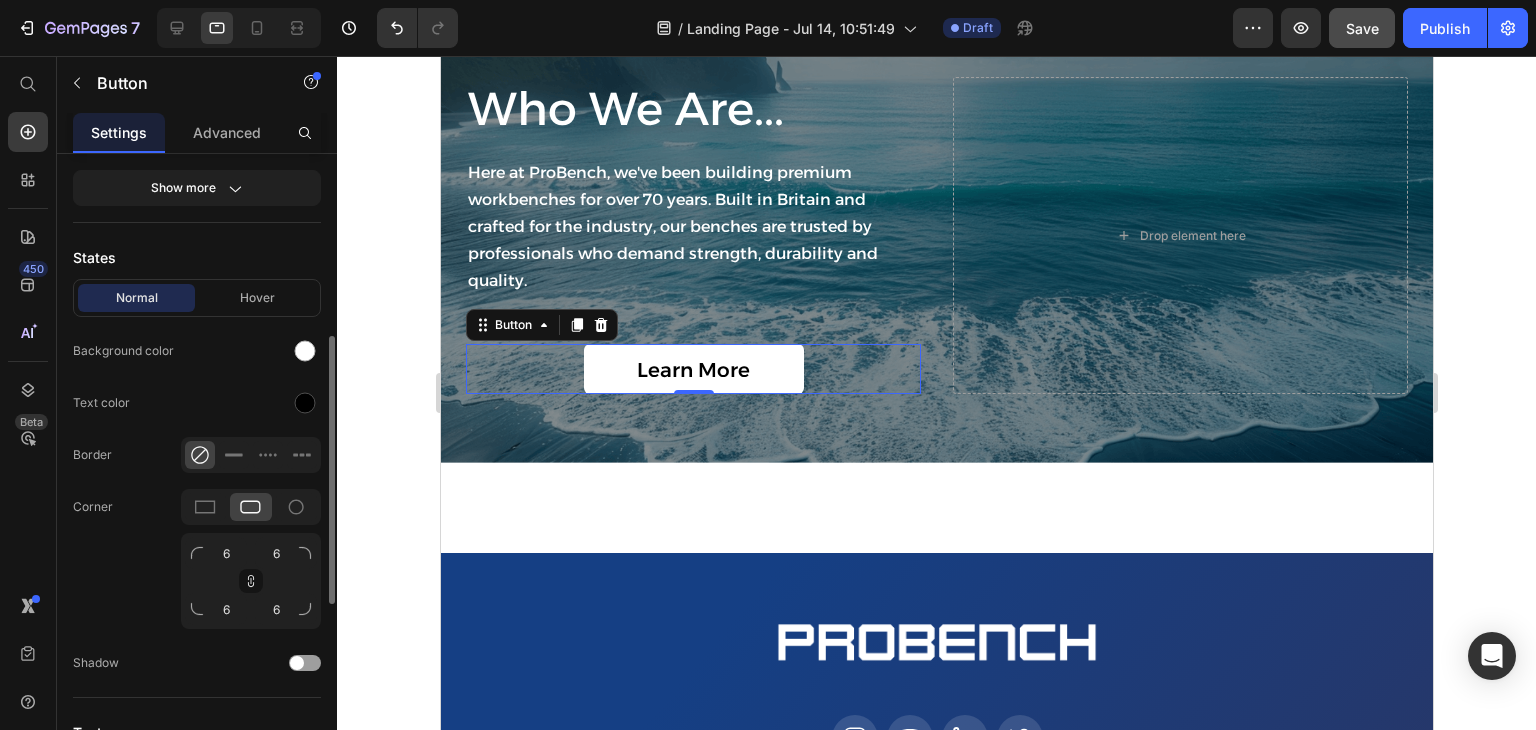 scroll, scrollTop: 0, scrollLeft: 0, axis: both 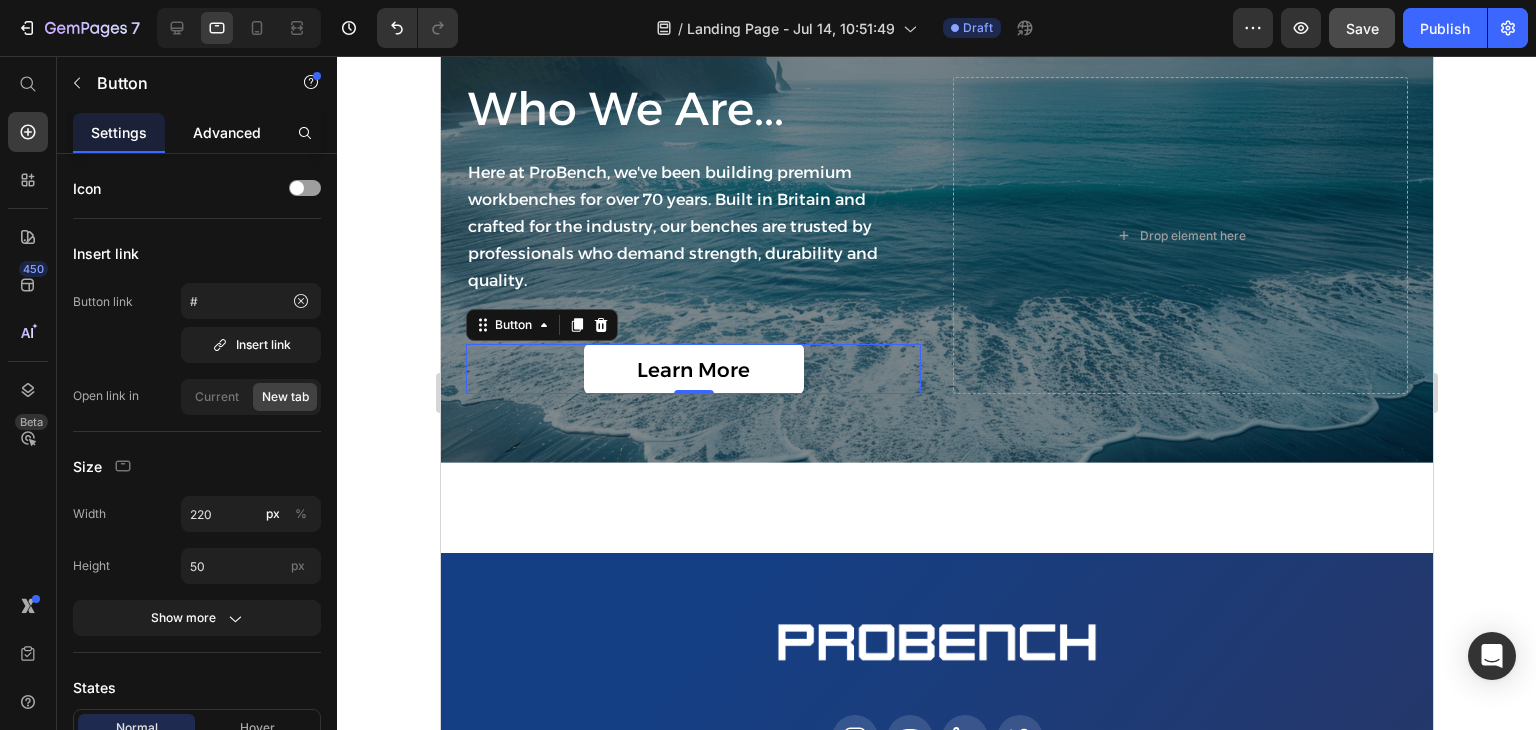 click on "Advanced" at bounding box center [227, 132] 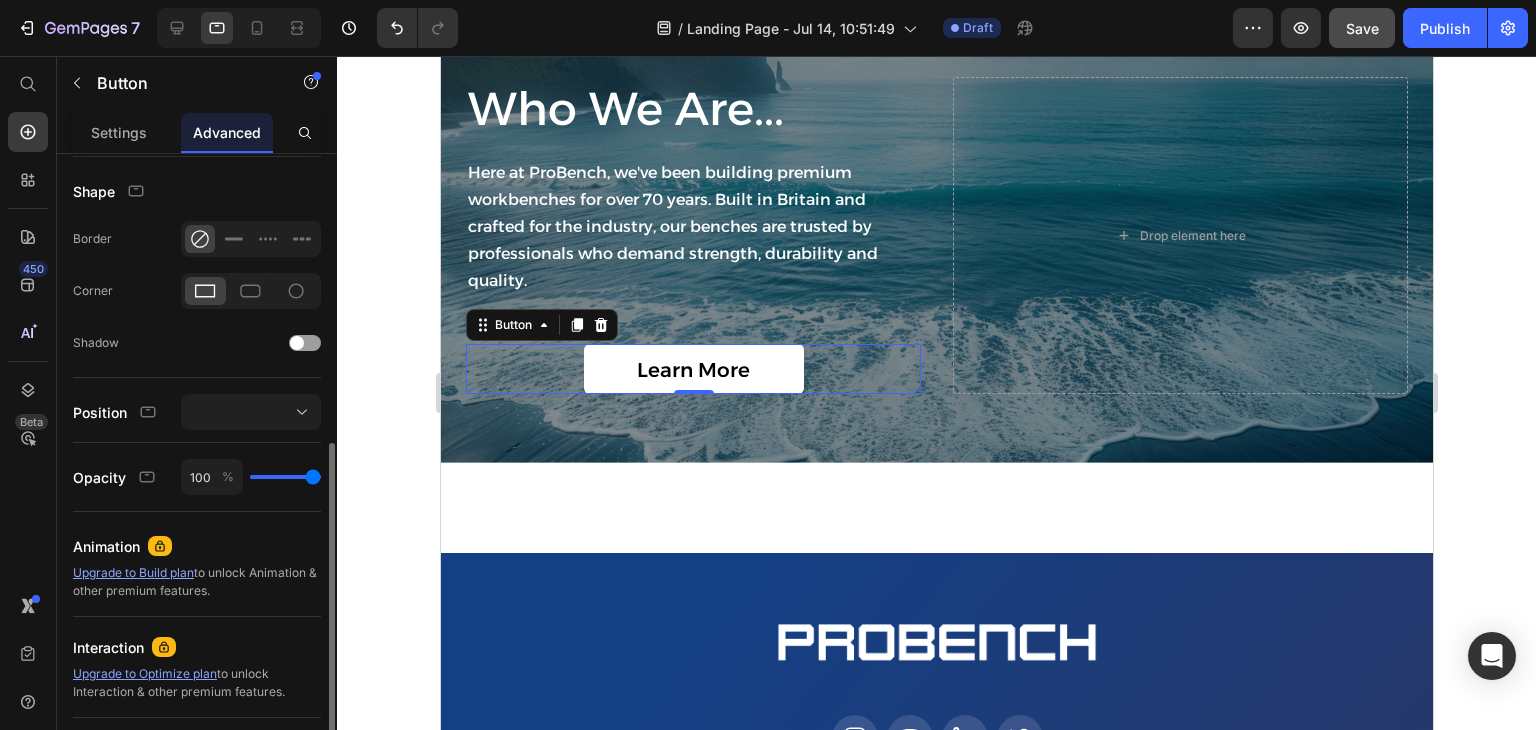 scroll, scrollTop: 670, scrollLeft: 0, axis: vertical 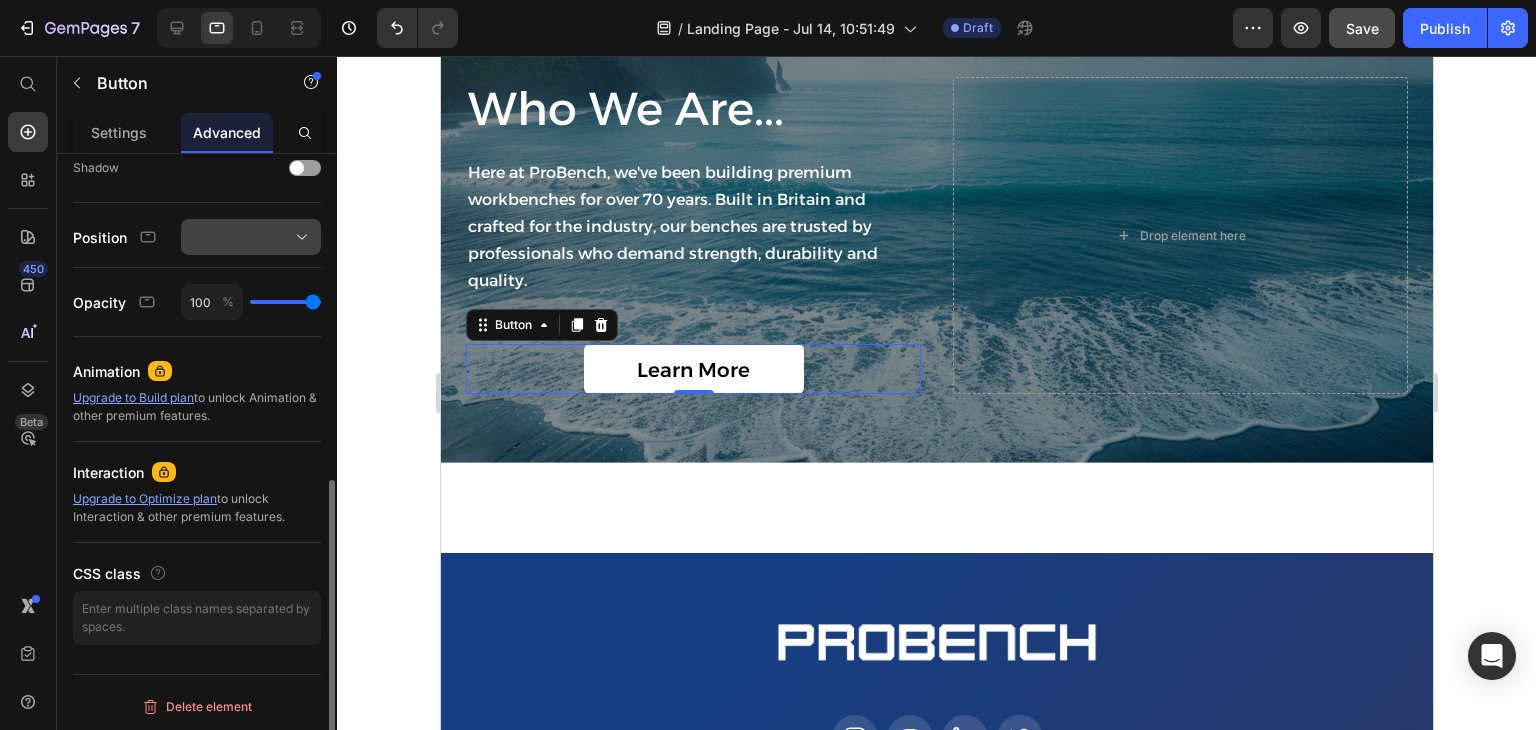 click at bounding box center (251, 237) 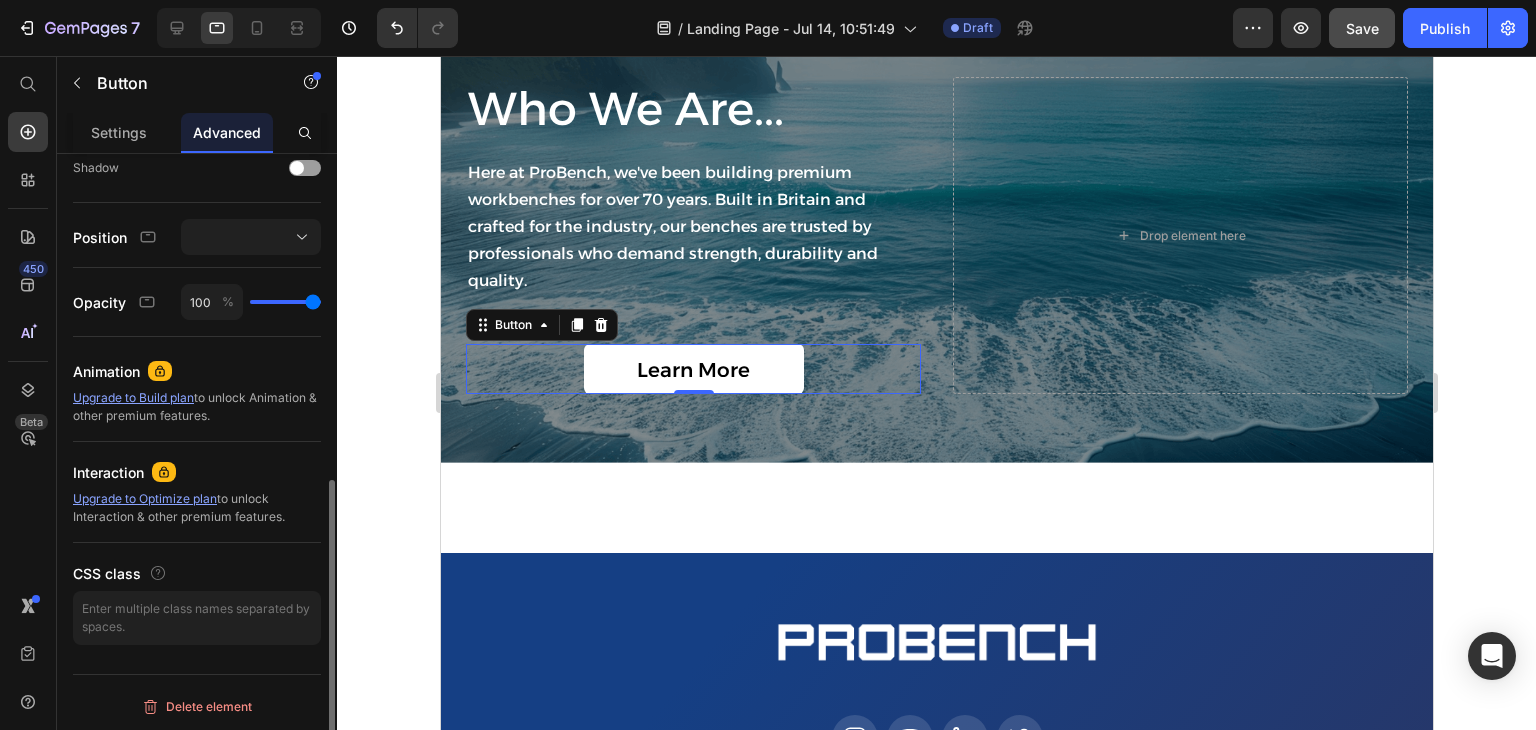 click on "Shape Border Corner Shadow" 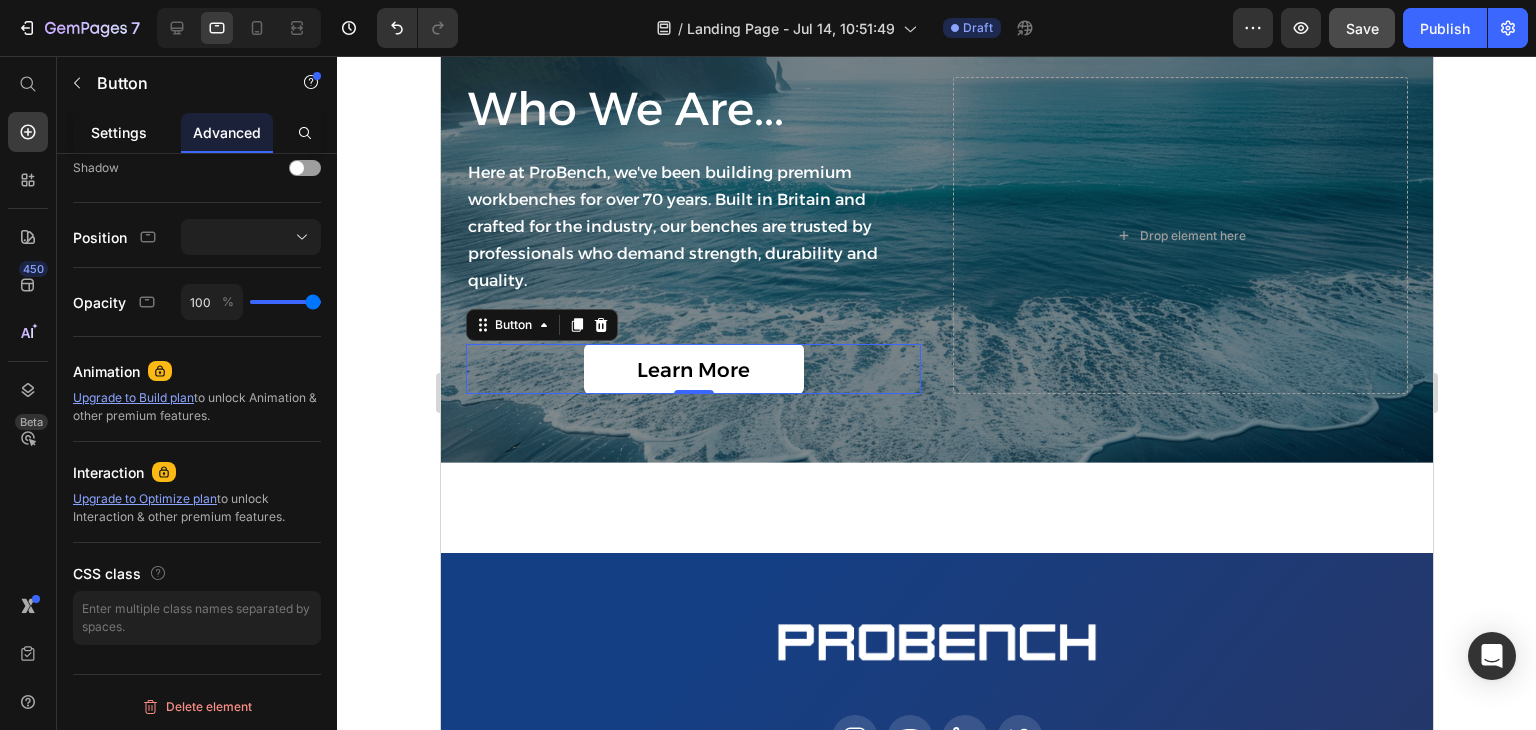 click on "Settings" 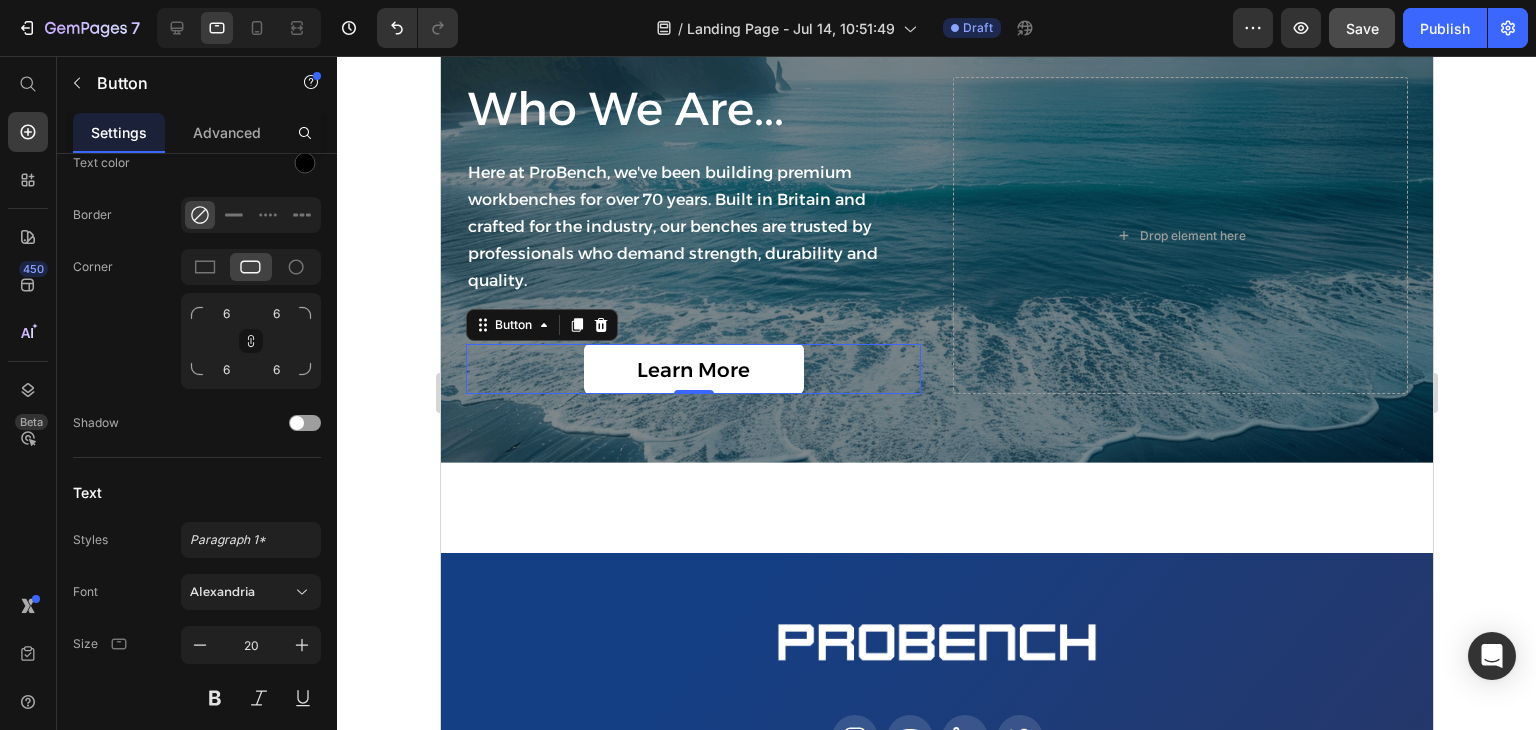 scroll, scrollTop: 0, scrollLeft: 0, axis: both 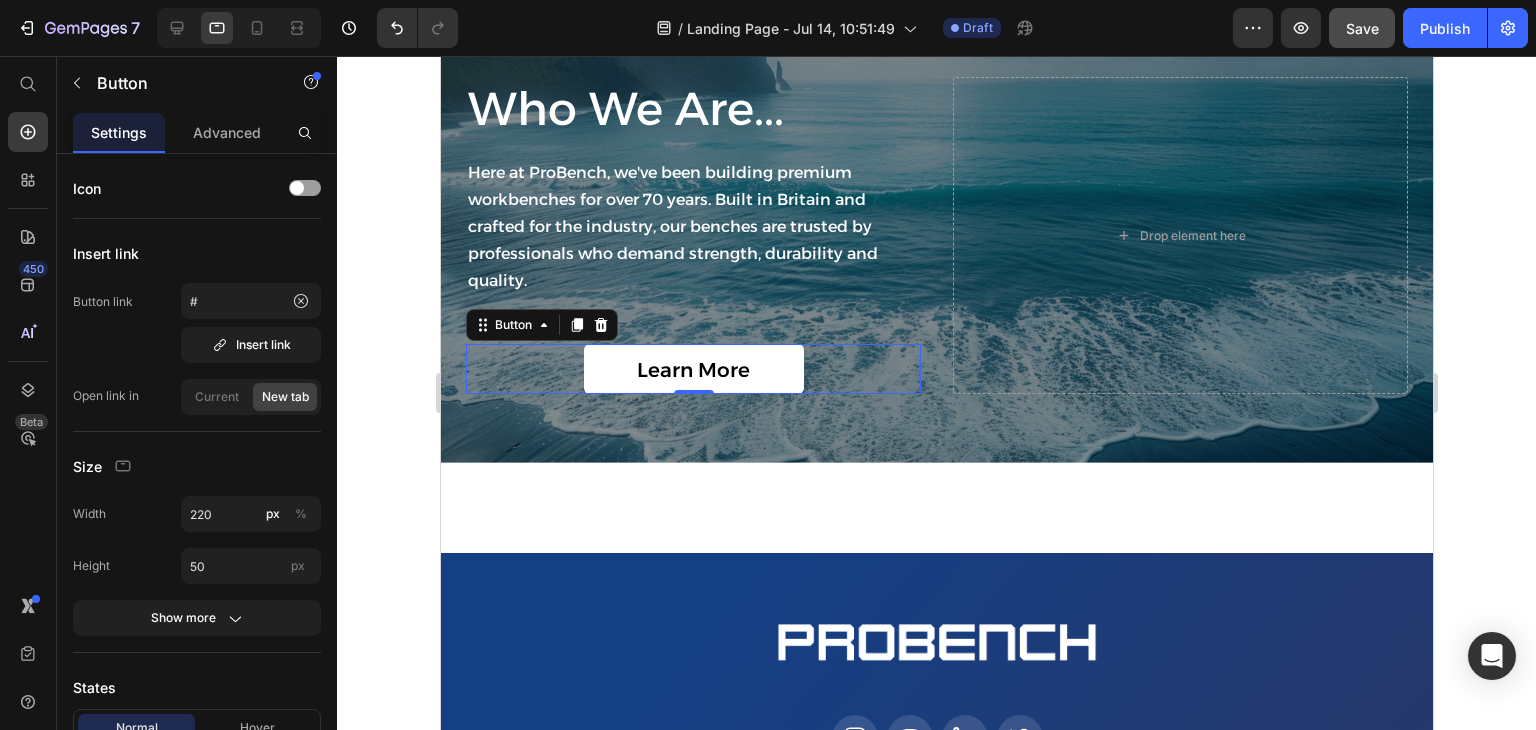 click on "Learn More Button   0" at bounding box center (692, 369) 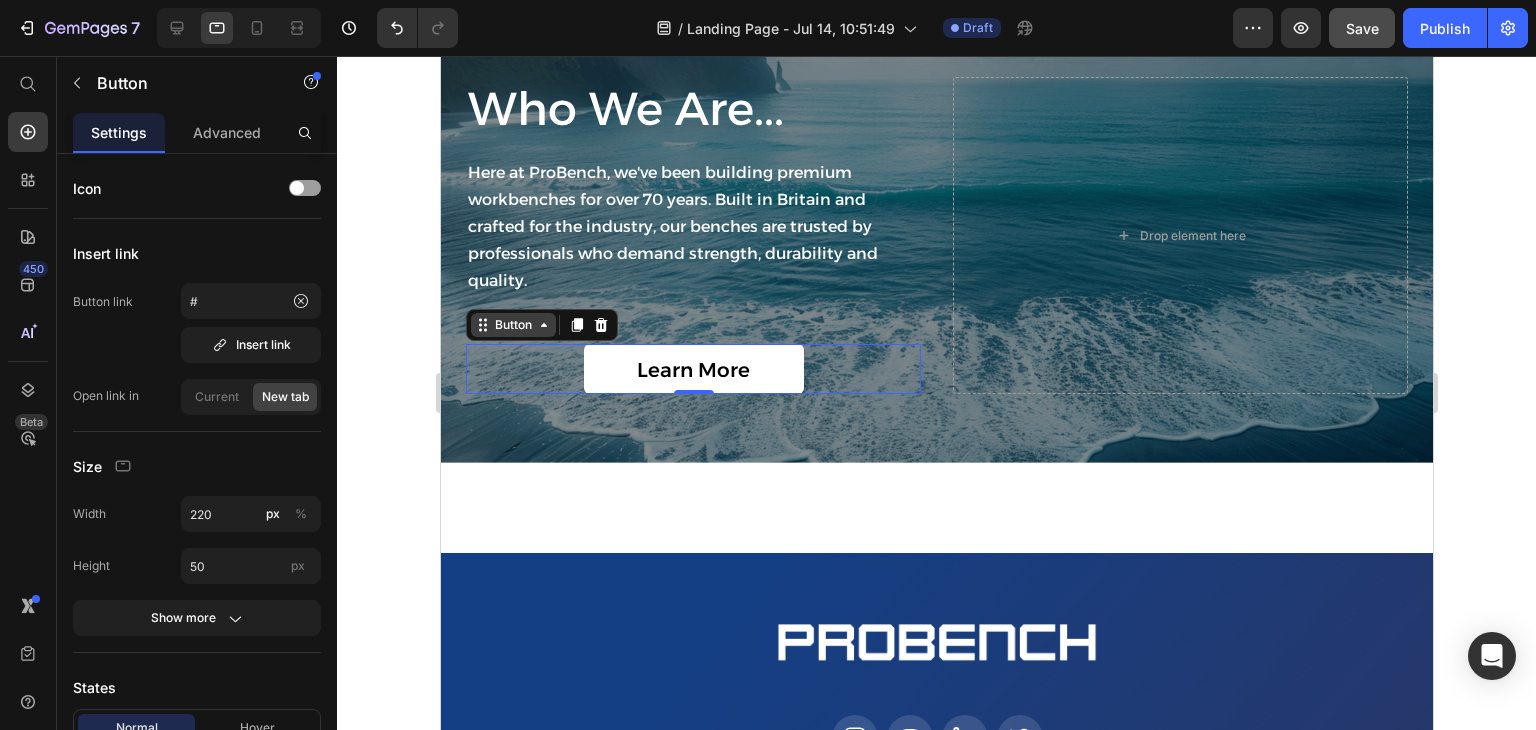 click 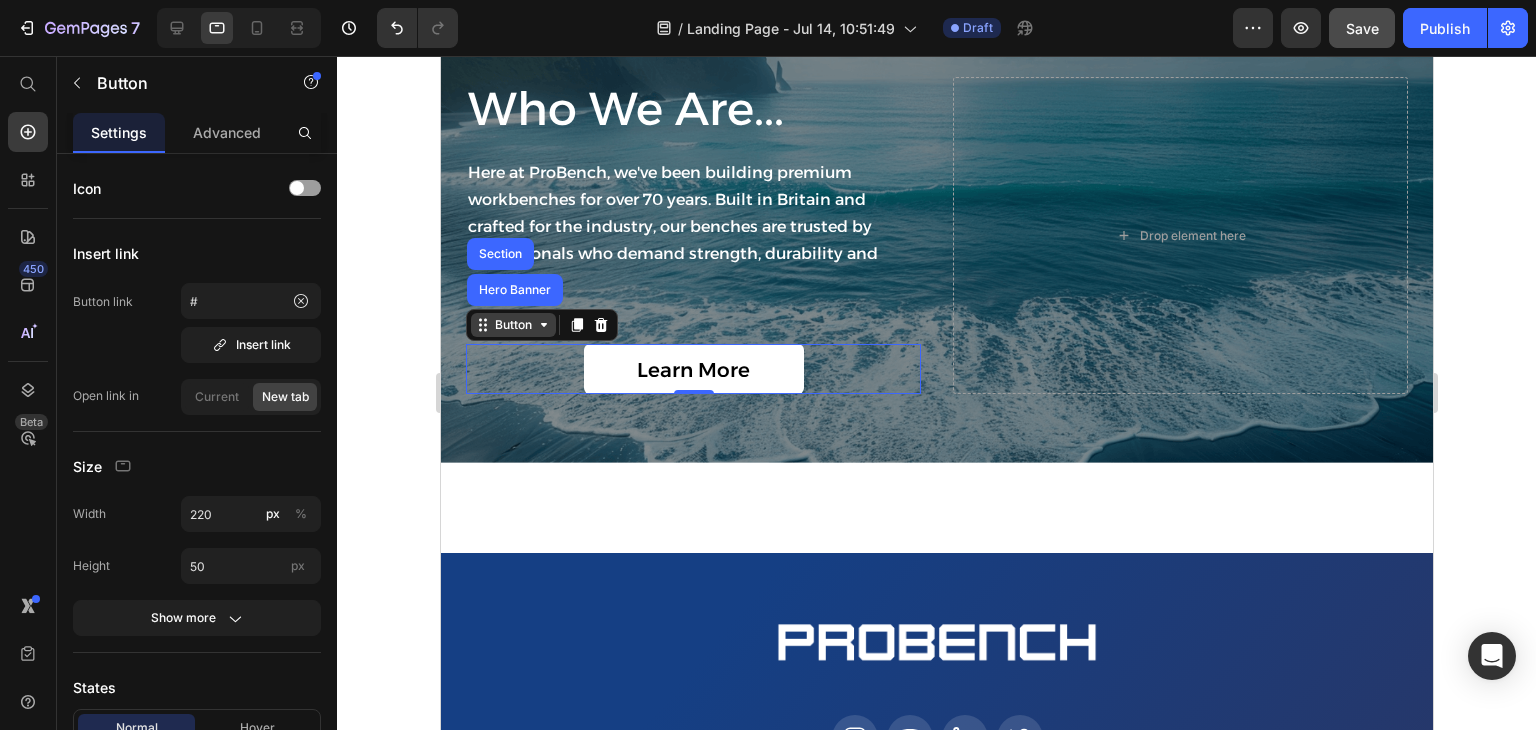 click on "Button" at bounding box center [512, 325] 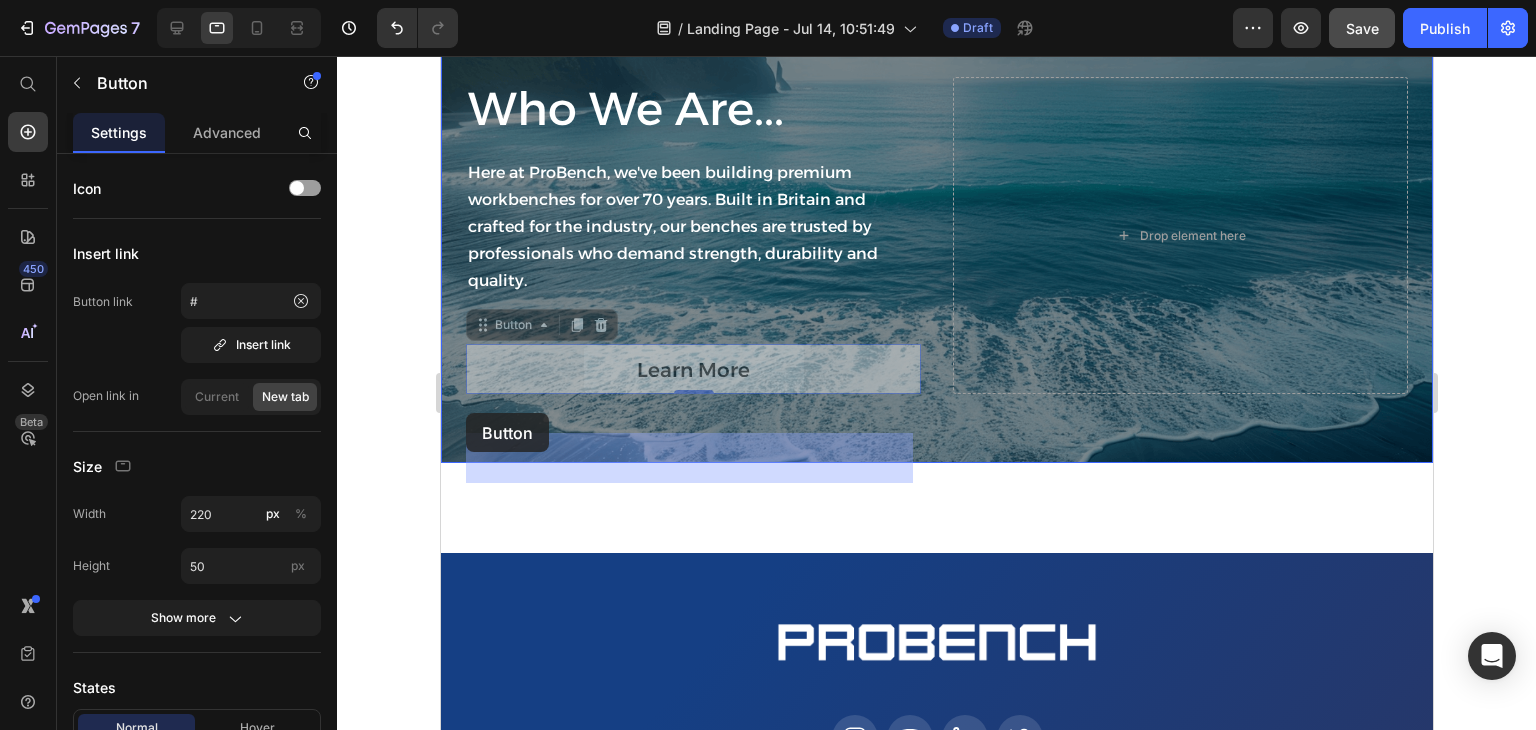 drag, startPoint x: 488, startPoint y: 415, endPoint x: 461, endPoint y: 413, distance: 27.073973 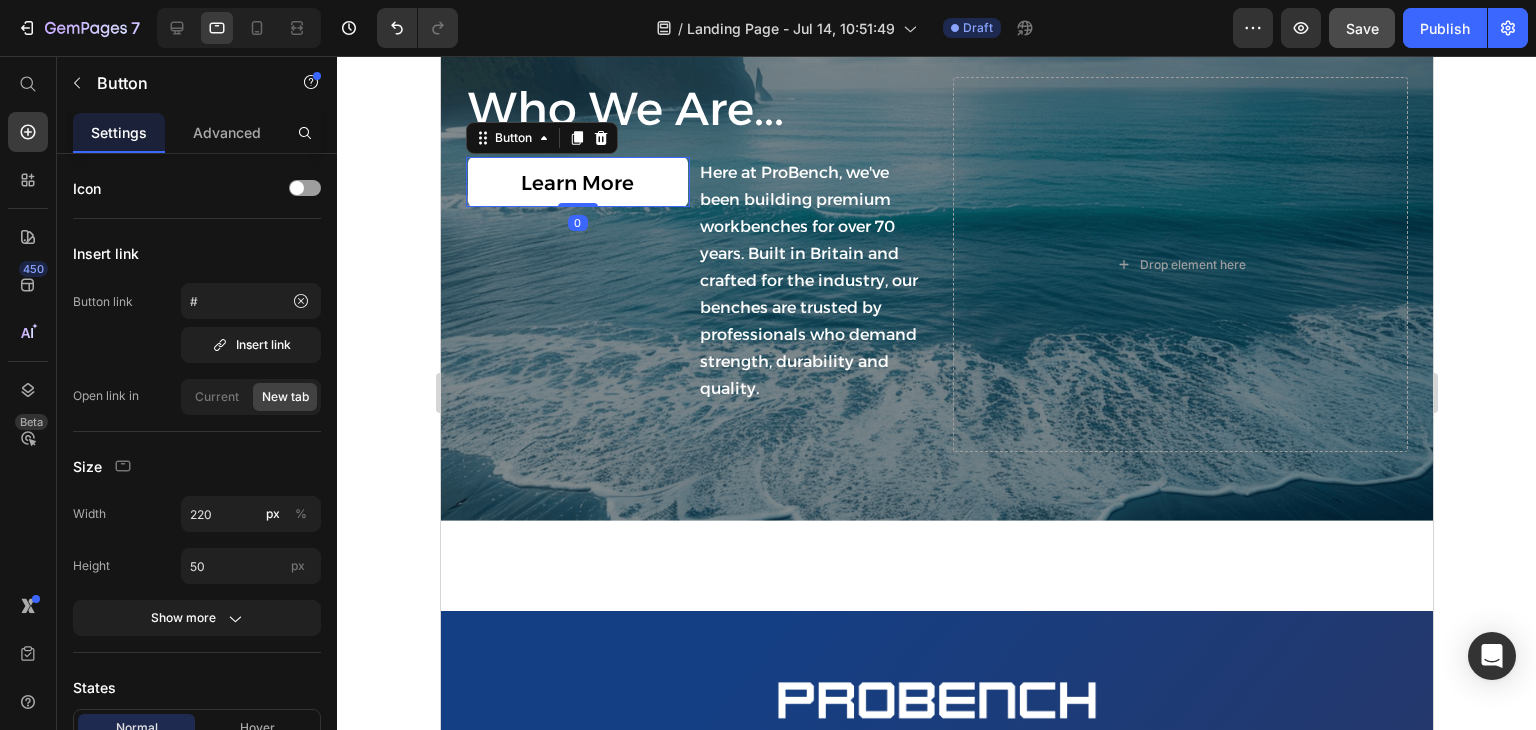 click on "Learn More" at bounding box center (577, 182) 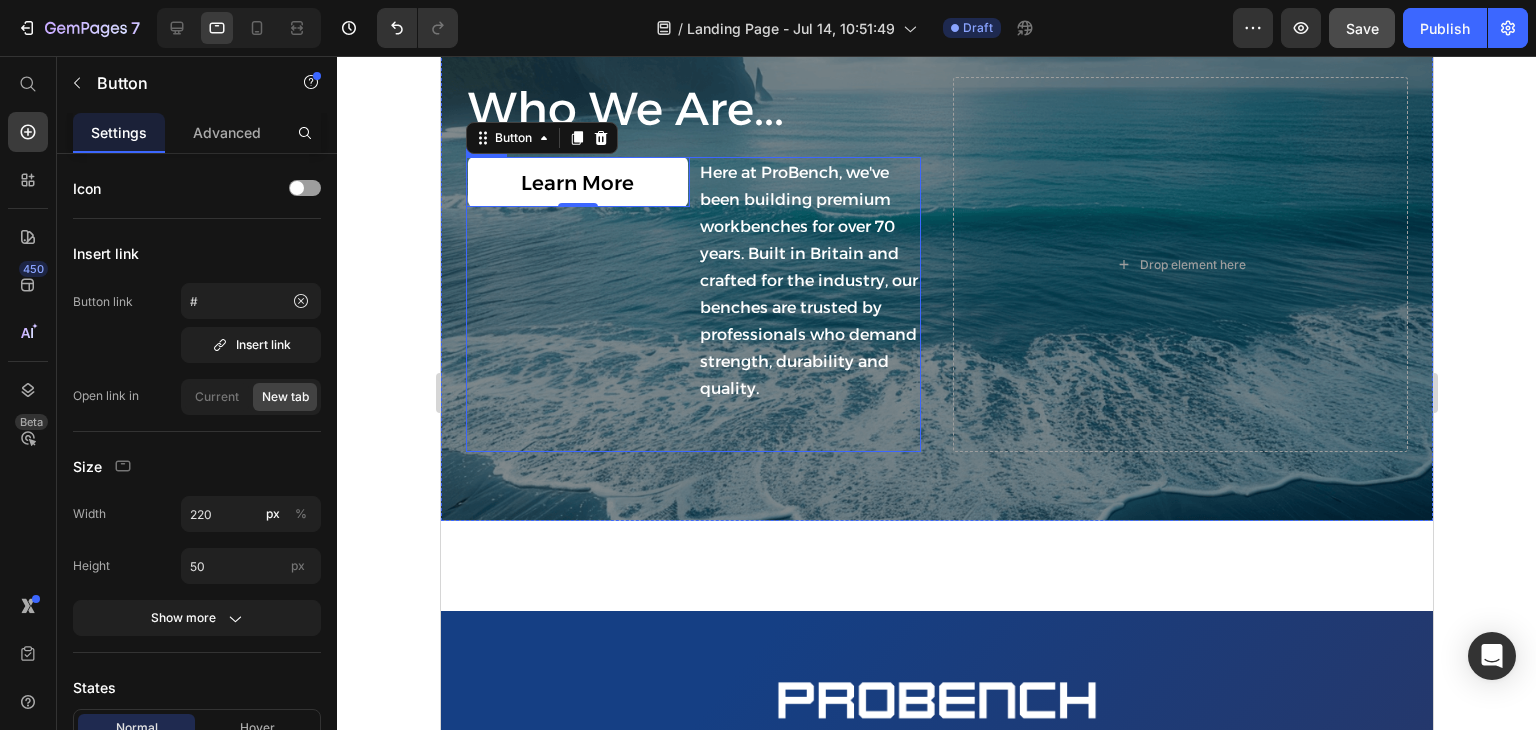 drag, startPoint x: 642, startPoint y: 272, endPoint x: 581, endPoint y: 504, distance: 239.88539 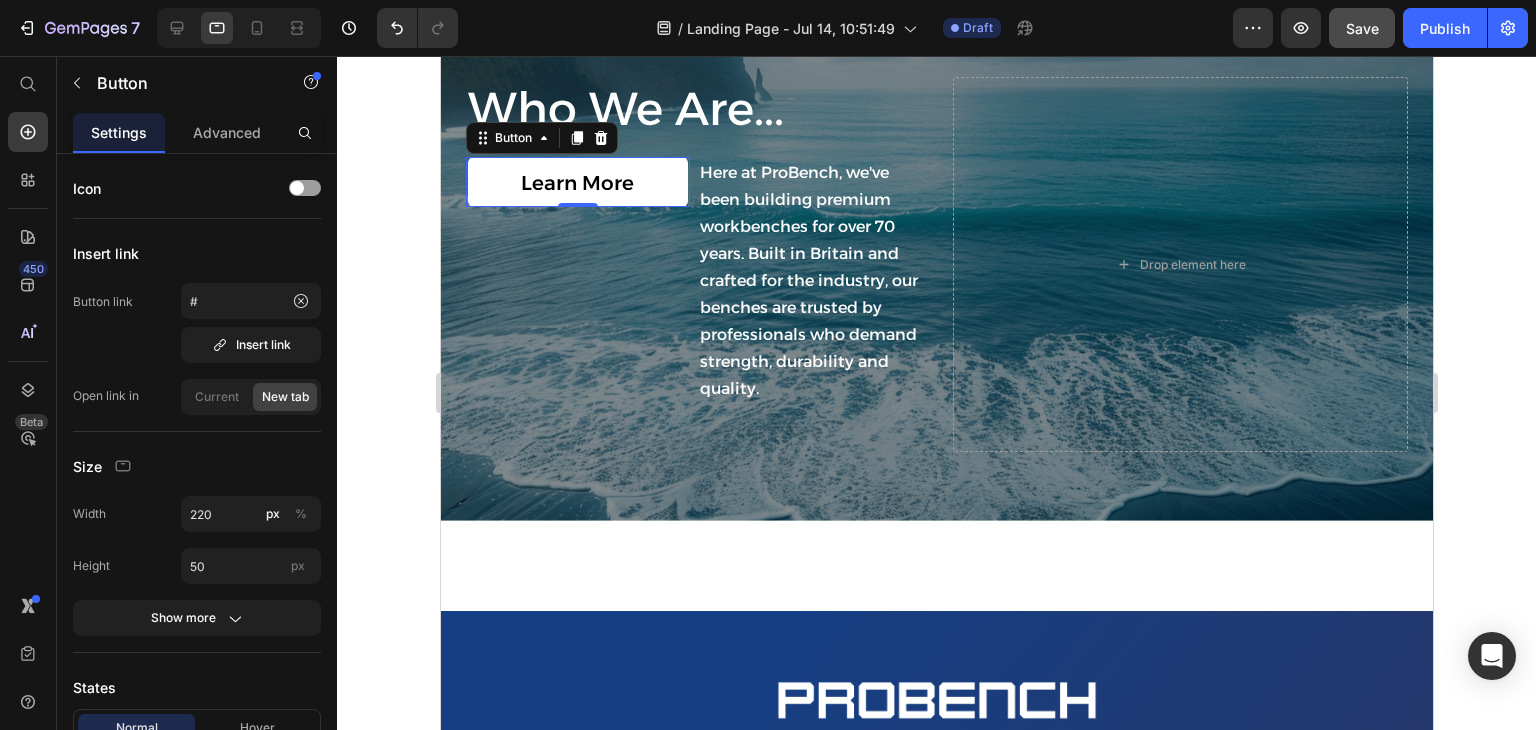 drag, startPoint x: 643, startPoint y: 273, endPoint x: 639, endPoint y: 288, distance: 15.524175 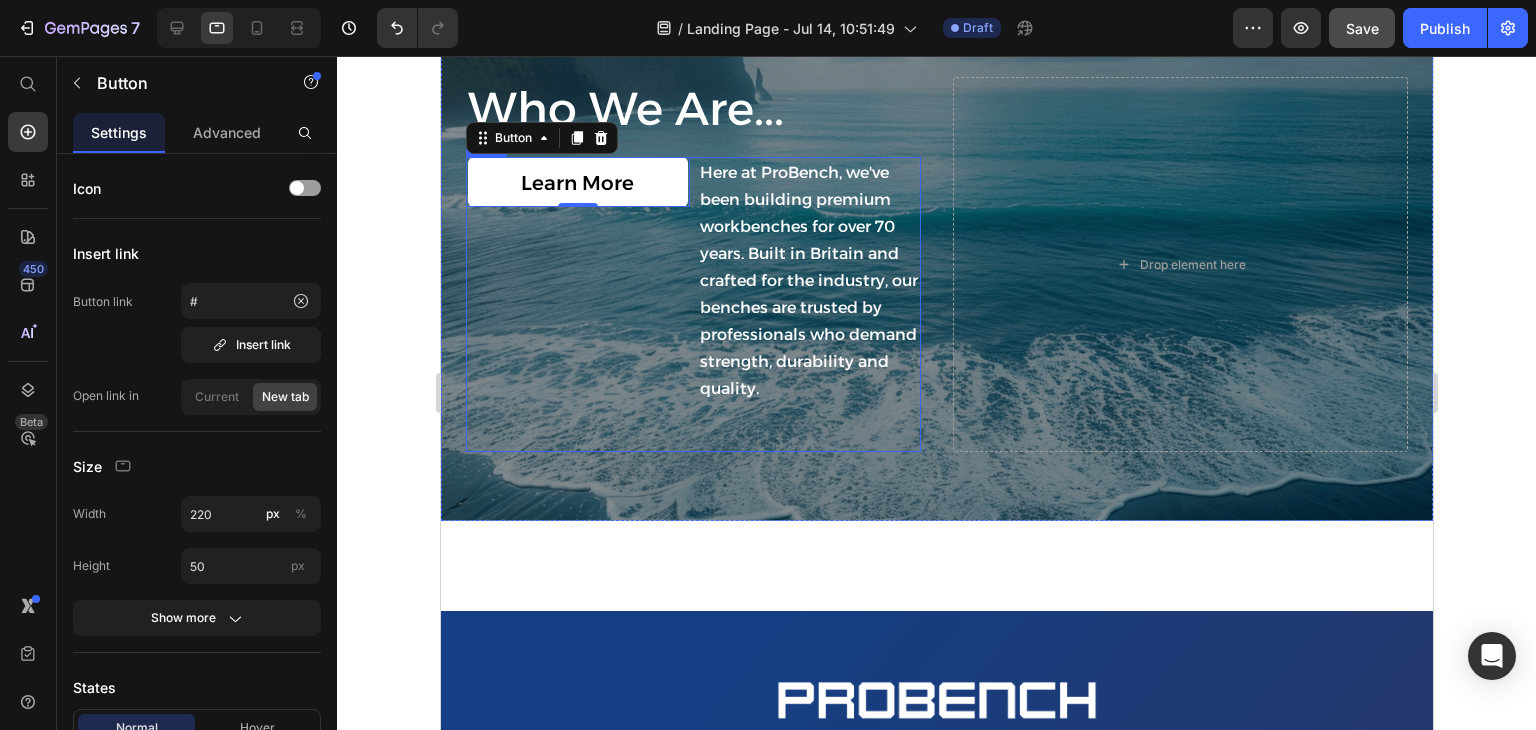 drag, startPoint x: 481, startPoint y: 228, endPoint x: 487, endPoint y: 496, distance: 268.06717 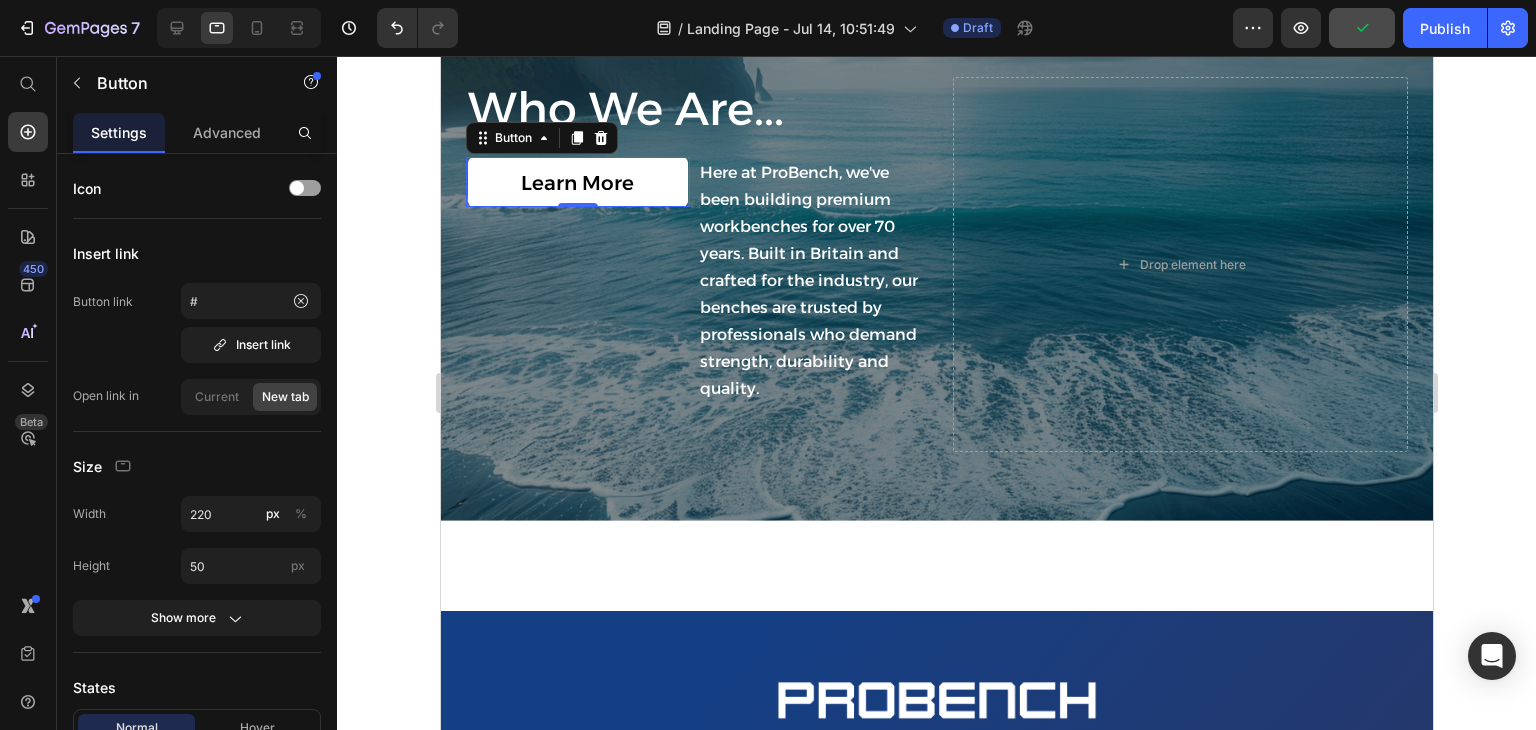 drag, startPoint x: 479, startPoint y: 228, endPoint x: 490, endPoint y: 297, distance: 69.87131 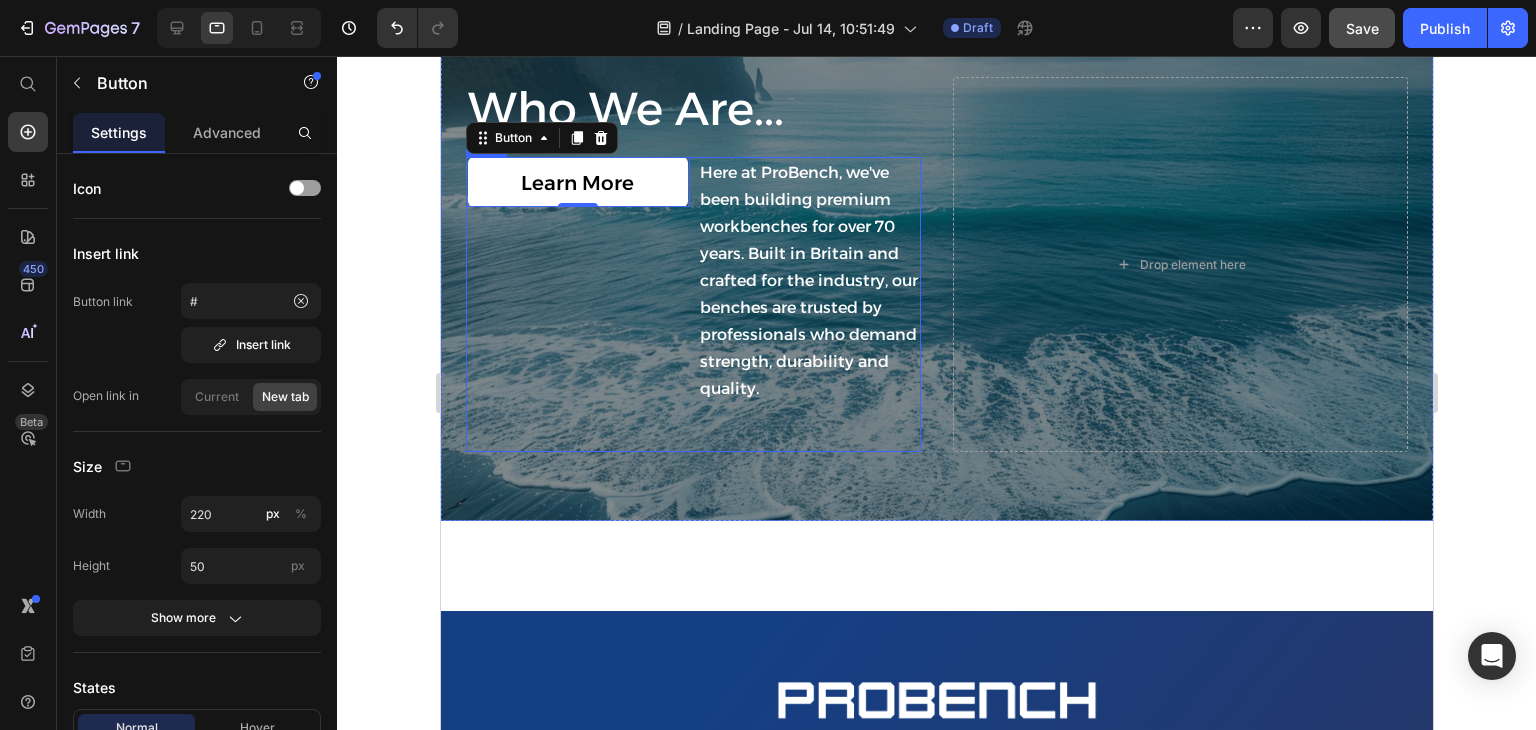 drag, startPoint x: 478, startPoint y: 221, endPoint x: 553, endPoint y: 399, distance: 193.15538 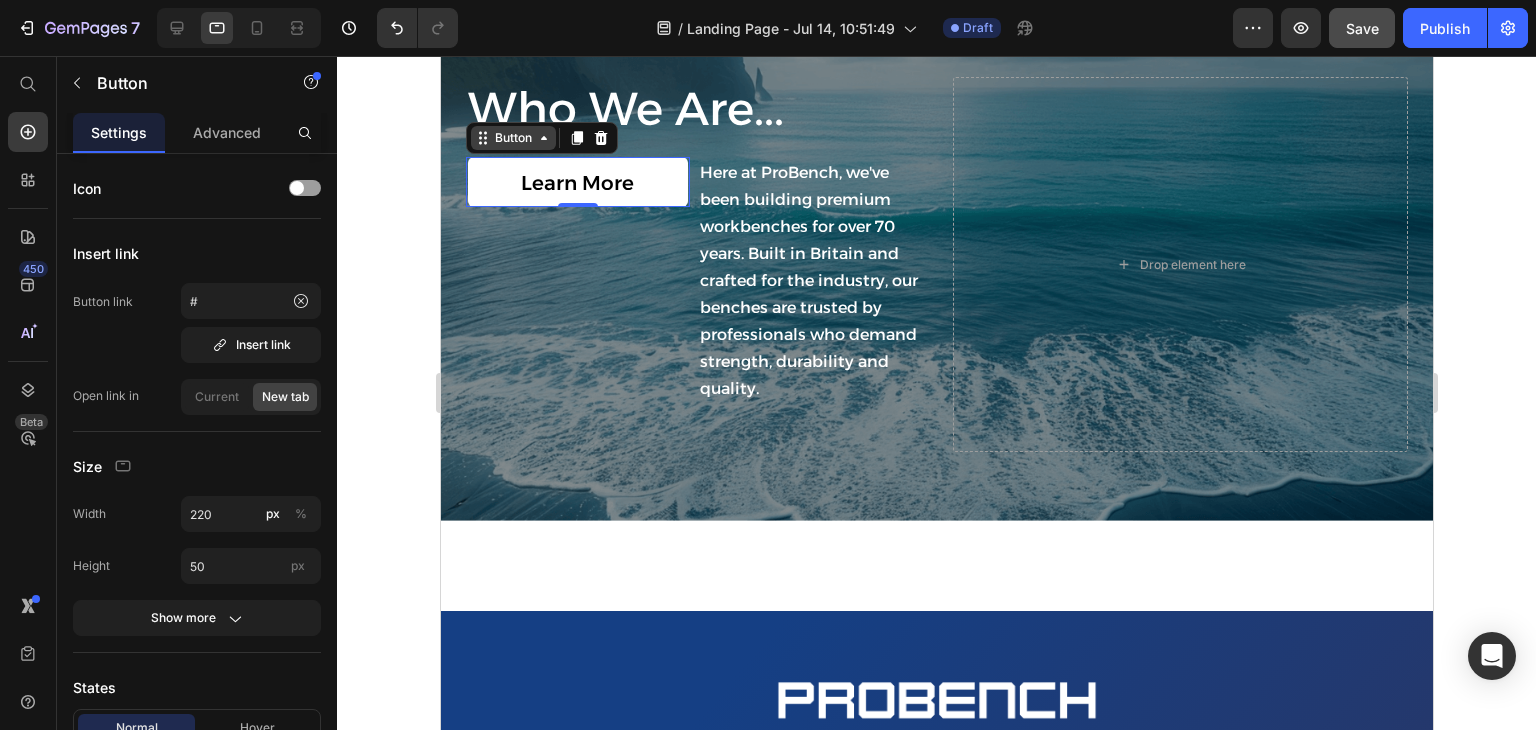 drag, startPoint x: 498, startPoint y: 233, endPoint x: 487, endPoint y: 229, distance: 11.7046995 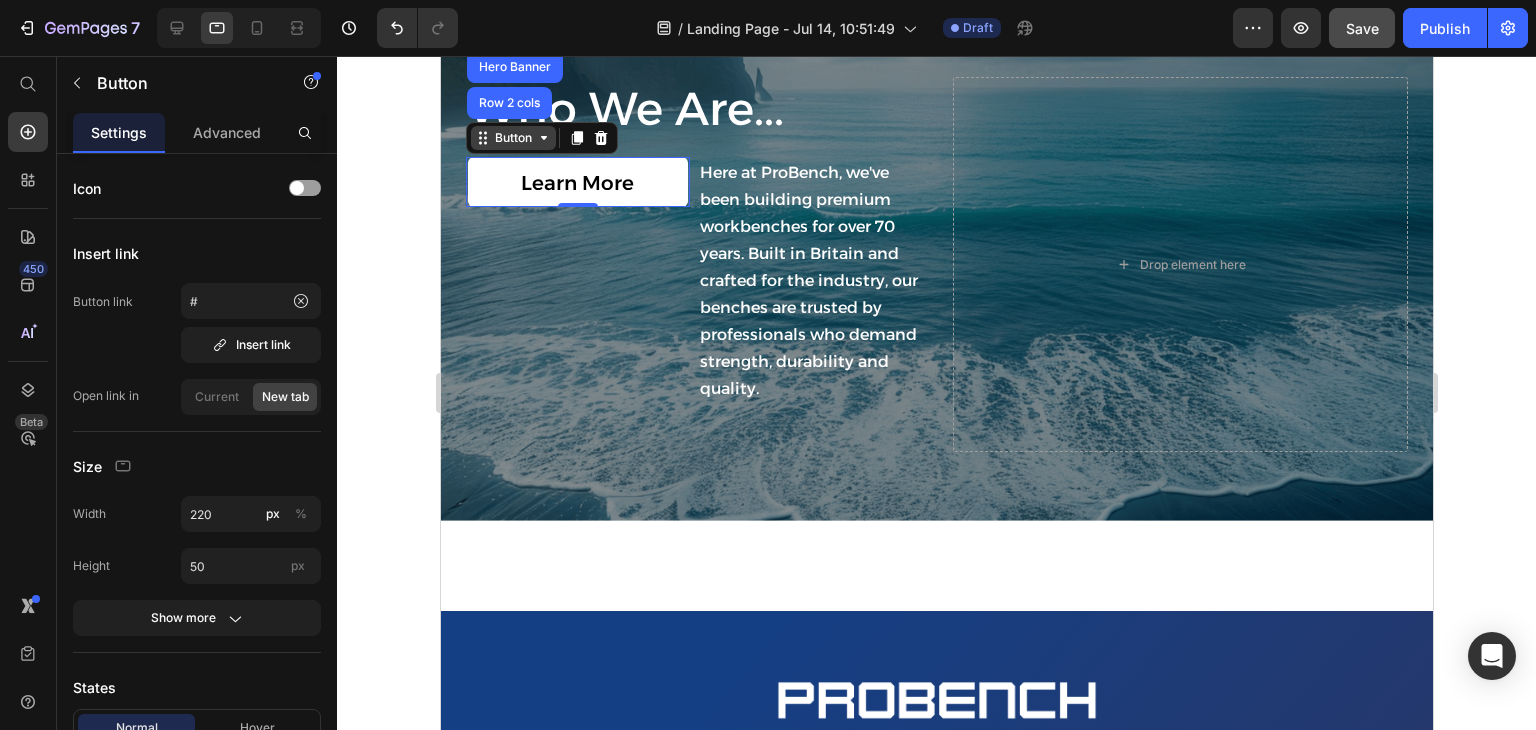 click 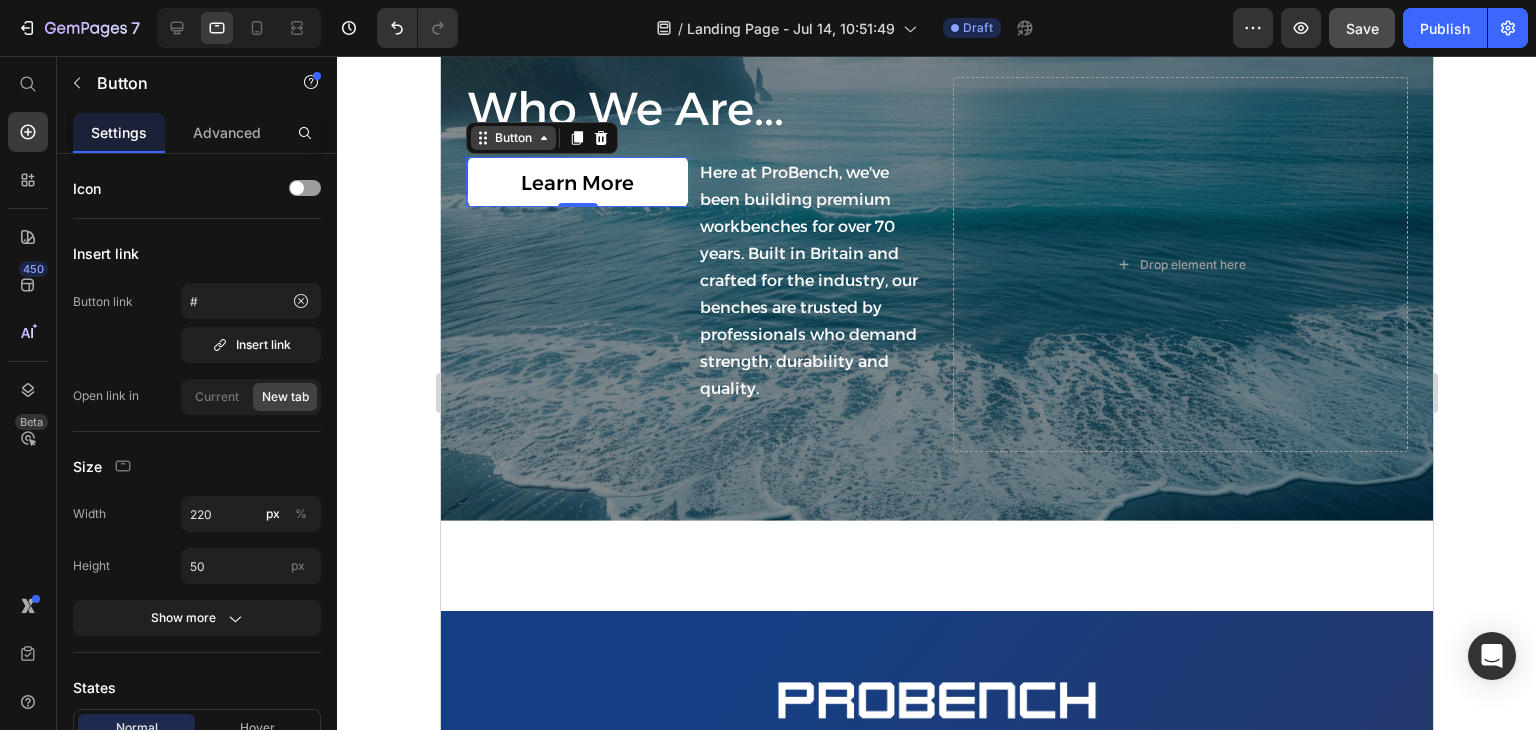 click 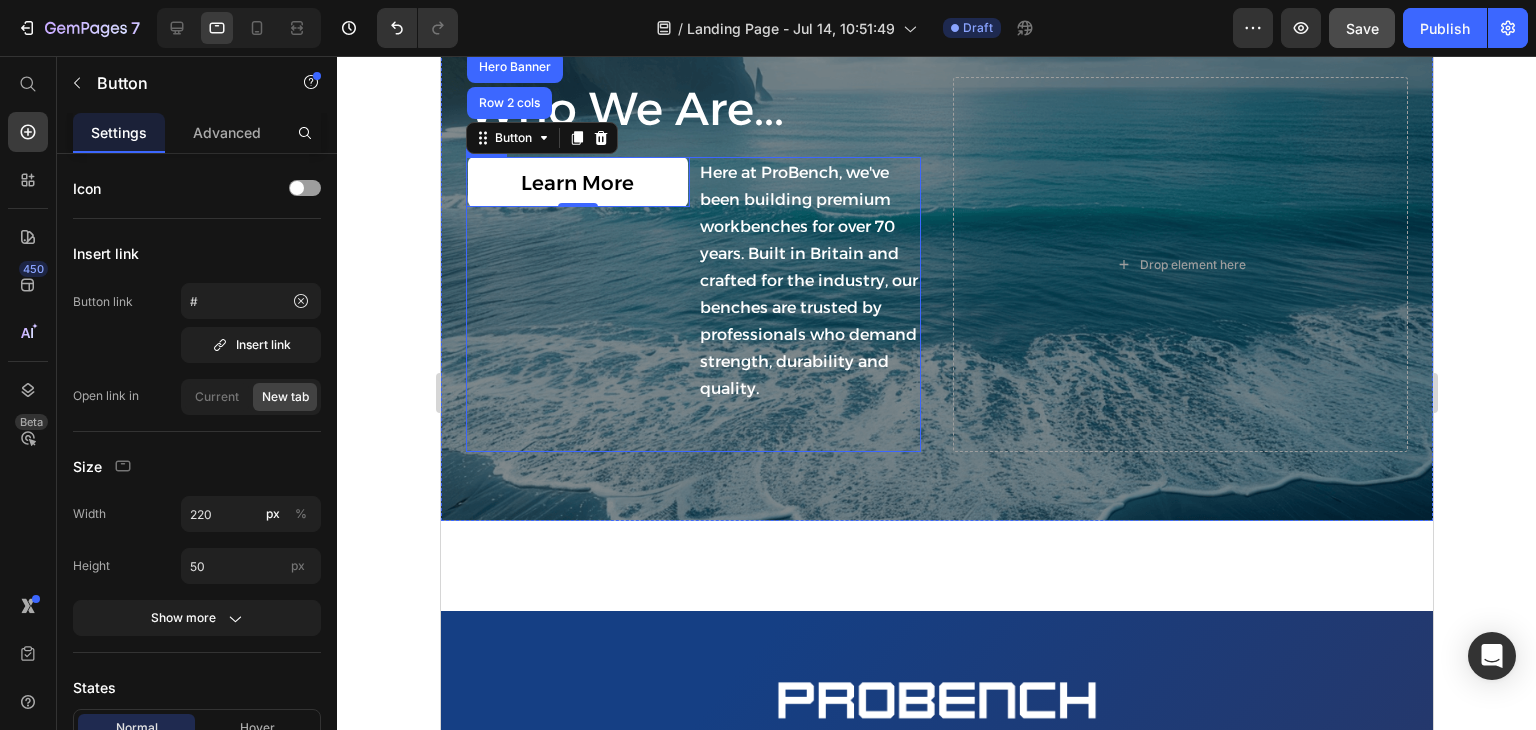 drag, startPoint x: 481, startPoint y: 233, endPoint x: 589, endPoint y: 462, distance: 253.18965 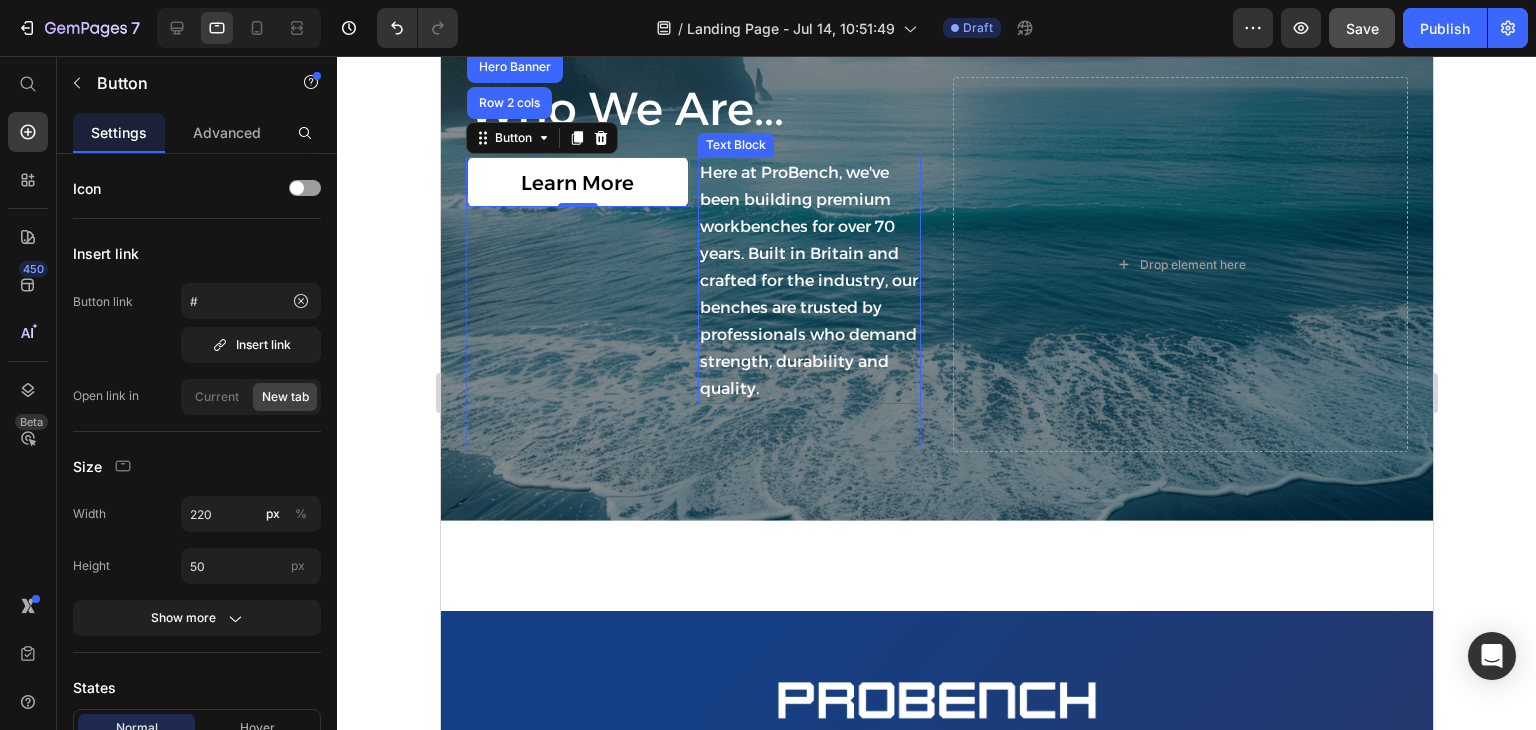 drag, startPoint x: 650, startPoint y: 273, endPoint x: 712, endPoint y: 384, distance: 127.141655 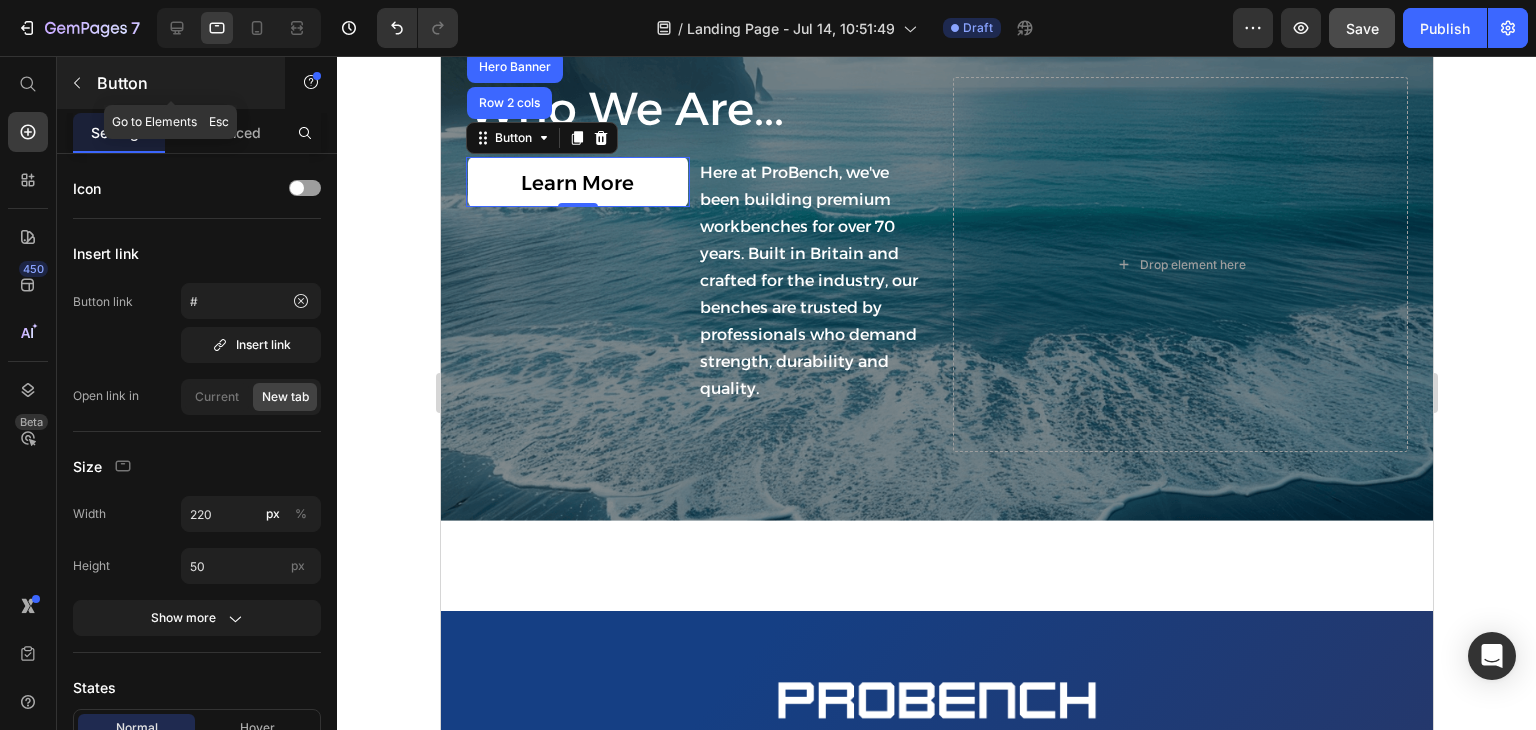 click 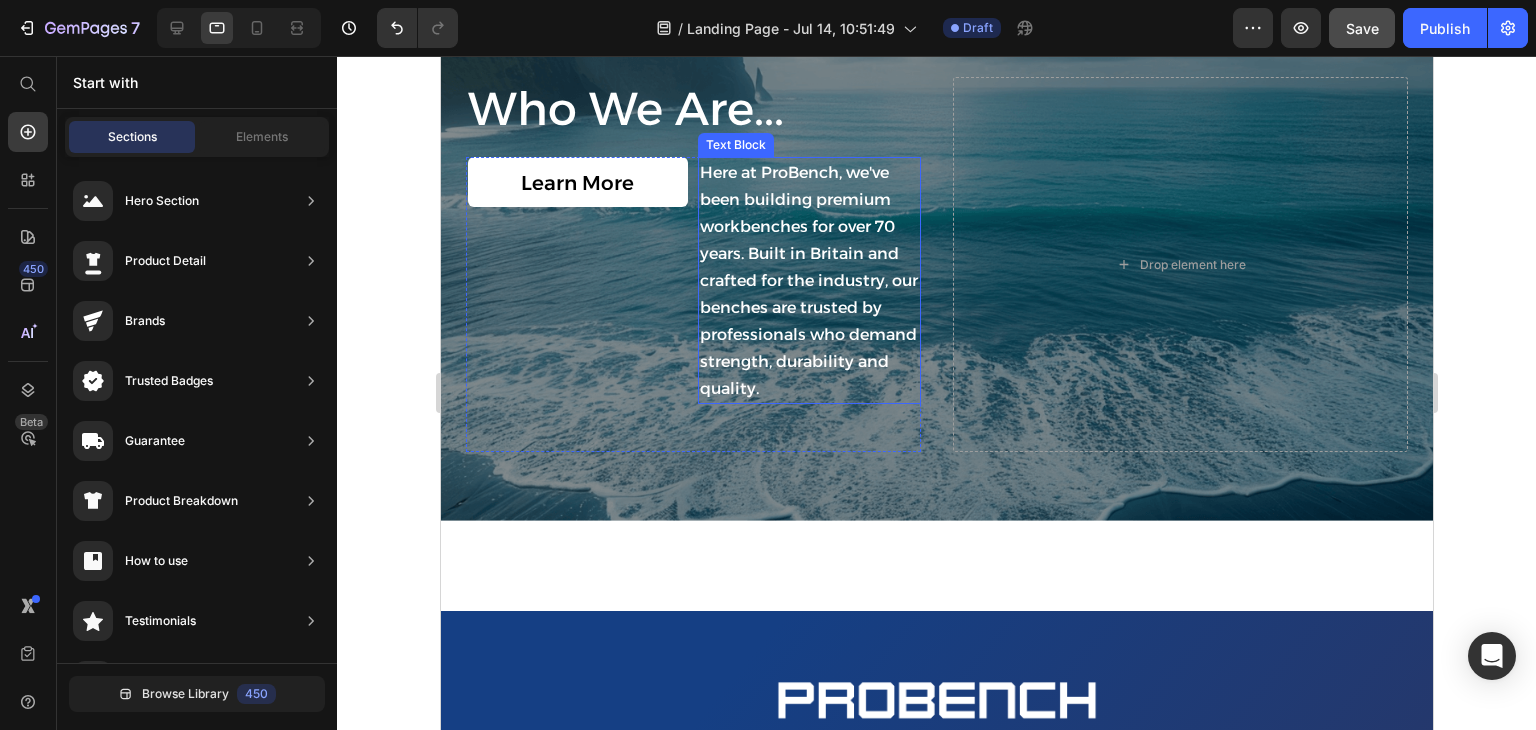 click on "Here at ProBench, we've been building premium workbenches for over 70 years. Built in Britain and crafted for the industry, our benches are trusted by professionals who demand strength, durability and quality." at bounding box center [809, 280] 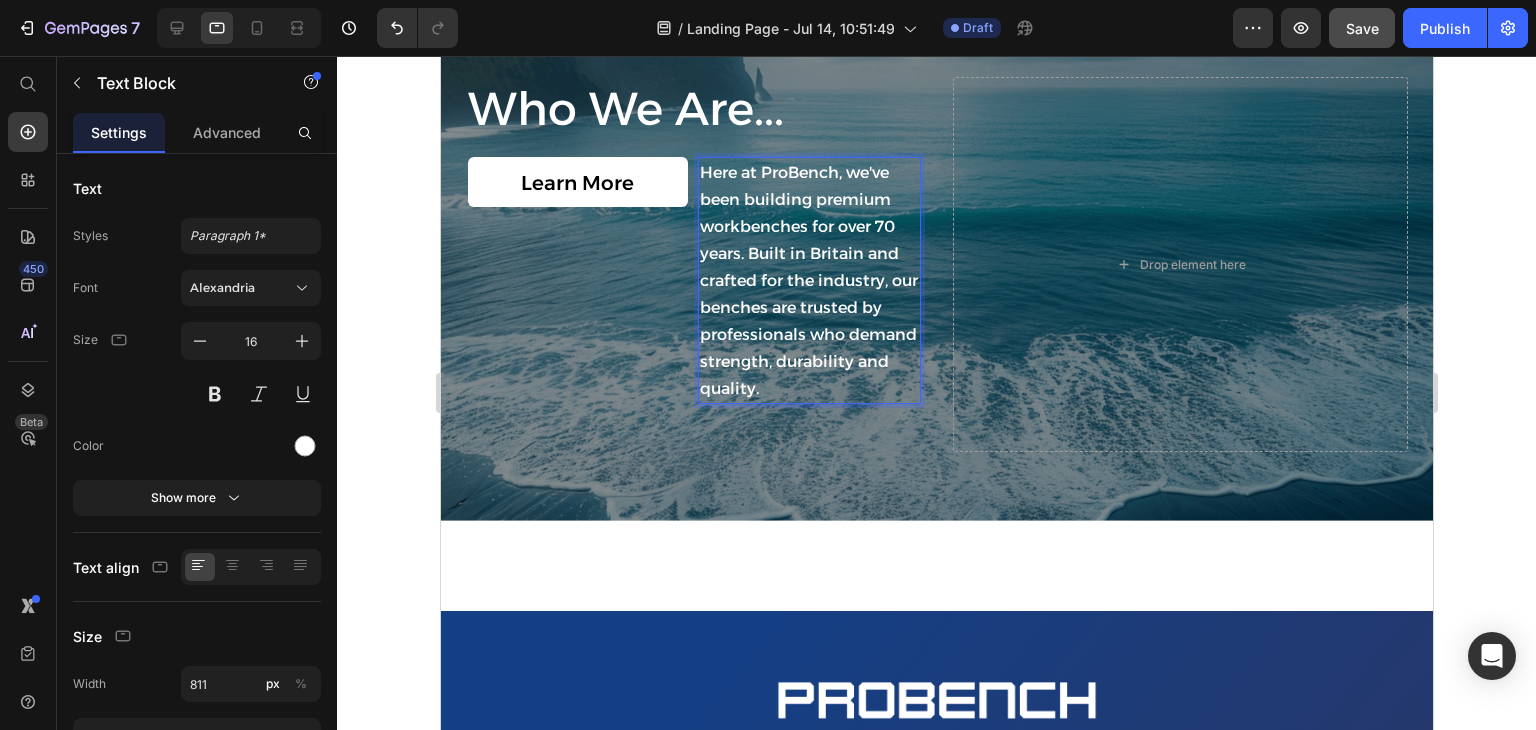 click on "Learn More Button" at bounding box center (577, 304) 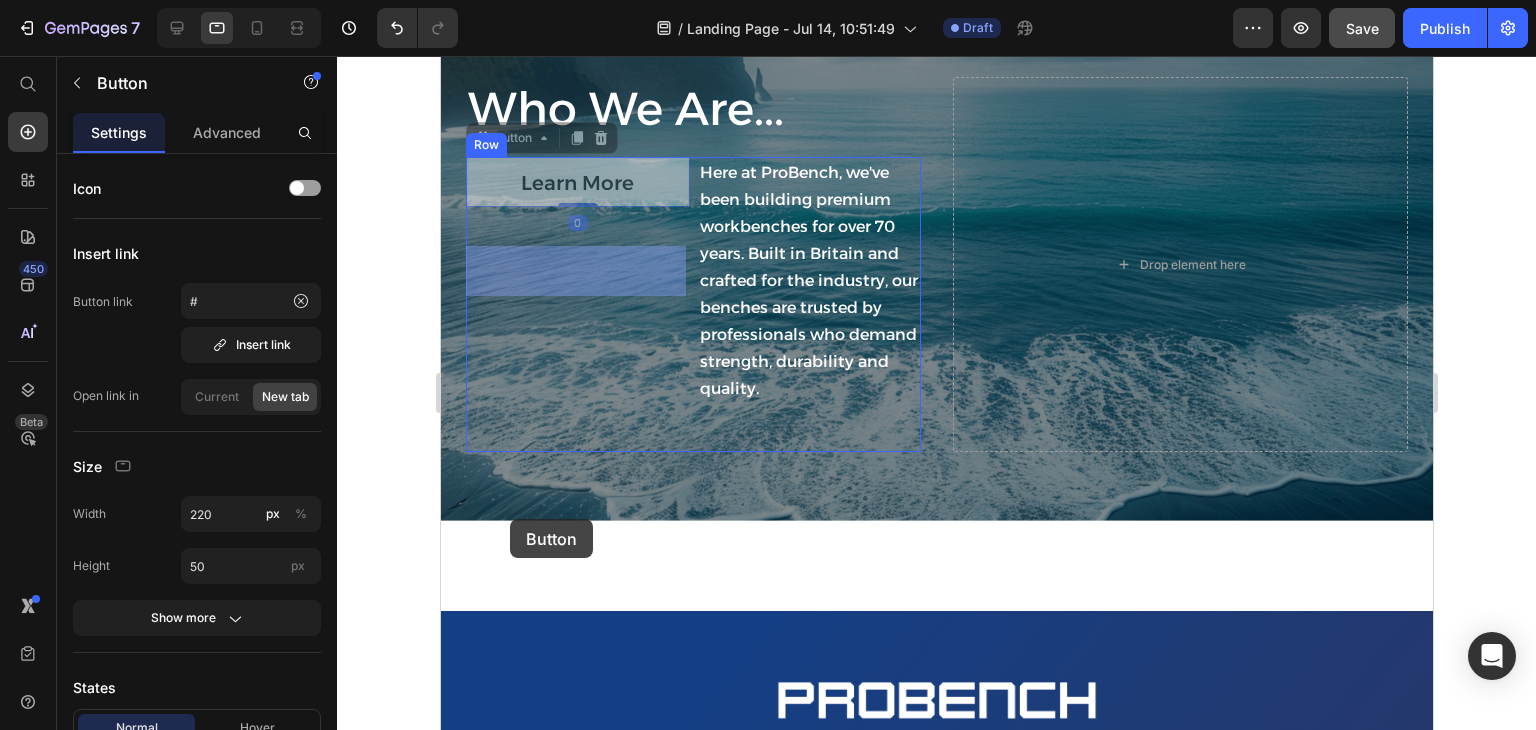 drag, startPoint x: 509, startPoint y: 273, endPoint x: 509, endPoint y: 519, distance: 246 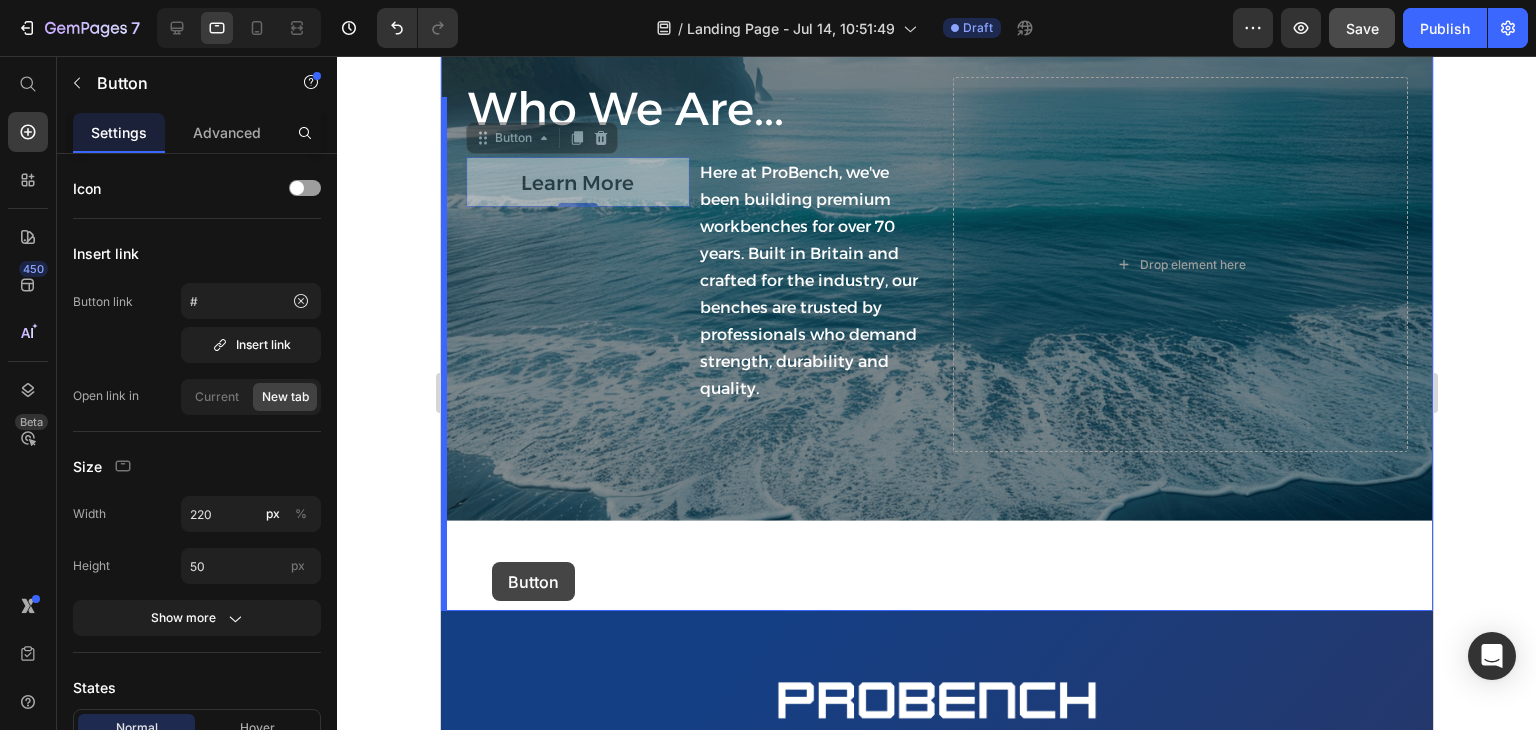 drag, startPoint x: 500, startPoint y: 278, endPoint x: 492, endPoint y: 559, distance: 281.11386 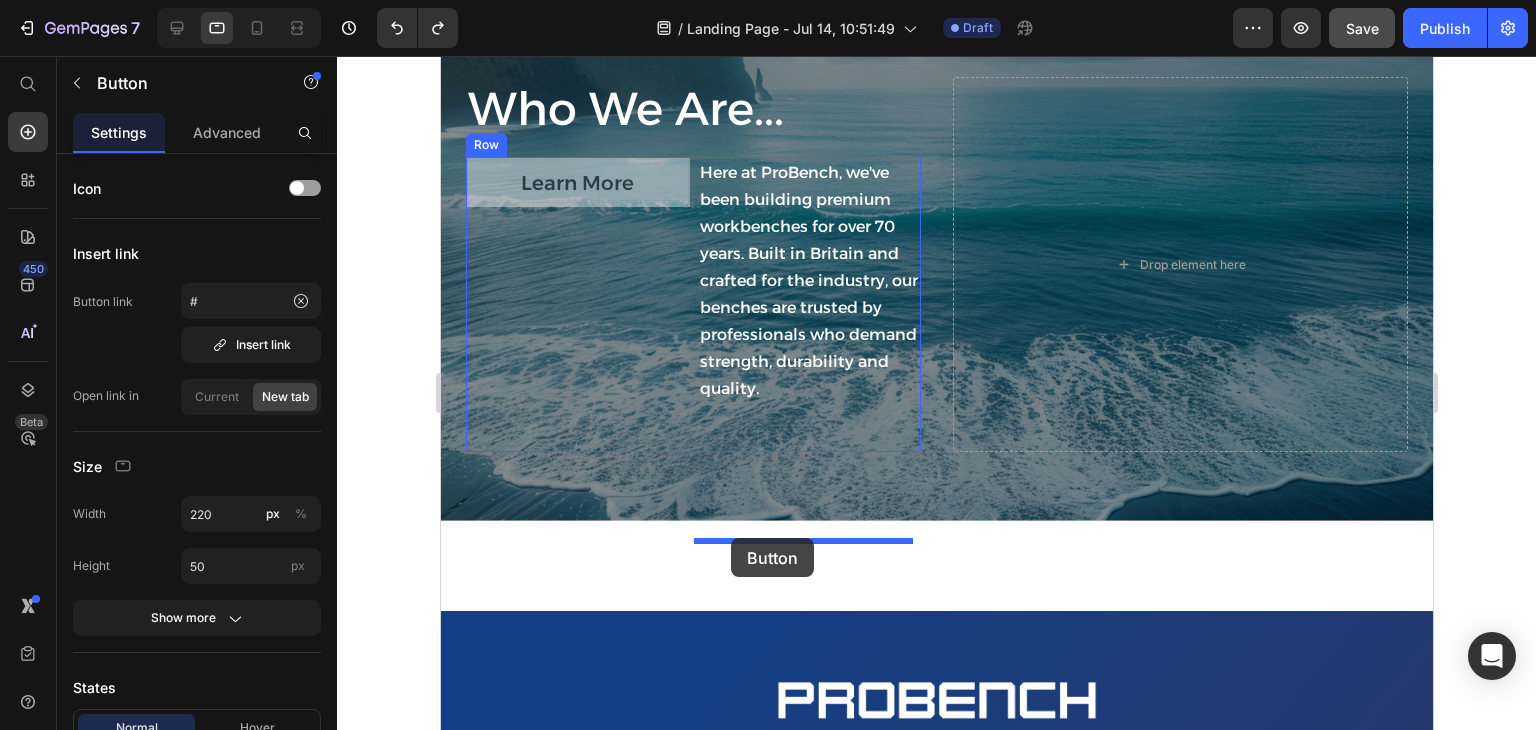drag, startPoint x: 652, startPoint y: 282, endPoint x: 730, endPoint y: 538, distance: 267.61914 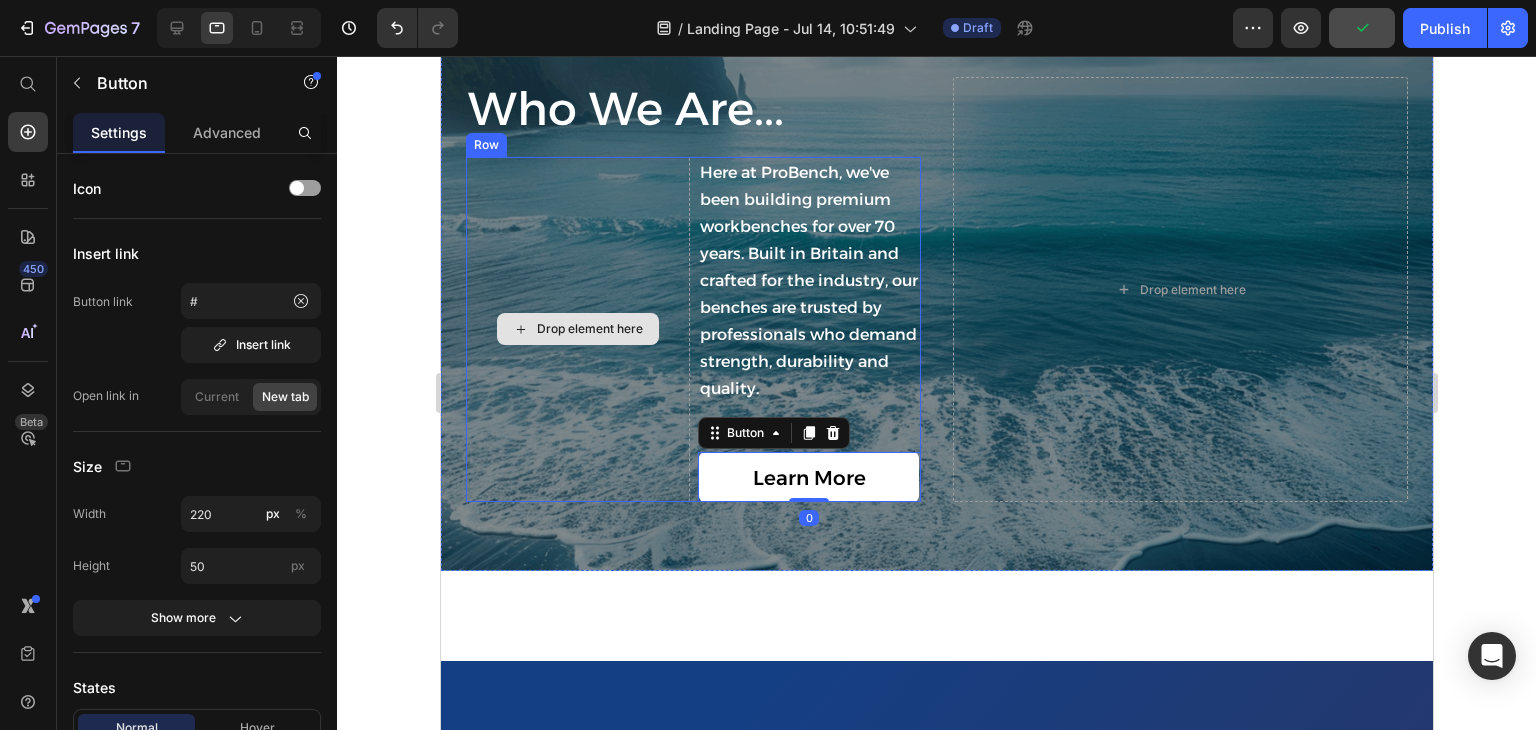 click on "Drop element here" at bounding box center (577, 329) 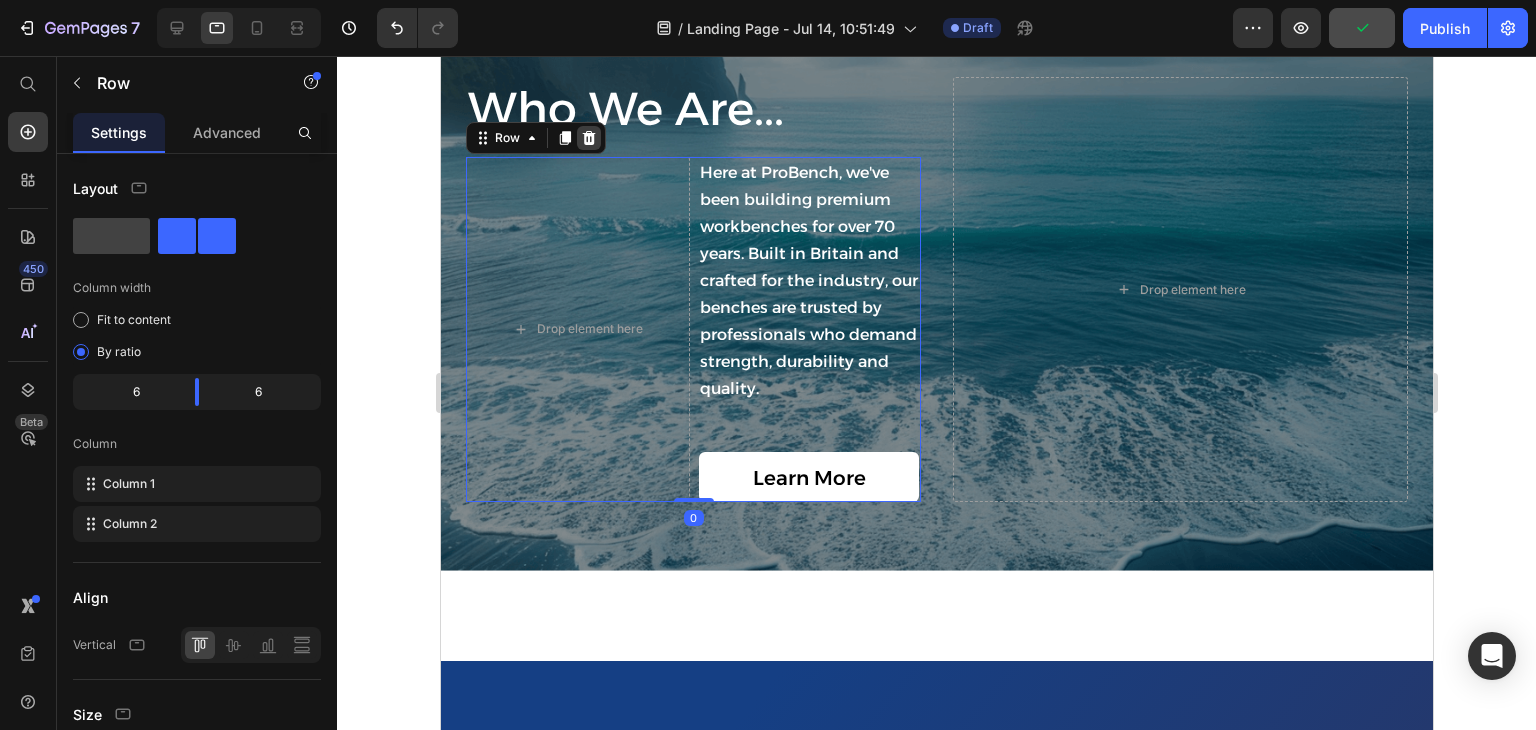 click 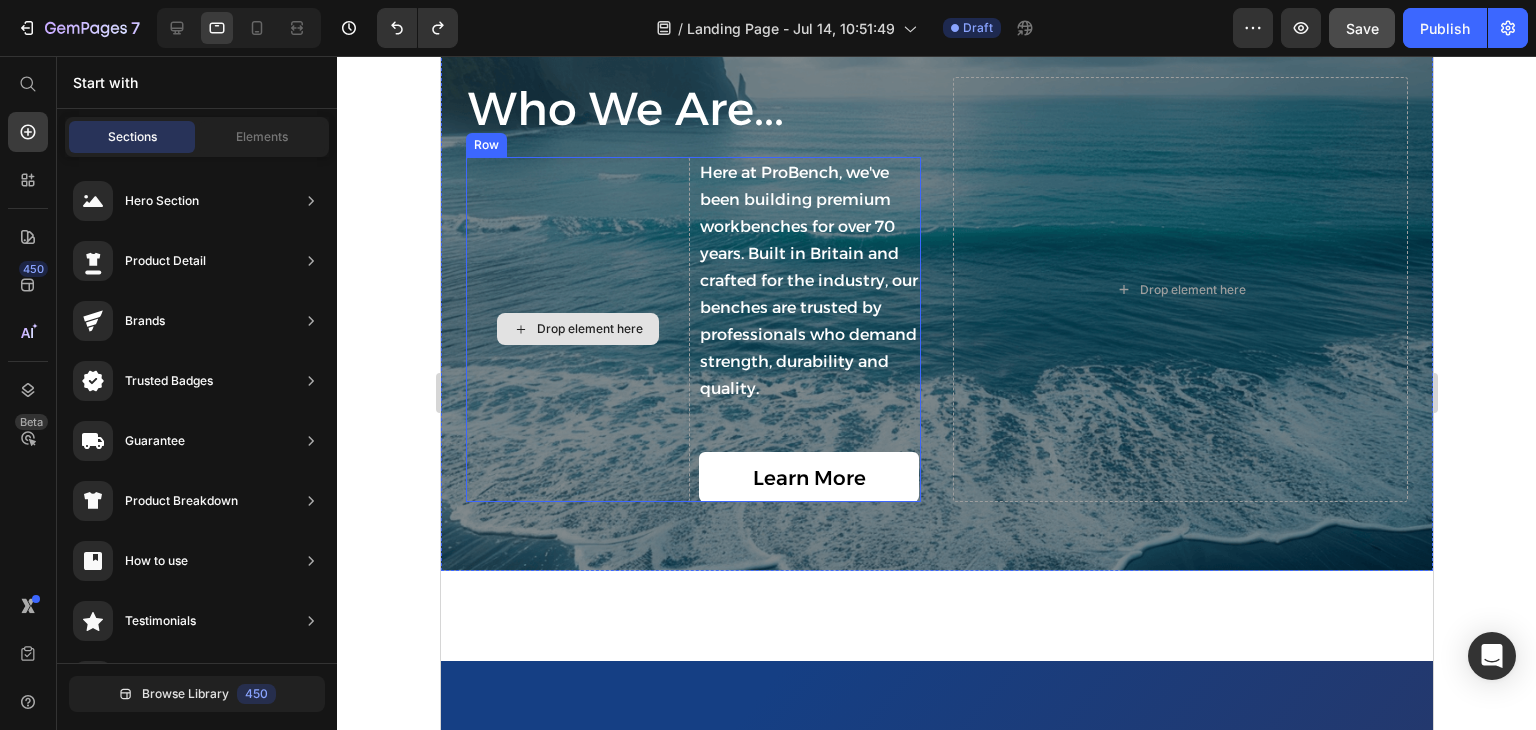 click on "Drop element here" at bounding box center [577, 329] 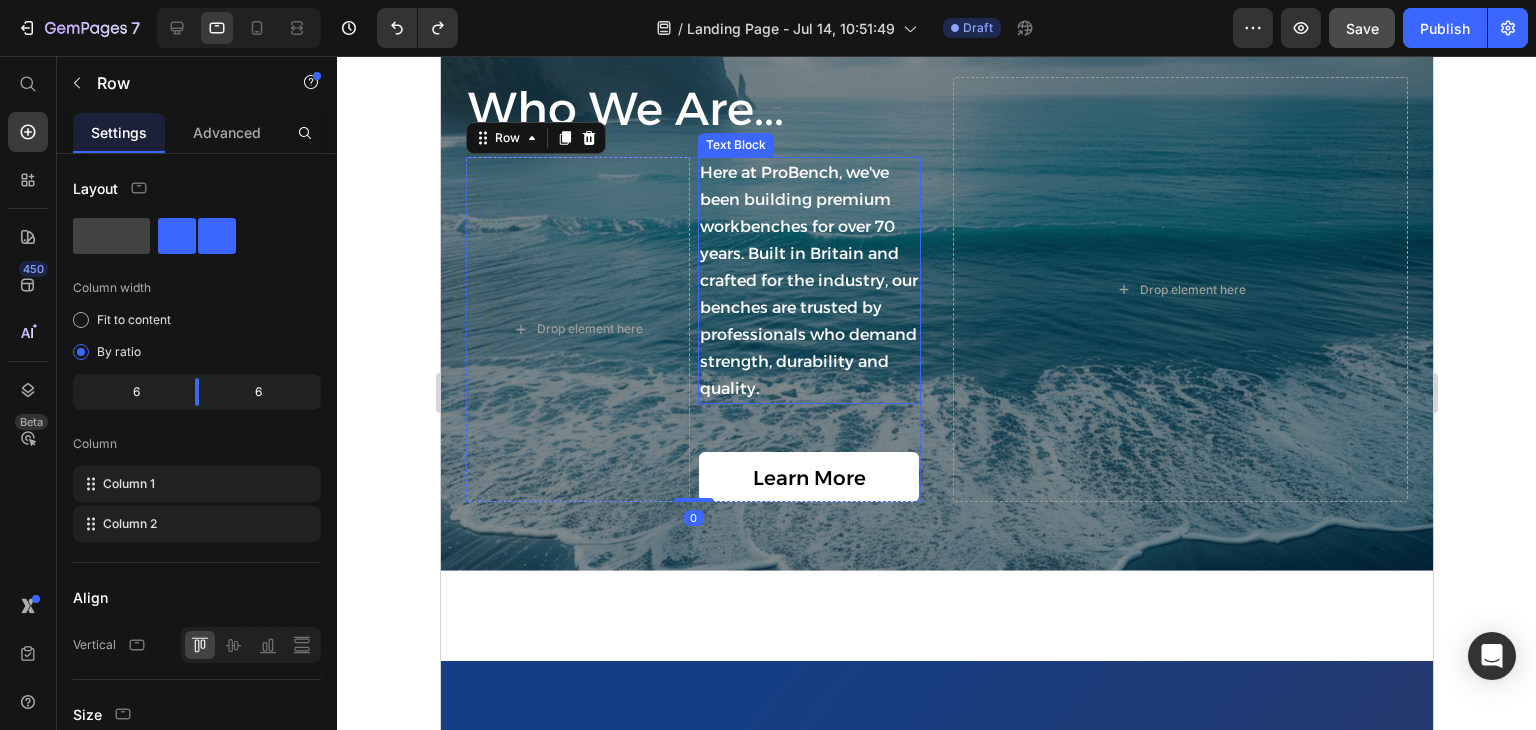 click on "Here at ProBench, we've been building premium workbenches for over 70 years. Built in Britain and crafted for the industry, our benches are trusted by professionals who demand strength, durability and quality." at bounding box center (809, 280) 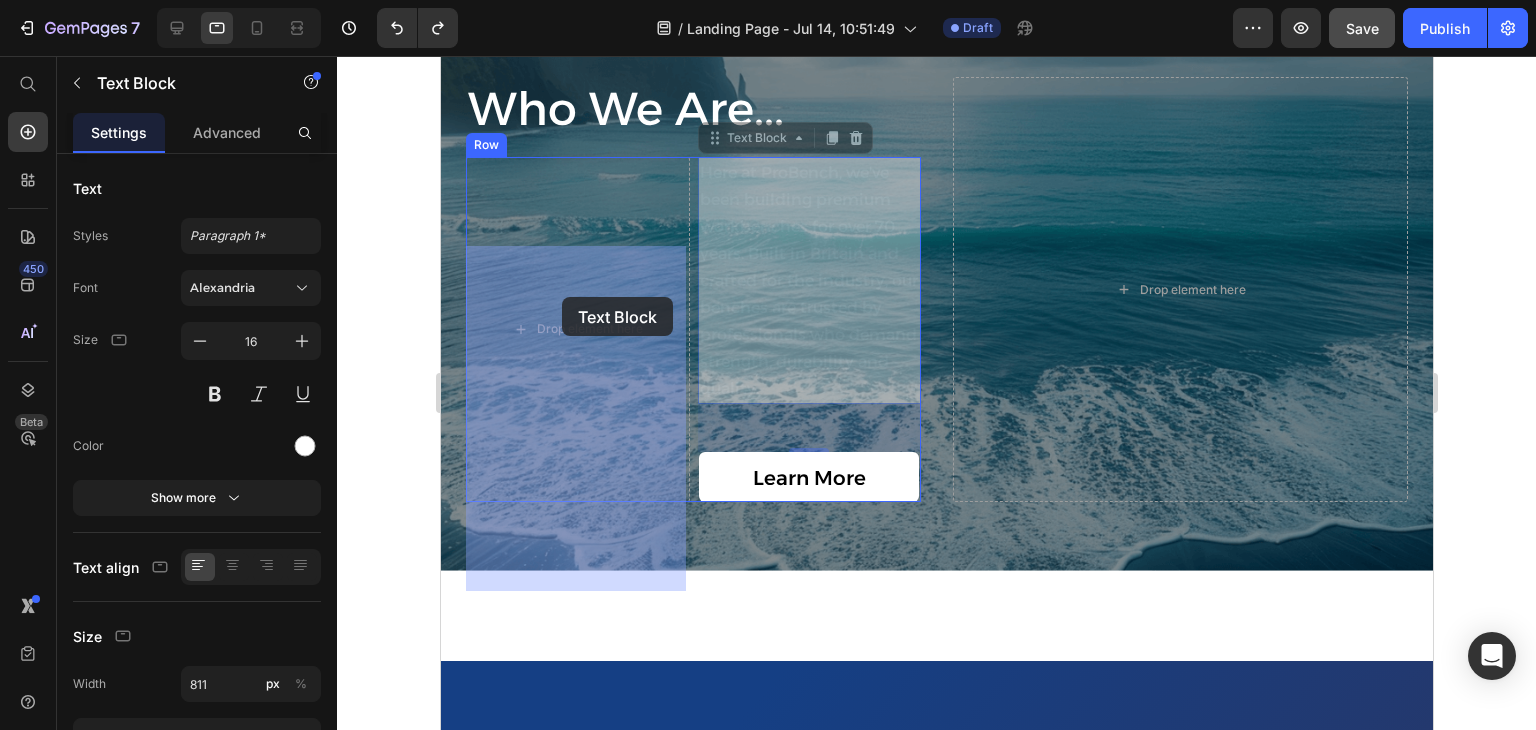 drag, startPoint x: 708, startPoint y: 226, endPoint x: 561, endPoint y: 297, distance: 163.24828 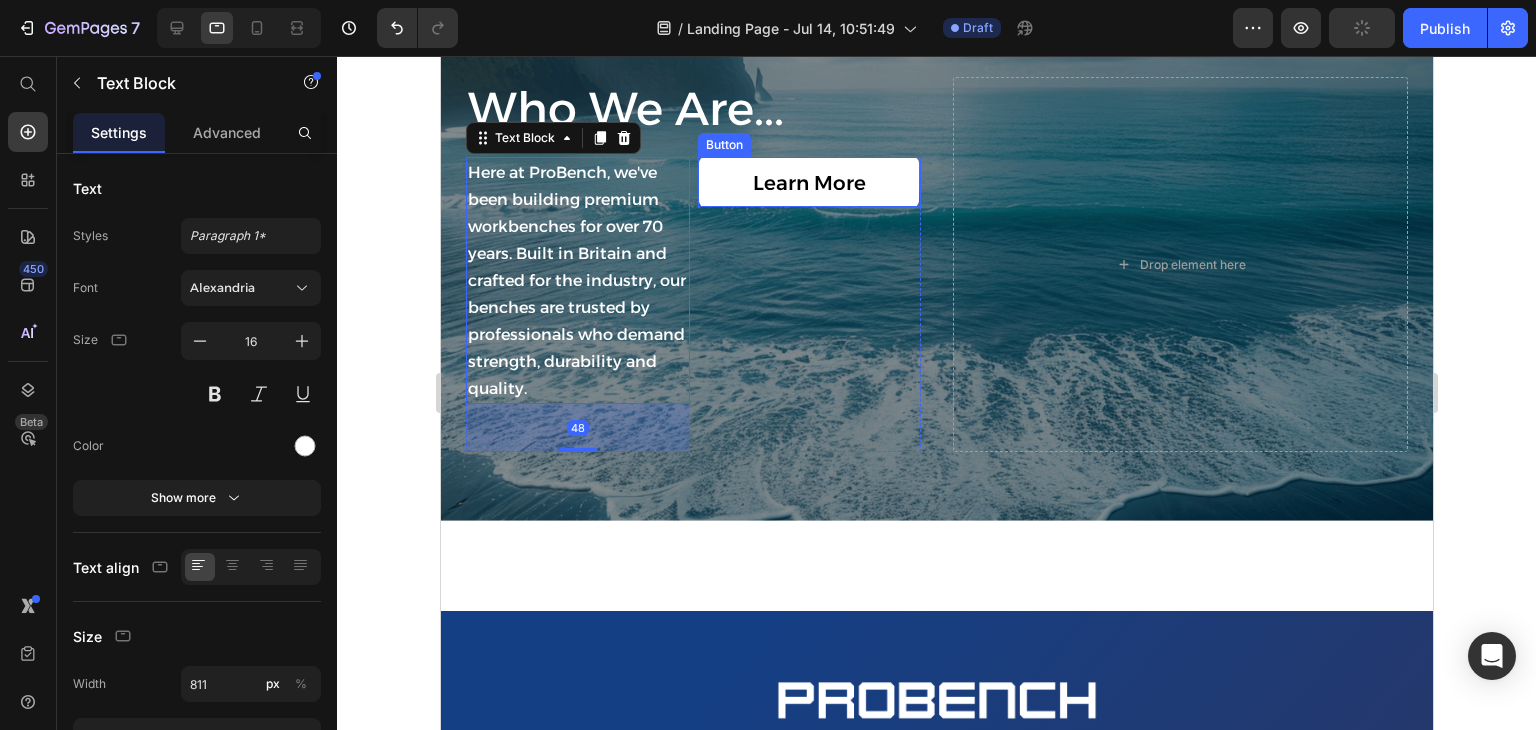 click on "Learn More" at bounding box center [808, 182] 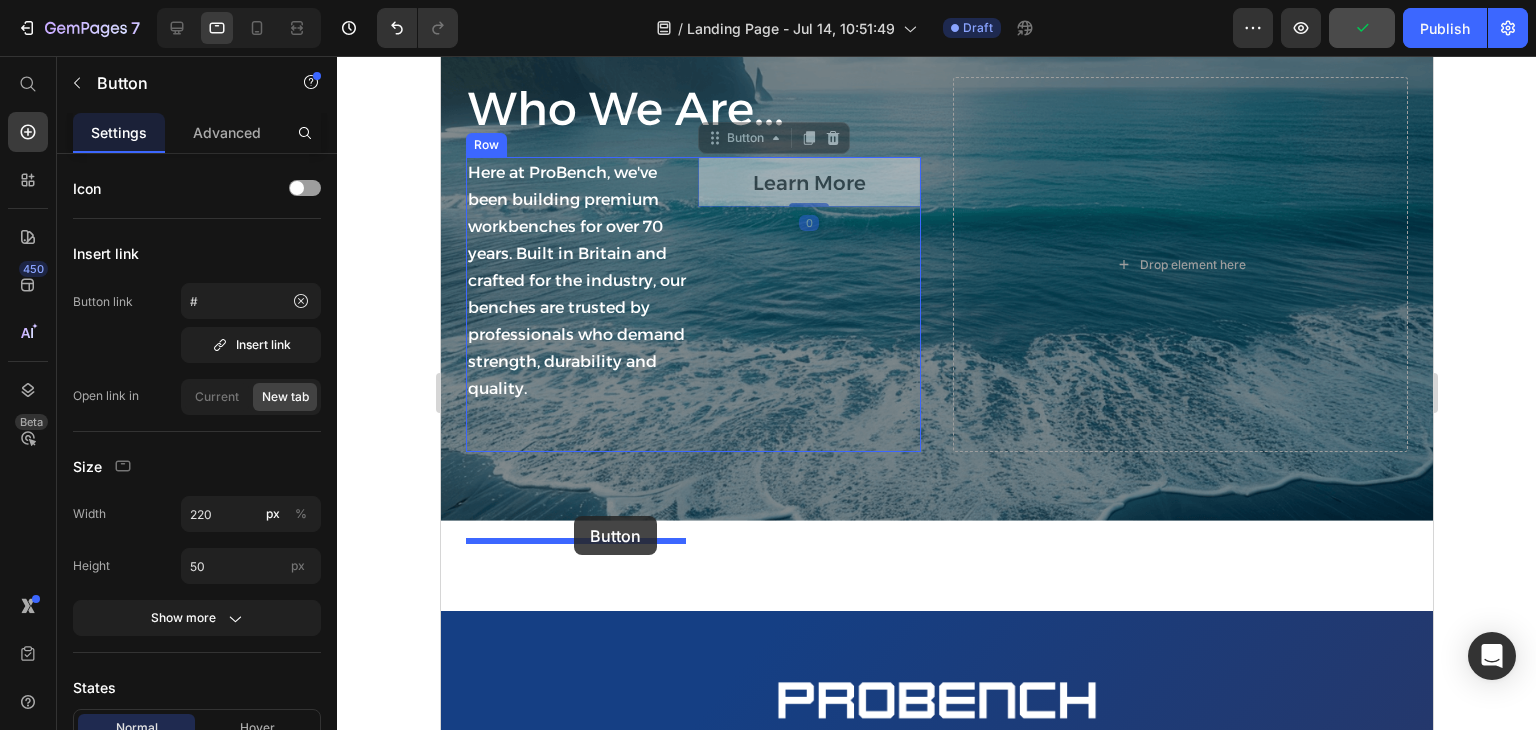 drag, startPoint x: 709, startPoint y: 230, endPoint x: 574, endPoint y: 515, distance: 315.35693 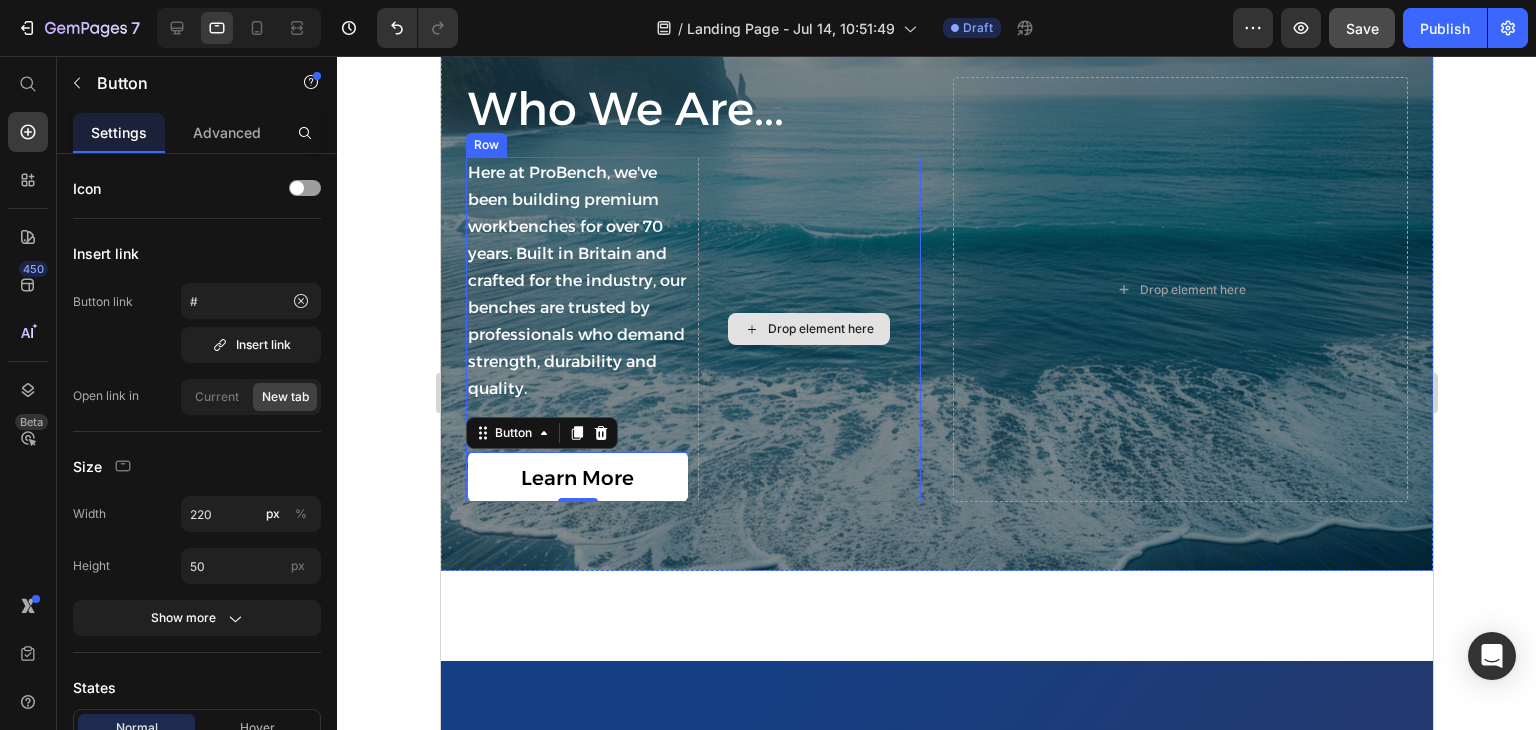click on "Drop element here" at bounding box center [809, 329] 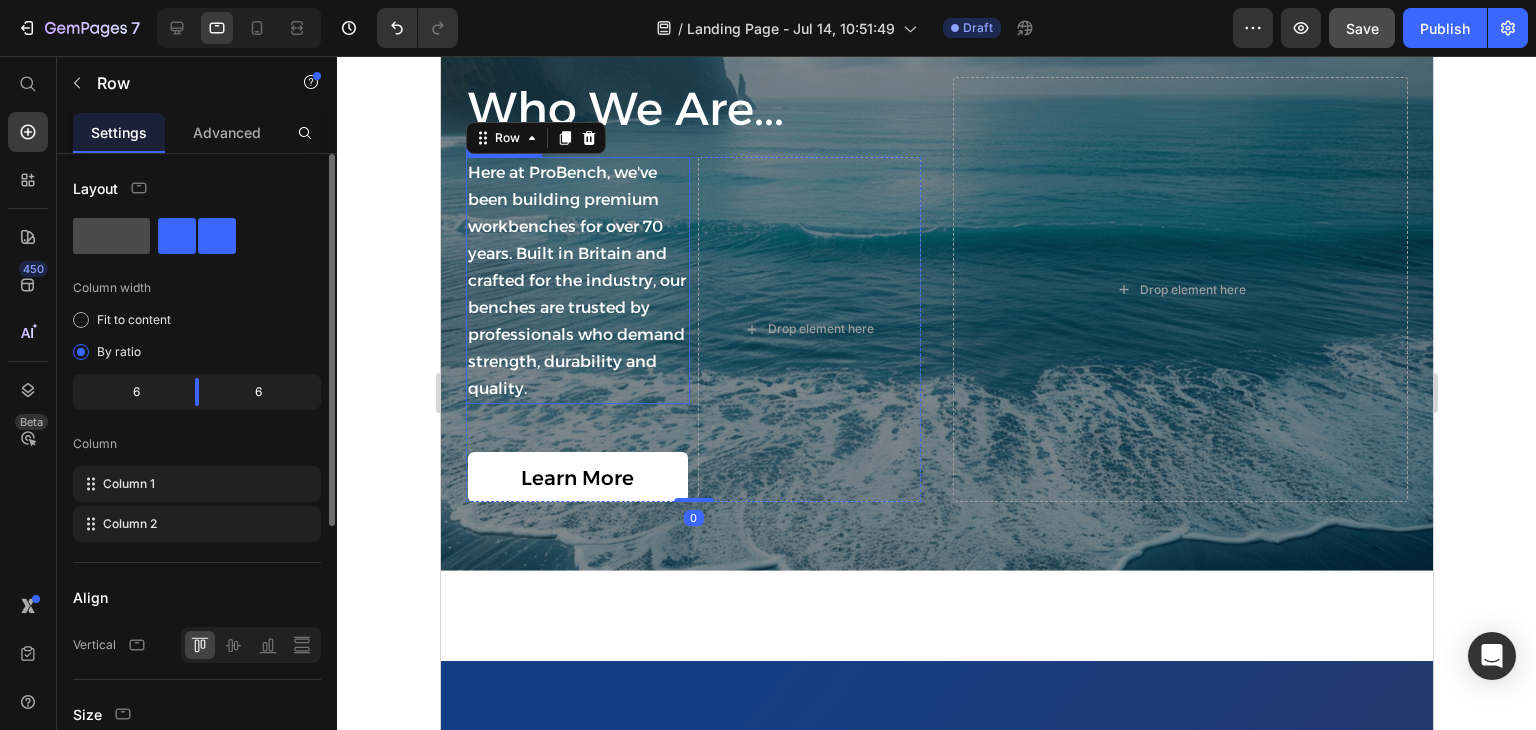 click 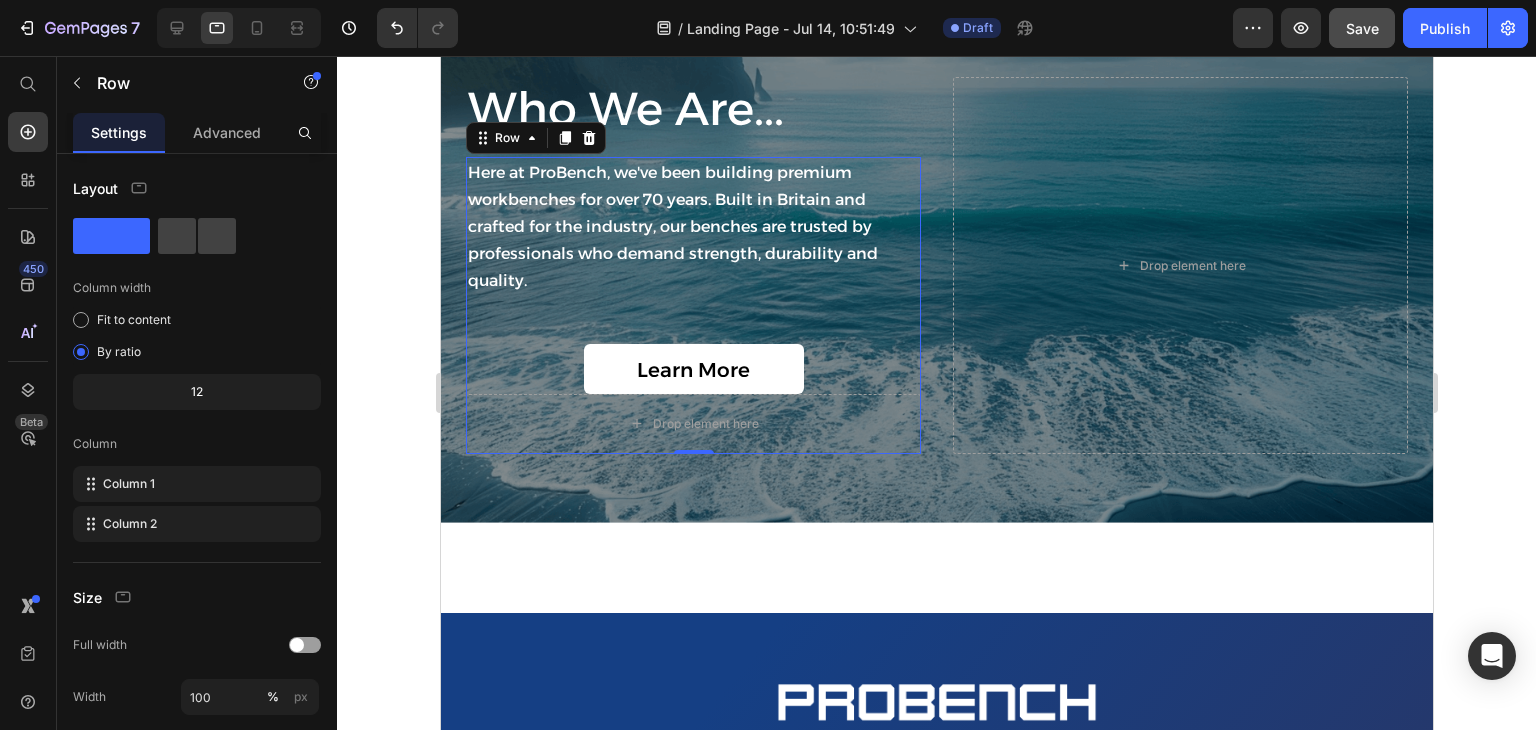 click 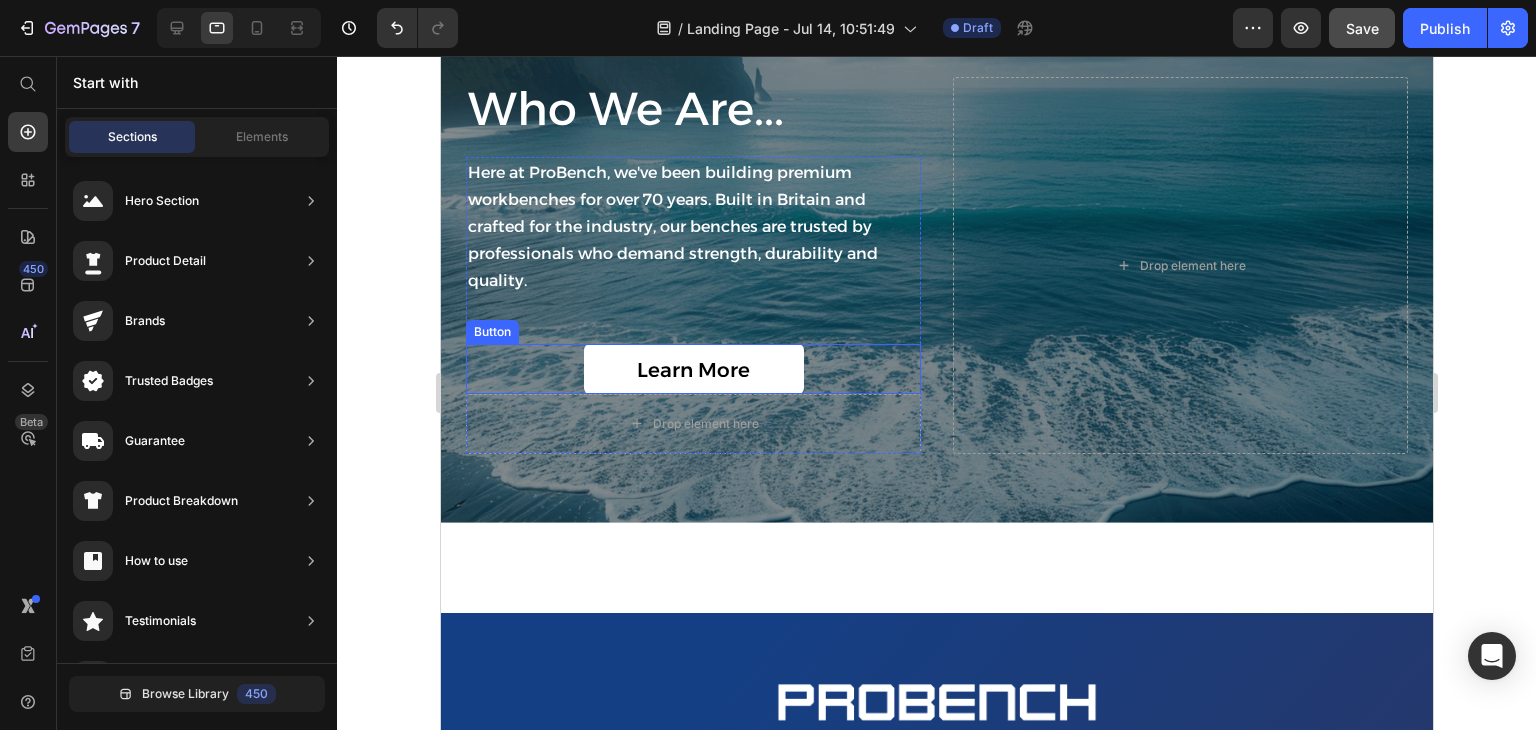 click on "Learn More" at bounding box center (693, 369) 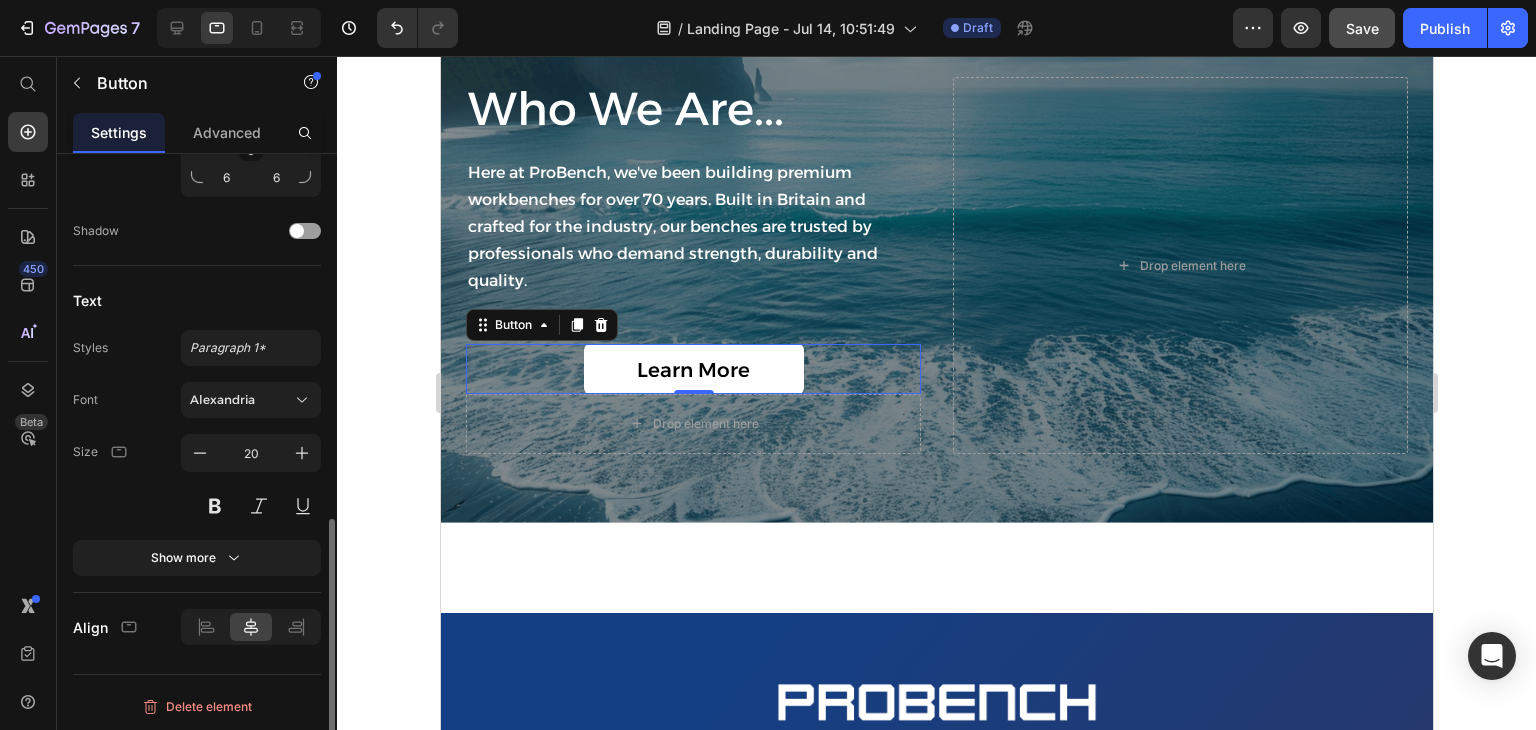 scroll, scrollTop: 858, scrollLeft: 0, axis: vertical 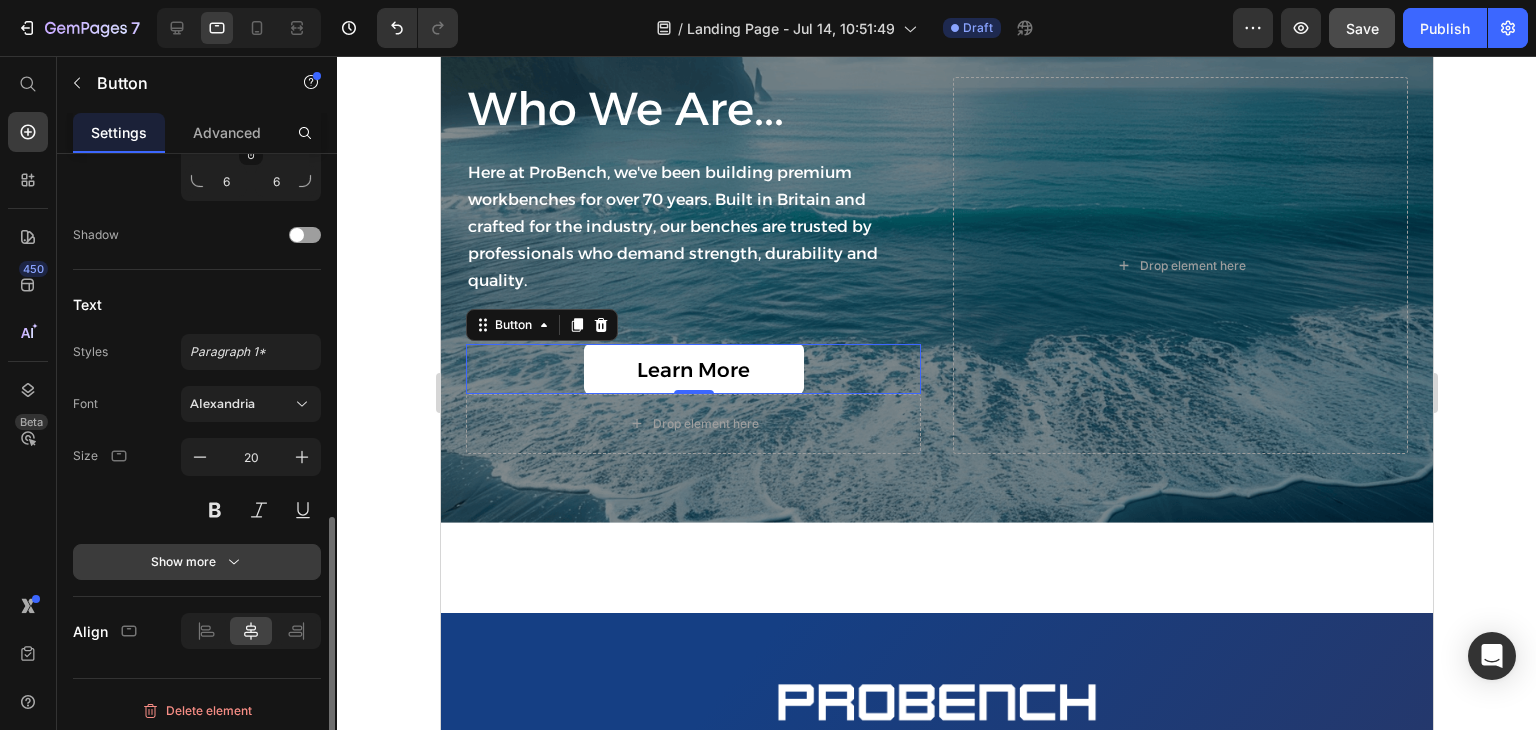 click on "Show more" at bounding box center [197, 562] 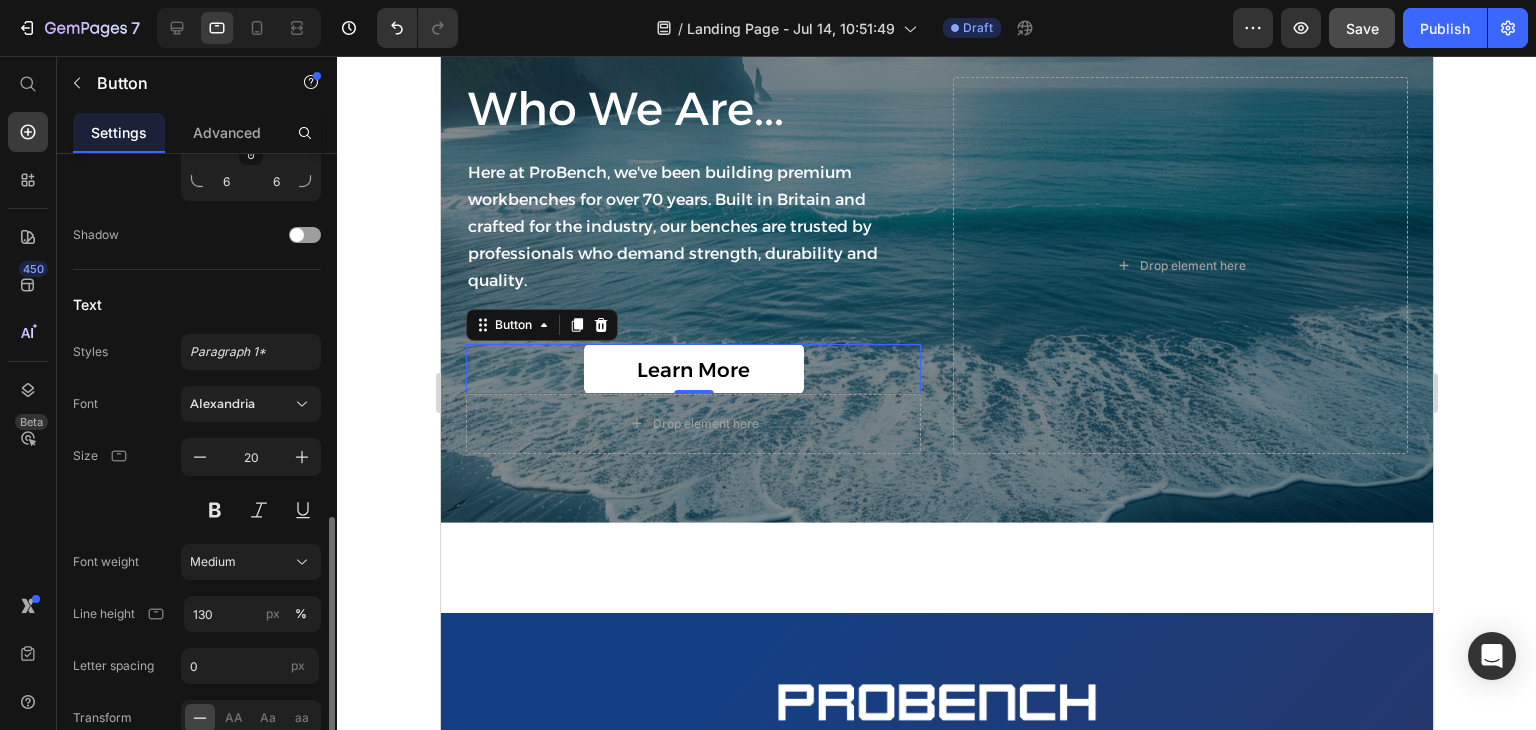 scroll, scrollTop: 1070, scrollLeft: 0, axis: vertical 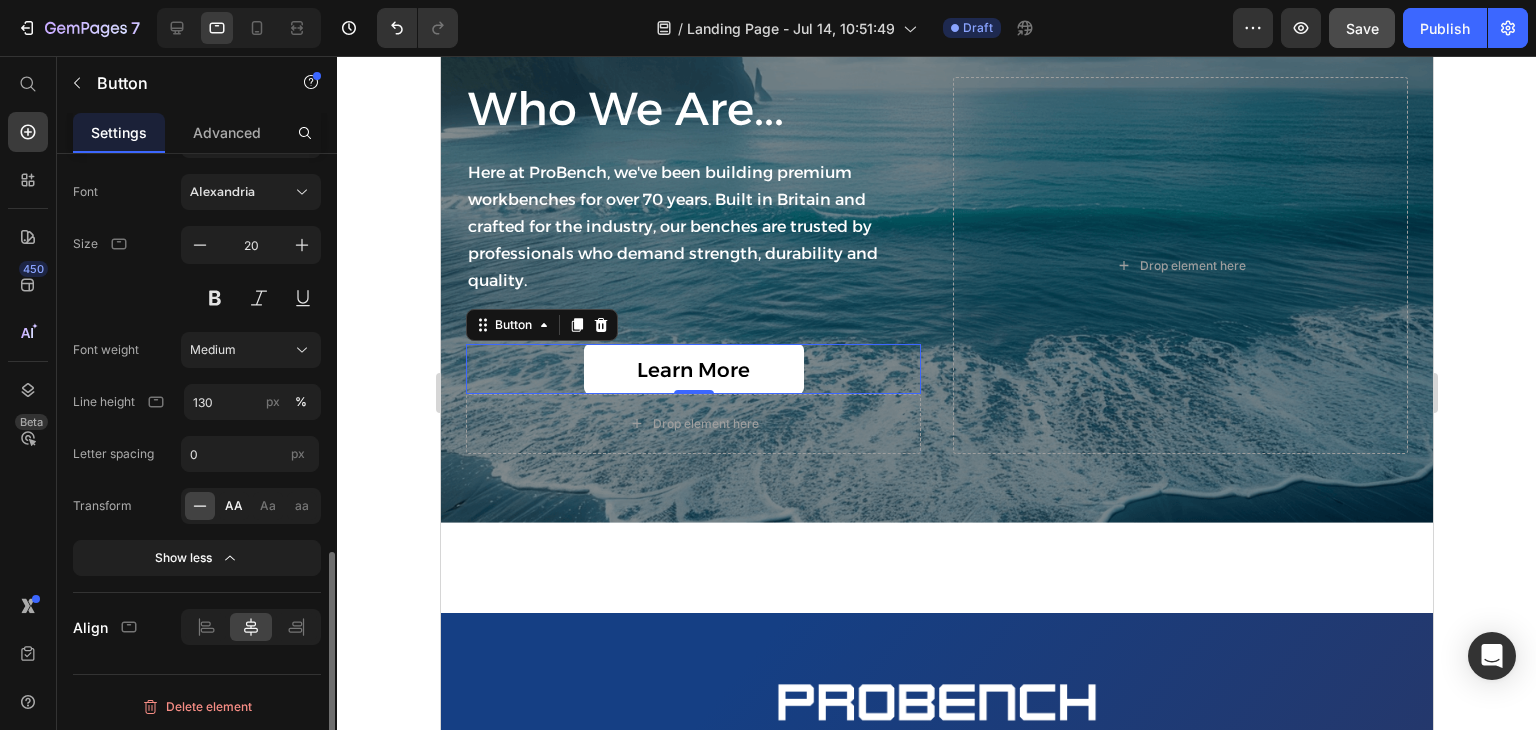 click on "AA" 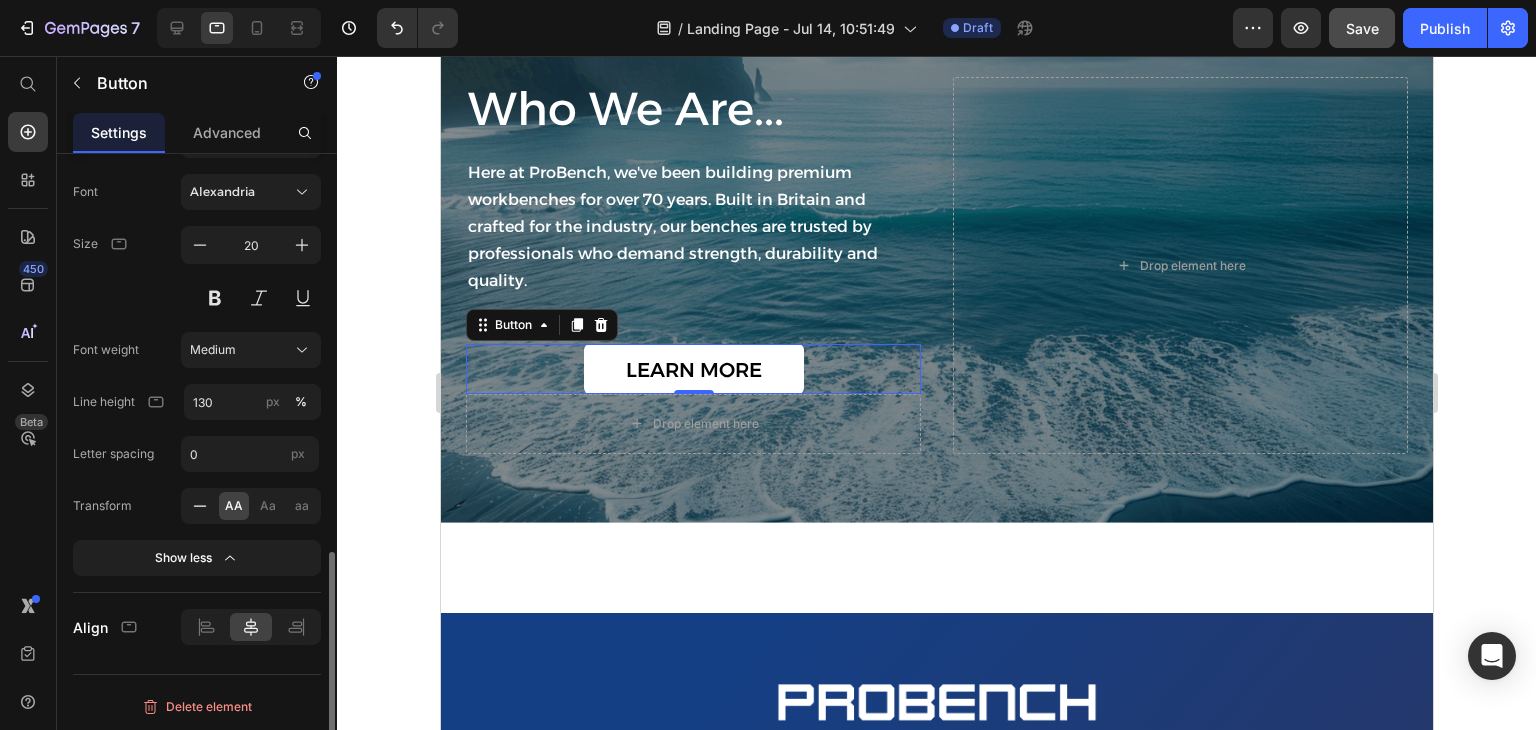 click 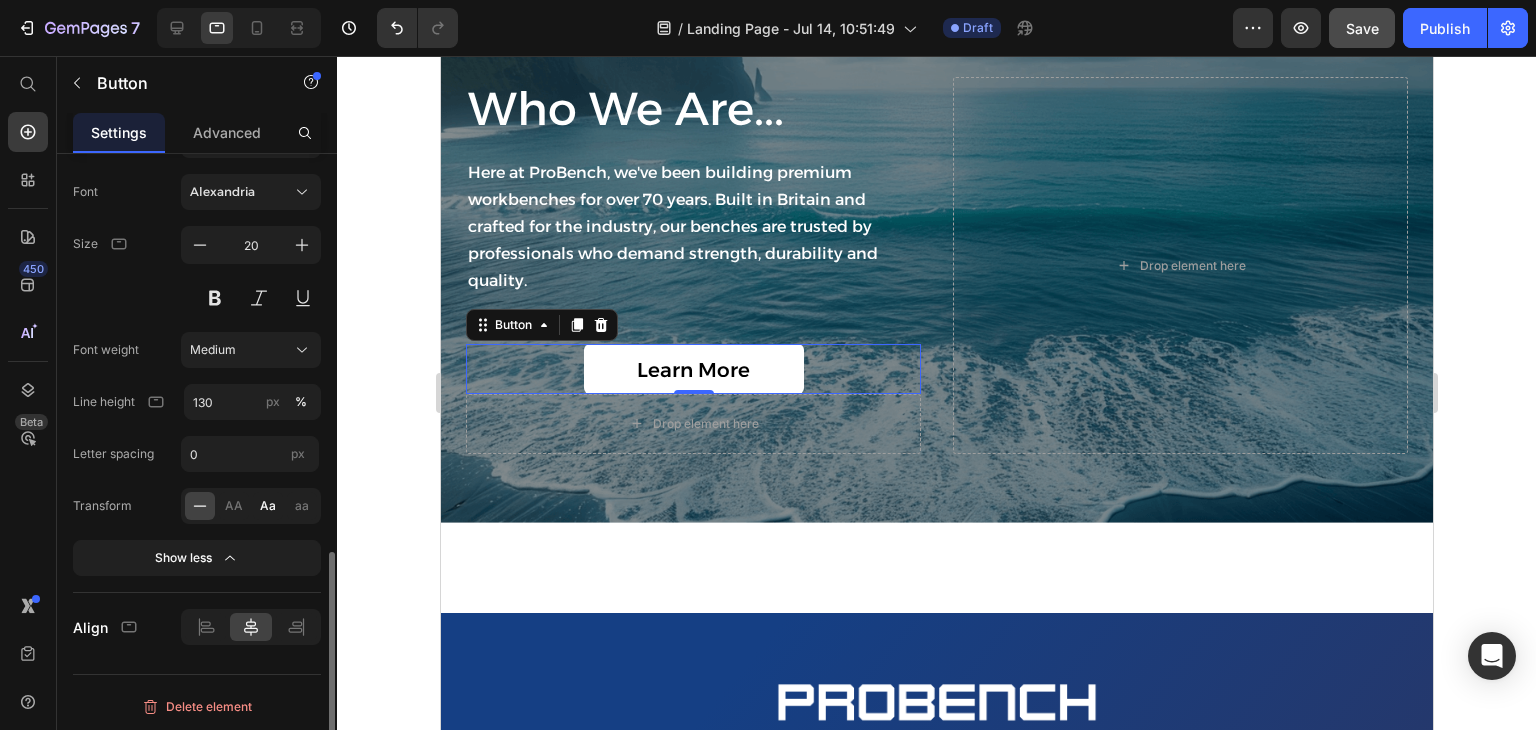 click on "Aa" 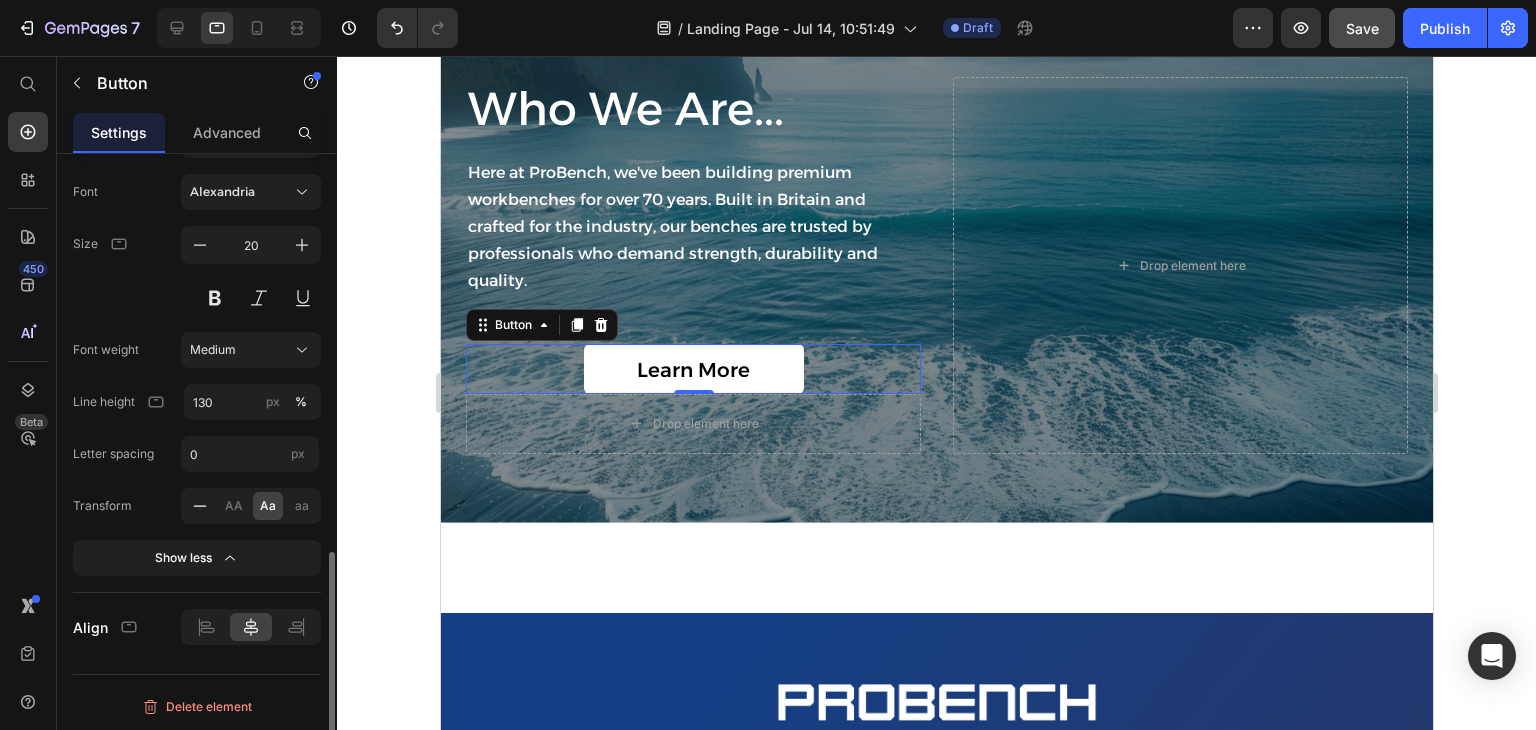 click 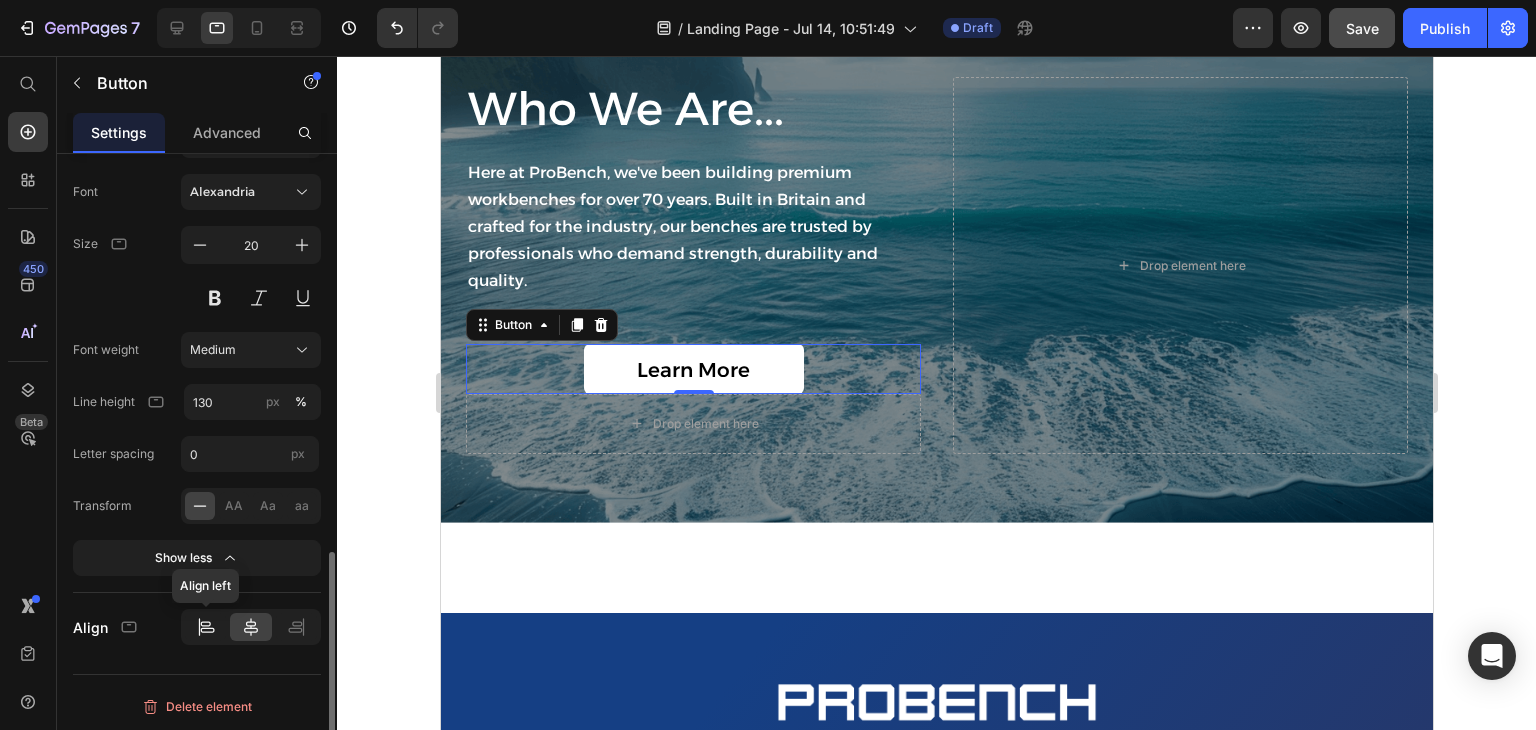 click 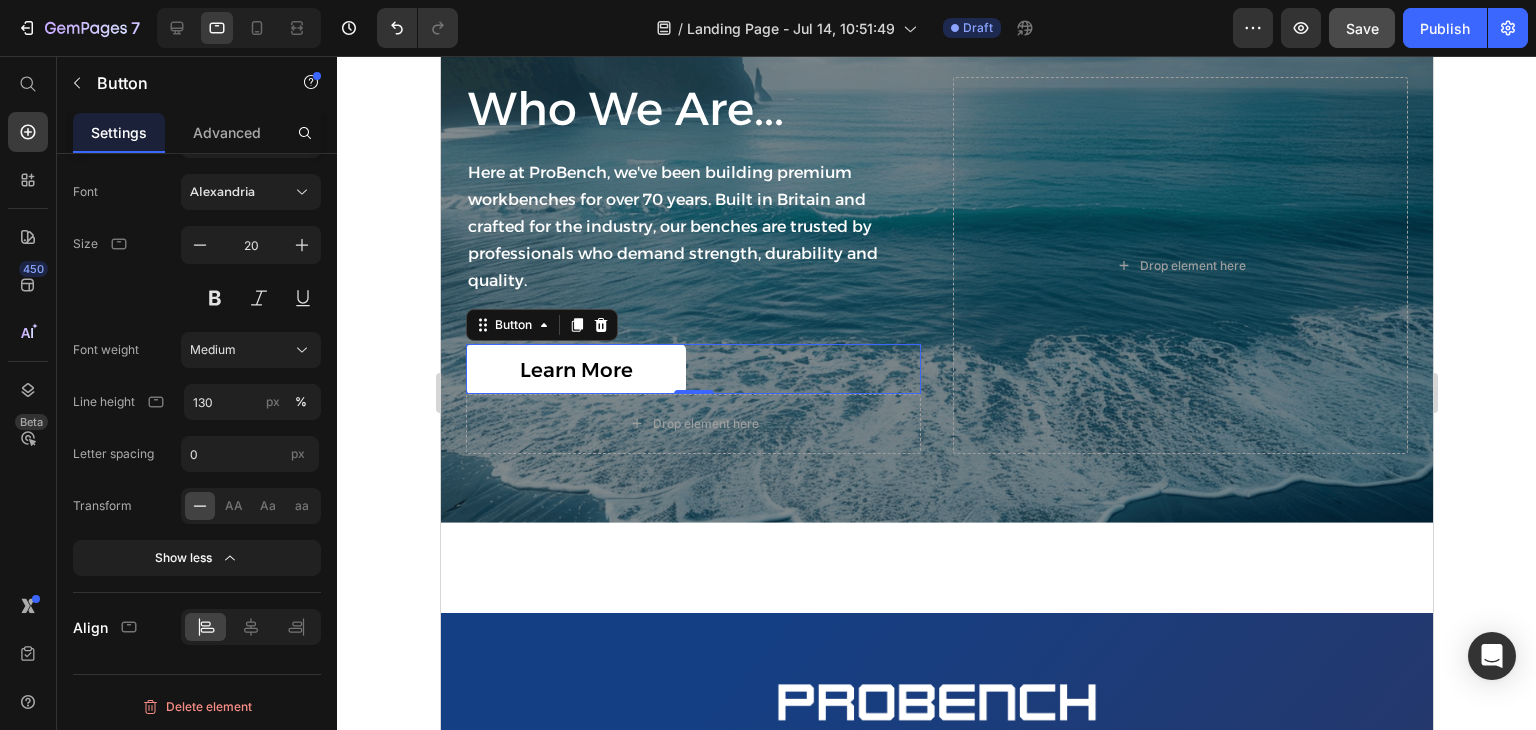 click 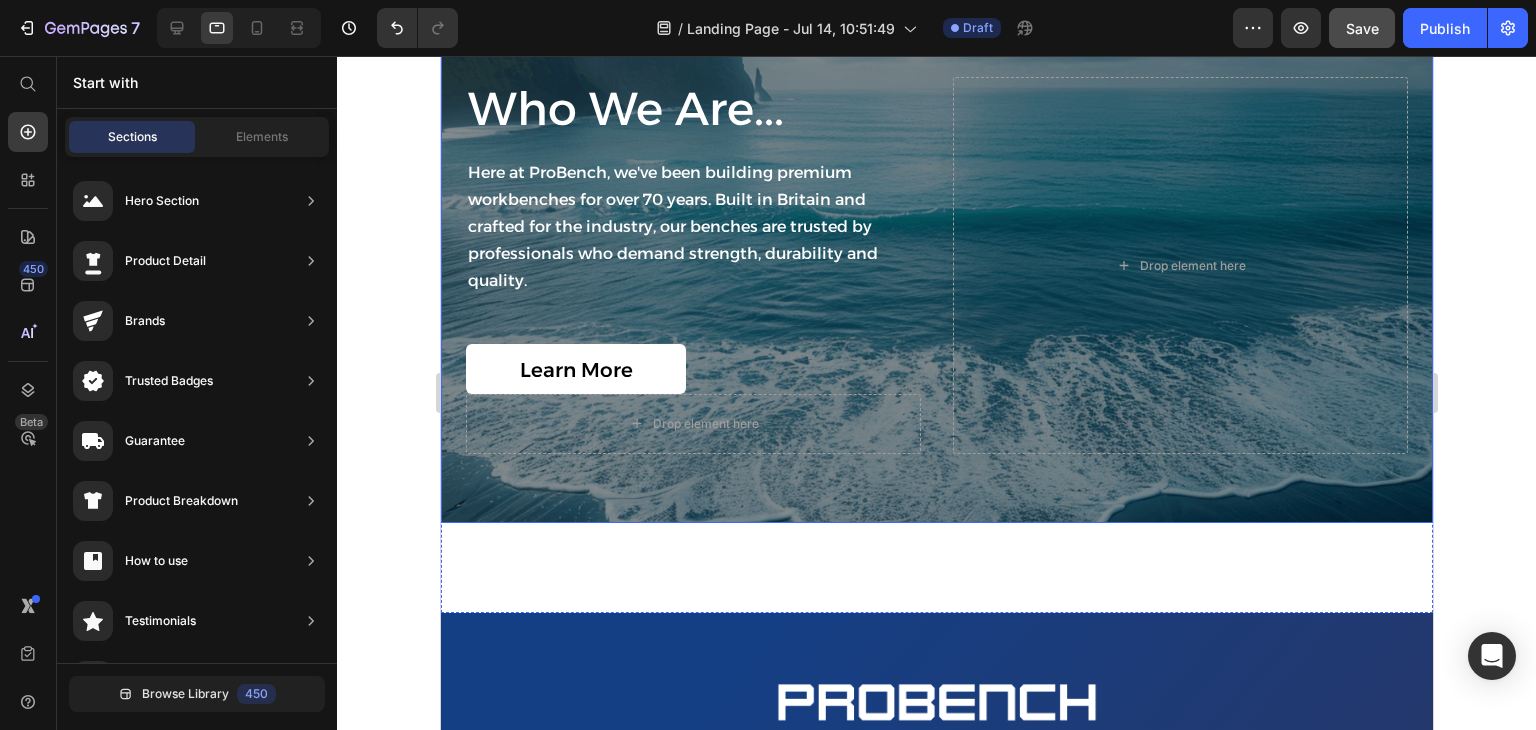 click on "Who We Are... Heading Here at ProBench, we've been building premium workbenches for over 70 years. Built in Britain and crafted for the industry, our benches are trusted by professionals who demand strength, durability and quality. Text Block Learn More Button
Drop element here Row
Drop element here" at bounding box center [936, 265] 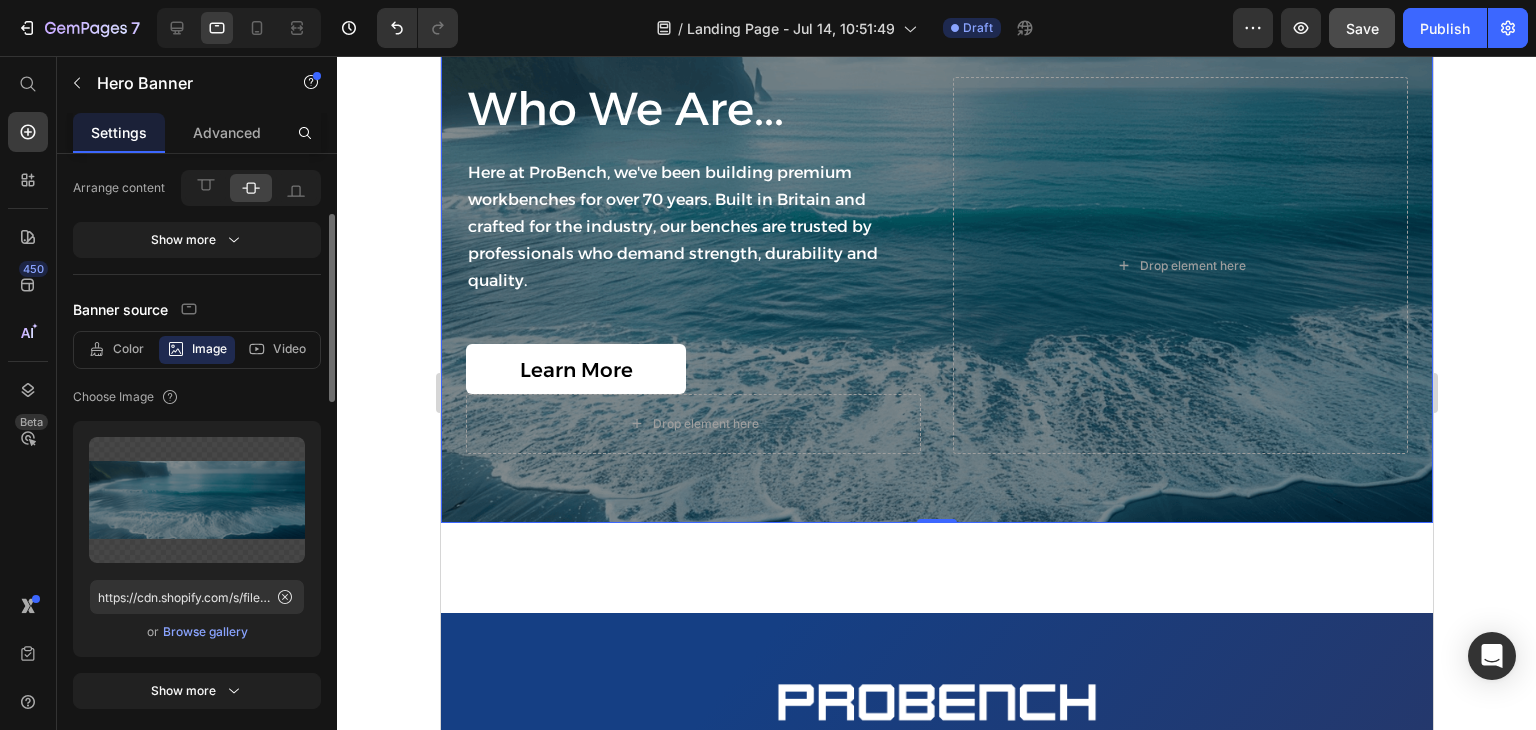 scroll, scrollTop: 200, scrollLeft: 0, axis: vertical 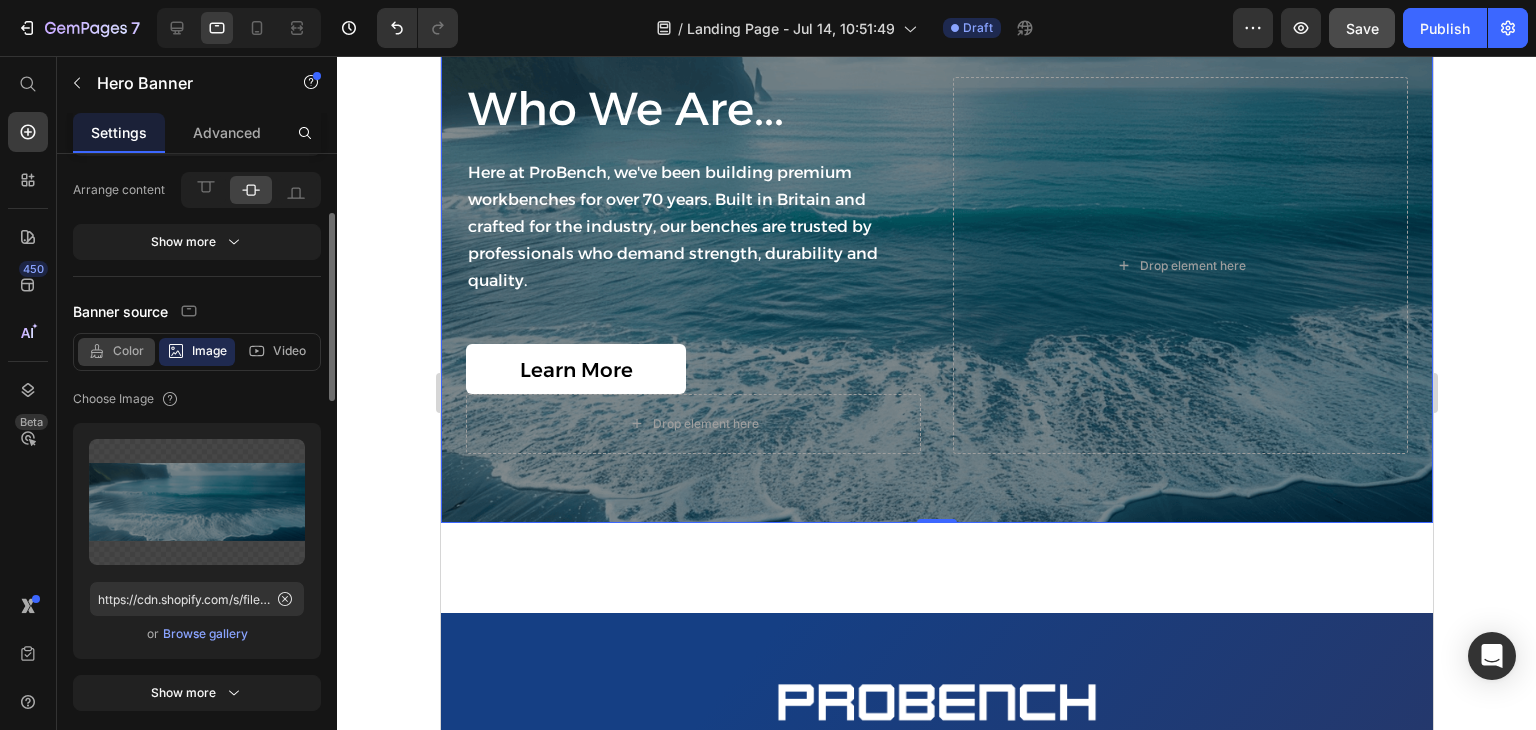 click on "Color" at bounding box center (128, 351) 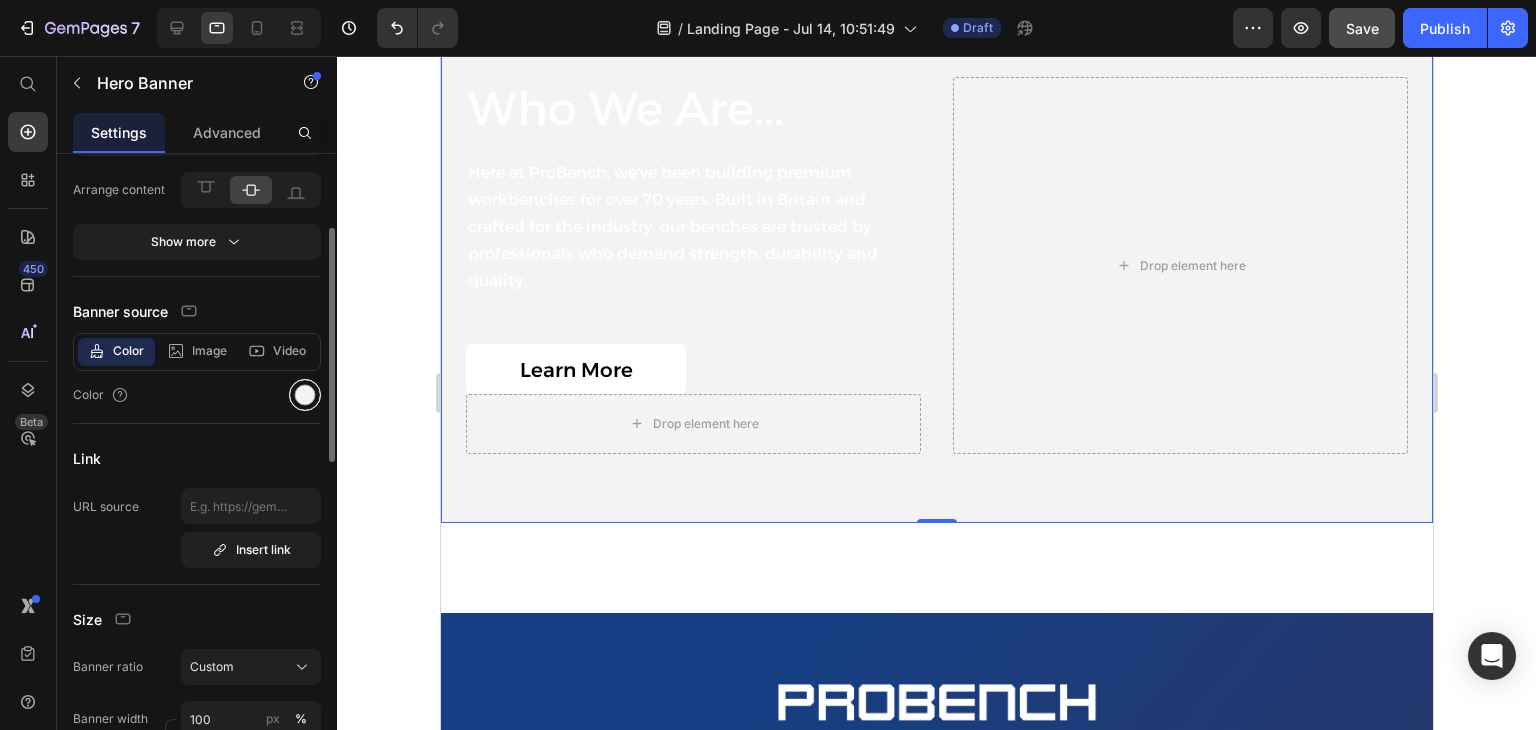click at bounding box center (305, 395) 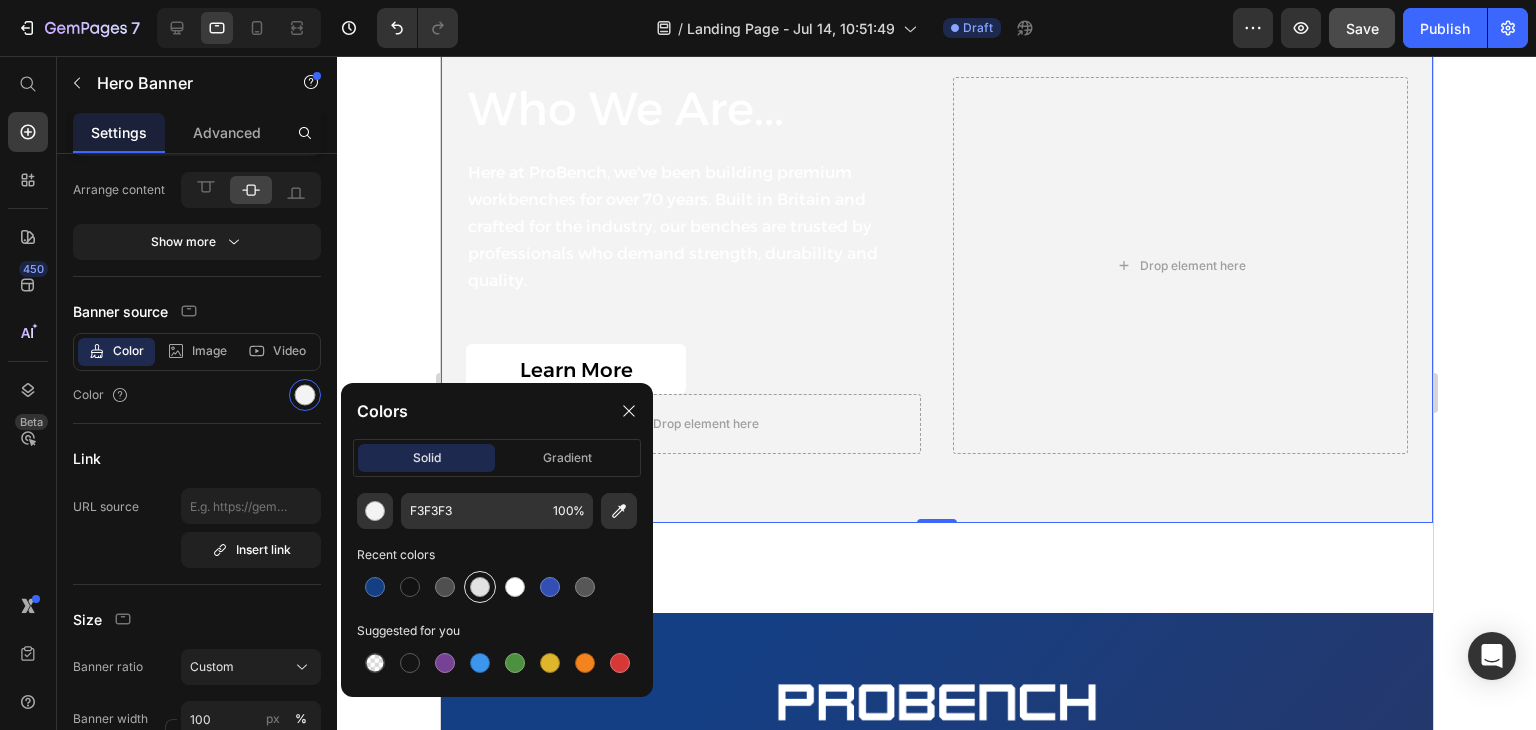 click at bounding box center (480, 587) 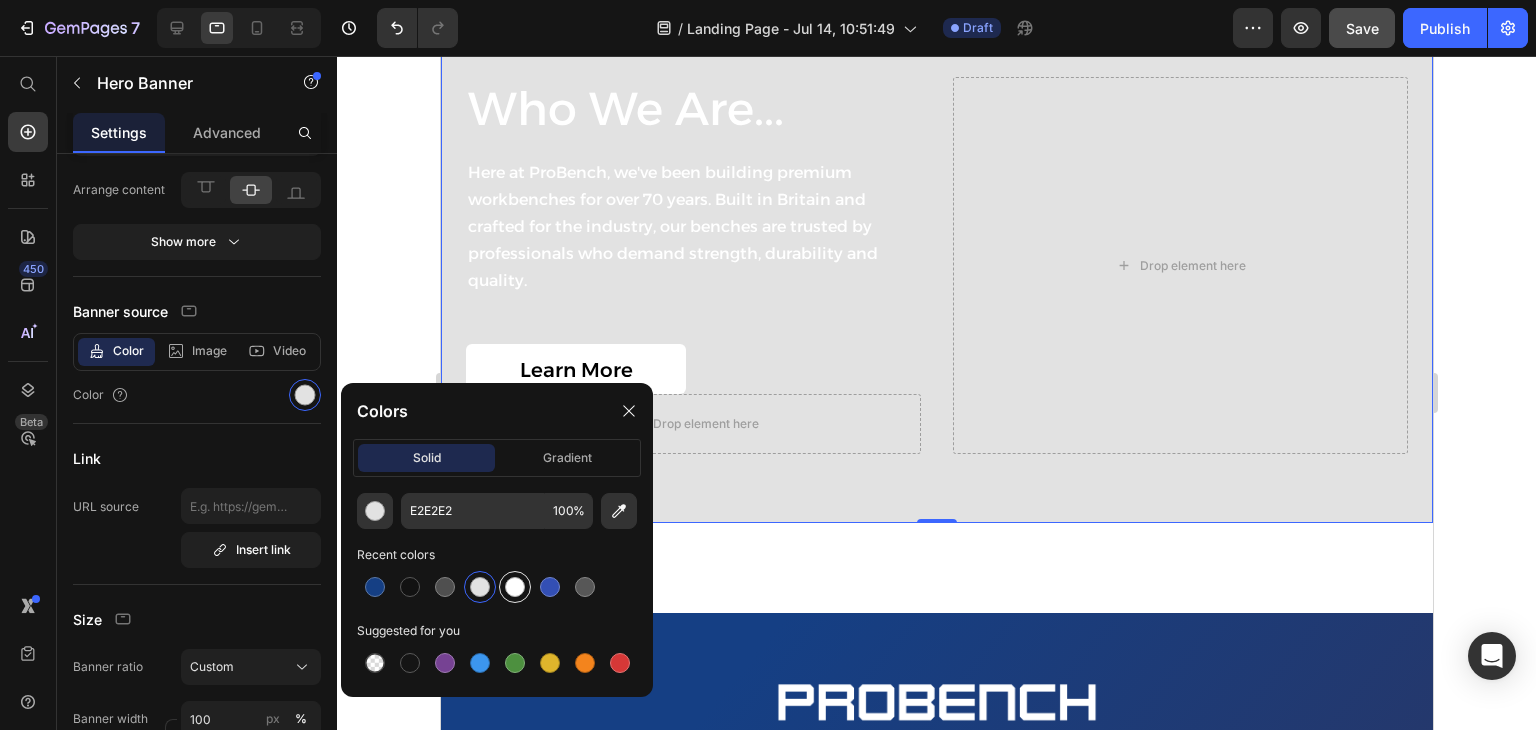 click at bounding box center [515, 587] 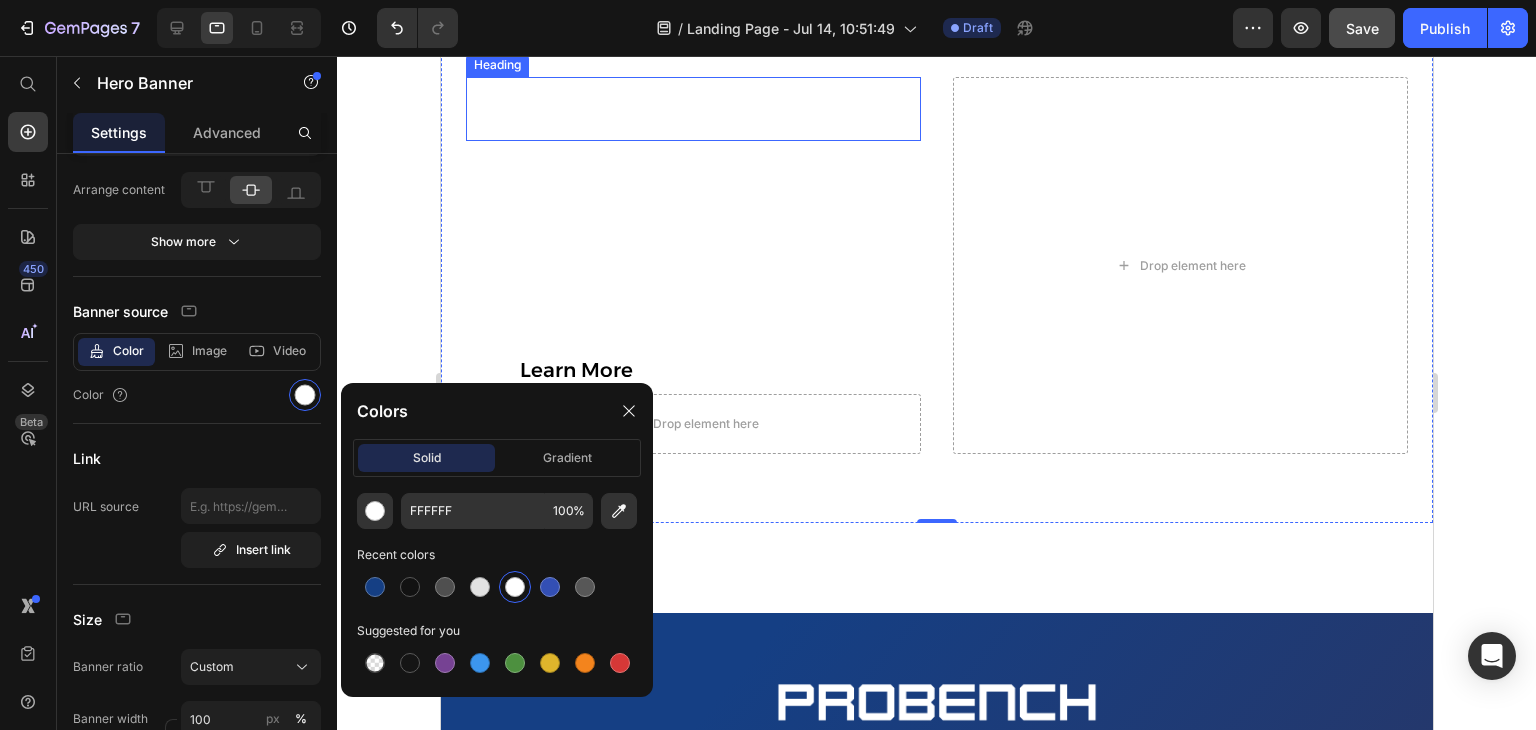 click on "Who We Are..." at bounding box center [692, 109] 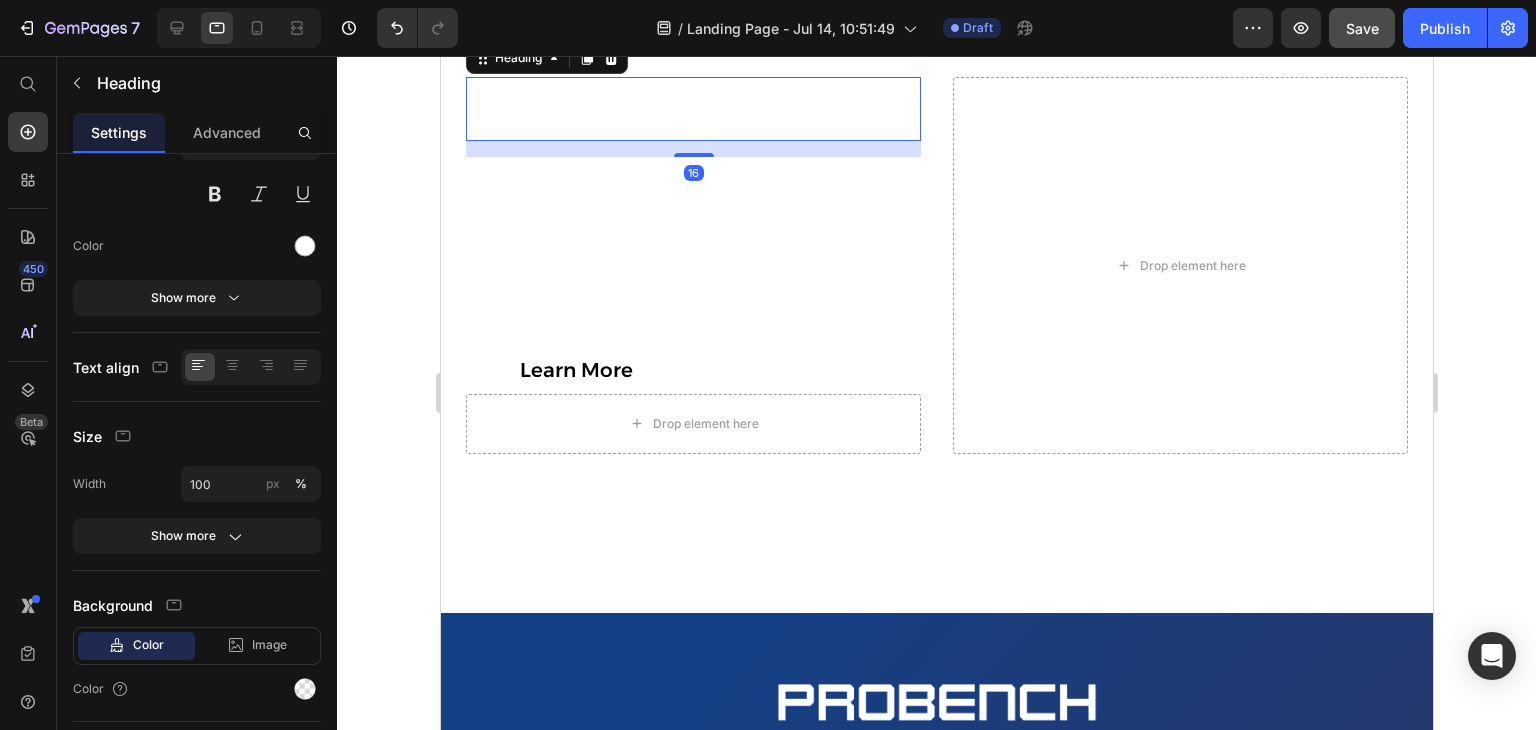 scroll, scrollTop: 0, scrollLeft: 0, axis: both 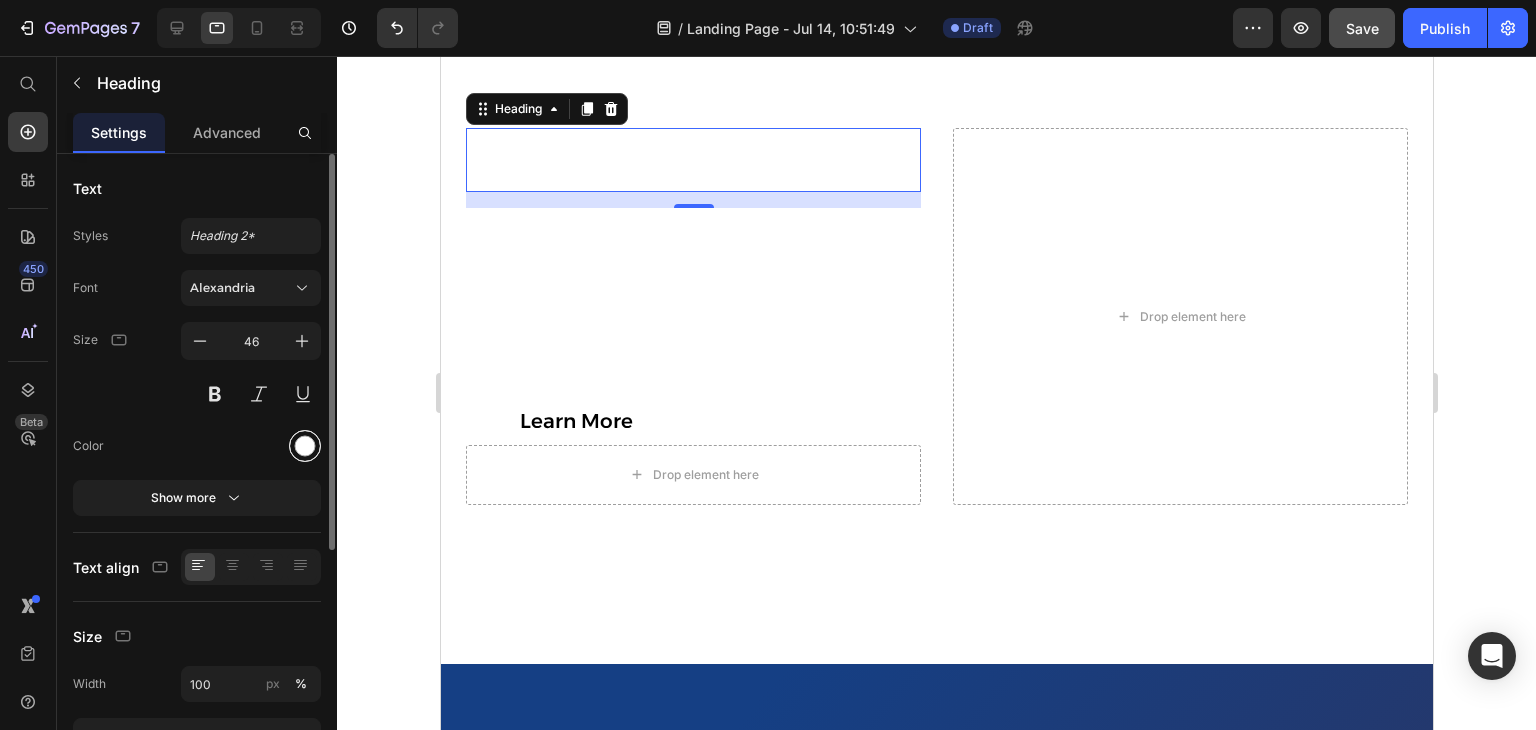 click at bounding box center (305, 446) 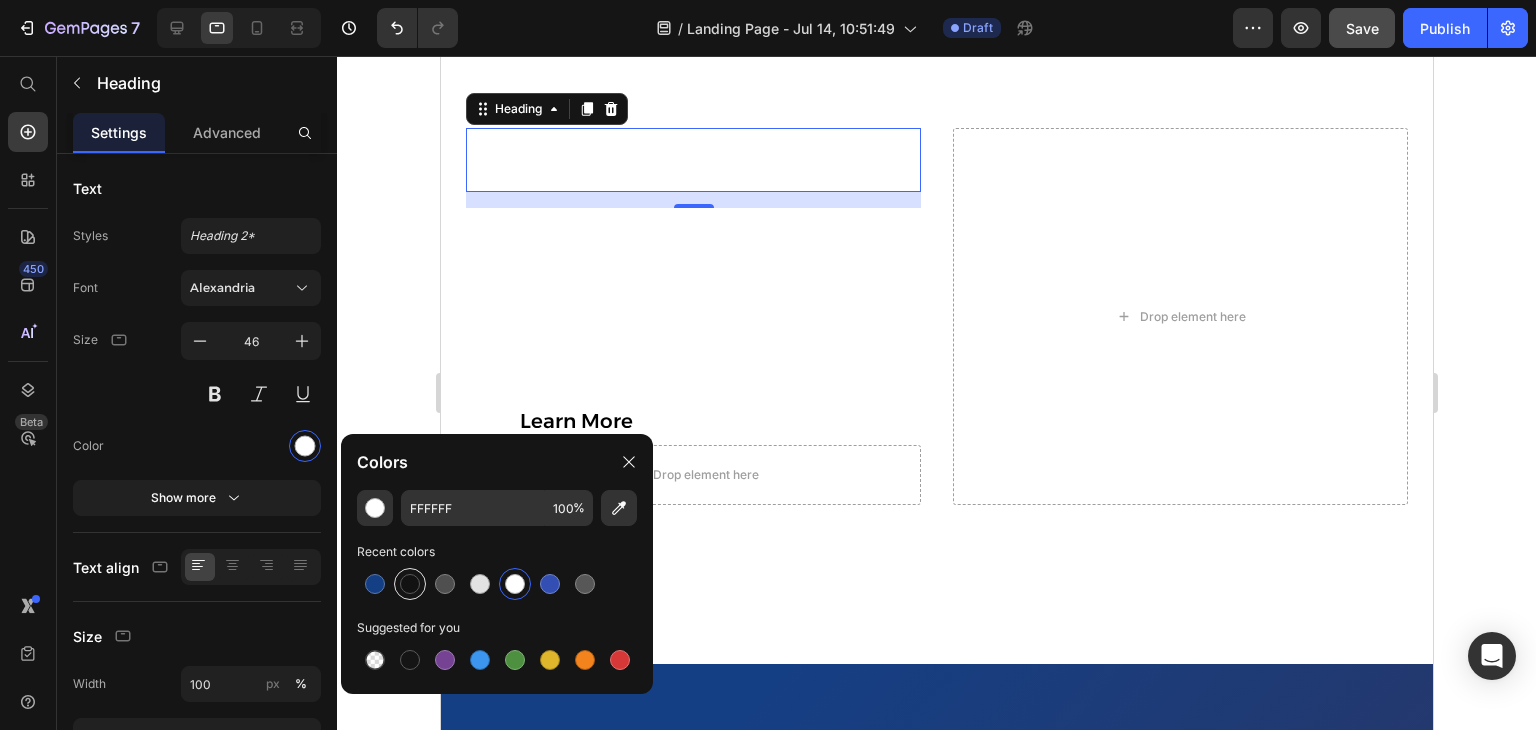 click at bounding box center [410, 584] 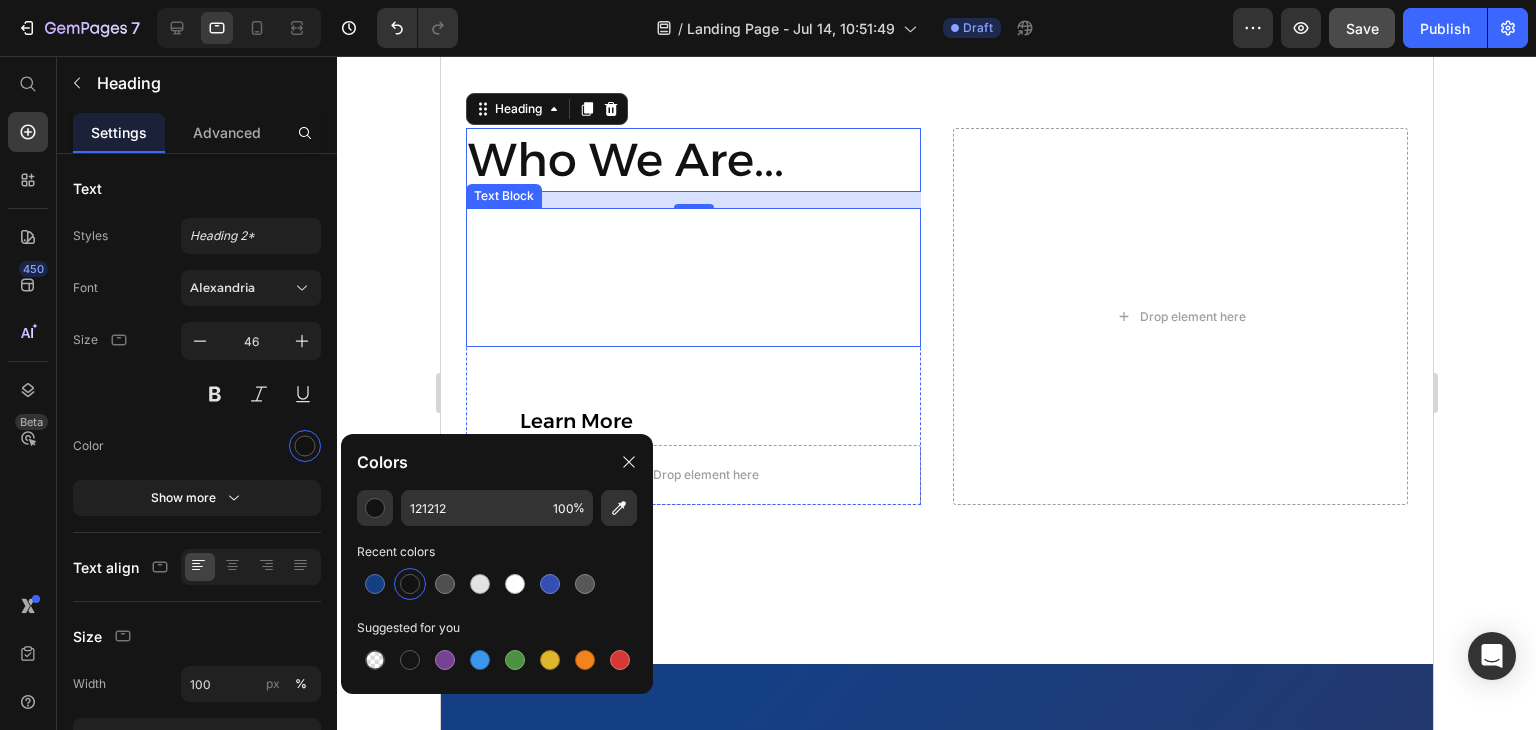 click on "Here at ProBench, we've been building premium workbenches for over 70 years. Built in Britain and crafted for the industry, our benches are trusted by professionals who demand strength, durability and quality." at bounding box center (692, 277) 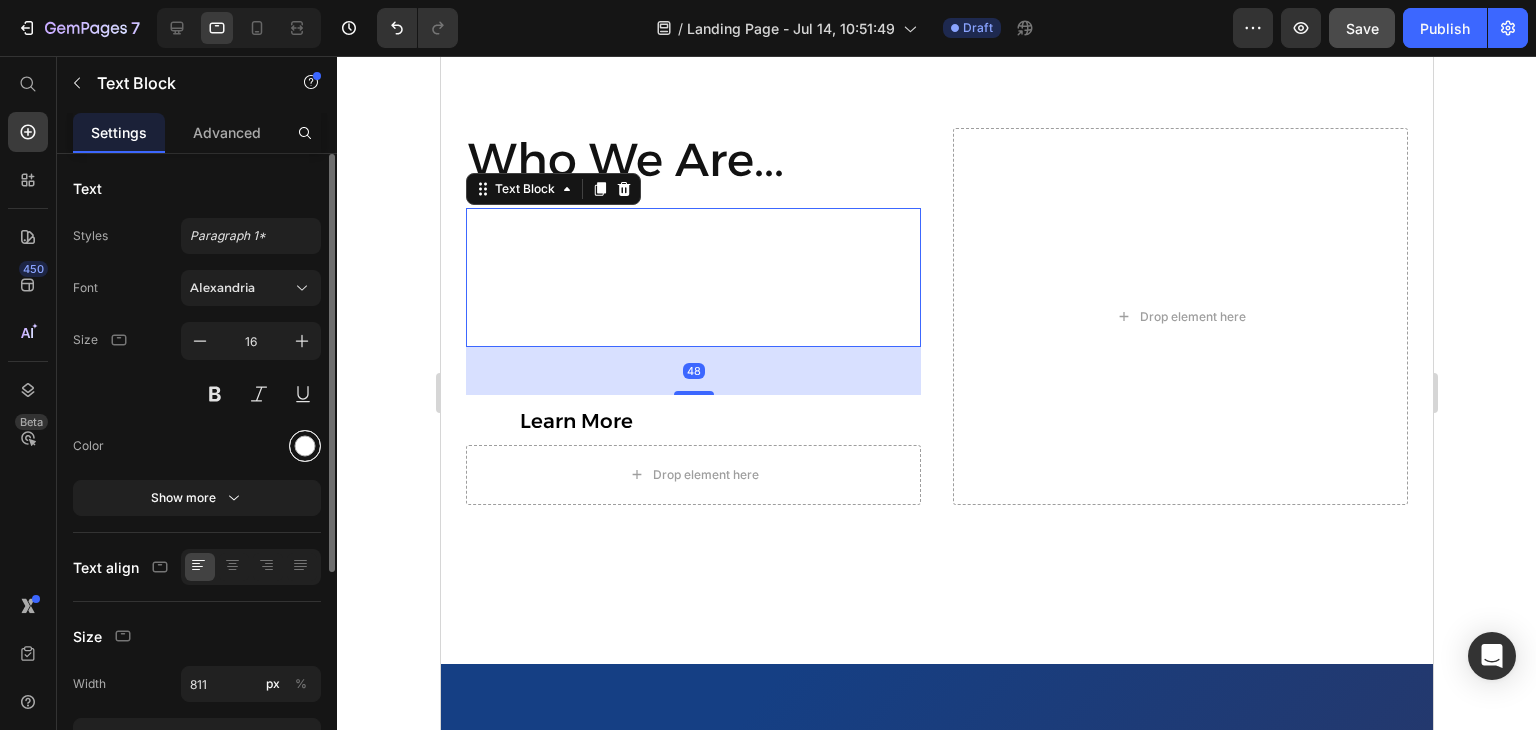 click at bounding box center [305, 446] 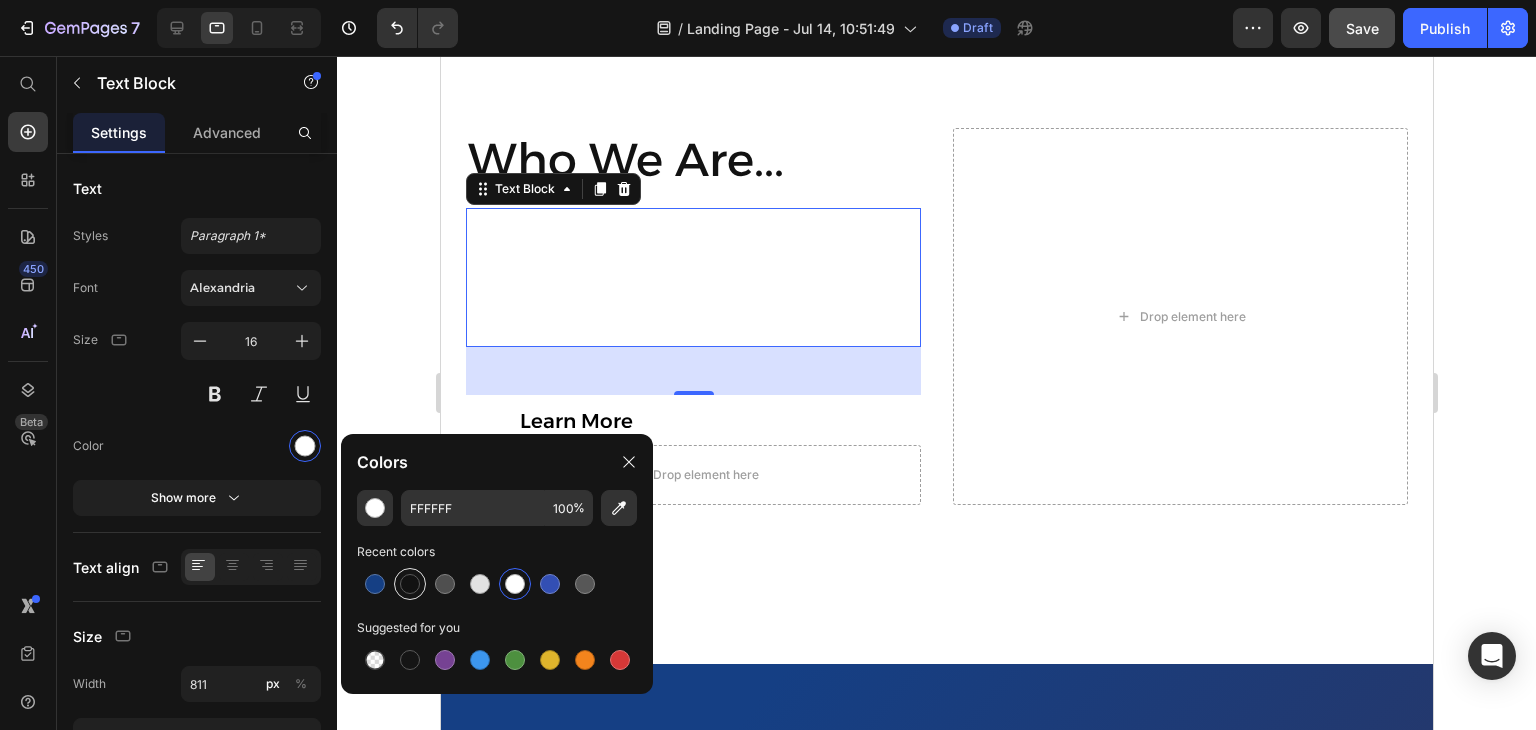 click at bounding box center (410, 584) 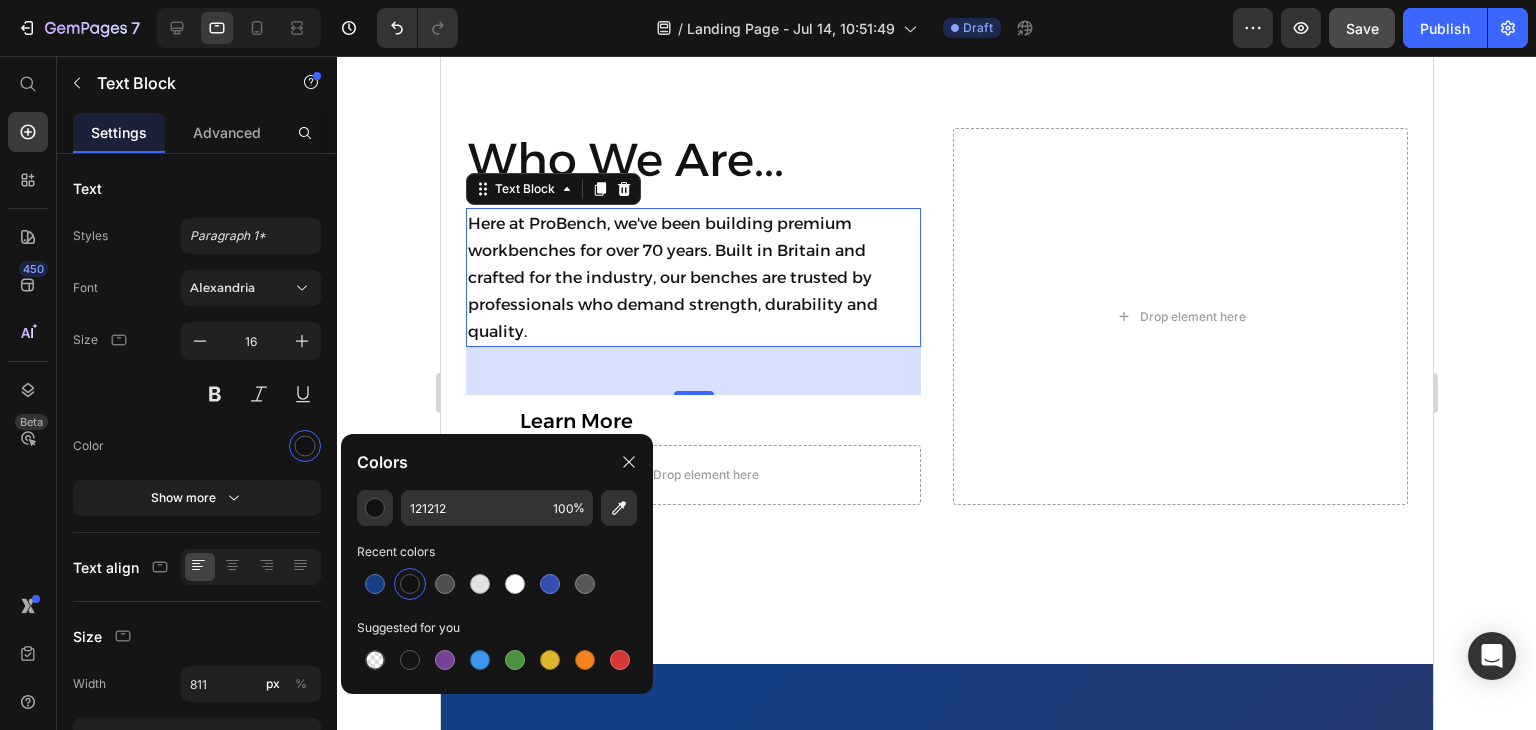click 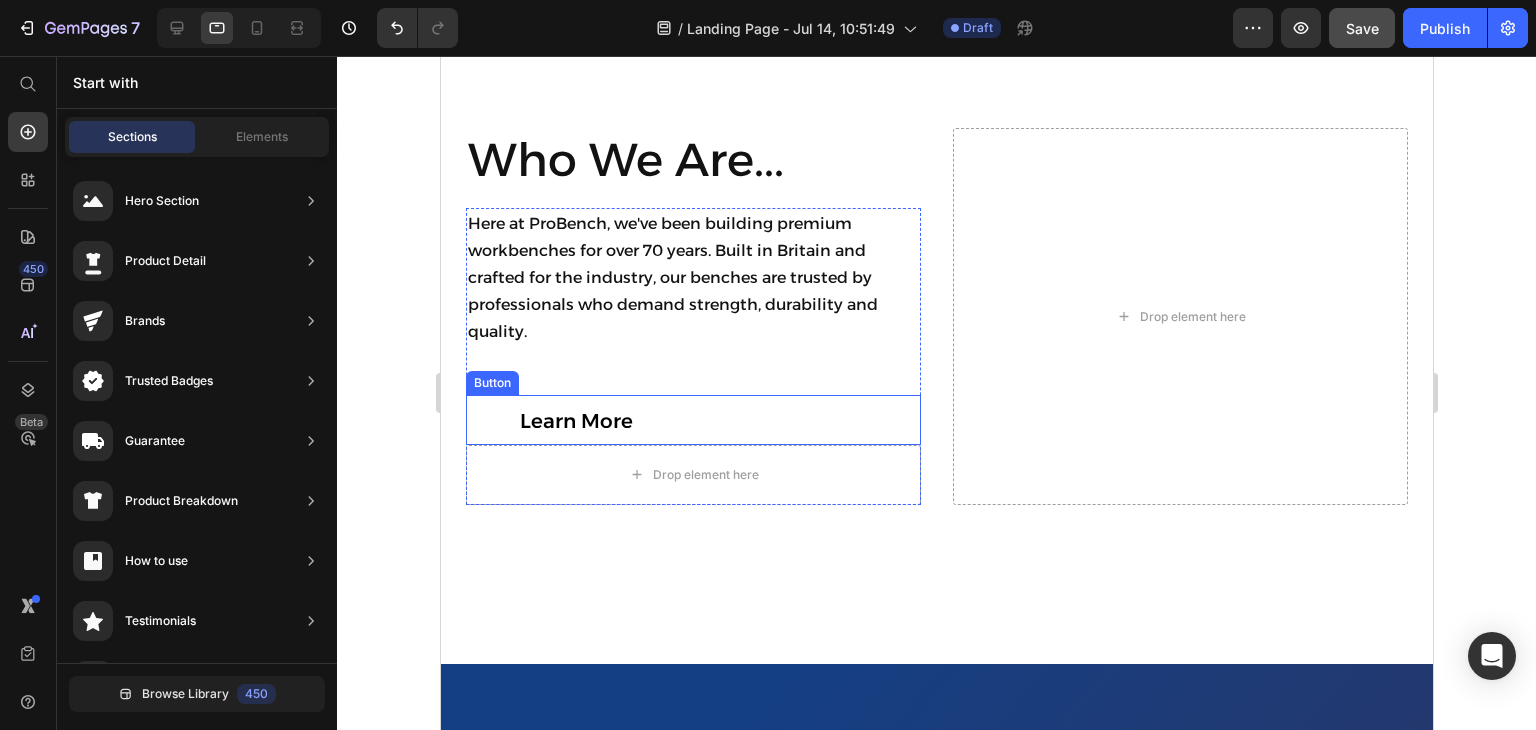 click on "Learn More" at bounding box center (575, 420) 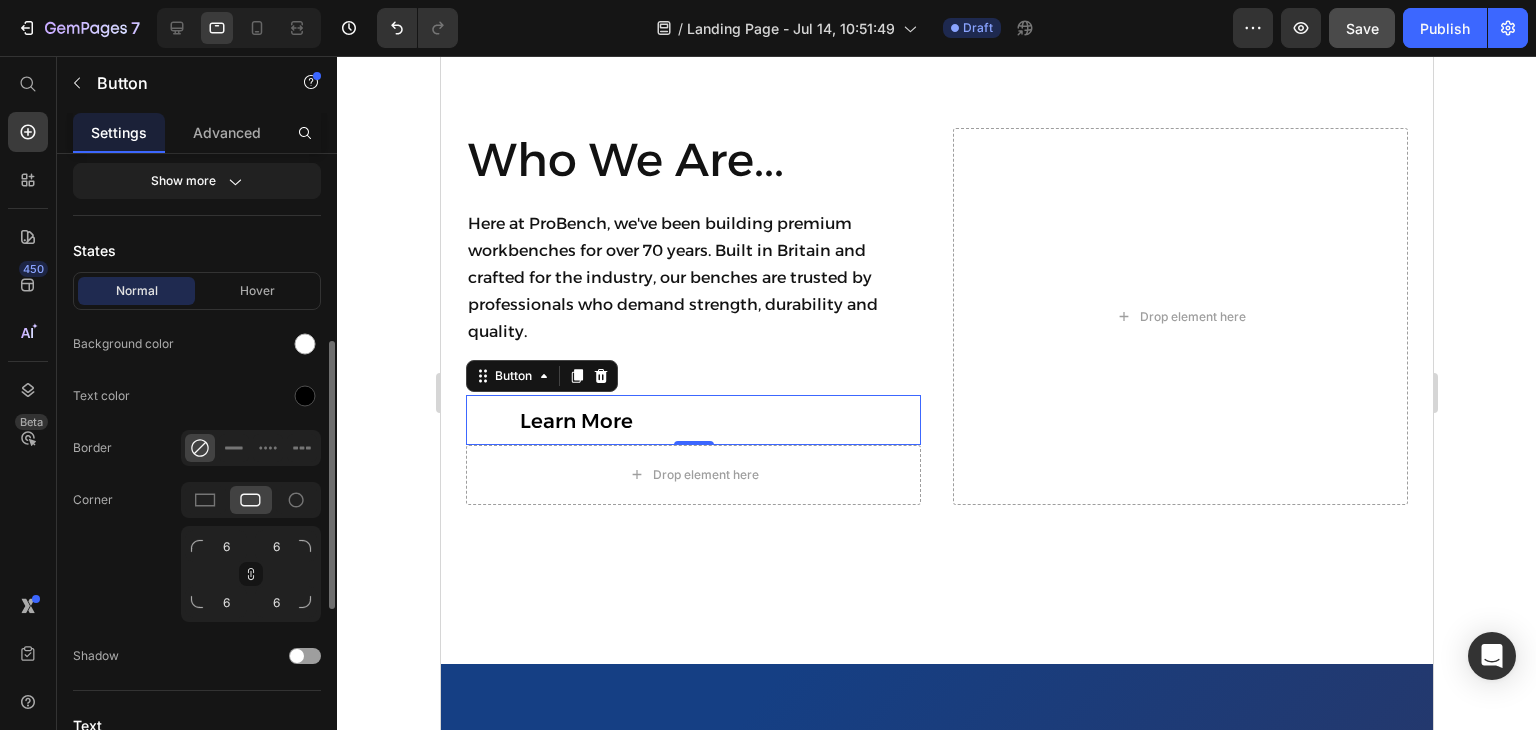 scroll, scrollTop: 435, scrollLeft: 0, axis: vertical 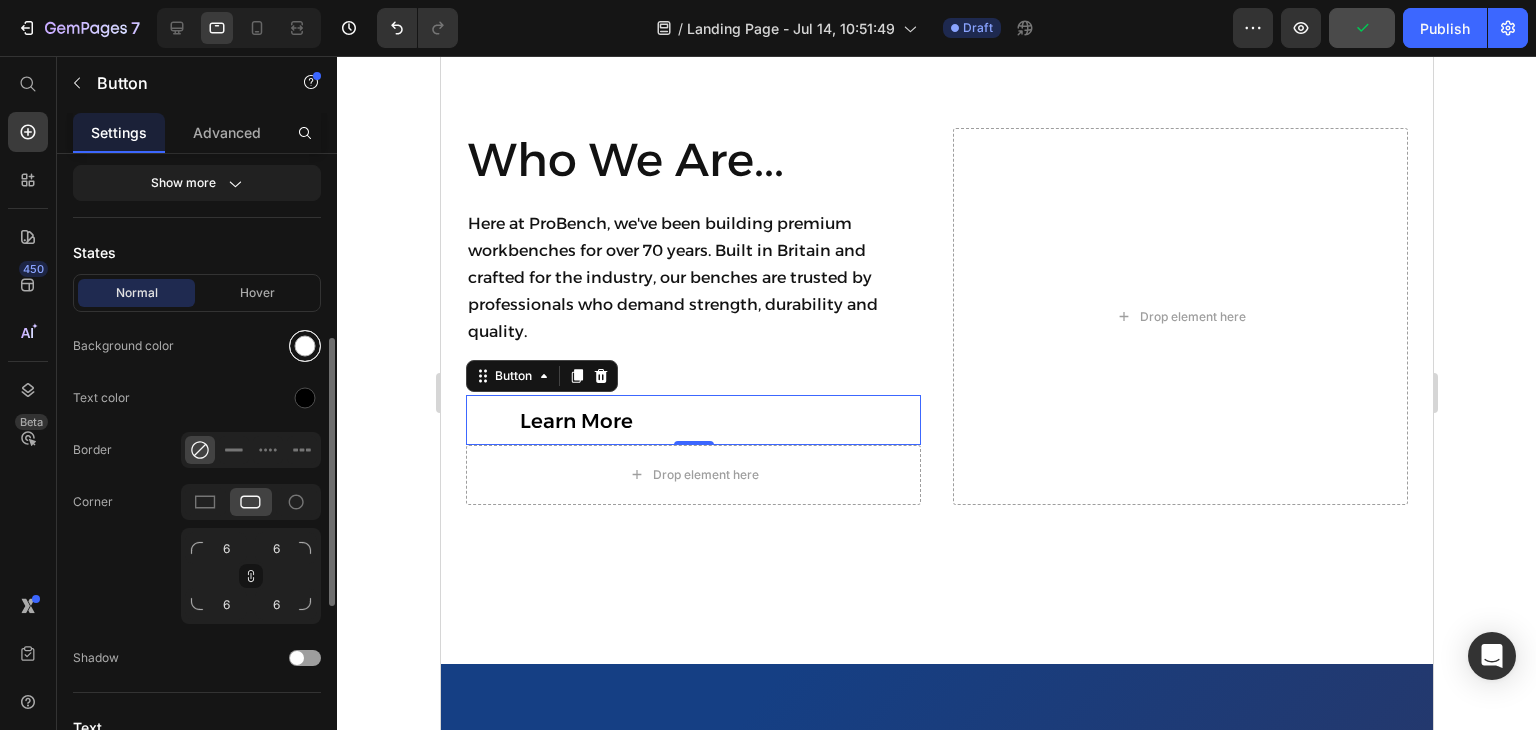 click at bounding box center (305, 346) 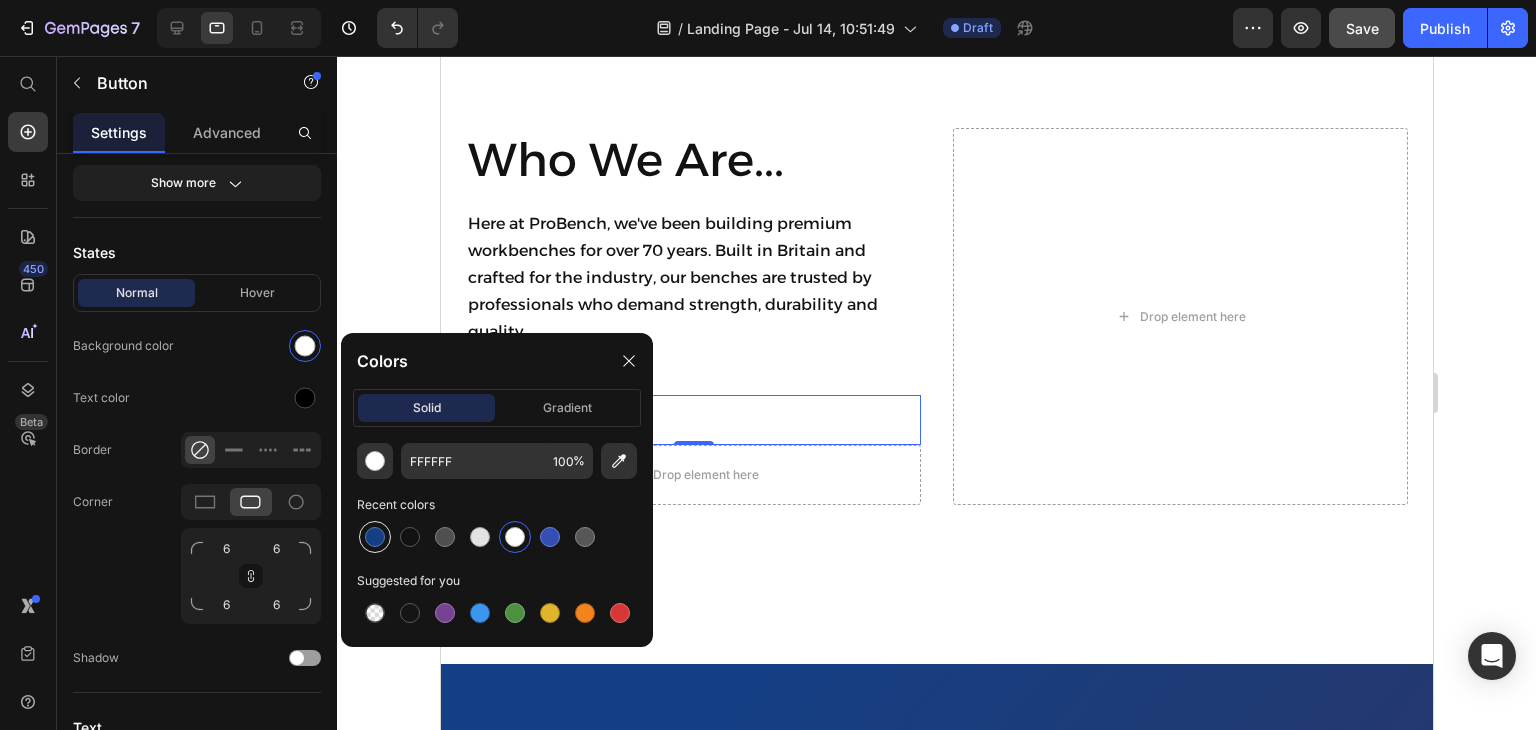click at bounding box center (375, 537) 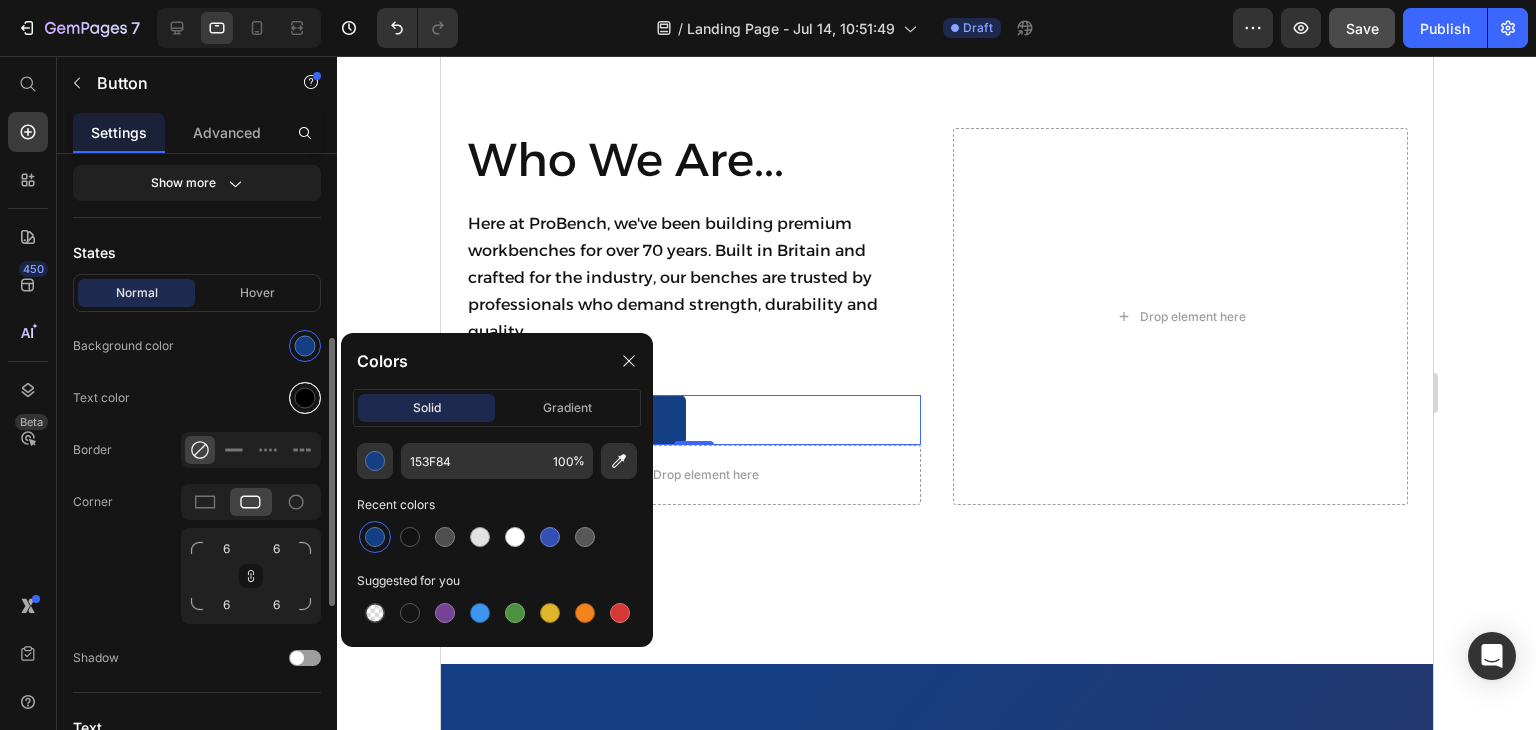 click at bounding box center (305, 398) 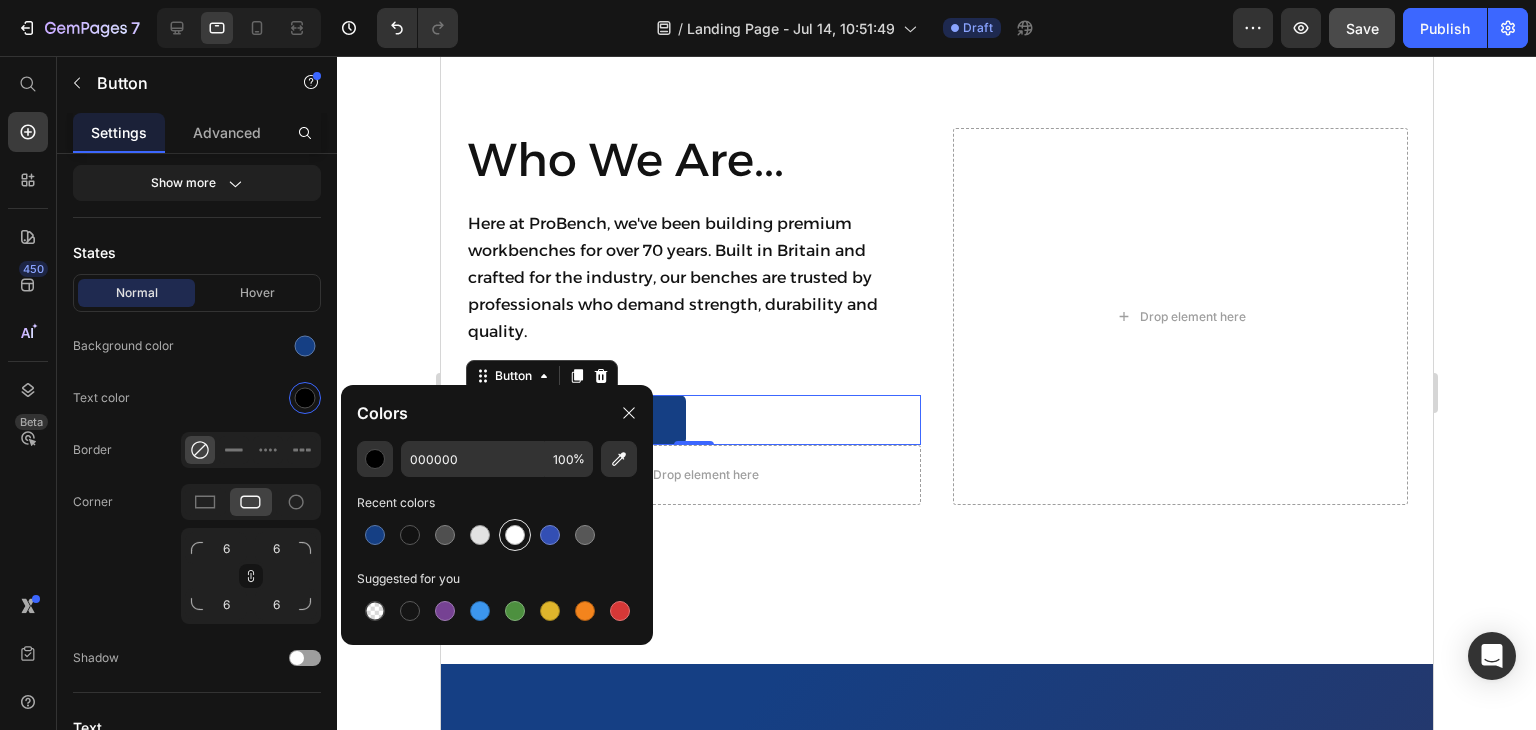 click at bounding box center [515, 535] 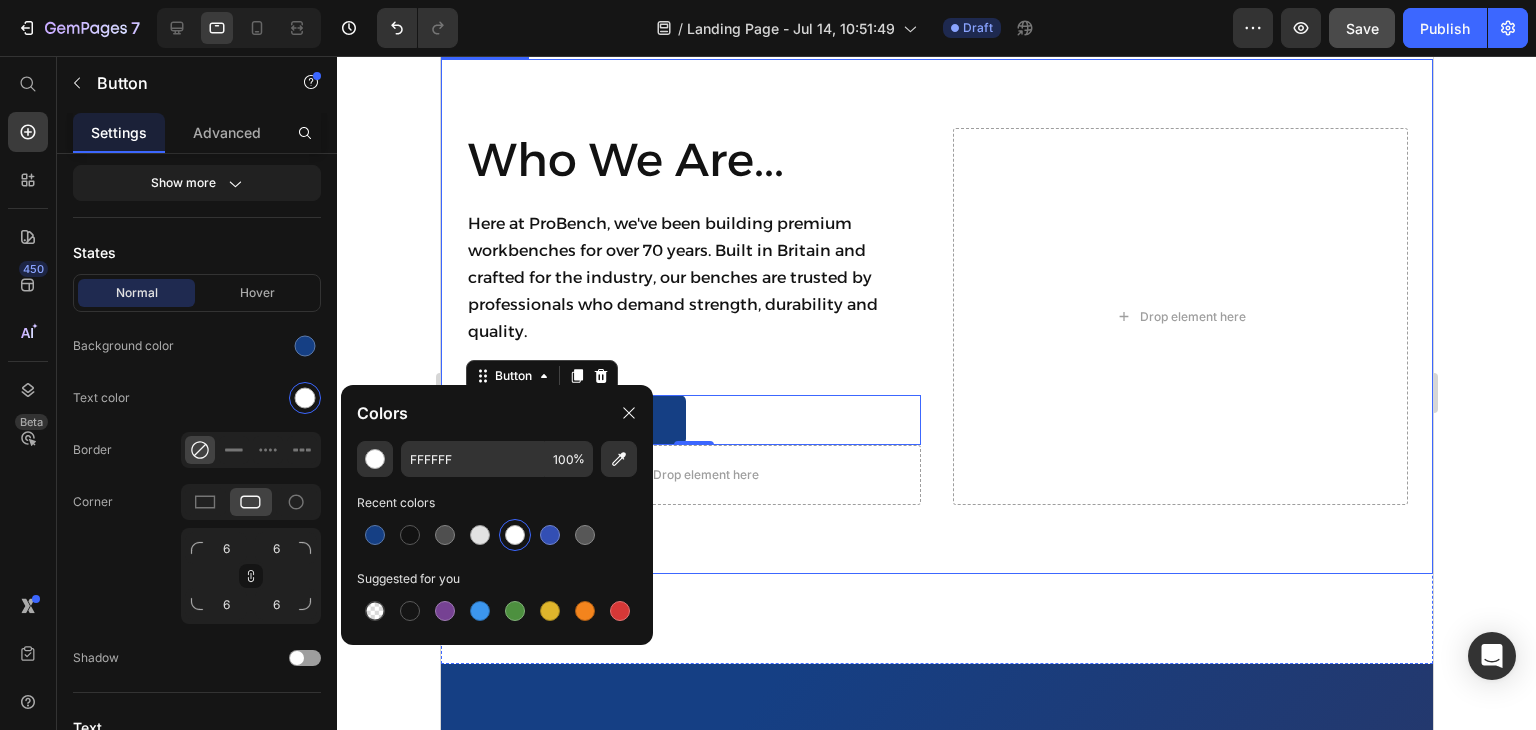 click on "Who We Are... Heading Here at ProBench, we've been building premium workbenches for over 70 years. Built in Britain and crafted for the industry, our benches are trusted by professionals who demand strength, durability and quality. Text Block Learn More Button   0
Drop element here Row
Drop element here Hero Banner Section 10" at bounding box center (936, 361) 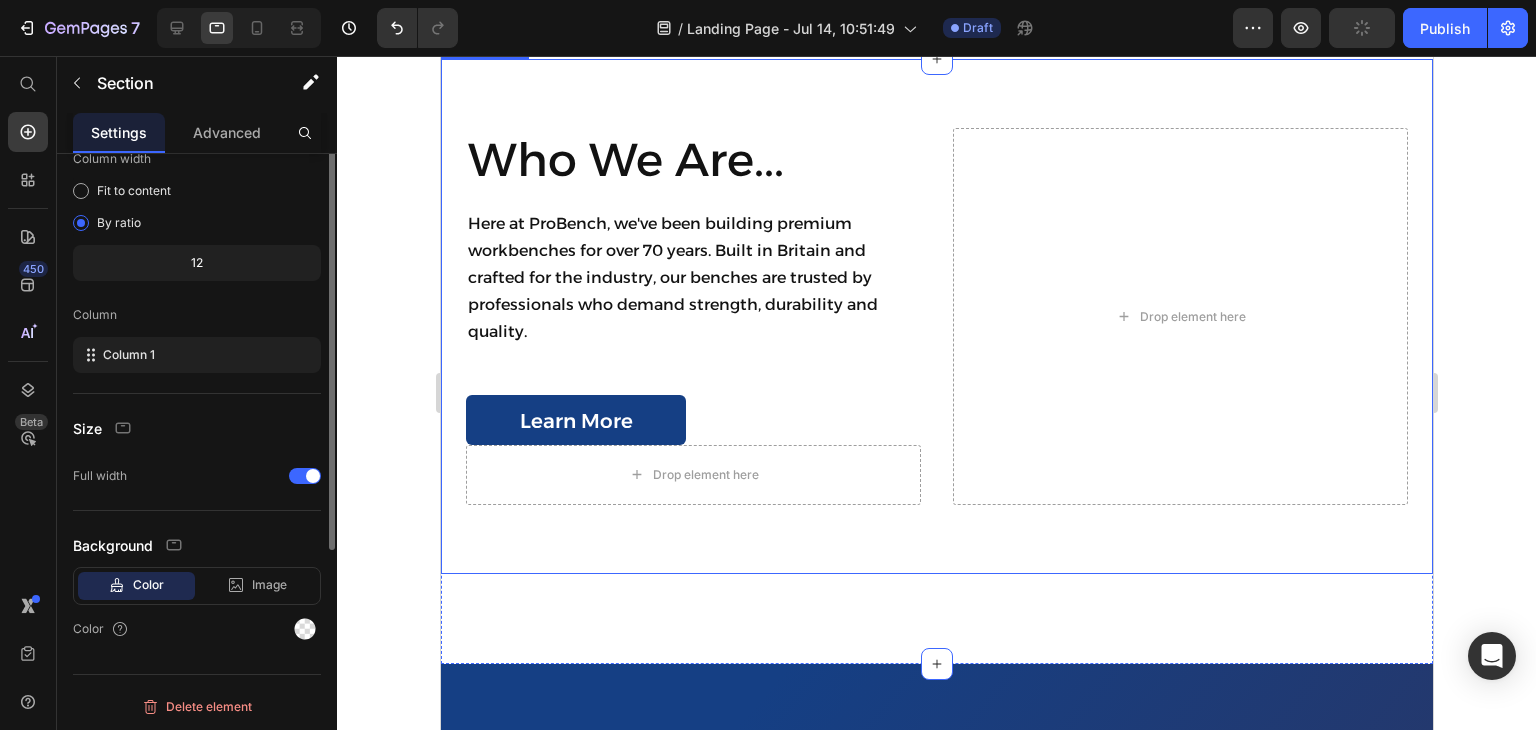 scroll, scrollTop: 0, scrollLeft: 0, axis: both 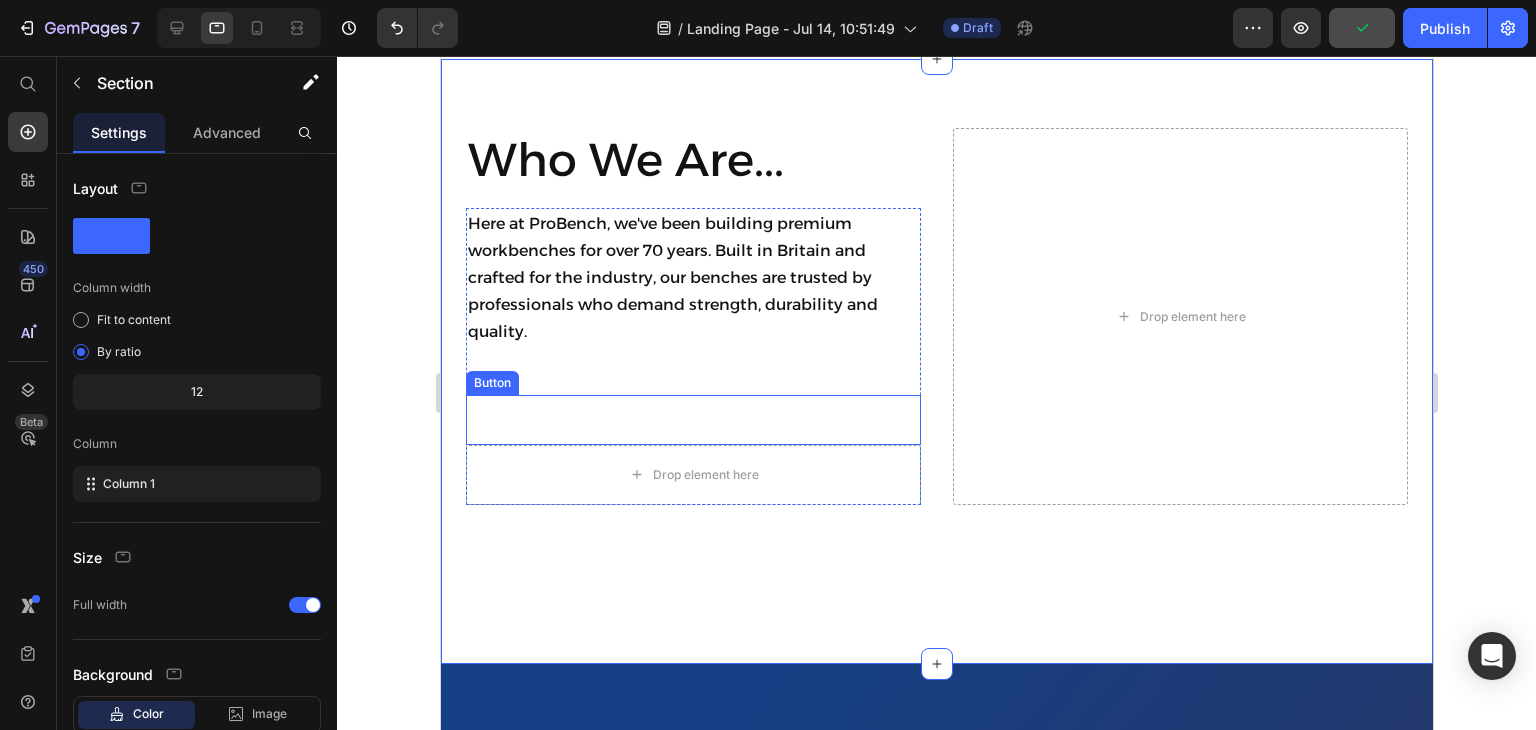 click on "Learn More" at bounding box center (575, 420) 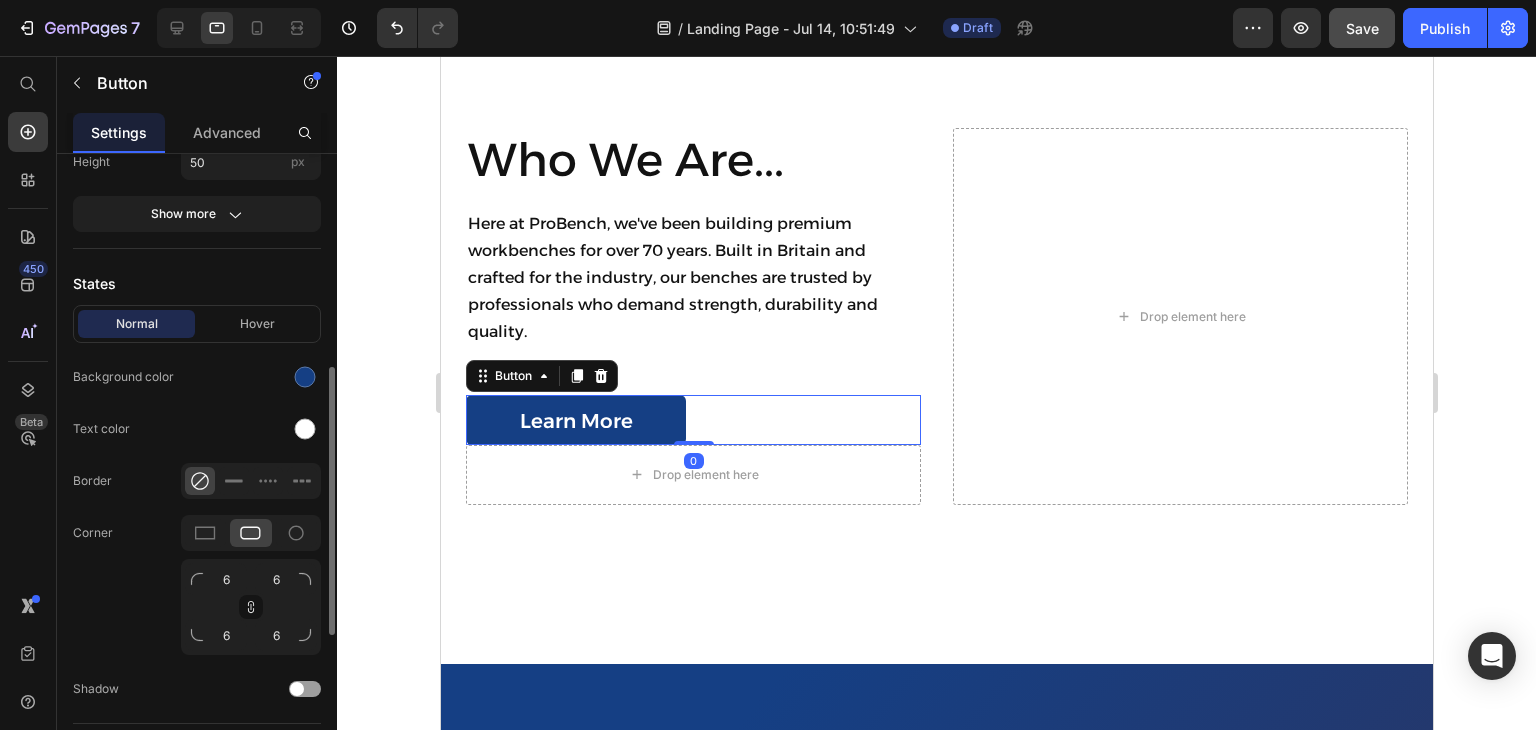 scroll, scrollTop: 436, scrollLeft: 0, axis: vertical 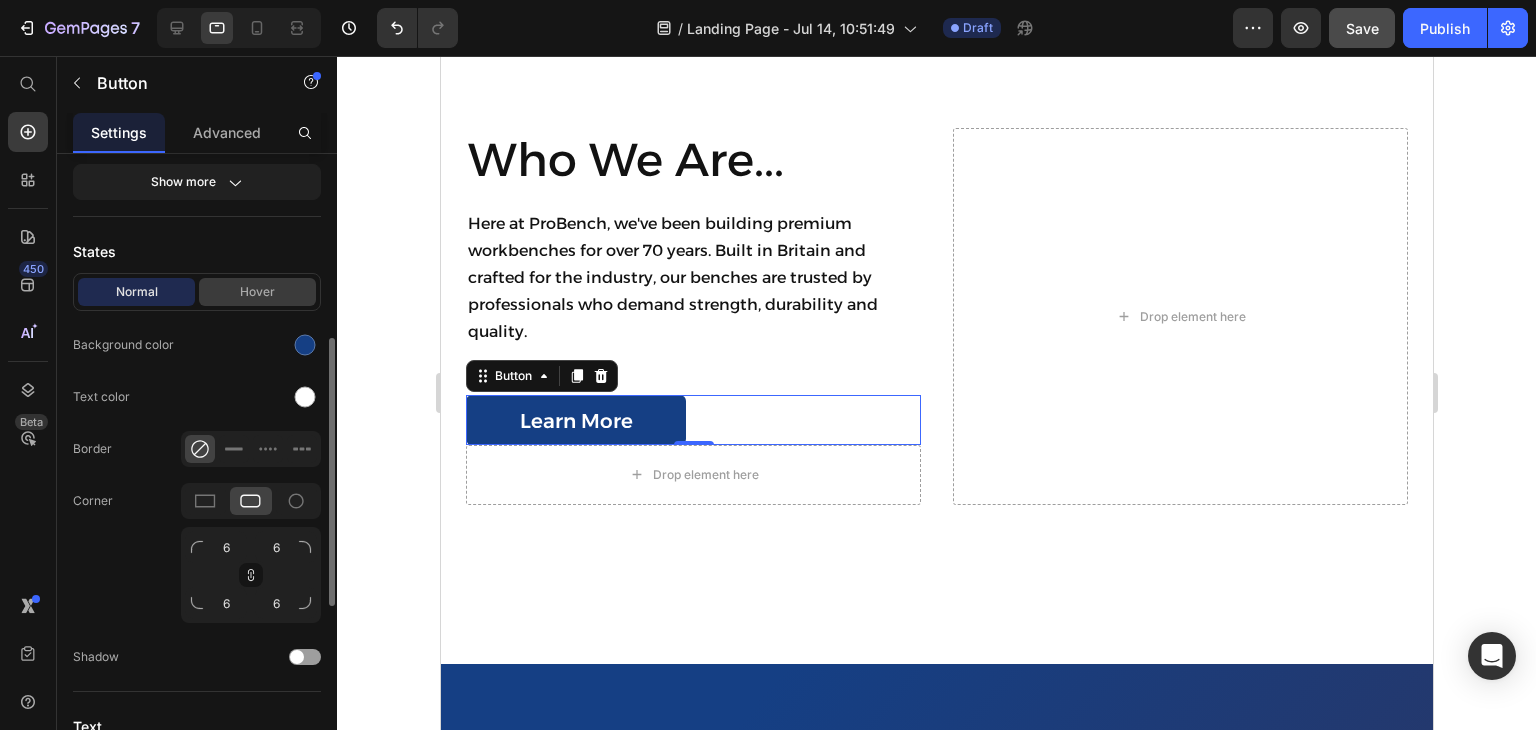 click on "Hover" at bounding box center [257, 292] 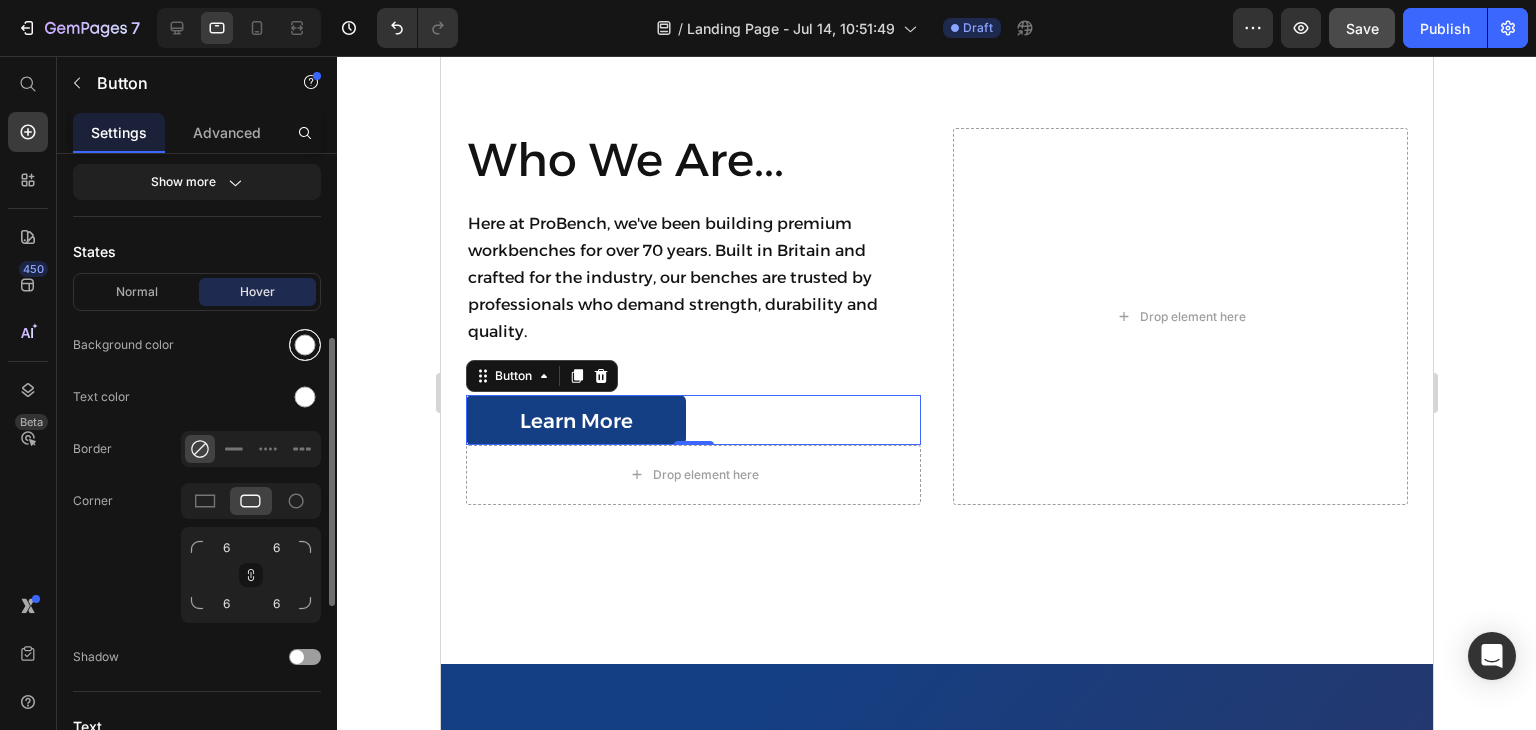 click at bounding box center [305, 345] 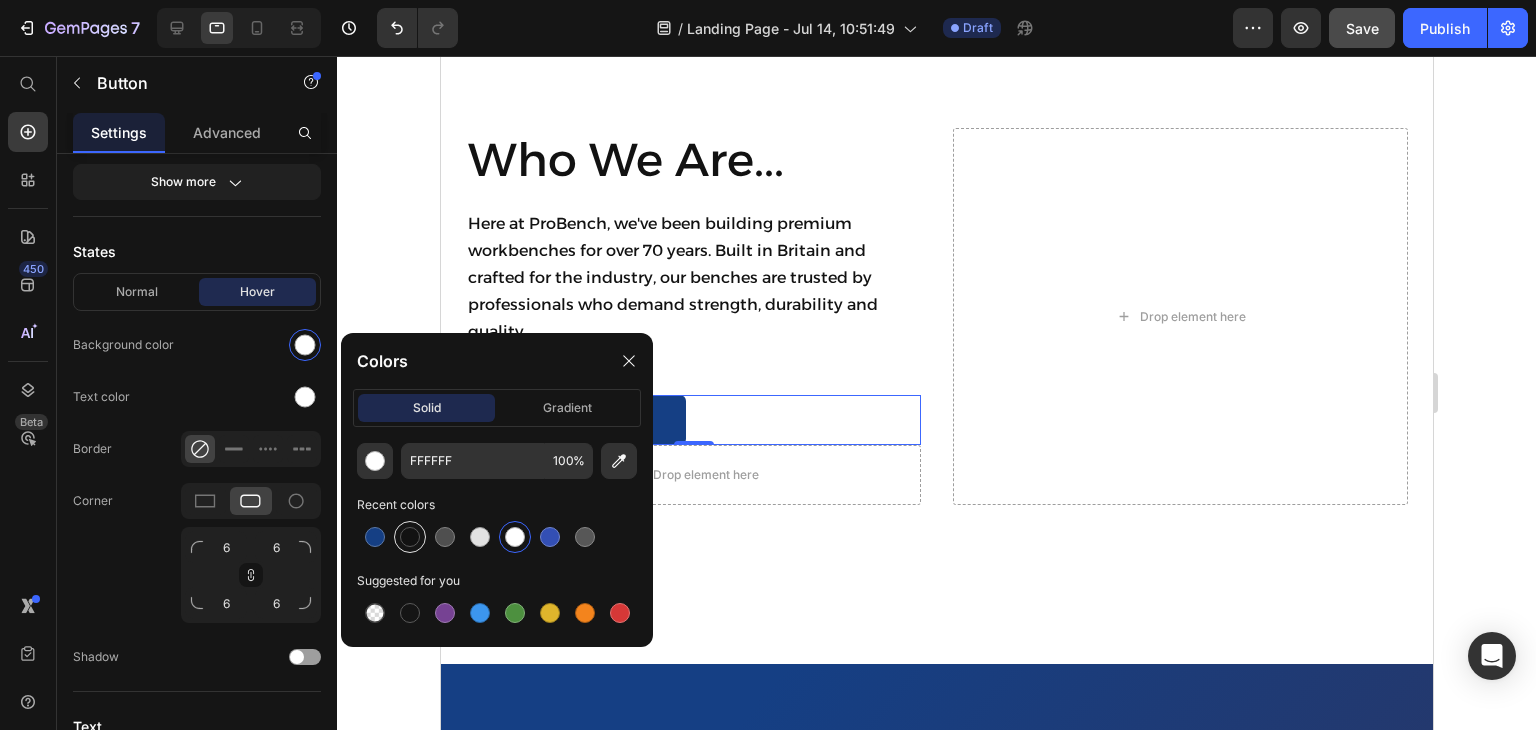 click at bounding box center (410, 537) 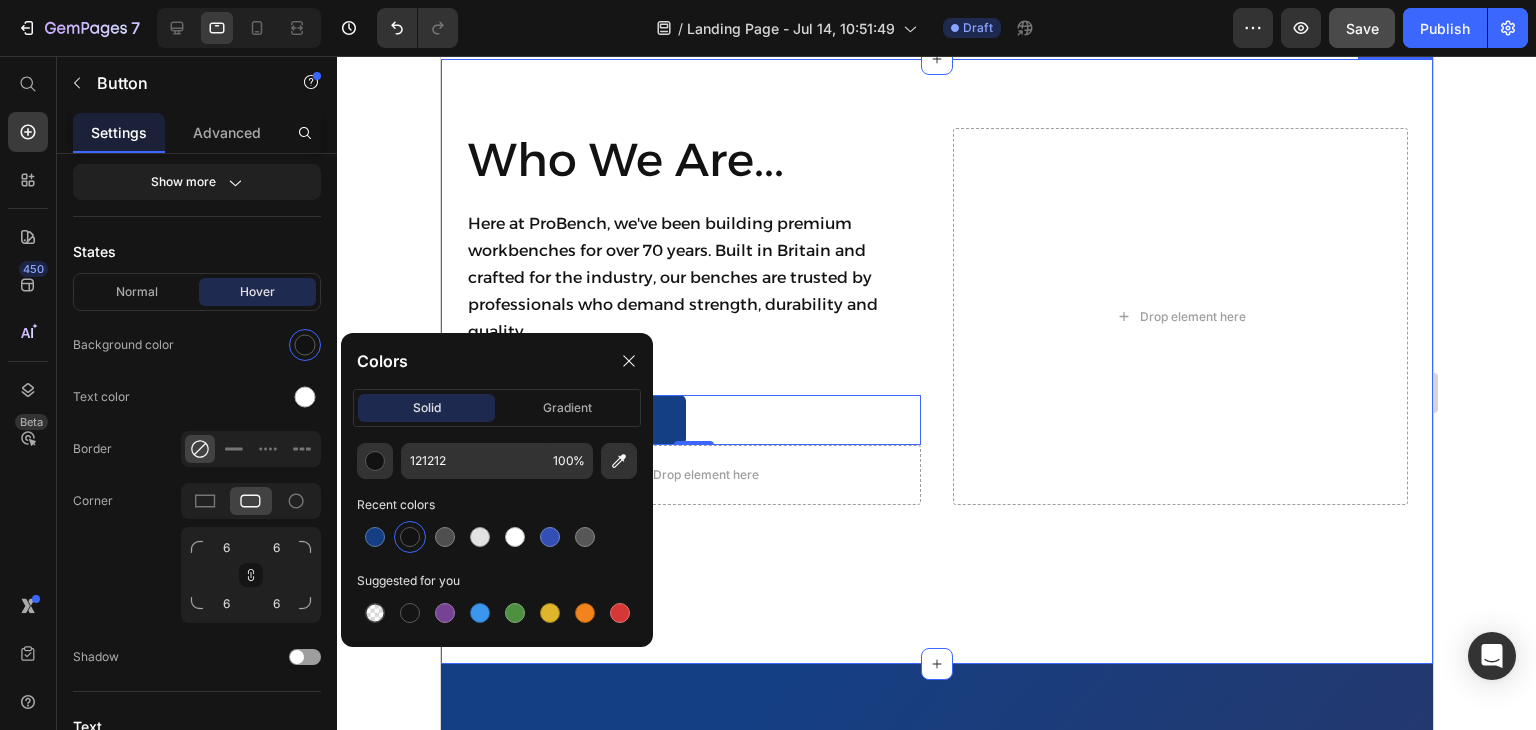 click on "Who We Are... Heading Here at ProBench, we've been building premium workbenches for over 70 years. Built in Britain and crafted for the industry, our benches are trusted by professionals who demand strength, durability and quality. Text Block Learn More Button   0
Drop element here Row
Drop element here Hero Banner Section 10" at bounding box center [936, 361] 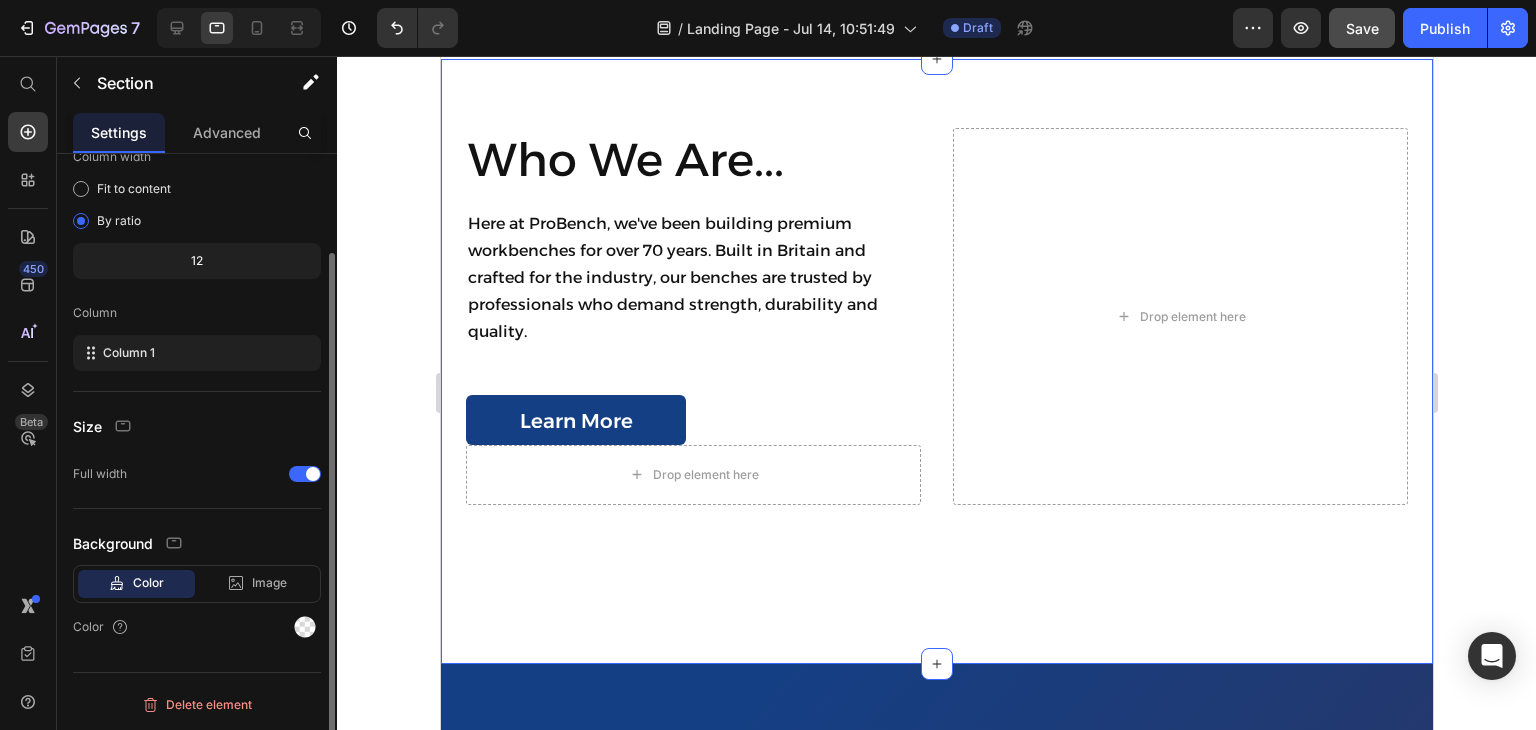 scroll, scrollTop: 0, scrollLeft: 0, axis: both 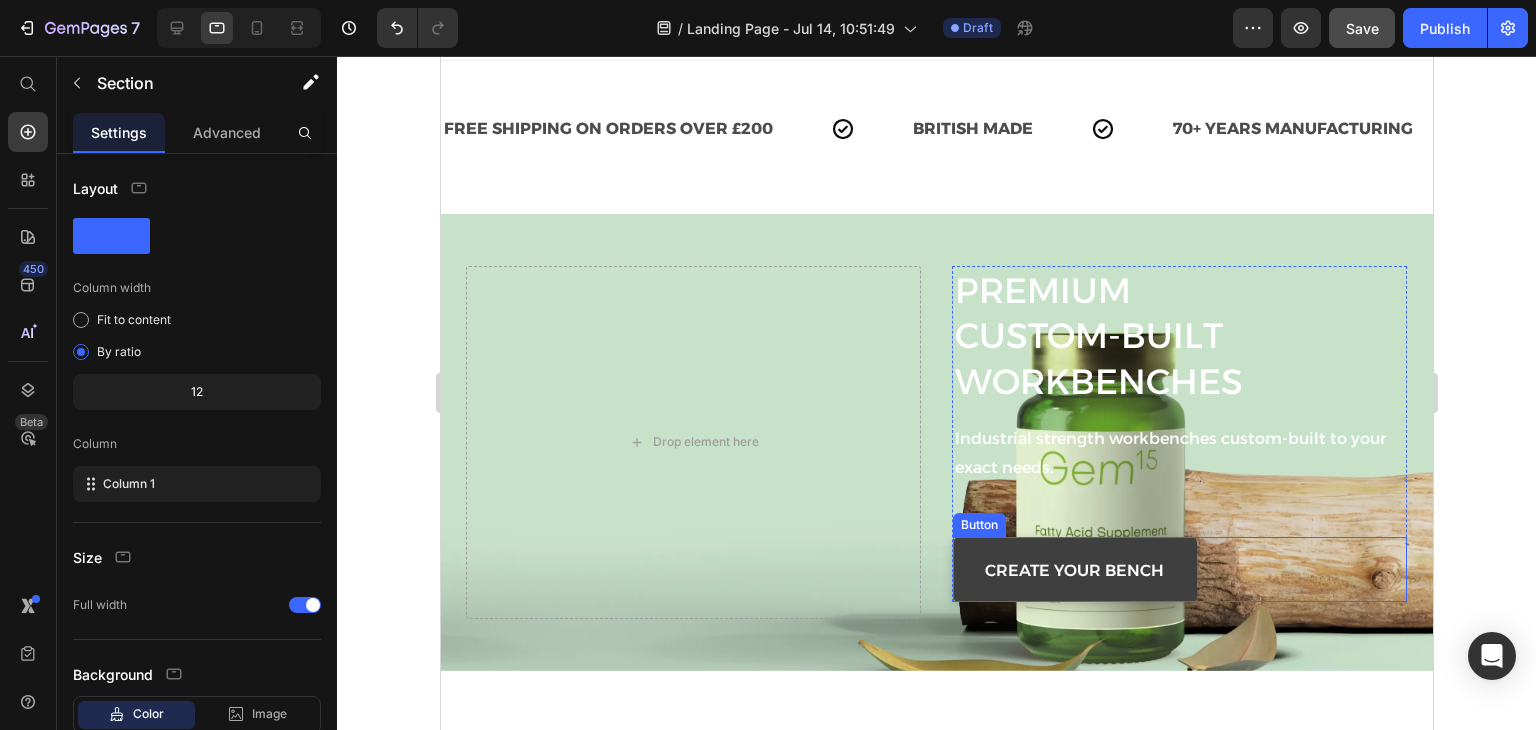 click on "CREATE your bench" at bounding box center (1074, 569) 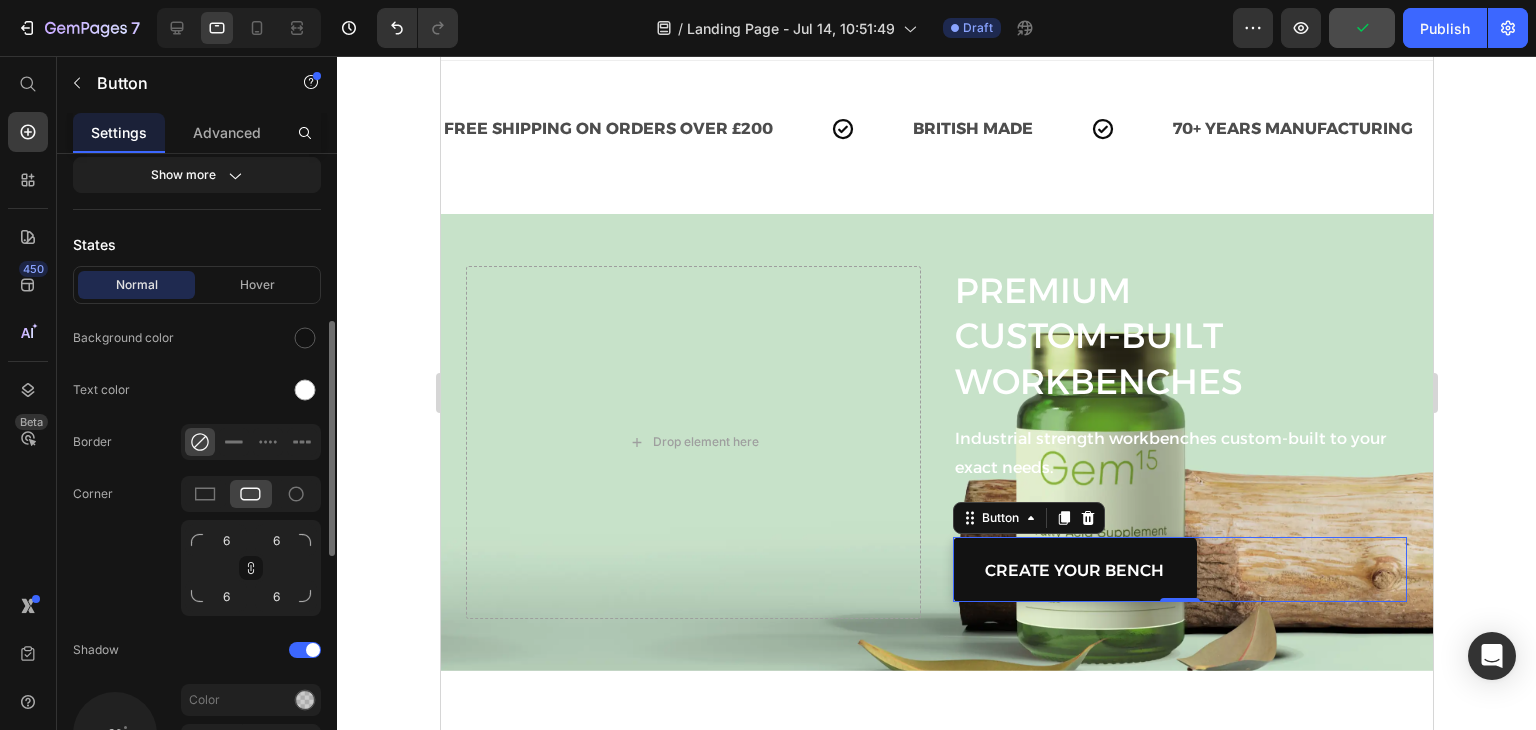 scroll, scrollTop: 445, scrollLeft: 0, axis: vertical 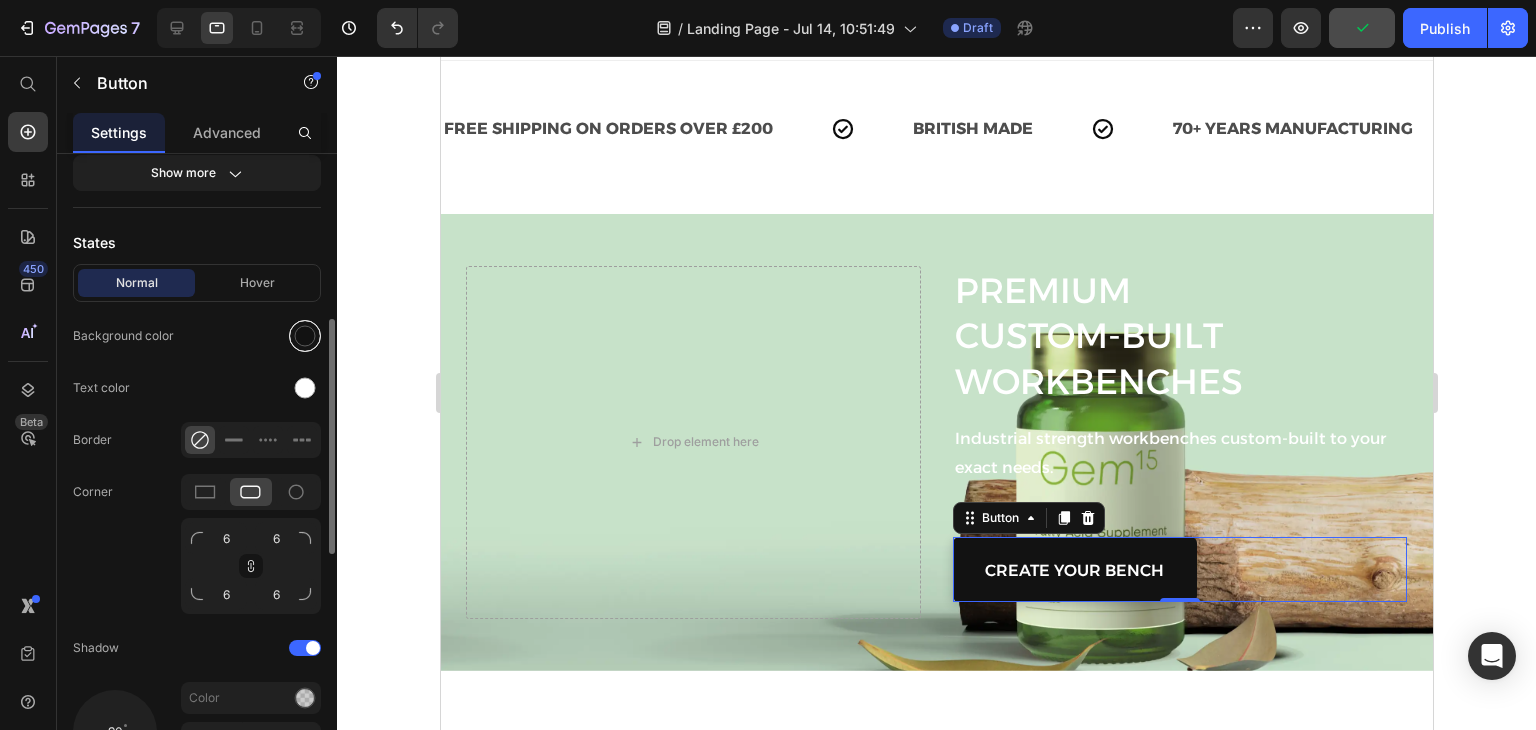 click at bounding box center (305, 336) 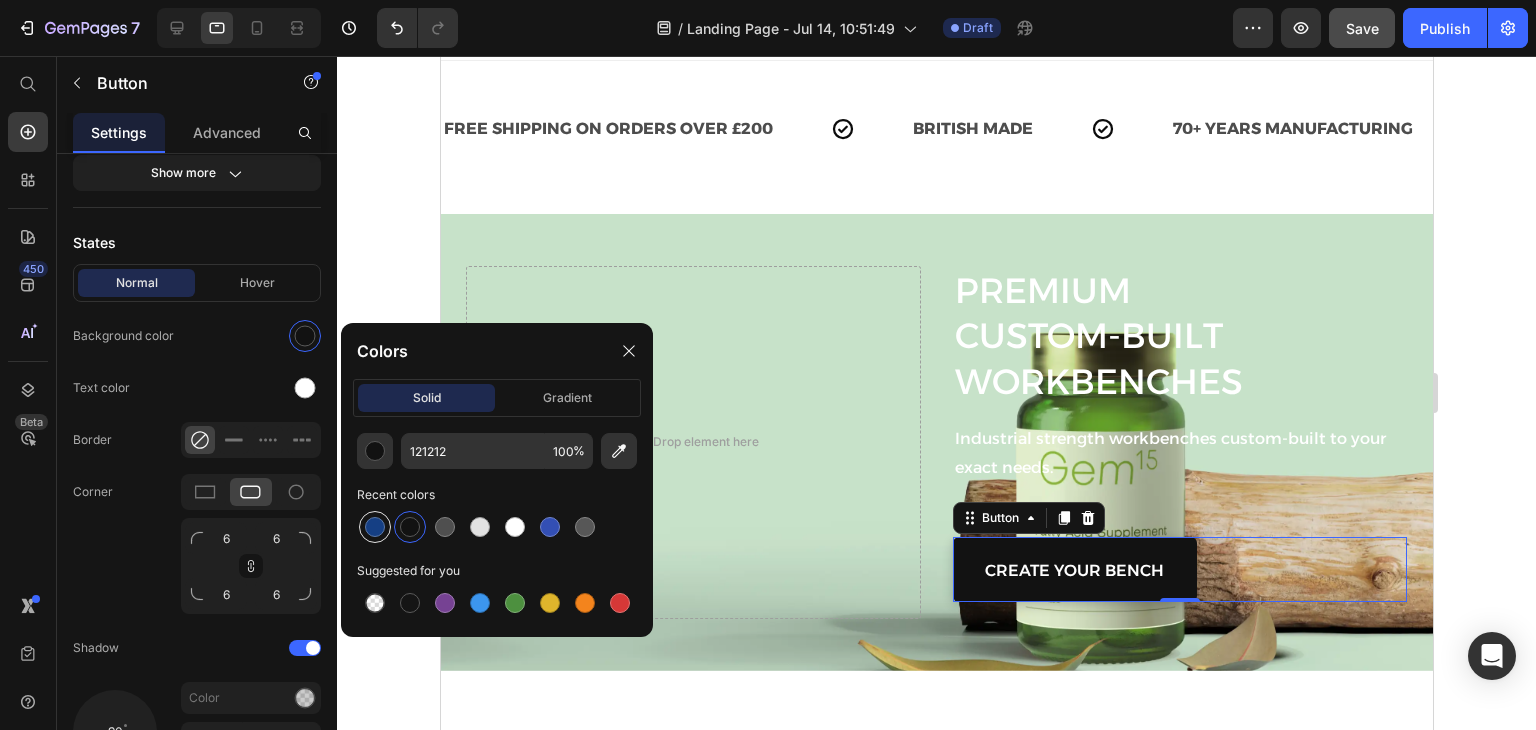 click at bounding box center (375, 527) 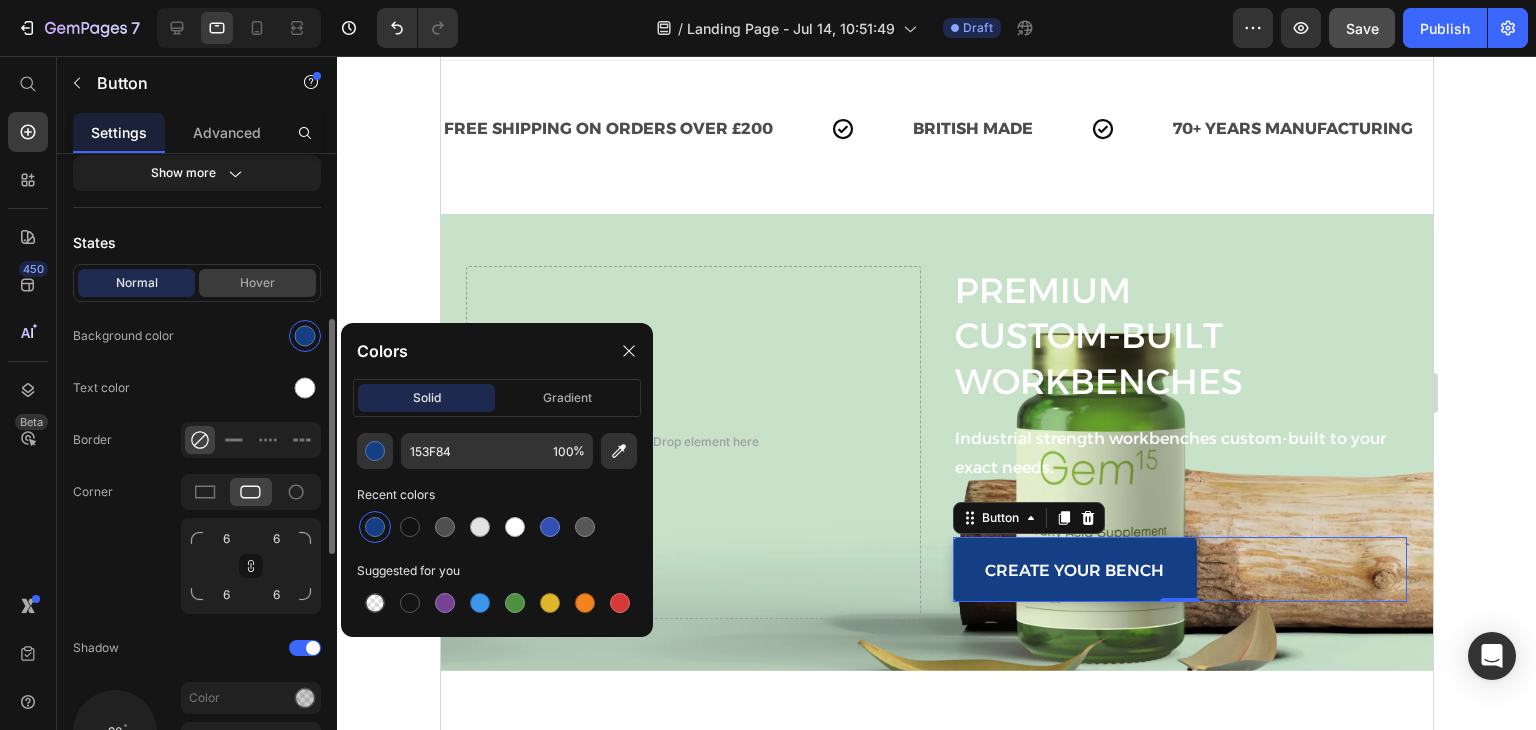 click on "Hover" at bounding box center (257, 283) 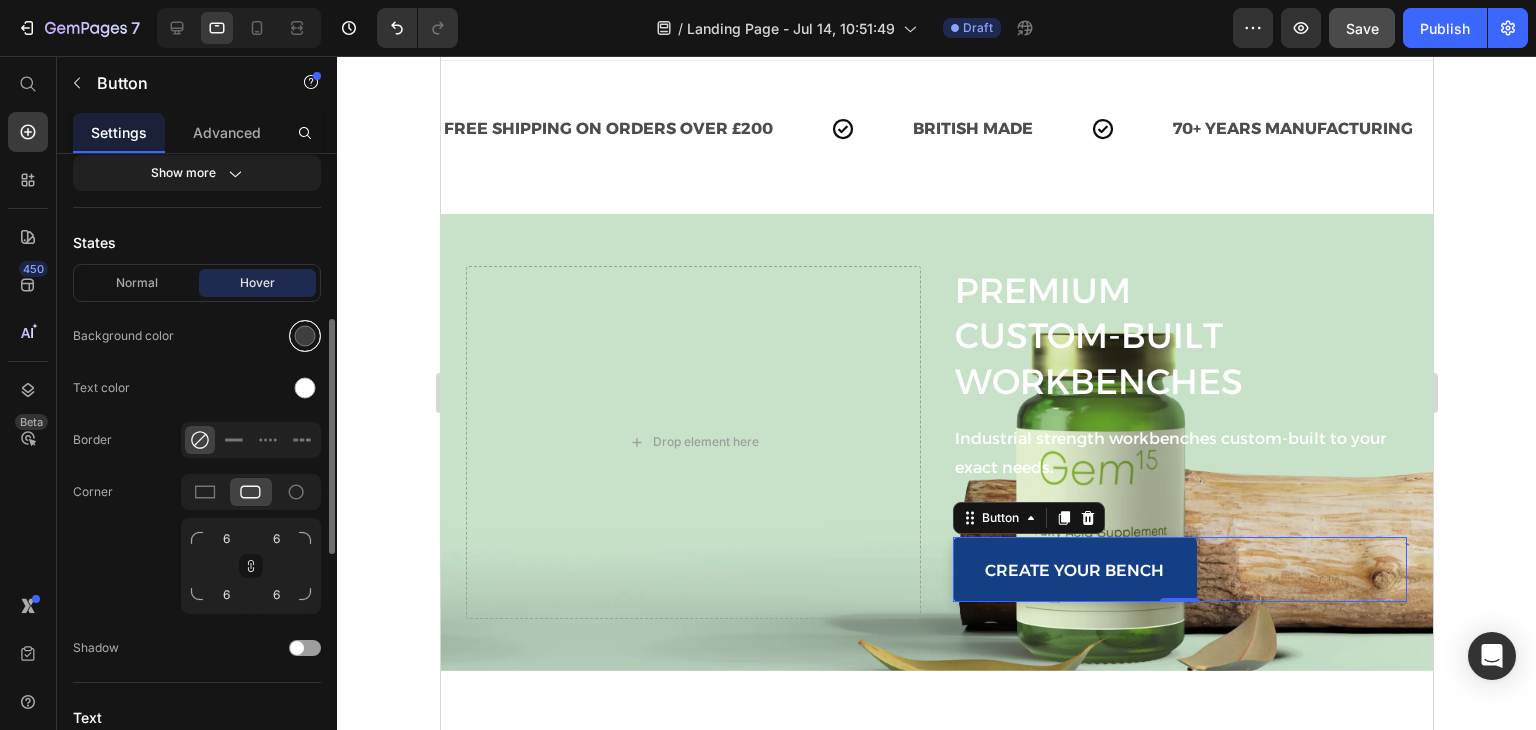 click at bounding box center (305, 336) 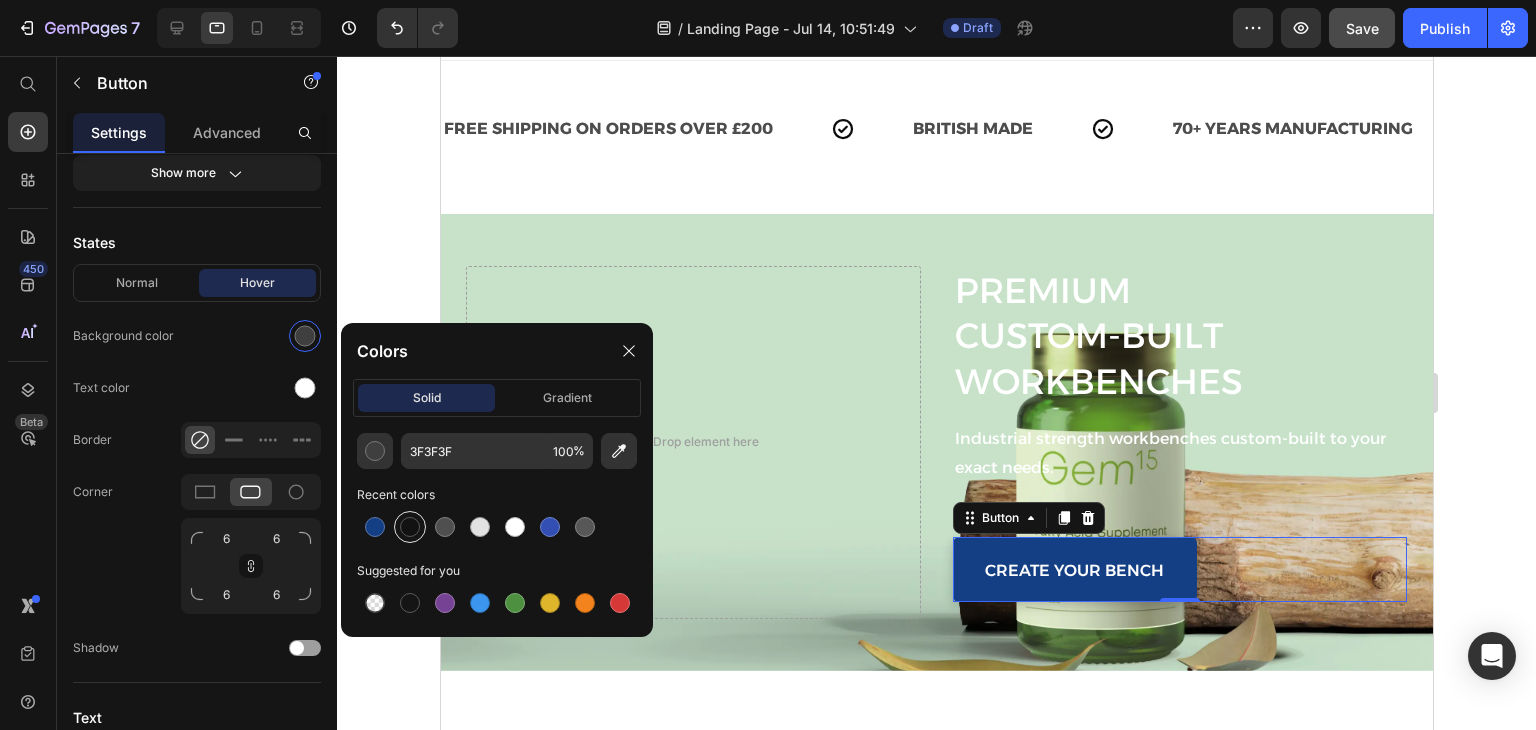 click at bounding box center [410, 527] 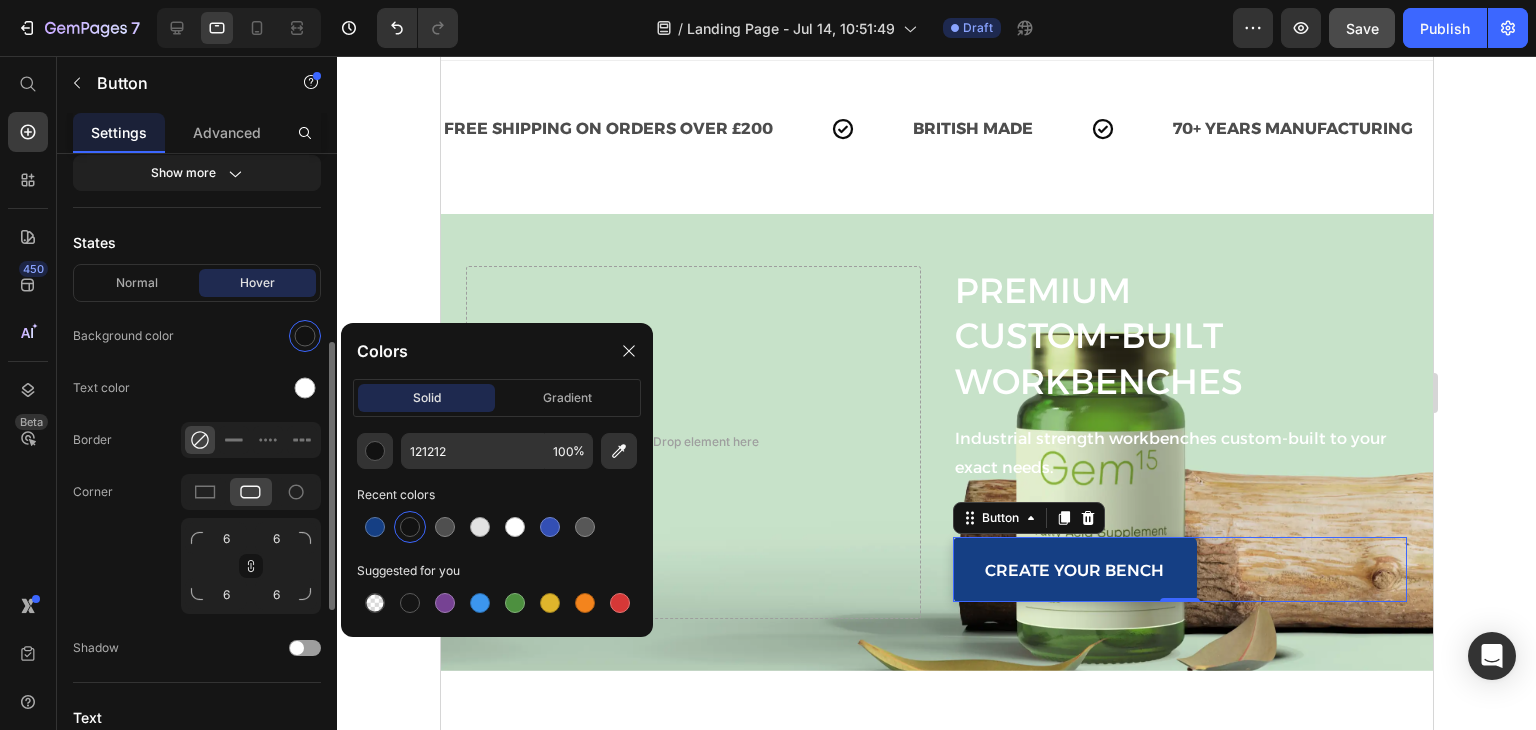click on "Normal Hover Background color Text color Border Corner 6 6 6 6 Shadow" 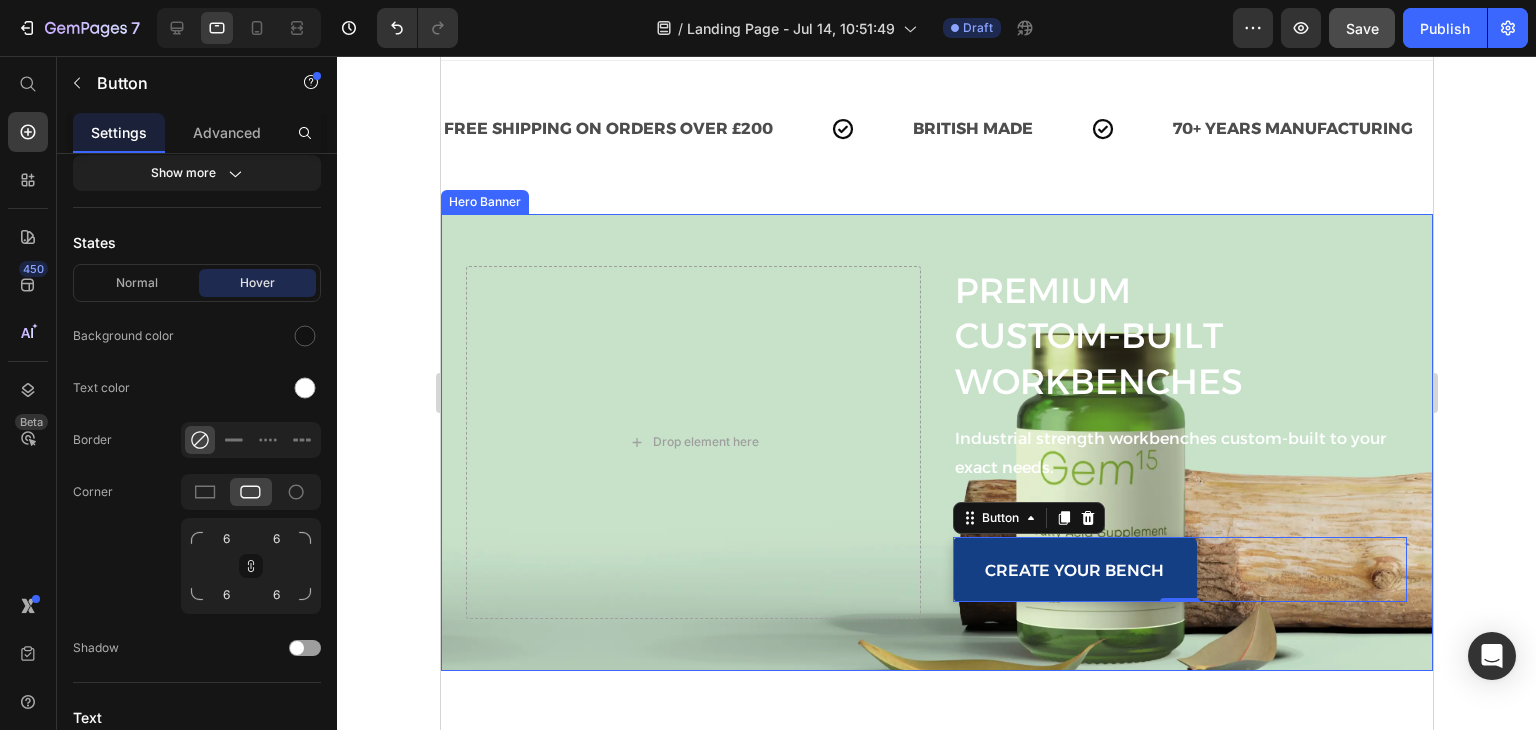 click on "PREMIUM CUSTOM-BUILT WORKBENCHES Heading Industrial strength workbenches custom-built to your exact needs. Text Block CREATE your bench Button   0 Row Row
Drop element here" at bounding box center [936, 442] 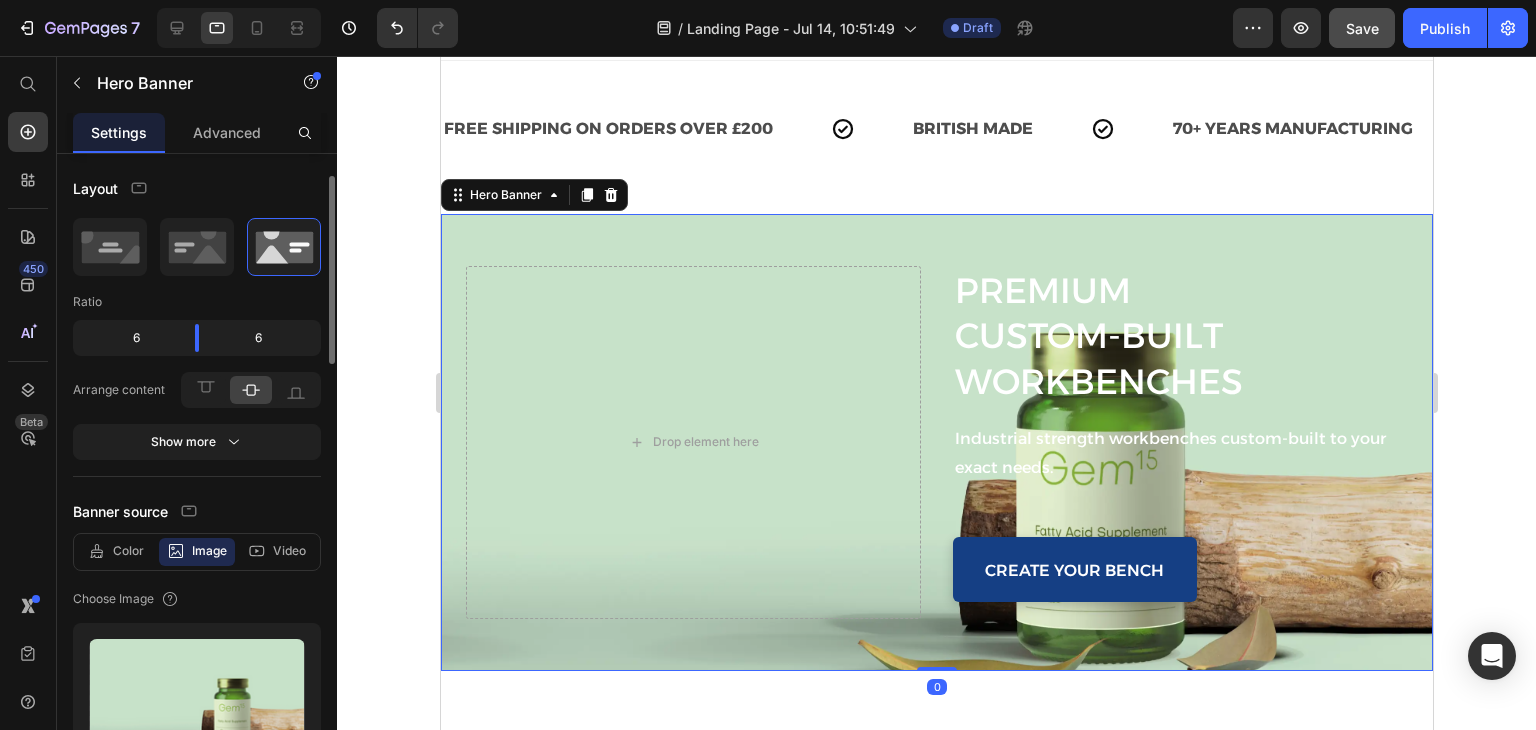 scroll, scrollTop: 228, scrollLeft: 0, axis: vertical 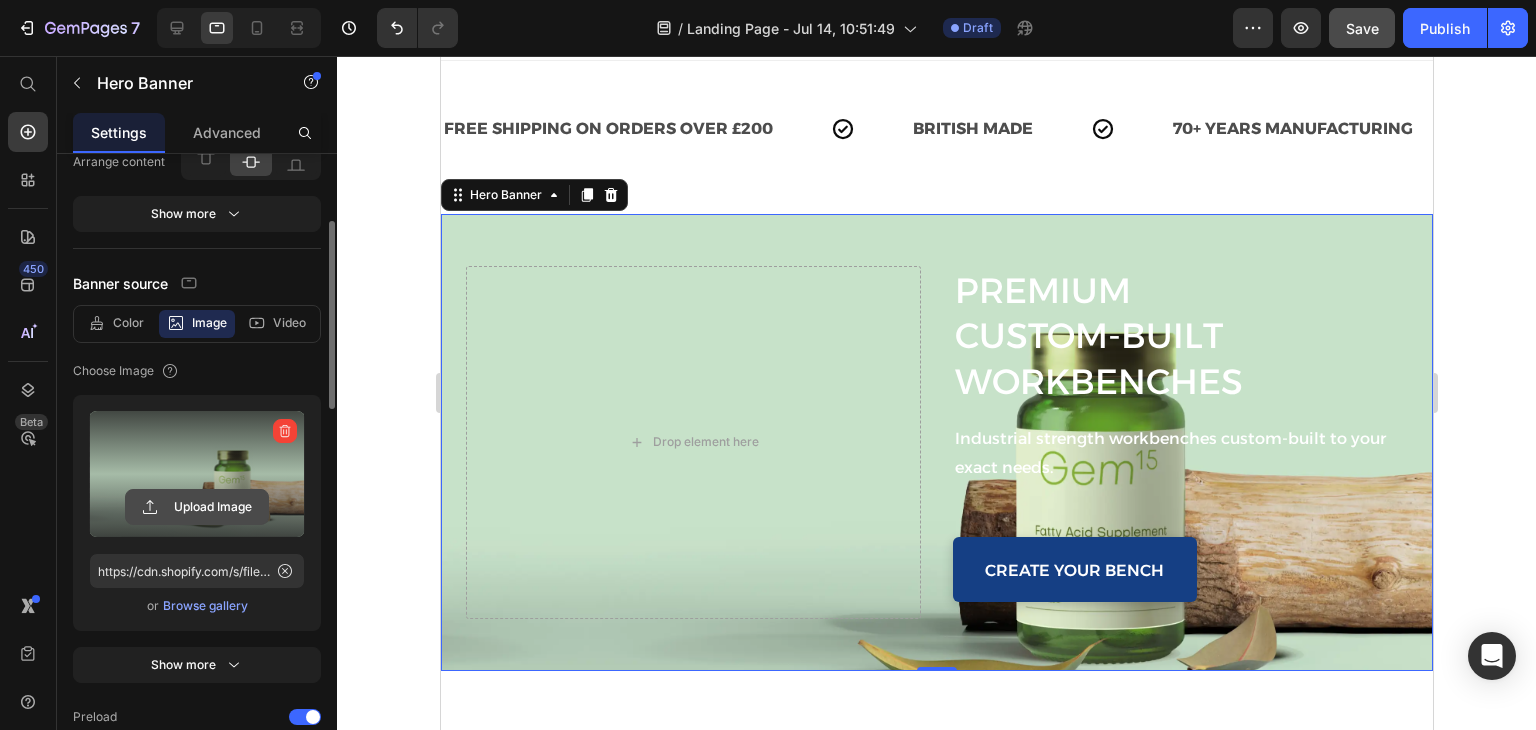 click 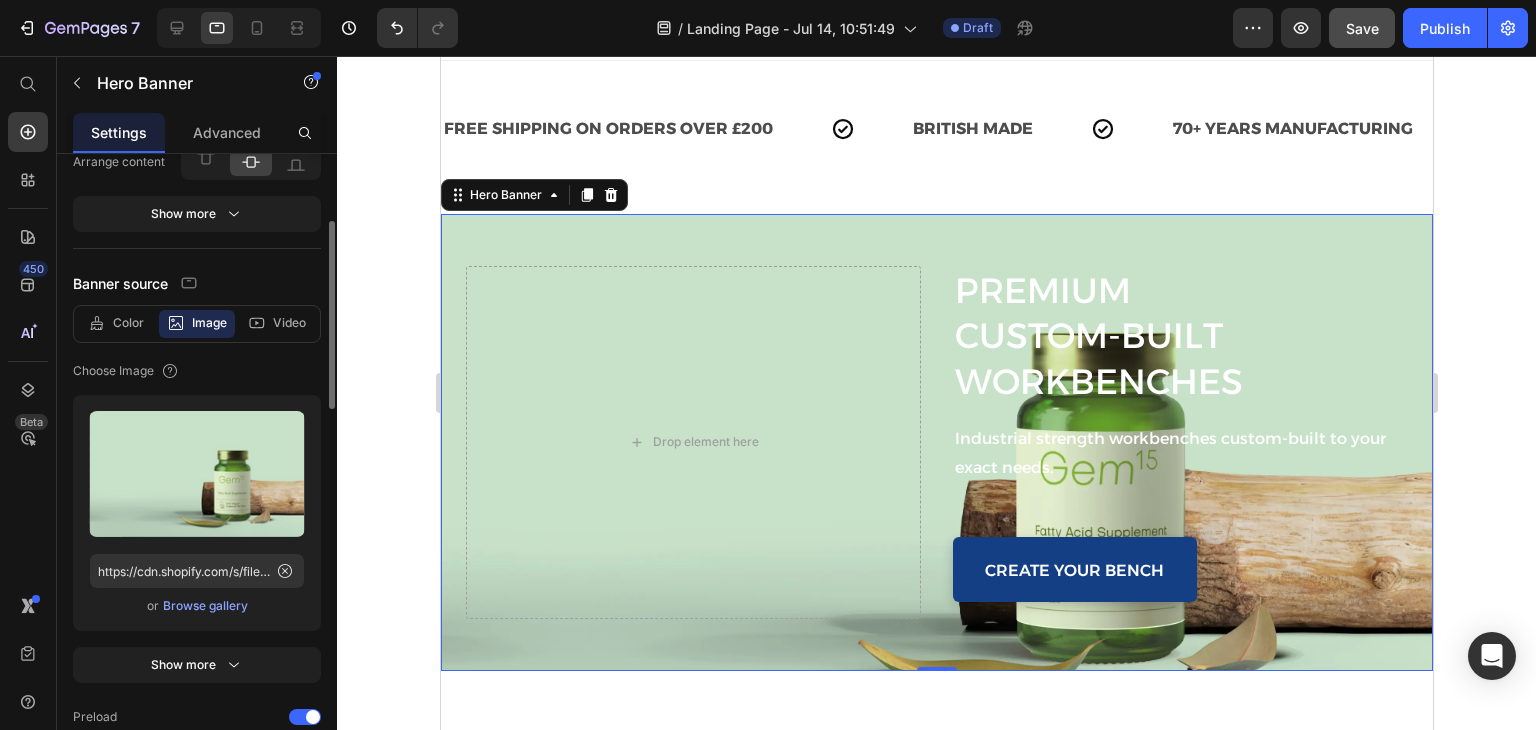 click on "Browse gallery" at bounding box center [205, 606] 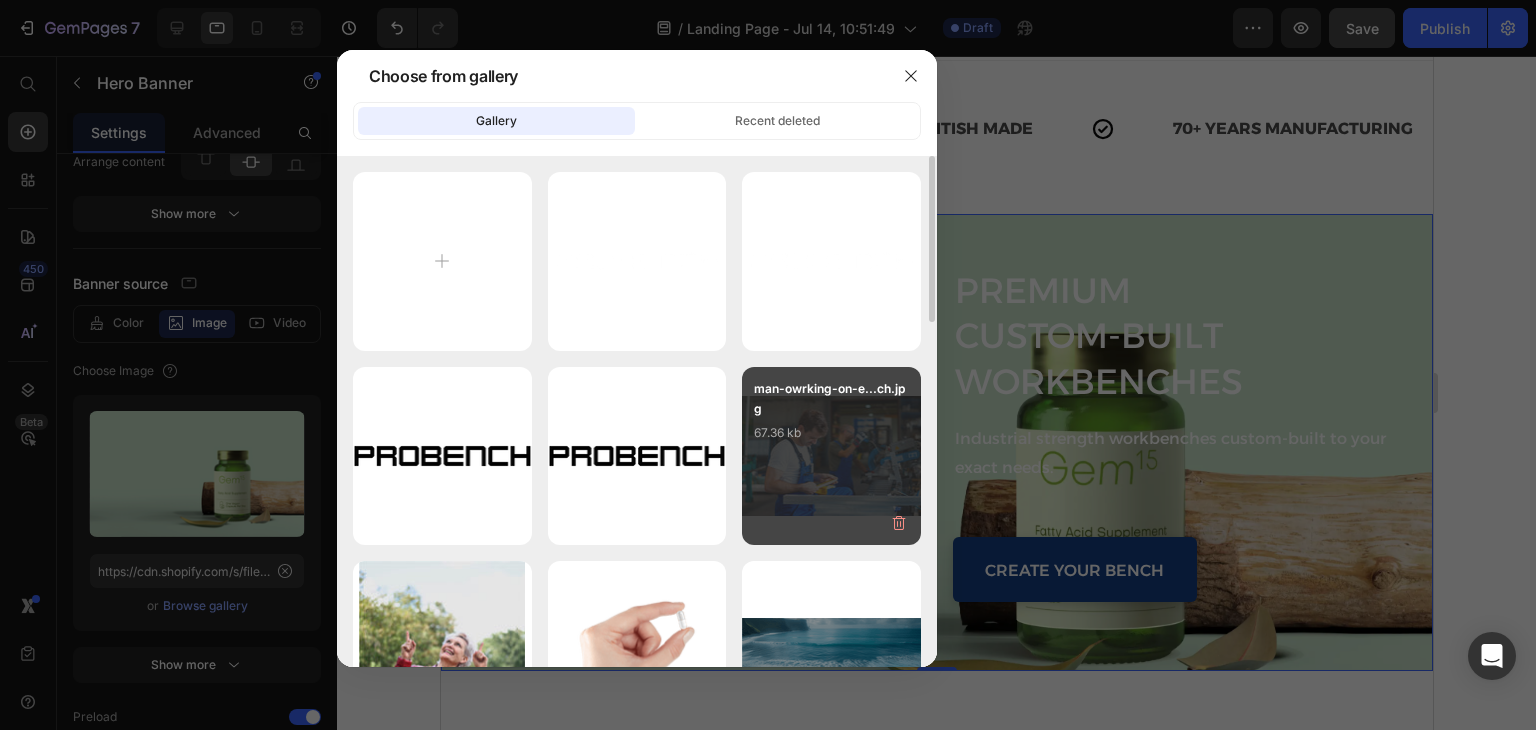 click on "man-owrking-on-e...ch.jpg 67.36 kb" at bounding box center (831, 419) 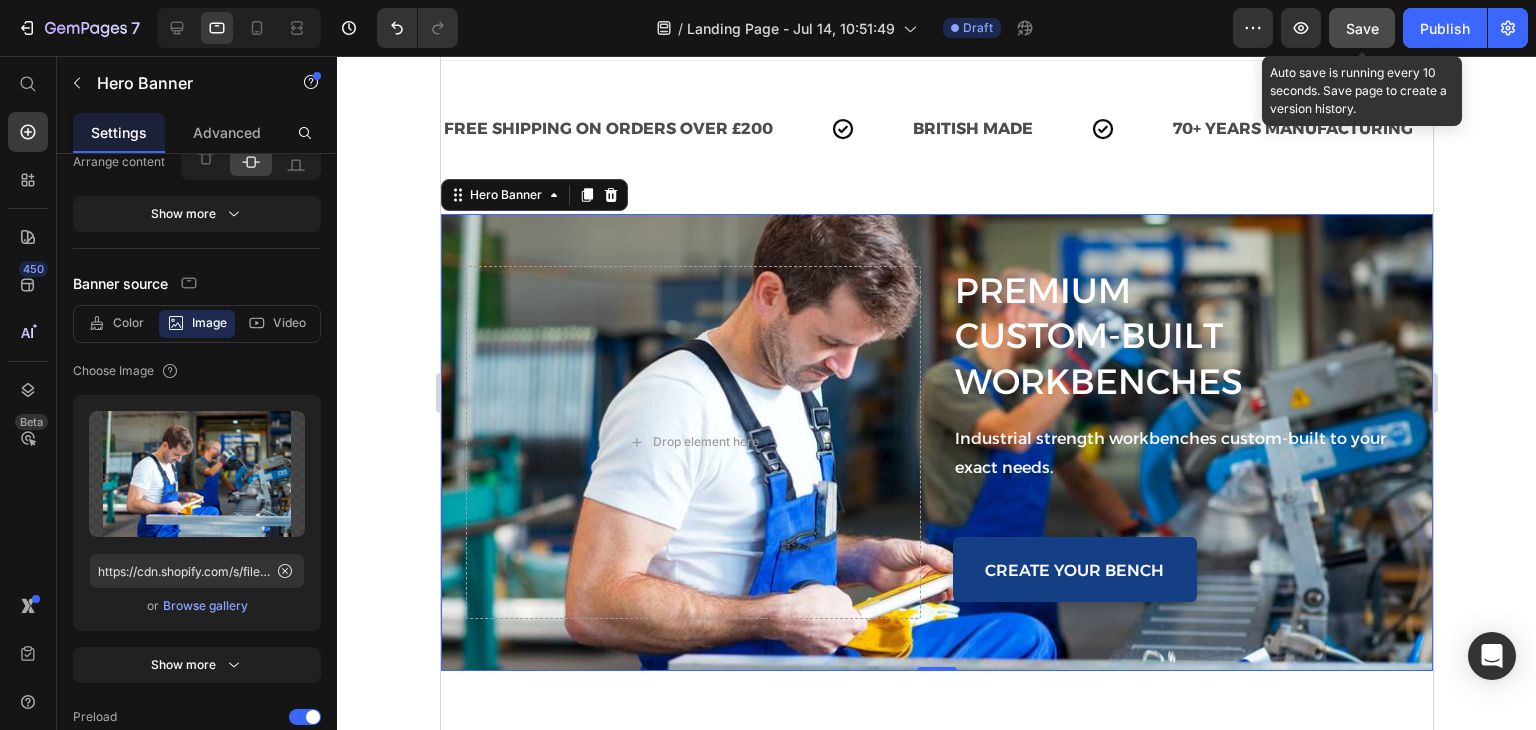 click on "Save" 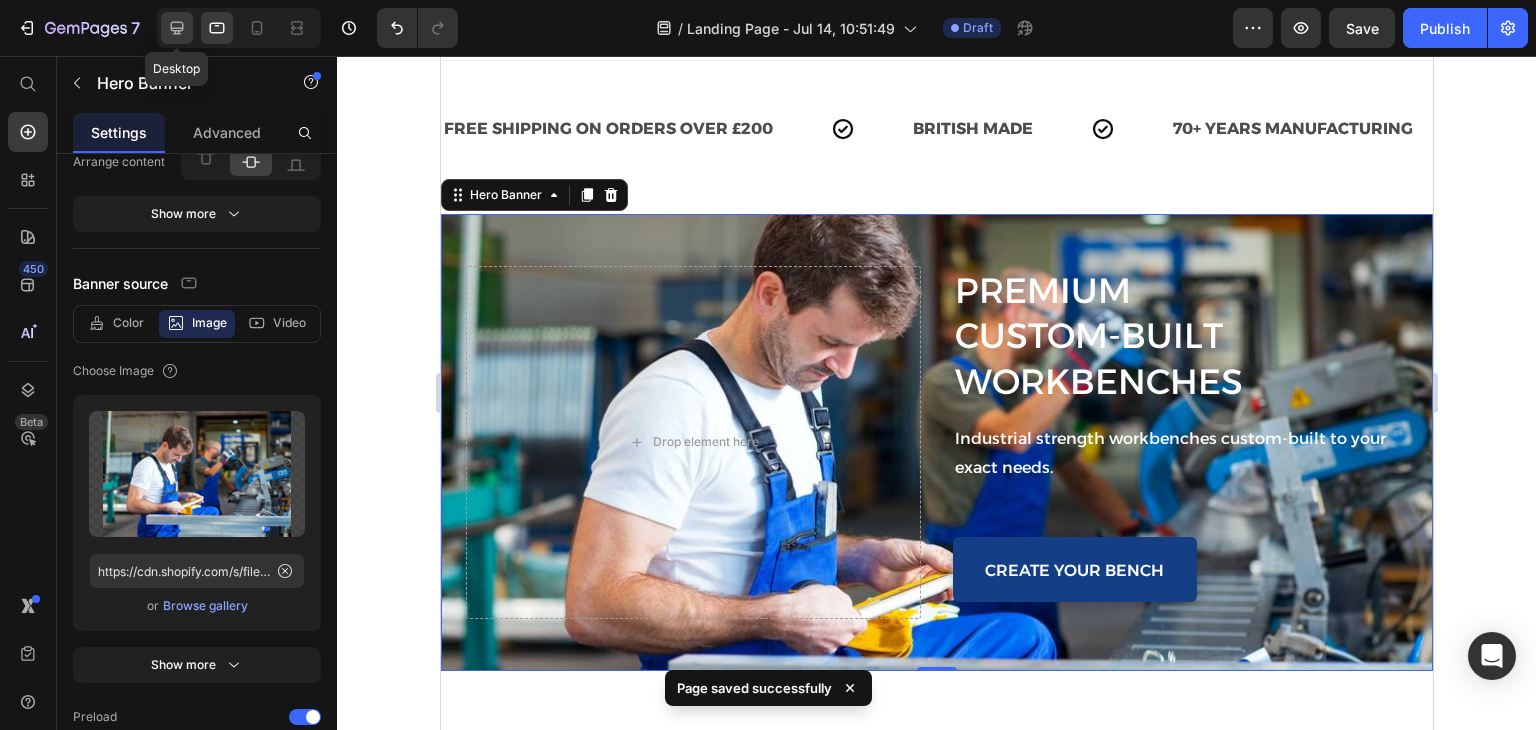 click 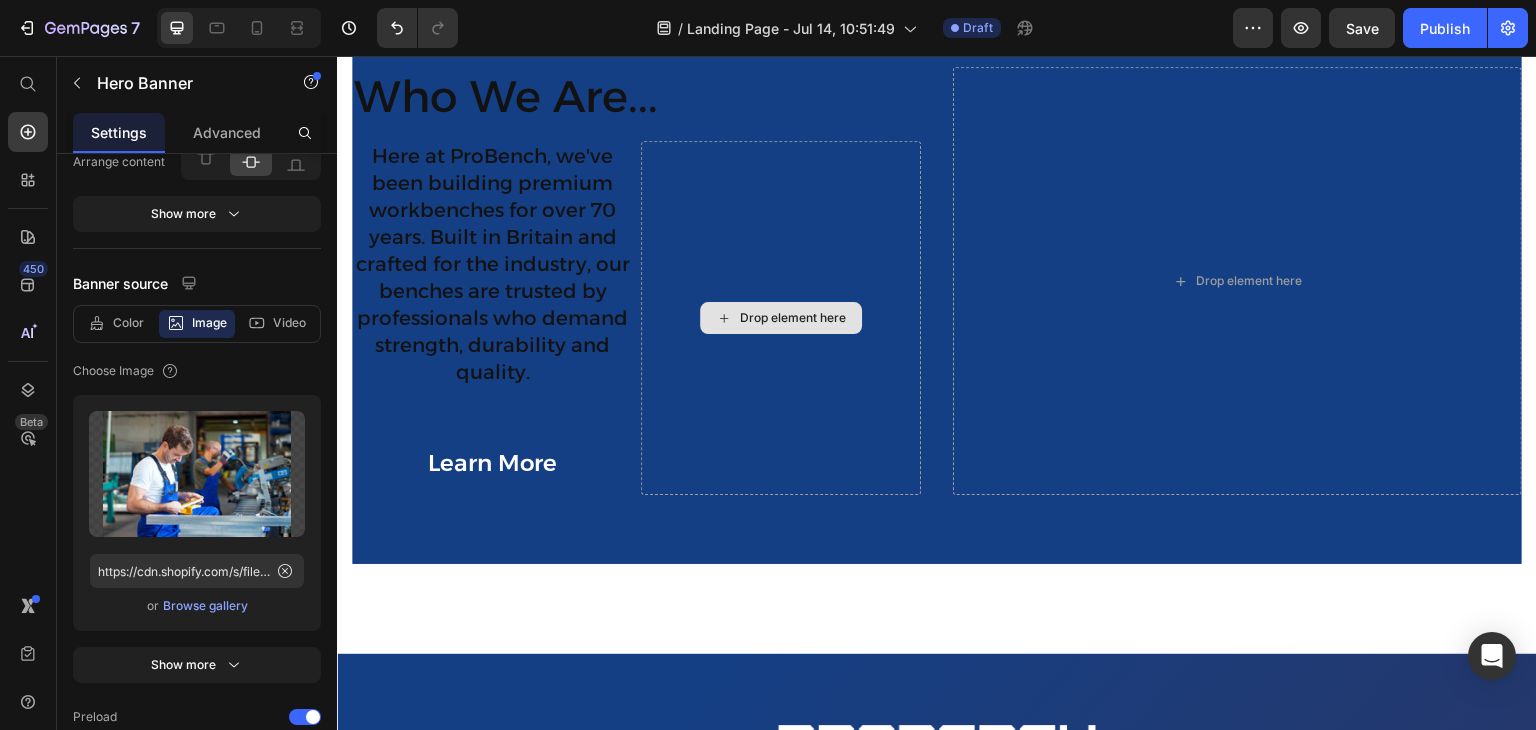 scroll, scrollTop: 4742, scrollLeft: 0, axis: vertical 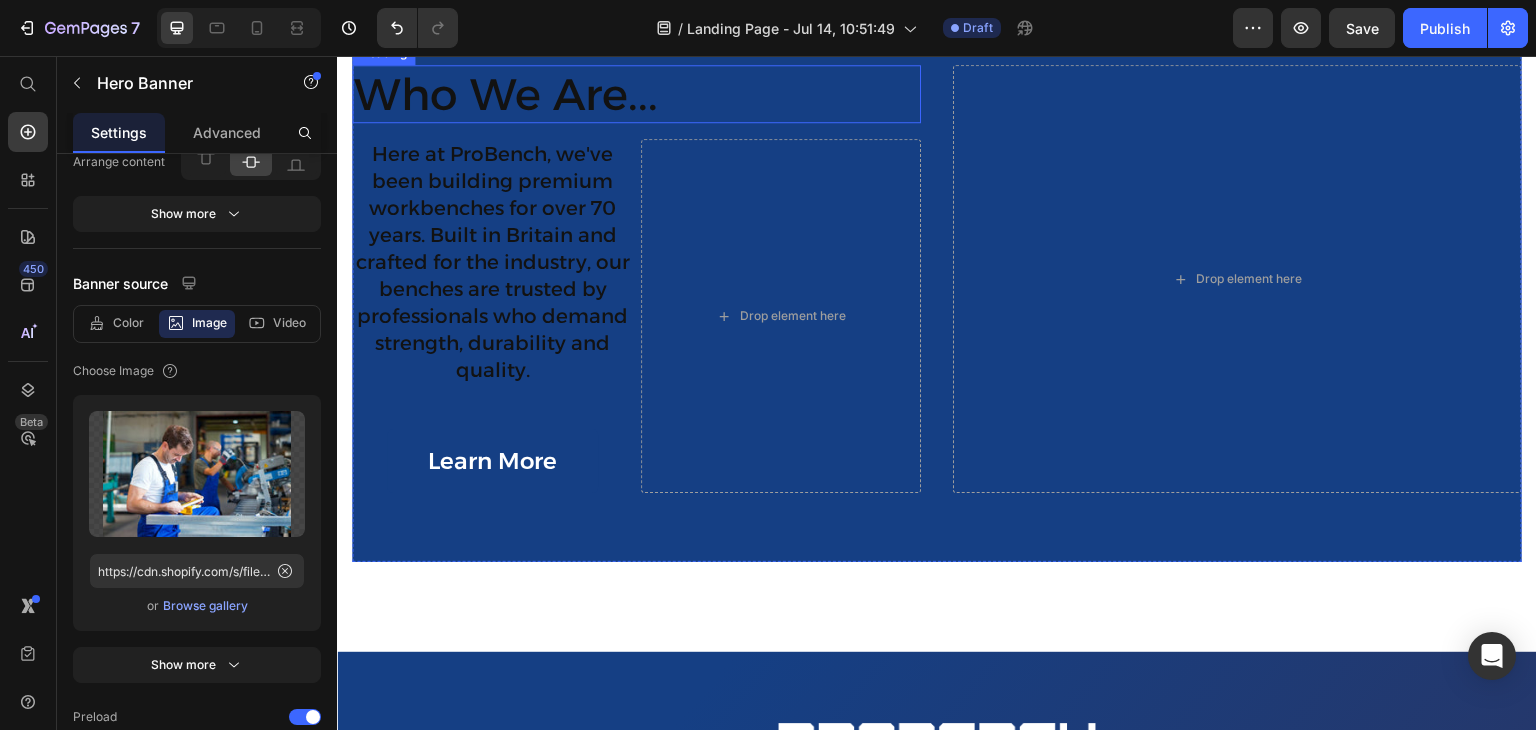 click on "Who We Are..." at bounding box center [636, 94] 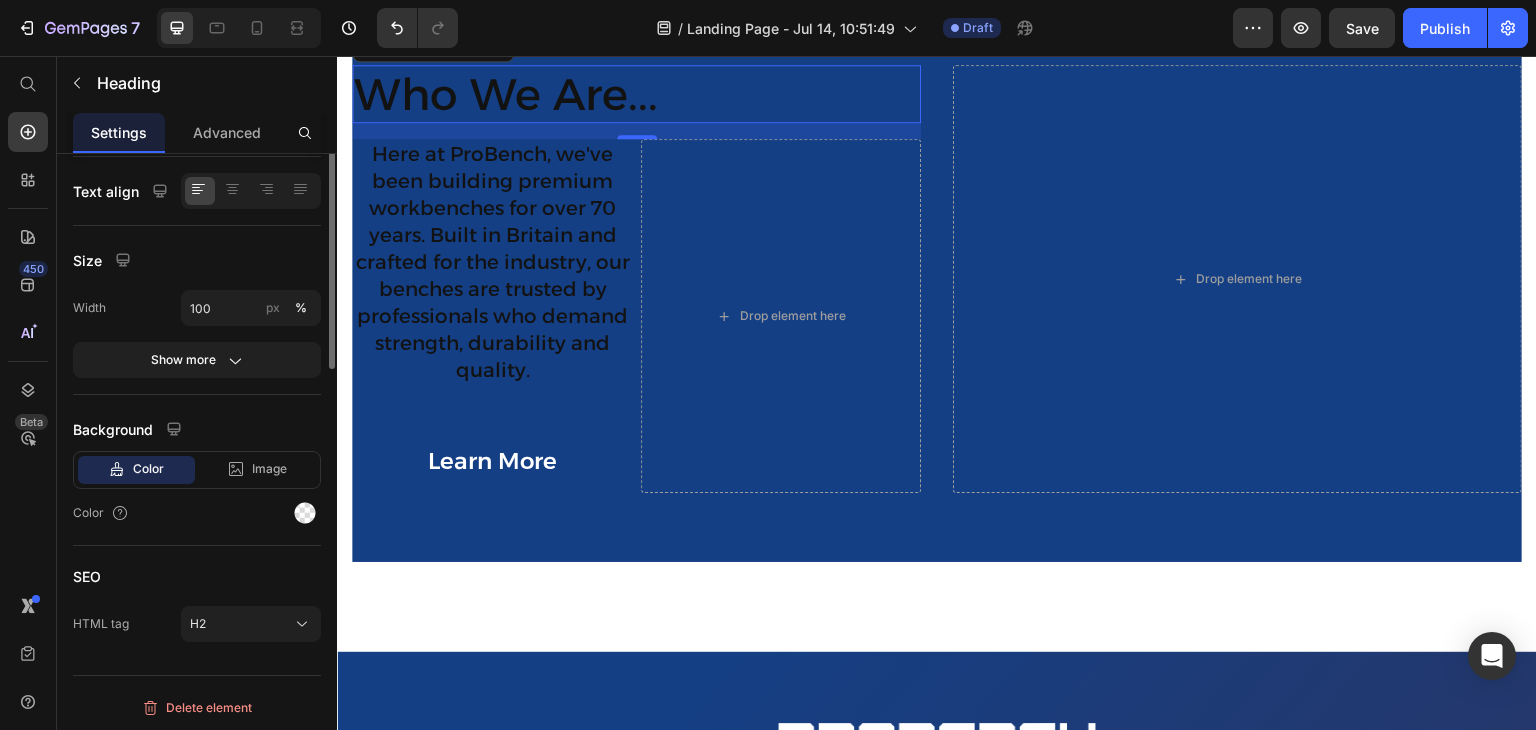 scroll, scrollTop: 0, scrollLeft: 0, axis: both 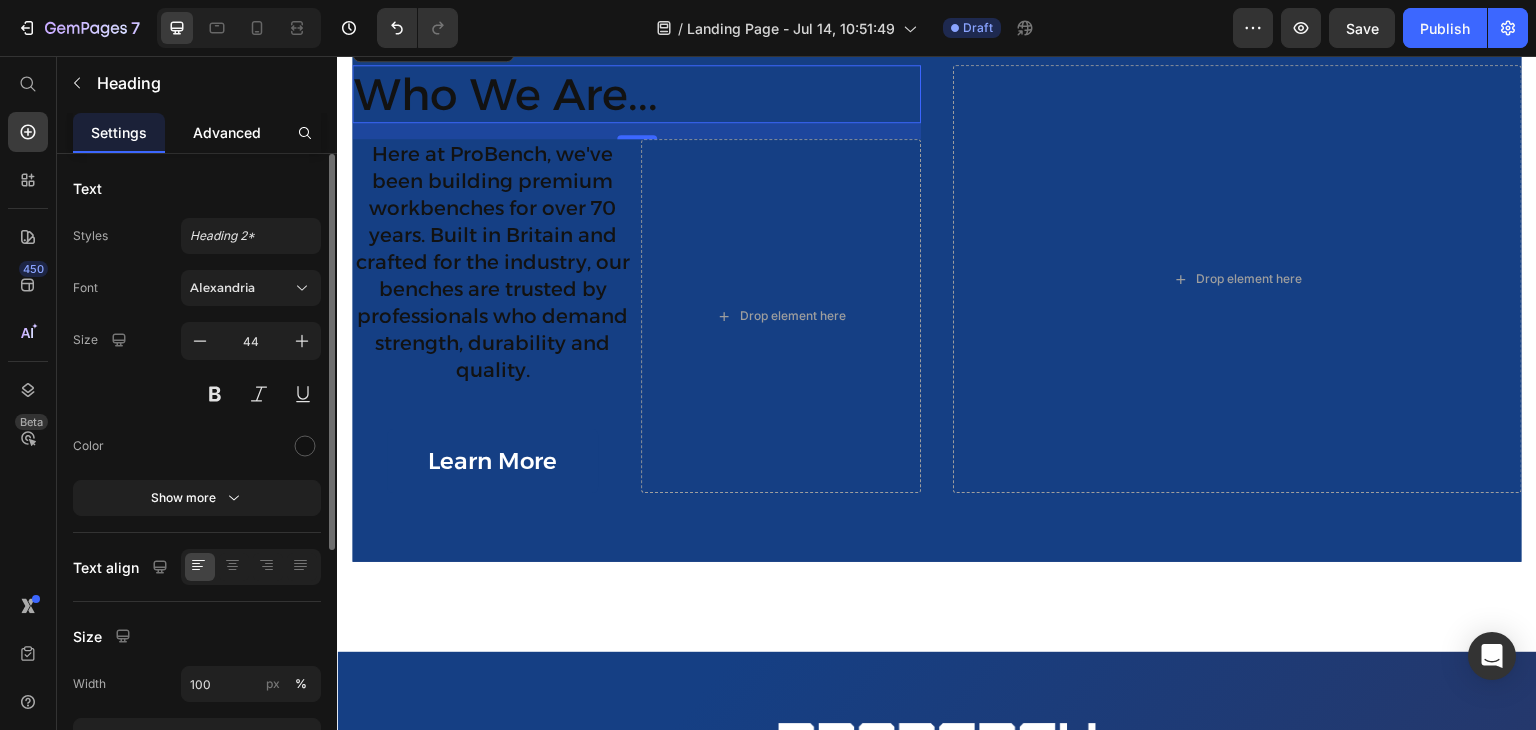 click on "Advanced" at bounding box center [227, 132] 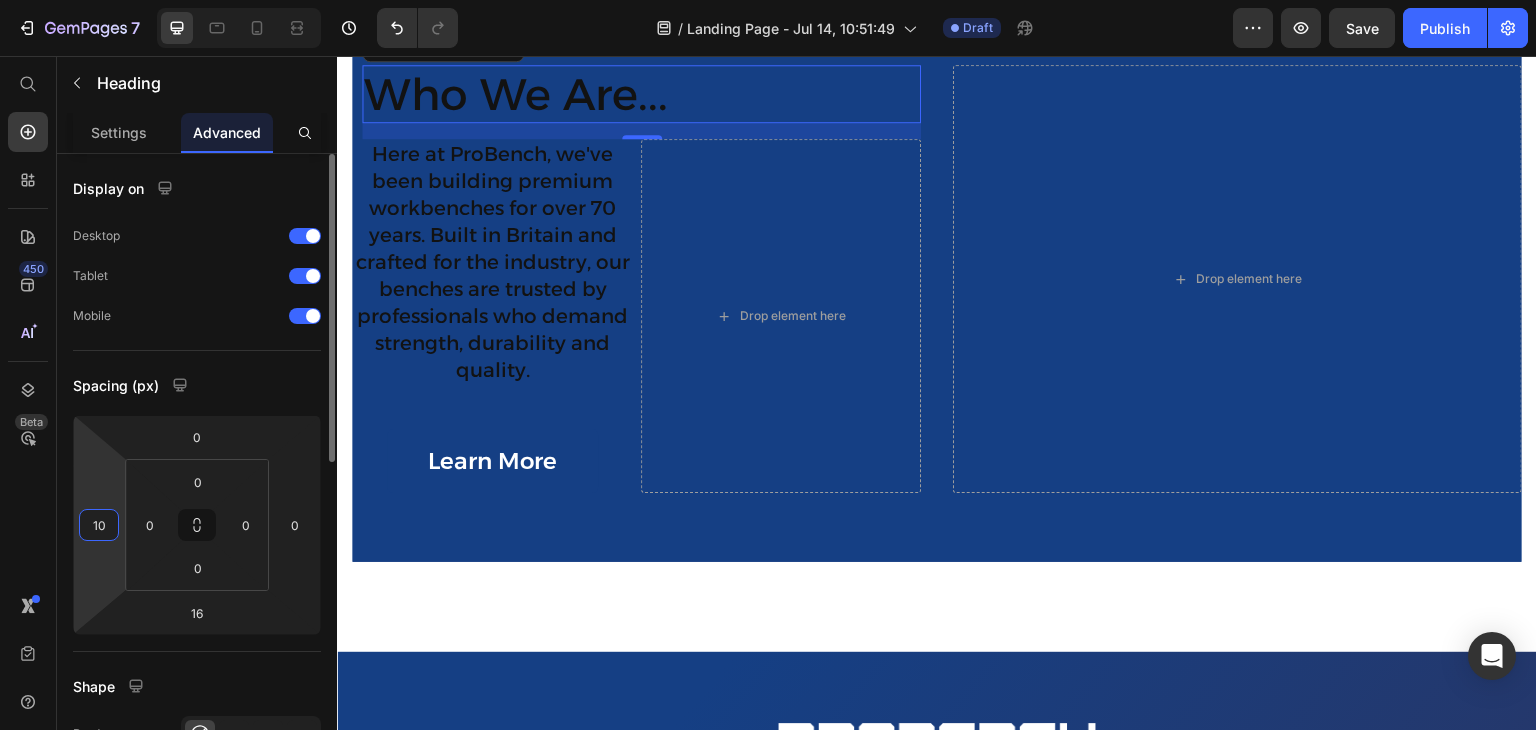 type on "1" 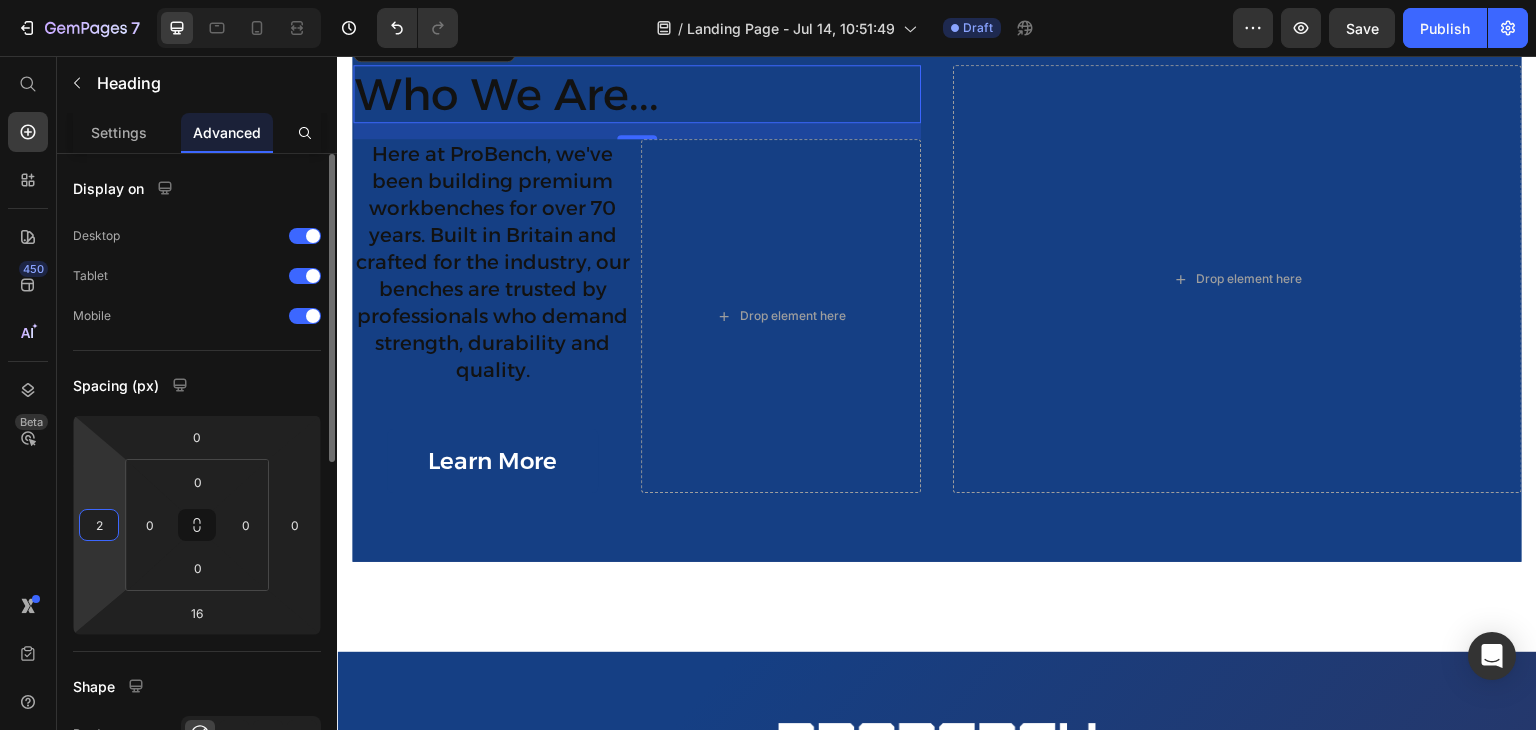 type on "20" 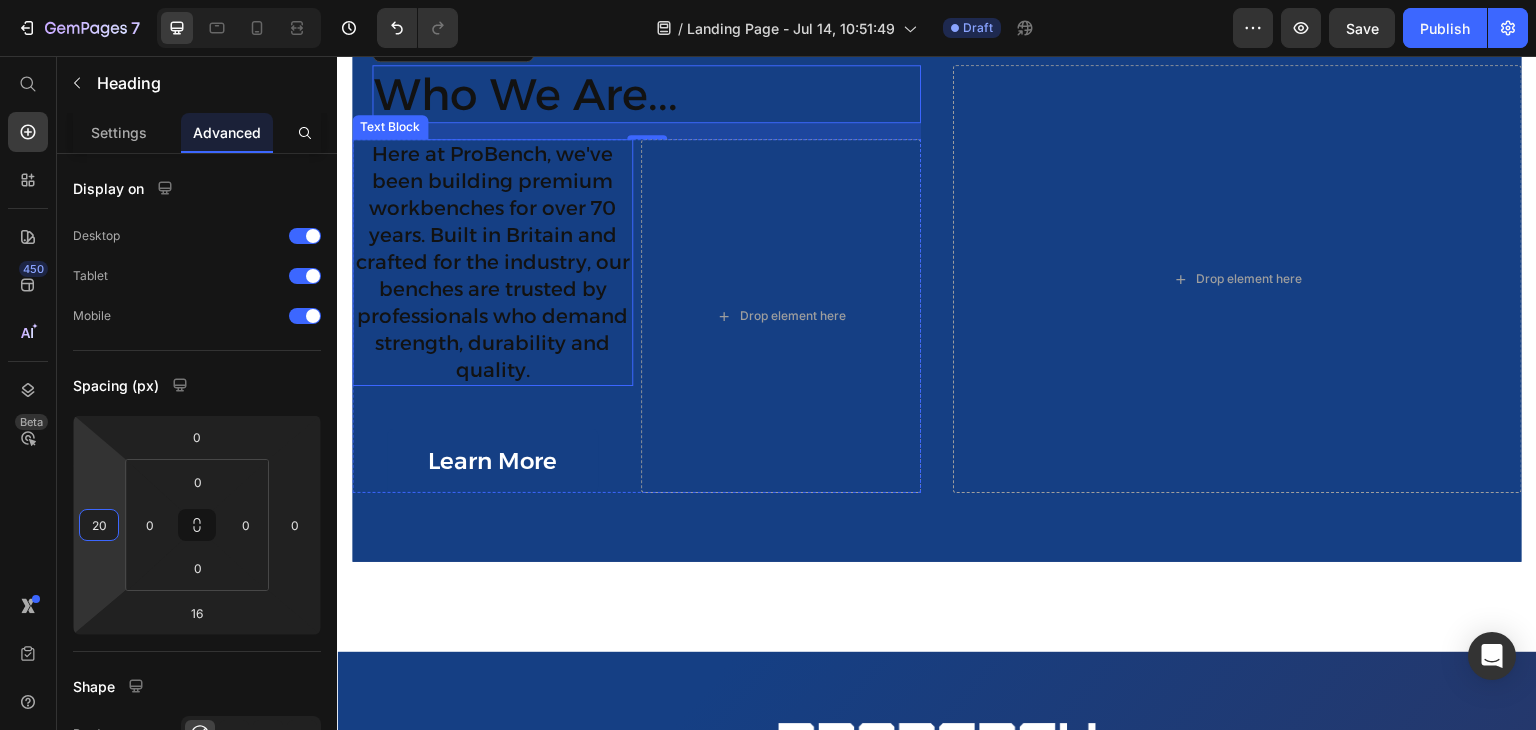 click on "Here at ProBench, we've been building premium workbenches for over 70 years. Built in Britain and crafted for the industry, our benches are trusted by professionals who demand strength, durability and quality." at bounding box center [492, 262] 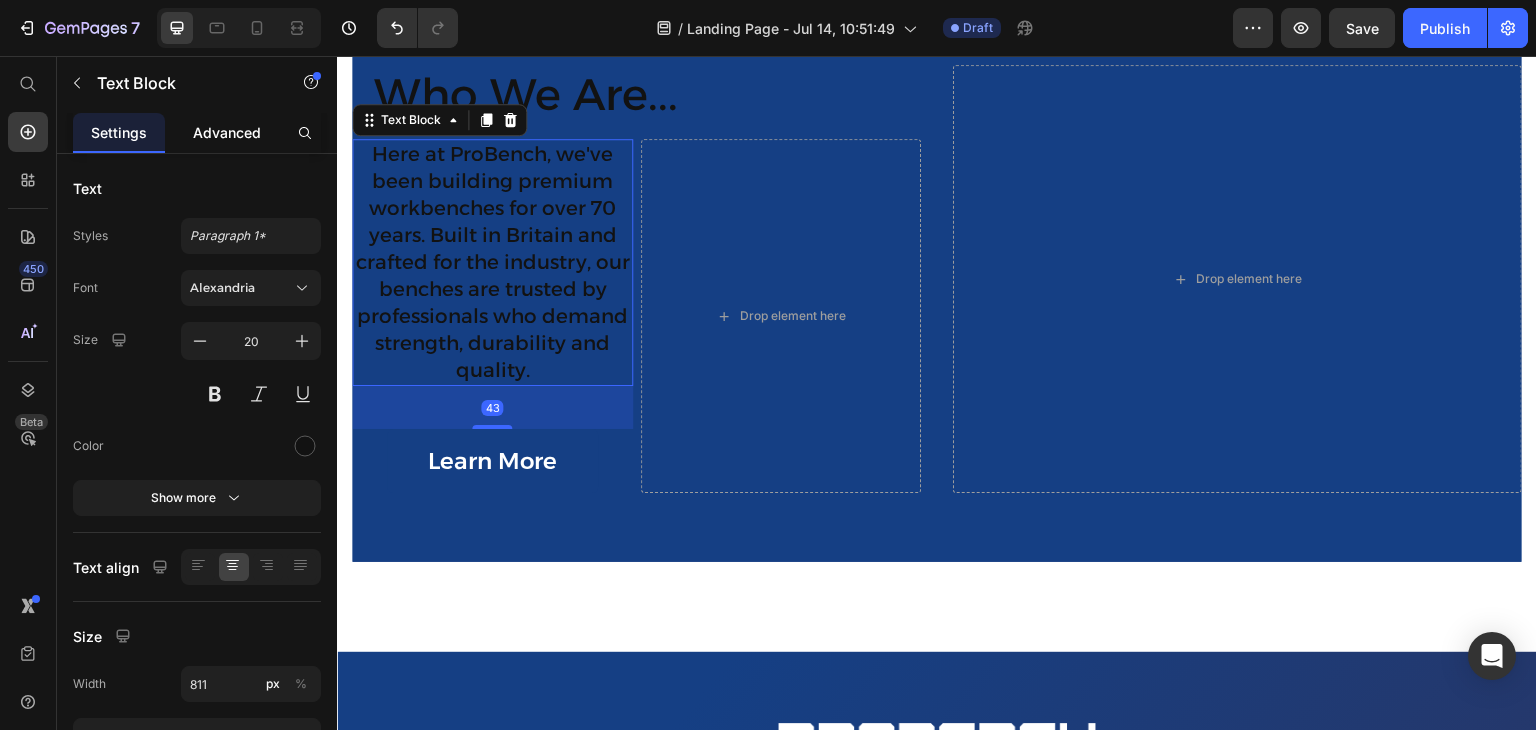 click on "Advanced" at bounding box center [227, 132] 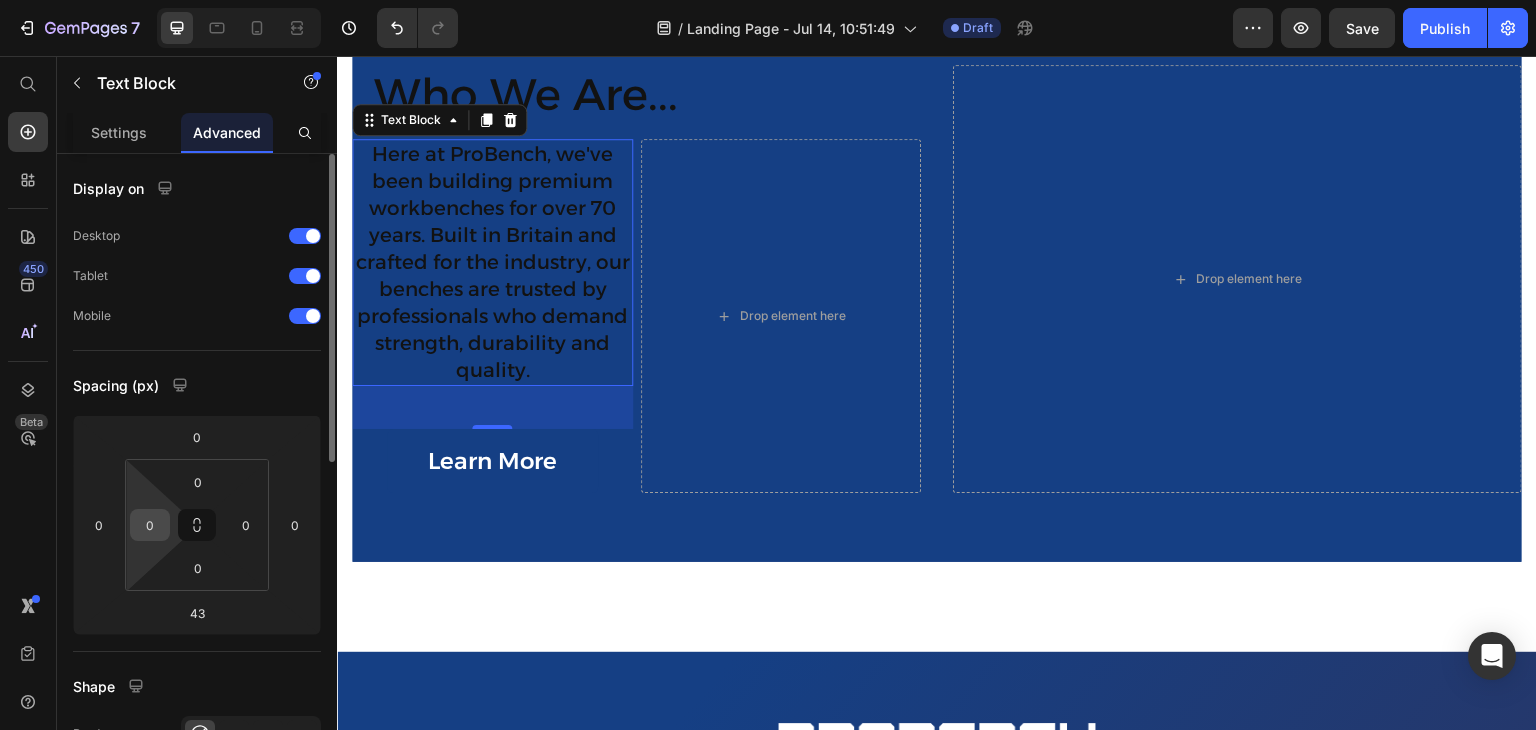 click on "0" at bounding box center [150, 525] 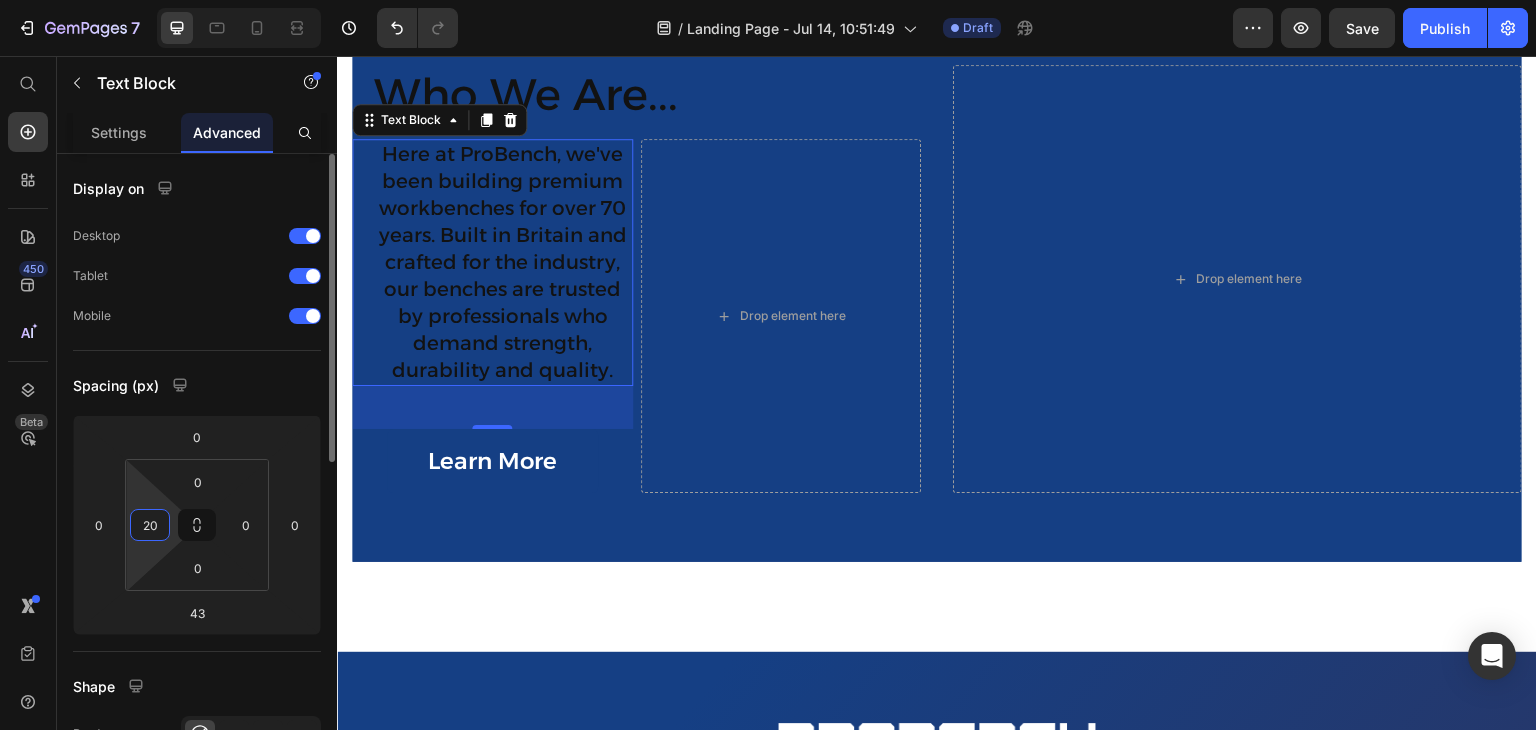 type on "2" 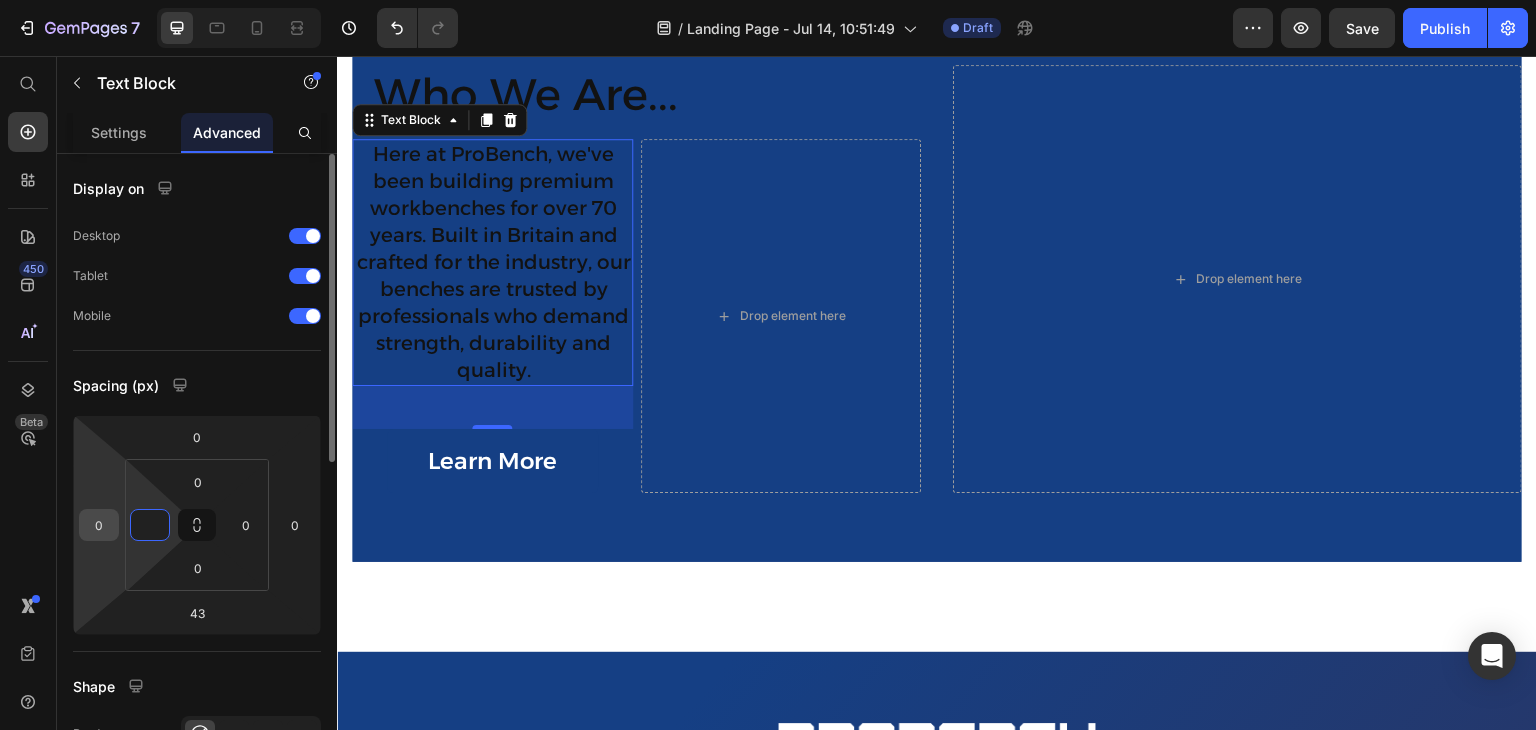type on "0" 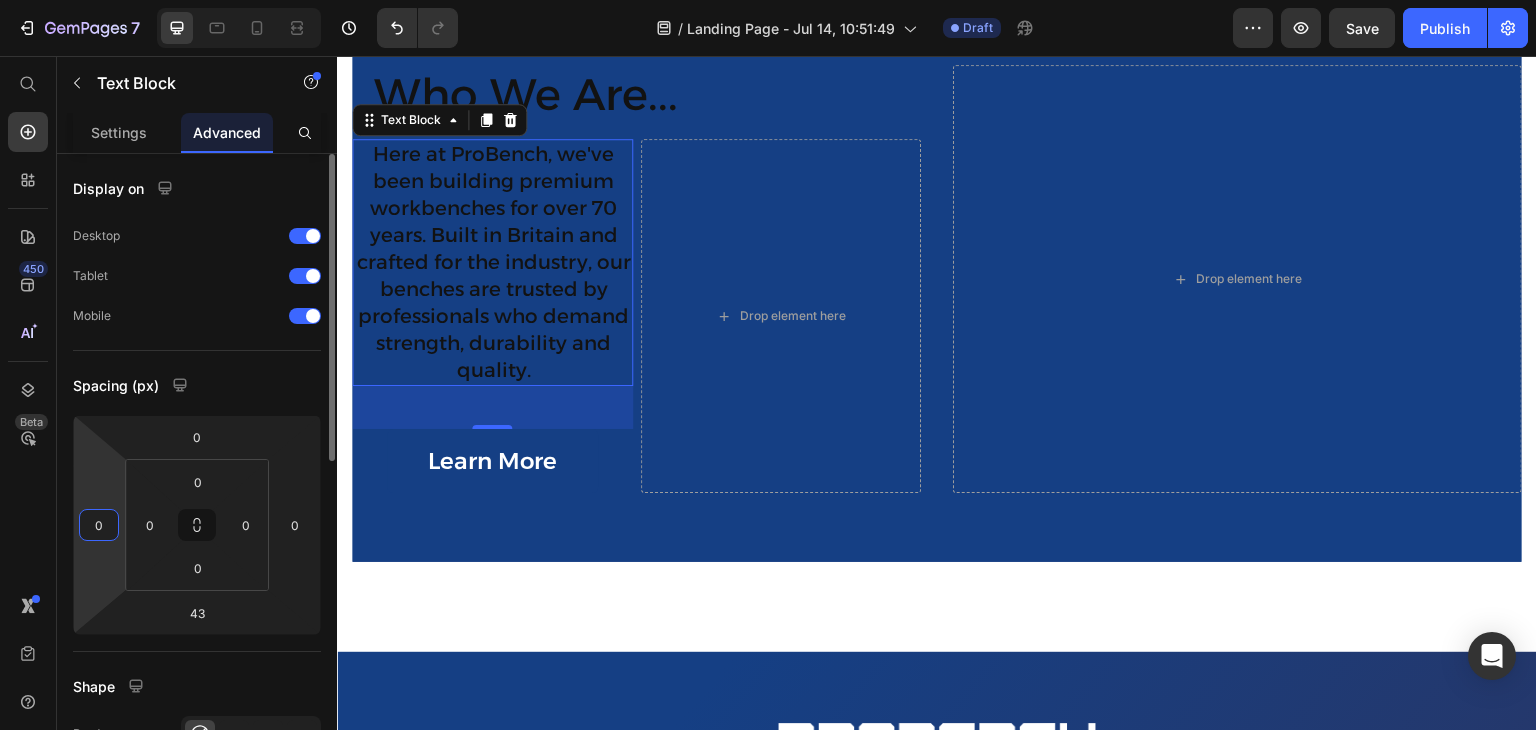 click on "0" at bounding box center [99, 525] 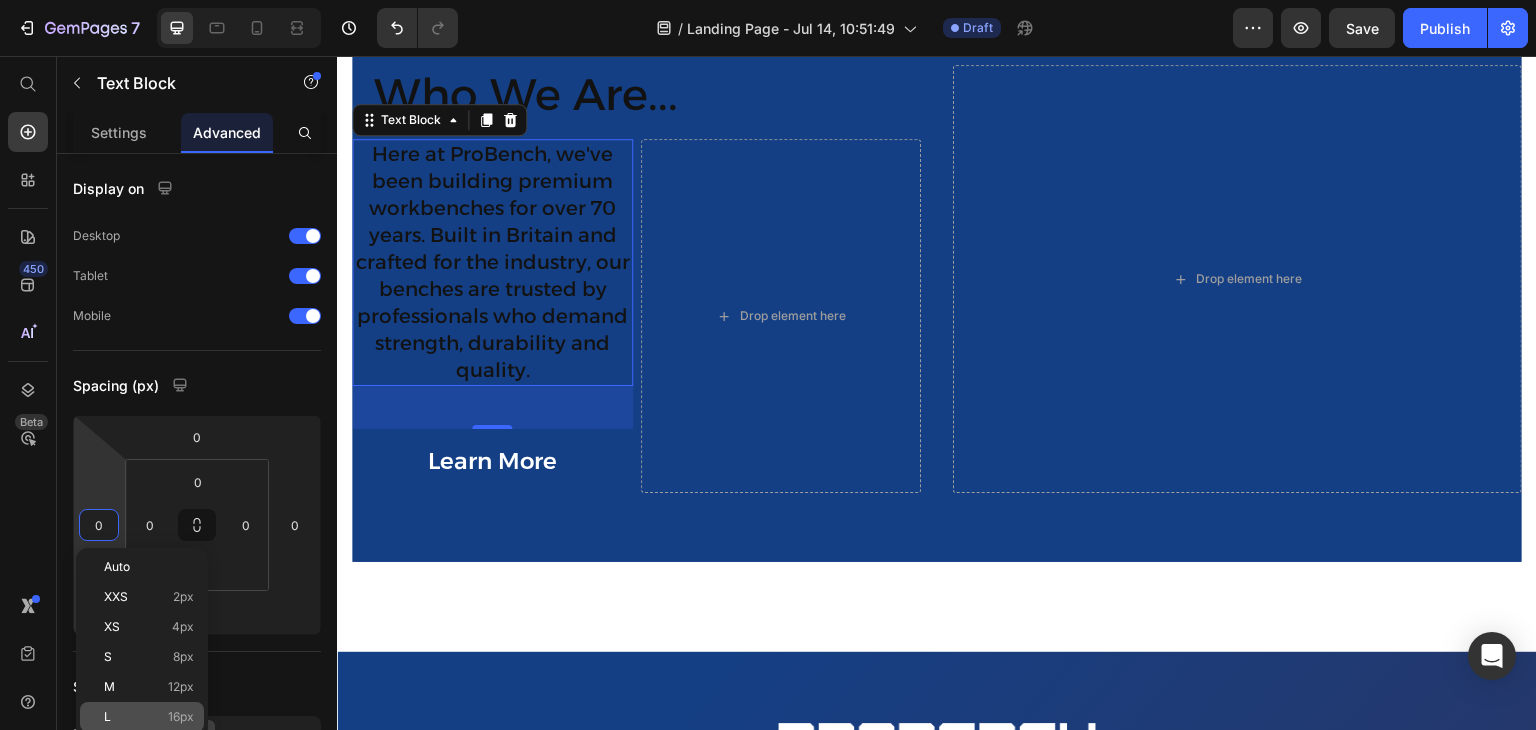click on "L 16px" at bounding box center [149, 717] 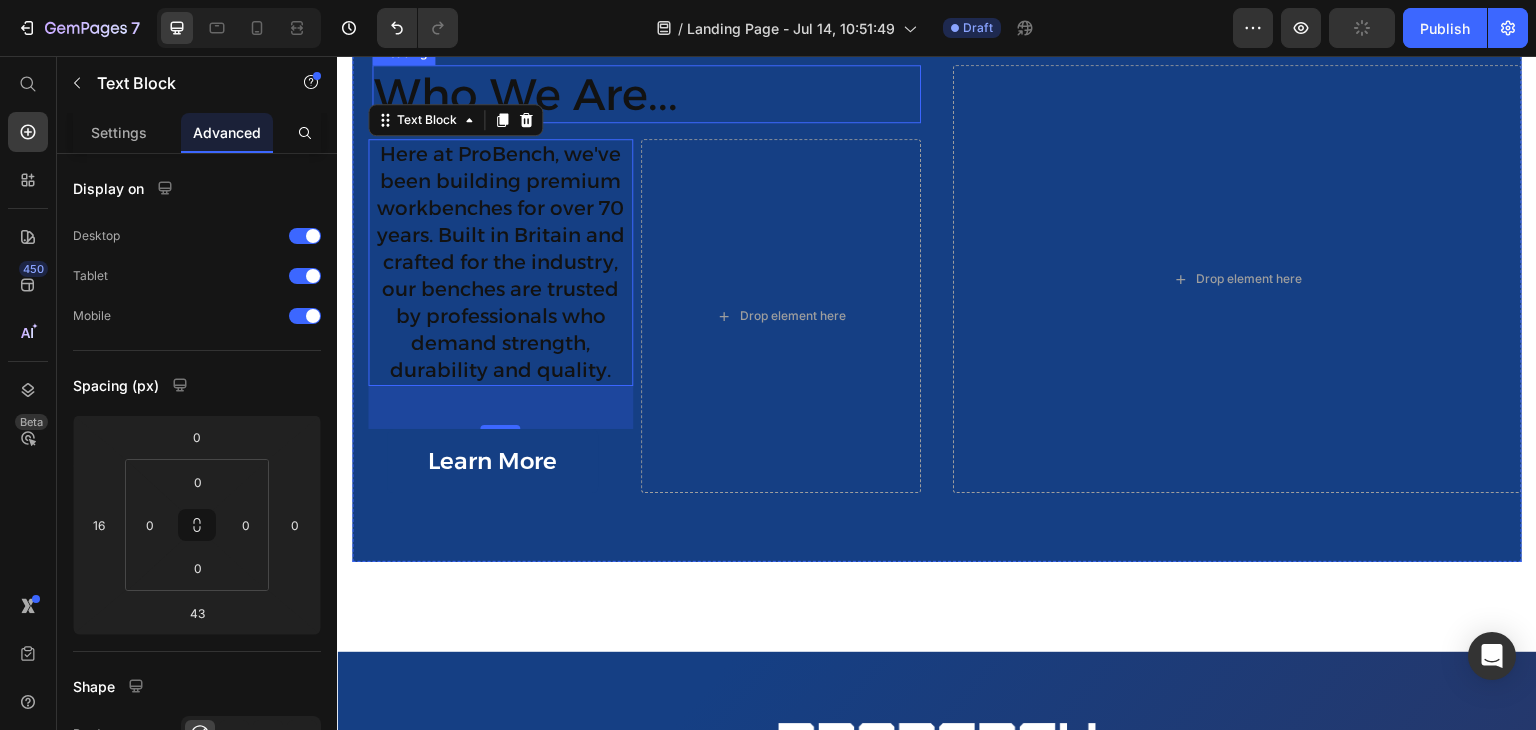 click on "Who We Are..." at bounding box center (646, 94) 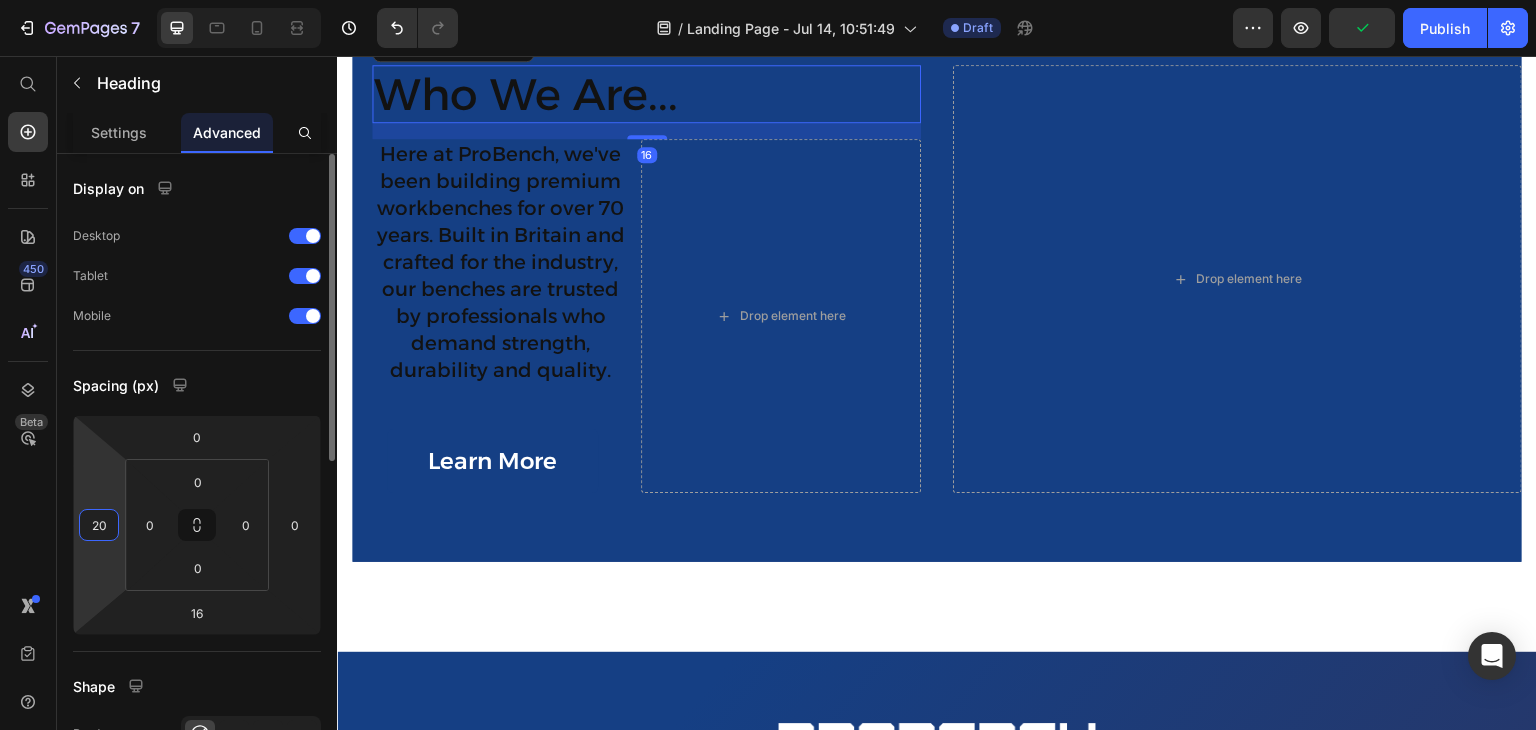 click on "20" at bounding box center (99, 525) 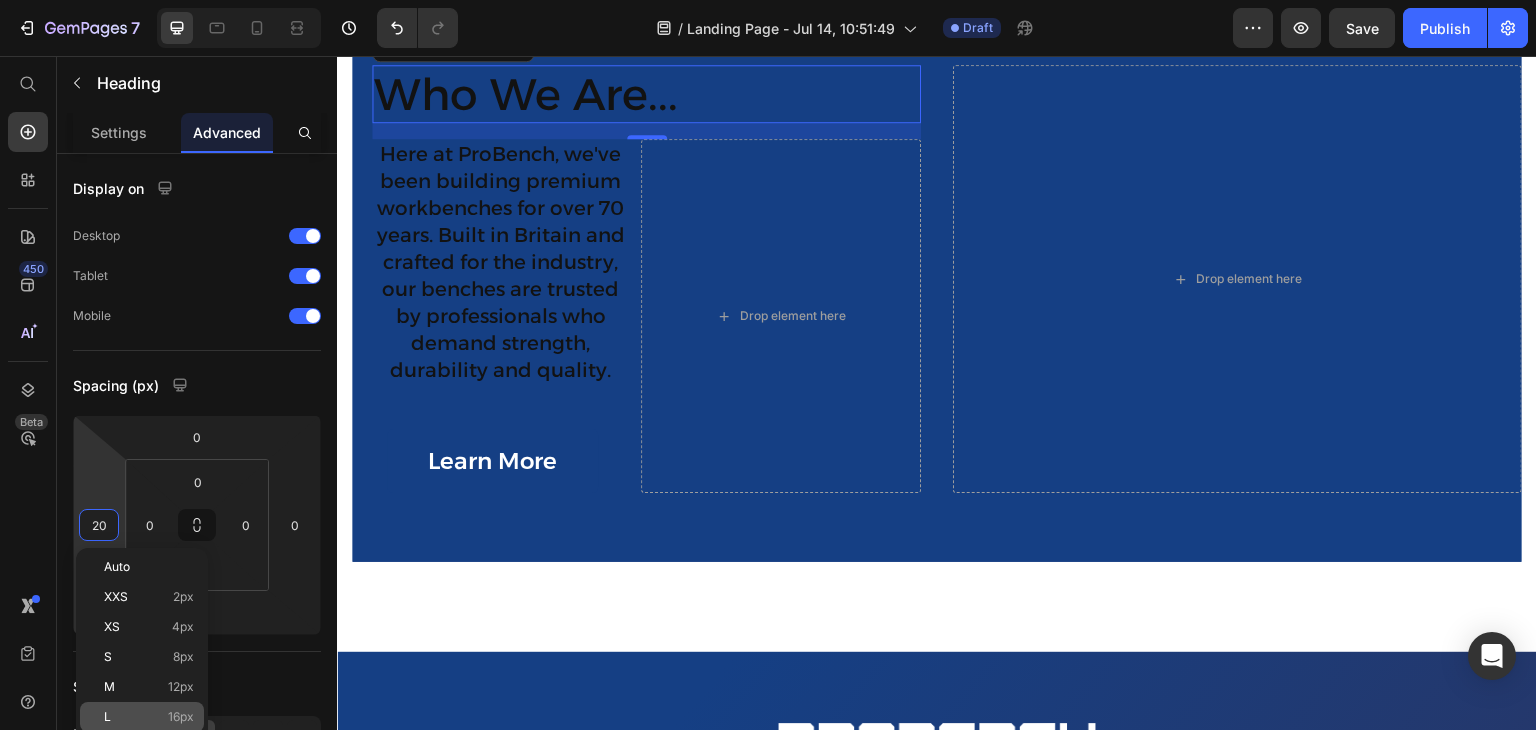 click on "L 16px" 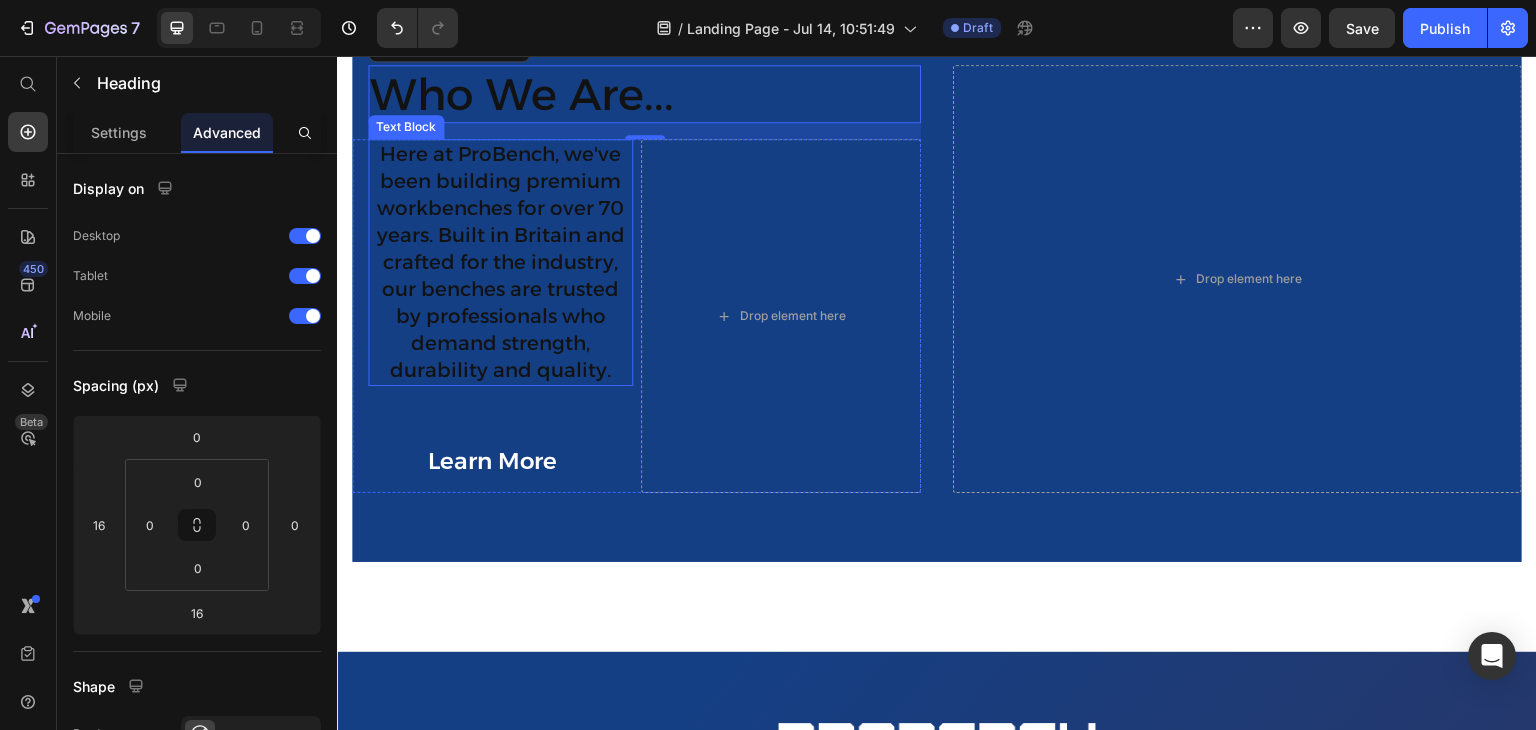 click on "Here at ProBench, we've been building premium workbenches for over 70 years. Built in Britain and crafted for the industry, our benches are trusted by professionals who demand strength, durability and quality." at bounding box center [500, 262] 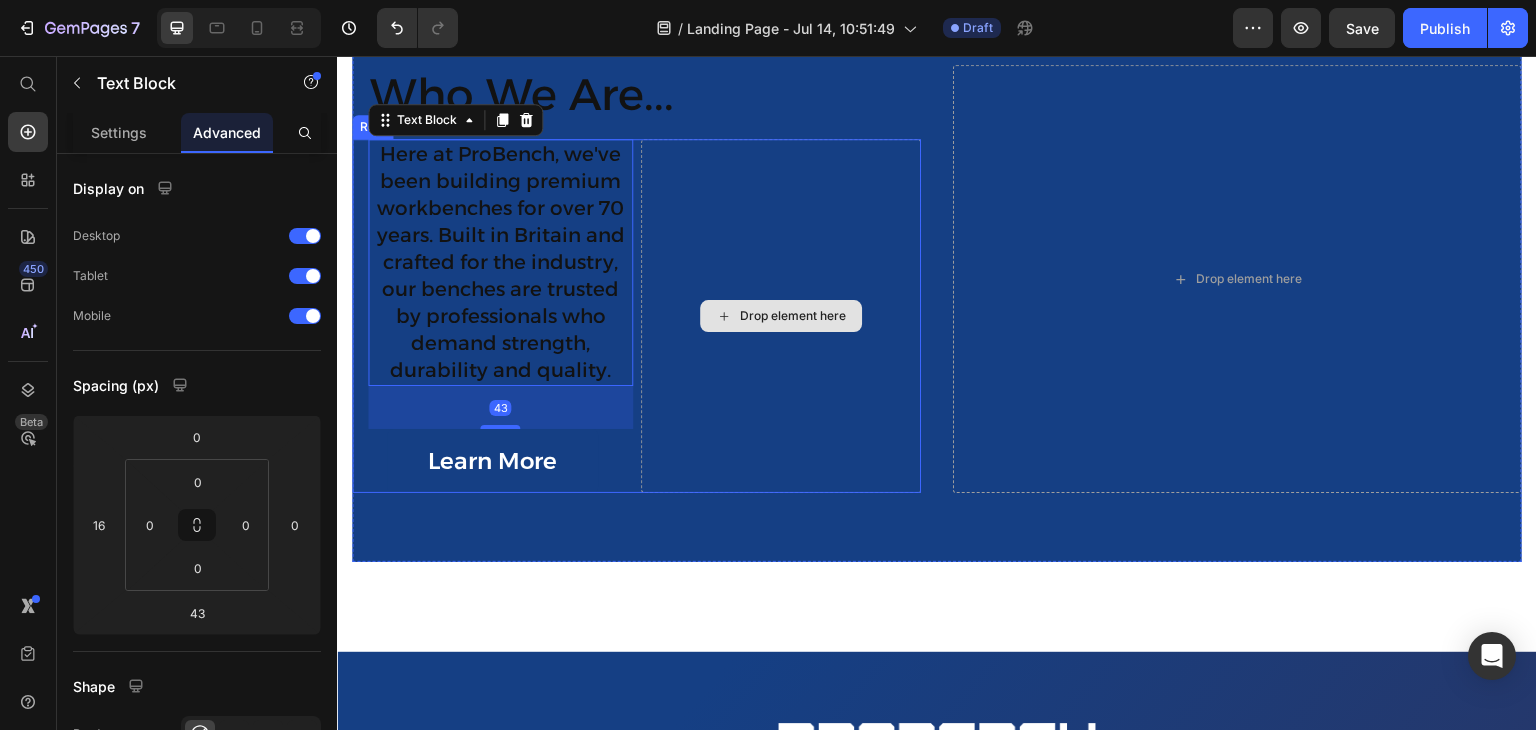 click on "Drop element here" at bounding box center [781, 316] 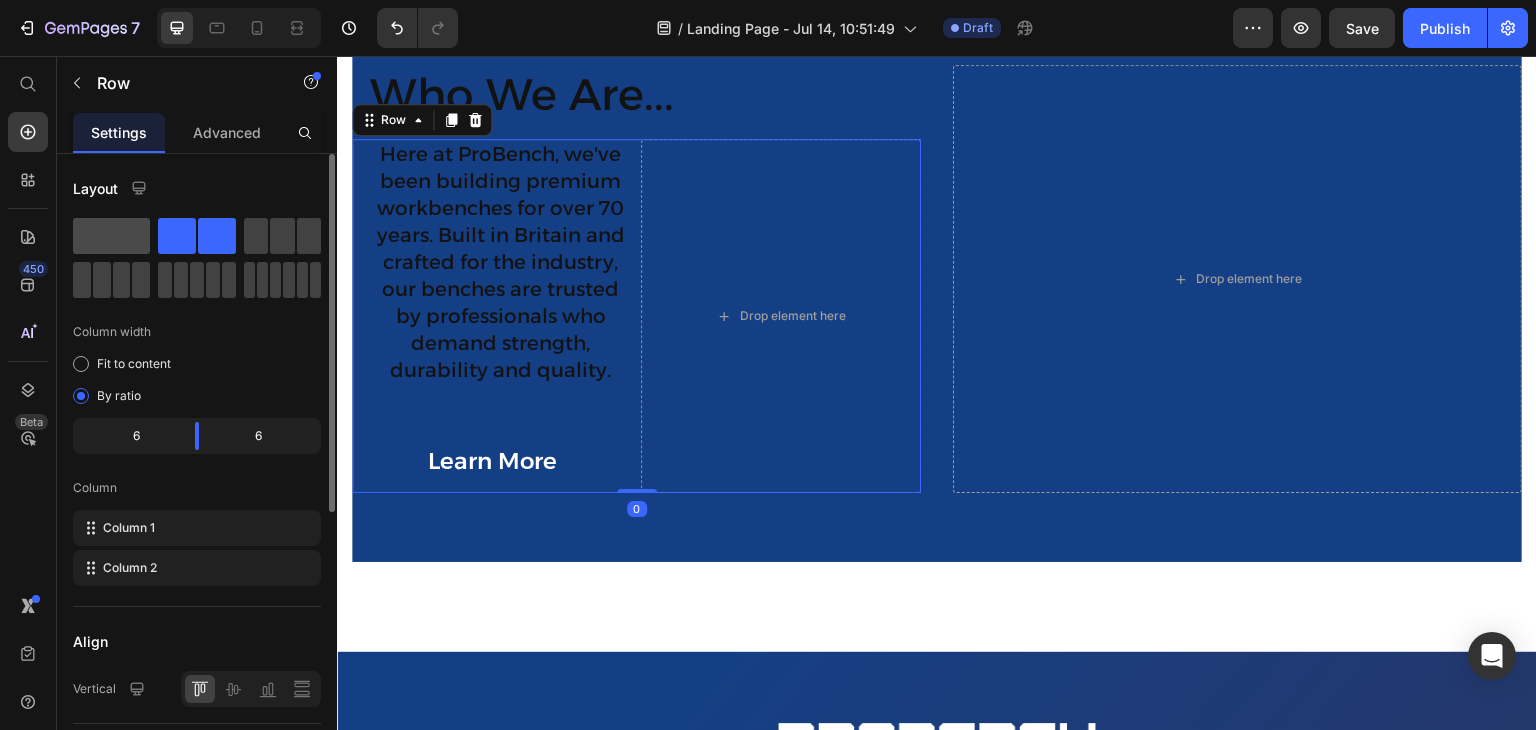 click 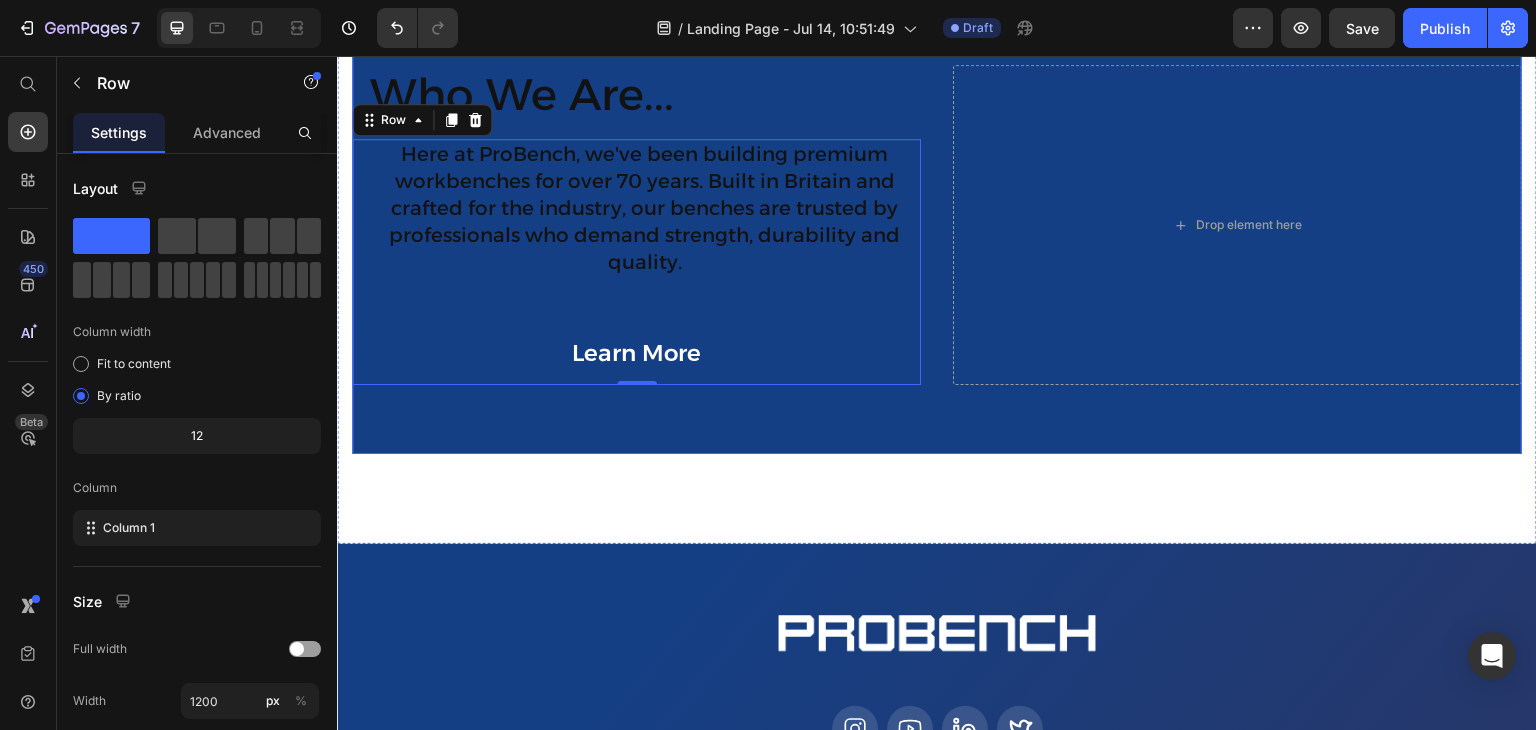 click on "Who We Are... Heading Here at ProBench, we've been building premium workbenches for over 70 years. Built in Britain and crafted for the industry, our benches are trusted by professionals who demand strength, durability and quality. Text Block Learn More Button Row   0
Drop element here" at bounding box center (937, 225) 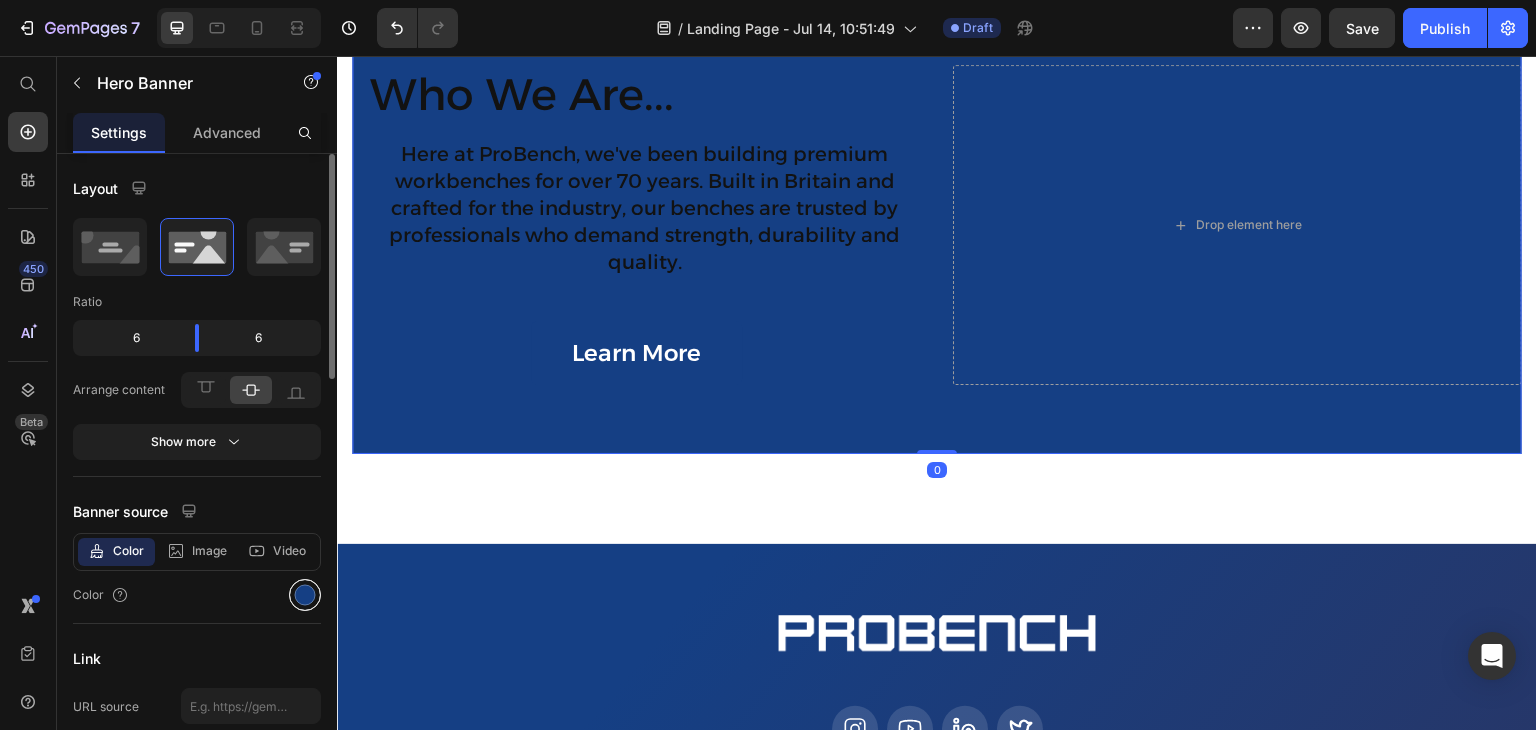 click at bounding box center [305, 595] 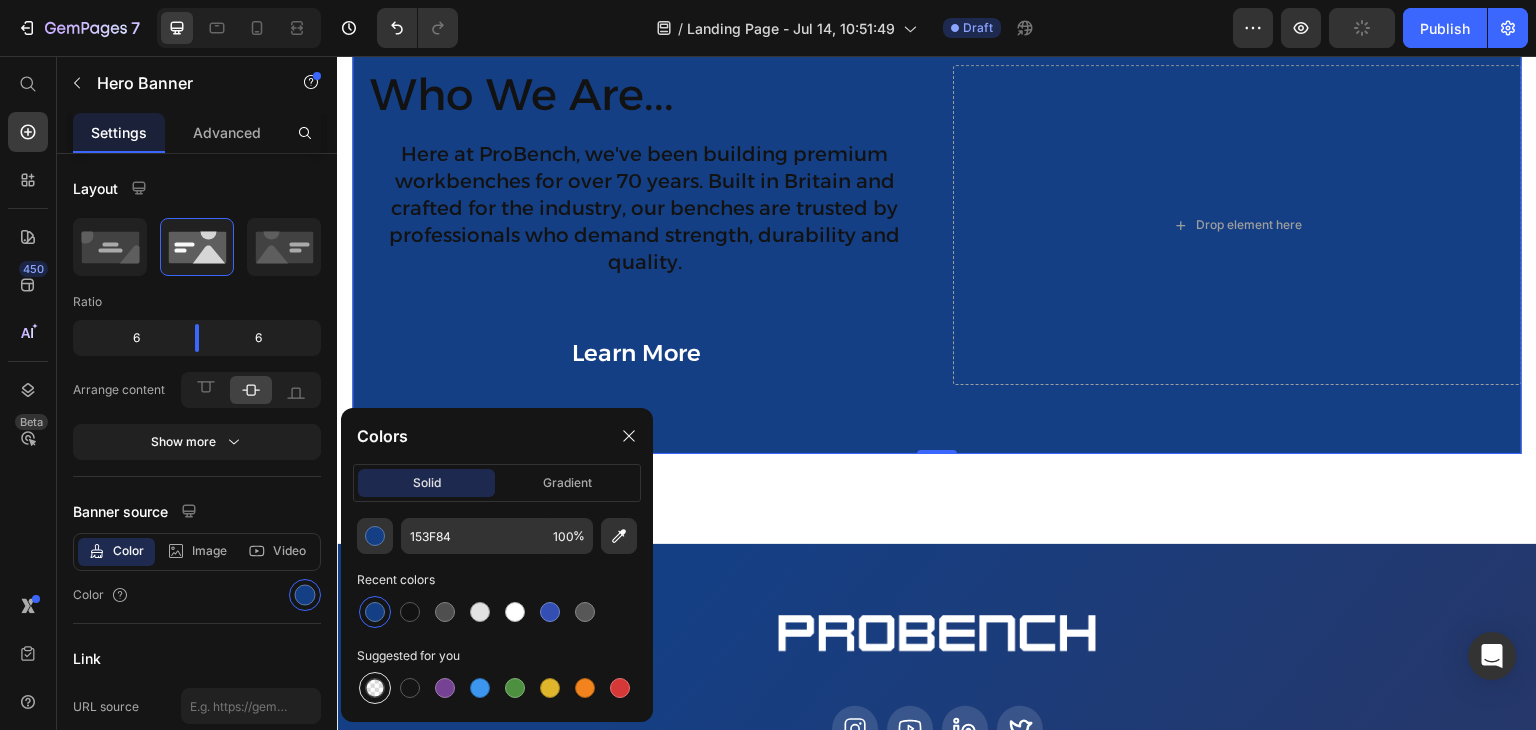 click at bounding box center [375, 688] 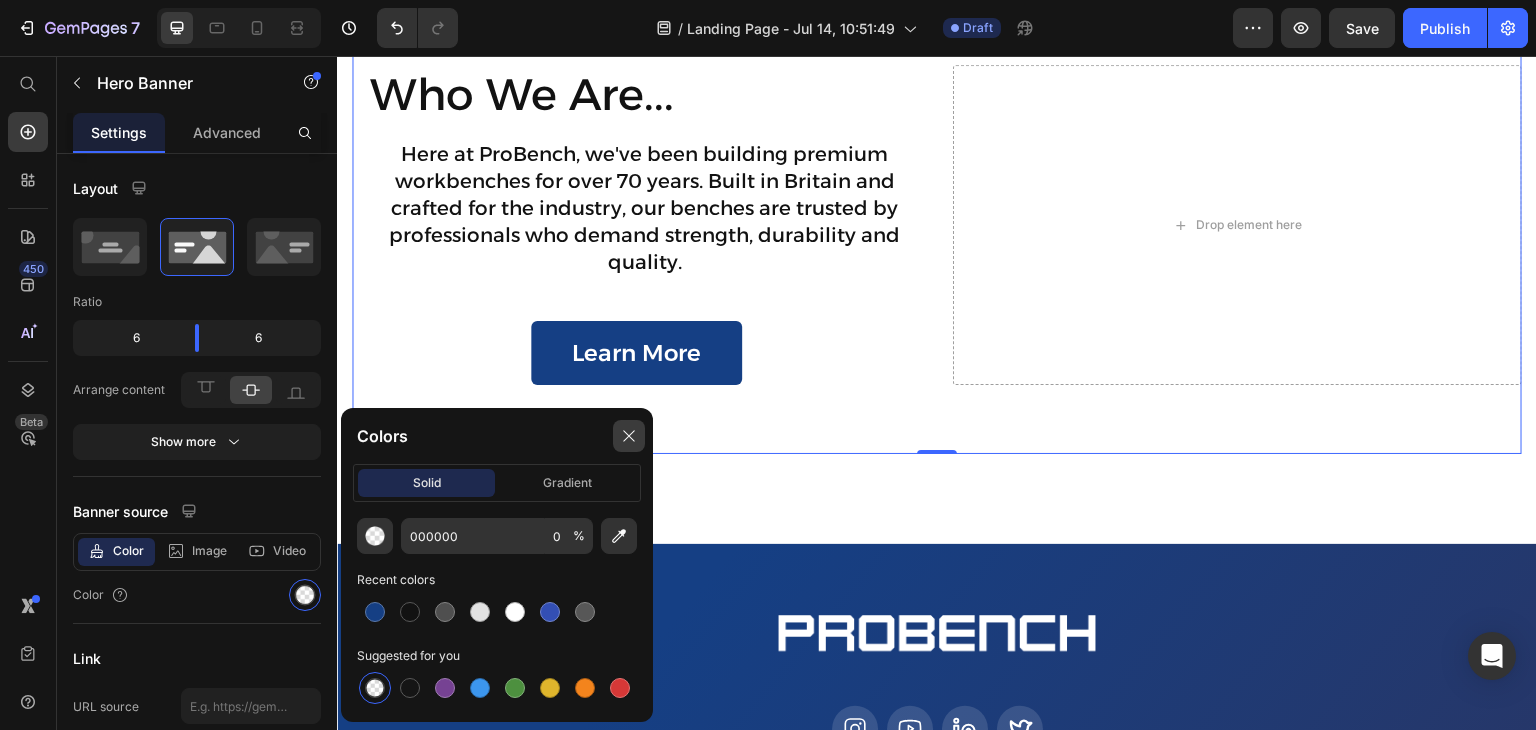 click 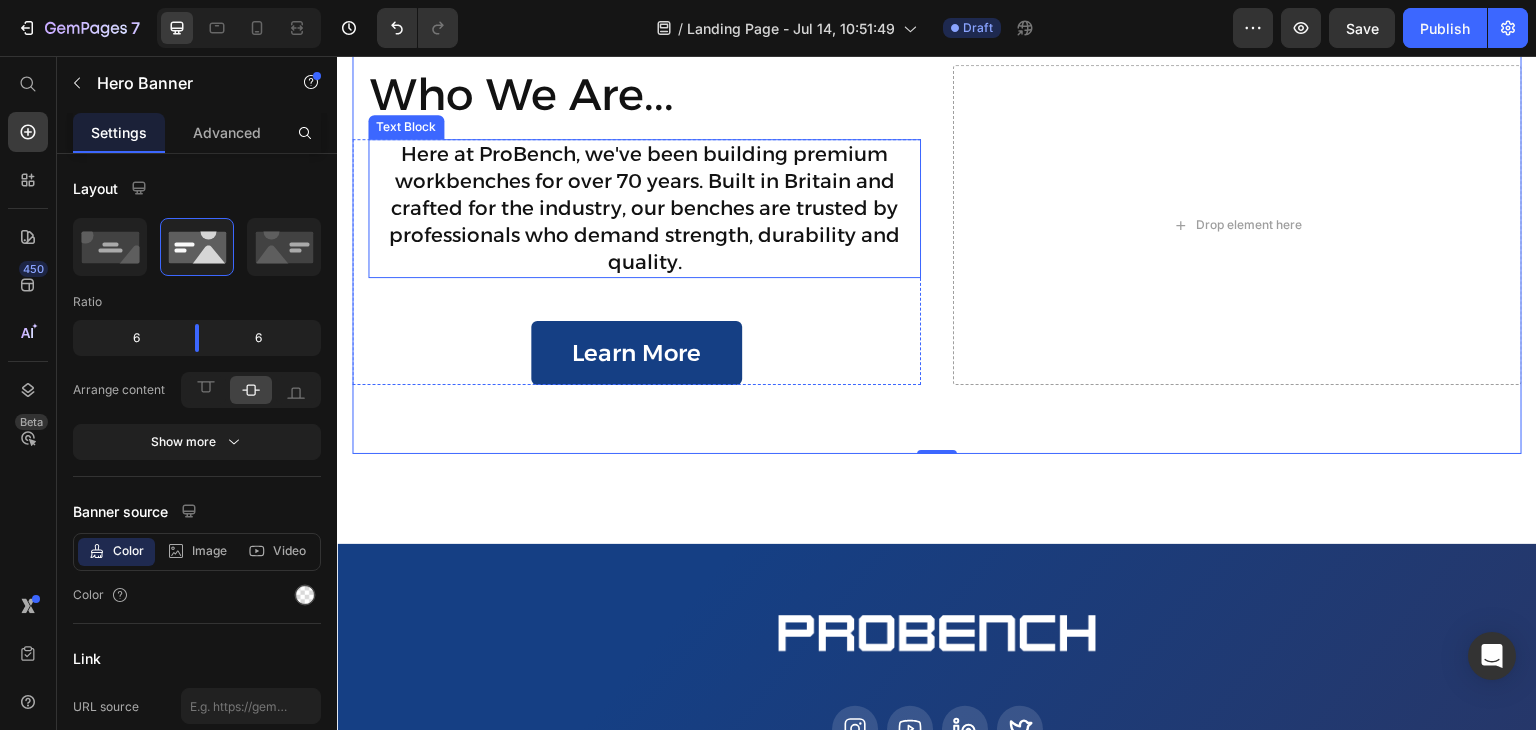 click on "Here at ProBench, we've been building premium workbenches for over 70 years. Built in Britain and crafted for the industry, our benches are trusted by professionals who demand strength, durability and quality." at bounding box center (644, 208) 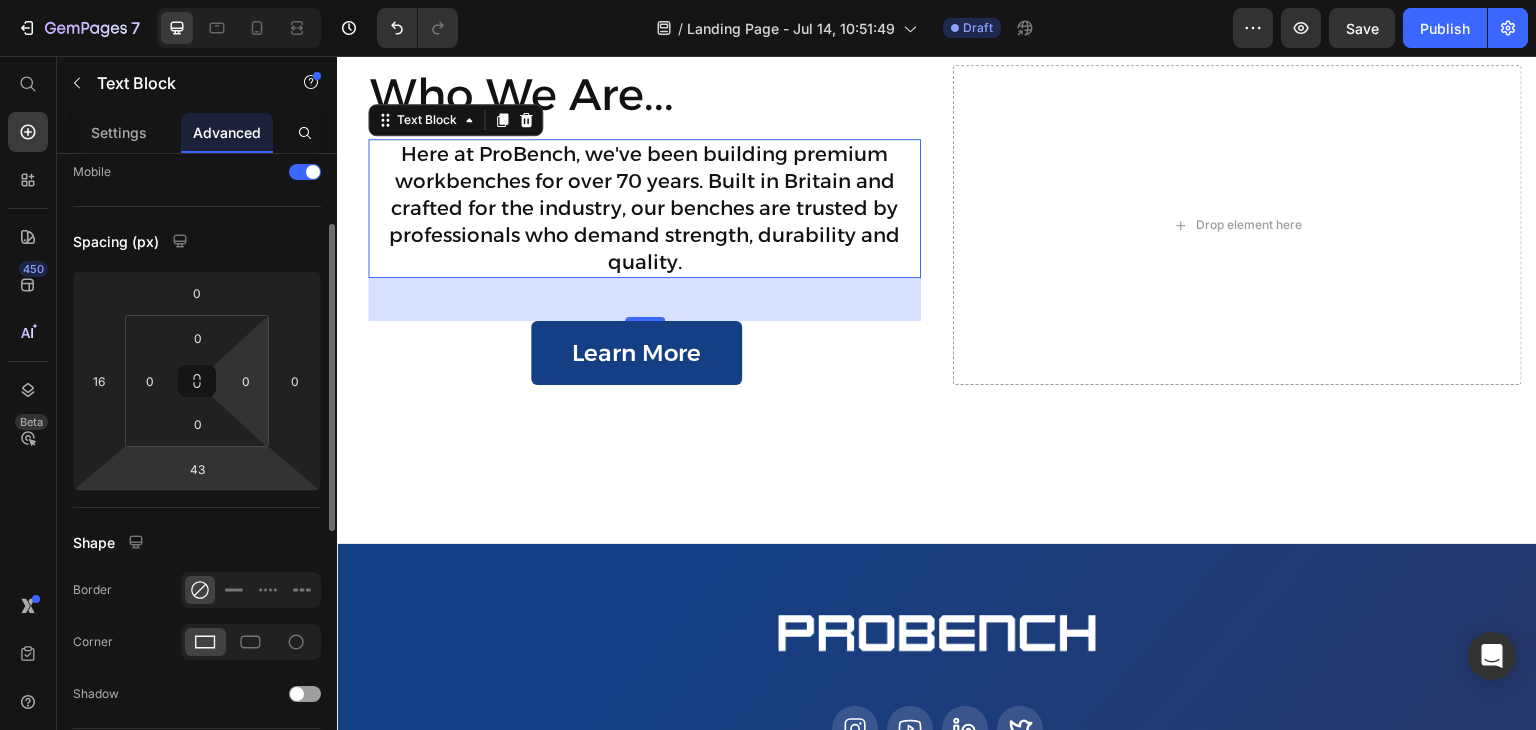 scroll, scrollTop: 144, scrollLeft: 0, axis: vertical 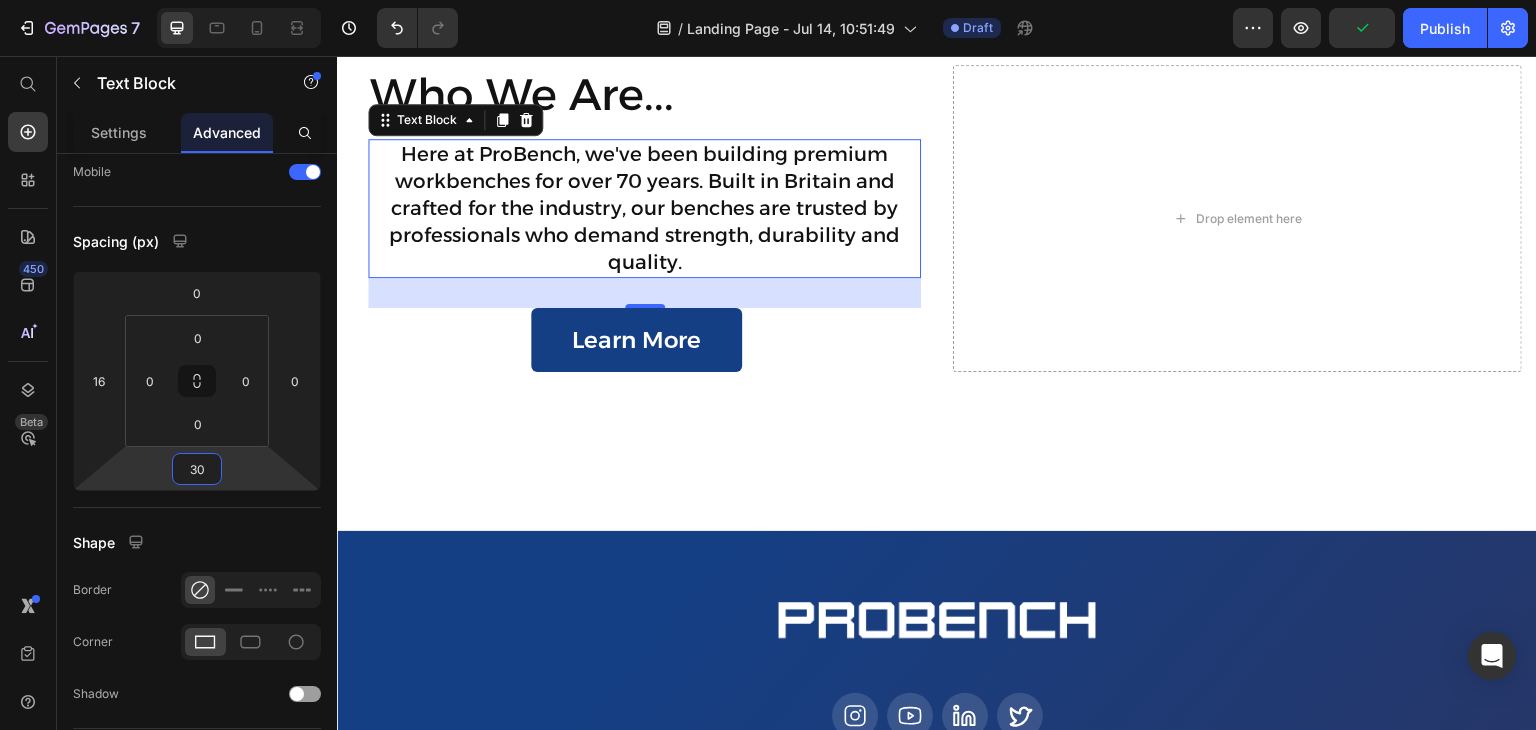 type on "30" 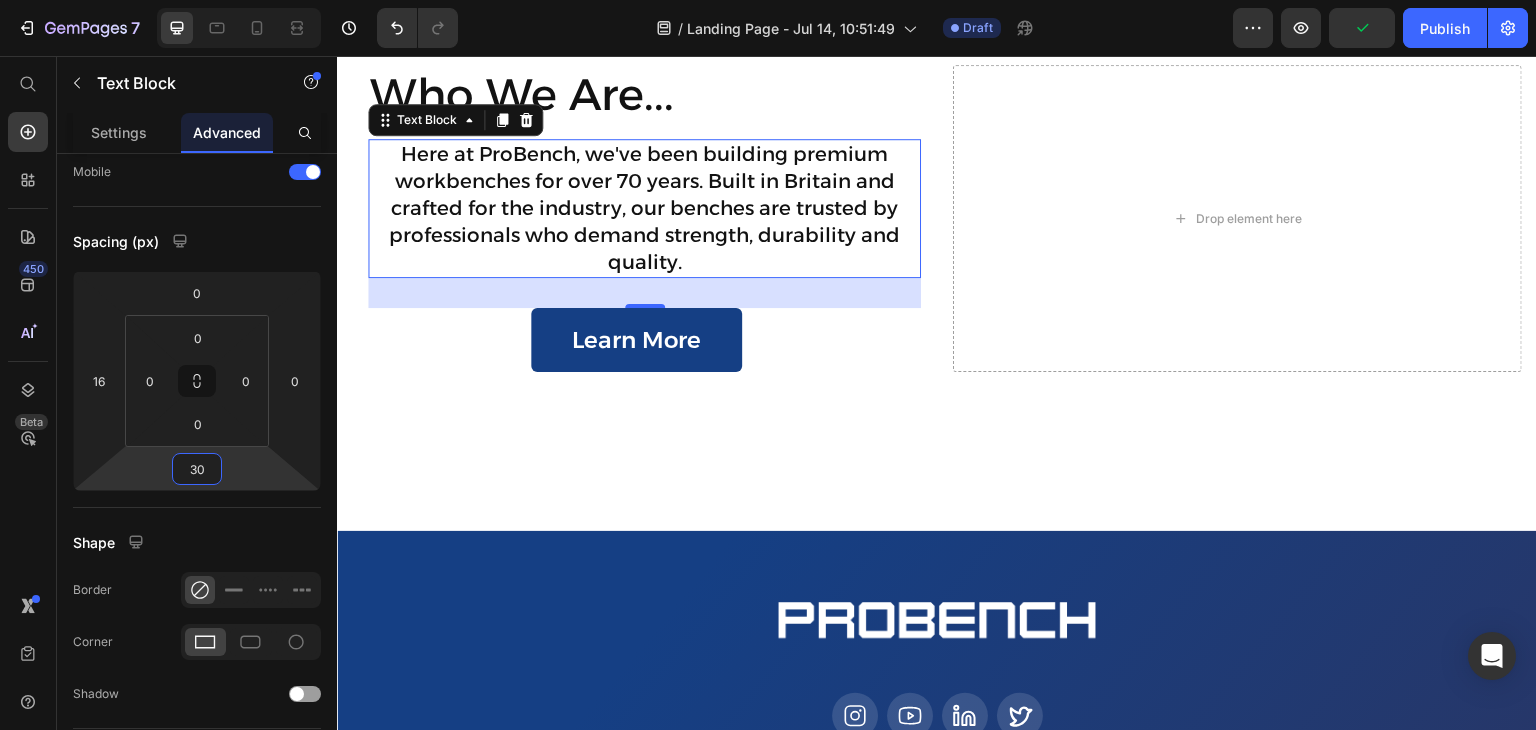 click on "Here at ProBench, we've been building premium workbenches for over 70 years. Built in Britain and crafted for the industry, our benches are trusted by professionals who demand strength, durability and quality." at bounding box center [644, 208] 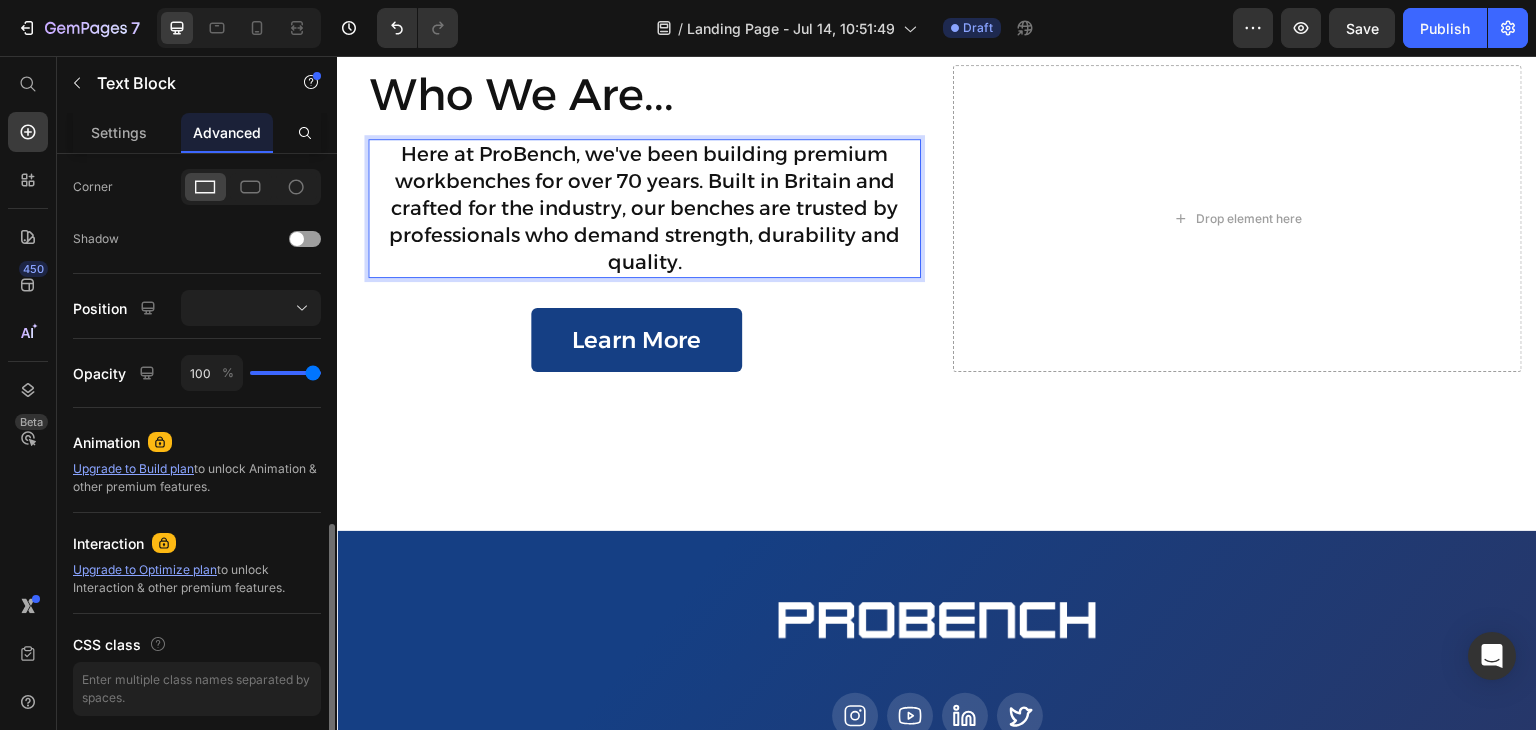 scroll, scrollTop: 670, scrollLeft: 0, axis: vertical 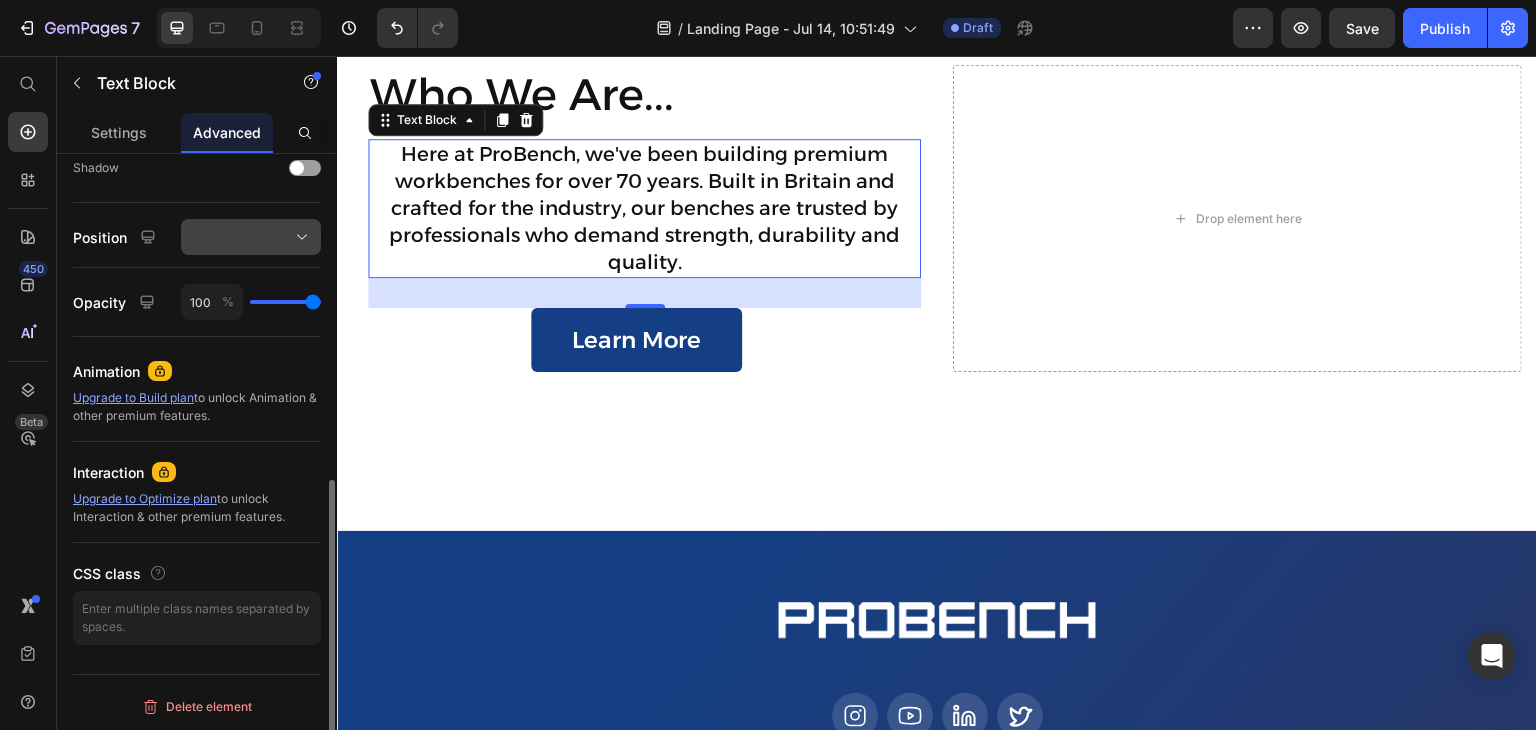 click at bounding box center [251, 237] 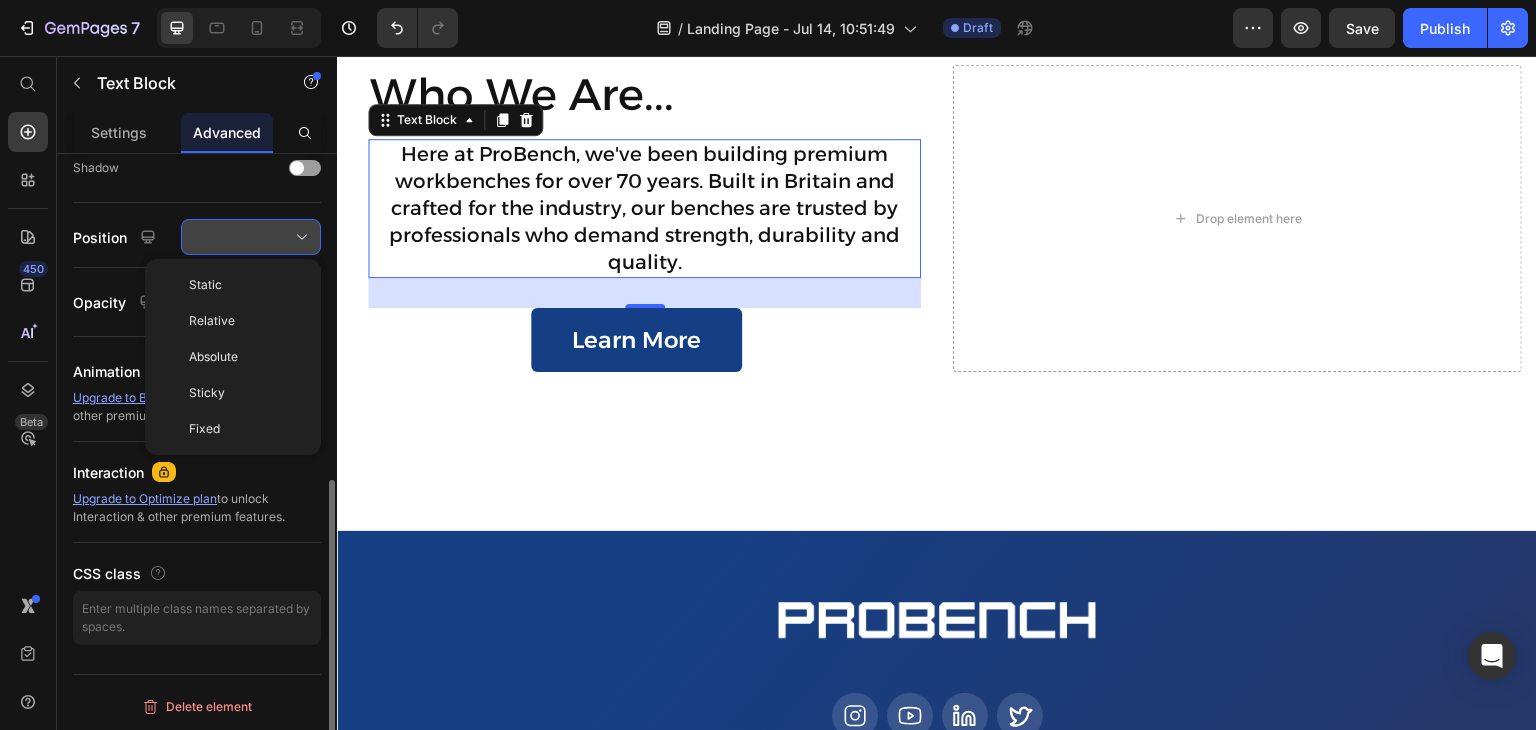 click at bounding box center (251, 237) 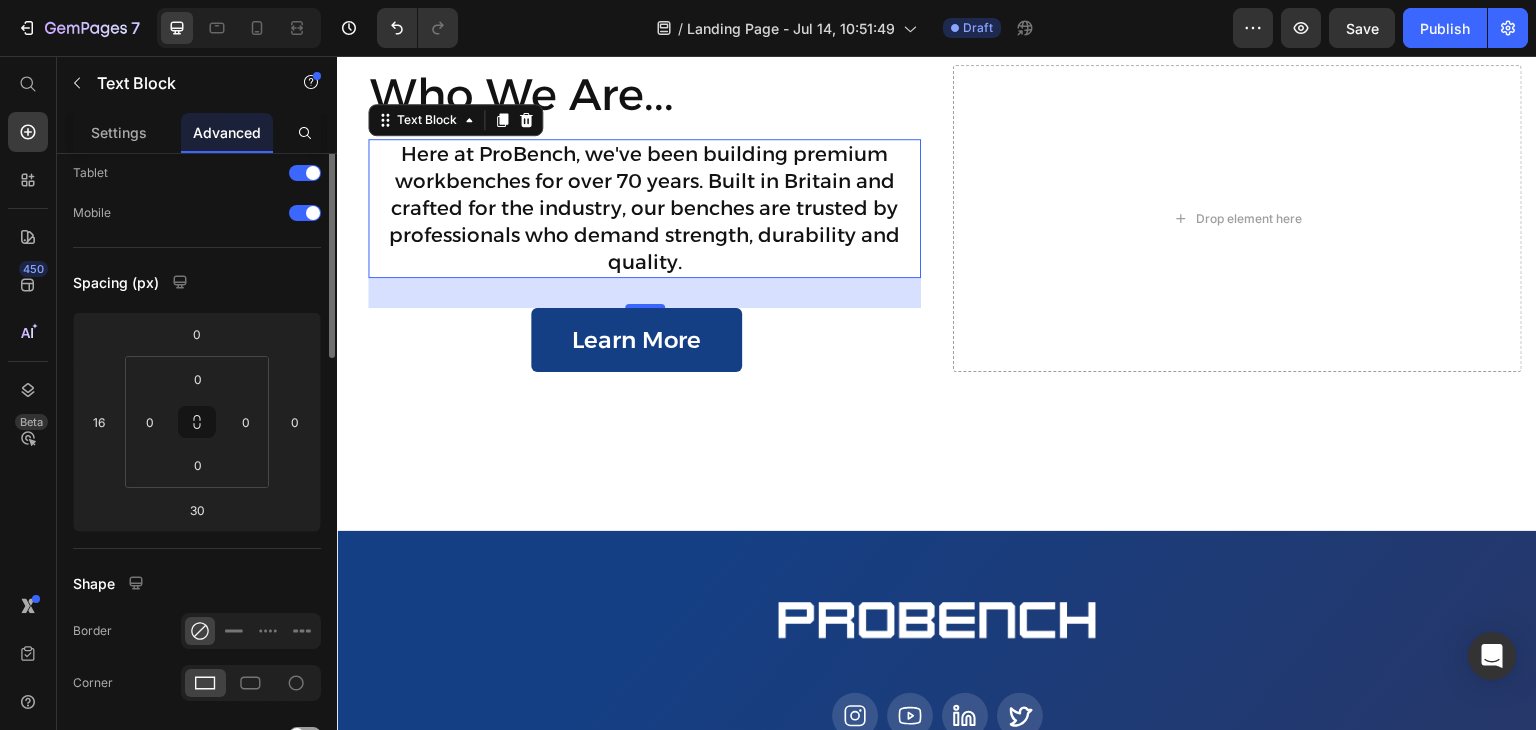 scroll, scrollTop: 0, scrollLeft: 0, axis: both 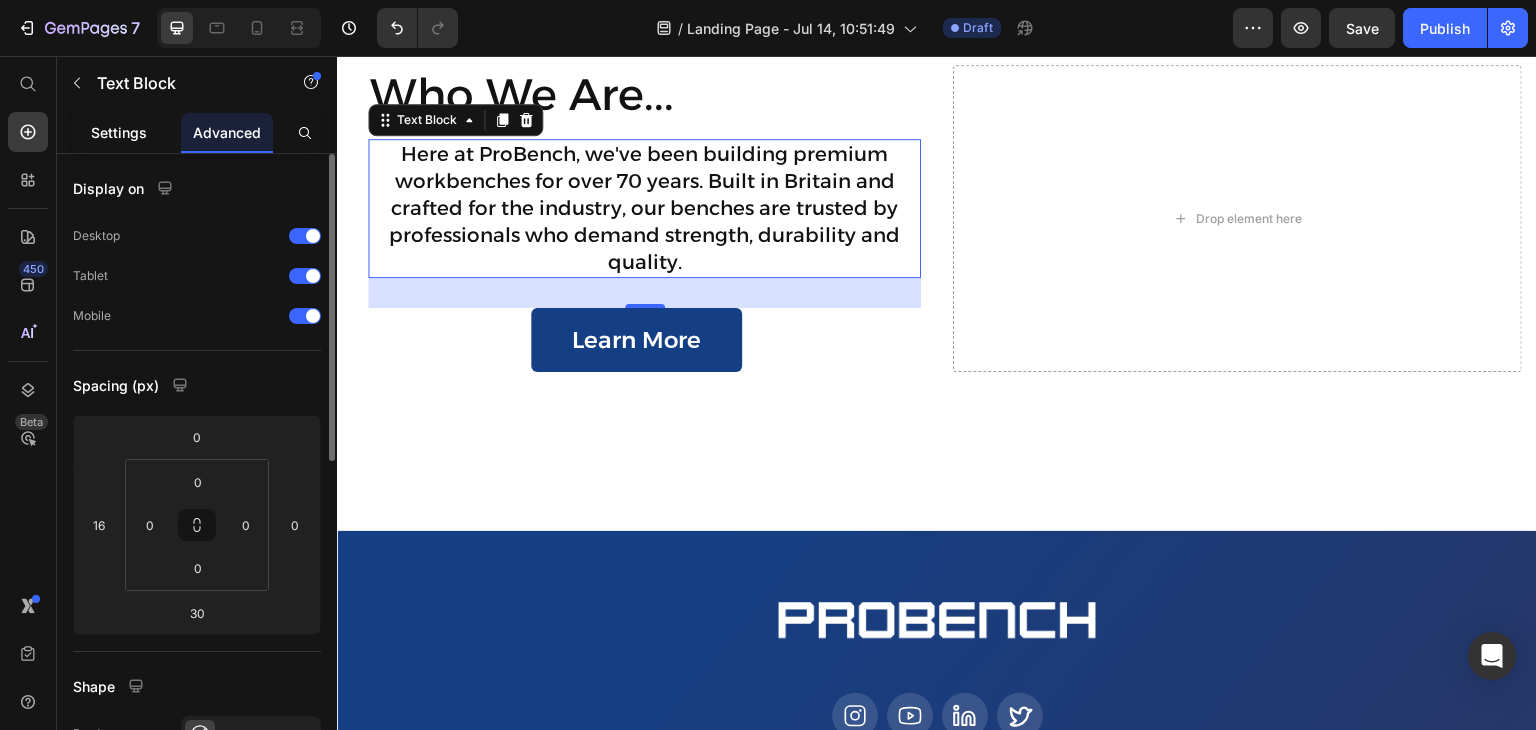 click on "Settings" at bounding box center (119, 132) 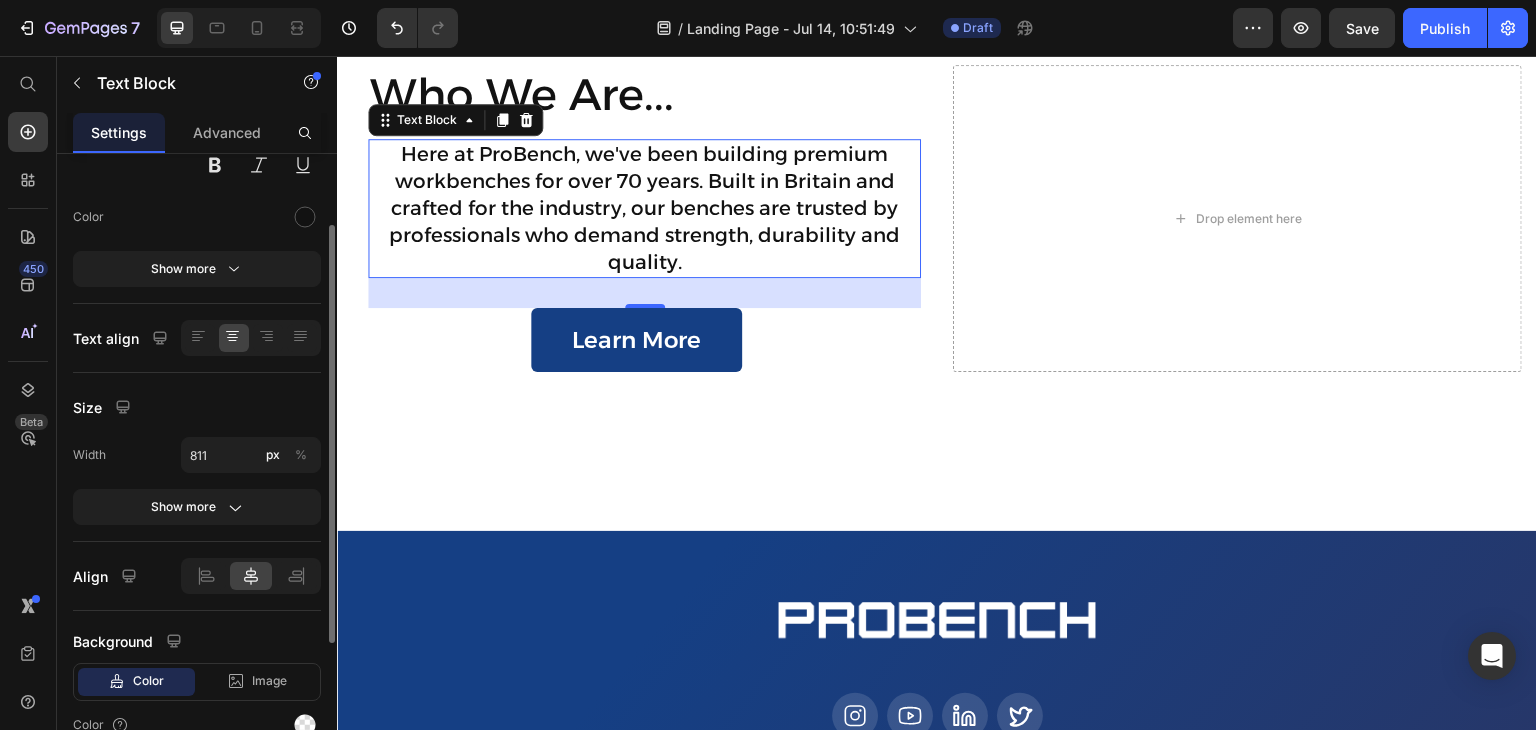scroll, scrollTop: 250, scrollLeft: 0, axis: vertical 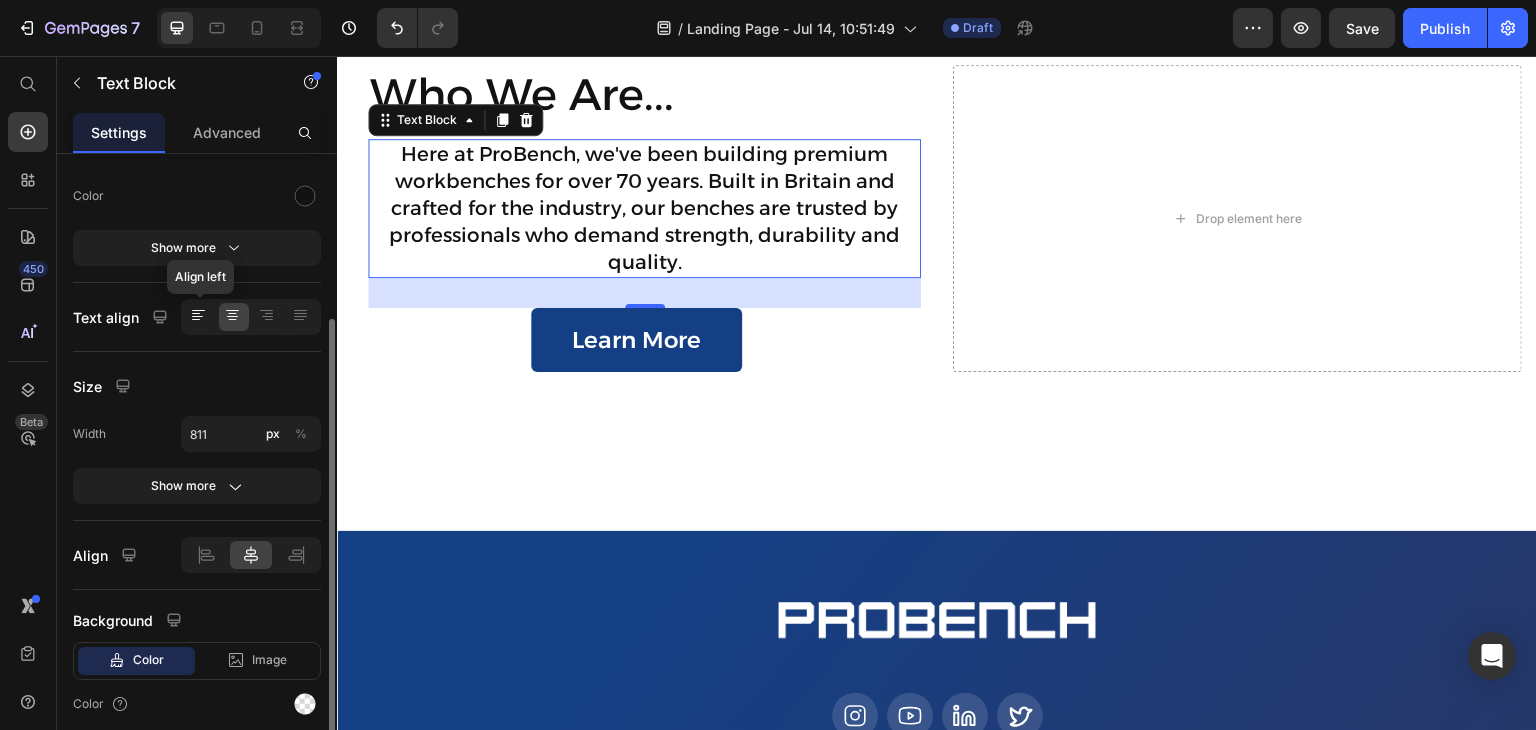 click 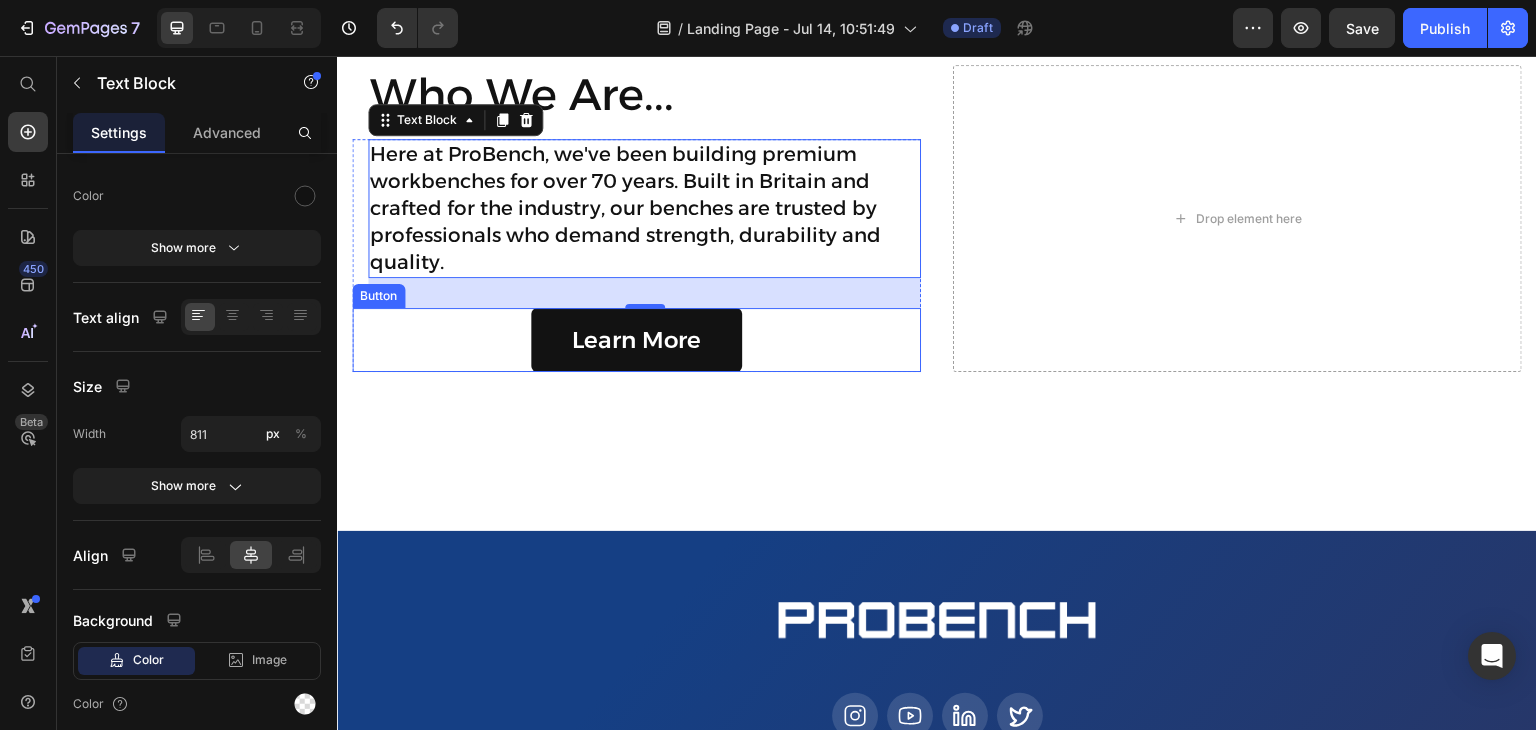 click on "Learn More" at bounding box center [636, 340] 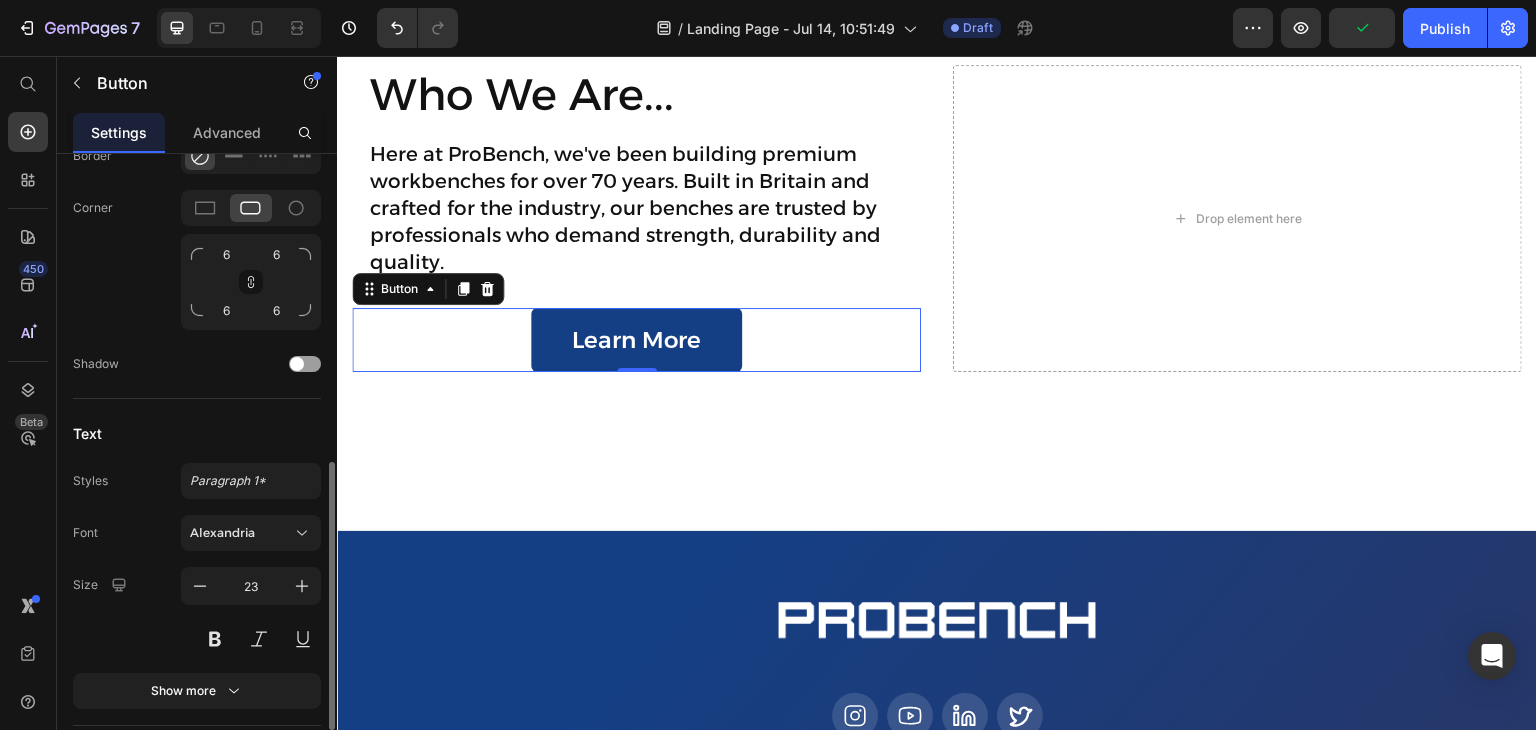scroll, scrollTop: 862, scrollLeft: 0, axis: vertical 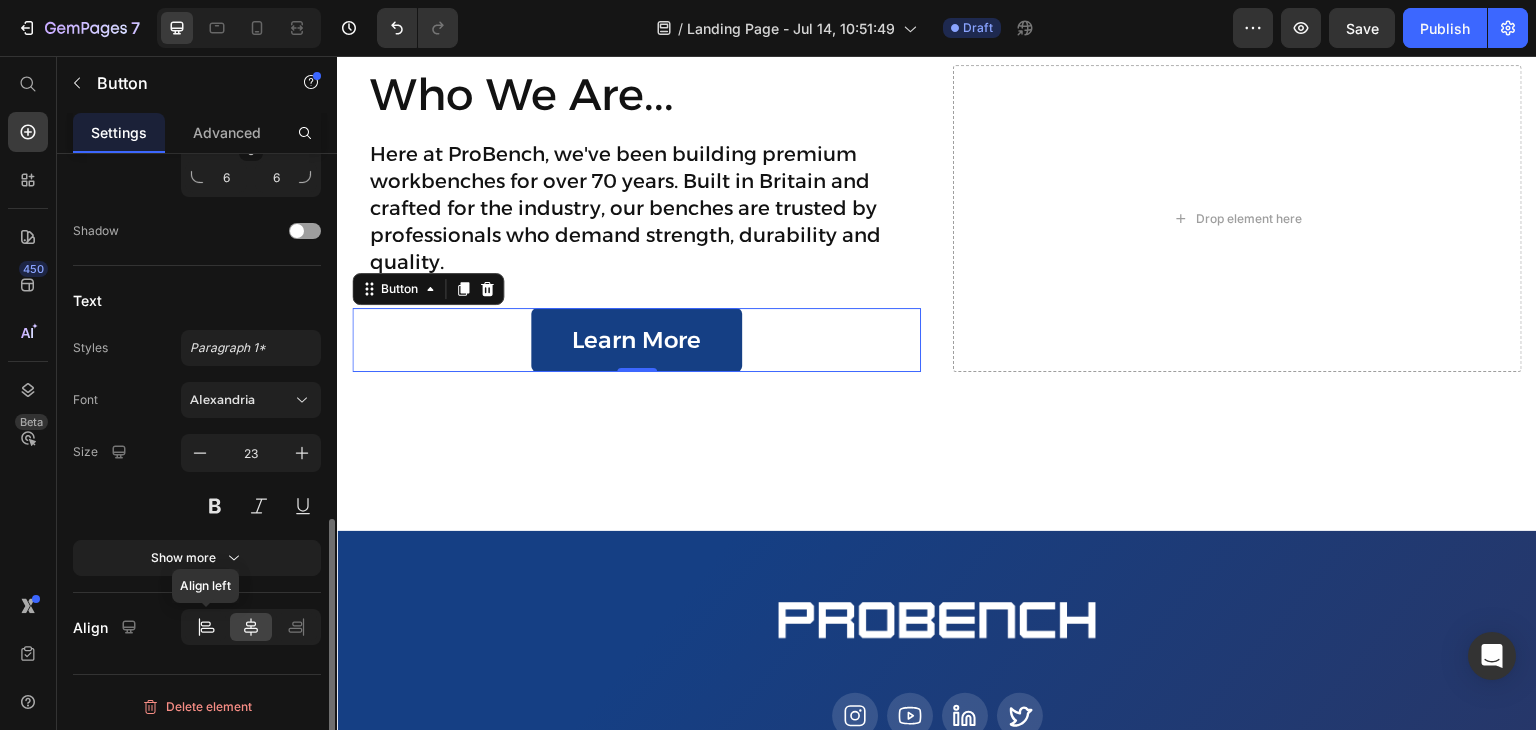 click 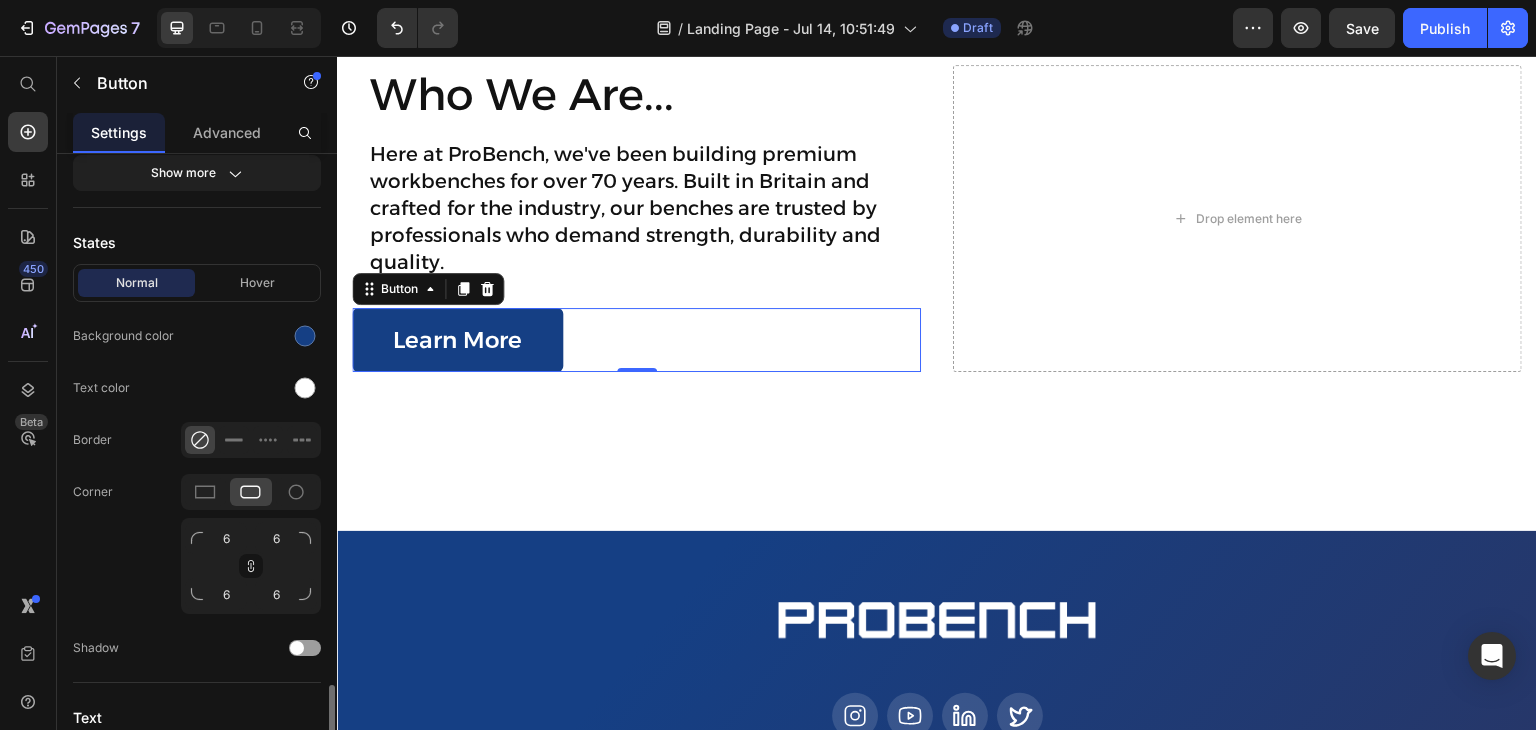 scroll, scrollTop: 424, scrollLeft: 0, axis: vertical 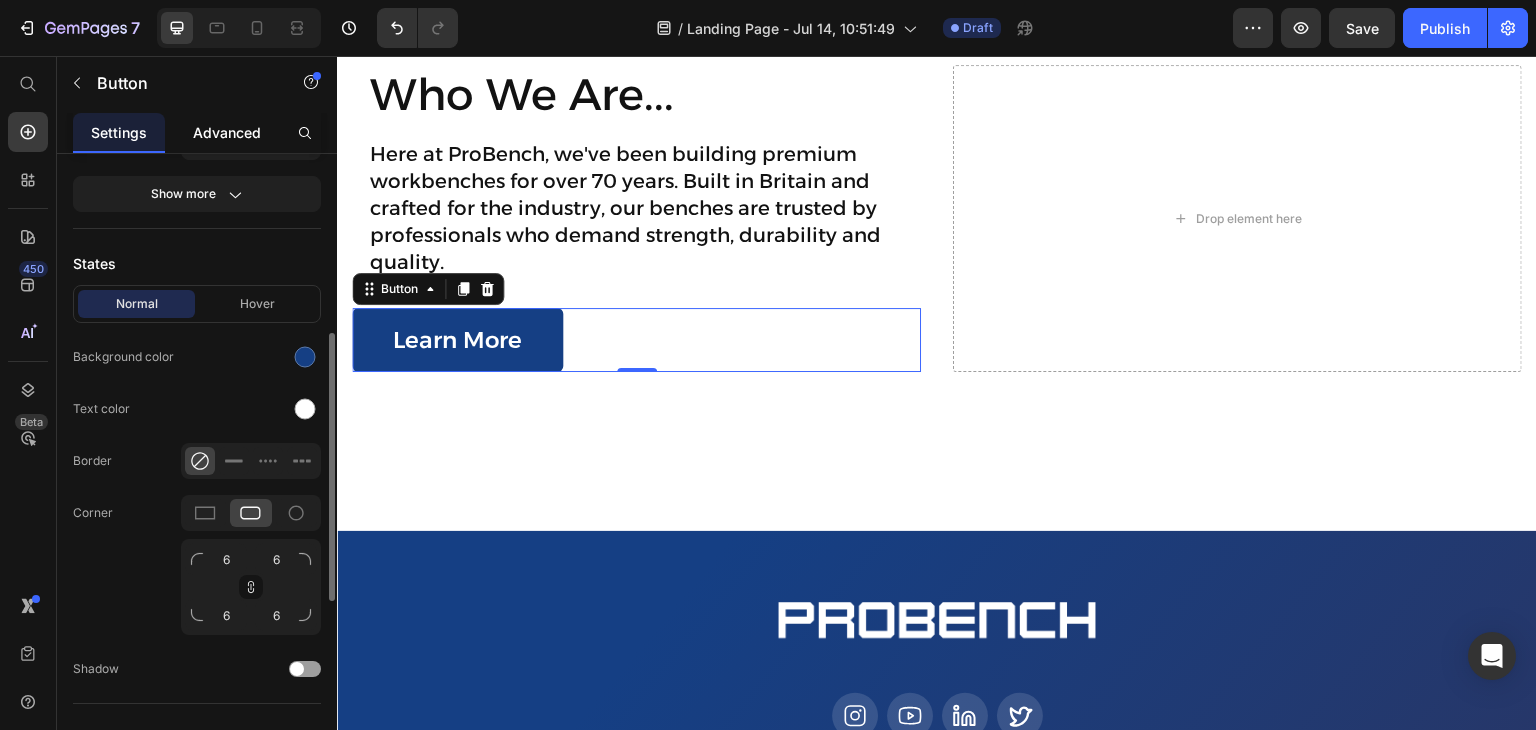 click on "Advanced" at bounding box center [227, 132] 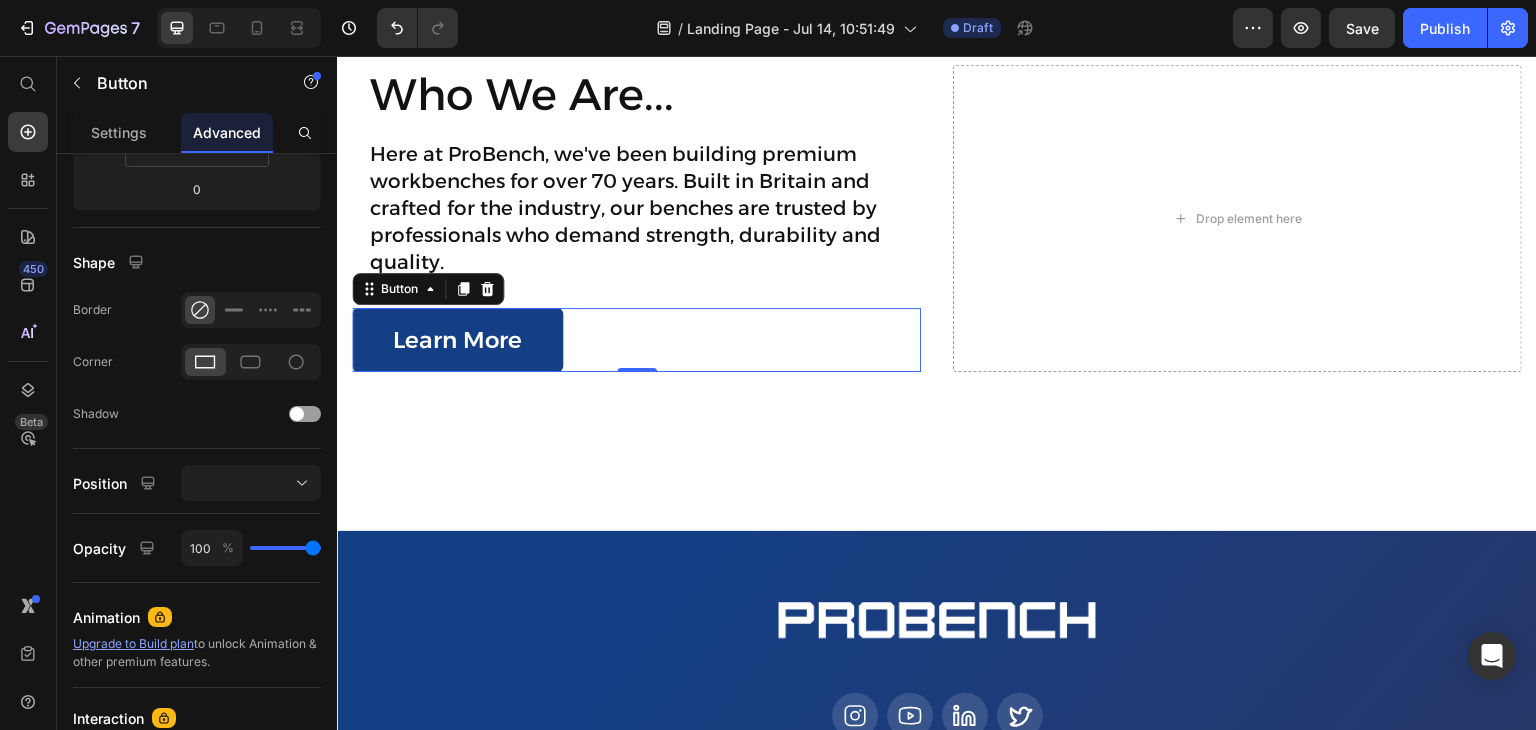 scroll, scrollTop: 0, scrollLeft: 0, axis: both 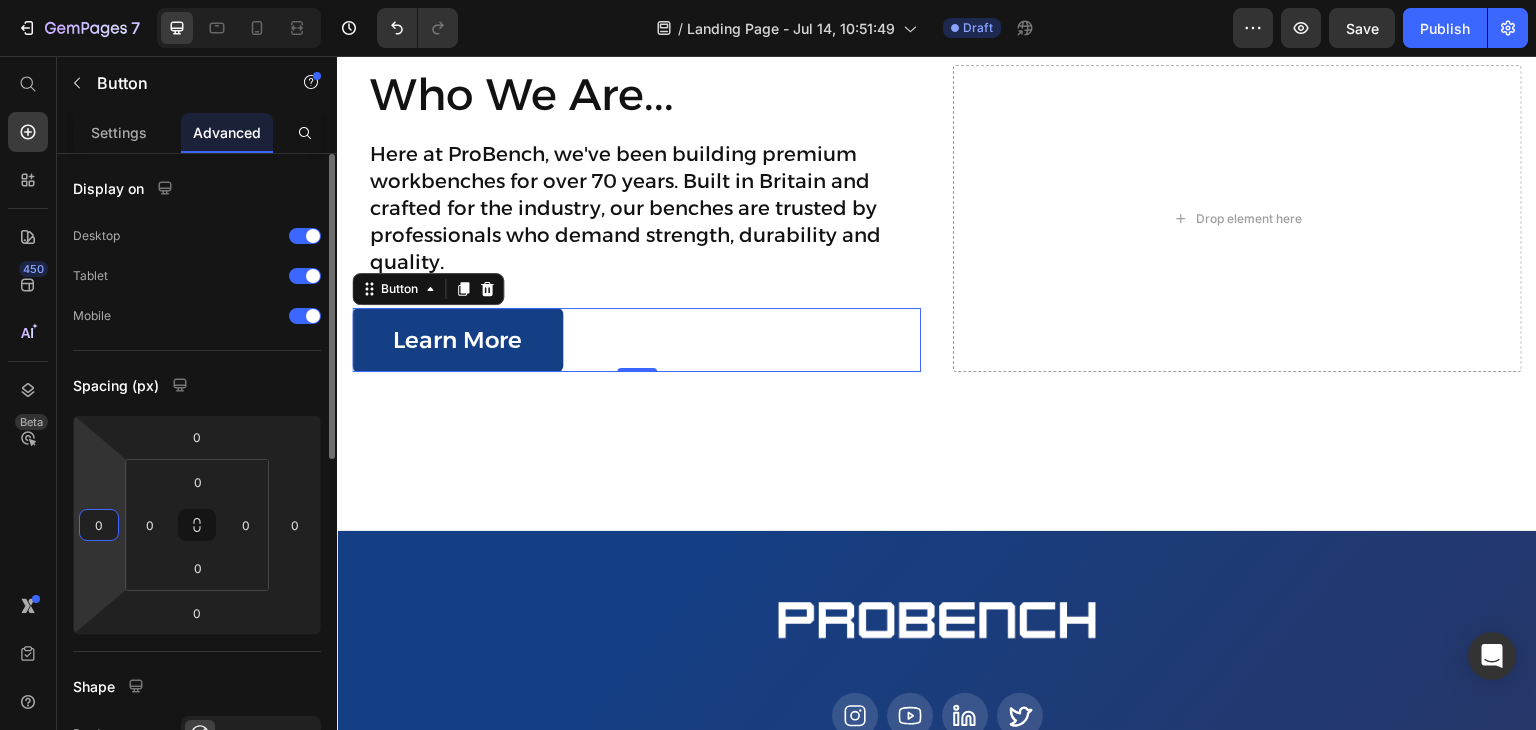 click on "0" at bounding box center (99, 525) 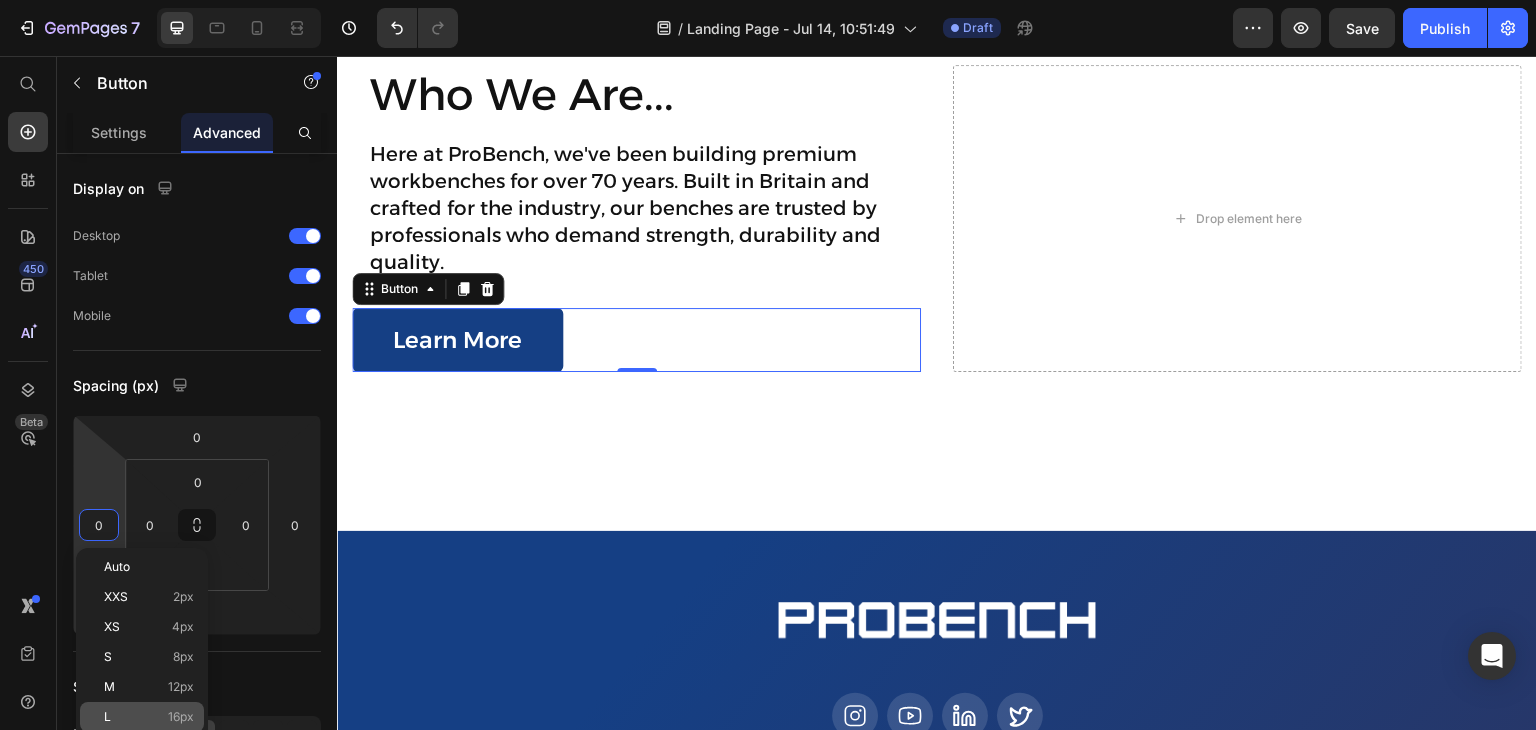 click on "L 16px" 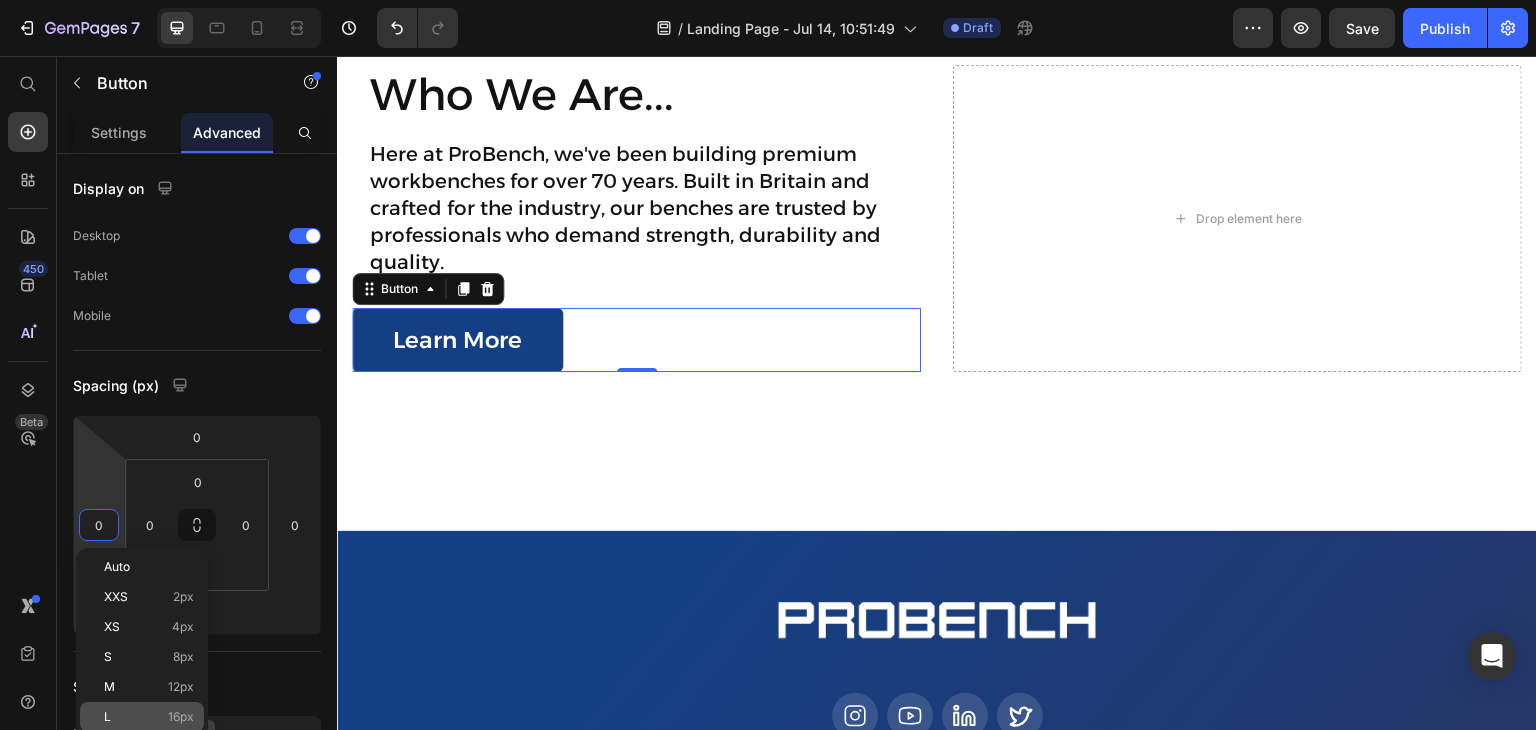 type on "16" 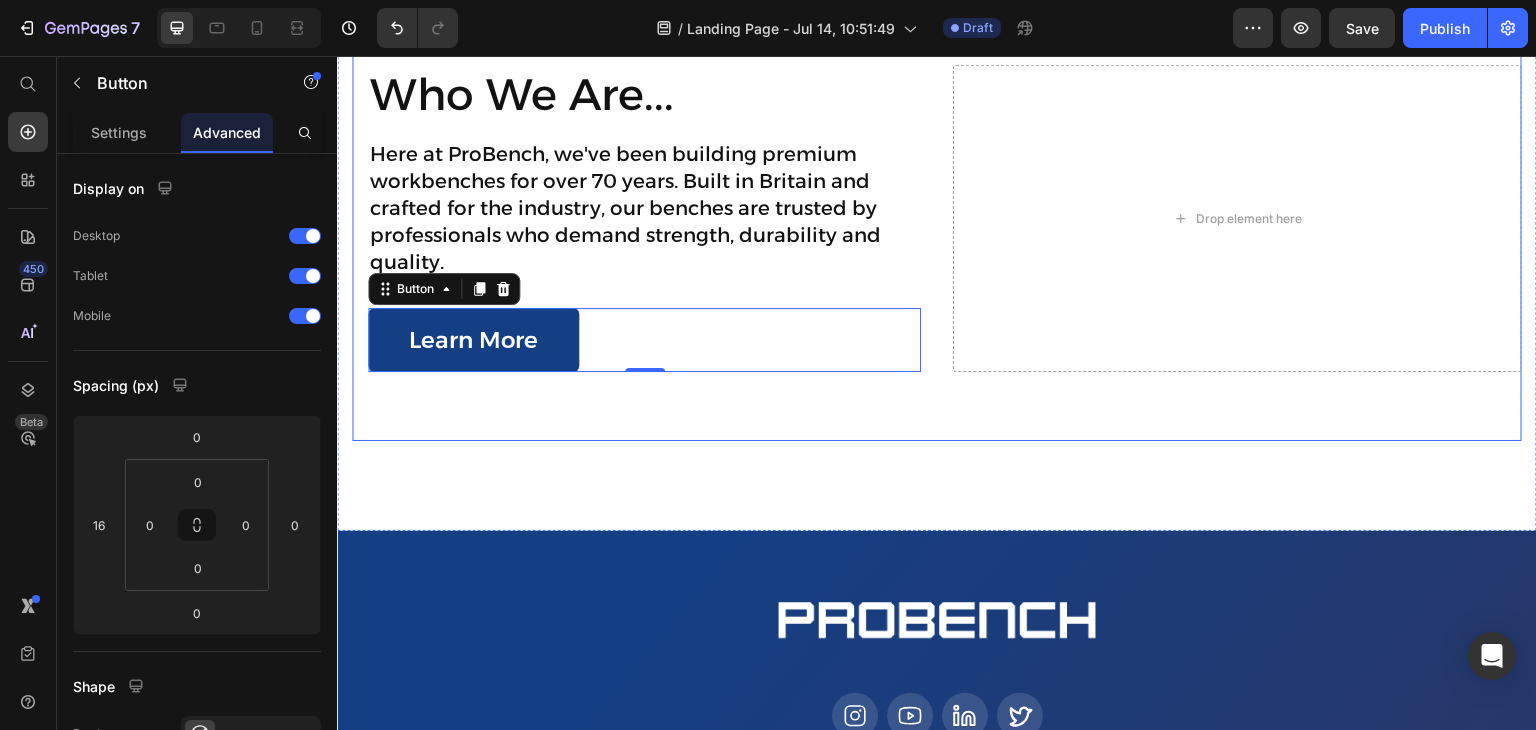 click on "Who We Are... Heading Here at ProBench, we've been building premium workbenches for over 70 years. Built in Britain and crafted for the industry, our benches are trusted by professionals who demand strength, durability and quality. Text Block Learn More Button   0 Row
Drop element here" at bounding box center (937, 218) 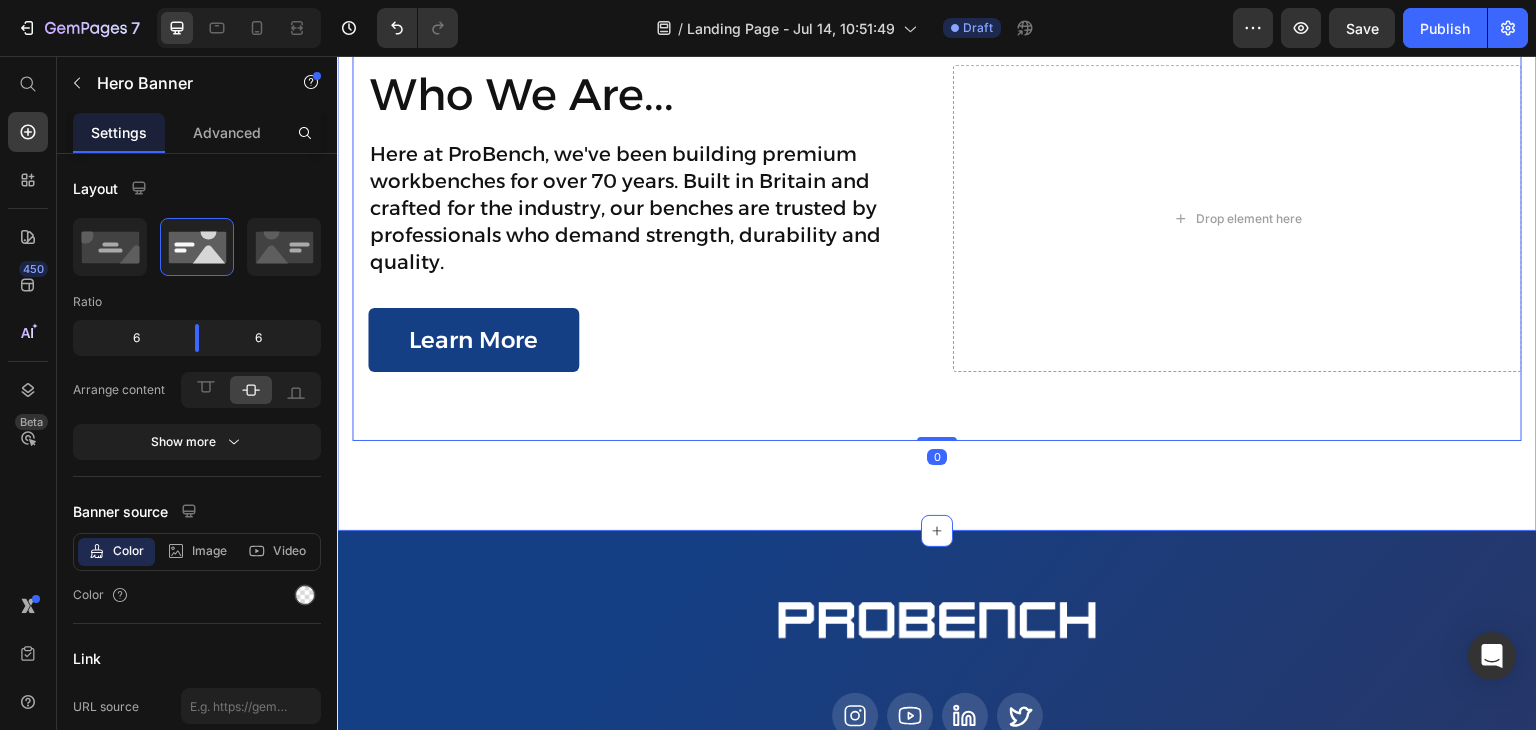 click on "Who We Are... Heading Here at ProBench, we've been building premium workbenches for over 70 years. Built in Britain and crafted for the industry, our benches are trusted by professionals who demand strength, durability and quality. Text Block Learn More Button Row
Drop element here Hero Banner   0 Section 10" at bounding box center (937, 263) 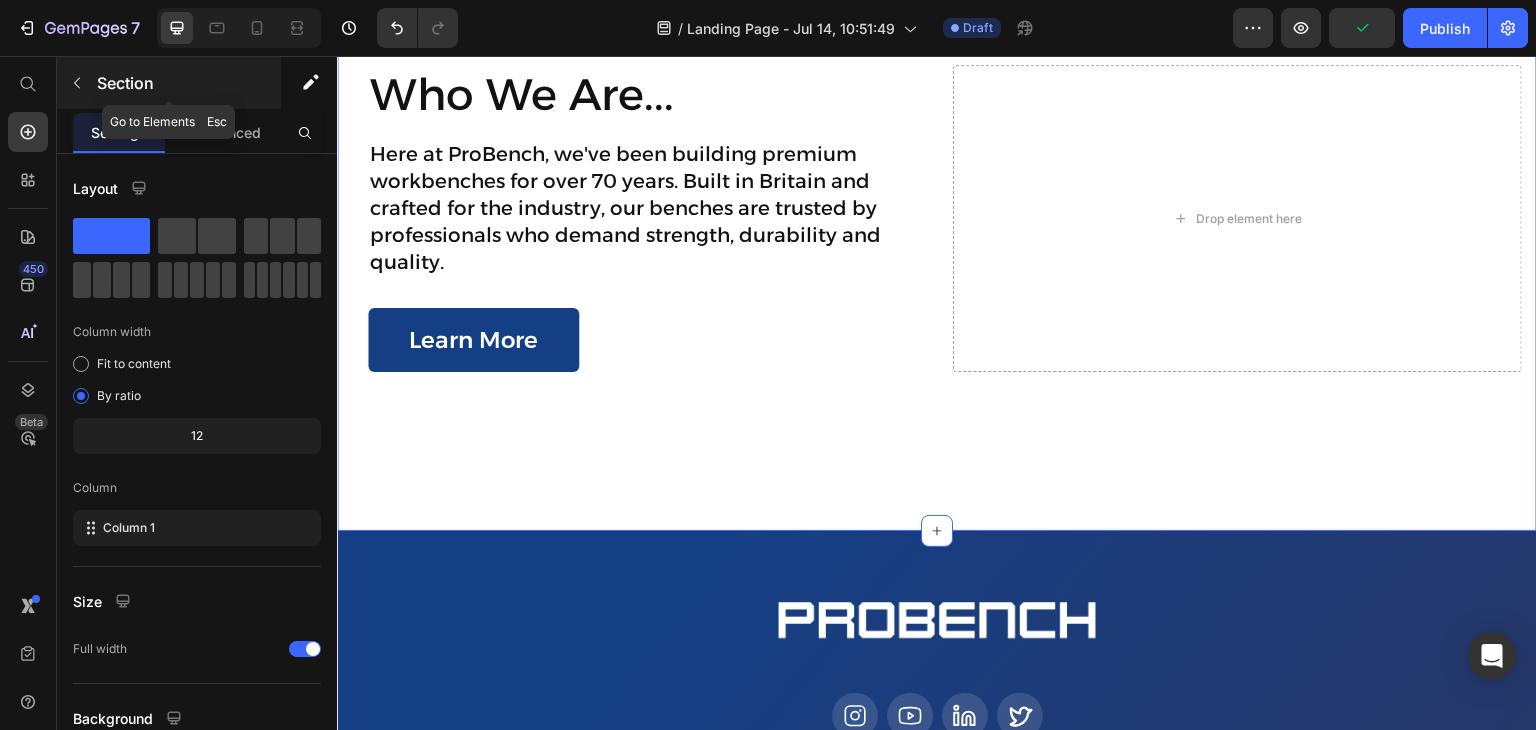 click 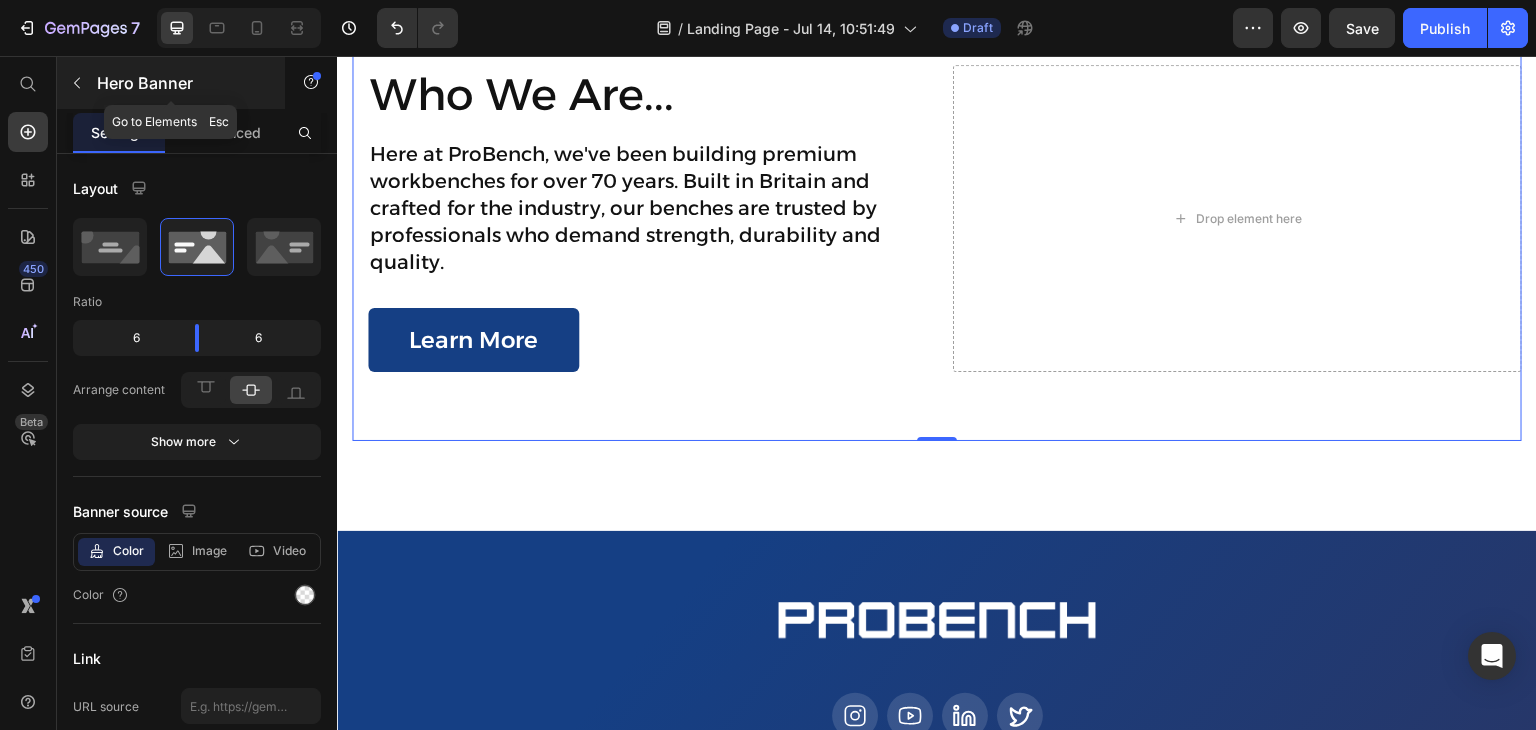 click 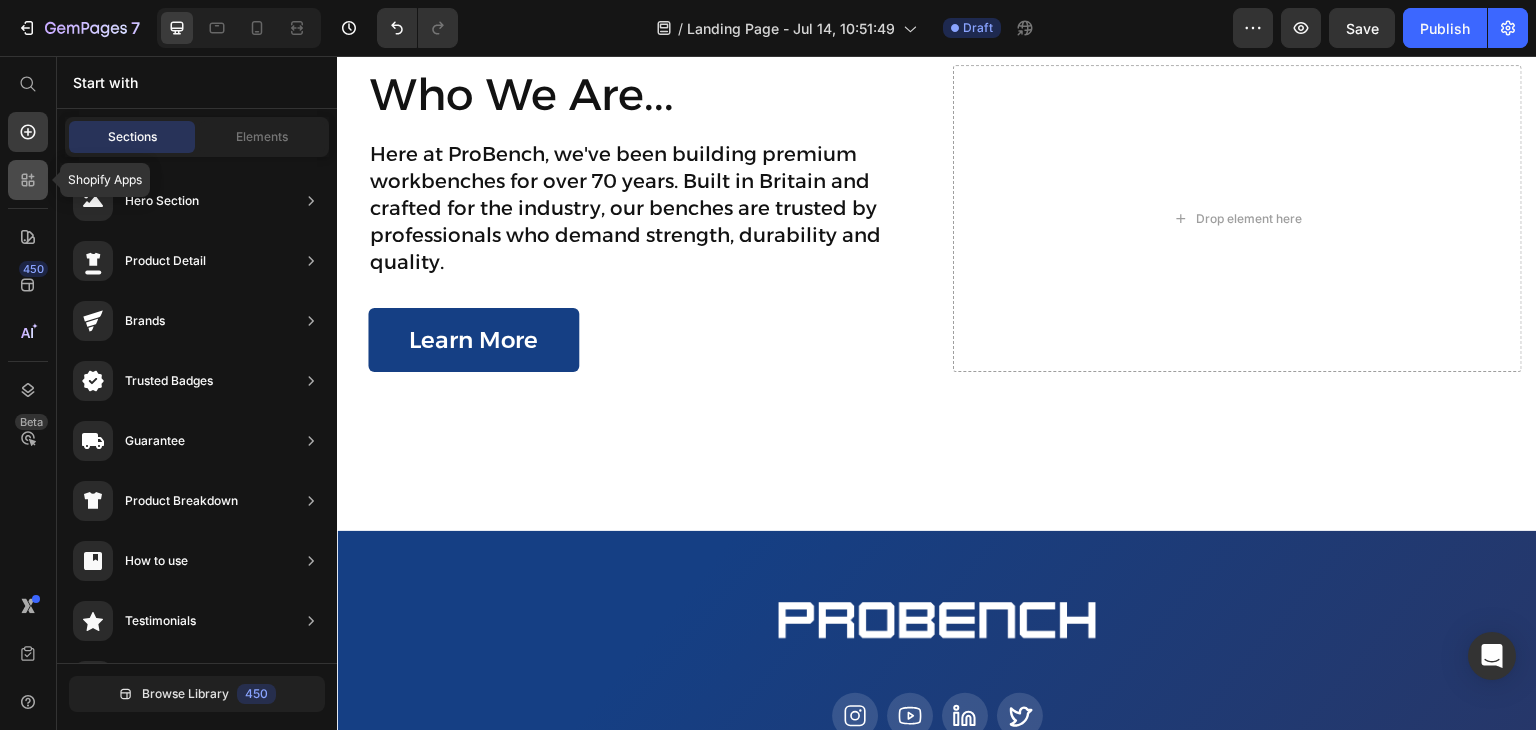 click 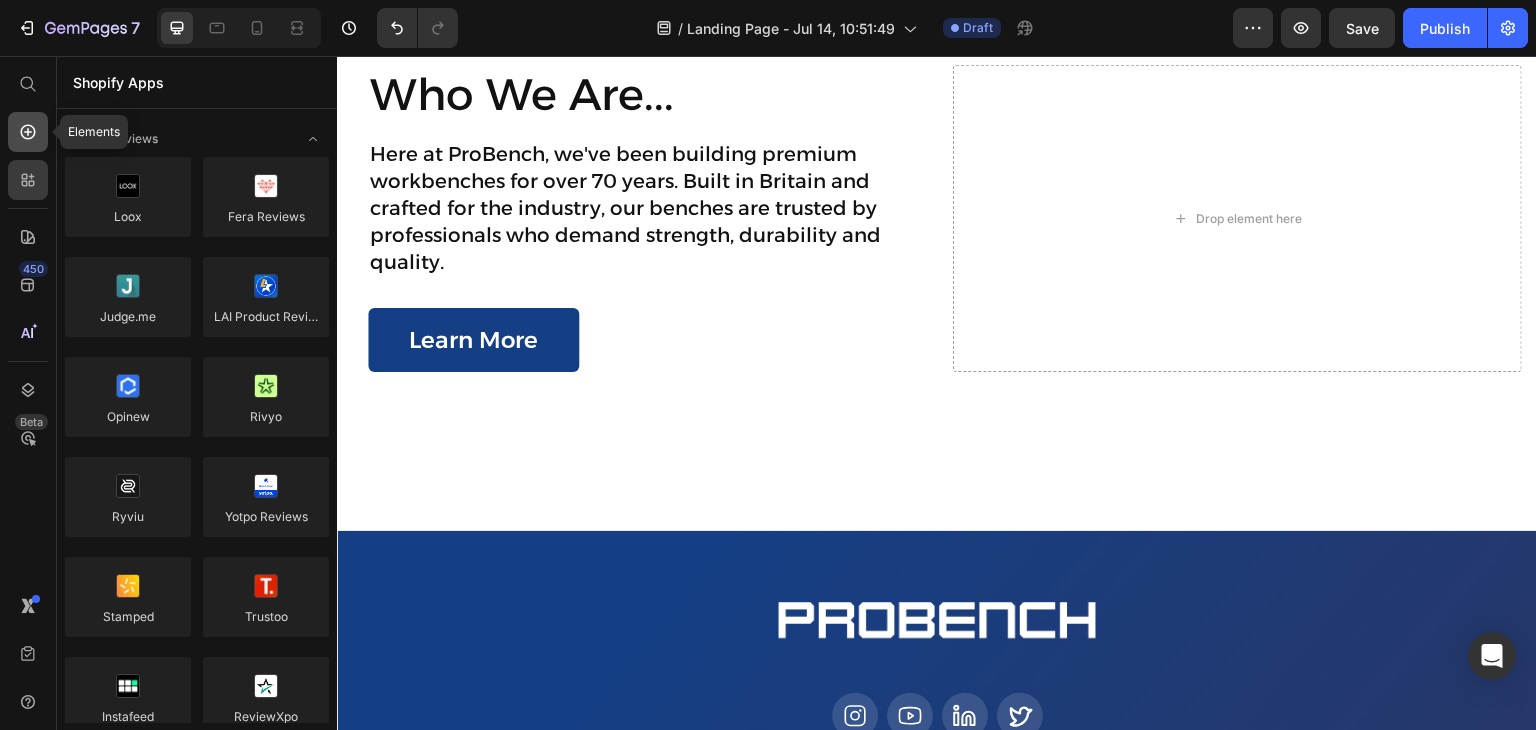 click 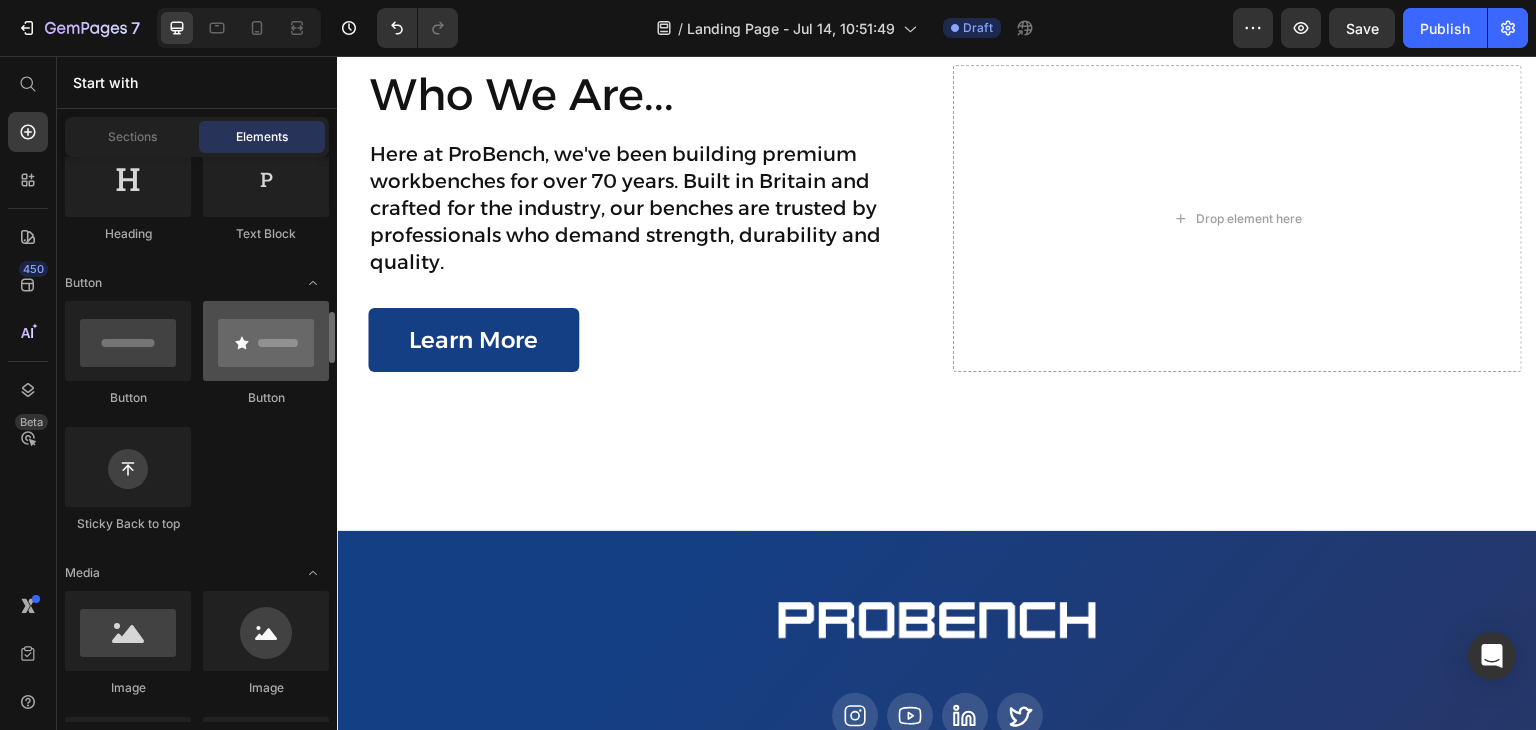 scroll, scrollTop: 811, scrollLeft: 0, axis: vertical 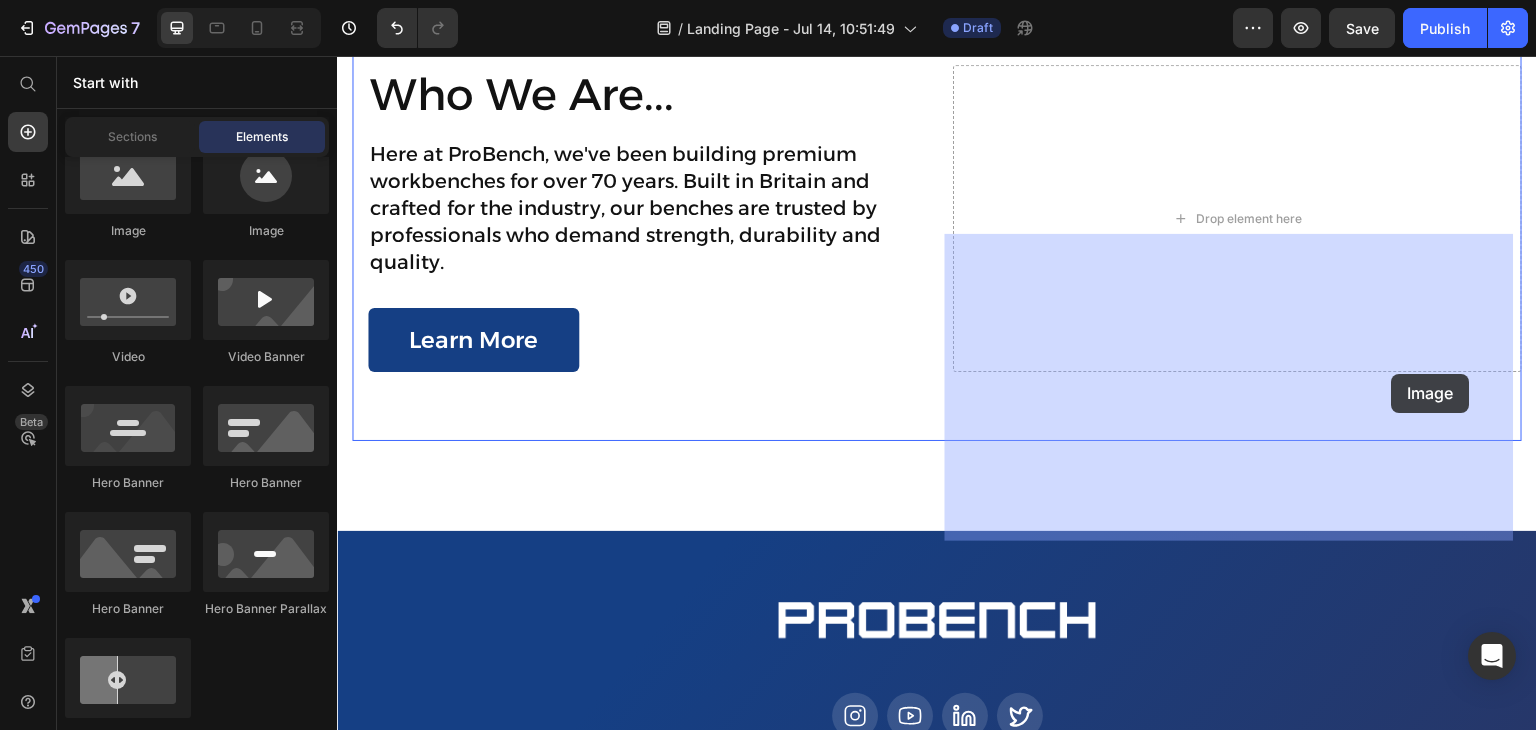drag, startPoint x: 479, startPoint y: 257, endPoint x: 1250, endPoint y: 377, distance: 780.28265 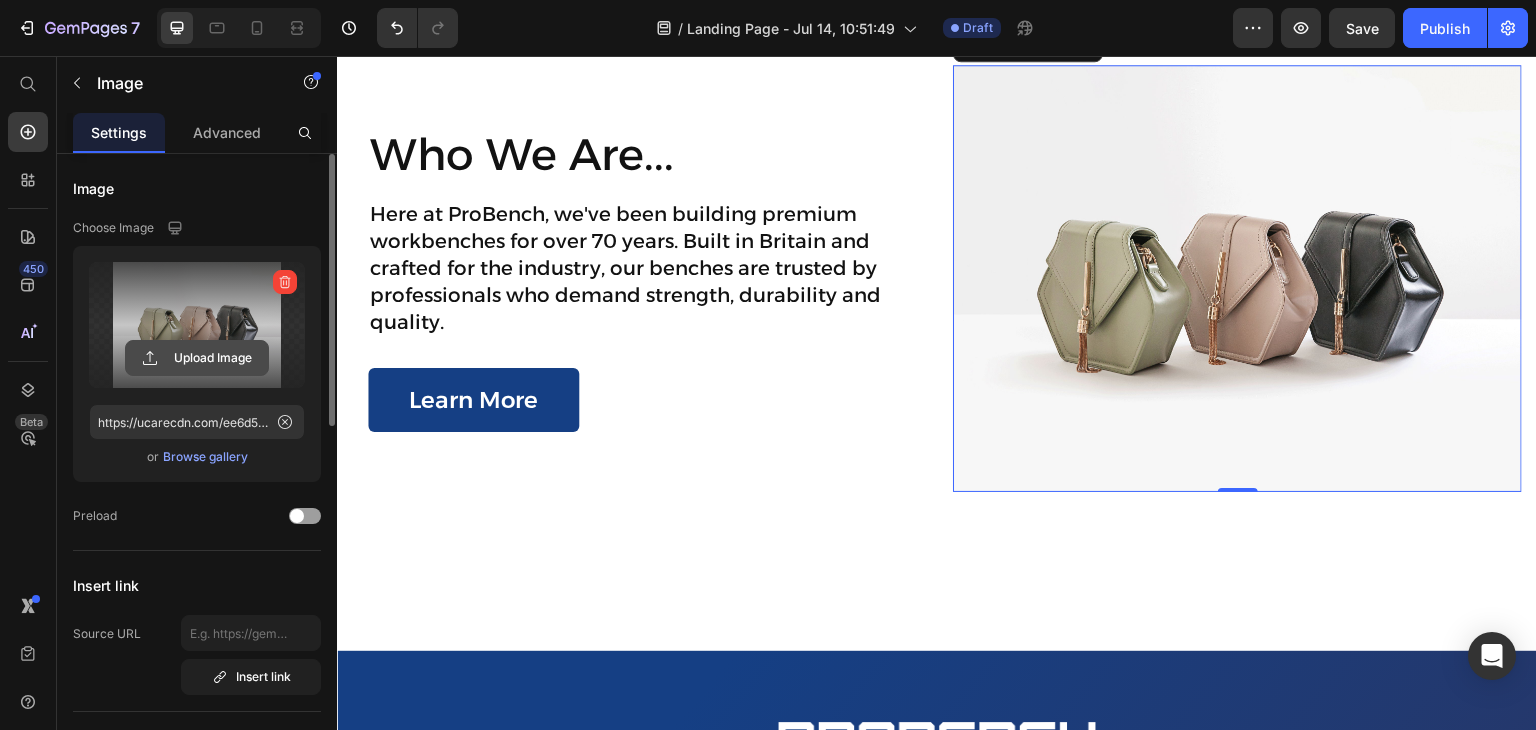 click 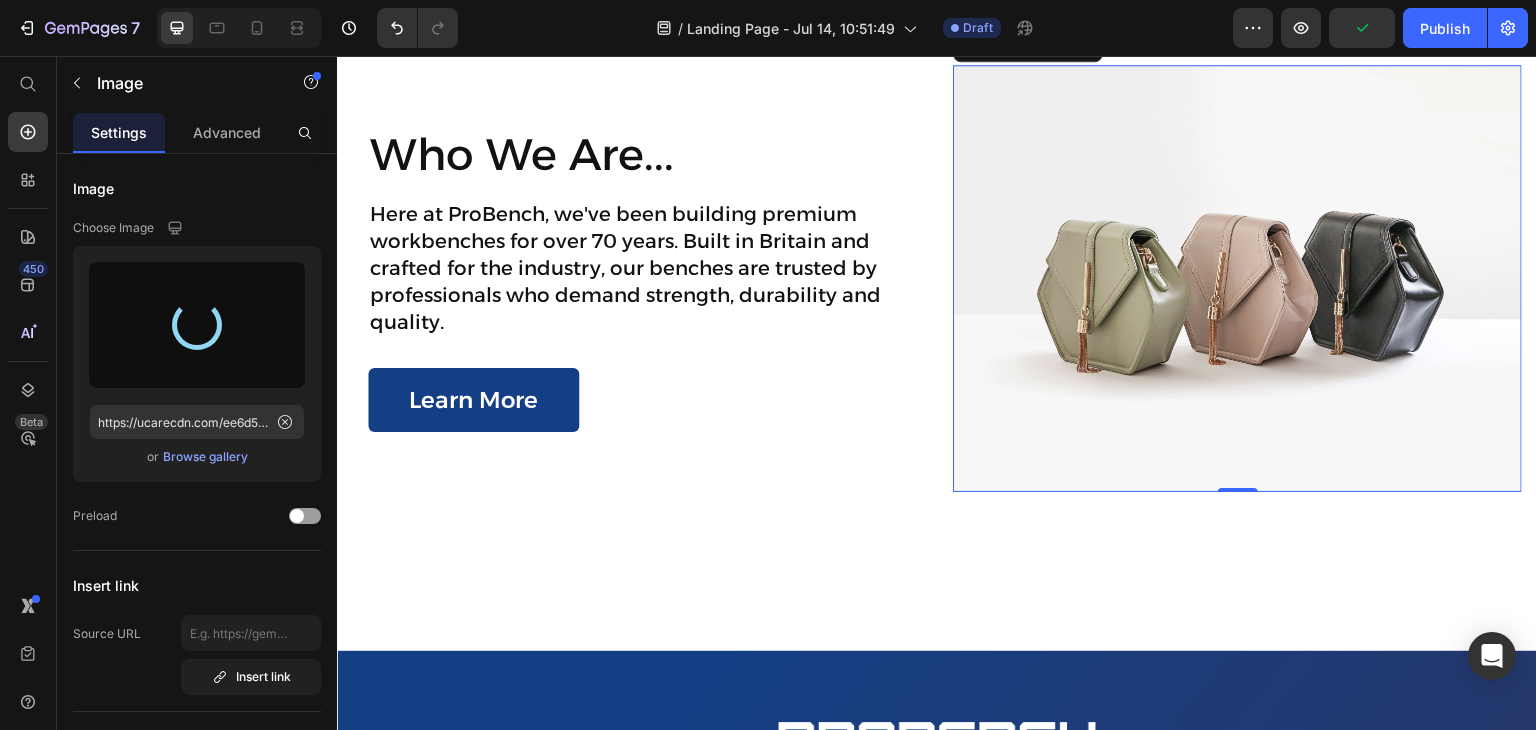 type on "https://cdn.shopify.com/s/files/1/0967/0934/5629/files/gempages_575386472182448671-8442f247-6234-4b81-b81e-28d60bc81357.jpg" 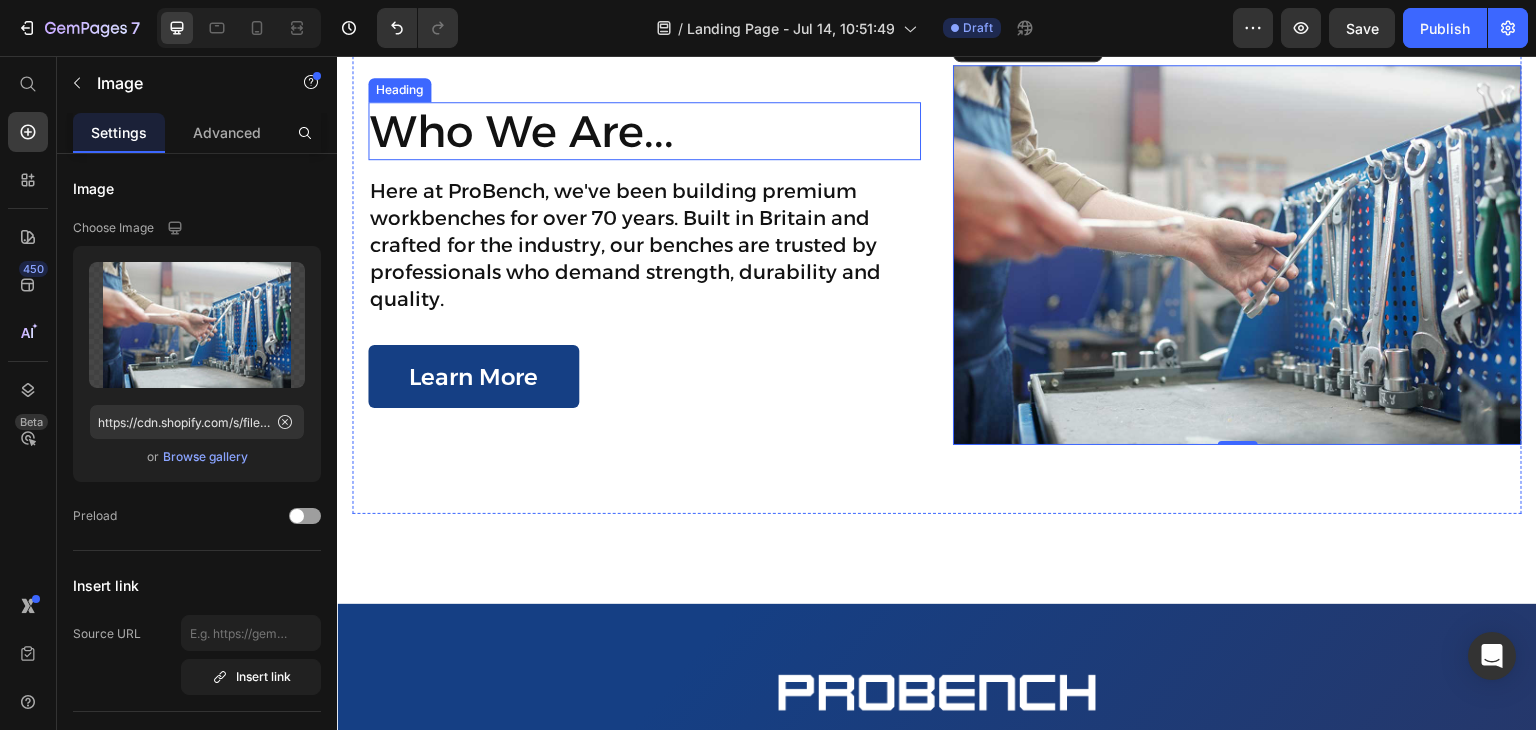 click on "Who We Are..." at bounding box center [644, 131] 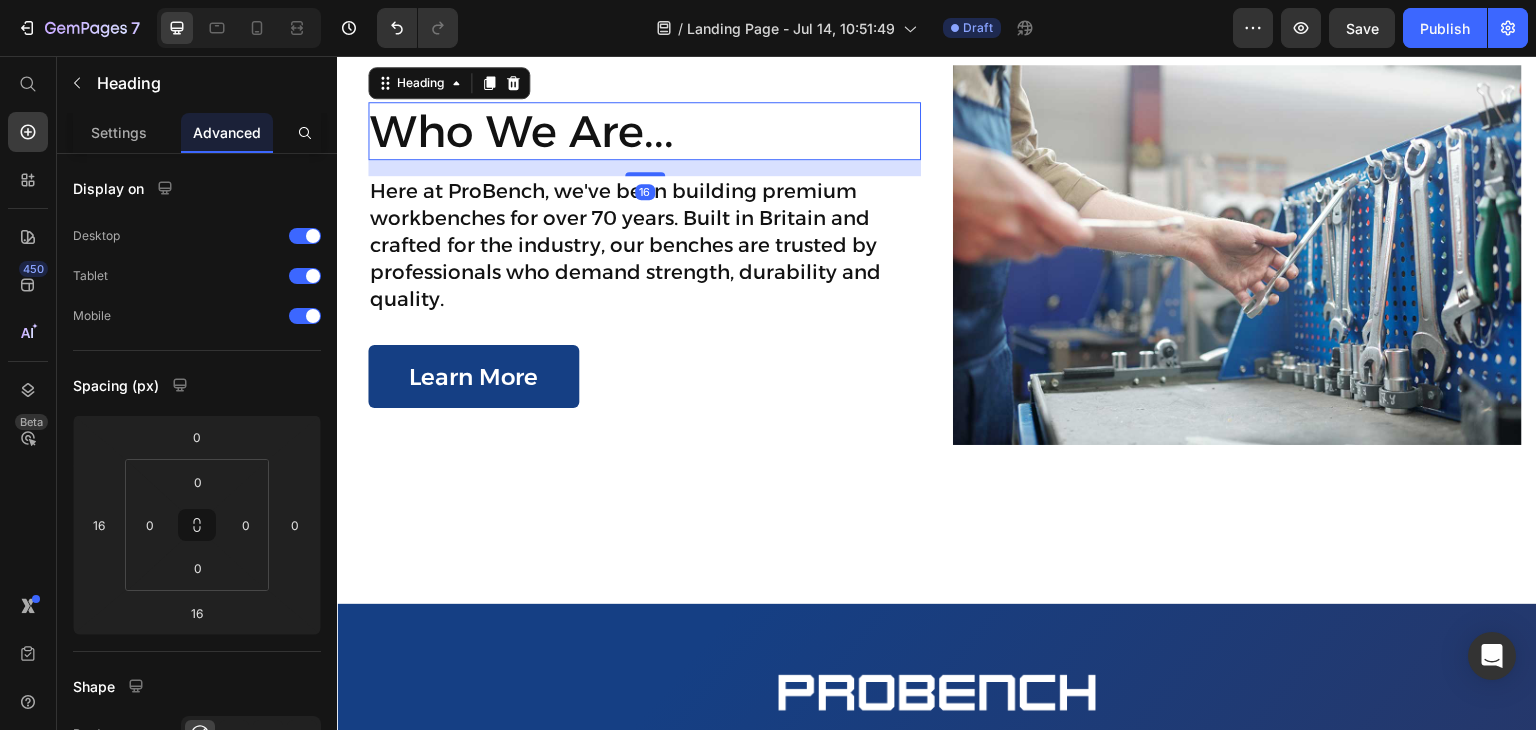 click on "Who We Are..." at bounding box center [644, 131] 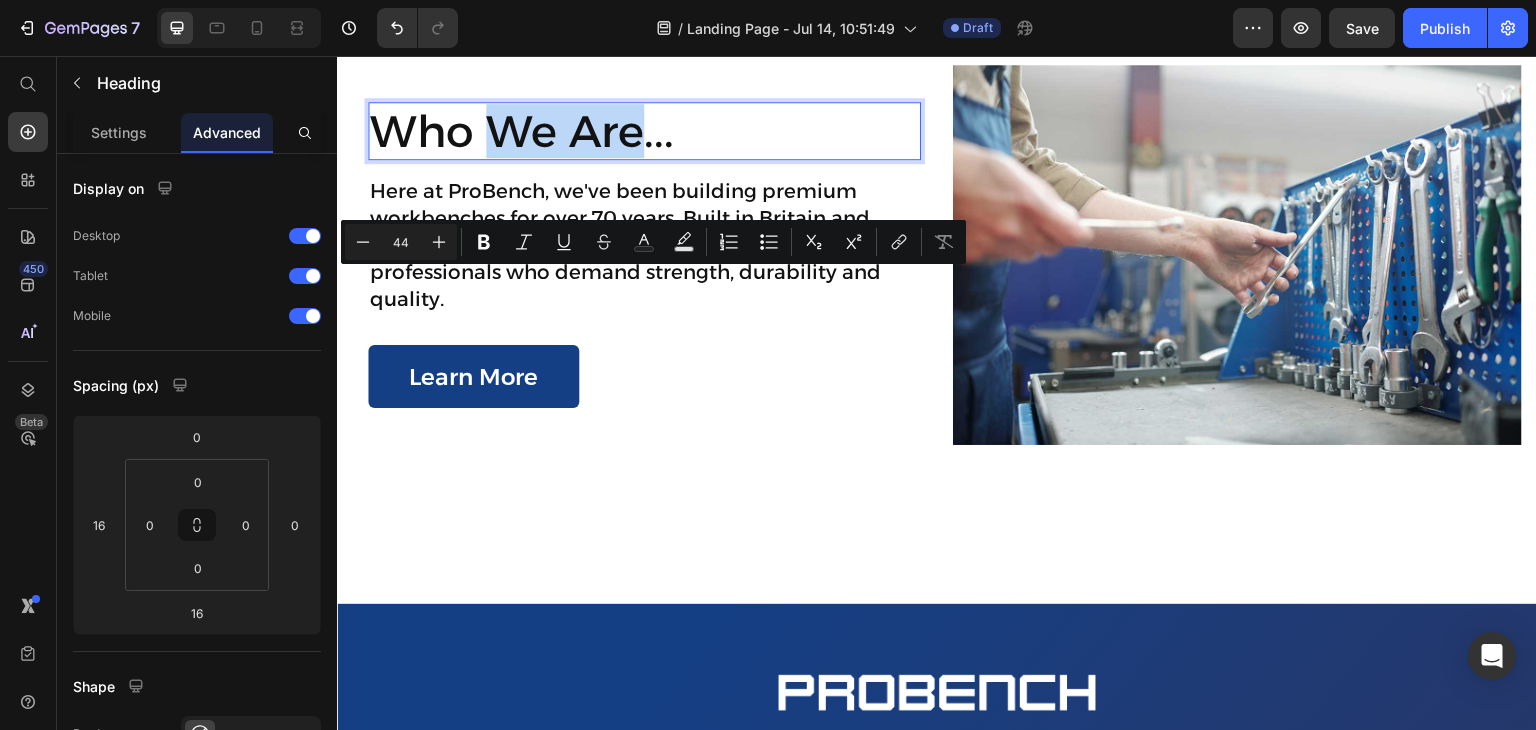 drag, startPoint x: 636, startPoint y: 304, endPoint x: 488, endPoint y: 300, distance: 148.05405 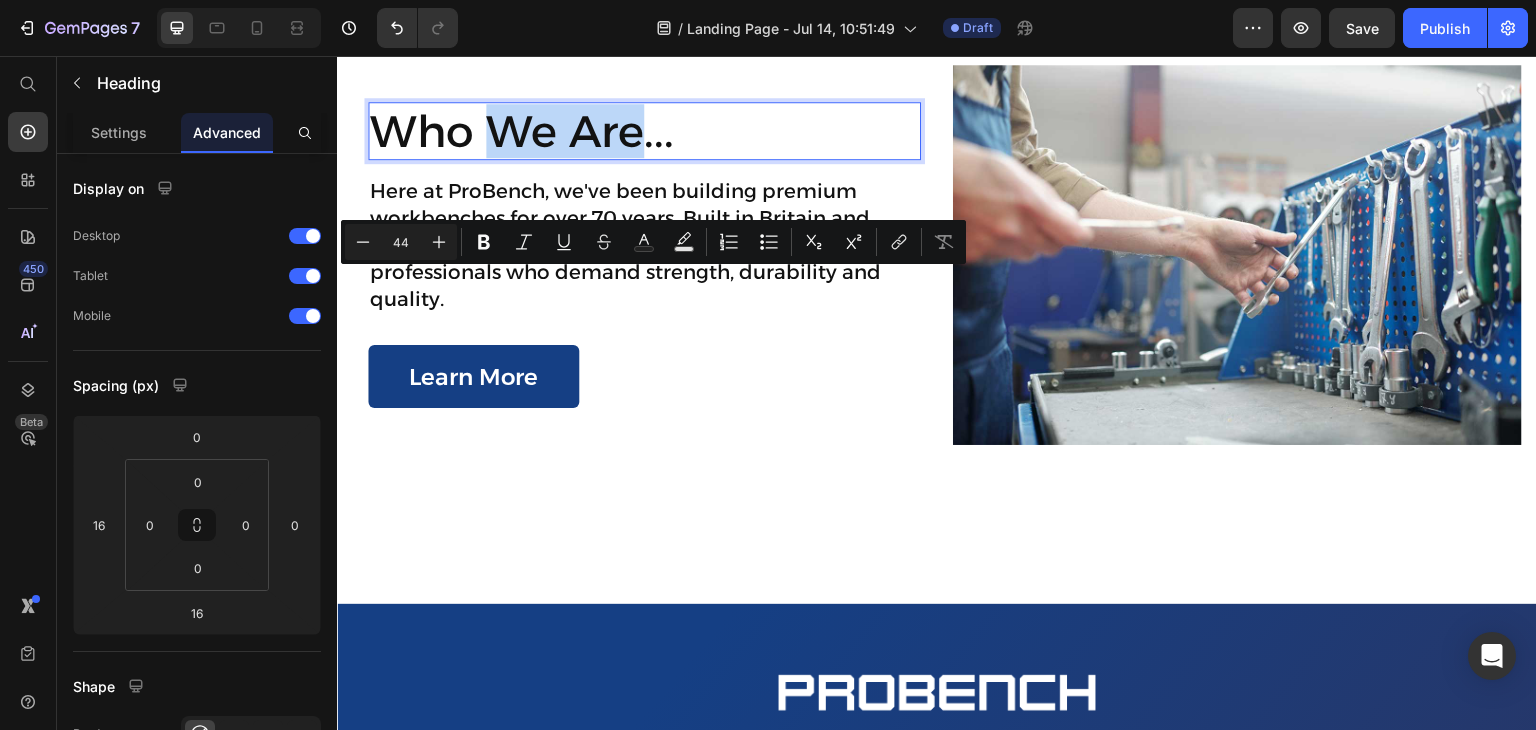click on "Who We Are..." at bounding box center [644, 131] 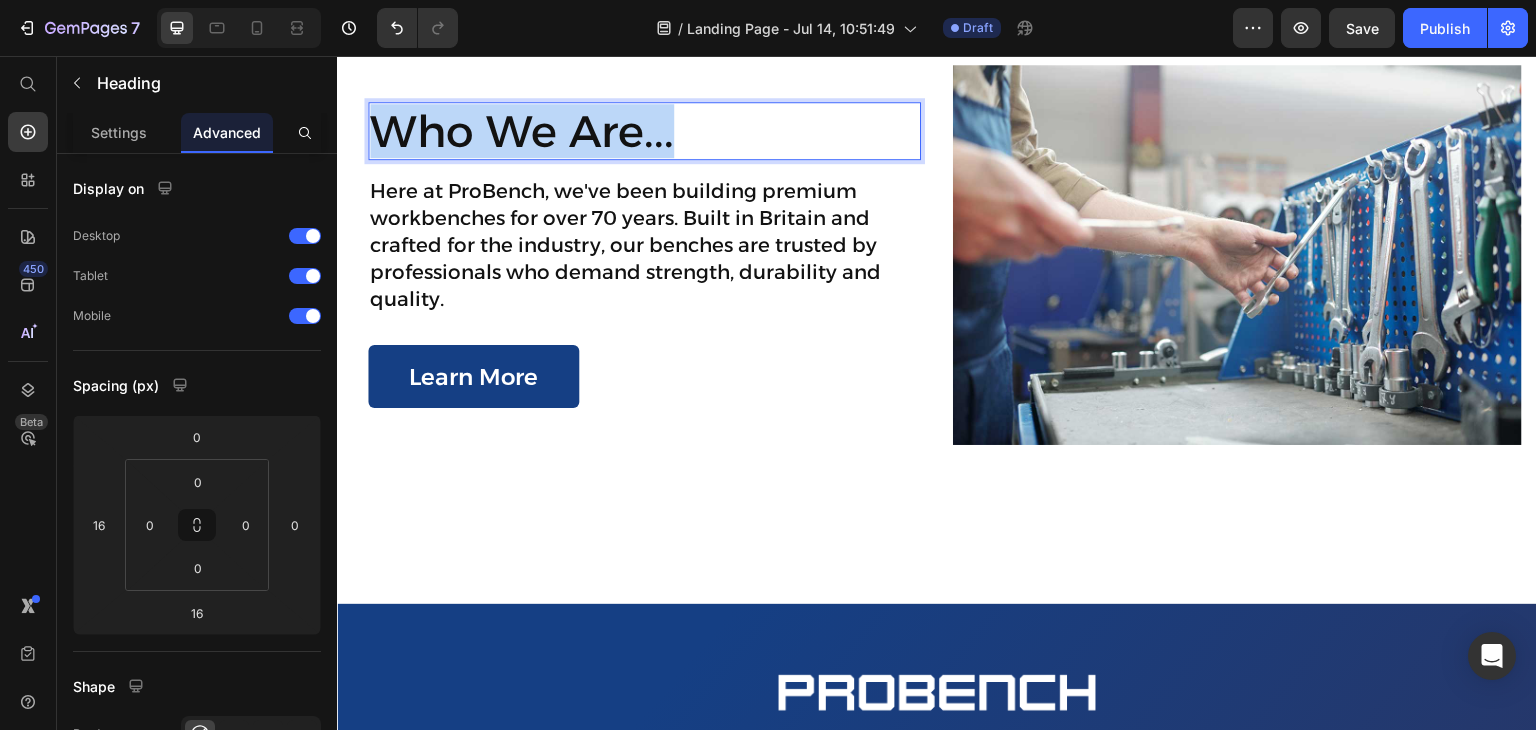 drag, startPoint x: 682, startPoint y: 306, endPoint x: 367, endPoint y: 293, distance: 315.26813 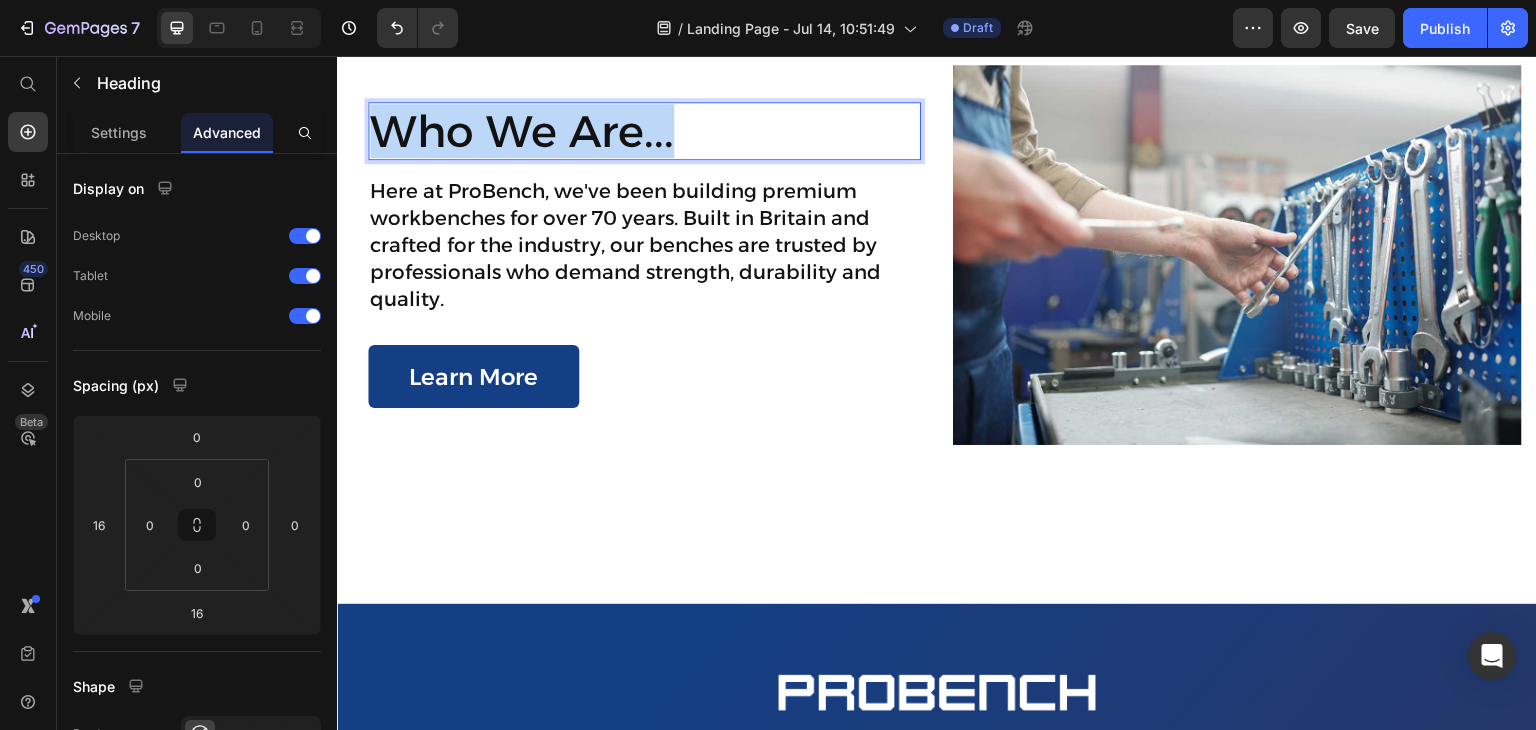 click on "Who We Are..." at bounding box center [644, 131] 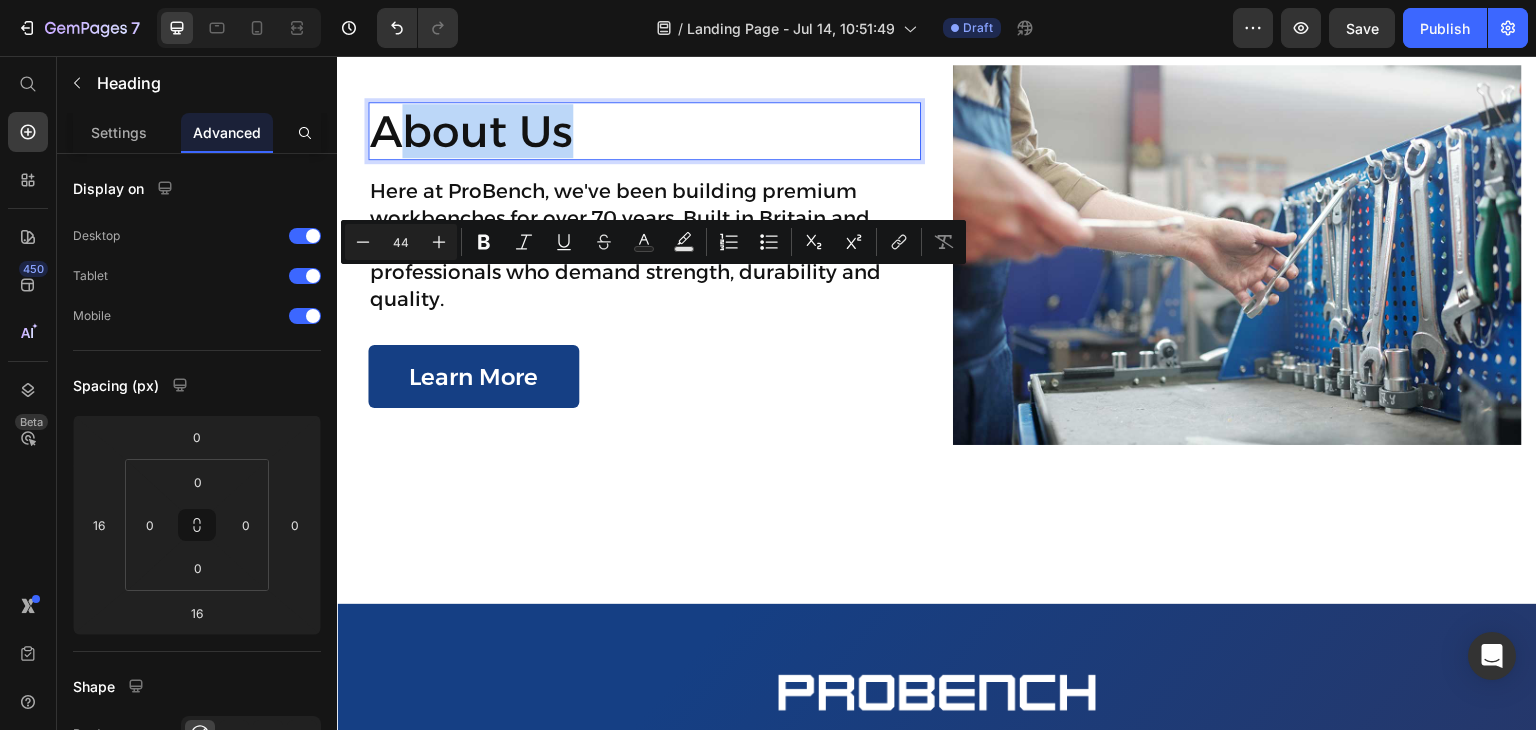 drag, startPoint x: 572, startPoint y: 305, endPoint x: 401, endPoint y: 302, distance: 171.0263 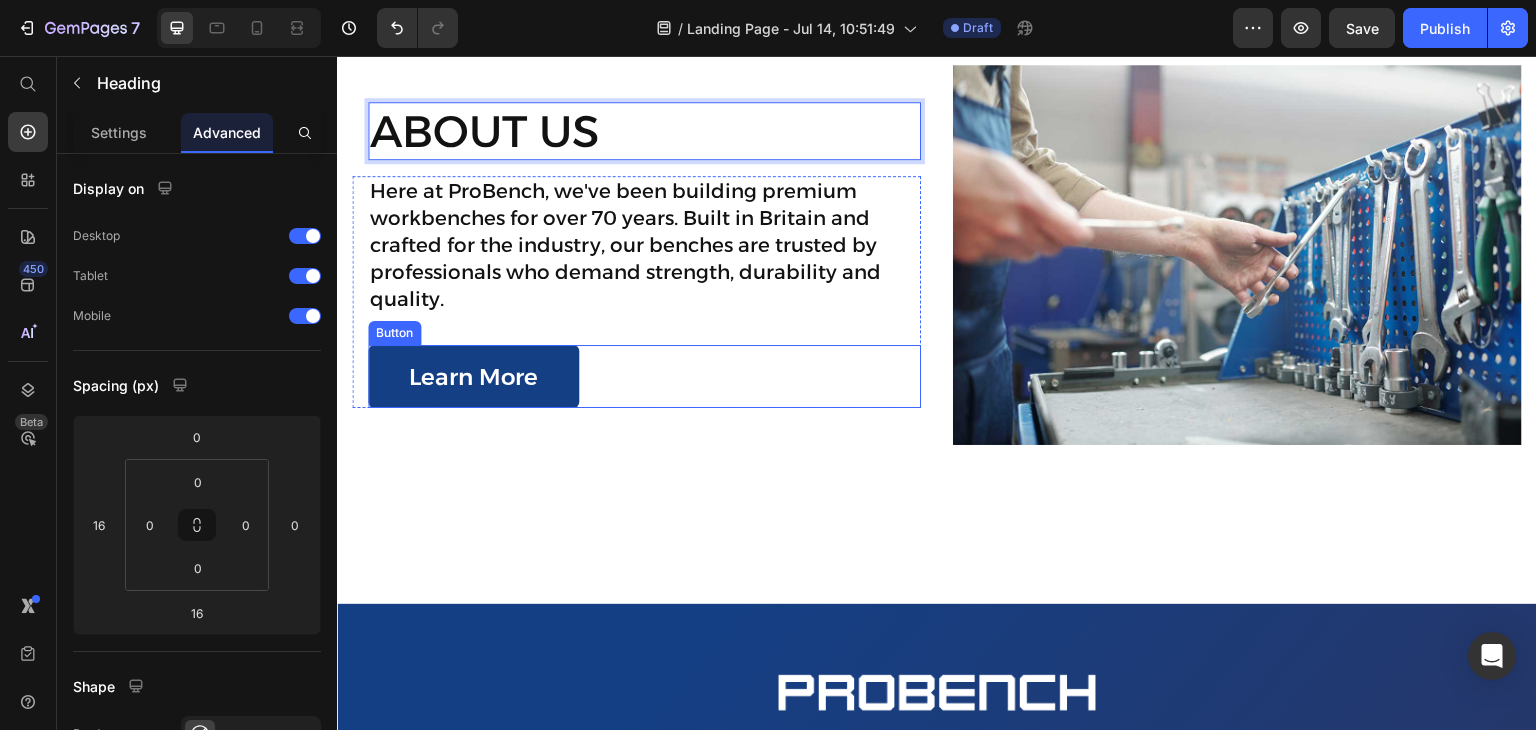 click on "ABOUT US Heading   16 Here at ProBench, we've been building premium workbenches for over 70 years. Built in Britain and crafted for the industry, our benches are trusted by professionals who demand strength, durability and quality. Text Block Learn More Button Row Image Hero Banner Section 10" at bounding box center [937, 299] 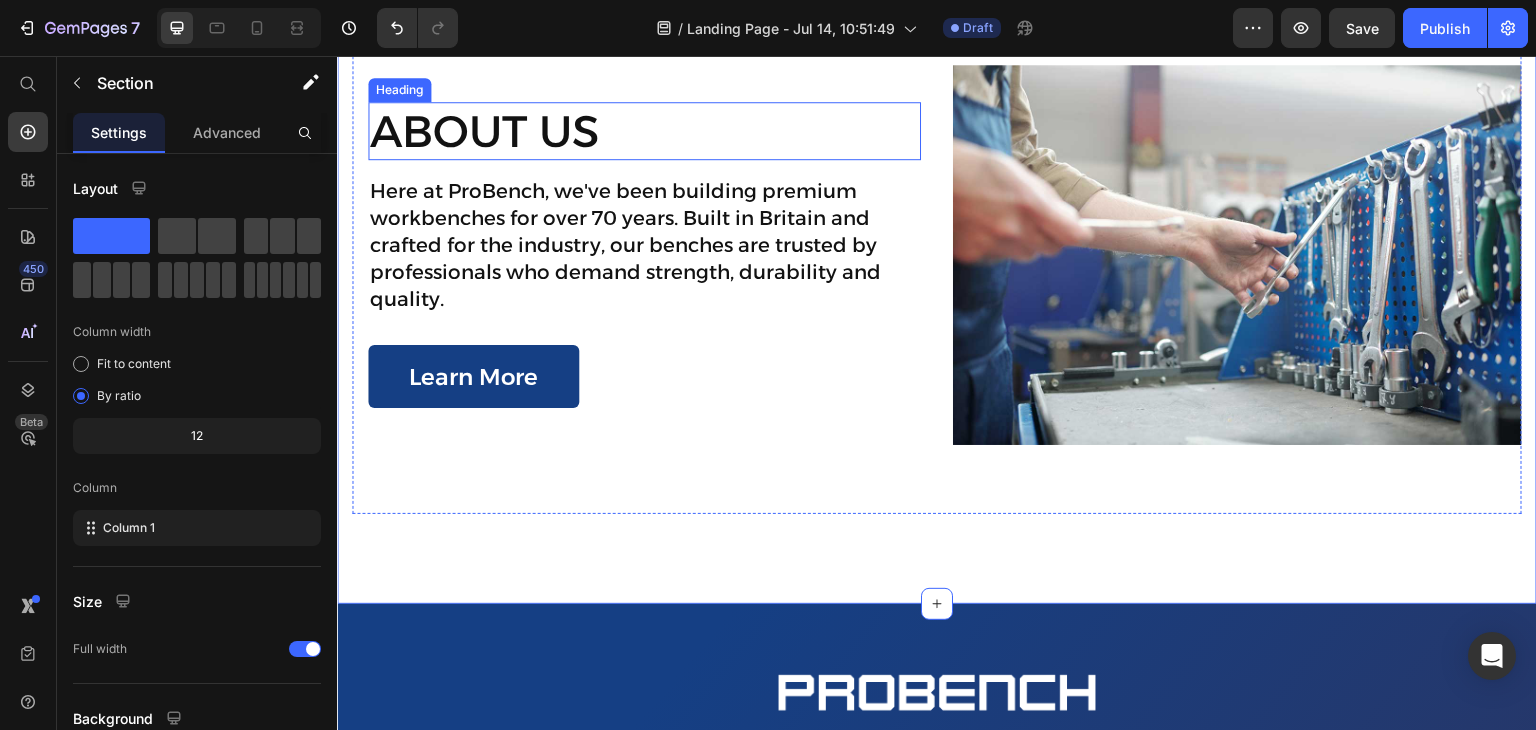 click on "ABOUT US" at bounding box center [644, 131] 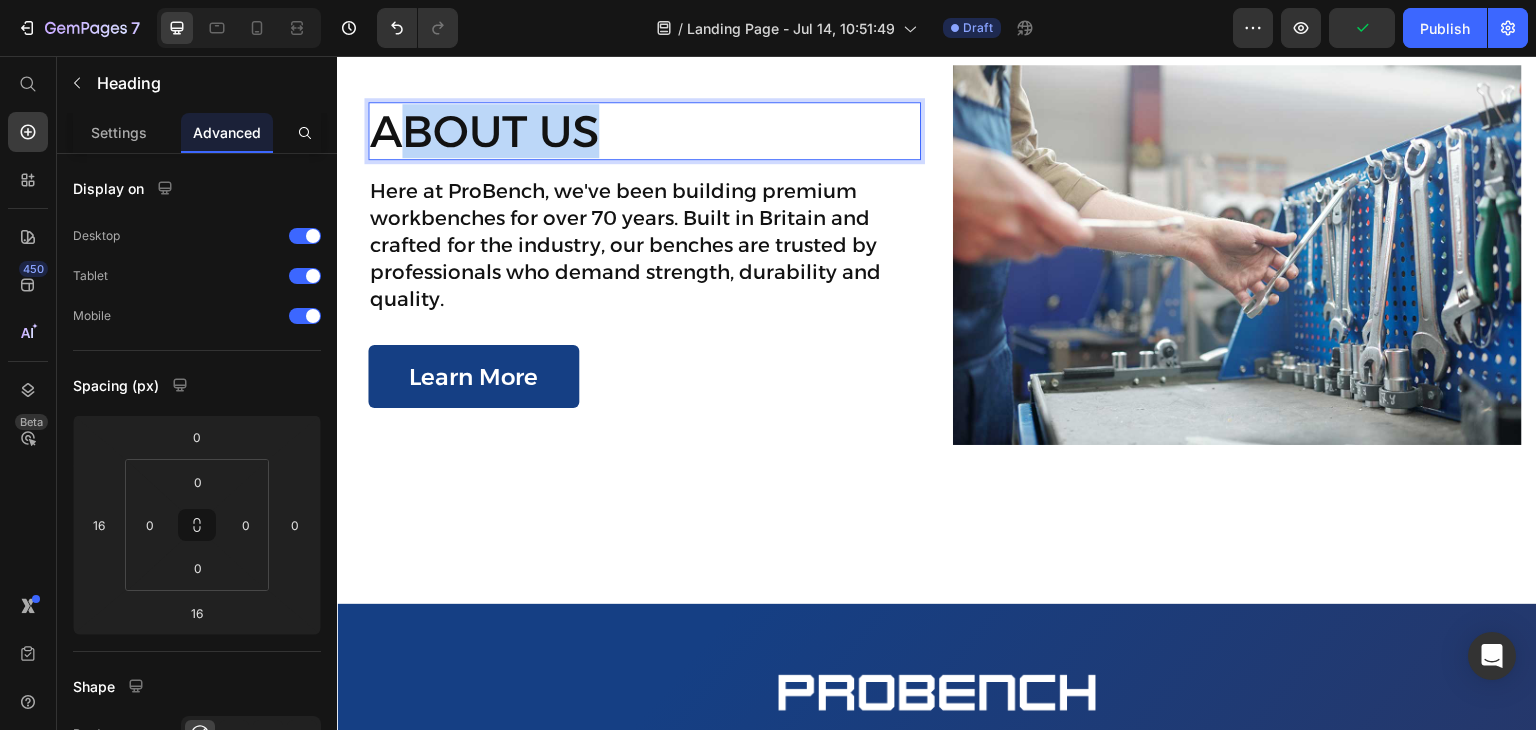 drag, startPoint x: 591, startPoint y: 296, endPoint x: 408, endPoint y: 293, distance: 183.02458 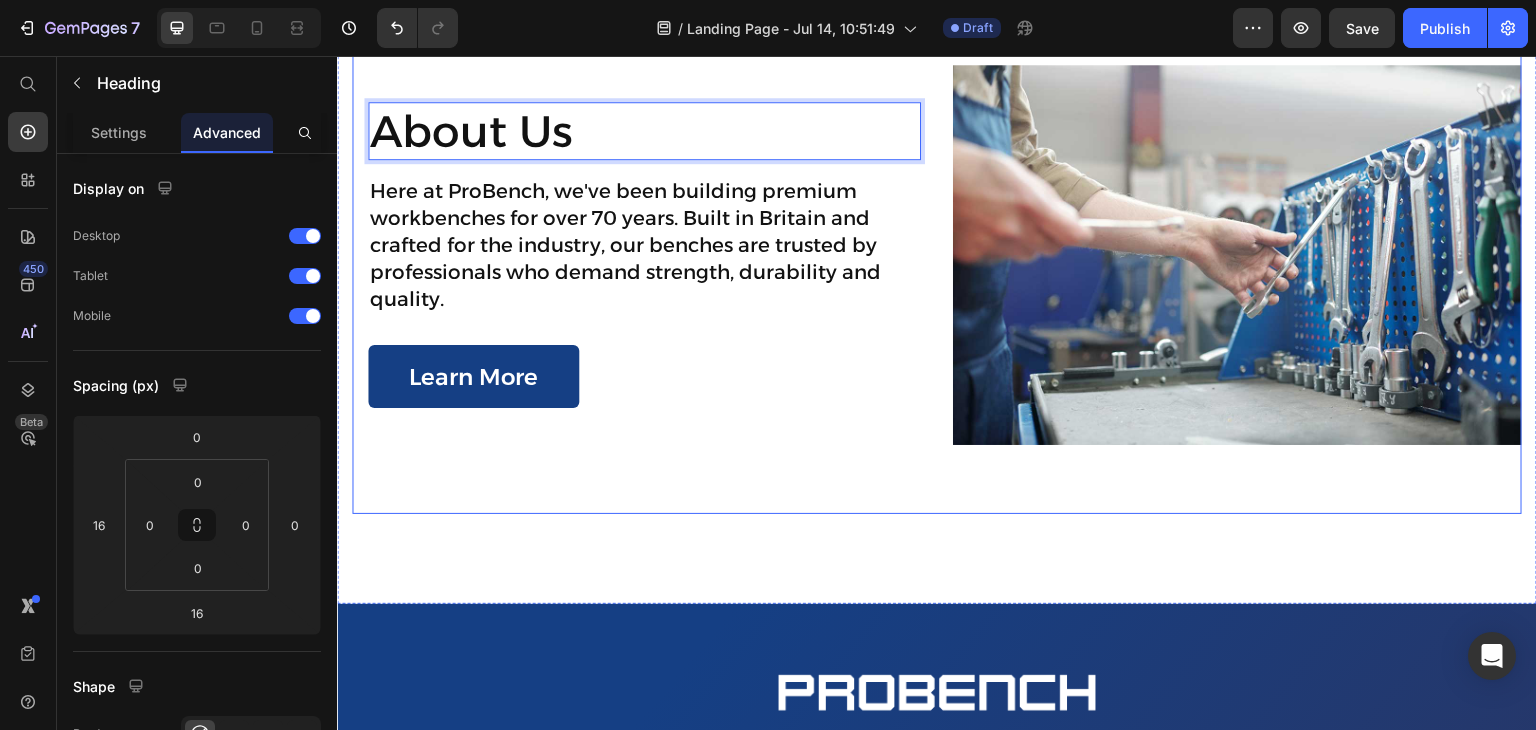 click on "About Us Heading   16 Here at ProBench, we've been building premium workbenches for over 70 years. Built in Britain and crafted for the industry, our benches are trusted by professionals who demand strength, durability and quality. Text Block Learn More Button Row Image" at bounding box center [937, 254] 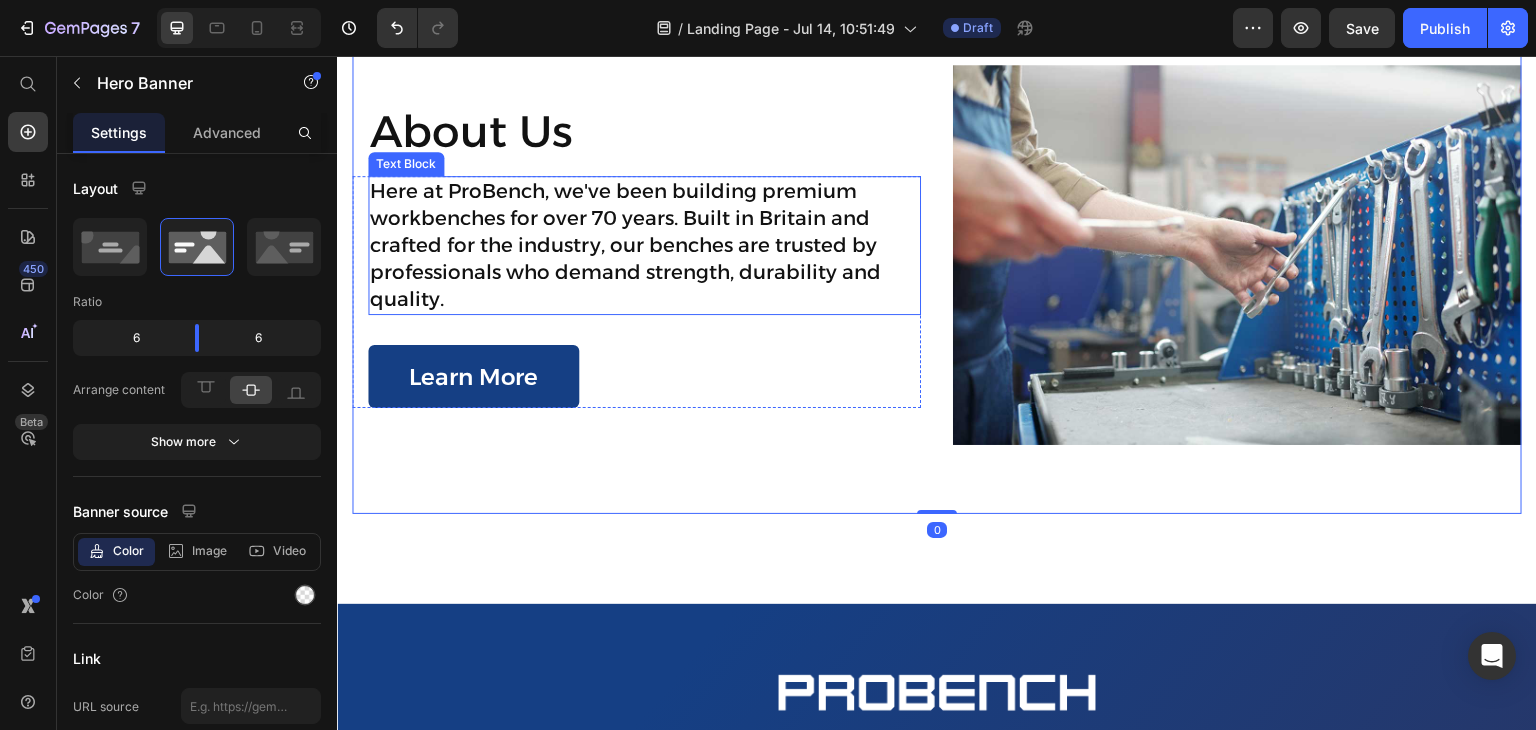 click on "Here at ProBench, we've been building premium workbenches for over 70 years. Built in Britain and crafted for the industry, our benches are trusted by professionals who demand strength, durability and quality." at bounding box center (644, 245) 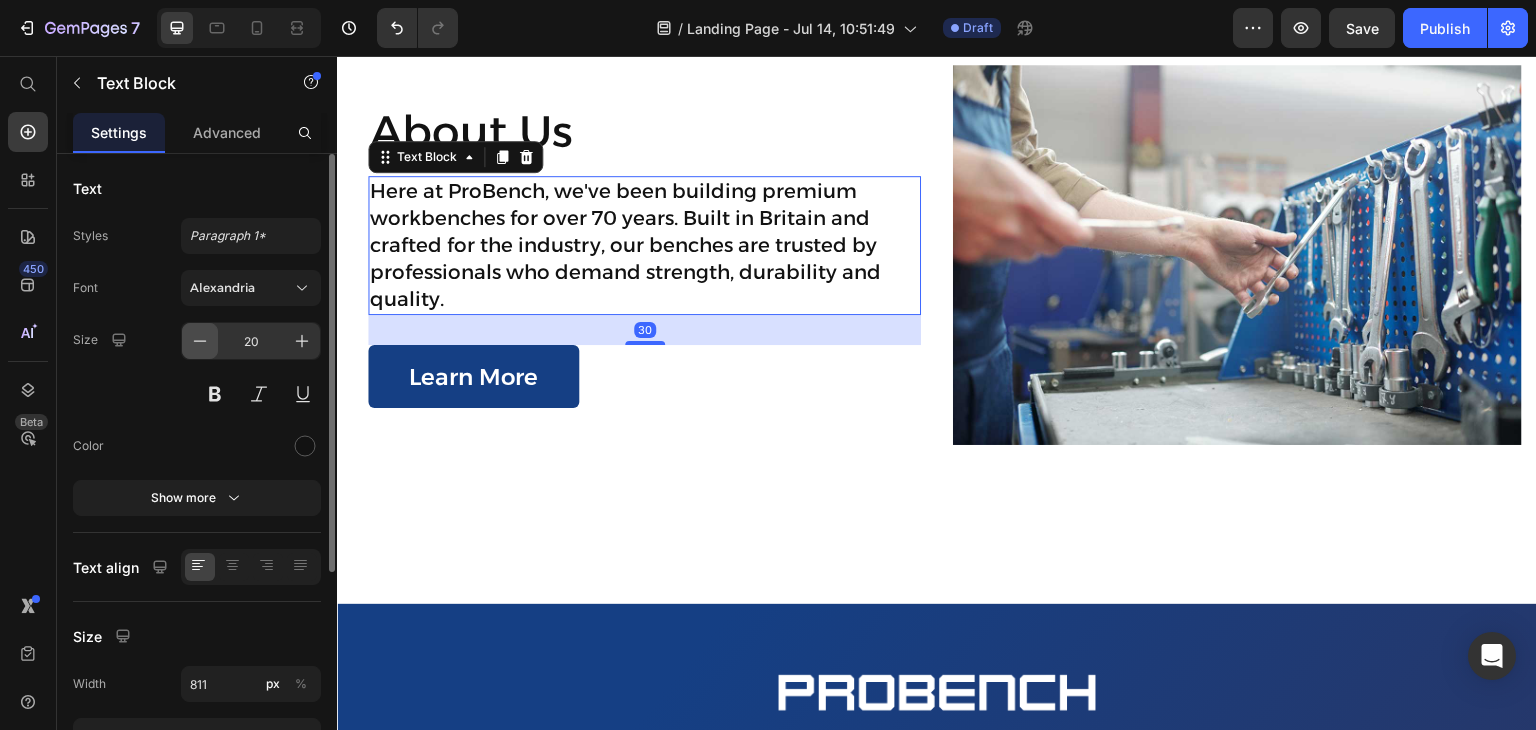 click 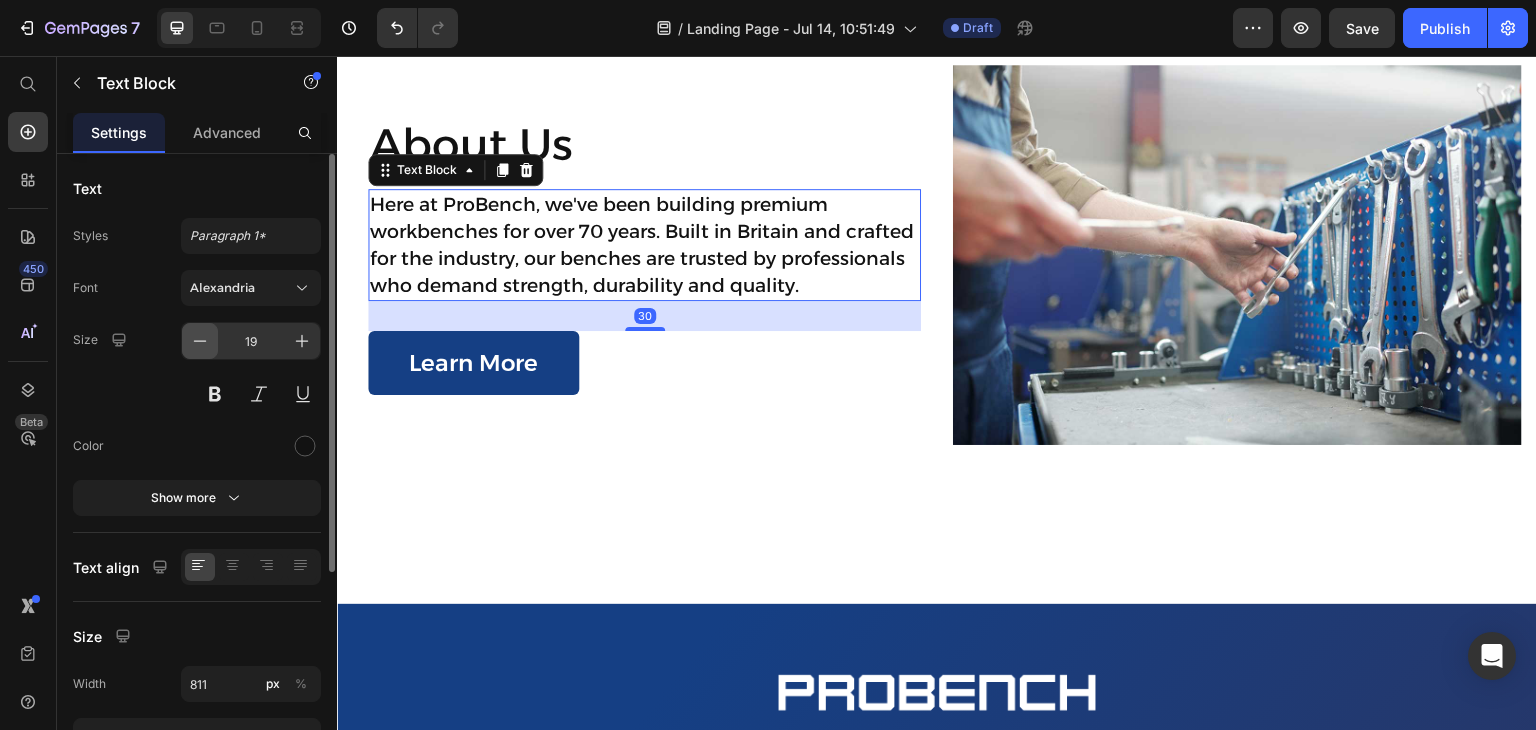 click 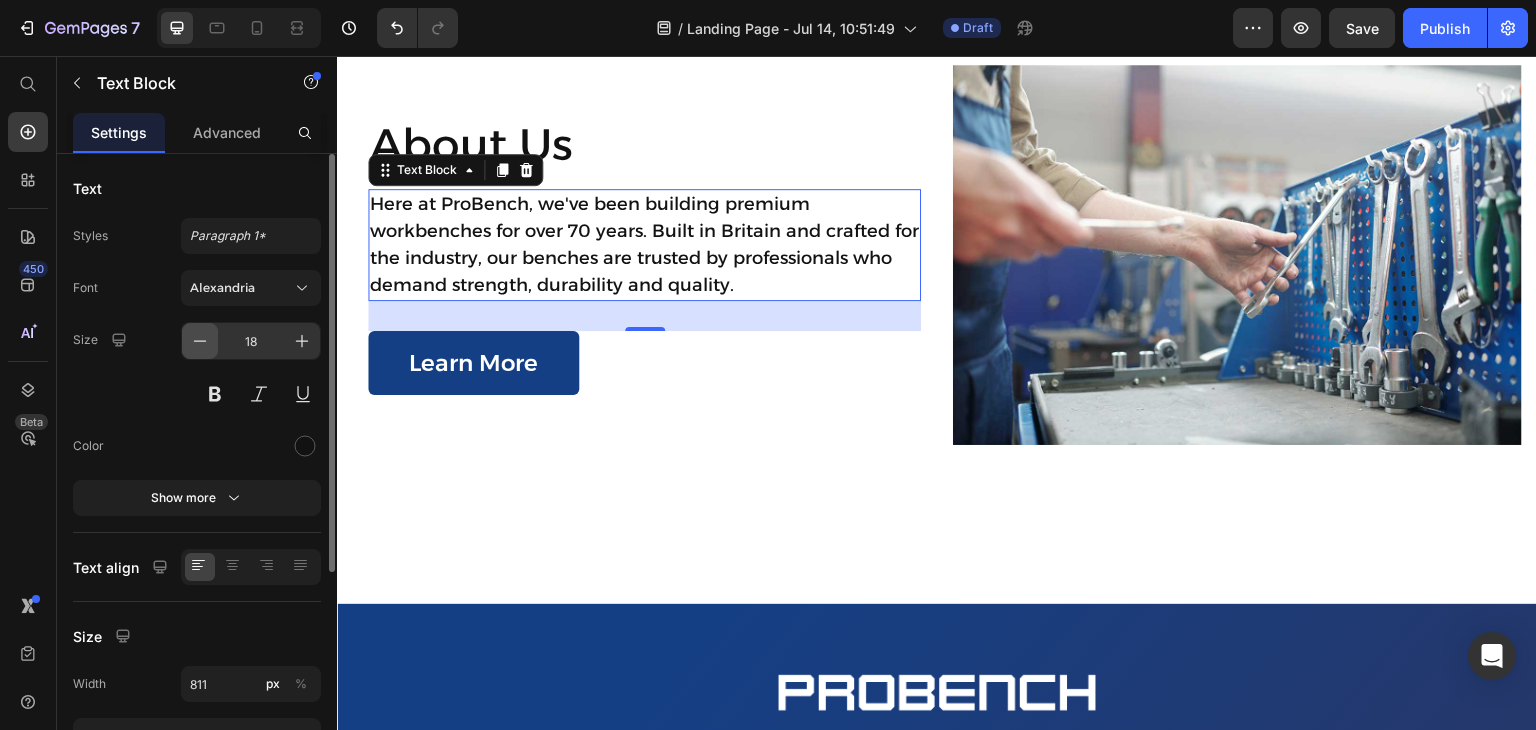 click 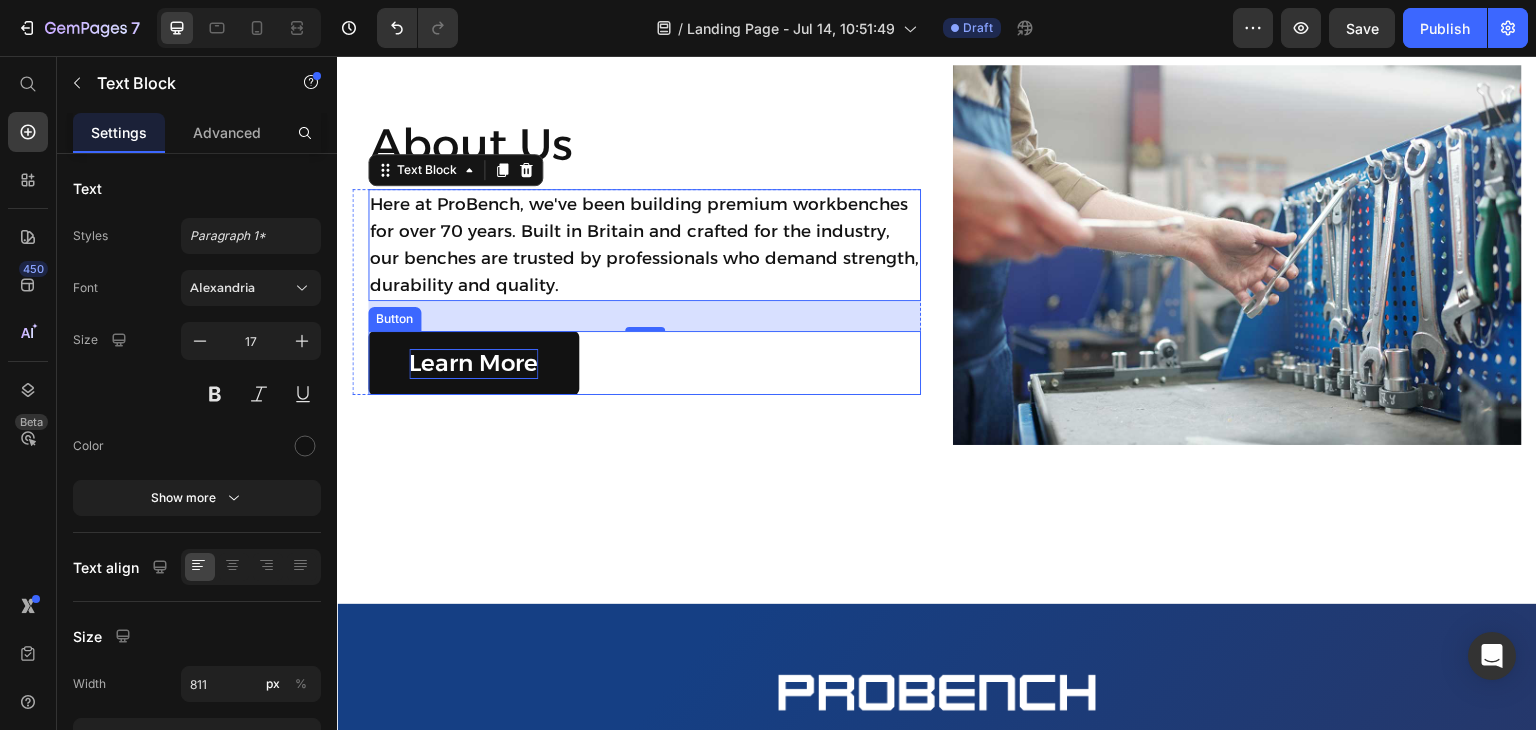 click on "Learn More" at bounding box center [473, 364] 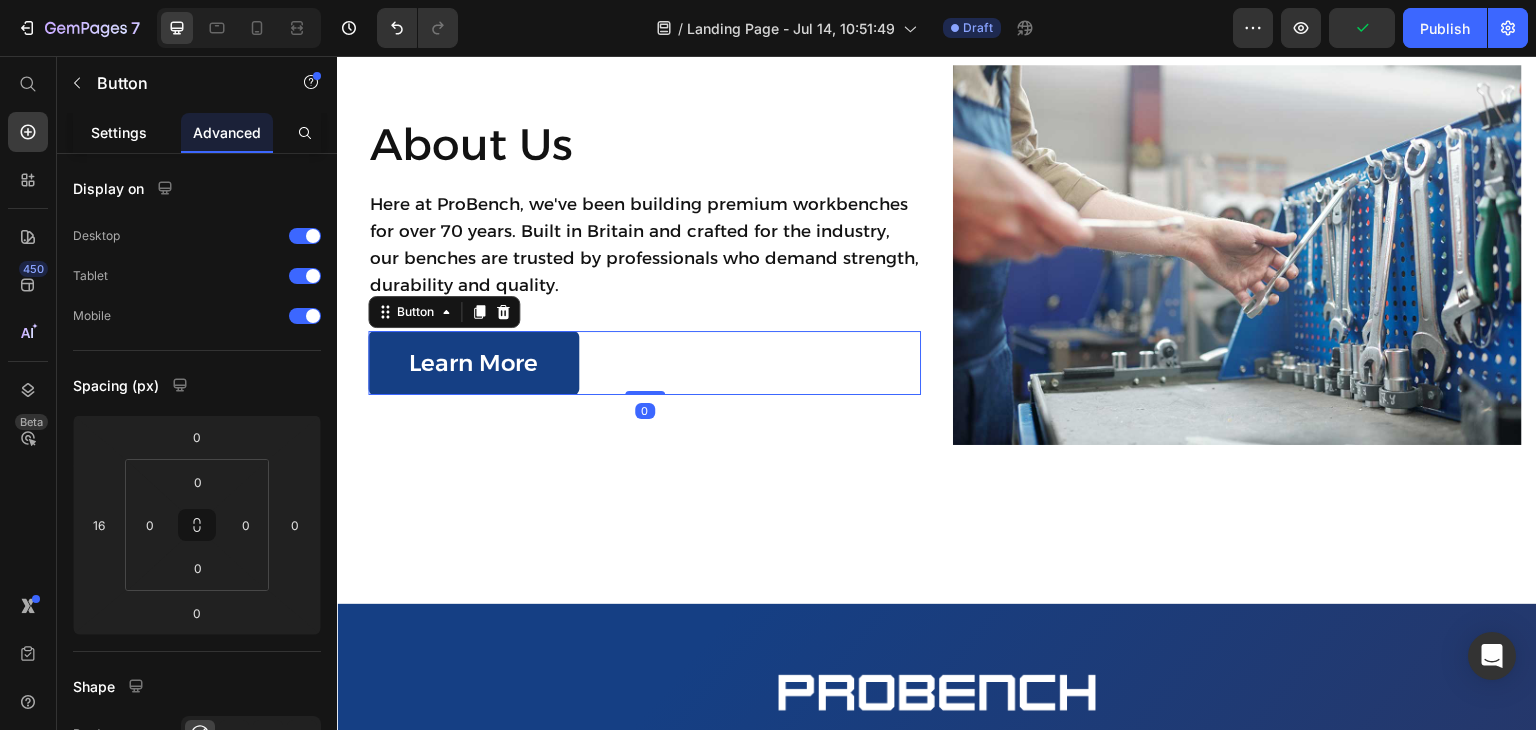click on "Settings" at bounding box center (119, 132) 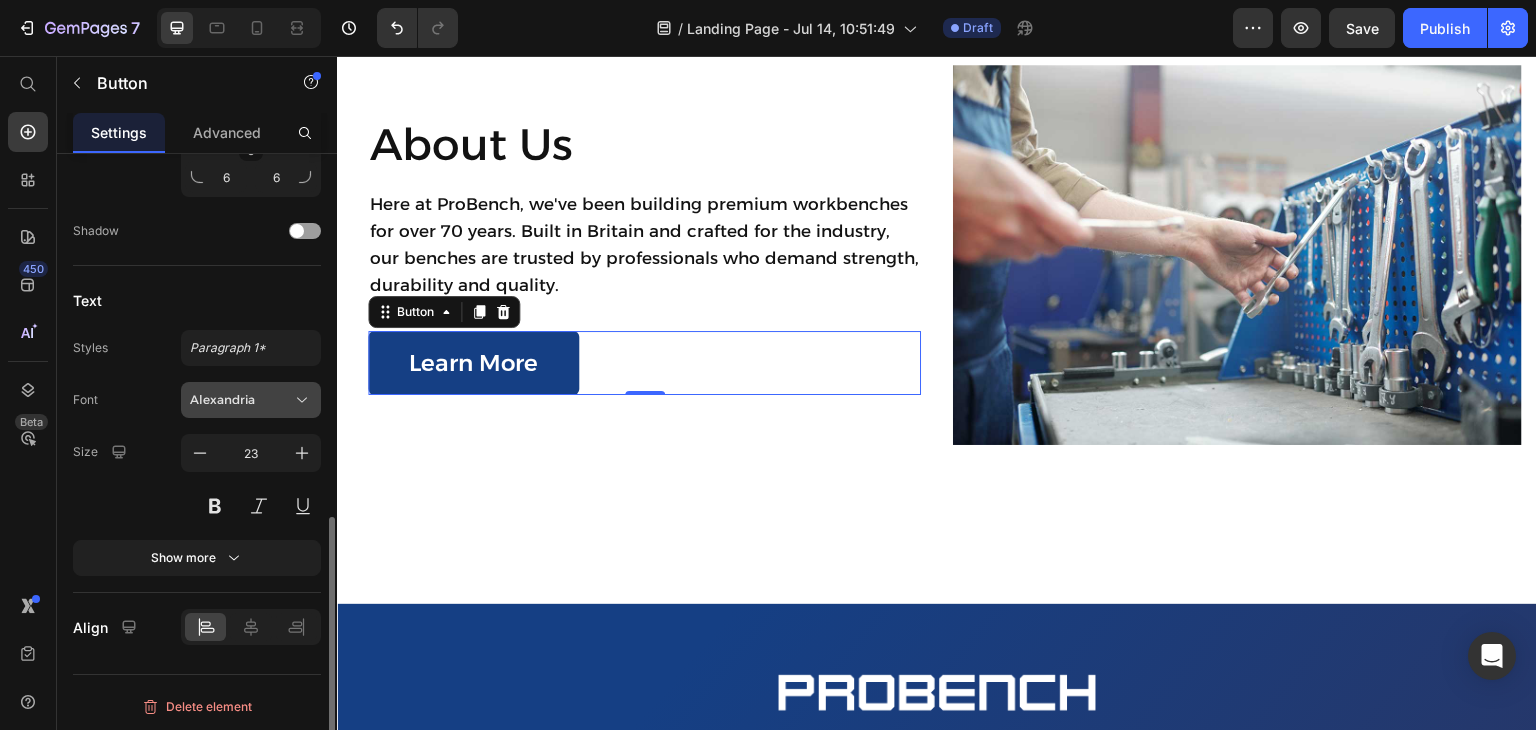 scroll, scrollTop: 860, scrollLeft: 0, axis: vertical 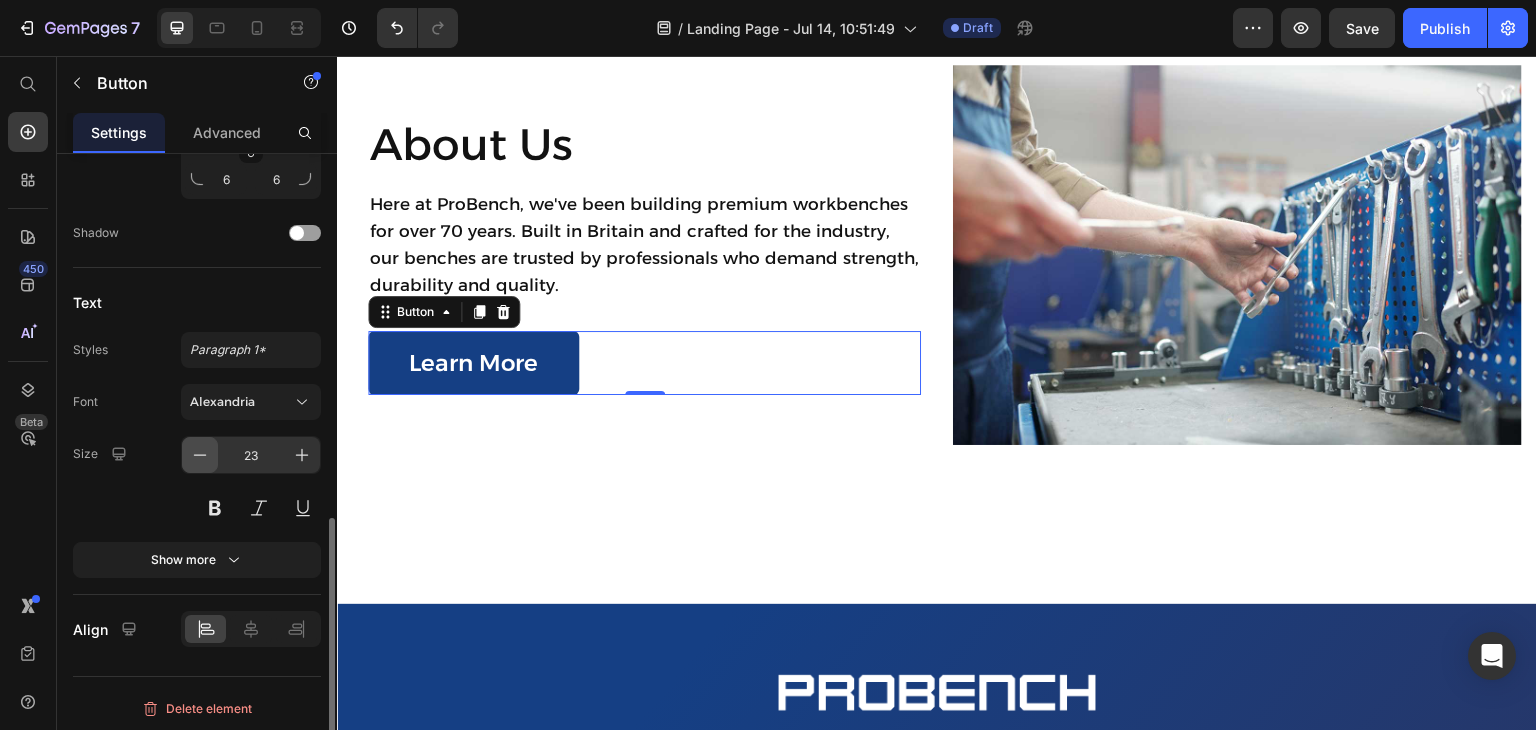 click 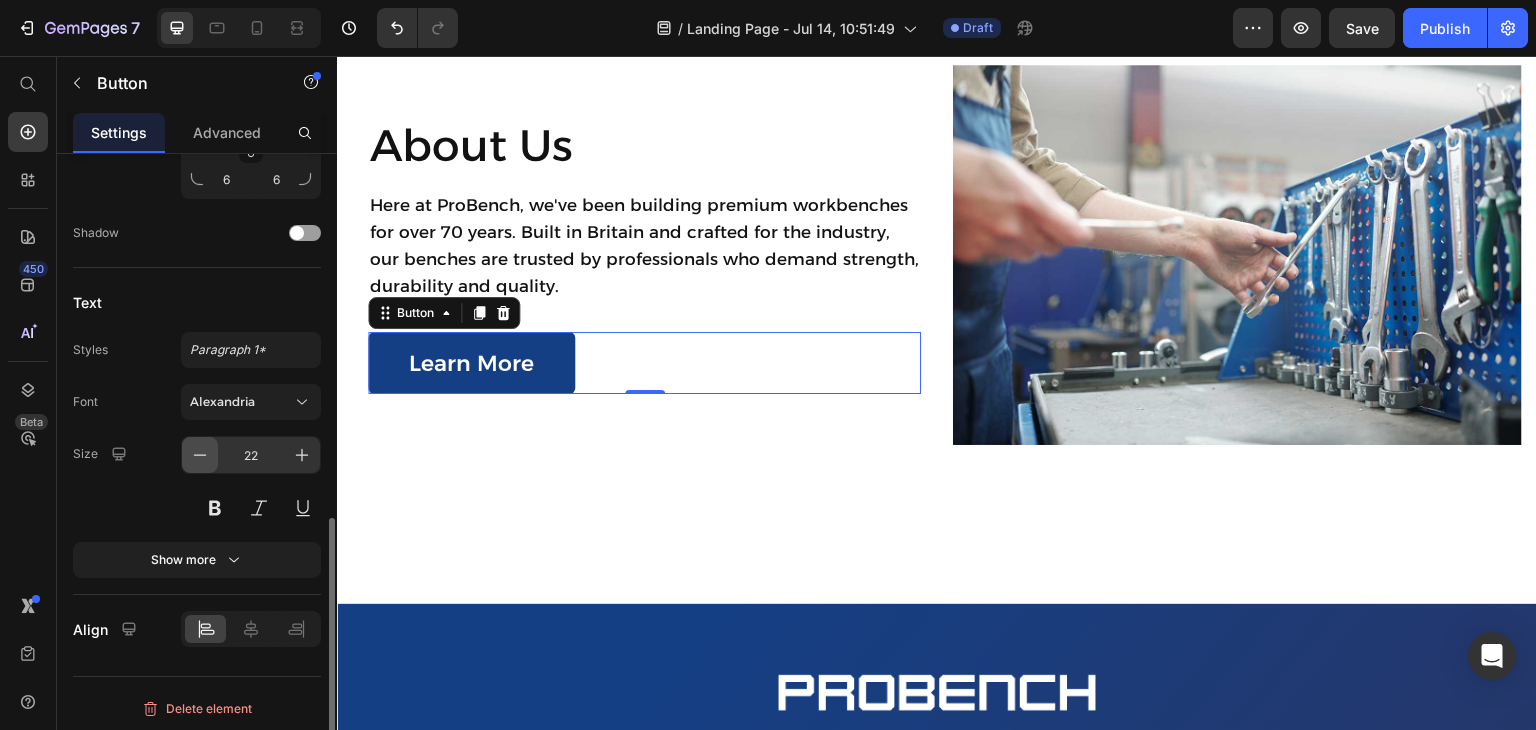 click 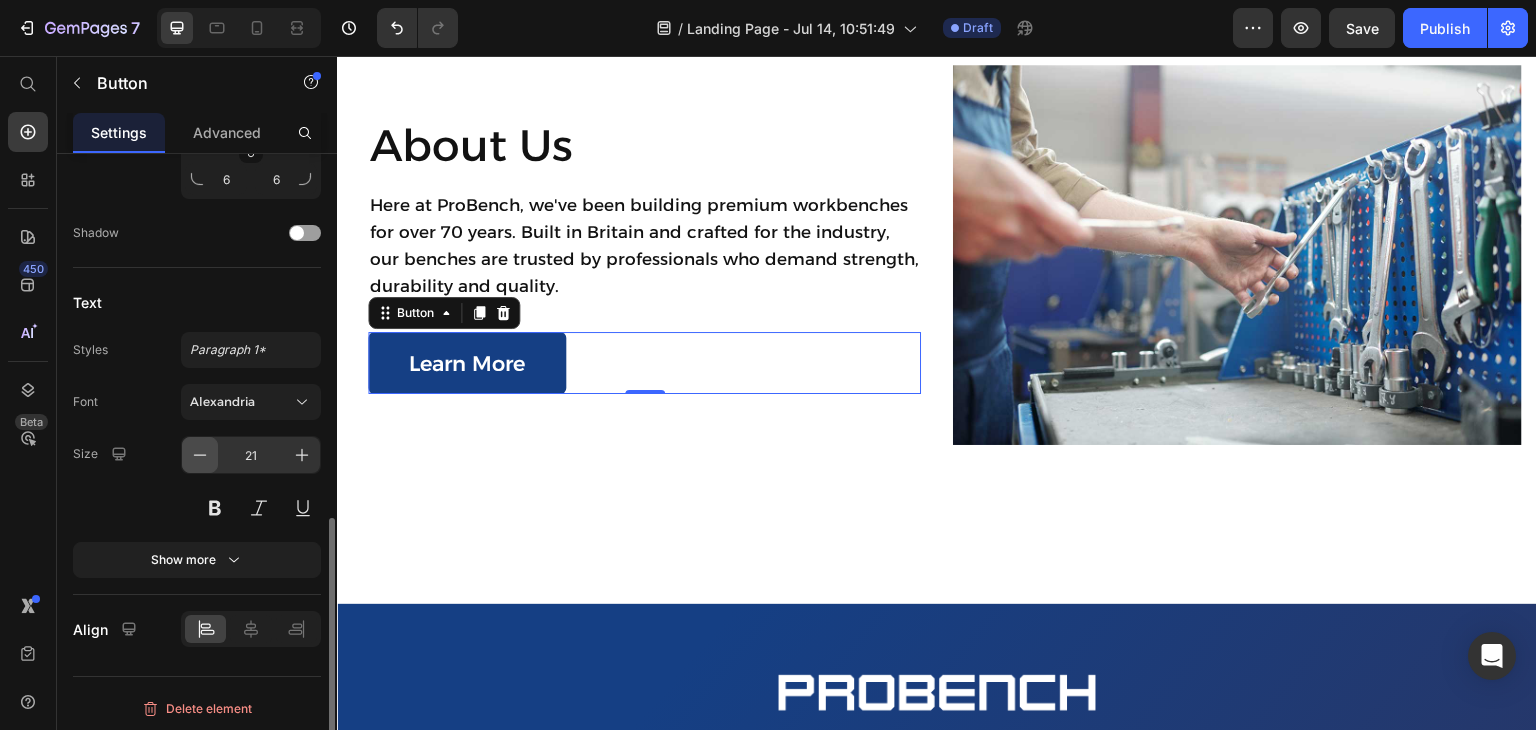 click 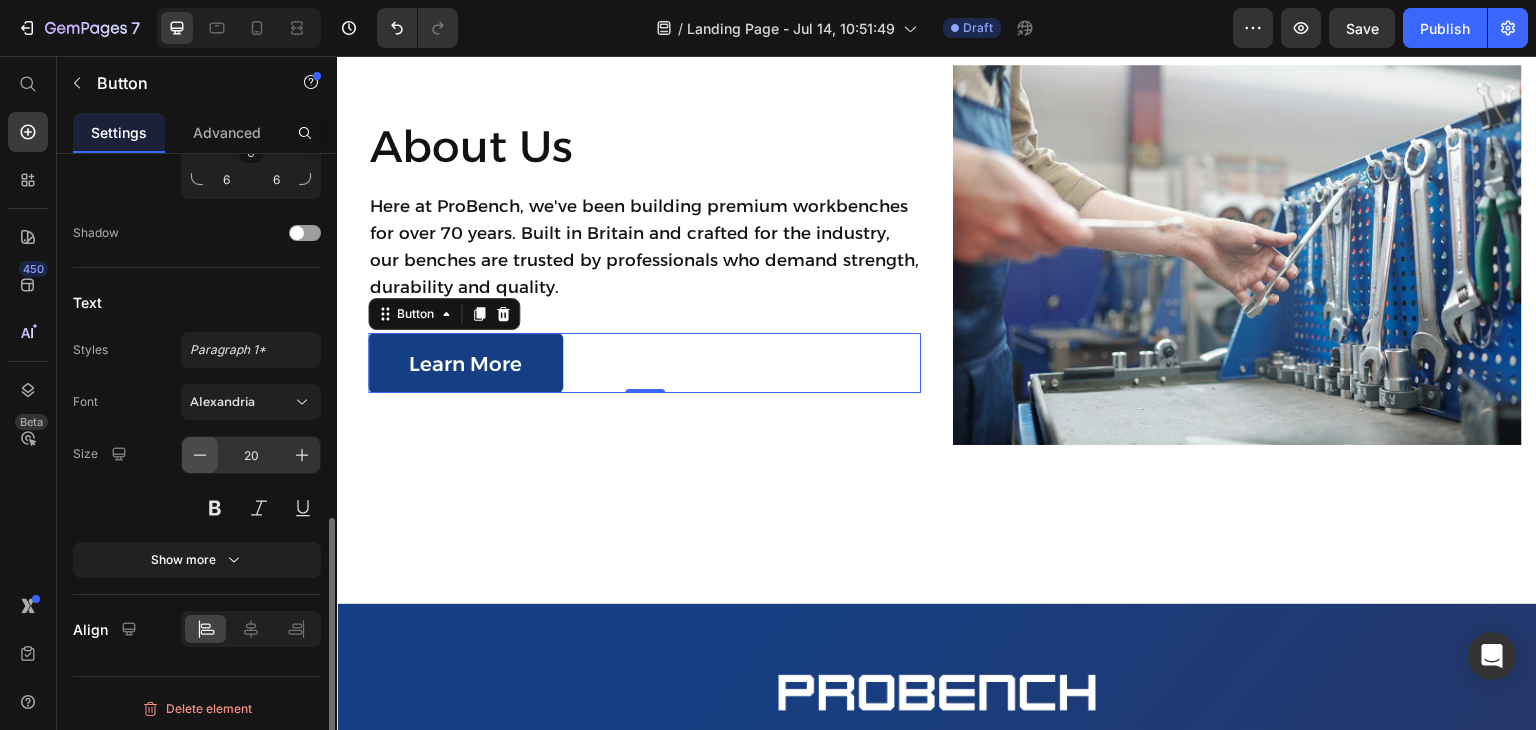 click 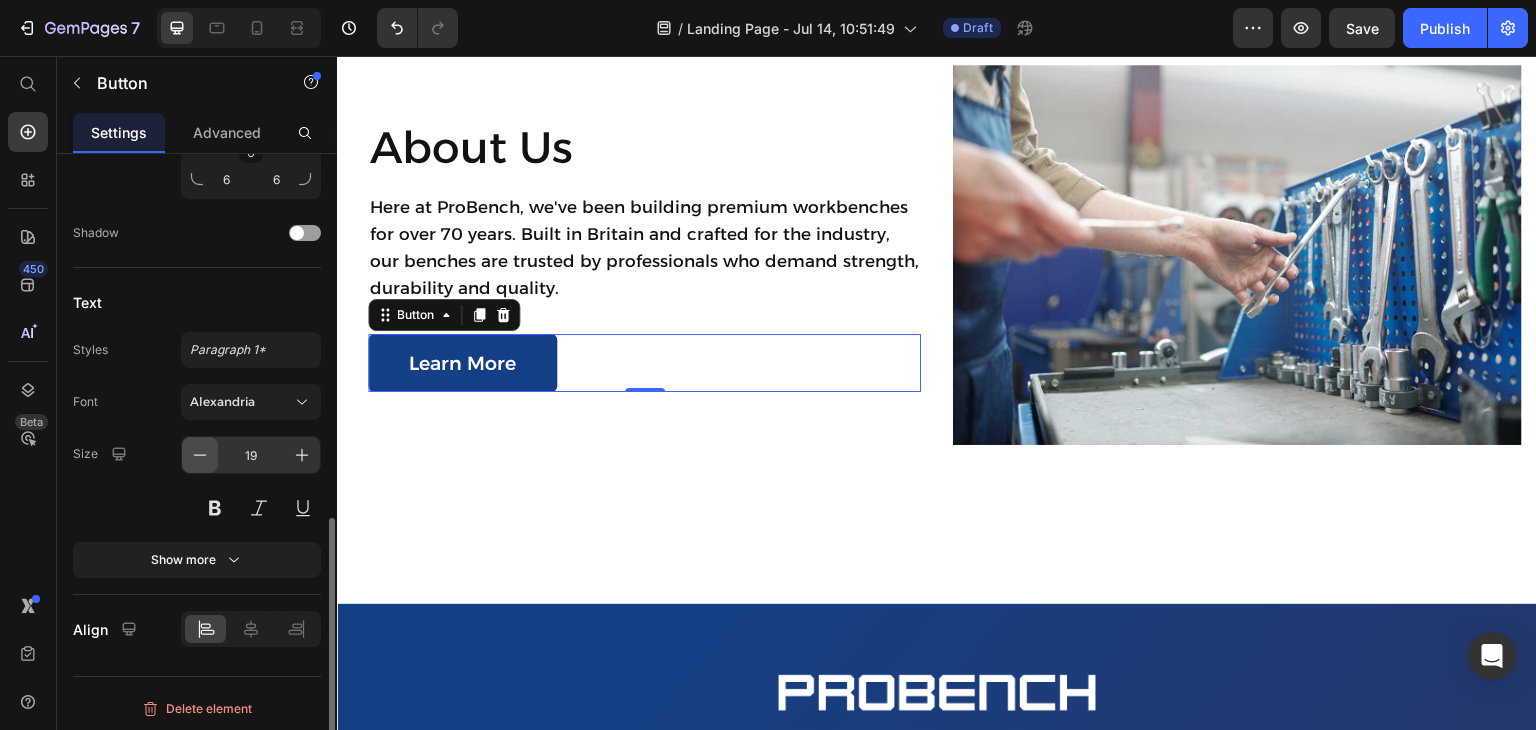 click 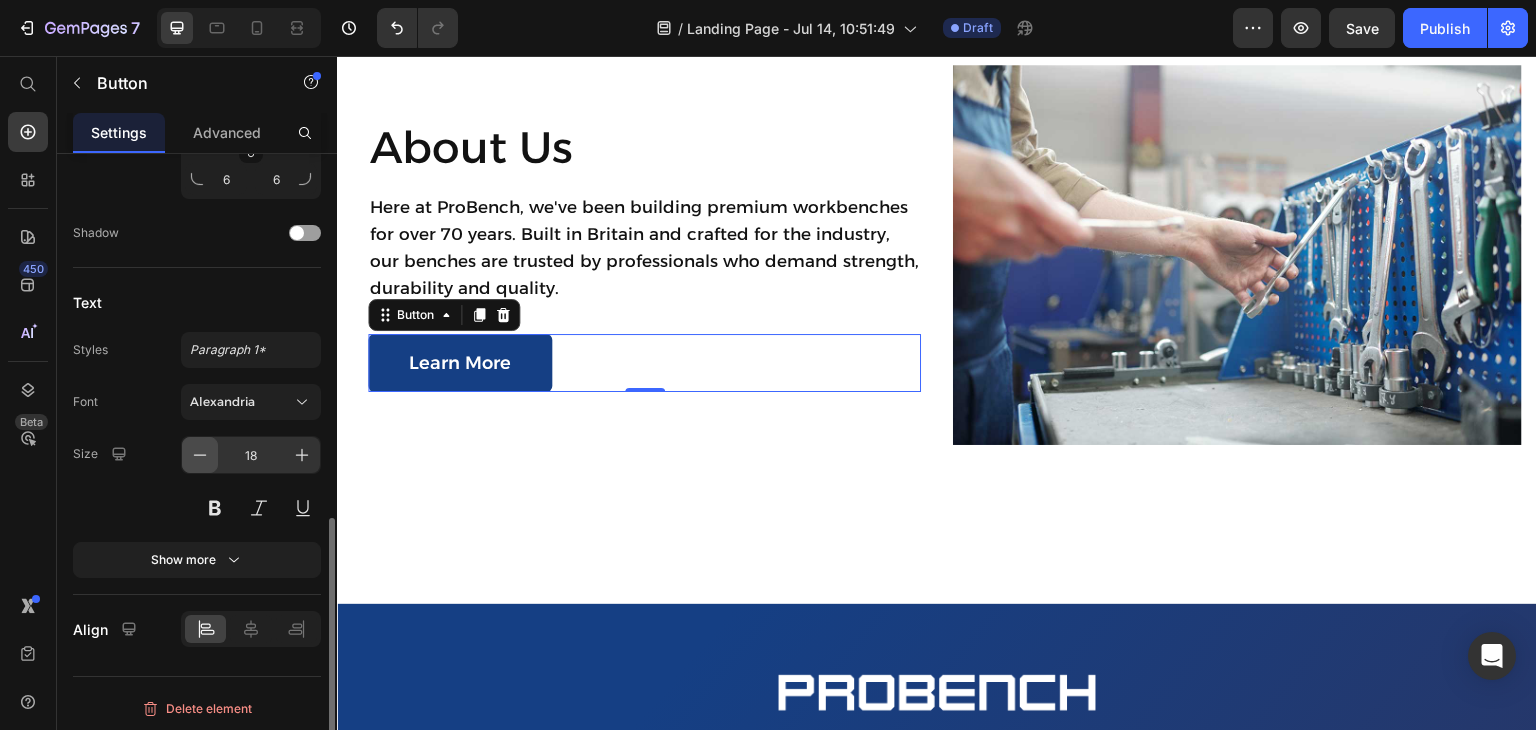 click 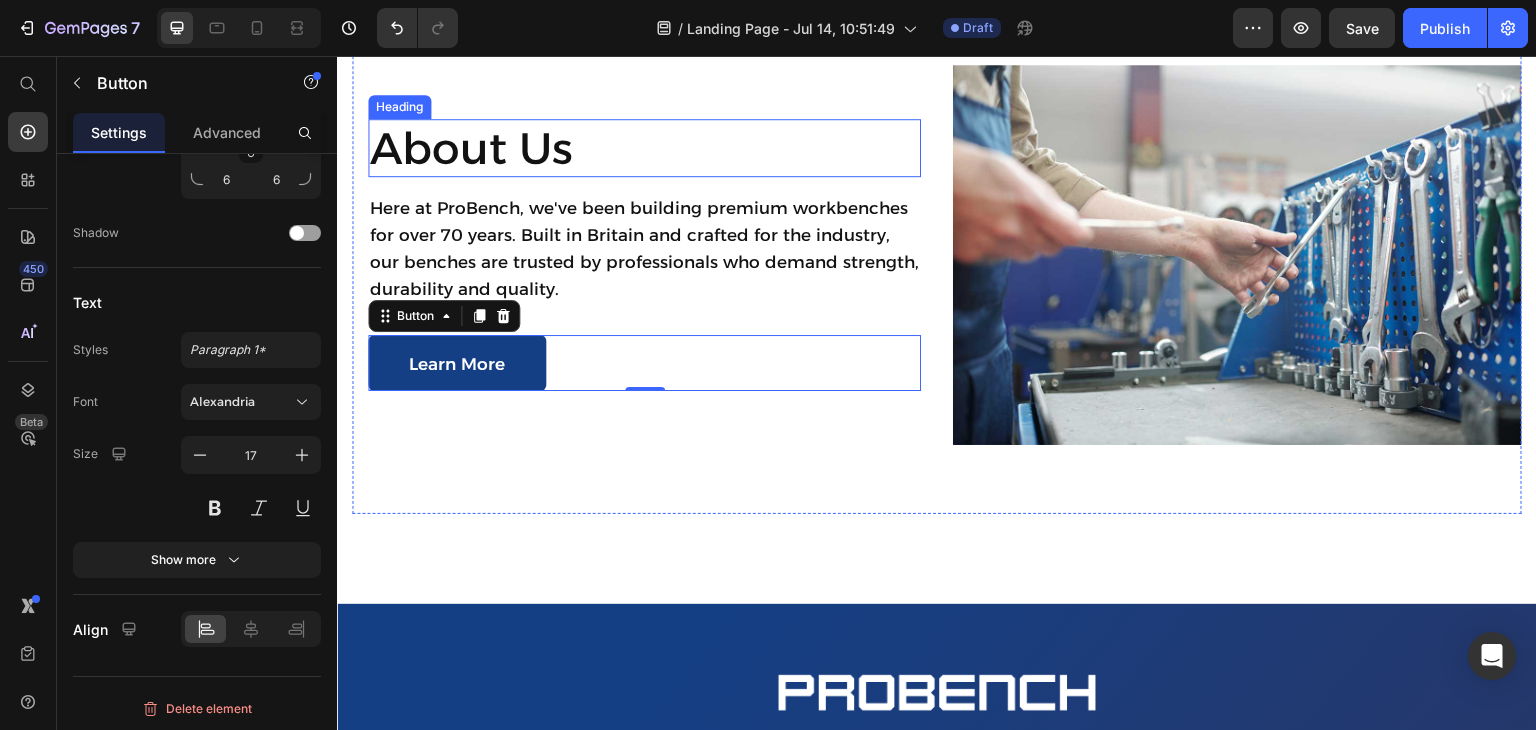 click on "About Us" at bounding box center [644, 148] 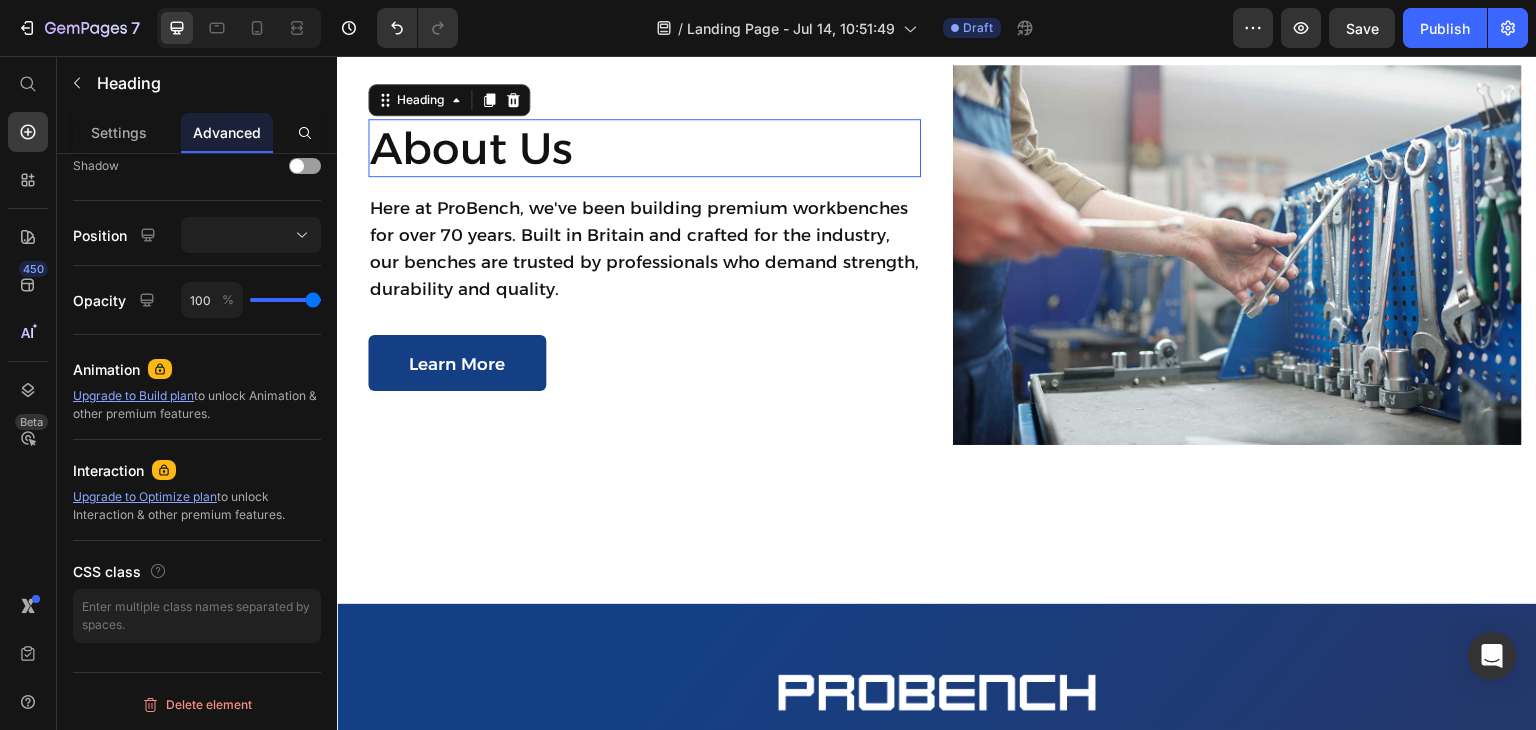 scroll, scrollTop: 0, scrollLeft: 0, axis: both 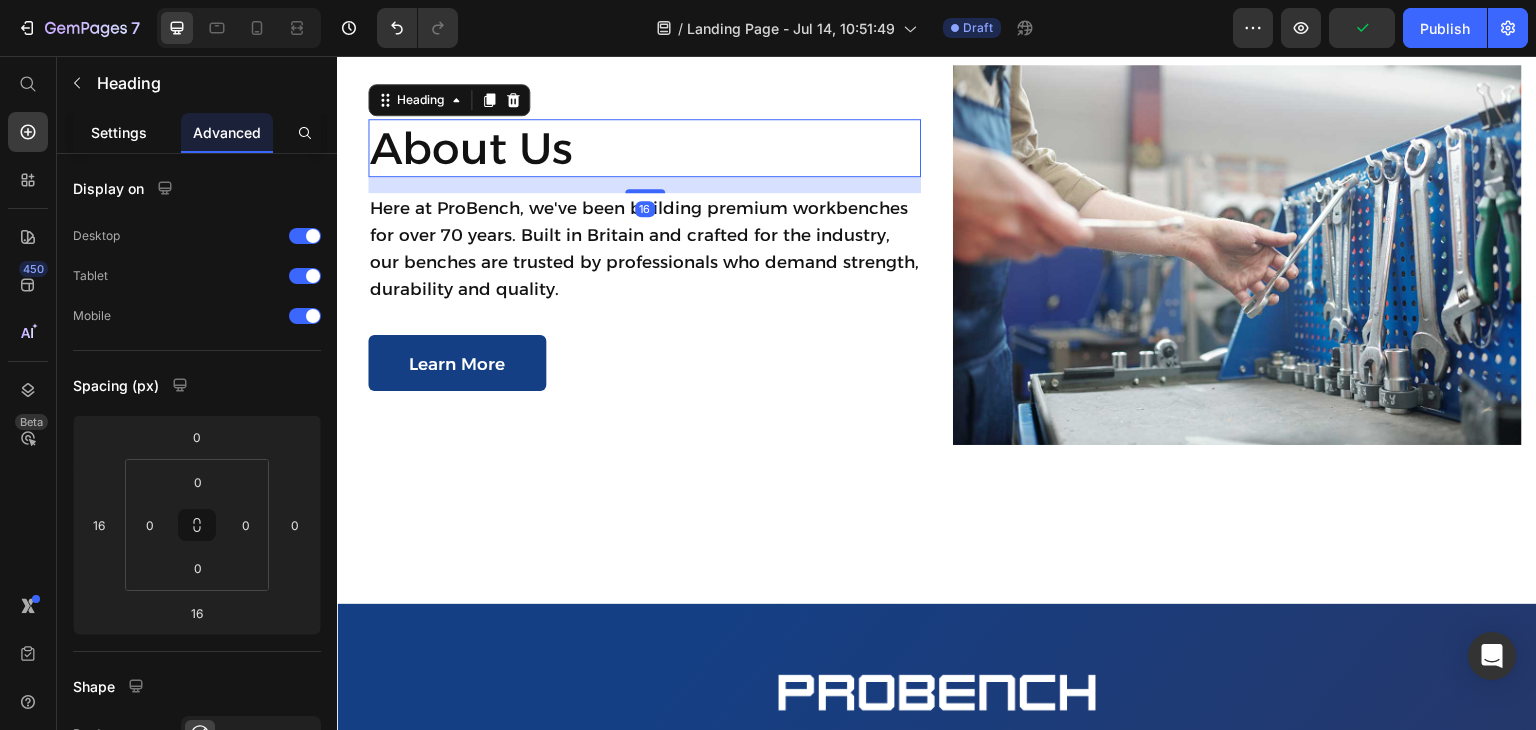 click on "Settings" at bounding box center (119, 132) 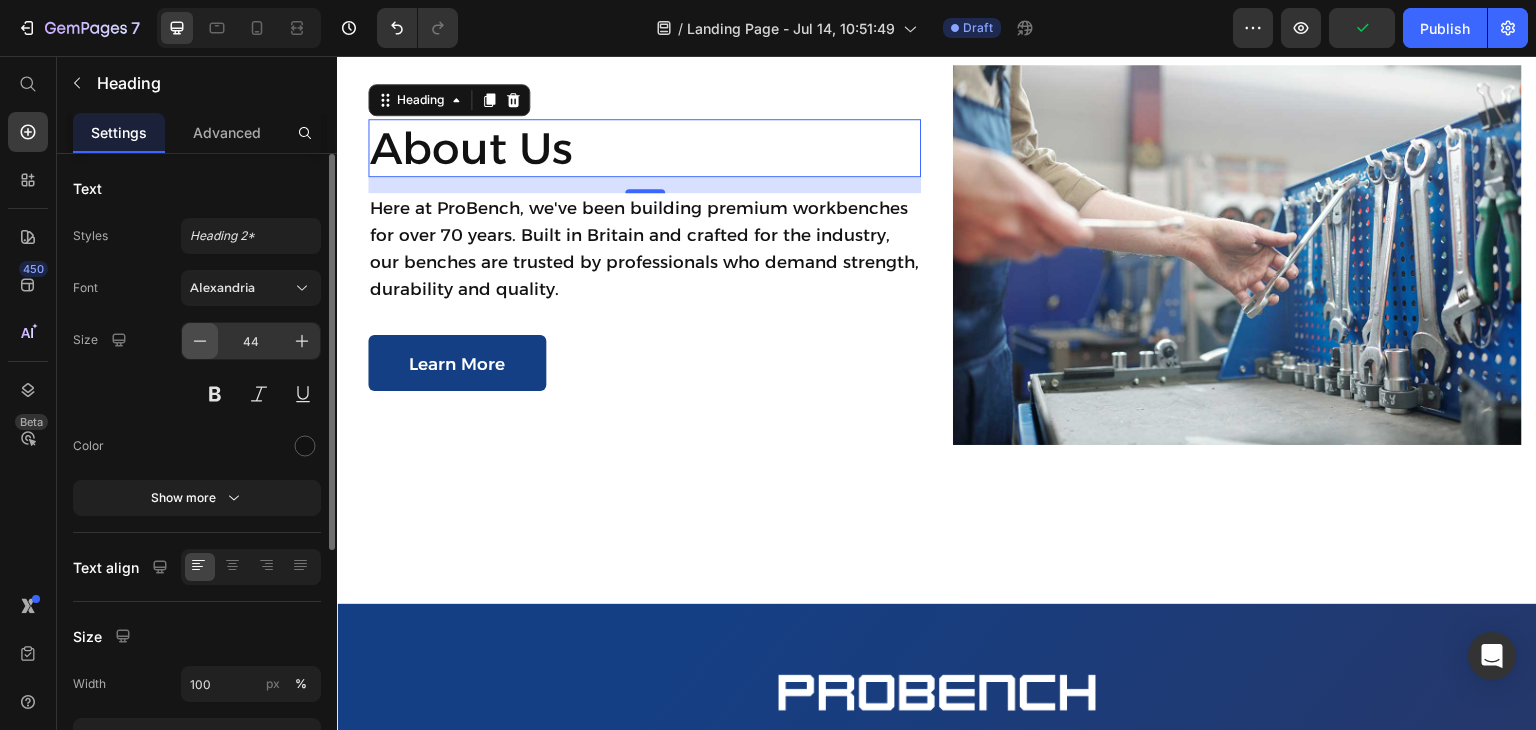click 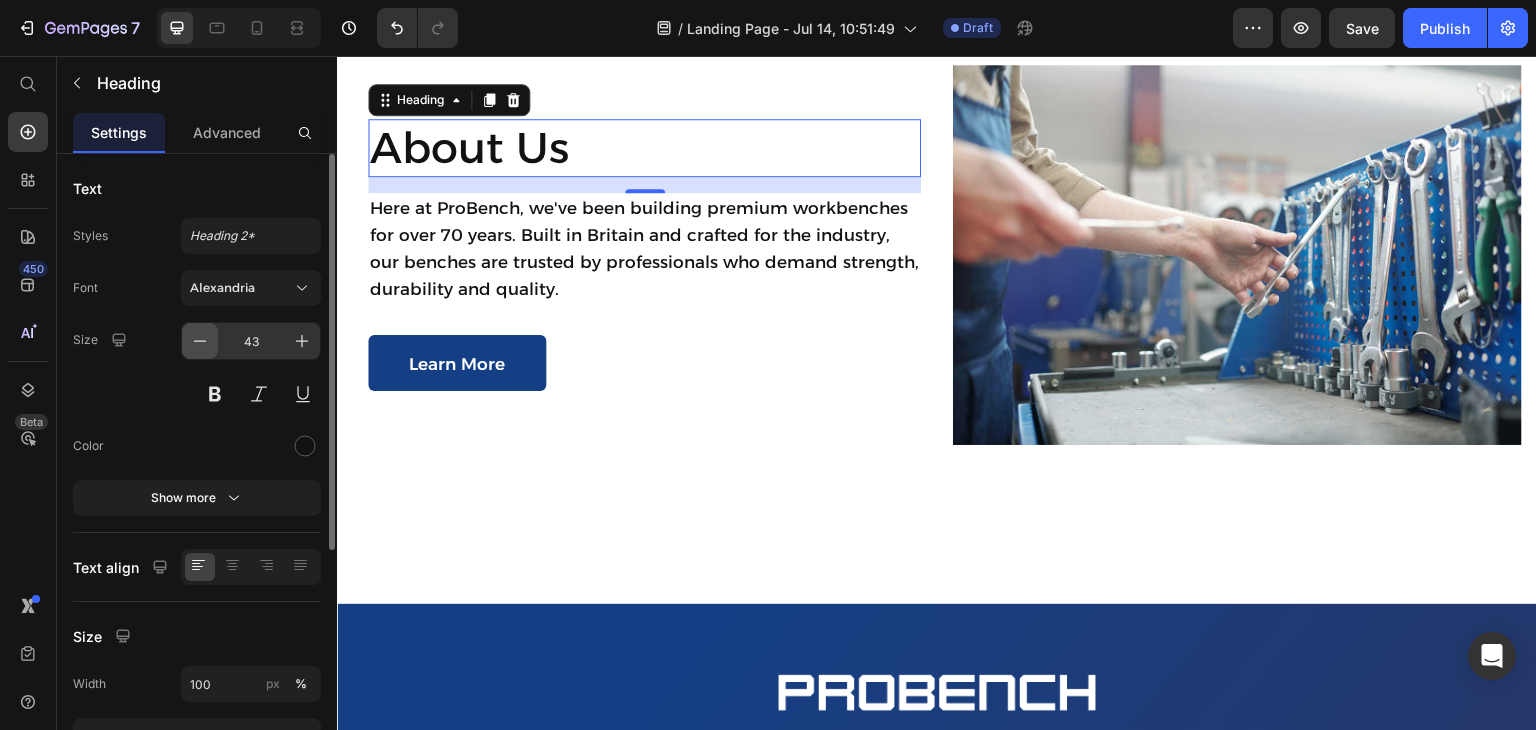 click 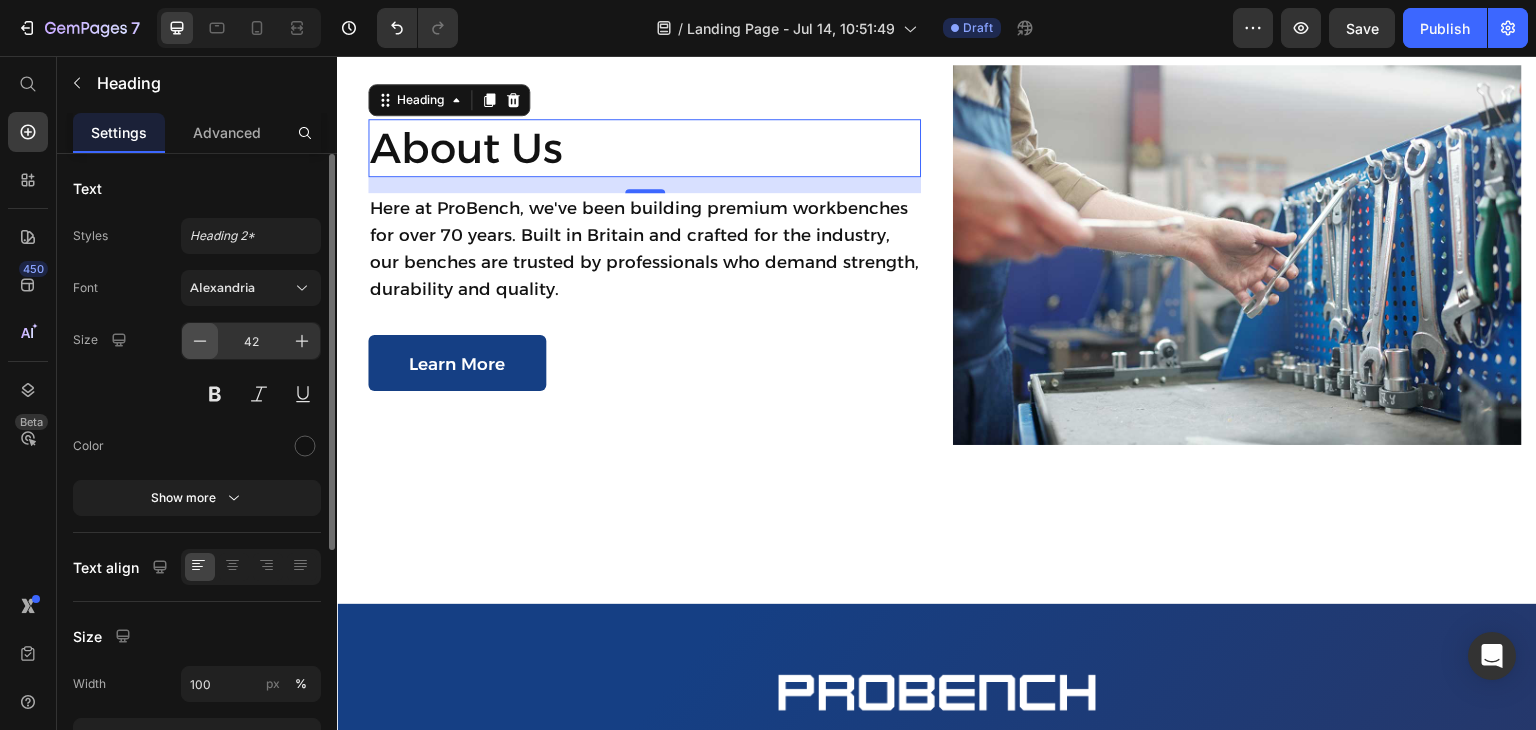 click 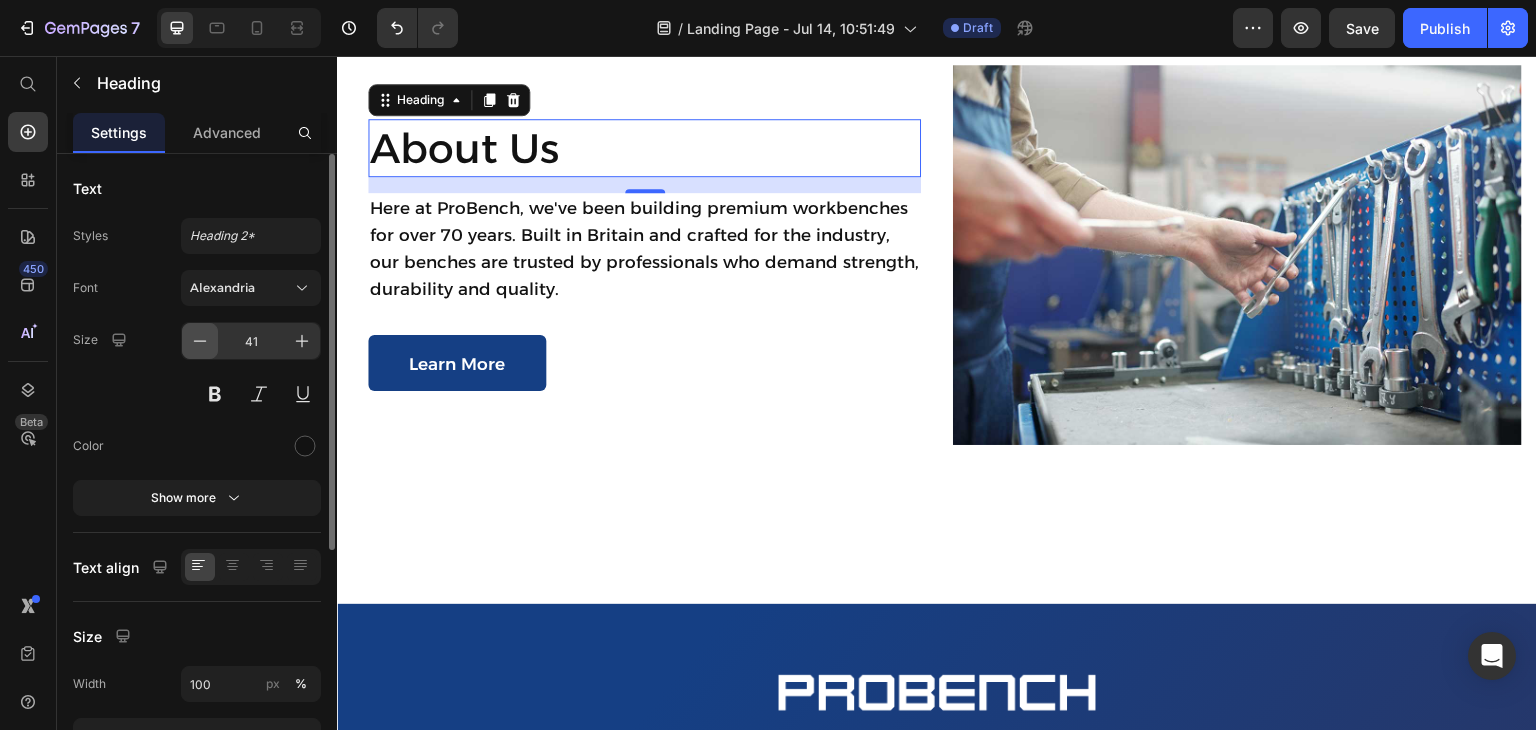 click 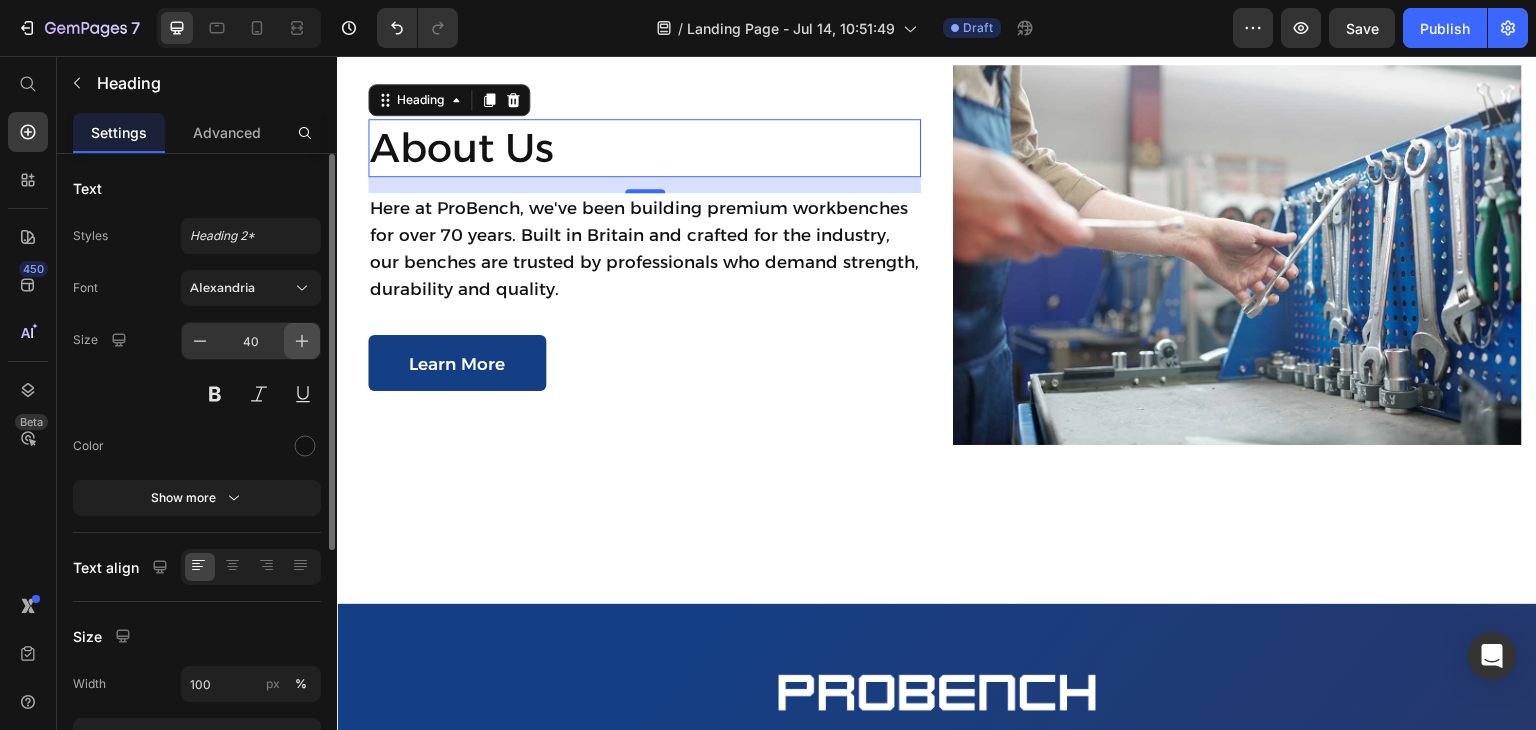 click 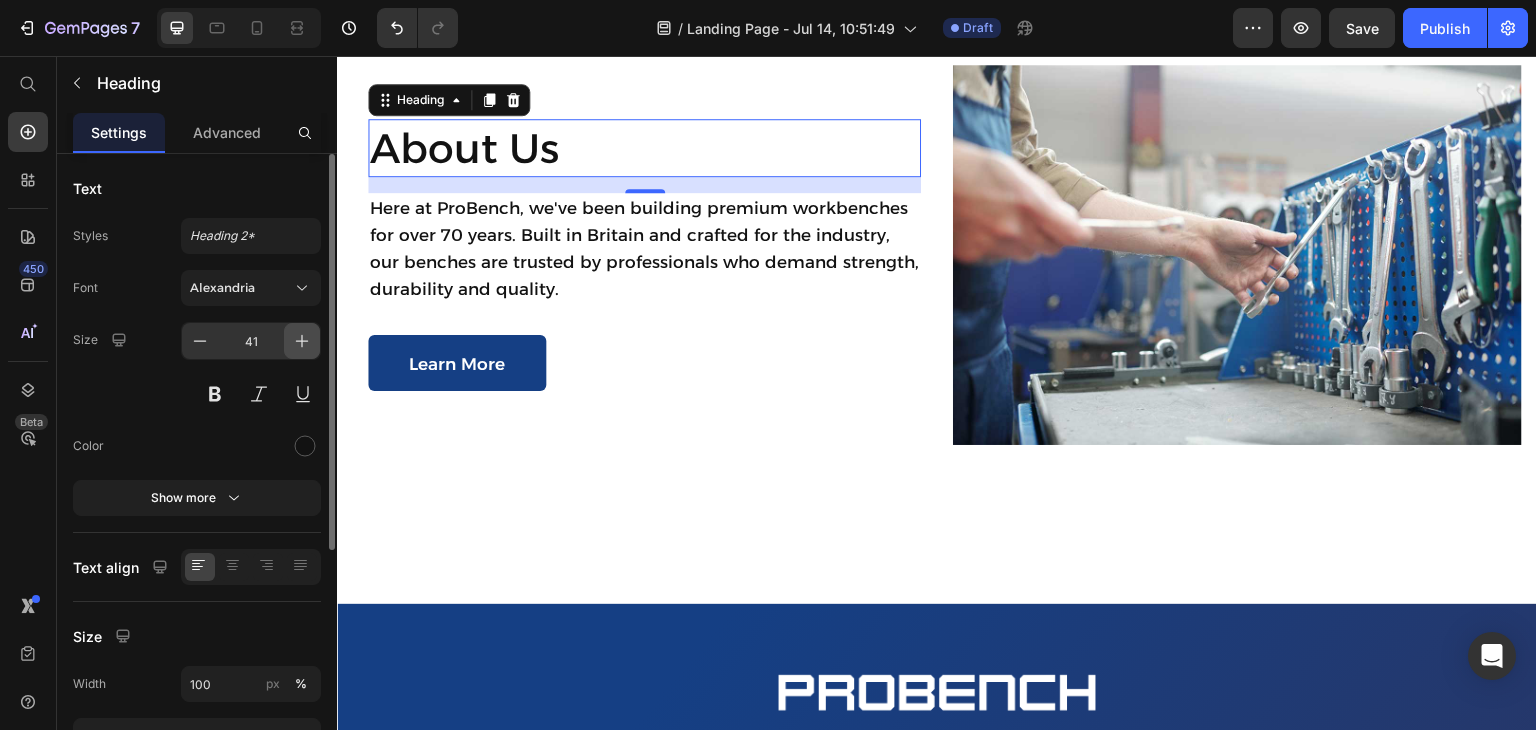 click 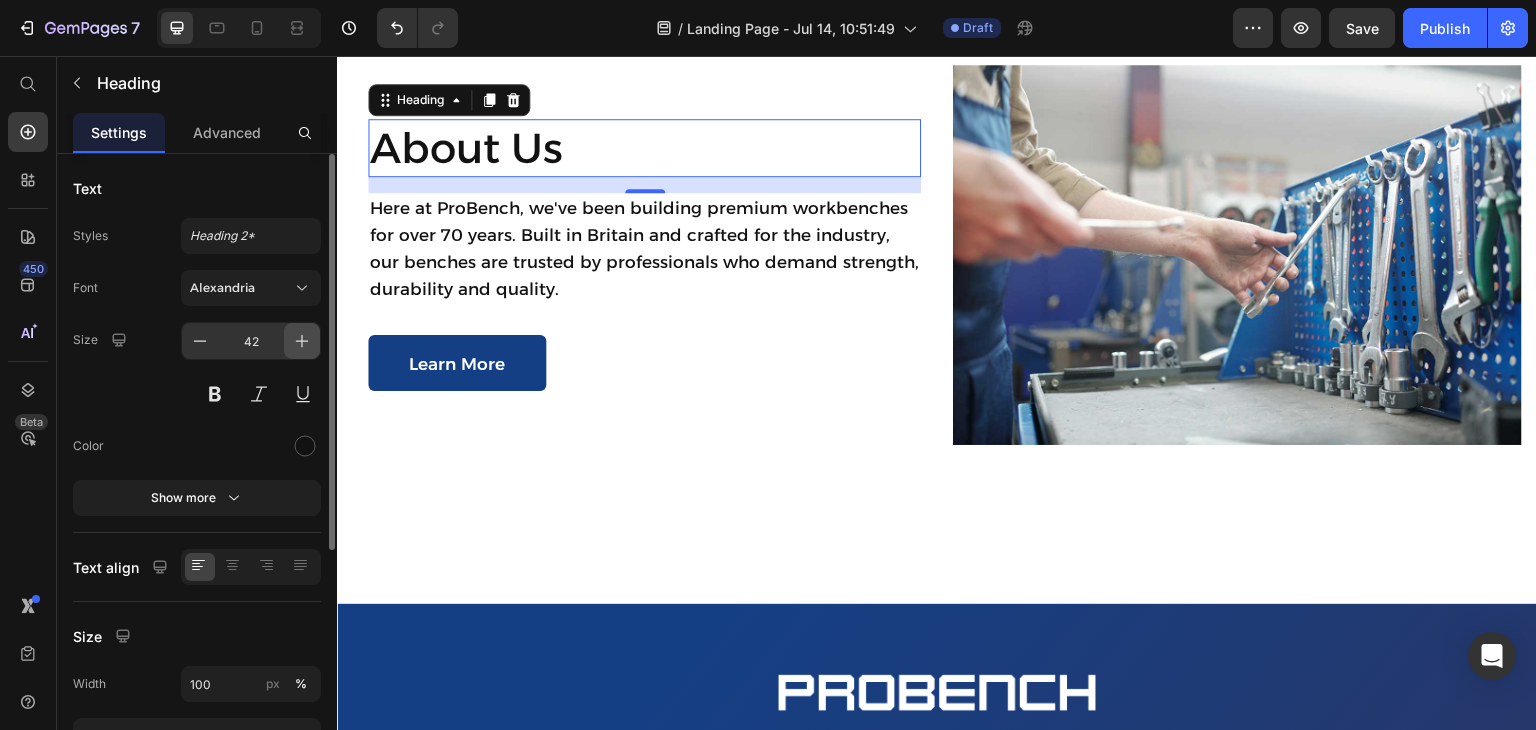 click 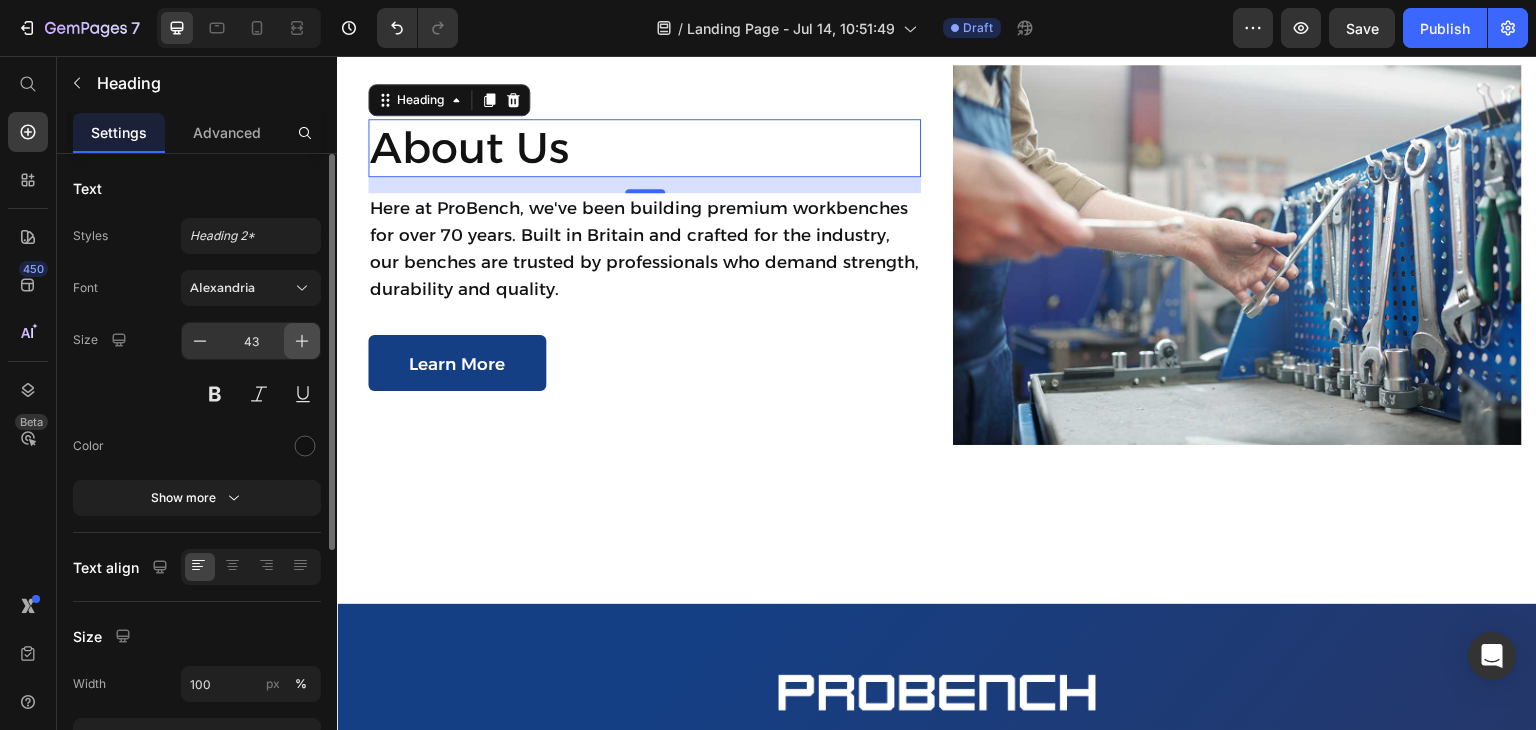 click 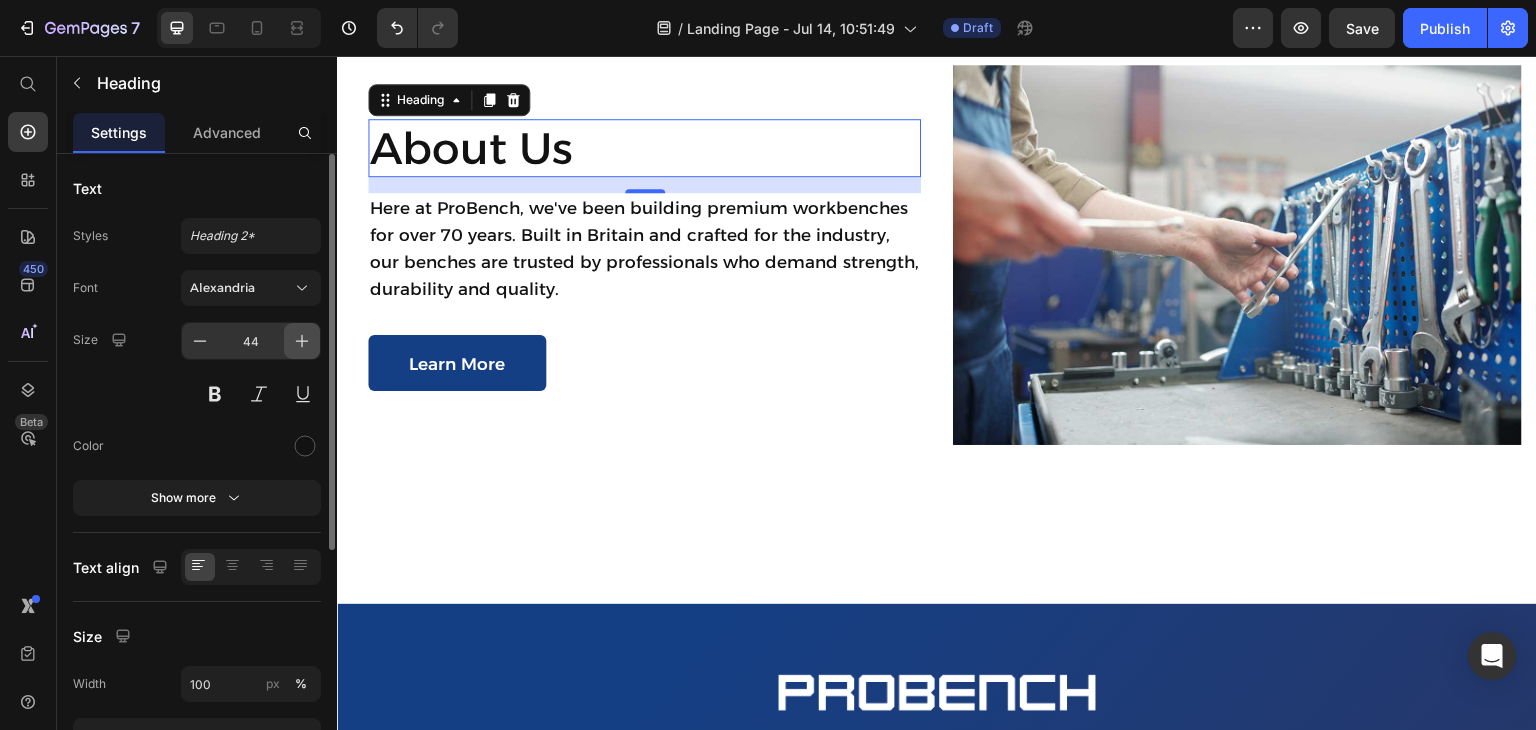 click 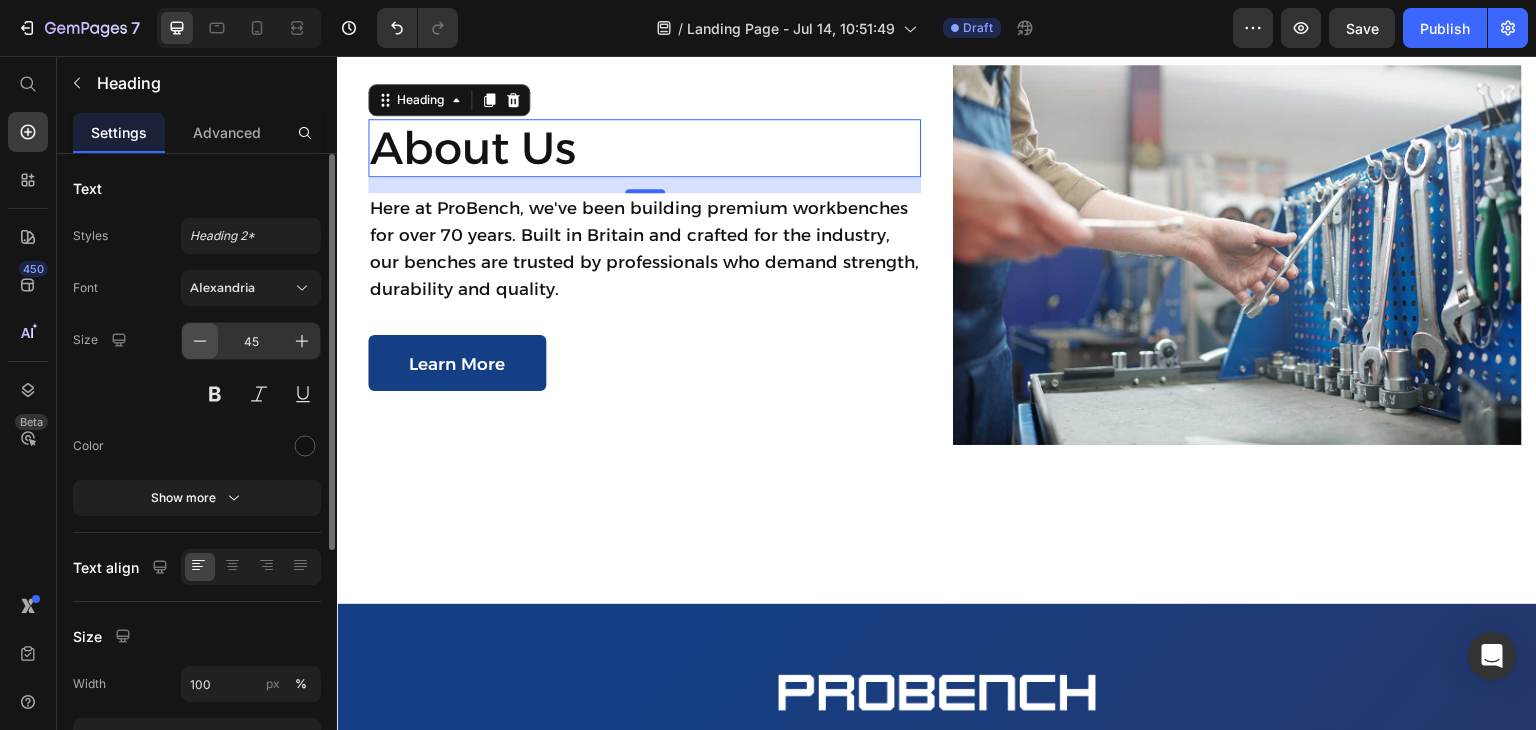 click at bounding box center [200, 341] 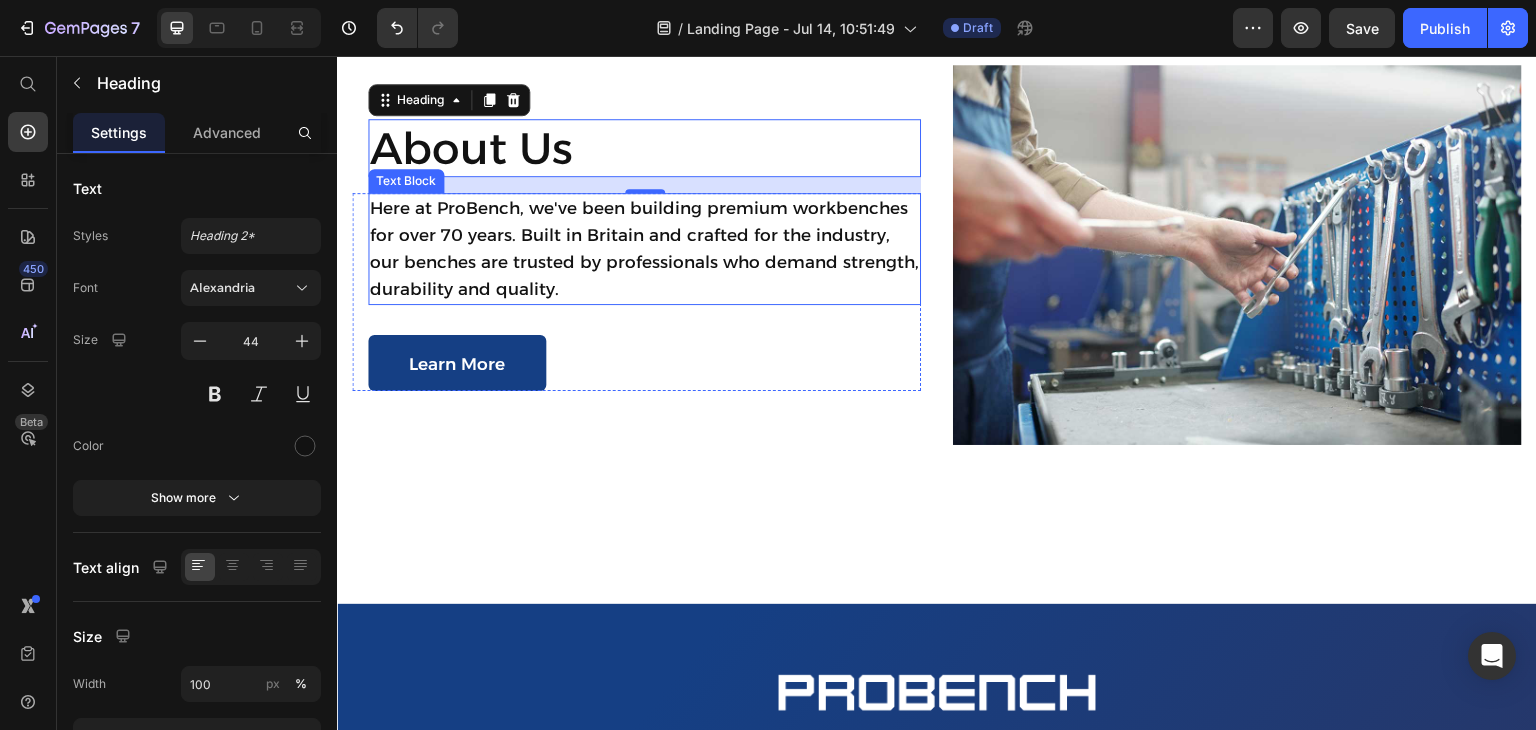 click on "Here at ProBench, we've been building premium workbenches for over 70 years. Built in Britain and crafted for the industry, our benches are trusted by professionals who demand strength, durability and quality." at bounding box center [644, 249] 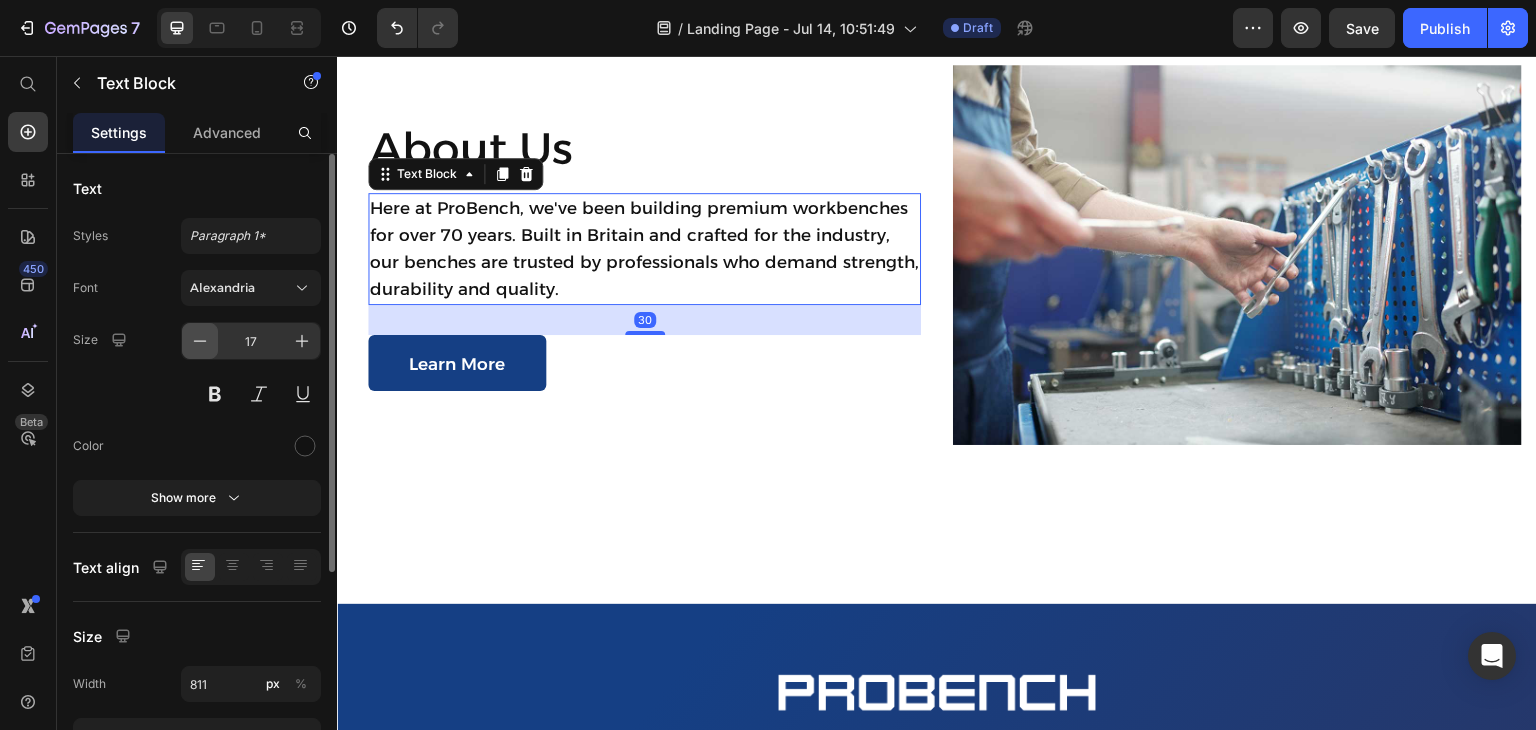 click 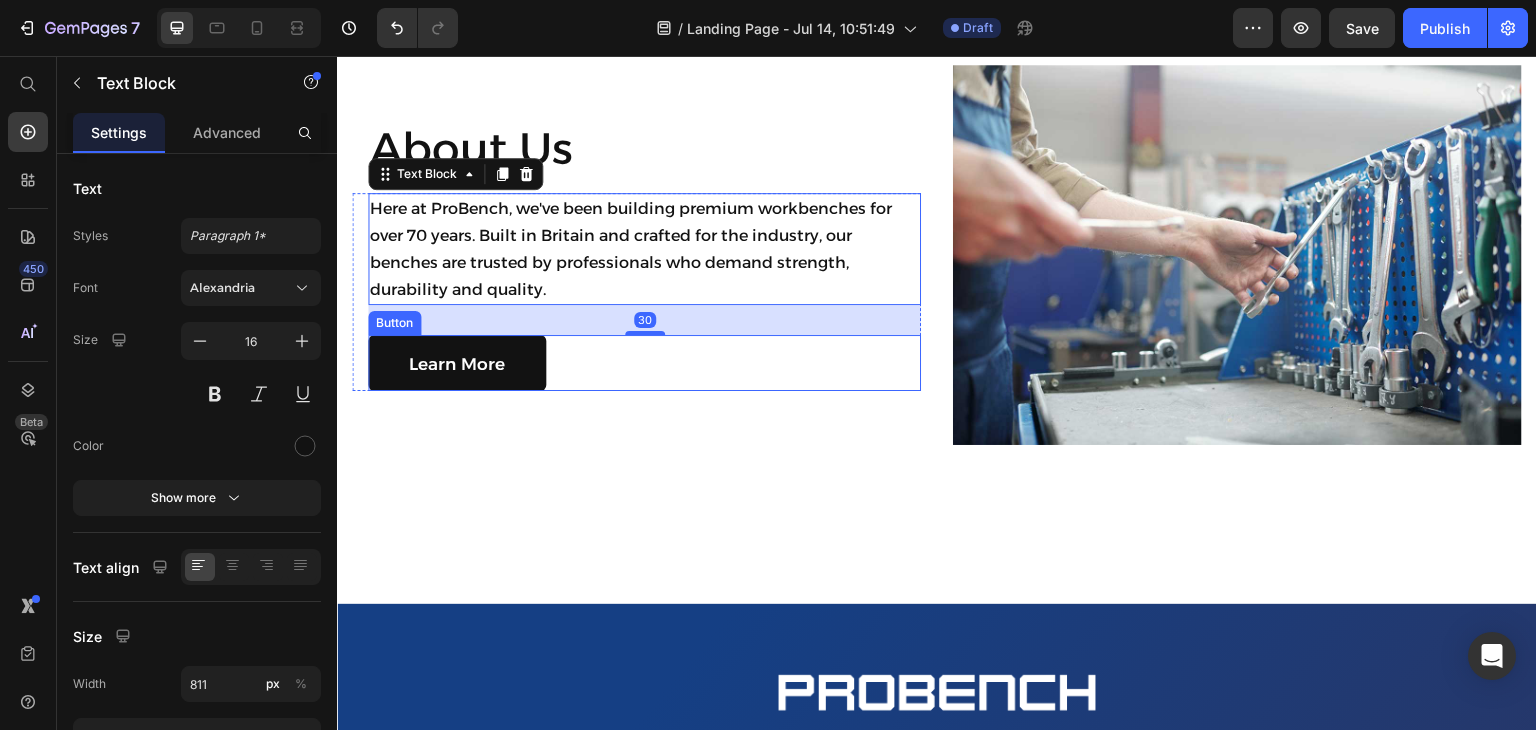 click on "Learn More" at bounding box center [457, 363] 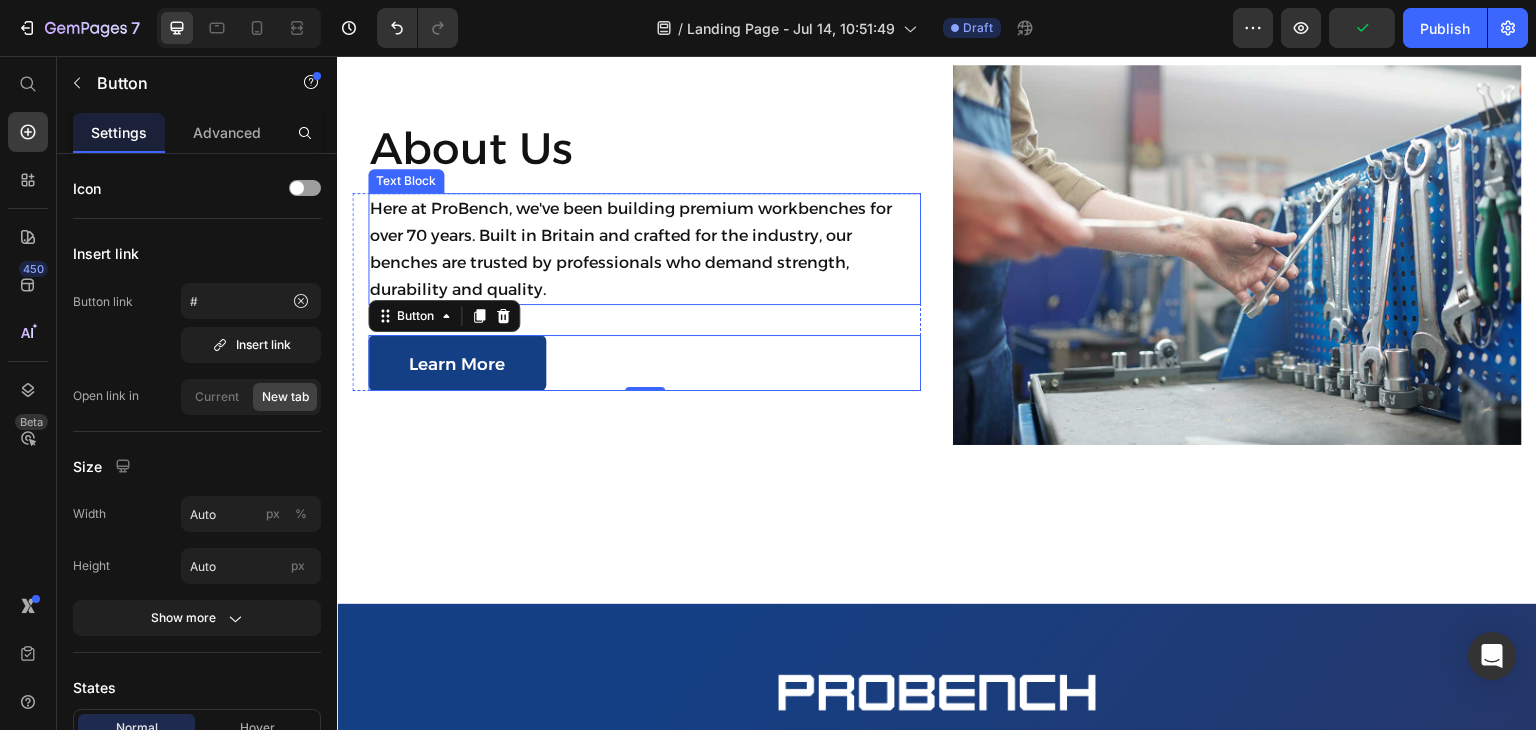 click on "Here at ProBench, we've been building premium workbenches for over 70 years. Built in Britain and crafted for the industry, our benches are trusted by professionals who demand strength, durability and quality." at bounding box center [644, 249] 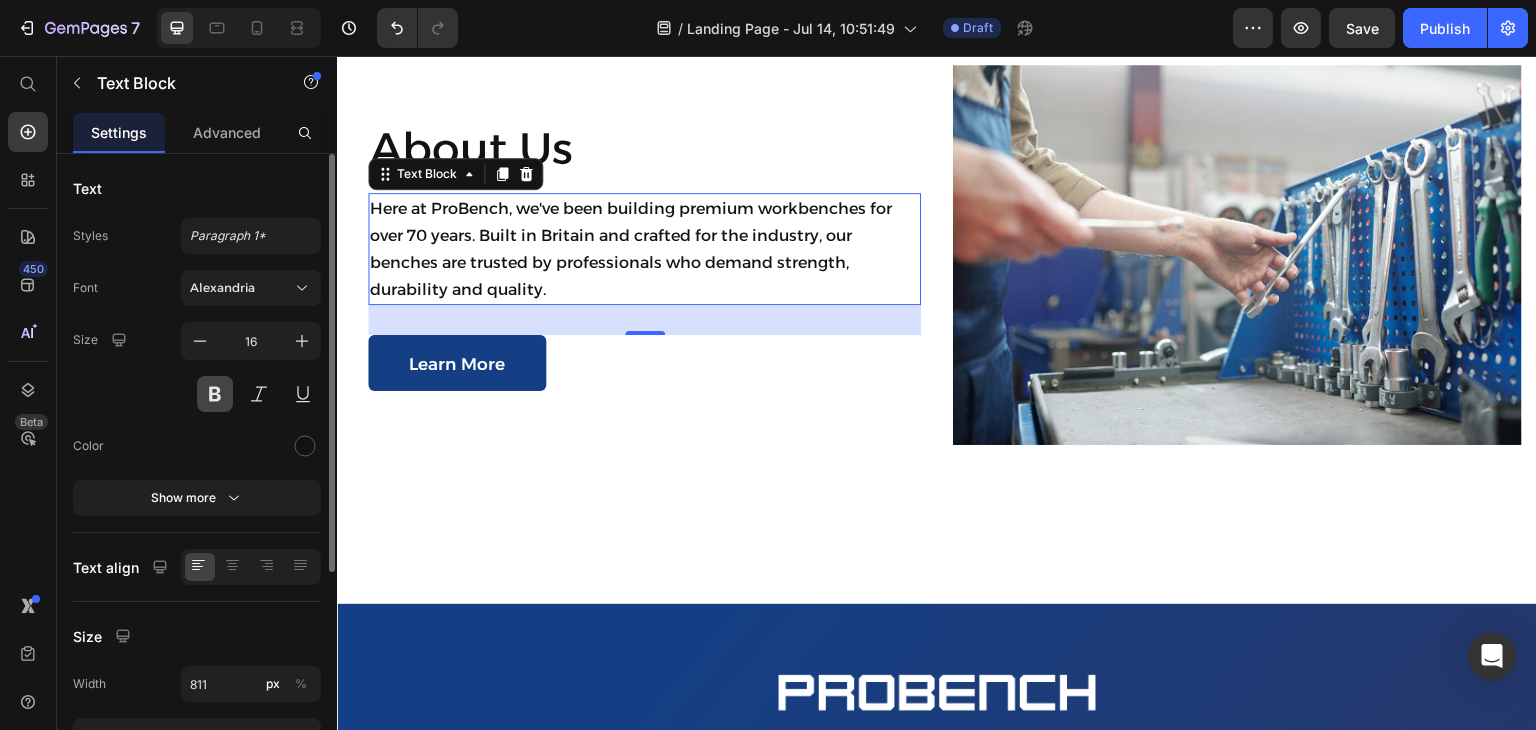 click at bounding box center [215, 394] 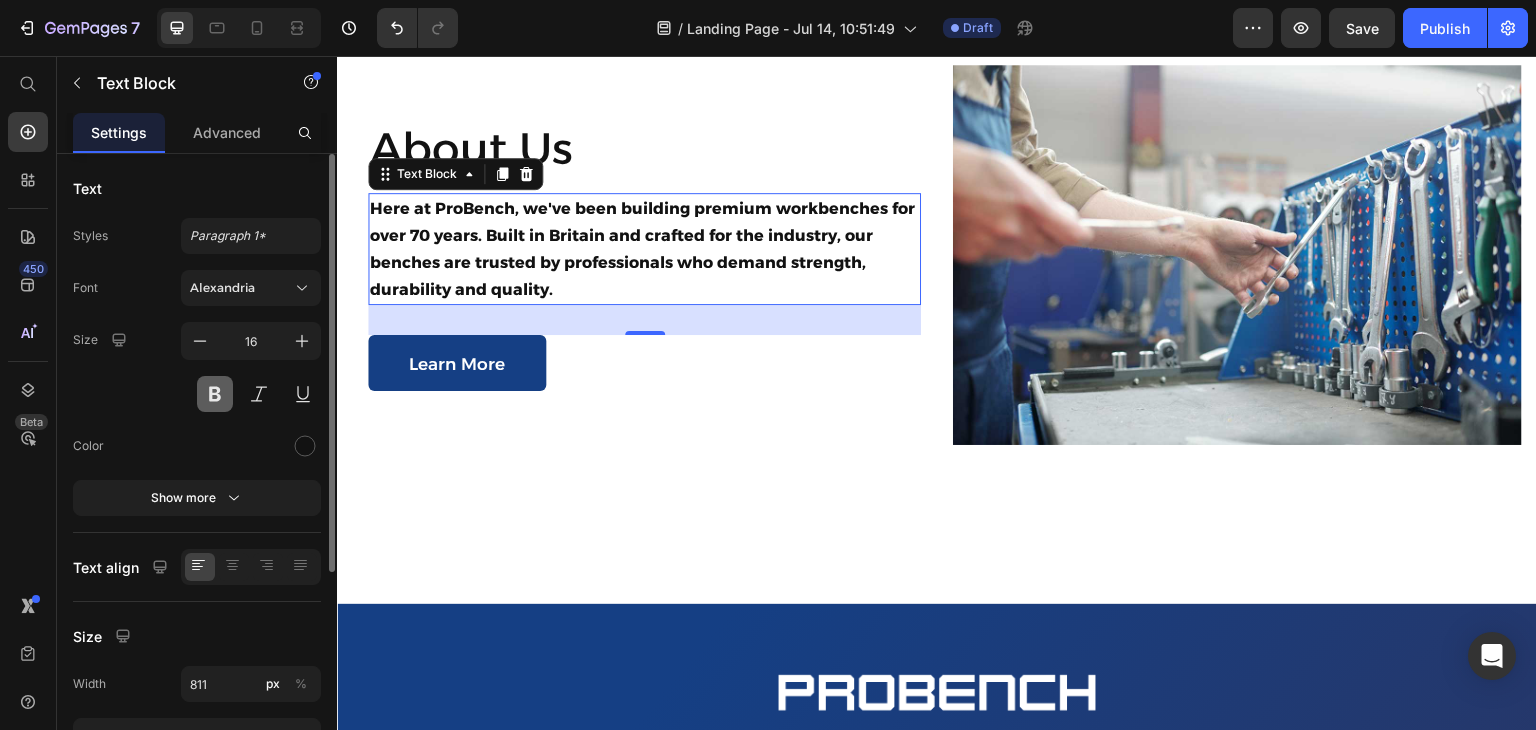 click at bounding box center (215, 394) 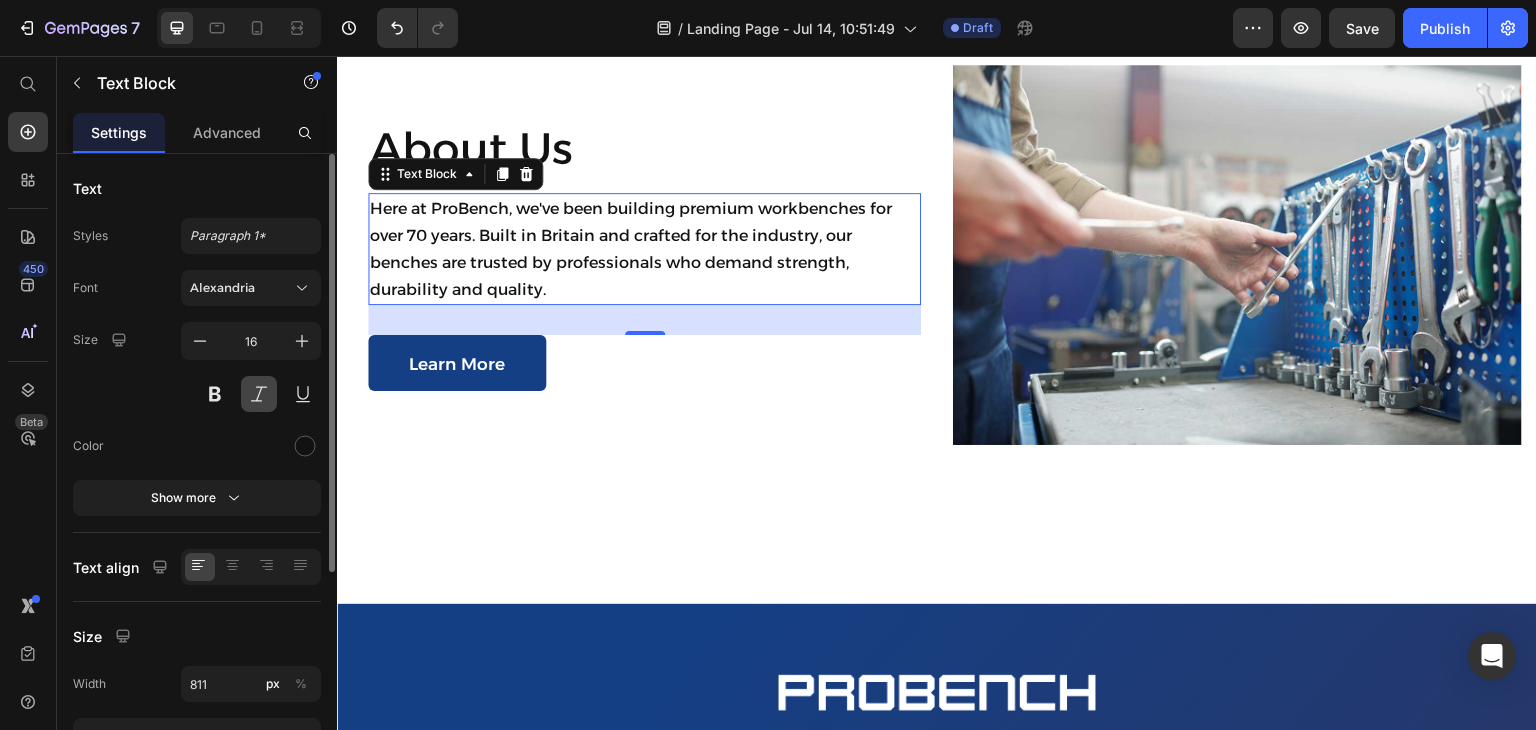 click at bounding box center (259, 394) 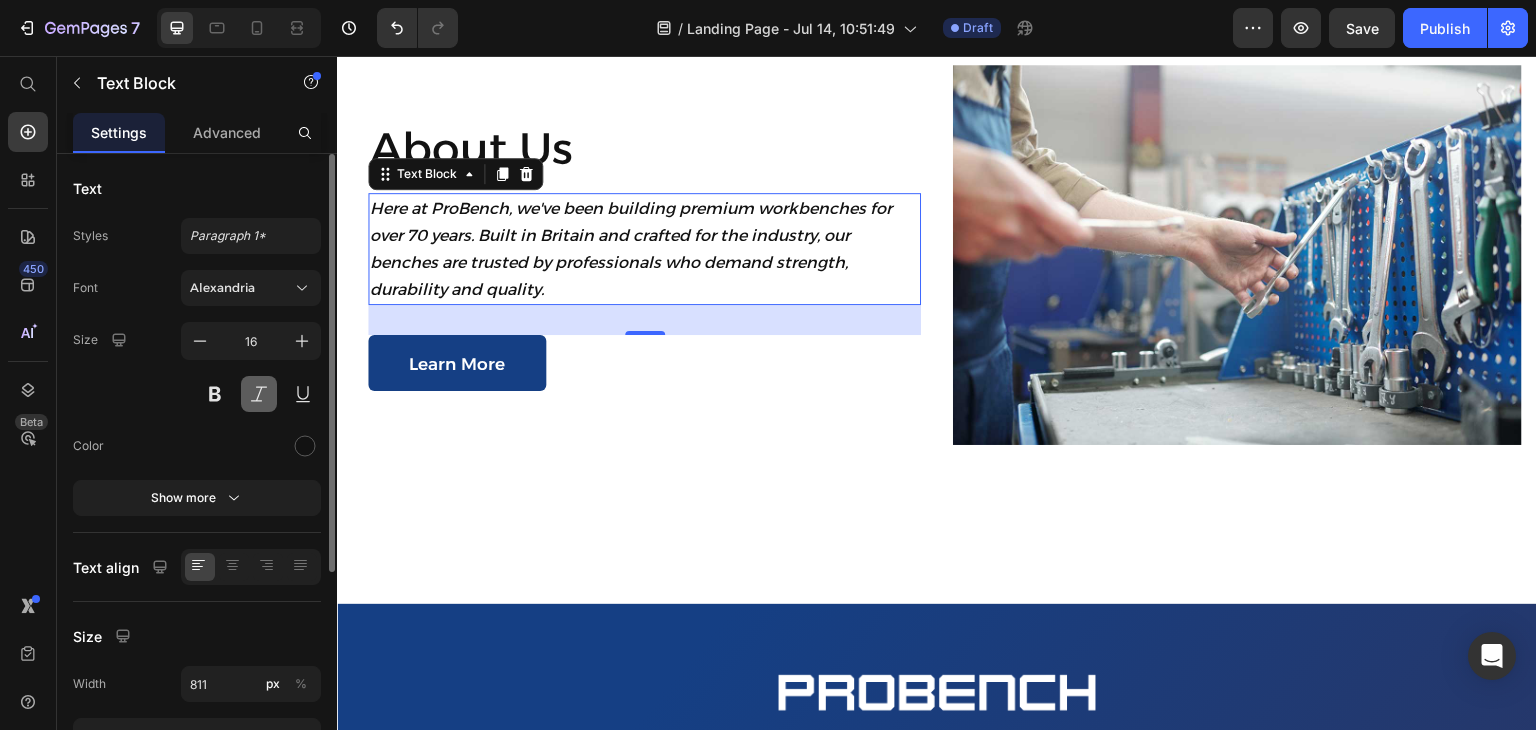 click at bounding box center [259, 394] 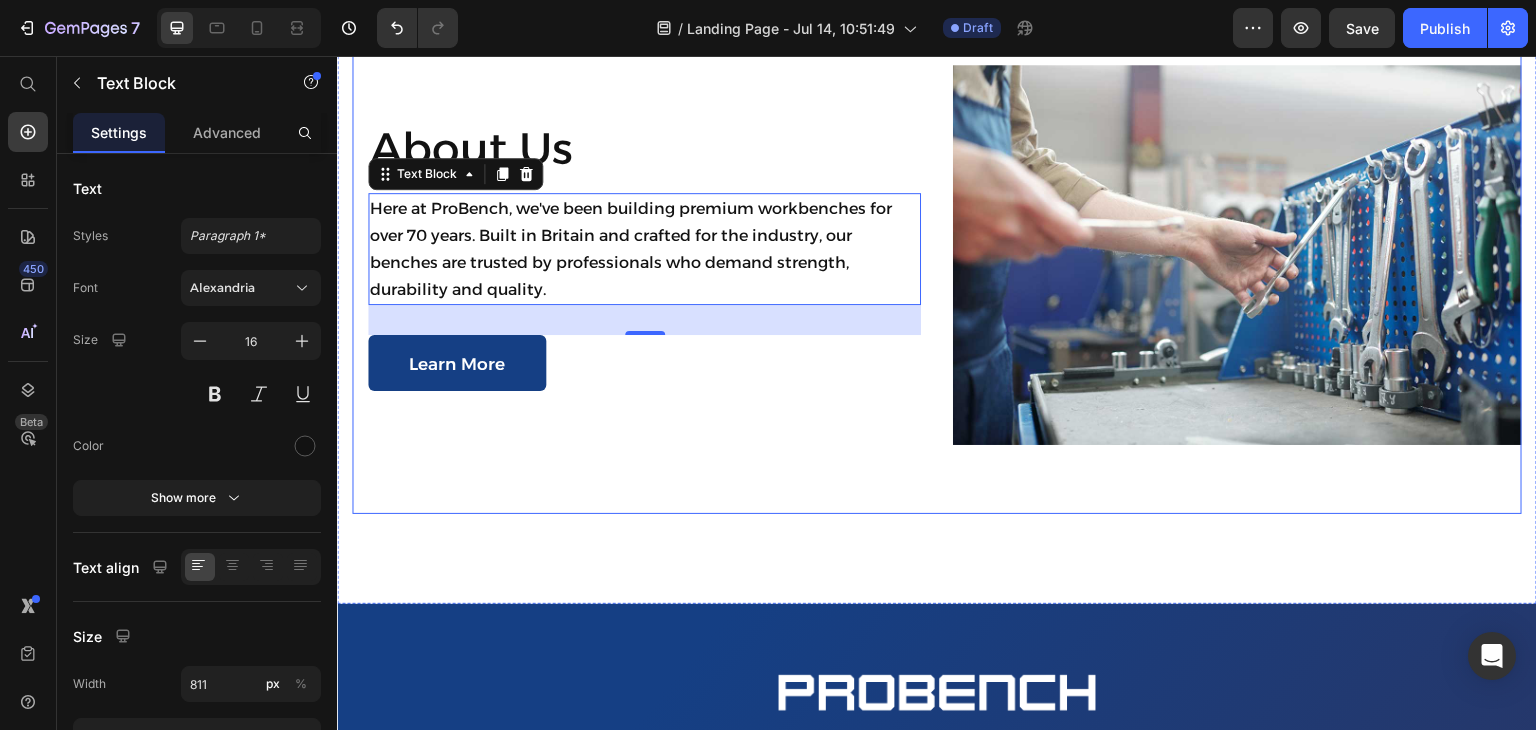 click on "About Us Heading Here at ProBench, we've been building premium workbenches for over 70 years. Built in Britain and crafted for the industry, our benches are trusted by professionals who demand strength, durability and quality. Text Block   30 Learn More Button Row Image" at bounding box center (937, 254) 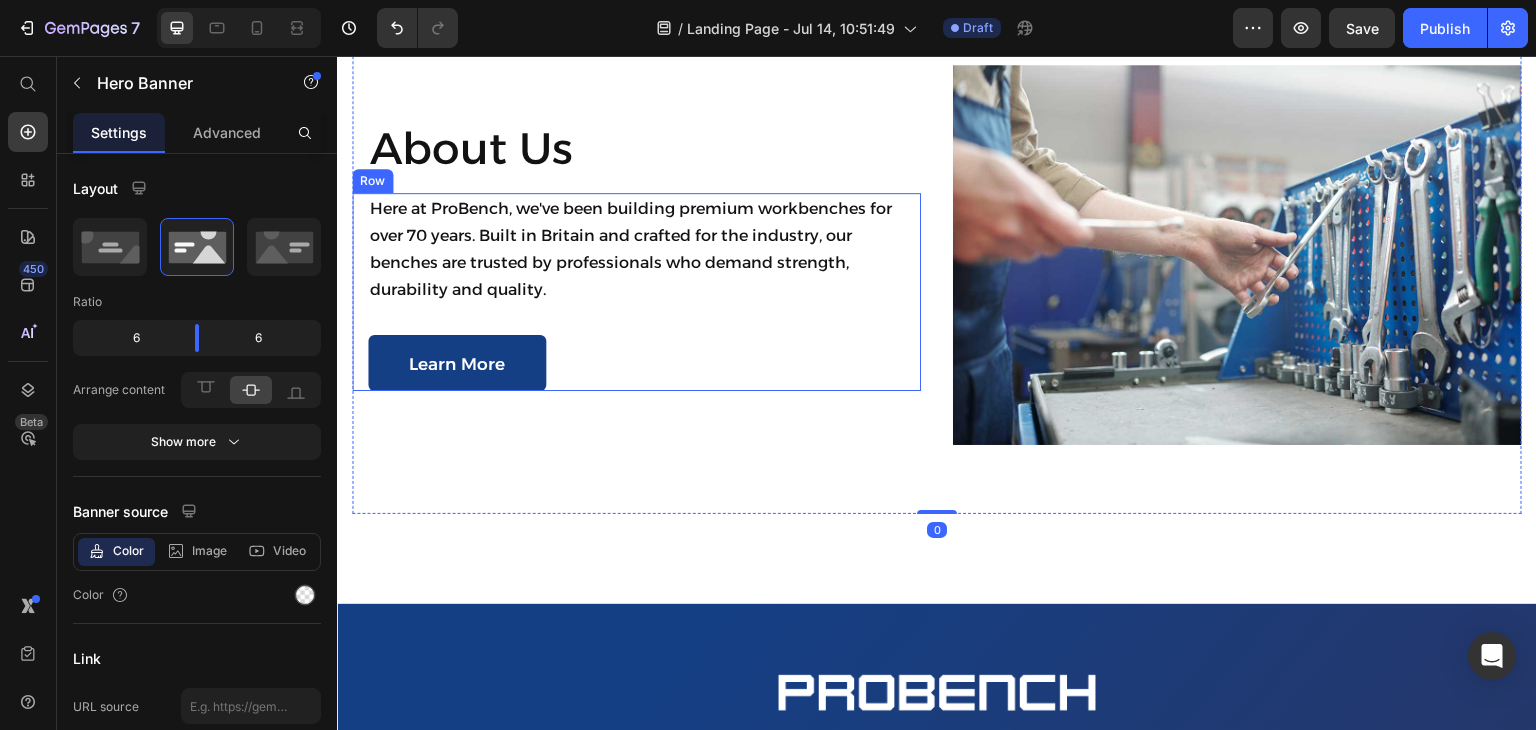click on "Here at ProBench, we've been building premium workbenches for over 70 years. Built in Britain and crafted for the industry, our benches are trusted by professionals who demand strength, durability and quality." at bounding box center [644, 249] 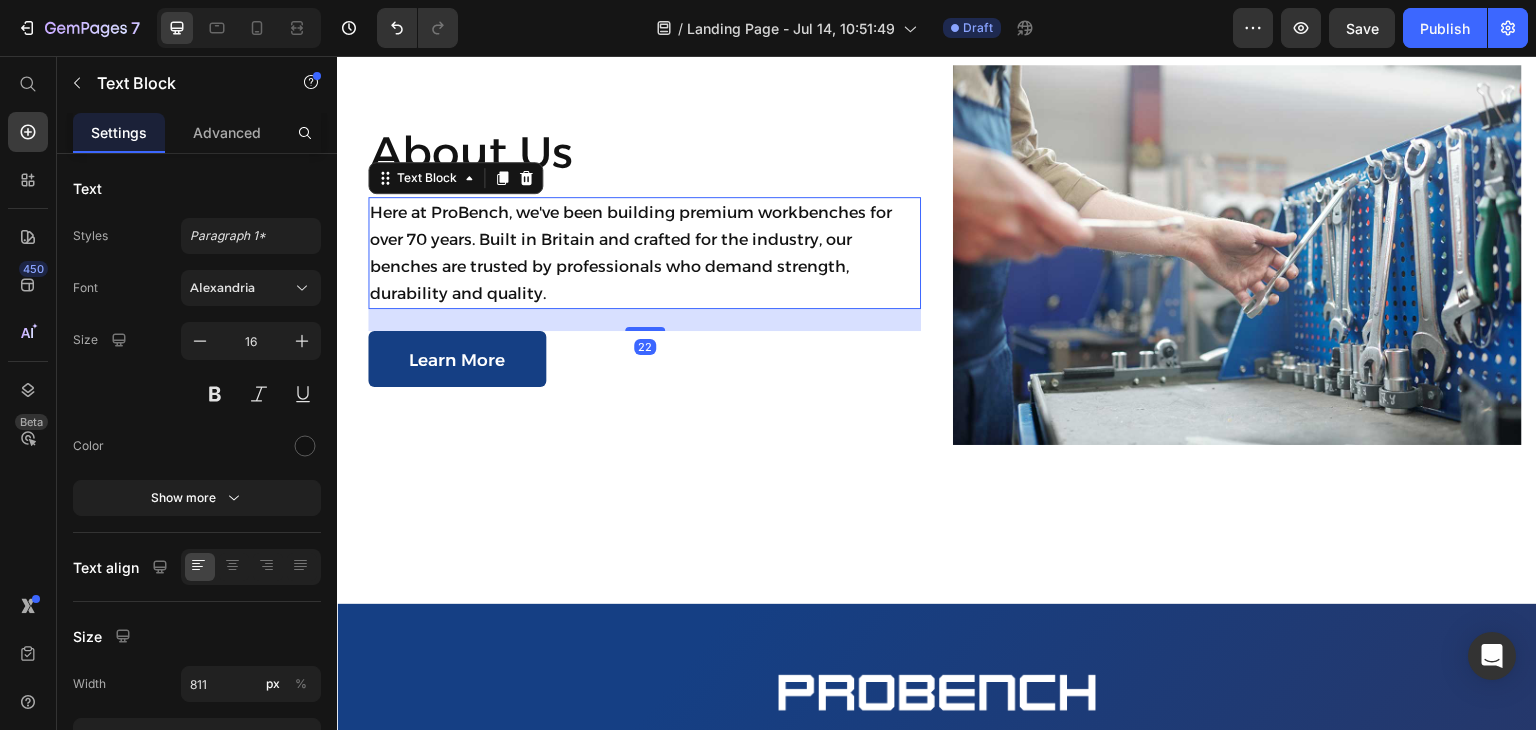 drag, startPoint x: 635, startPoint y: 499, endPoint x: 625, endPoint y: 491, distance: 12.806249 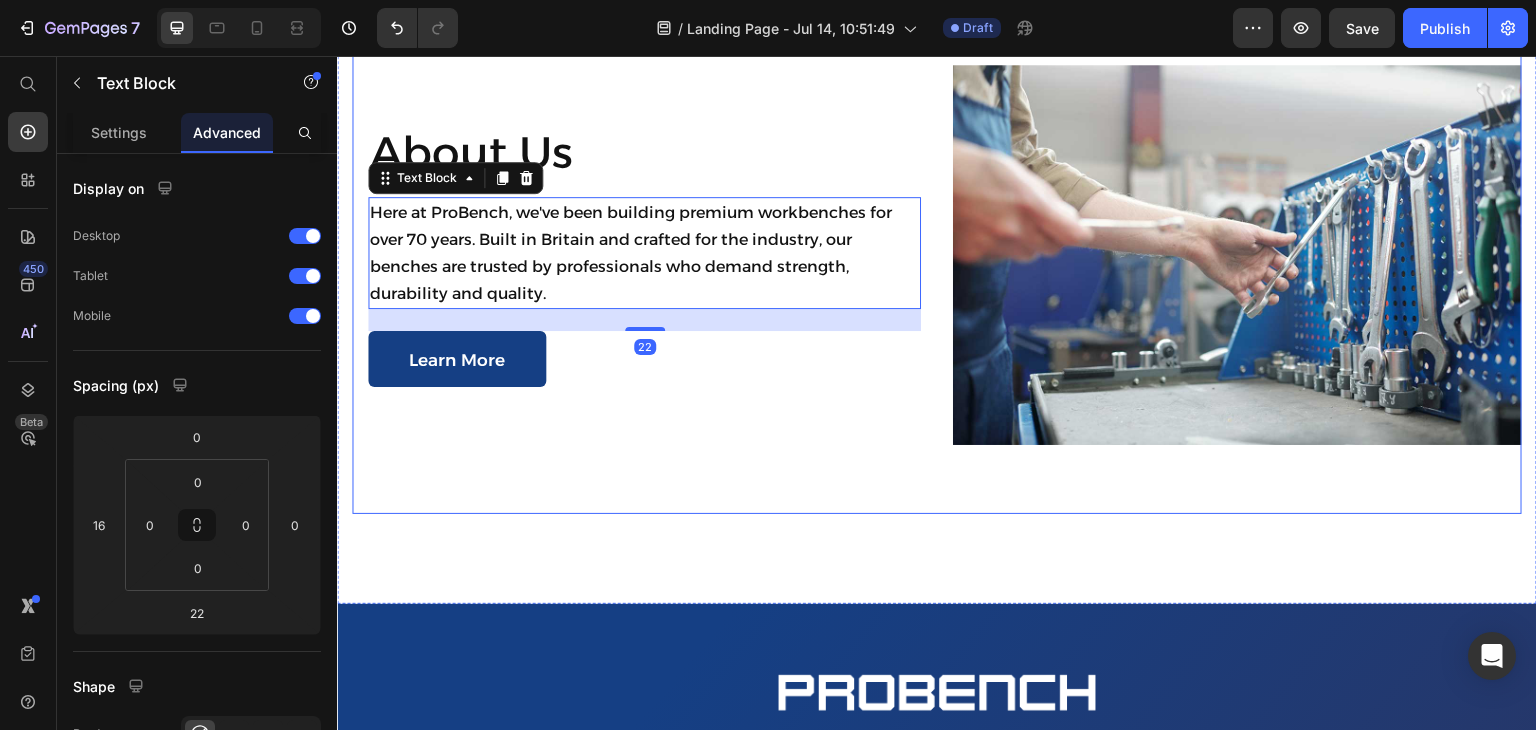 click on "About Us Heading Here at ProBench, we've been building premium workbenches for over 70 years. Built in Britain and crafted for the industry, our benches are trusted by professionals who demand strength, durability and quality. Text Block   22 Learn More Button Row Image" at bounding box center (937, 254) 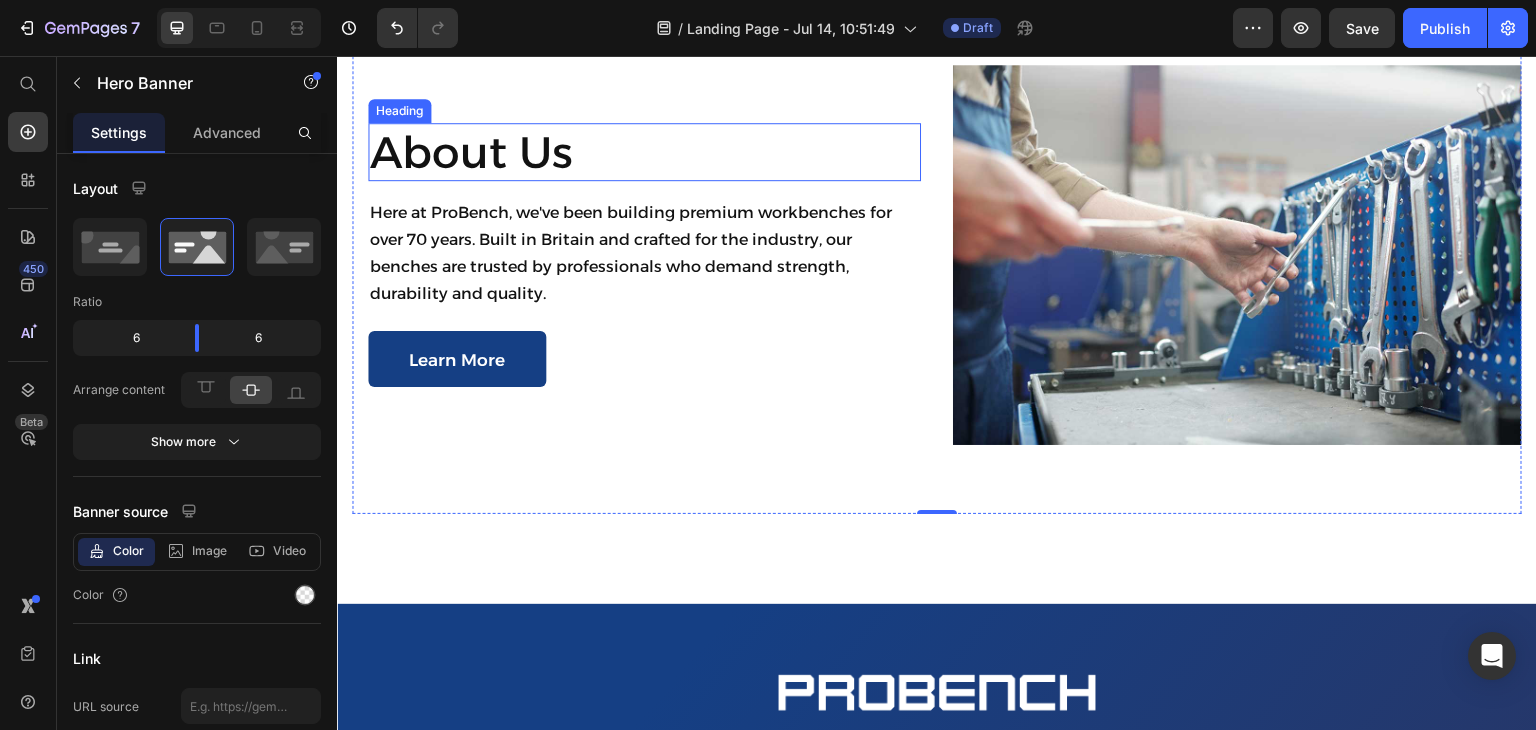 click on "About Us" at bounding box center [644, 152] 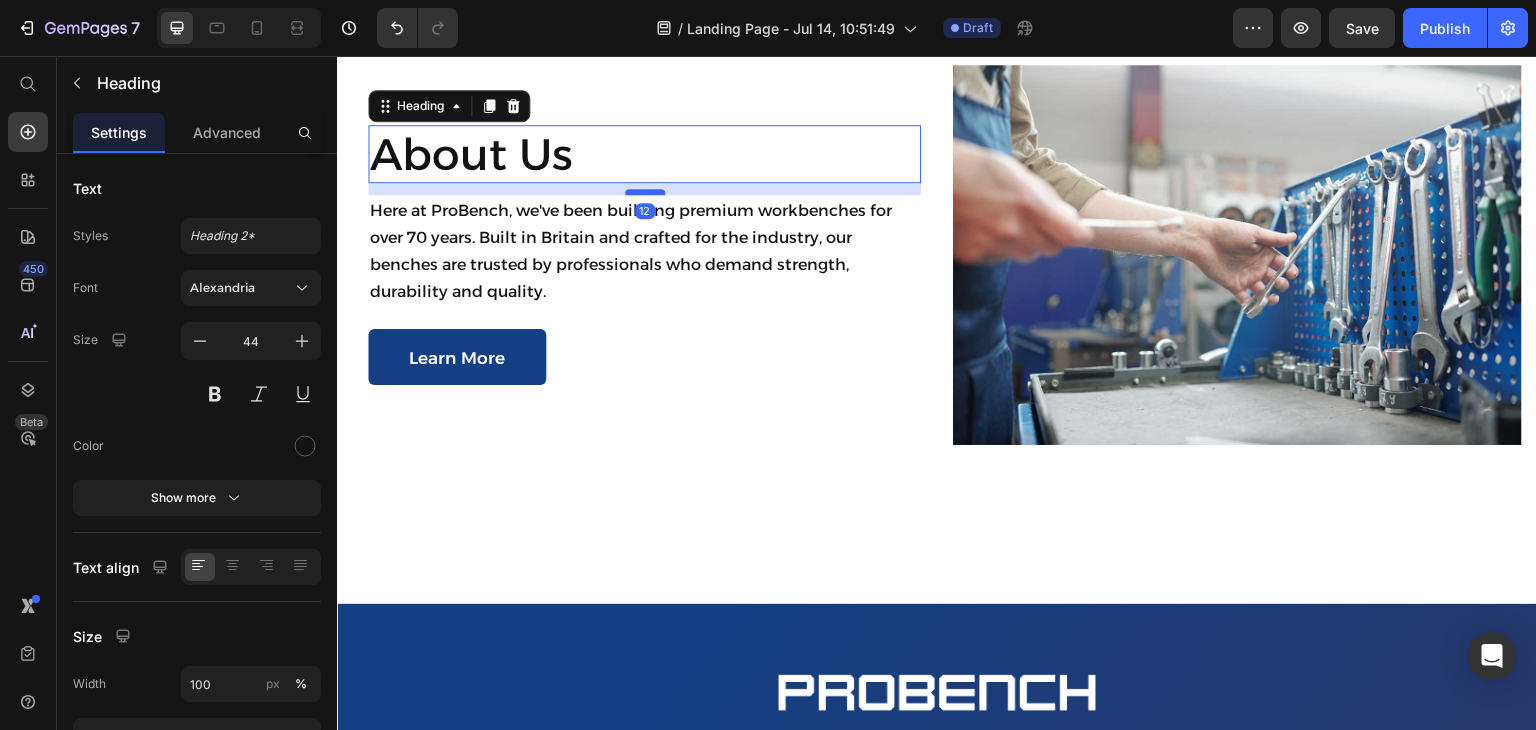 drag, startPoint x: 641, startPoint y: 362, endPoint x: 629, endPoint y: 358, distance: 12.649111 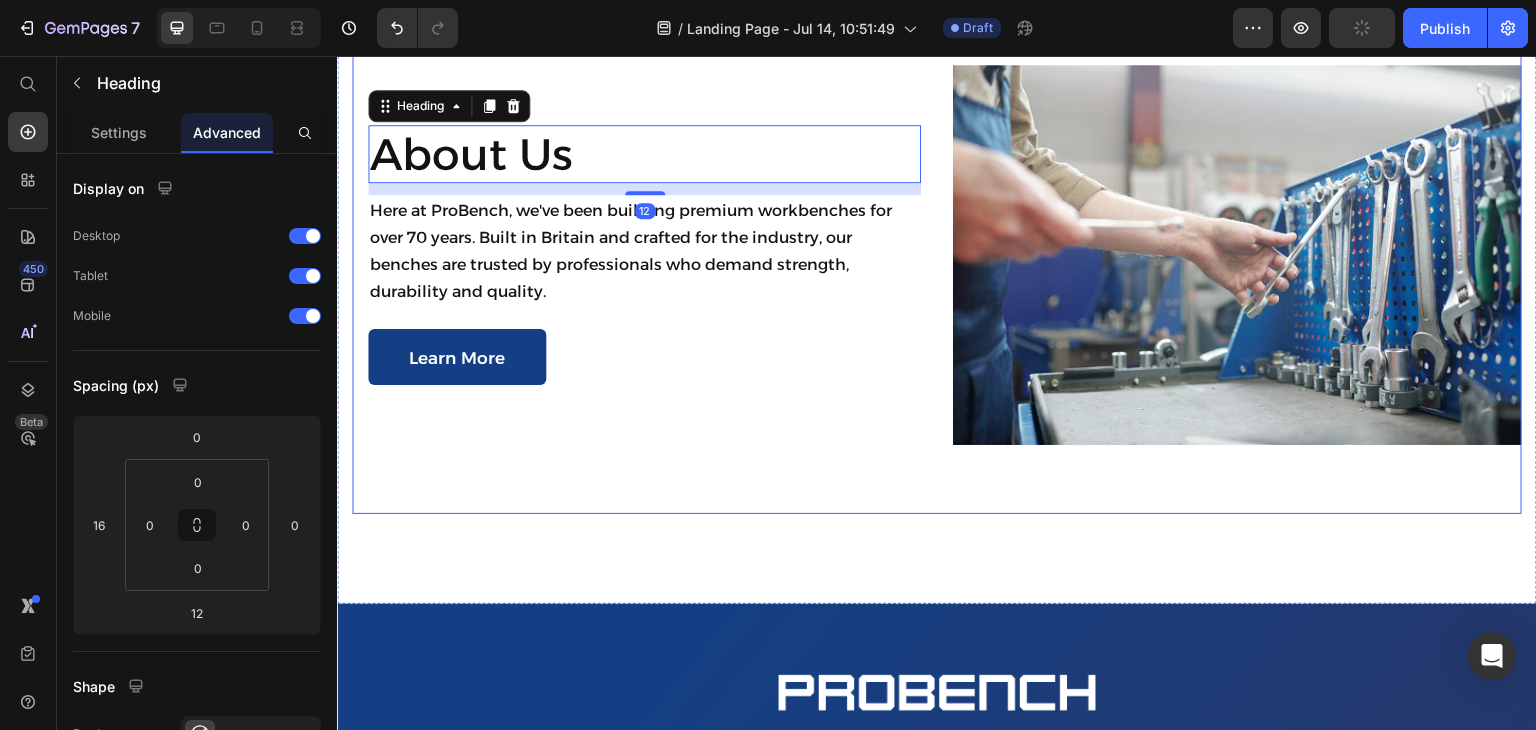 click on "About Us Heading   12 Here at ProBench, we've been building premium workbenches for over 70 years. Built in Britain and crafted for the industry, our benches are trusted by professionals who demand strength, durability and quality. Text Block Learn More Button Row" at bounding box center (636, 254) 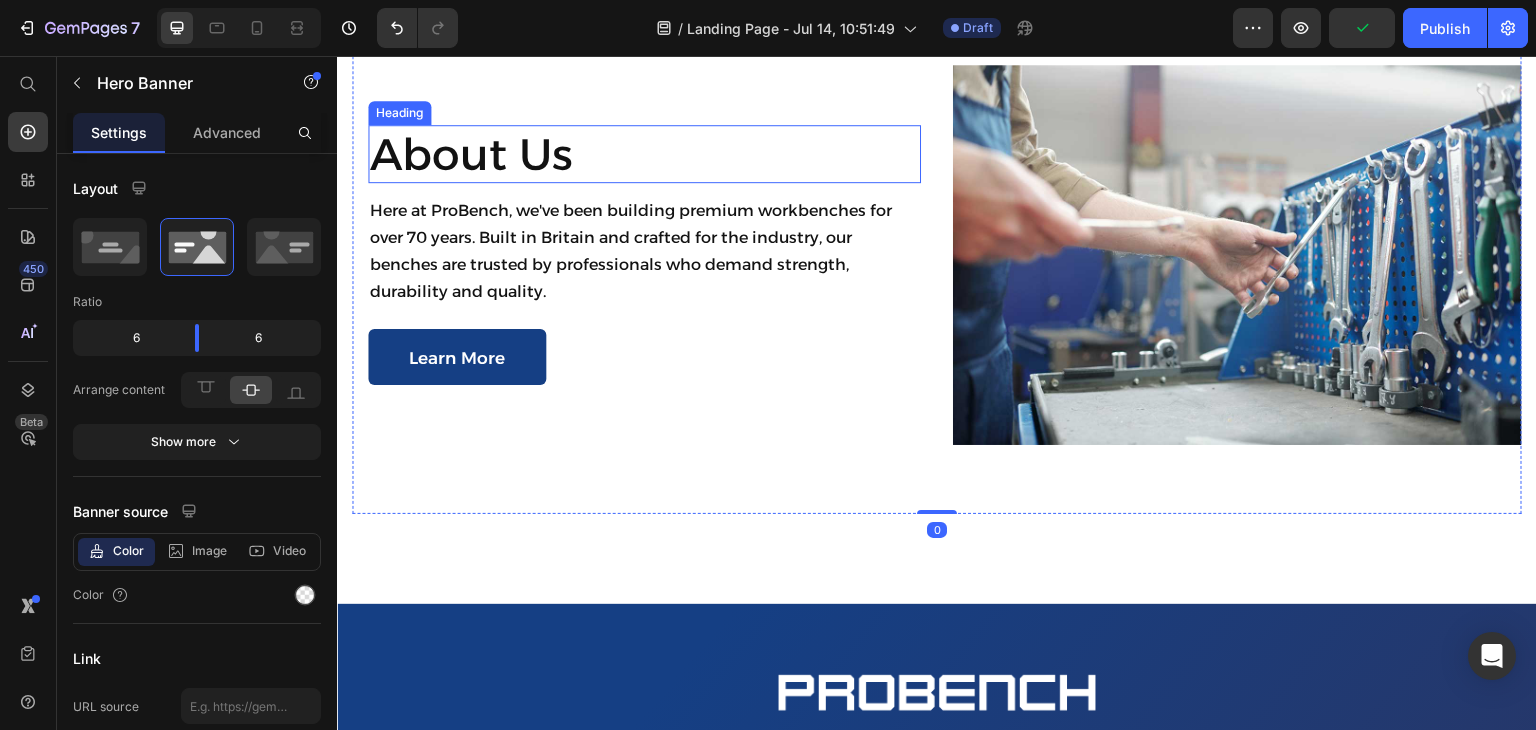 click on "About Us" at bounding box center [644, 154] 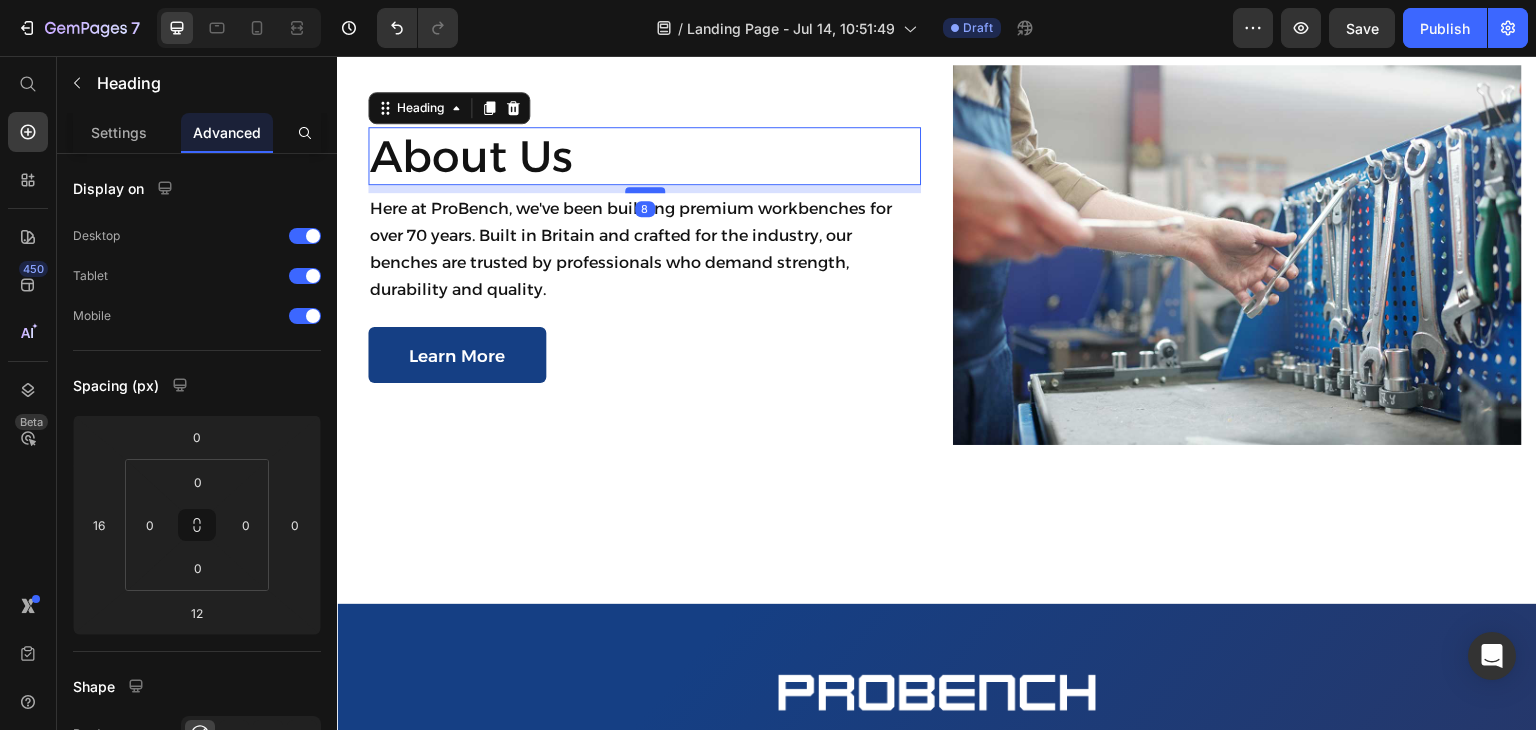 click at bounding box center [645, 190] 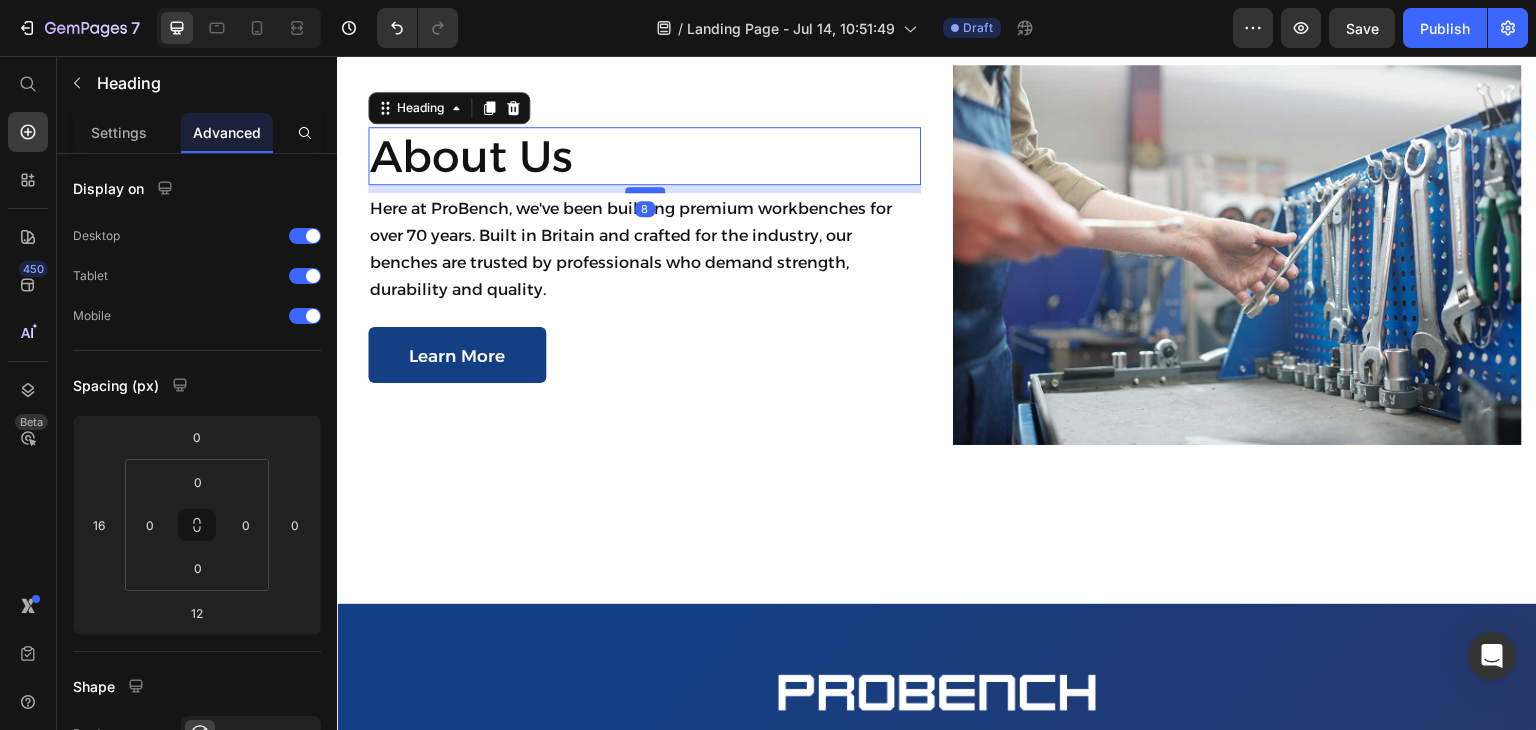 type on "8" 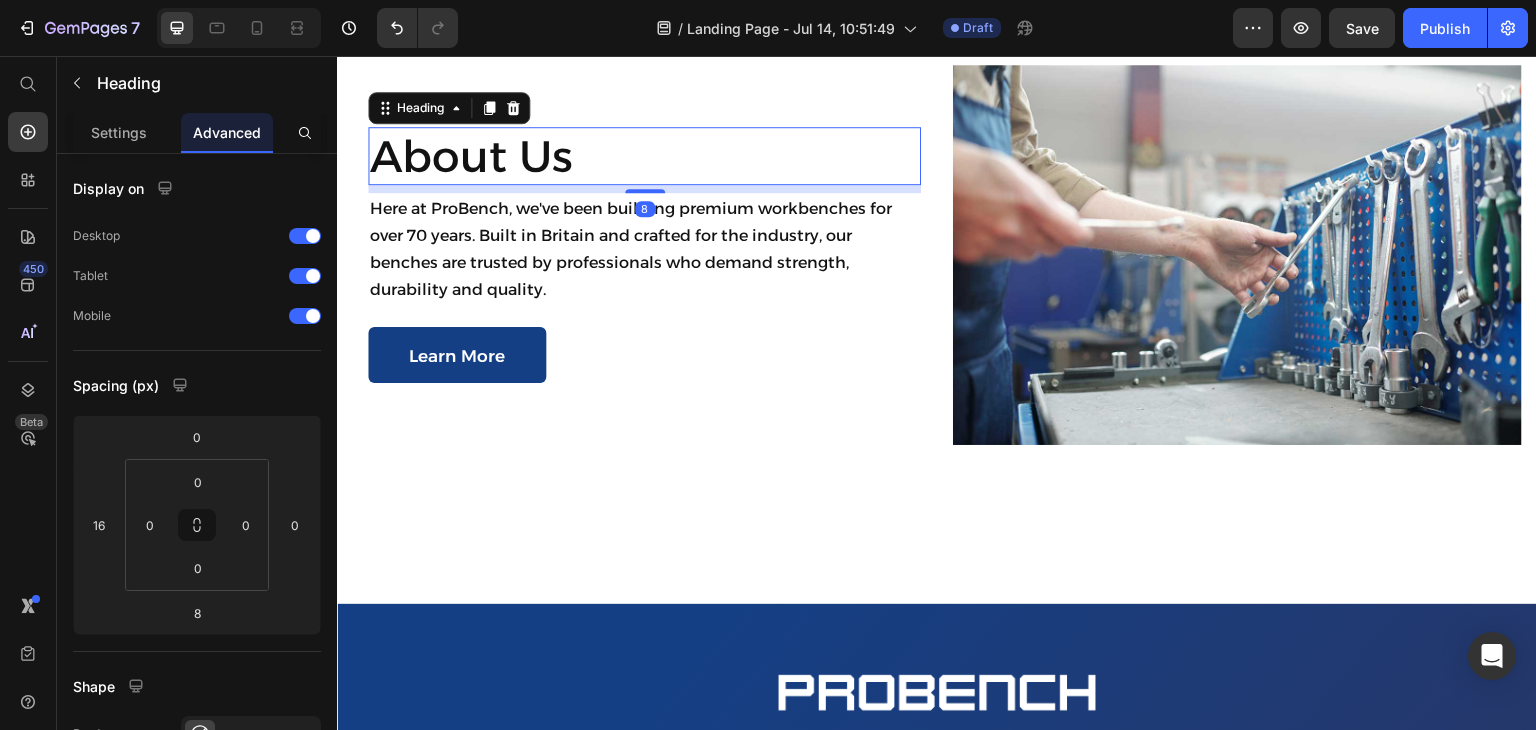 click on "About Us Heading   8 Here at ProBench, we've been building premium workbenches for over 70 years. Built in Britain and crafted for the industry, our benches are trusted by professionals who demand strength, durability and quality. Text Block Learn More Button Row" at bounding box center [636, 254] 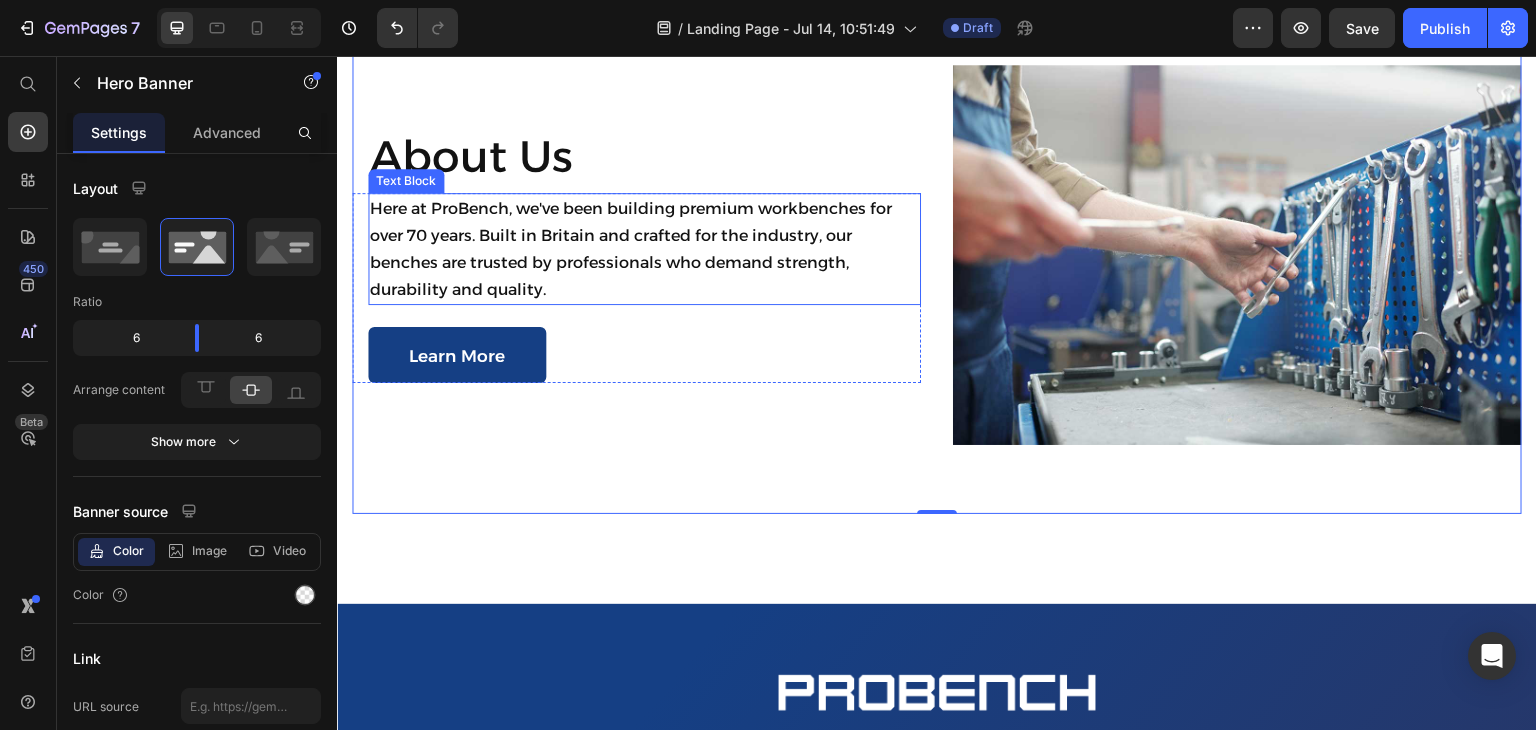 click on "Here at ProBench, we've been building premium workbenches for over 70 years. Built in Britain and crafted for the industry, our benches are trusted by professionals who demand strength, durability and quality." at bounding box center (644, 249) 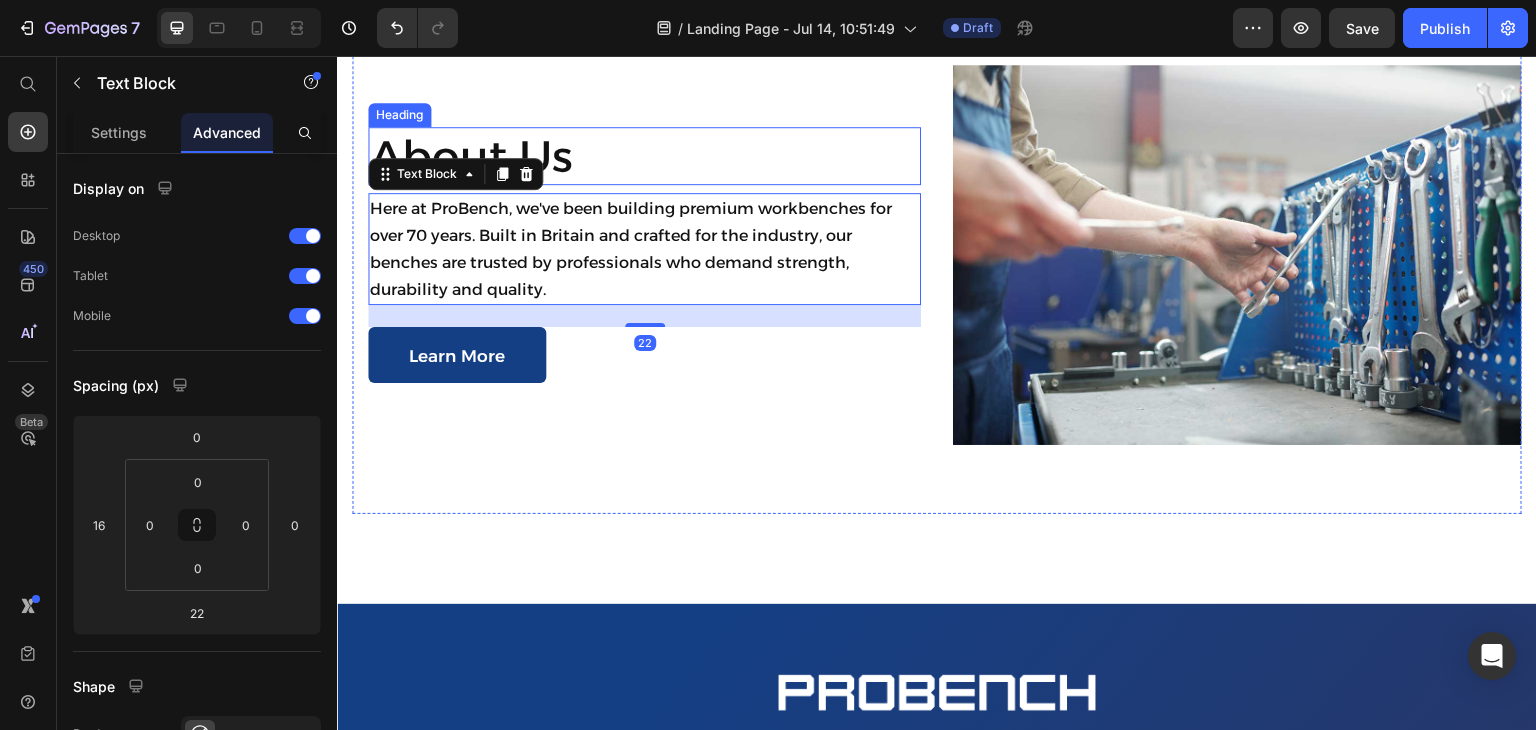 click on "About Us" at bounding box center (644, 156) 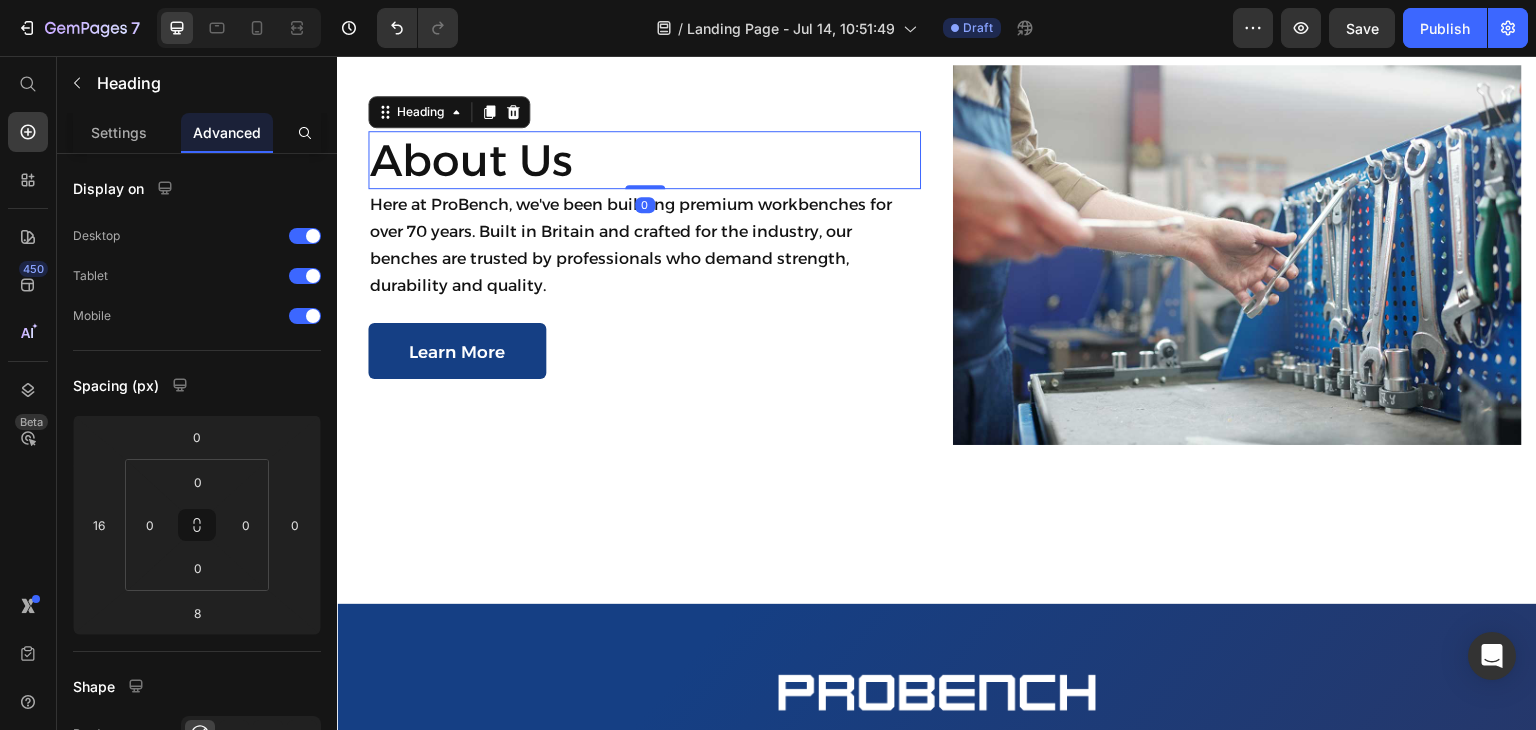 drag, startPoint x: 636, startPoint y: 358, endPoint x: 625, endPoint y: 338, distance: 22.825424 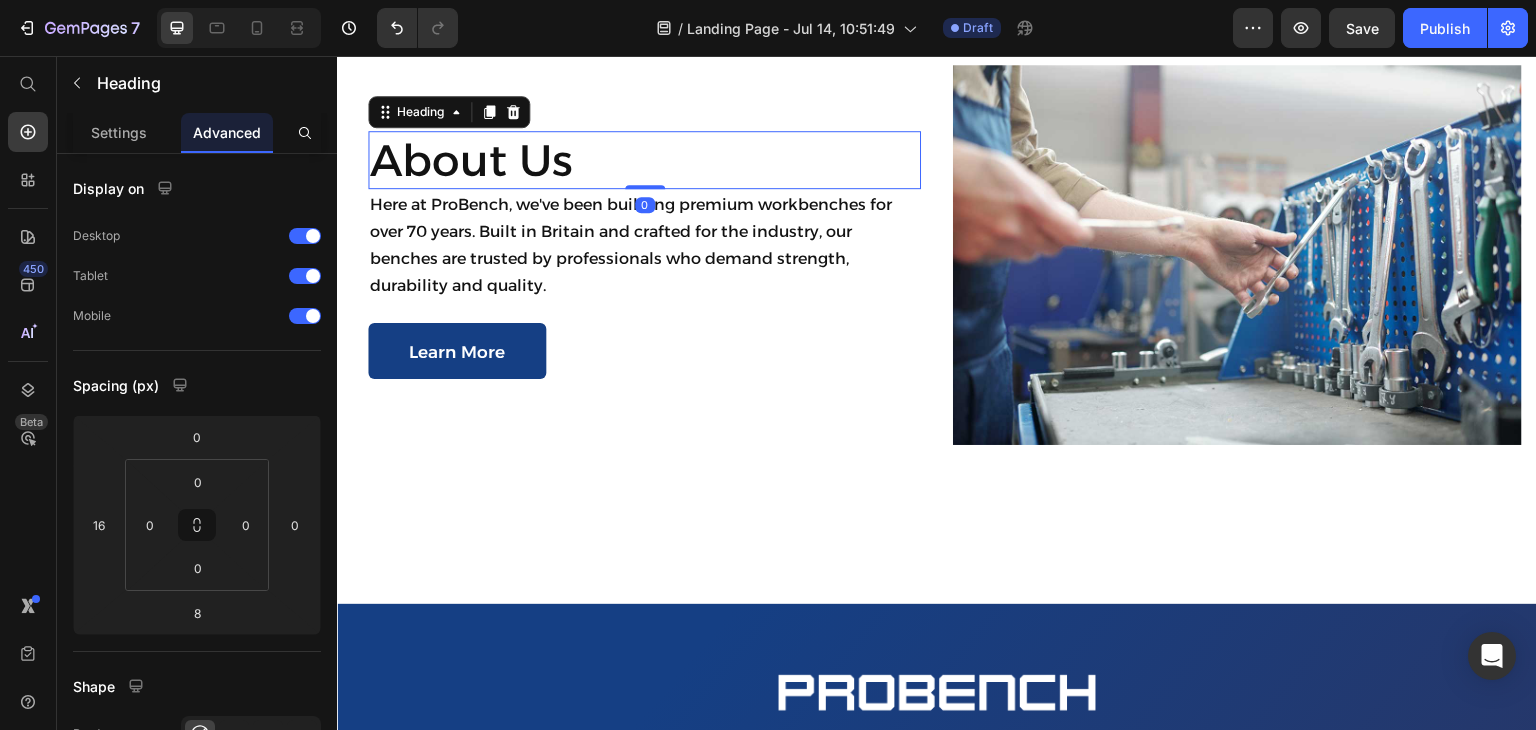 click on "About Us Heading   0" at bounding box center (644, 160) 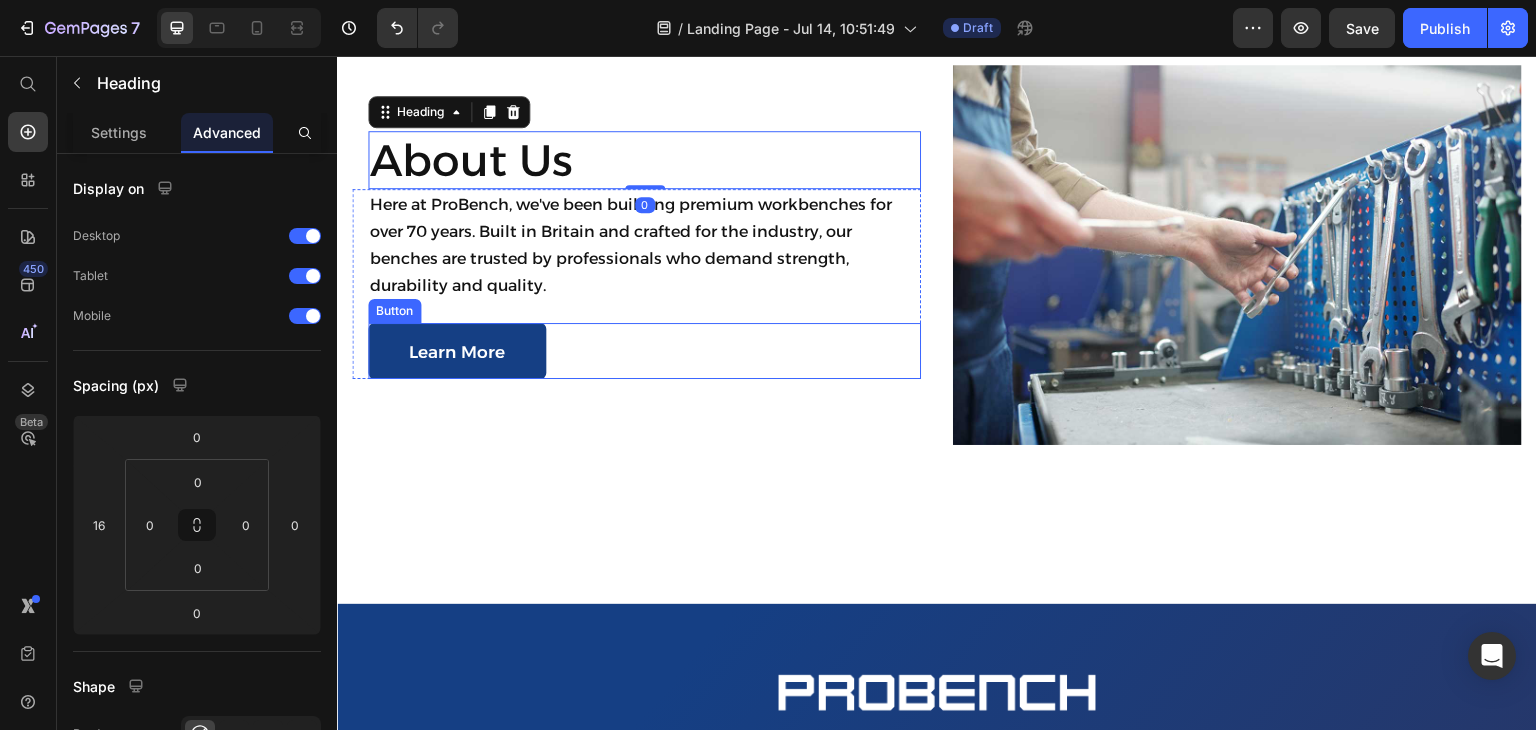 click on "About Us Heading   0 Here at ProBench, we've been building premium workbenches for over 70 years. Built in Britain and crafted for the industry, our benches are trusted by professionals who demand strength, durability and quality. Text Block Learn More Button Row" at bounding box center [636, 254] 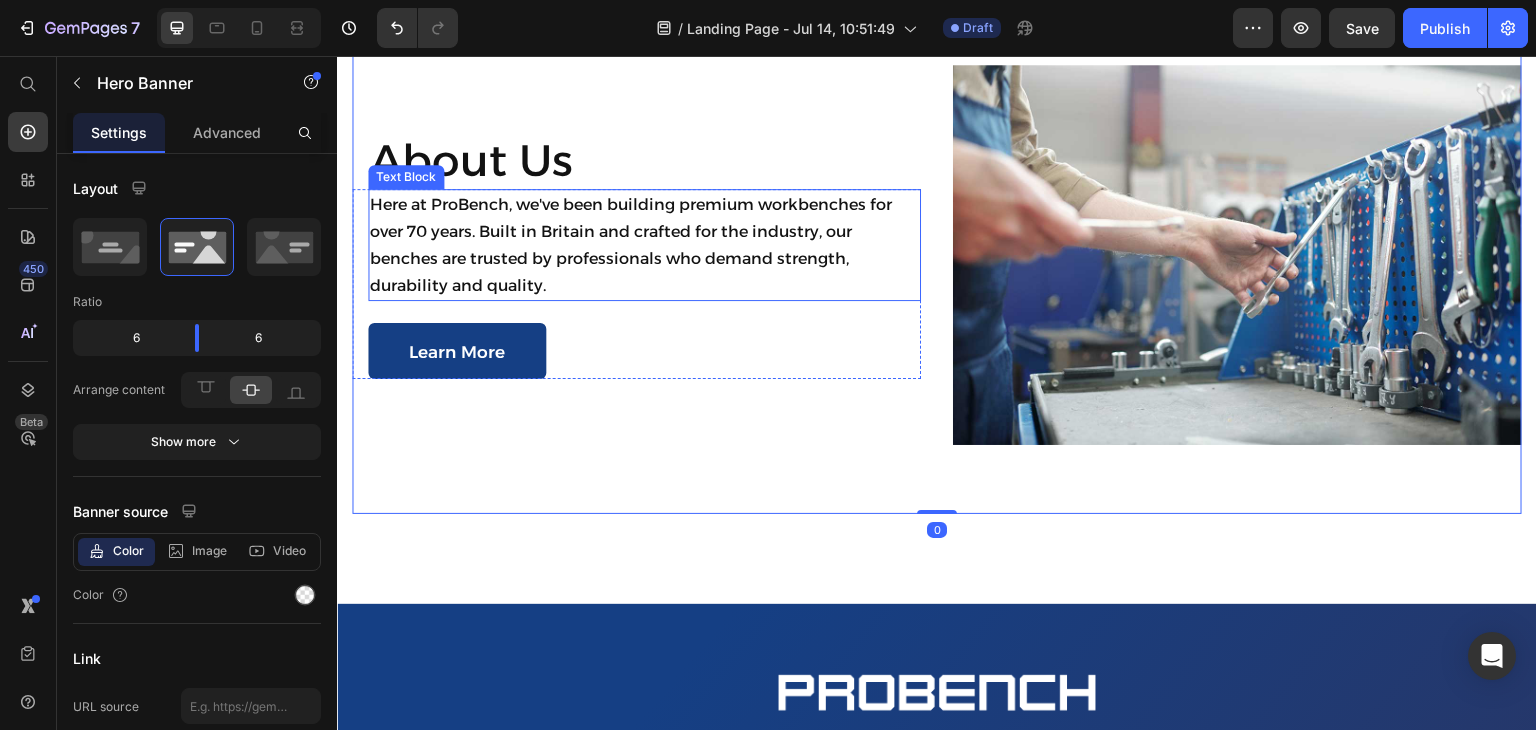 click on "Here at ProBench, we've been building premium workbenches for over 70 years. Built in Britain and crafted for the industry, our benches are trusted by professionals who demand strength, durability and quality." at bounding box center [644, 245] 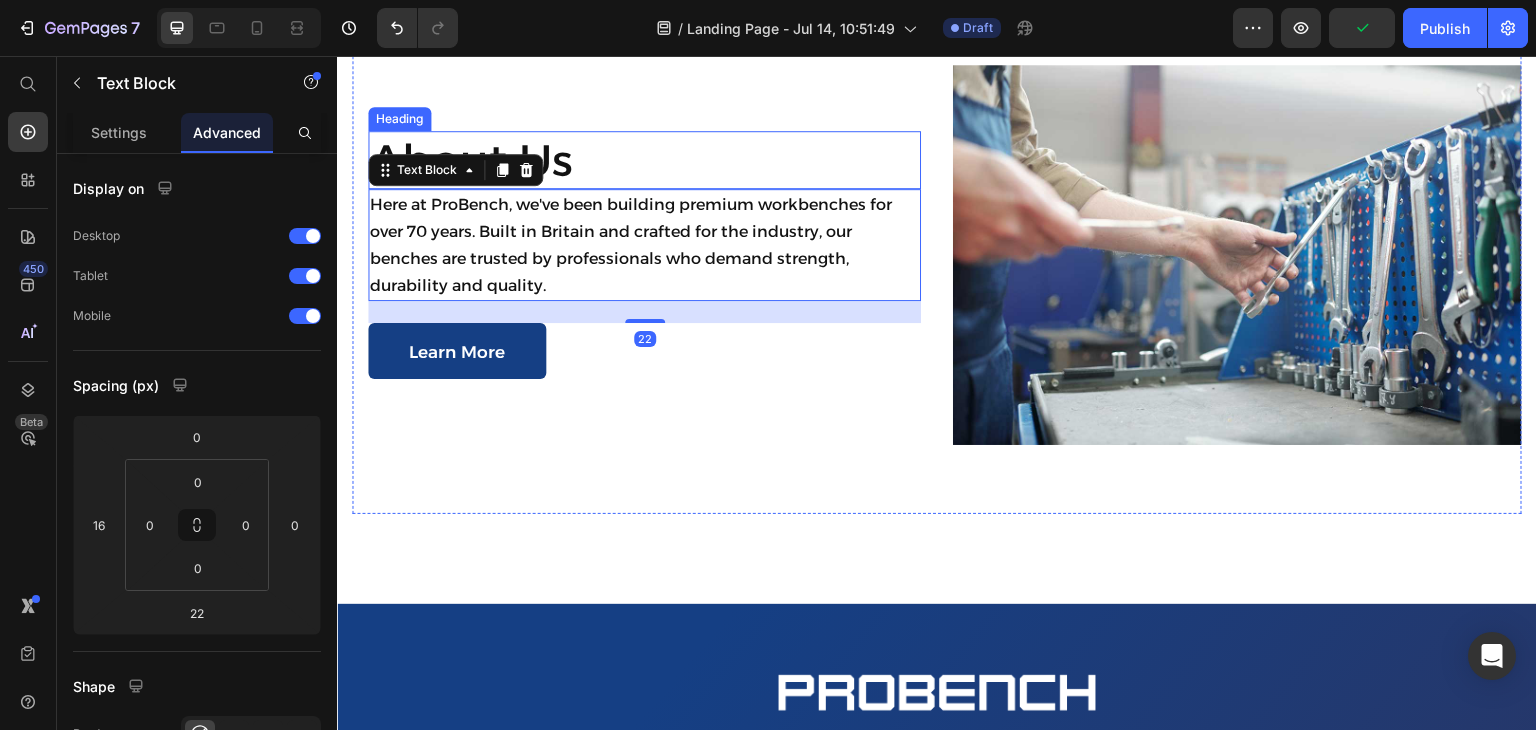 click on "About Us" at bounding box center [644, 160] 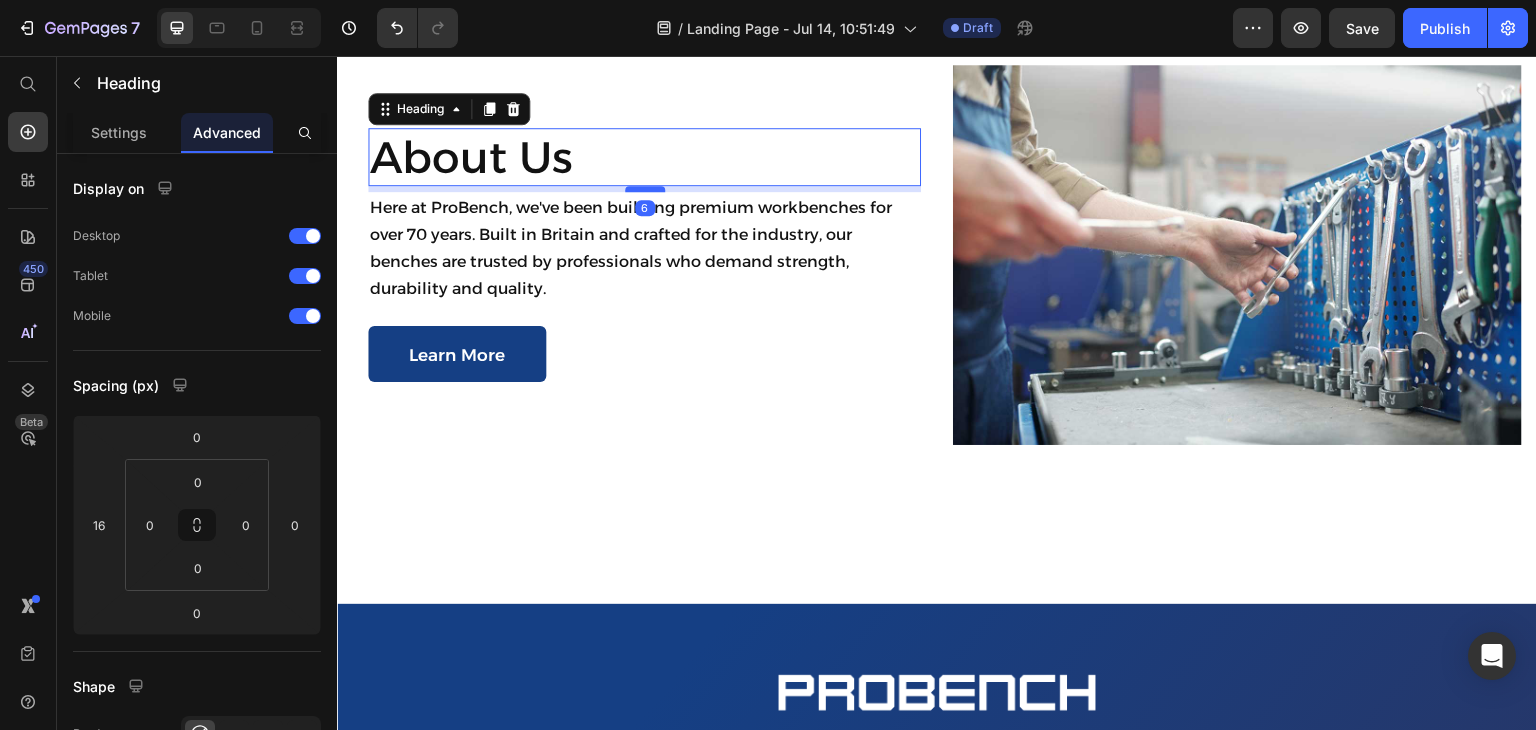 click at bounding box center (645, 189) 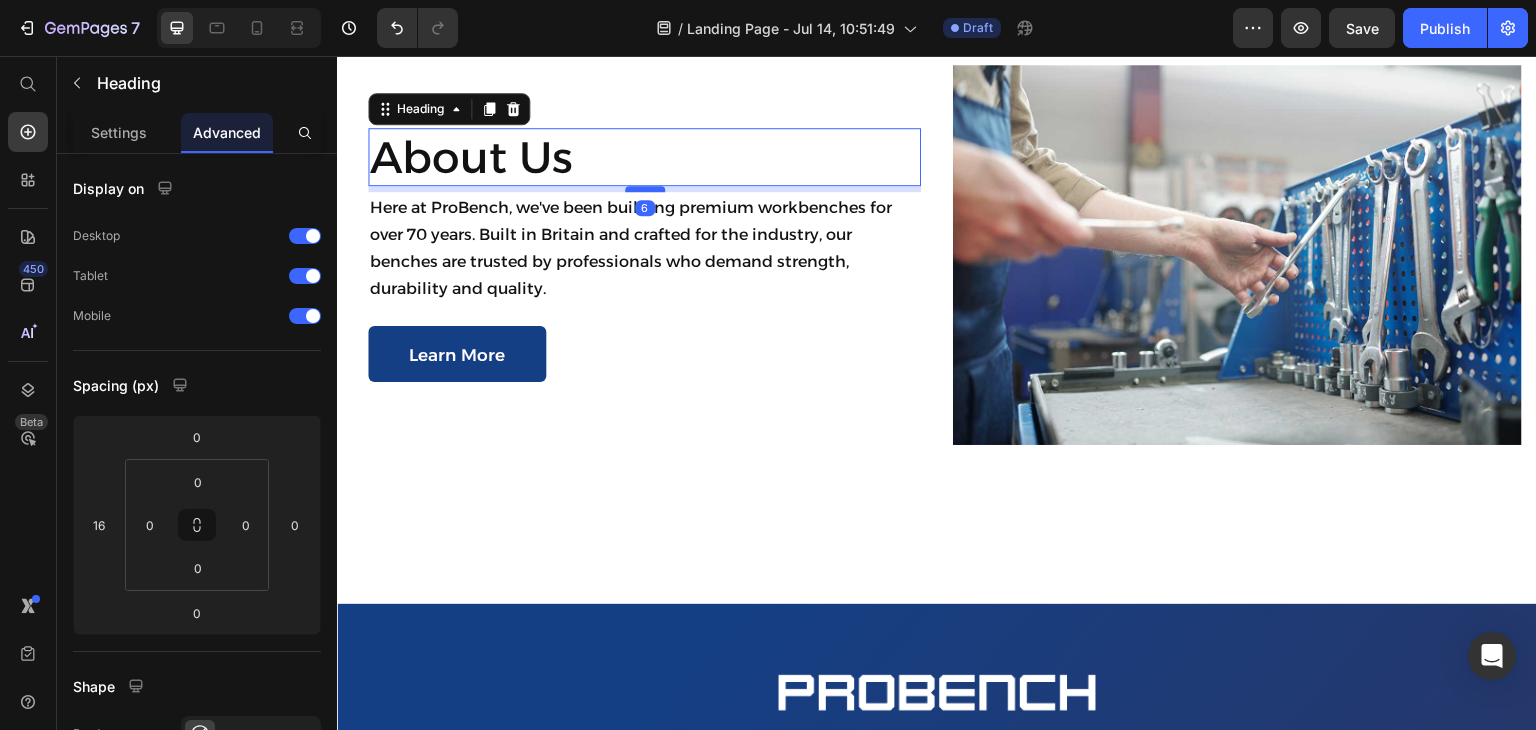 type on "5" 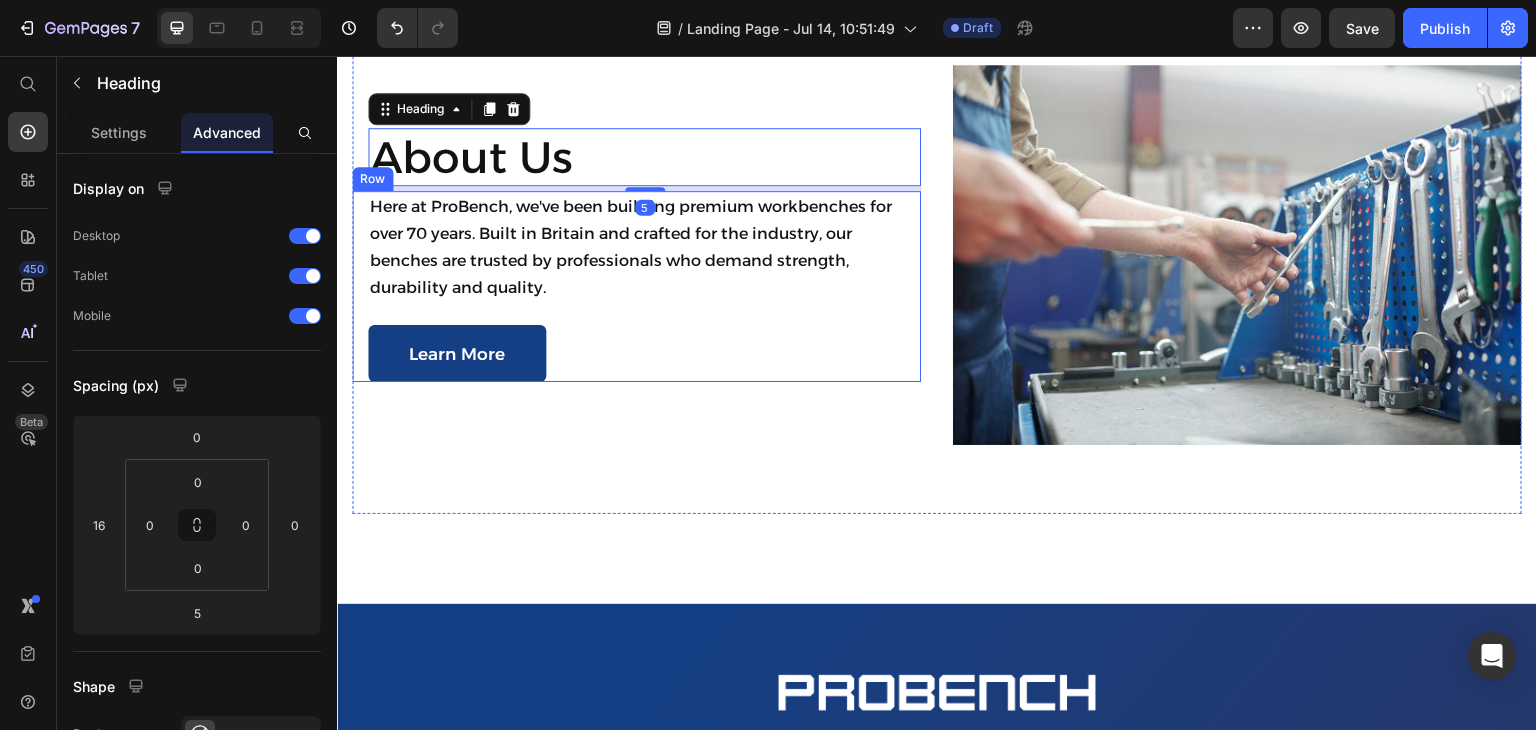click on "Here at ProBench, we've been building premium workbenches for over 70 years. Built in Britain and crafted for the industry, our benches are trusted by professionals who demand strength, durability and quality. Text Block Learn More Button" at bounding box center [636, 286] 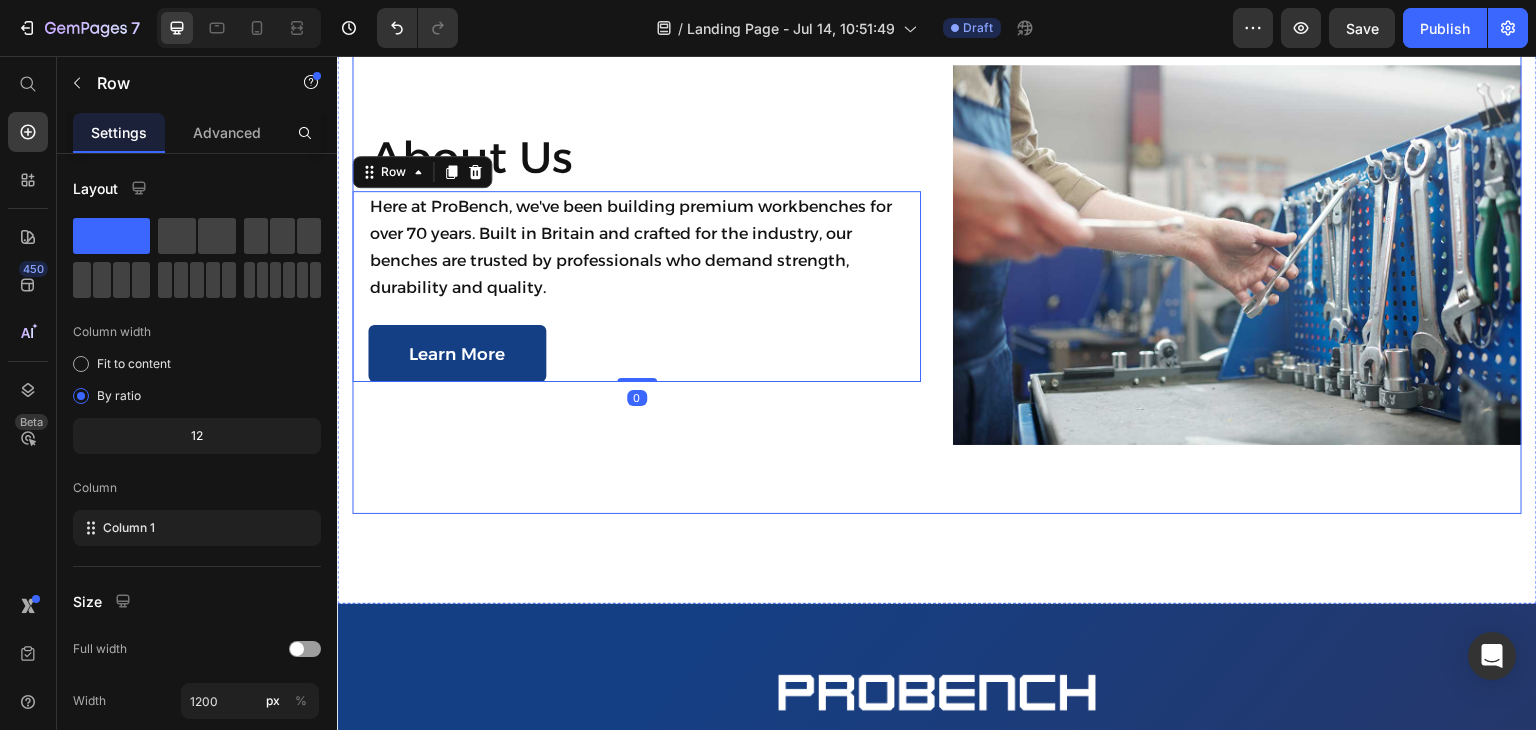 click on "About Us Heading Here at ProBench, we've been building premium workbenches for over 70 years. Built in Britain and crafted for the industry, our benches are trusted by professionals who demand strength, durability and quality. Text Block Learn More Button Row   0 Image" at bounding box center [937, 254] 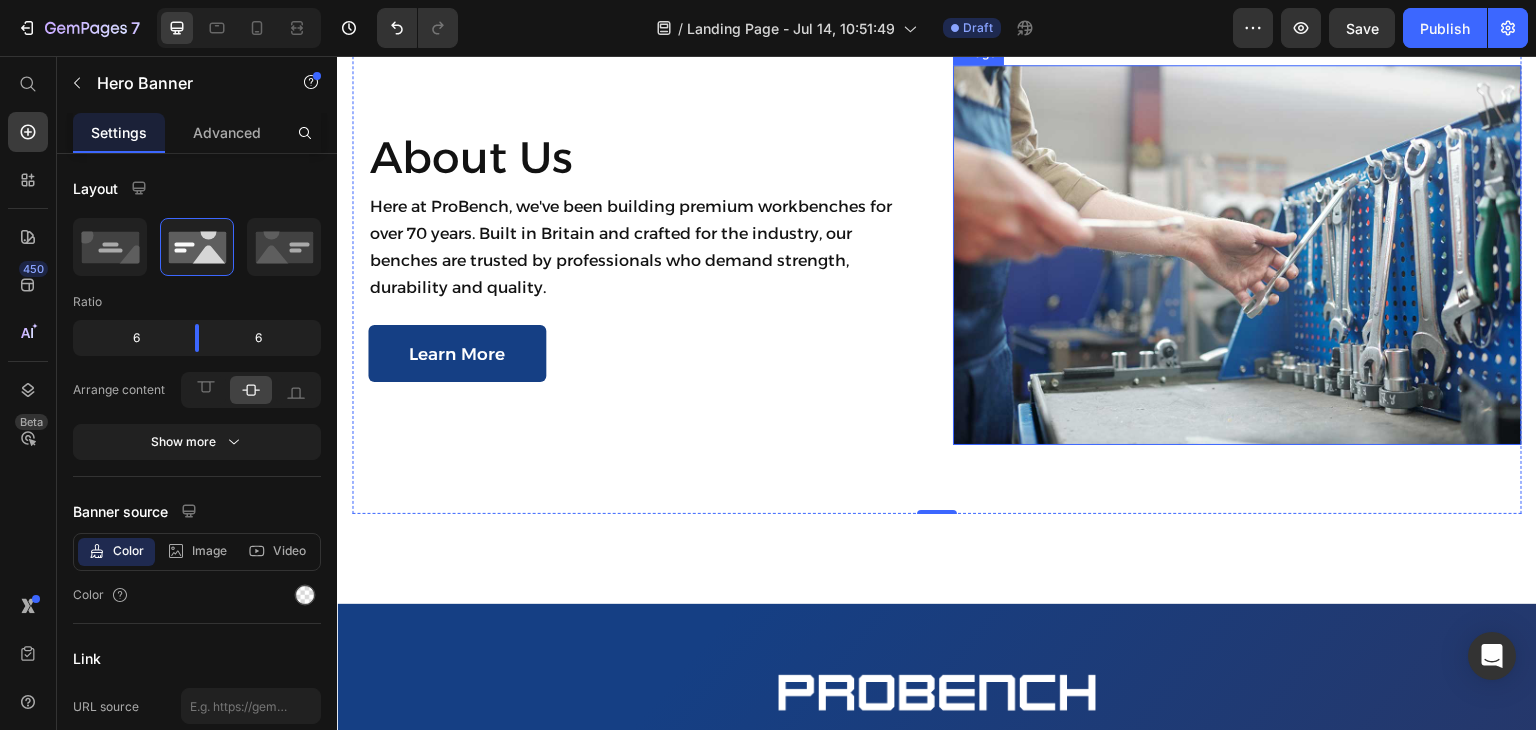 click at bounding box center (1237, 254) 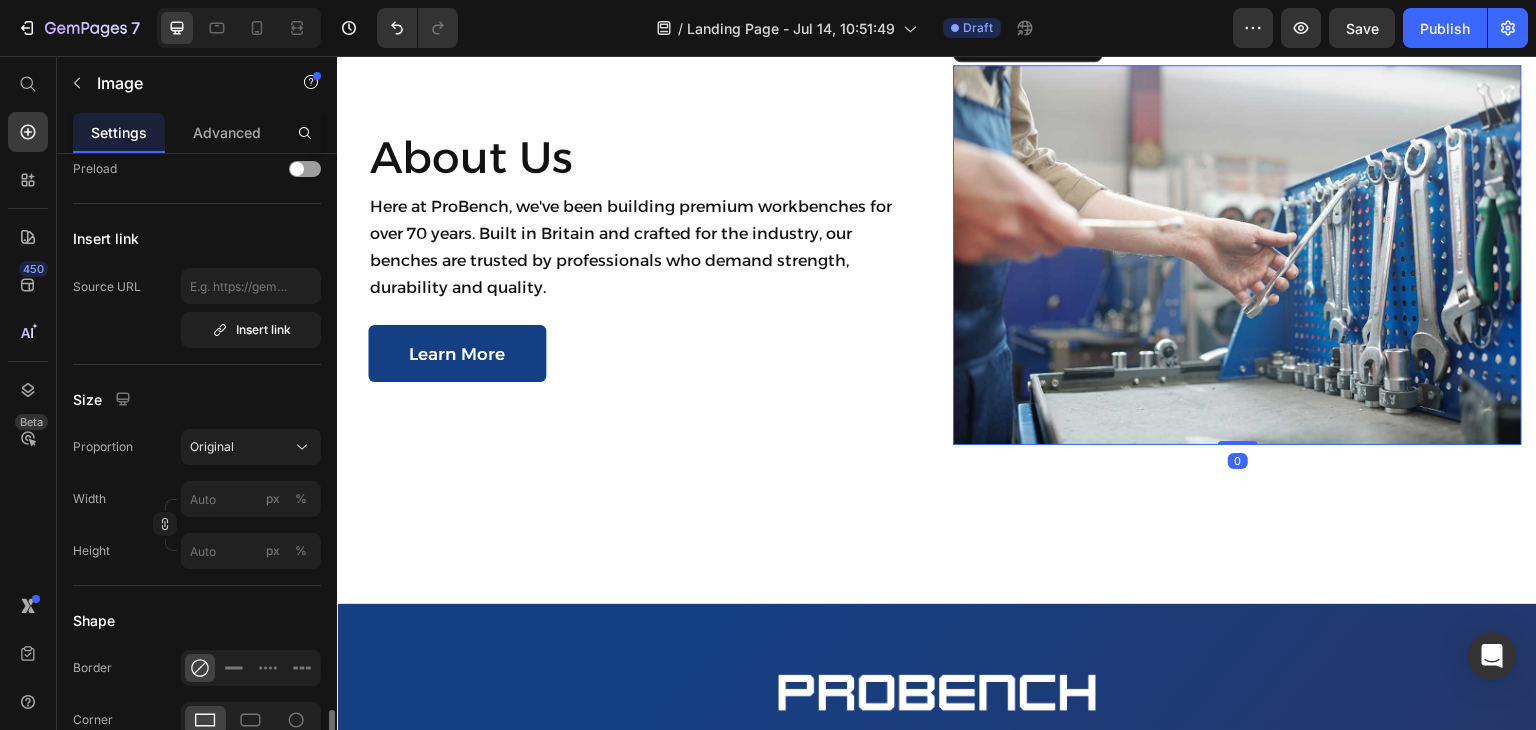 scroll, scrollTop: 724, scrollLeft: 0, axis: vertical 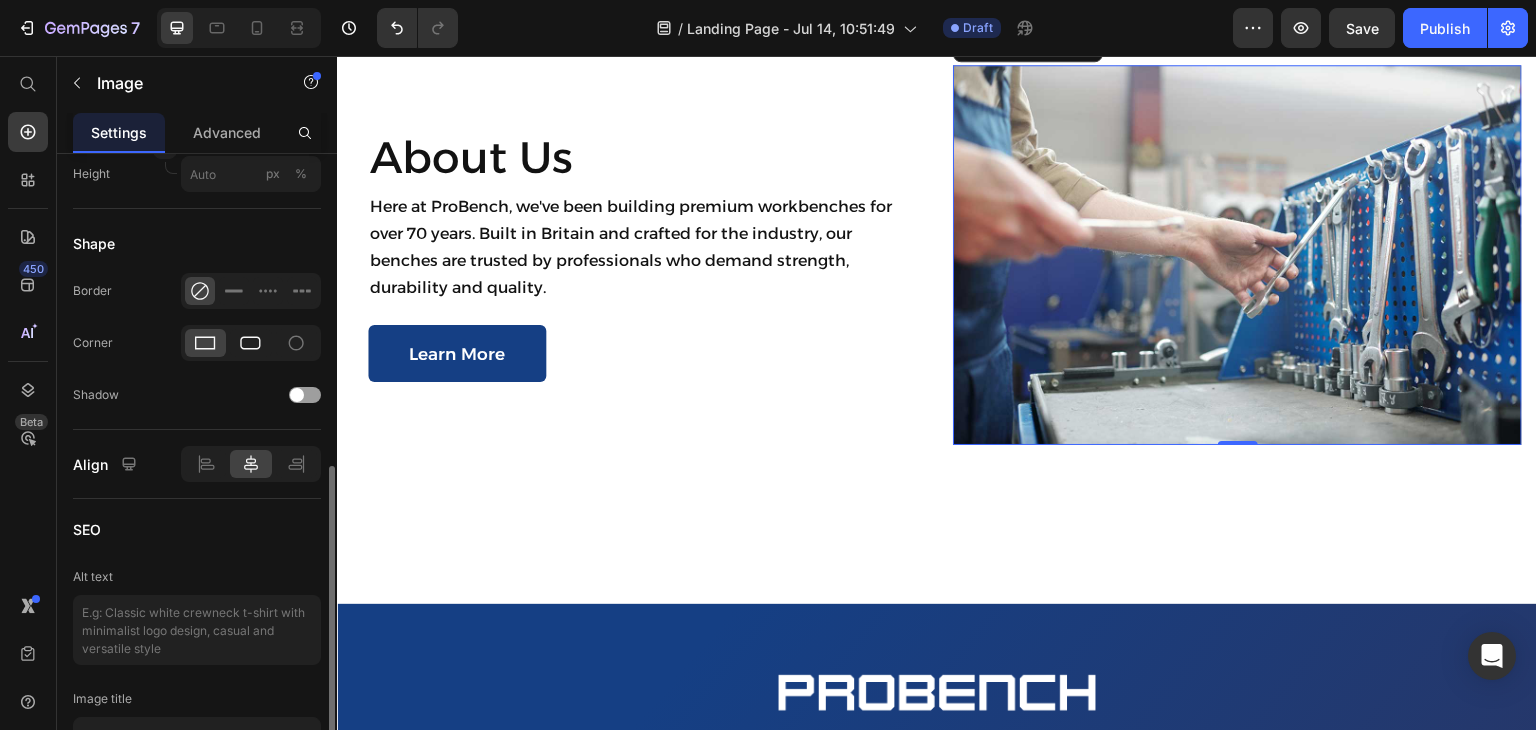click 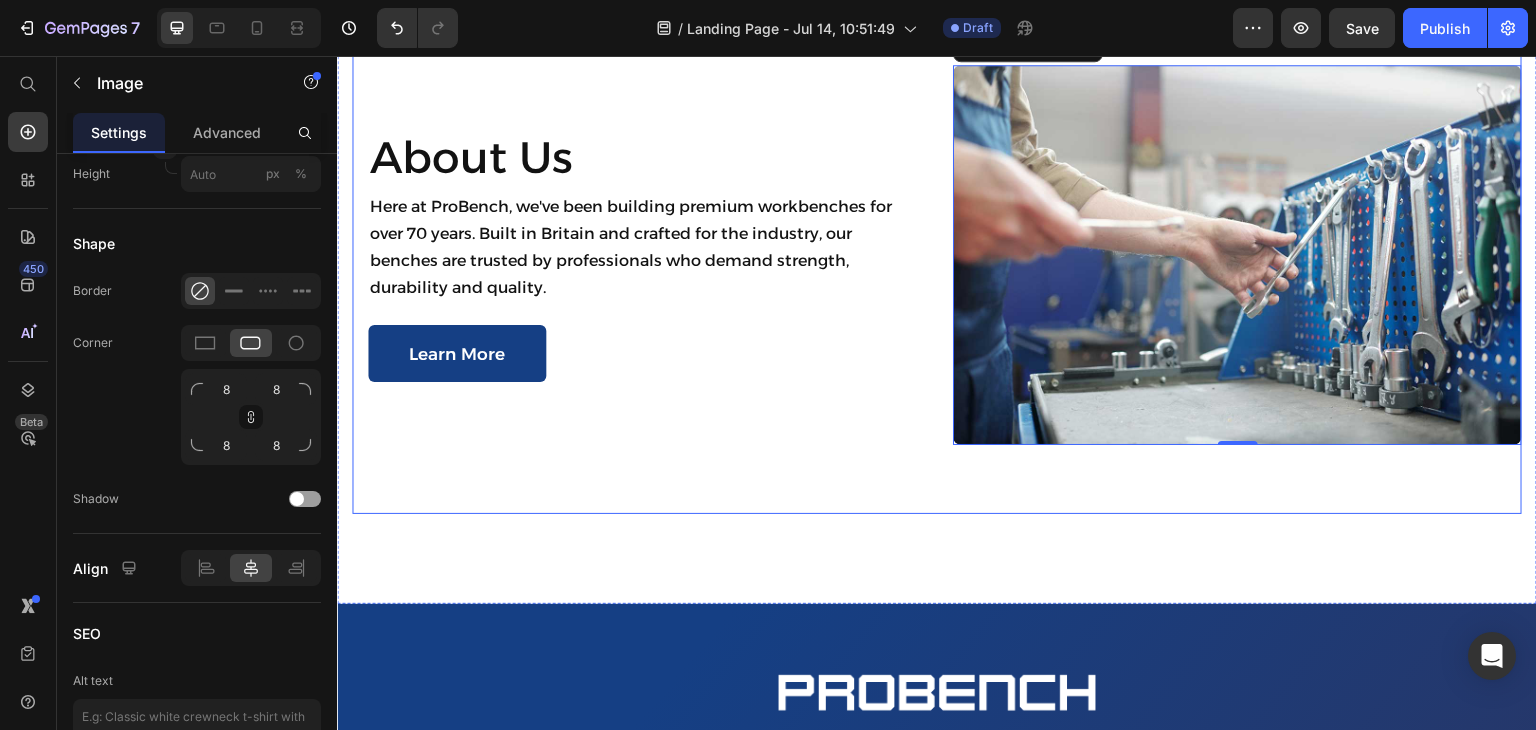 click on "About Us Heading Here at ProBench, we've been building premium workbenches for over 70 years. Built in Britain and crafted for the industry, our benches are trusted by professionals who demand strength, durability and quality. Text Block Learn More Button Row Image   0 Hero Banner Section 10" at bounding box center [937, 299] 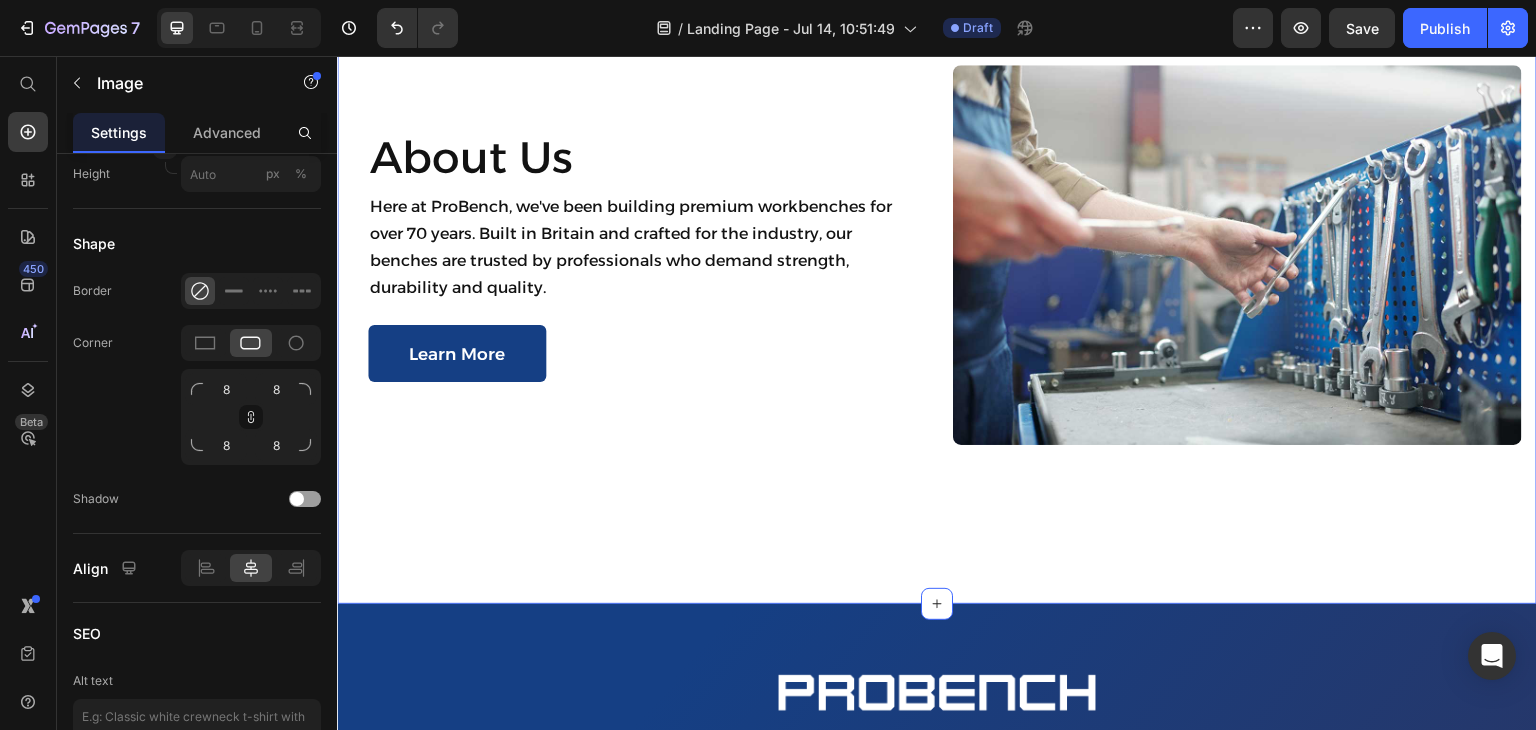 scroll, scrollTop: 0, scrollLeft: 0, axis: both 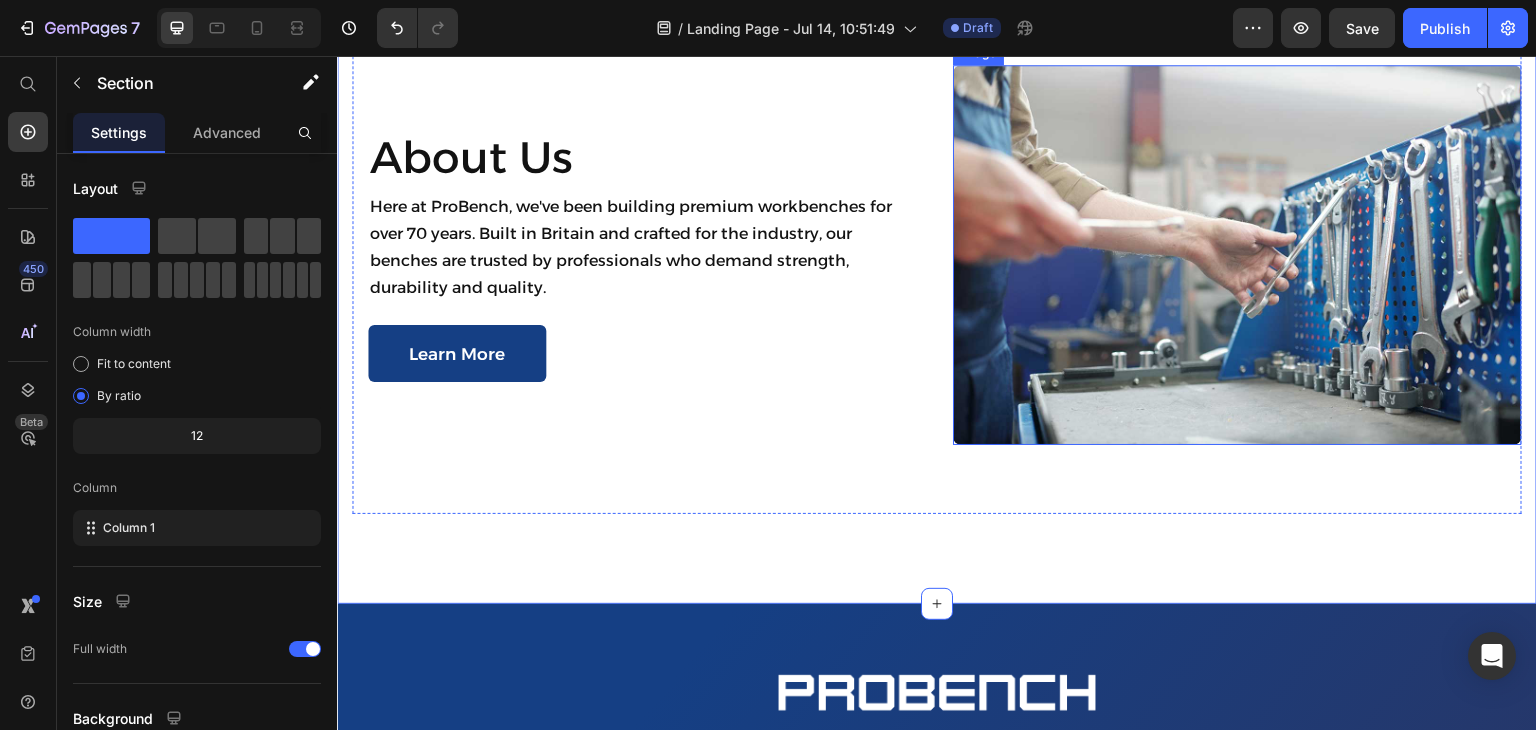 click at bounding box center [1237, 254] 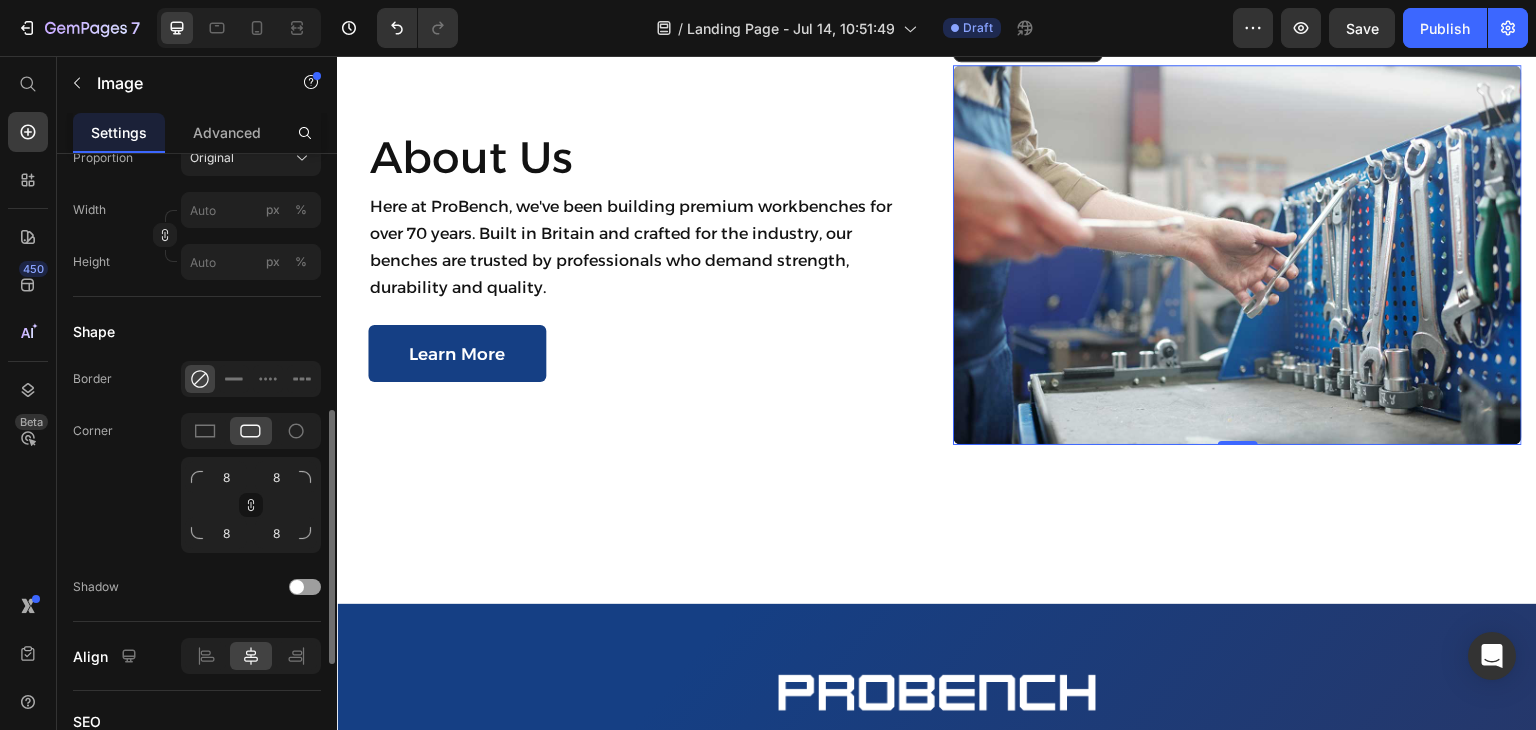 scroll, scrollTop: 637, scrollLeft: 0, axis: vertical 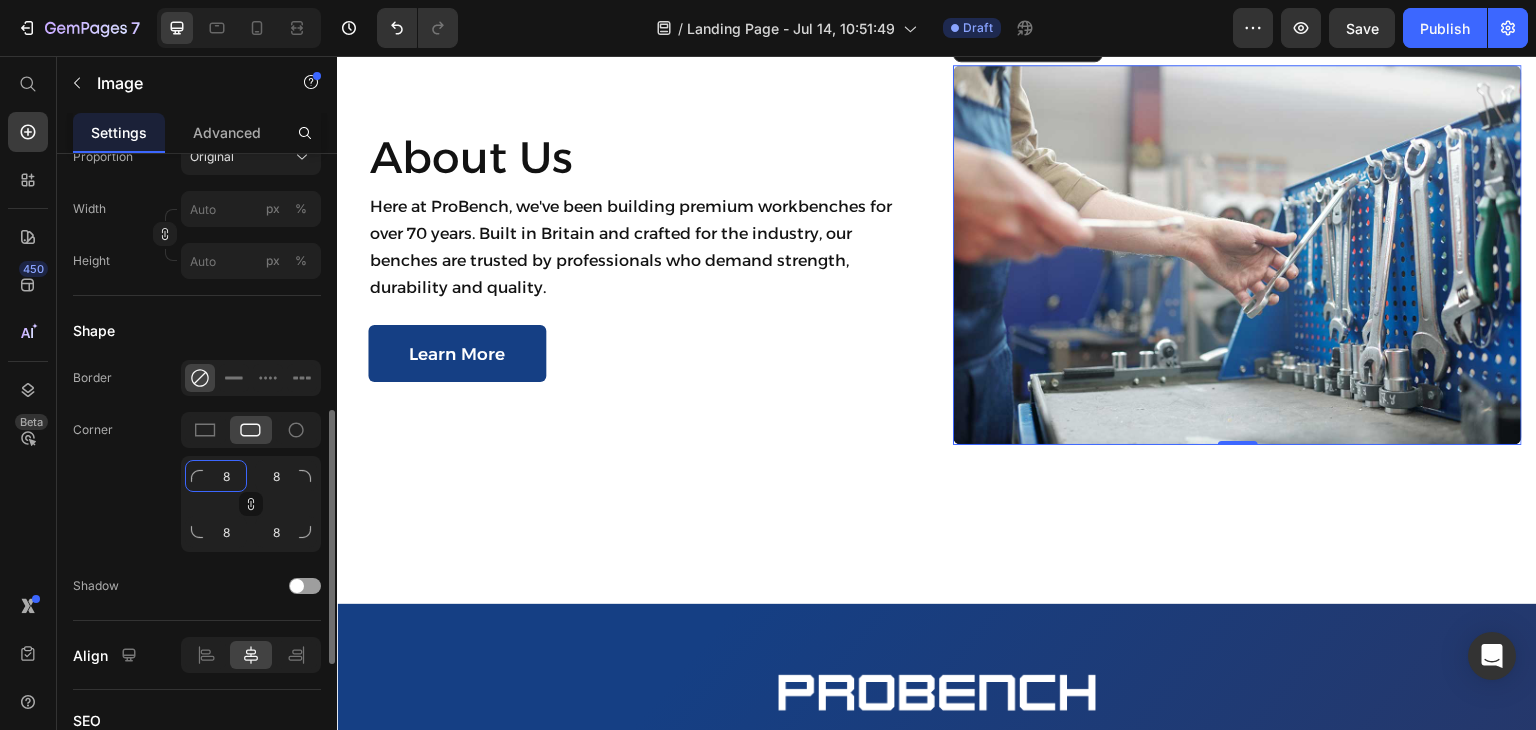 click on "8" 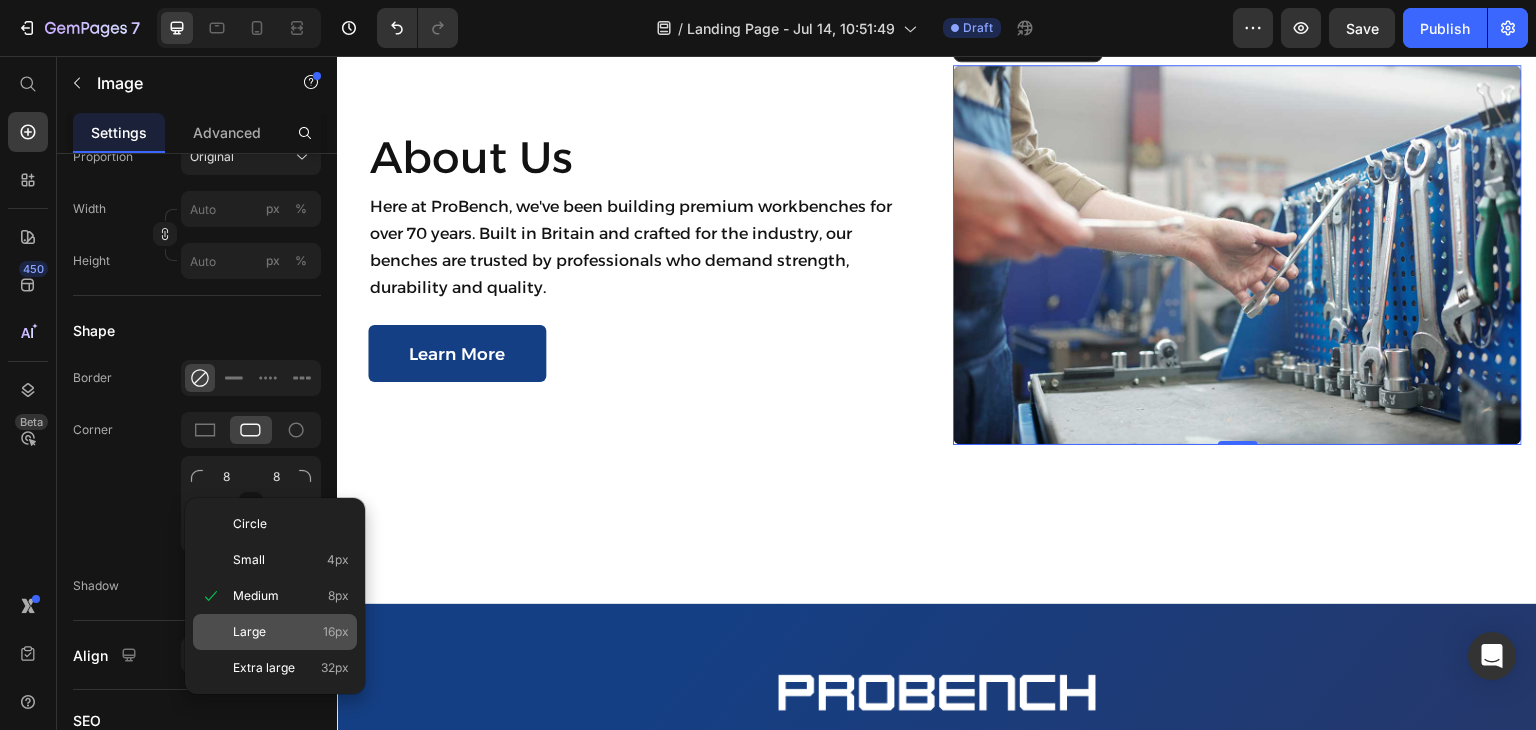 click on "Large 16px" at bounding box center [291, 632] 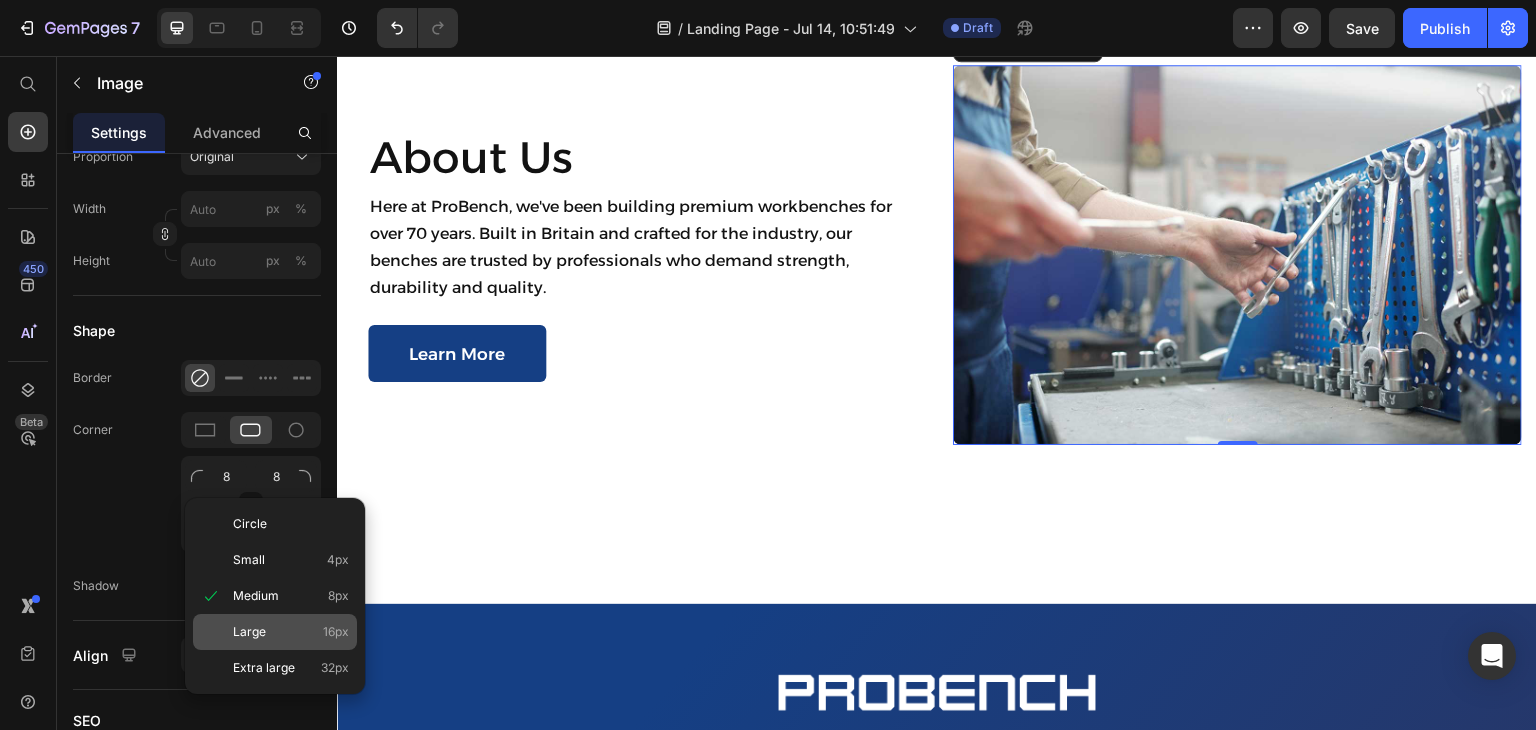 type on "16" 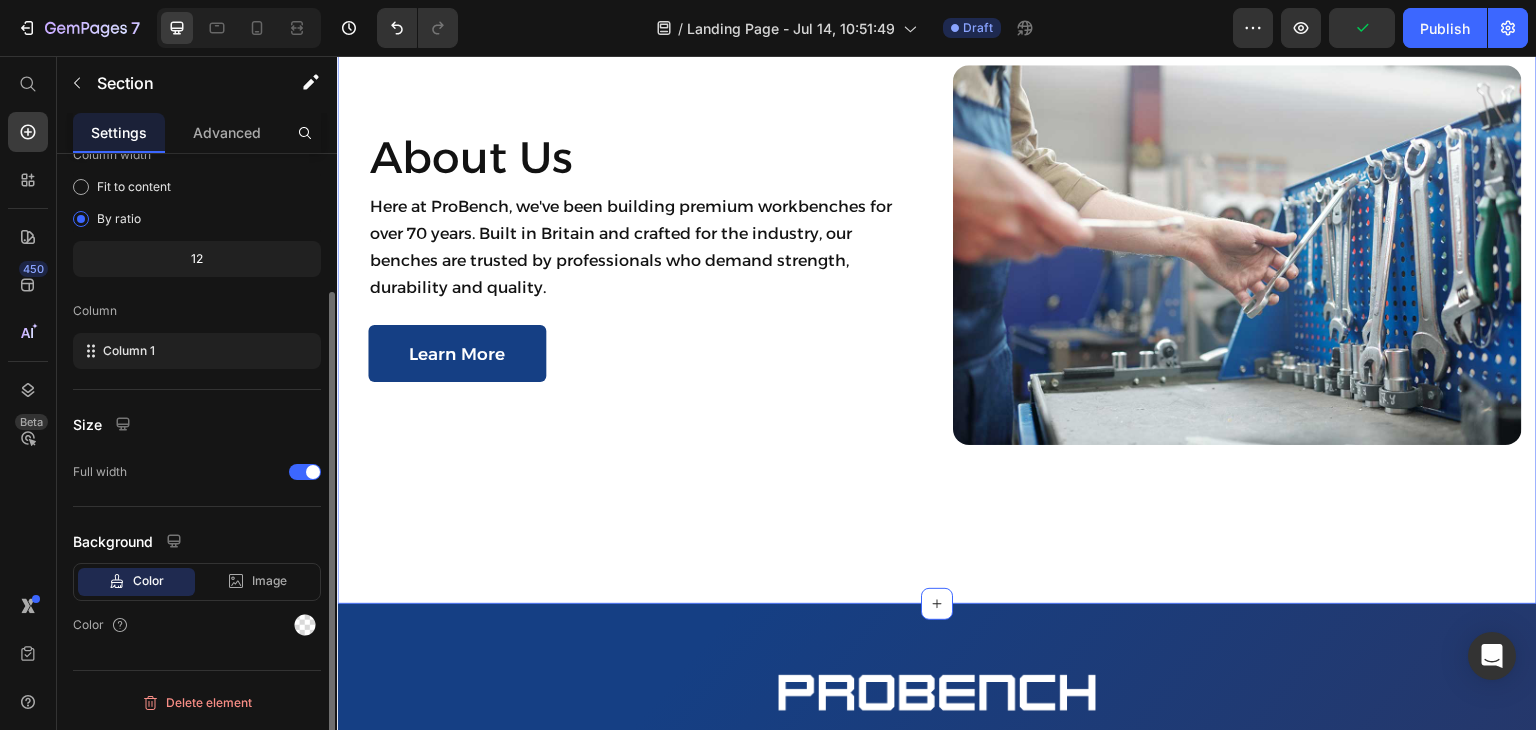 scroll, scrollTop: 0, scrollLeft: 0, axis: both 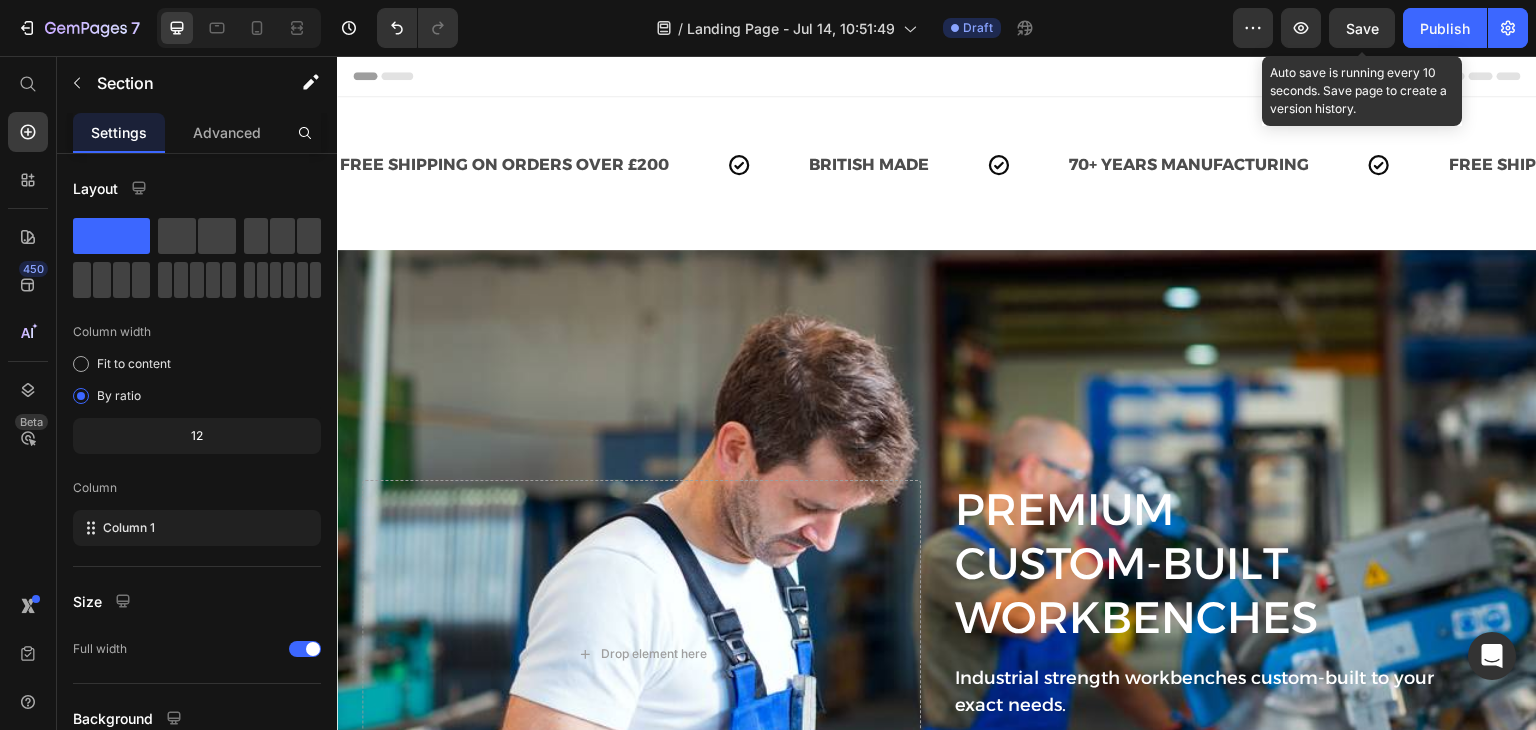 click on "Save" at bounding box center (1362, 28) 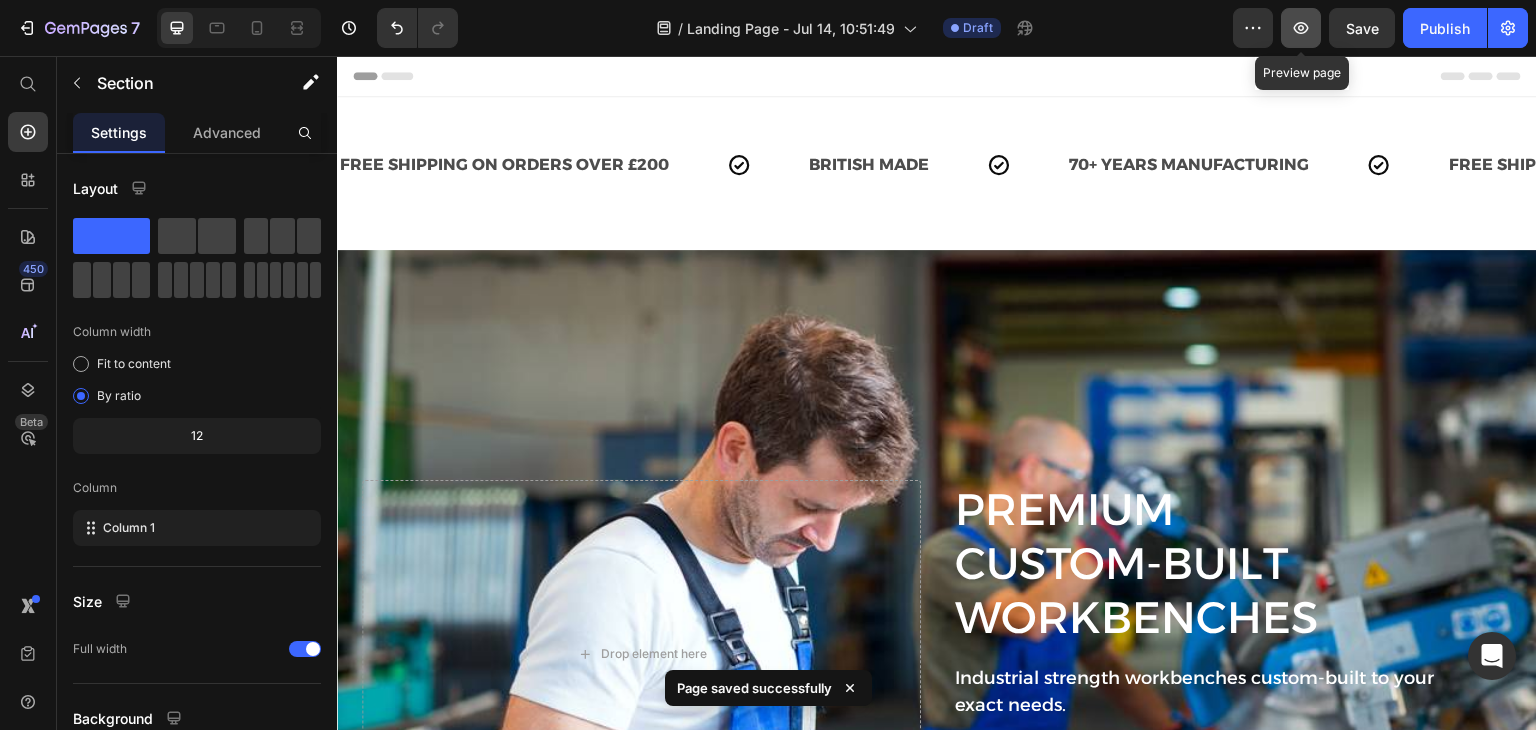 click 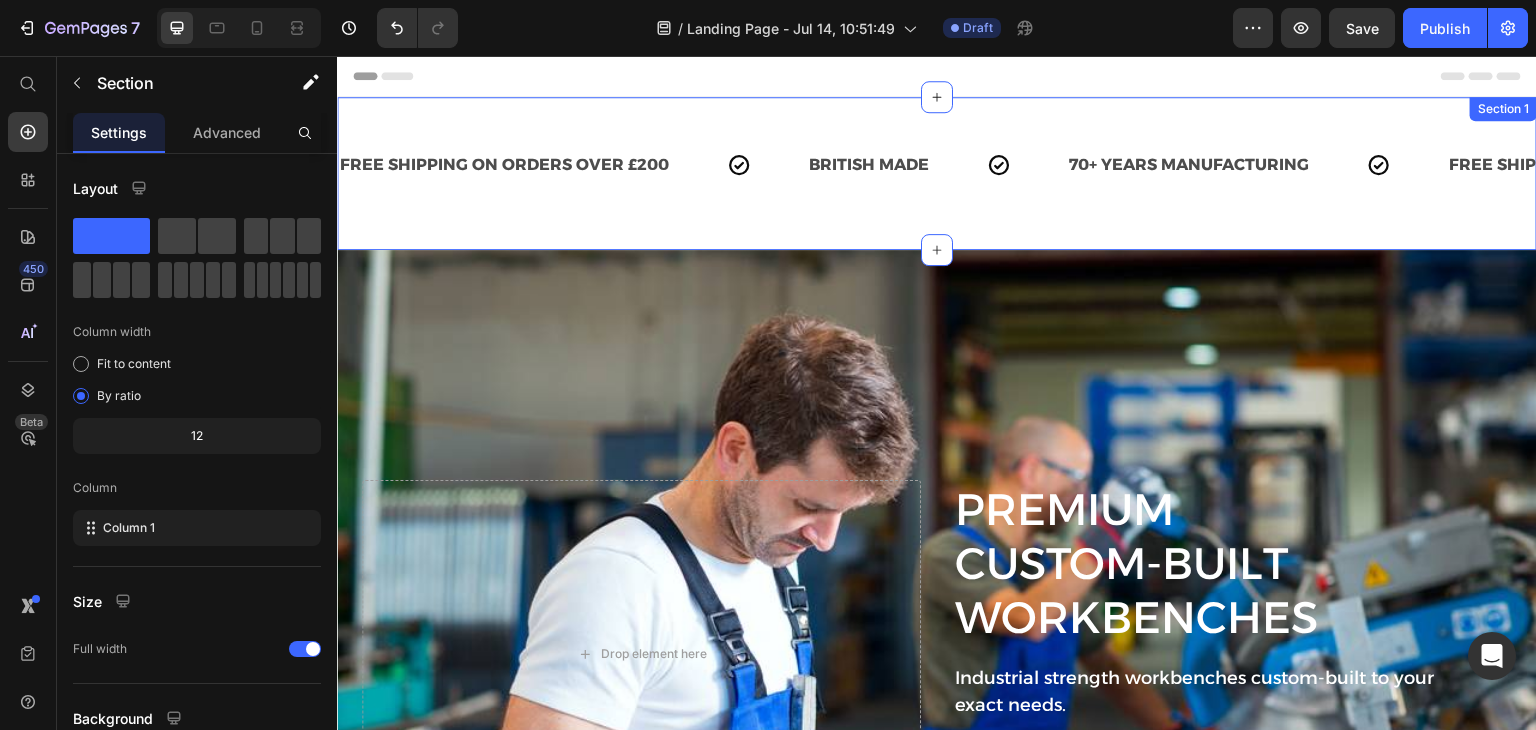 click on "FREE SHIPPING ON ORDERS OVER £200 Text
BRITISH MADE Text
70+ YEARS MANUFACTURING Text
FREE SHIPPING ON ORDERS OVER £200 Text
BRITISH MADE Text
70+ YEARS MANUFACTURING Text
FREE SHIPPING ON ORDERS OVER £200 Text
BRITISH MADE Text
70+ YEARS MANUFACTURING Text
FREE SHIPPING ON ORDERS OVER £200 Text
BRITISH MADE Text
70+ YEARS MANUFACTURING Text
FREE SHIPPING ON ORDERS OVER £200 Text
BRITISH MADE Text
70+ YEARS MANUFACTURING Text
FREE SHIPPING ON ORDERS OVER £200 Text
BRITISH MADE Text
70+ YEARS MANUFACTURING Text
Marquee" at bounding box center [937, 173] 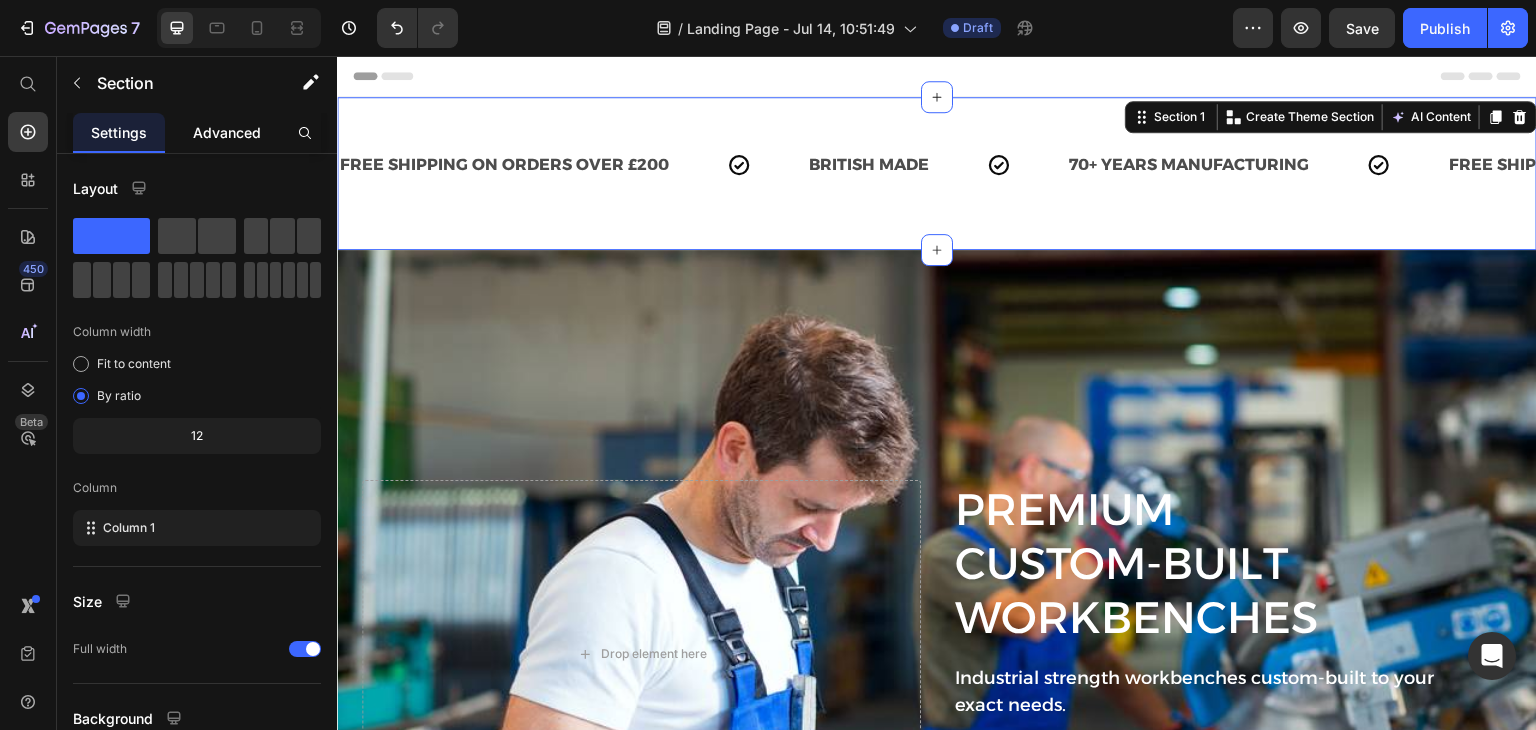 click on "Advanced" at bounding box center (227, 132) 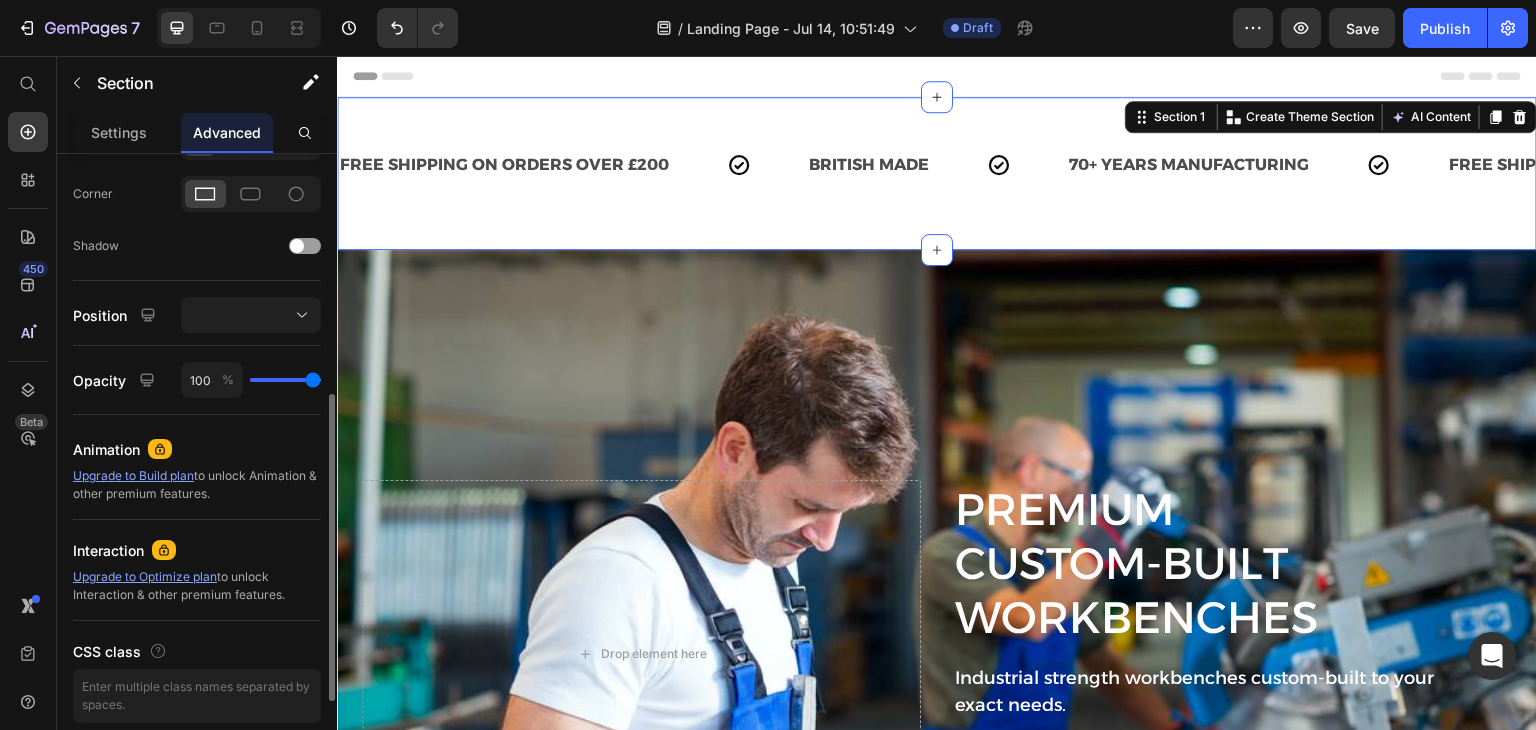scroll, scrollTop: 0, scrollLeft: 0, axis: both 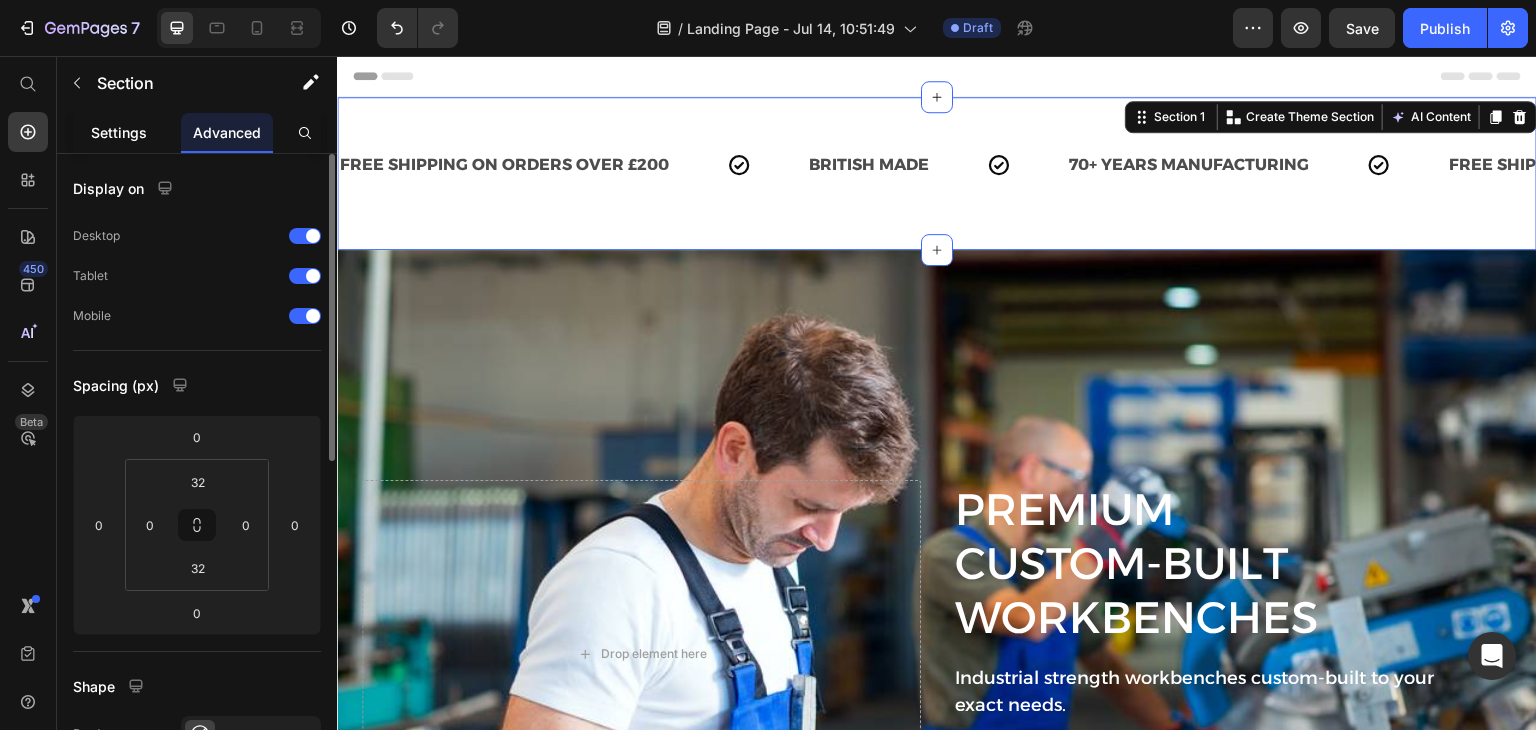 click on "Settings" at bounding box center (119, 132) 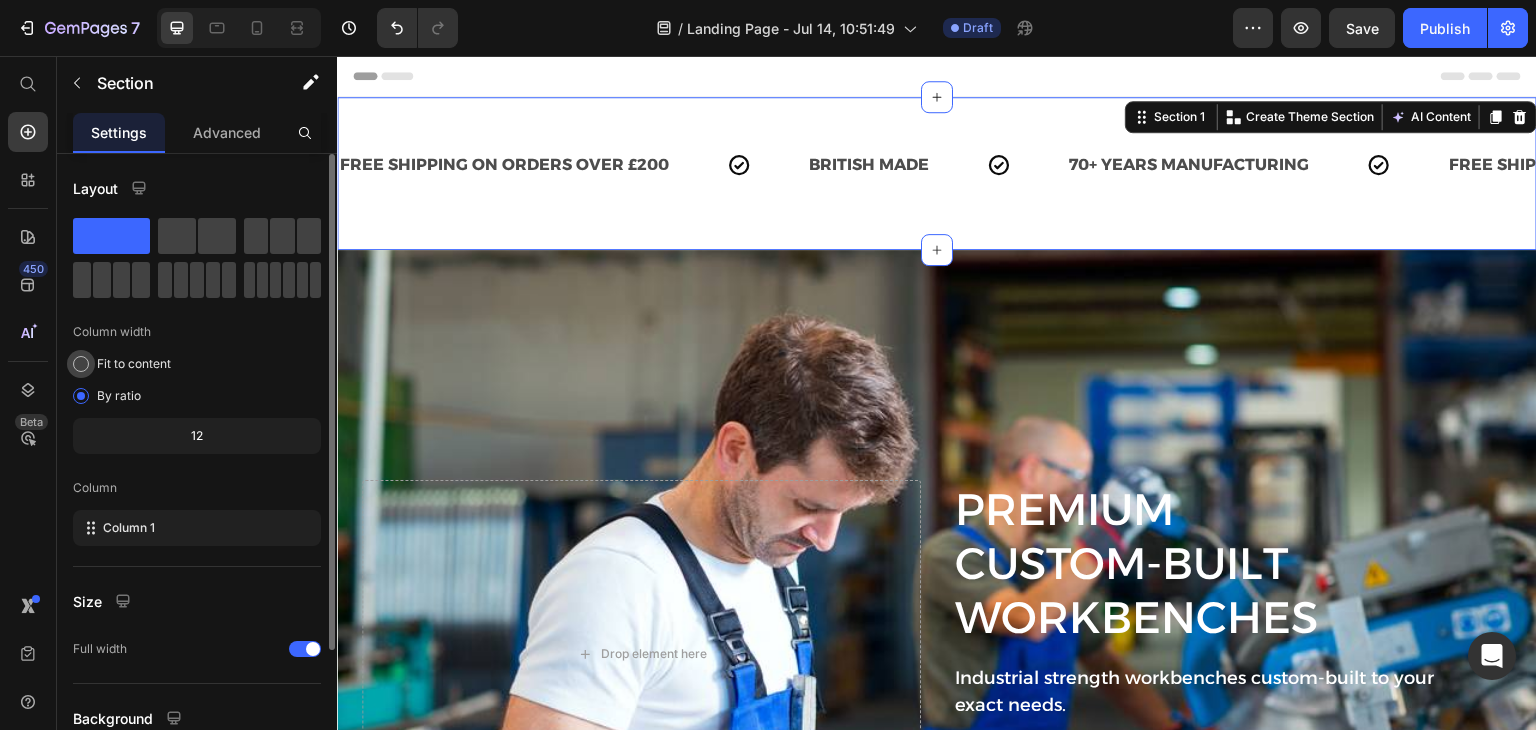 scroll, scrollTop: 173, scrollLeft: 0, axis: vertical 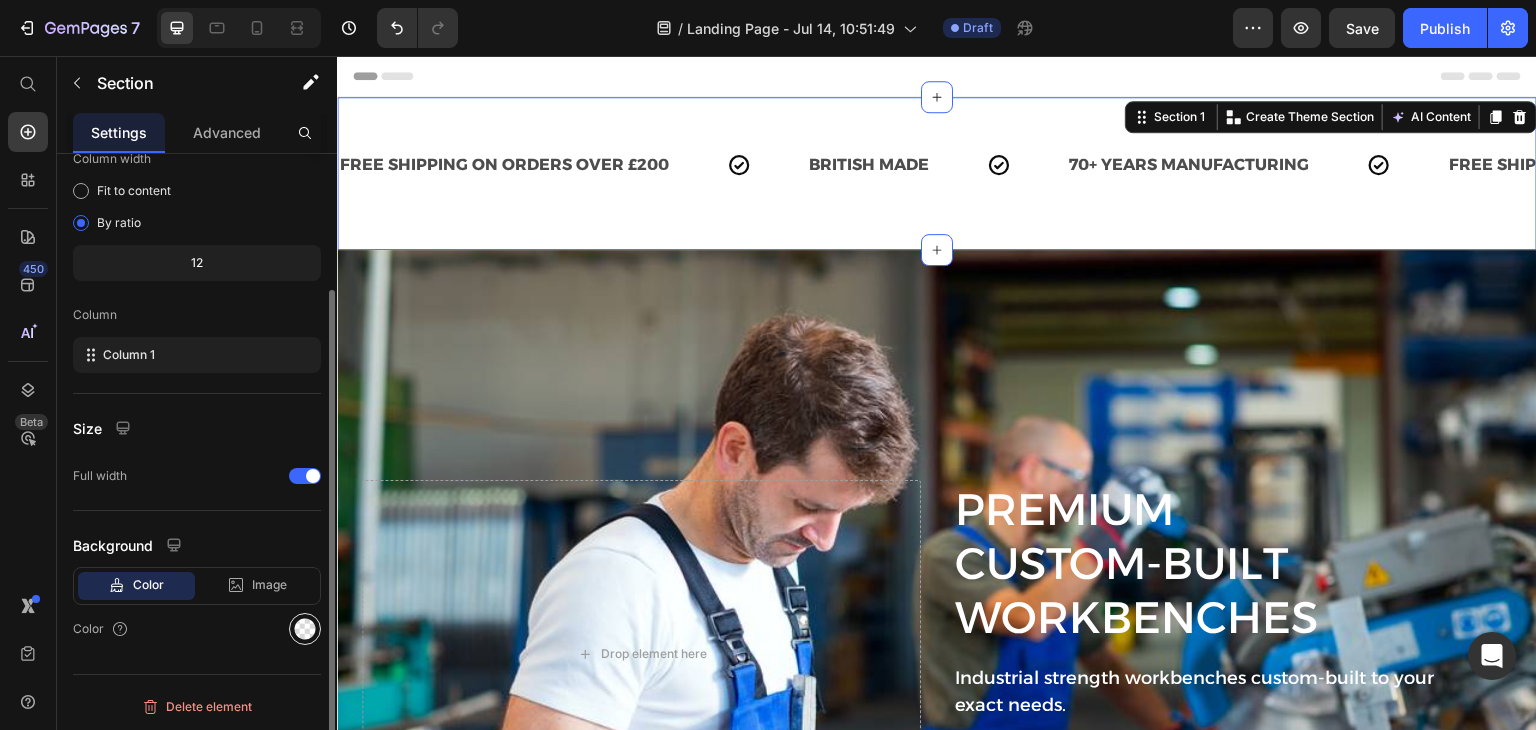 click at bounding box center [305, 629] 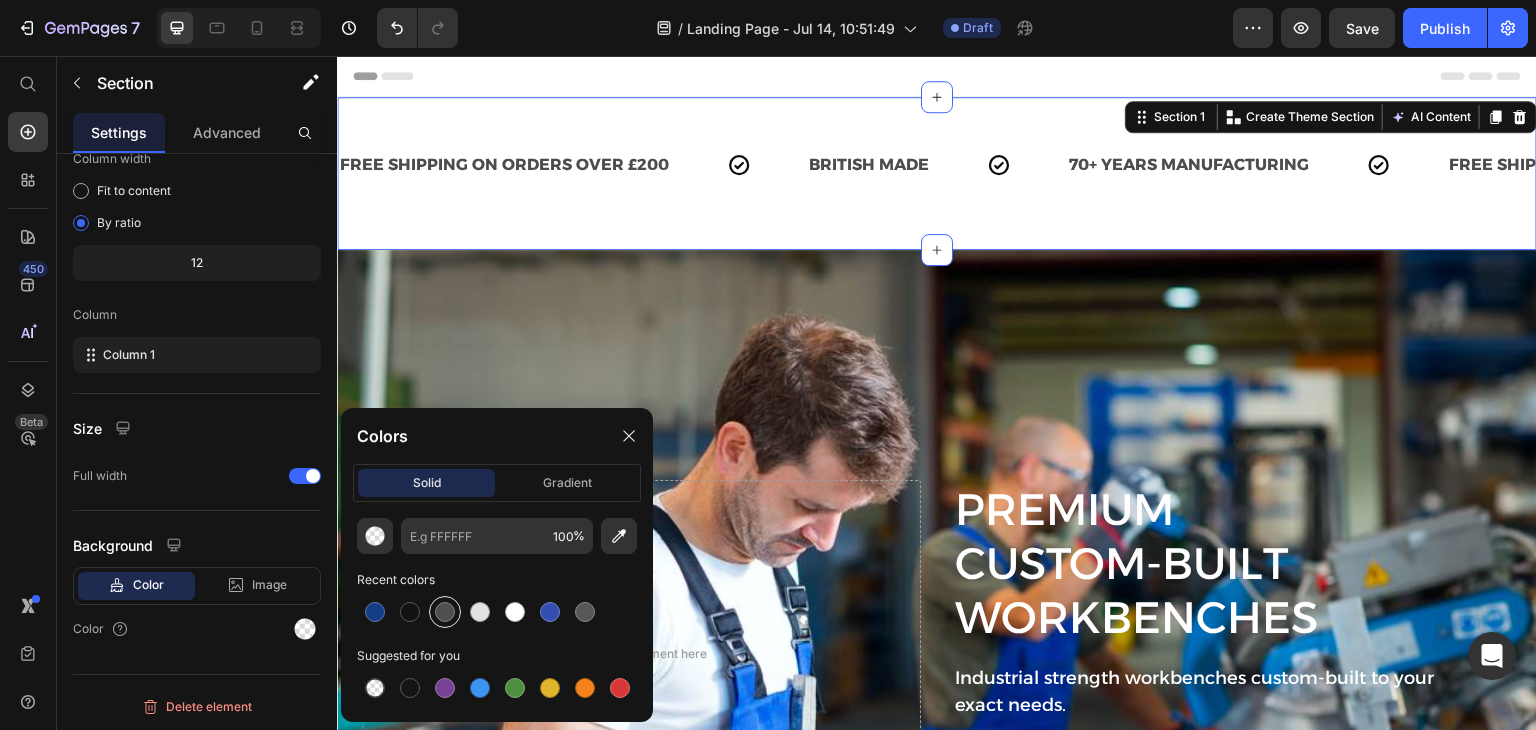 click at bounding box center (445, 612) 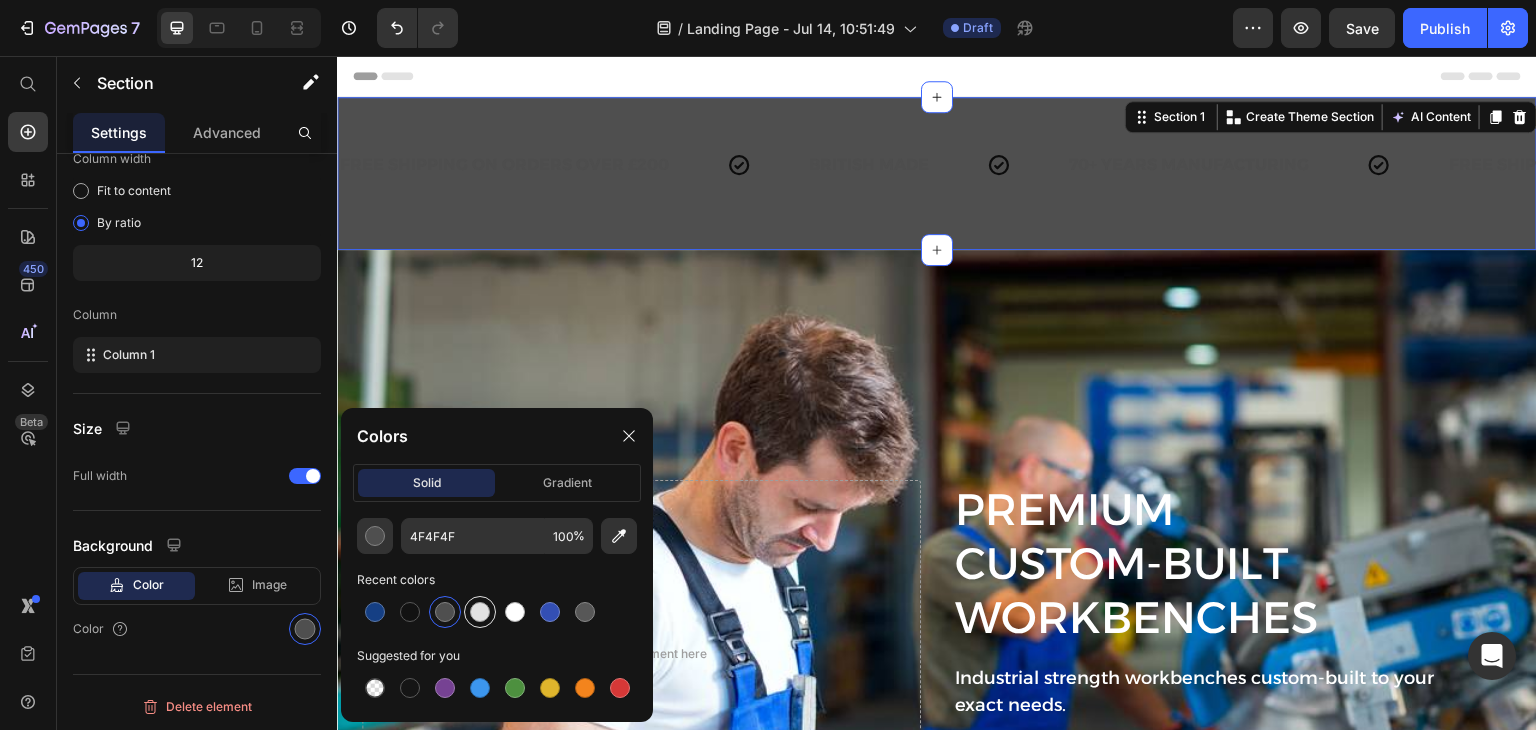 click at bounding box center [480, 612] 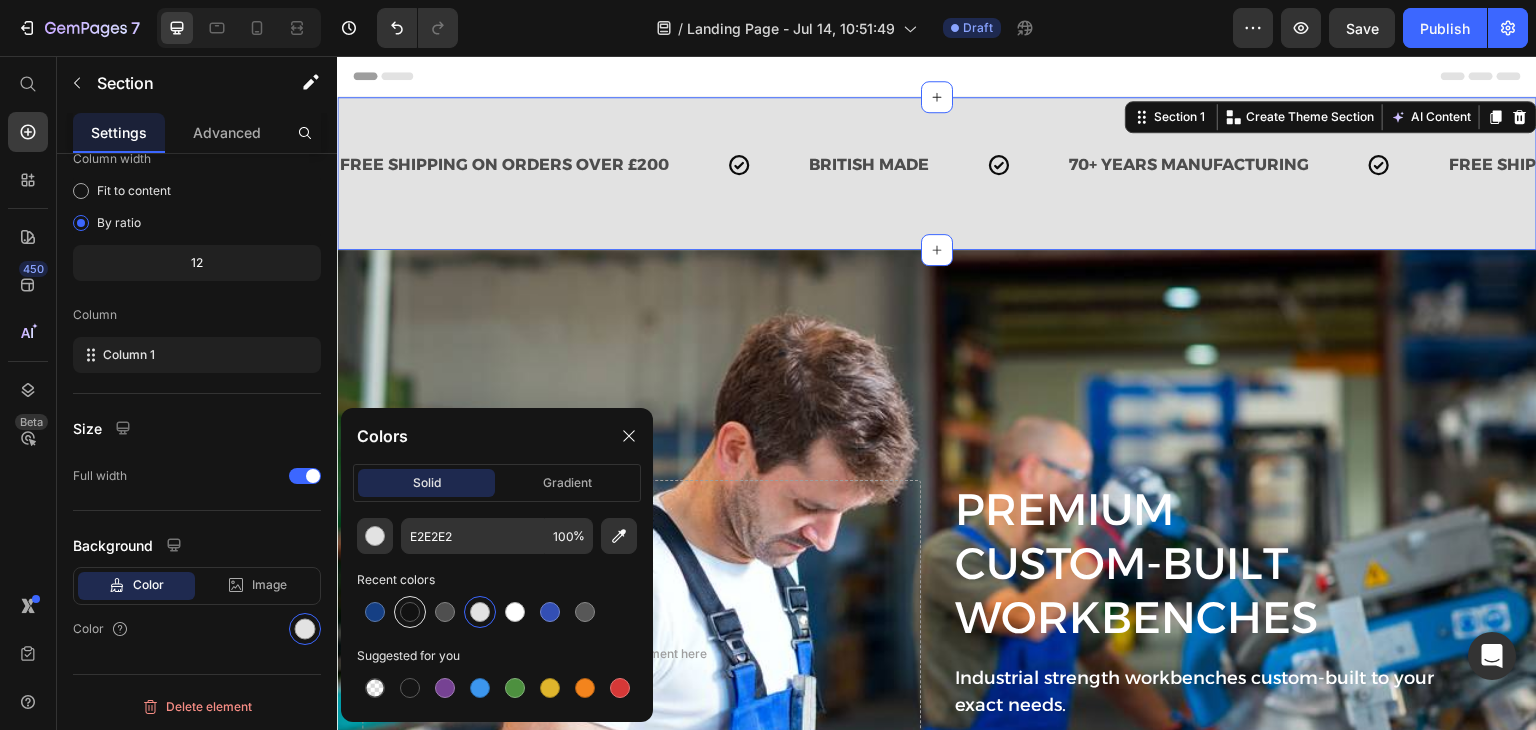 click at bounding box center (410, 612) 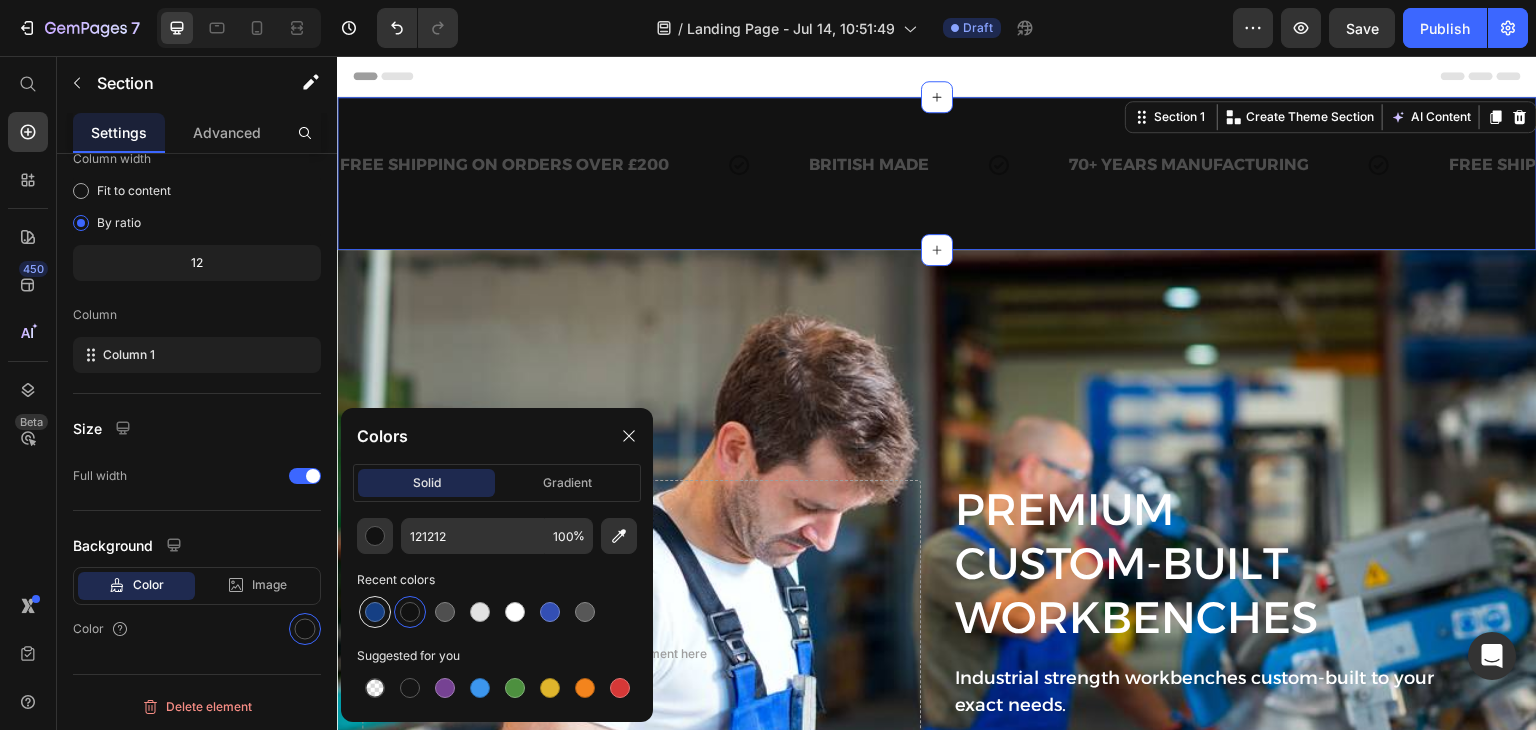 click at bounding box center [375, 612] 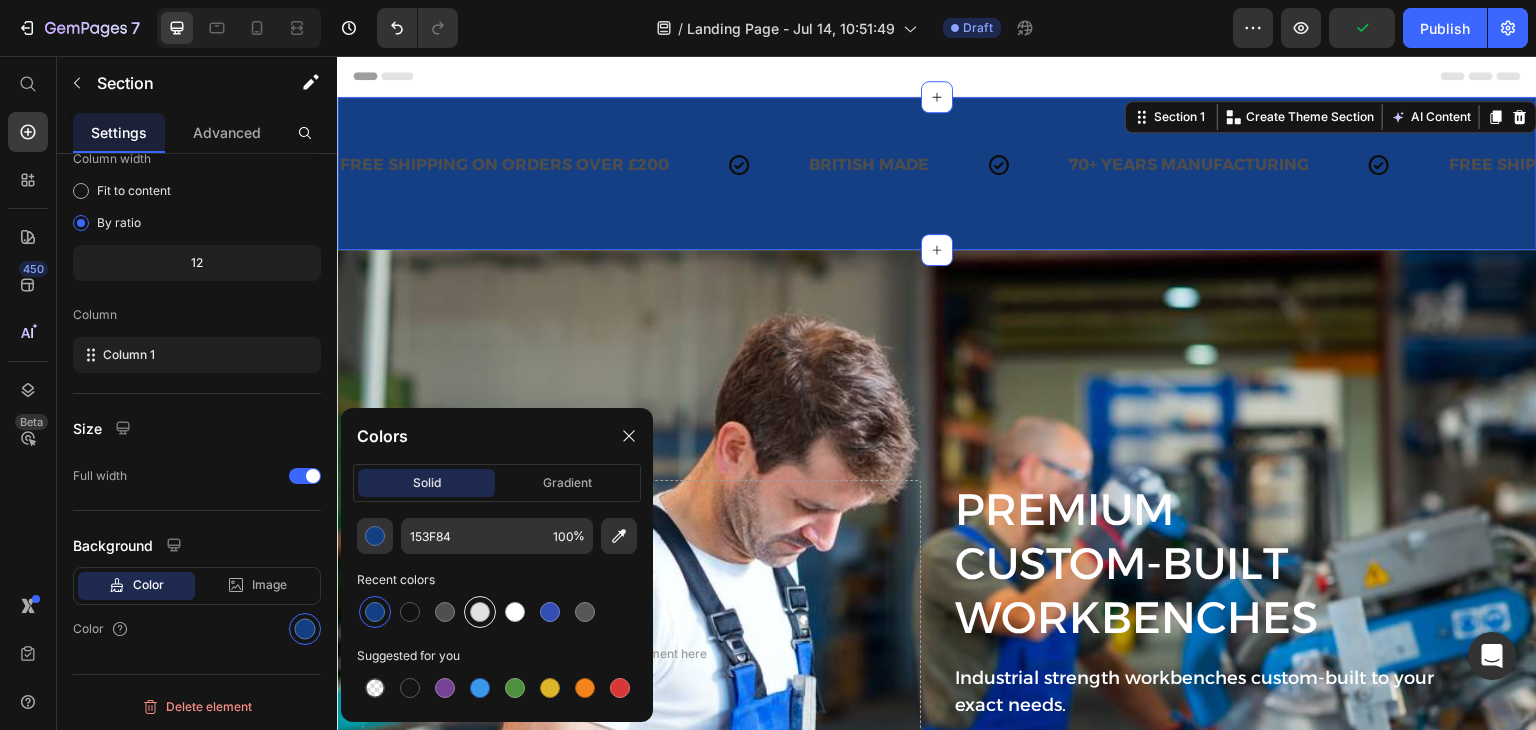 click at bounding box center [480, 612] 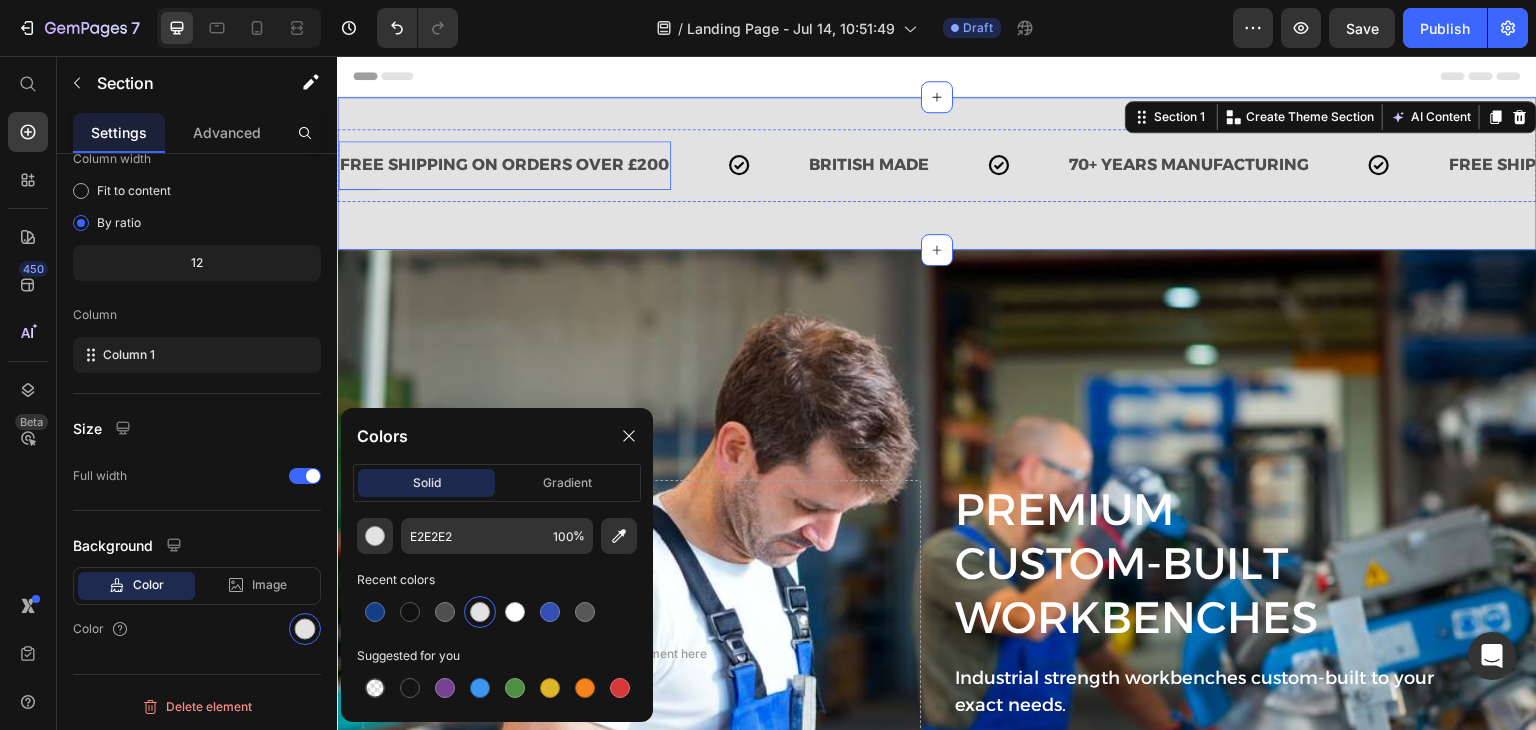 click on "FREE SHIPPING ON ORDERS OVER £200" at bounding box center [504, 165] 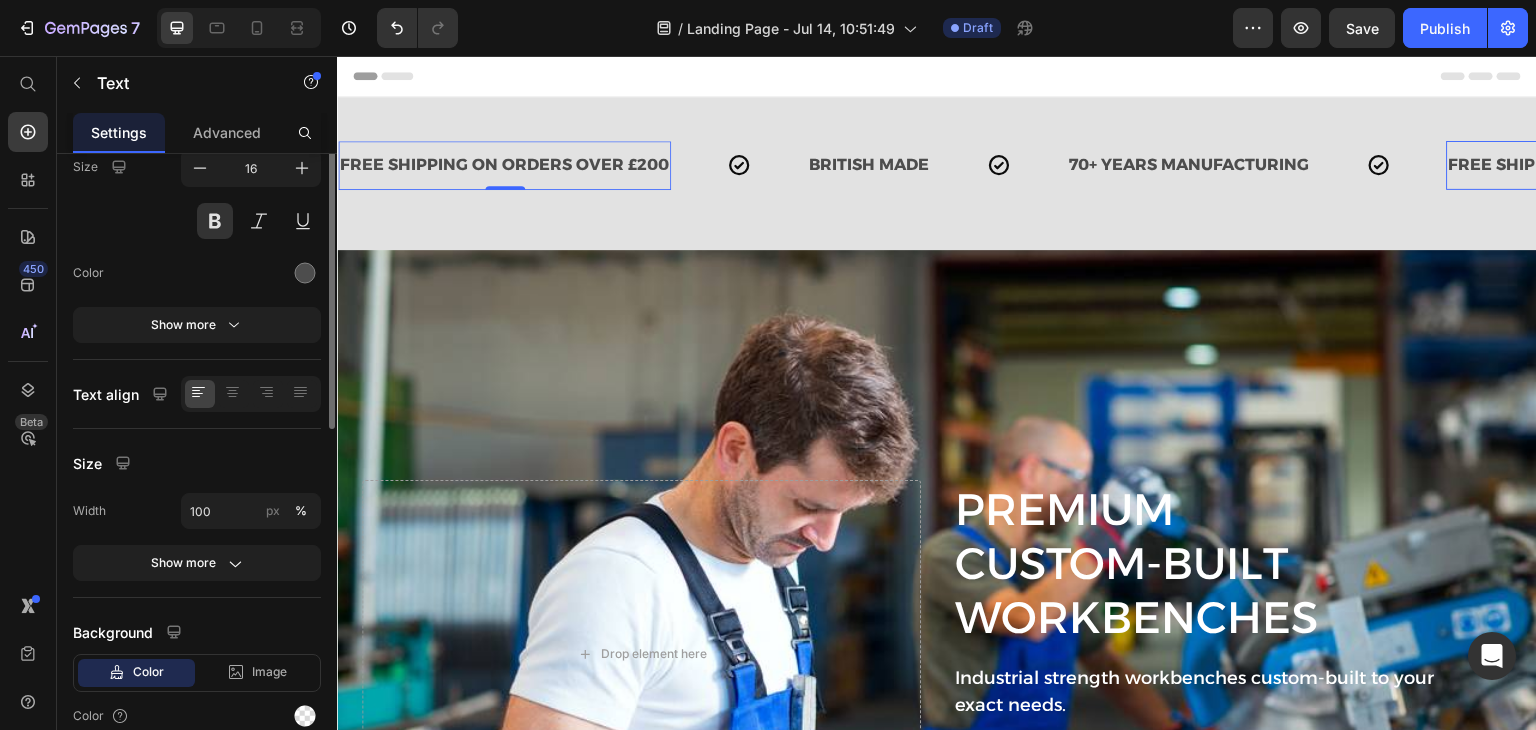 scroll, scrollTop: 0, scrollLeft: 0, axis: both 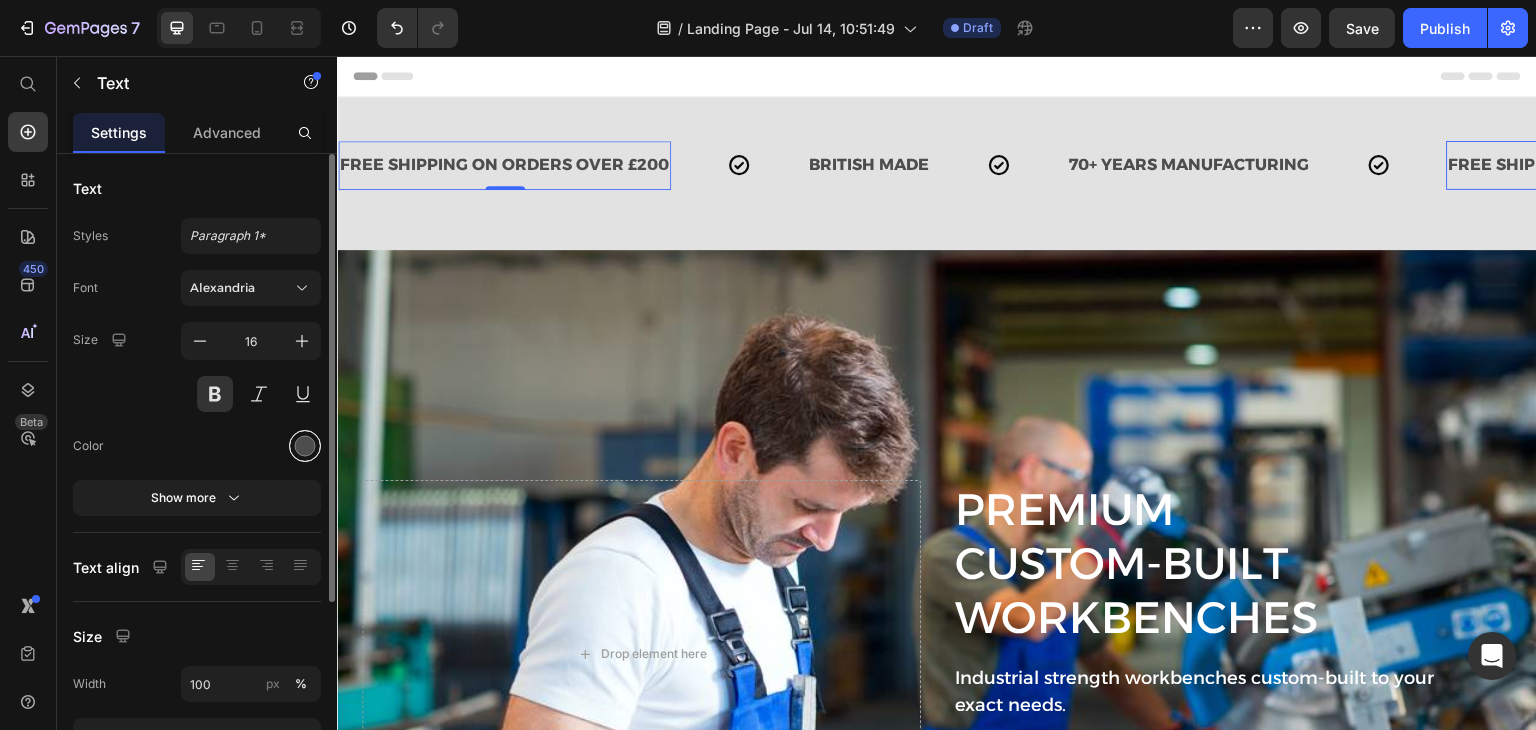 click at bounding box center [305, 446] 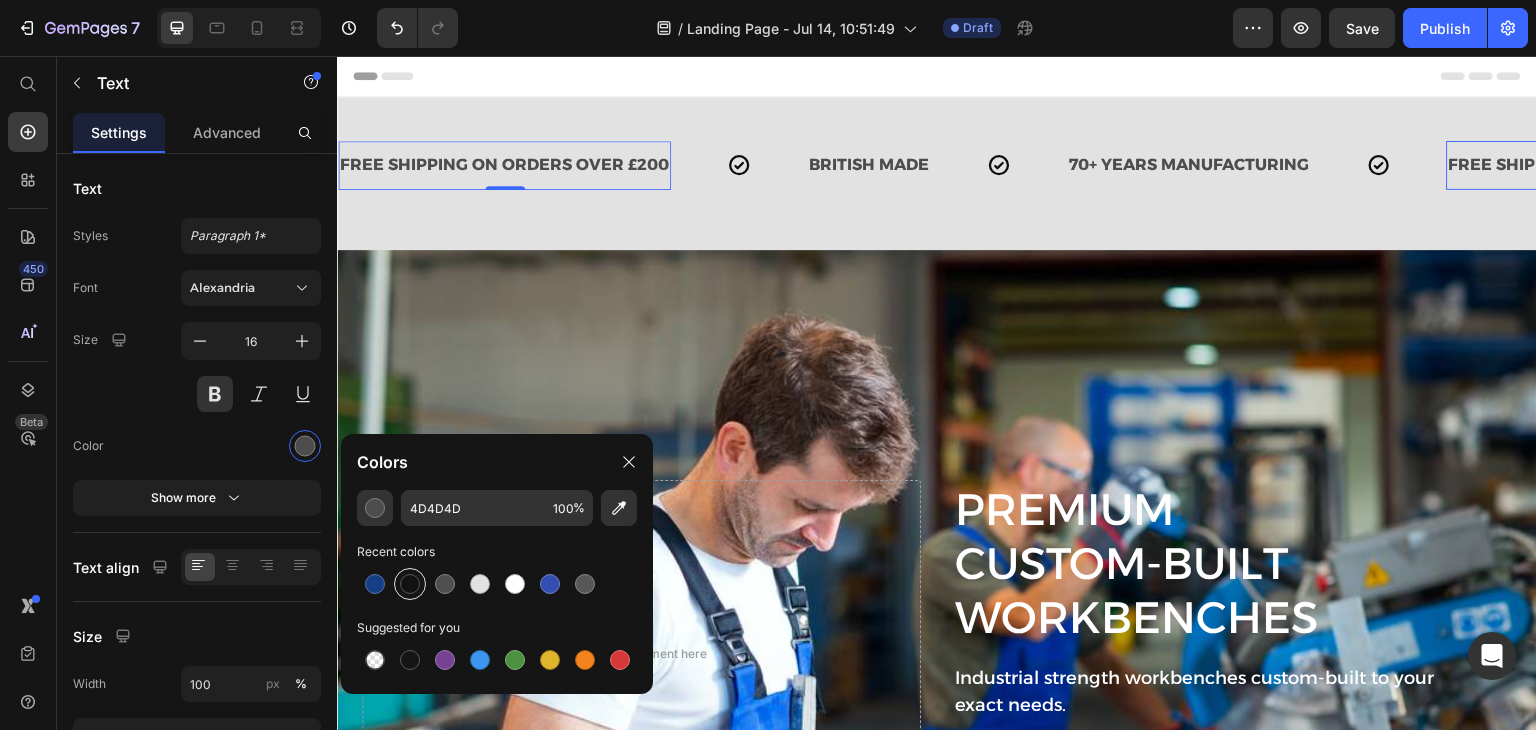 click at bounding box center [410, 584] 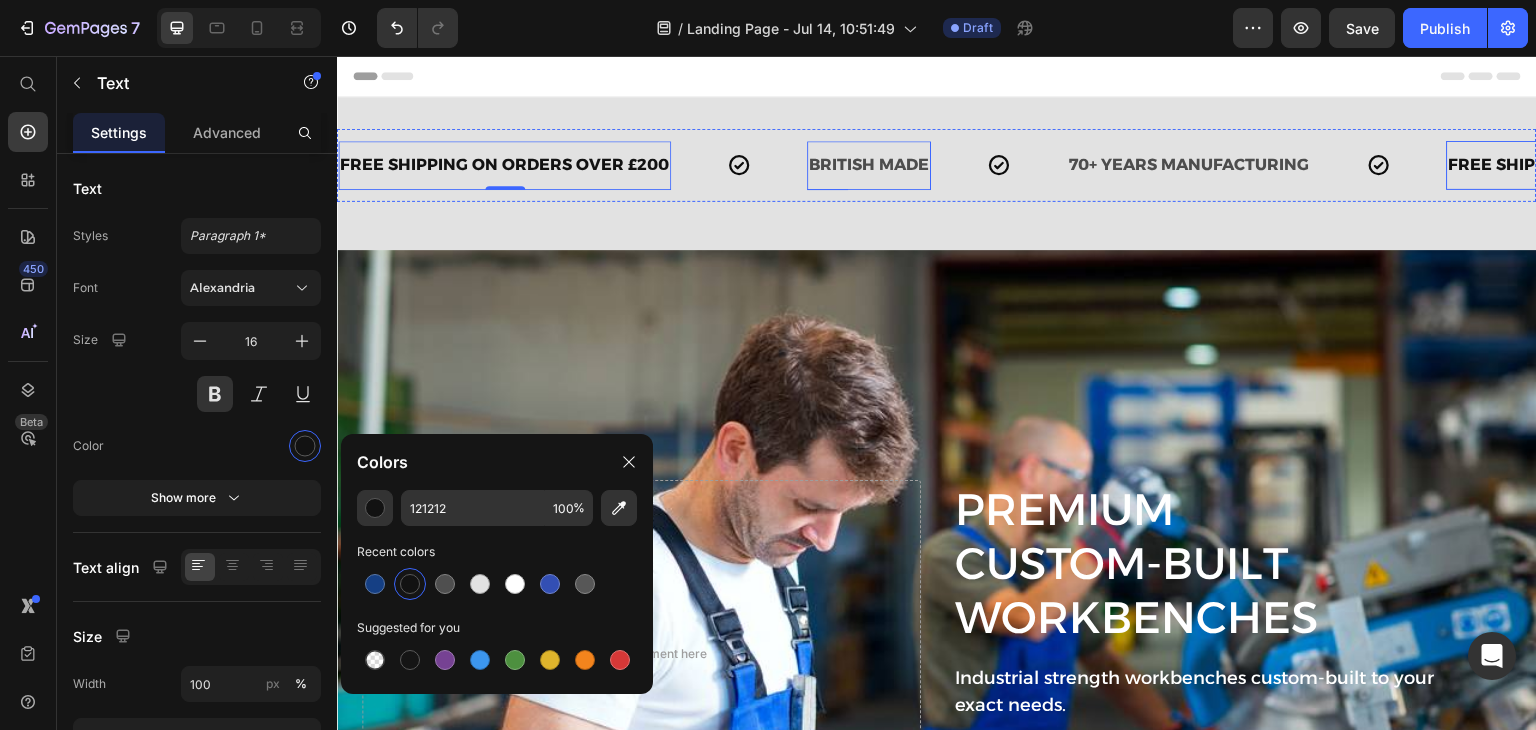 click on "BRITISH MADE" at bounding box center [869, 165] 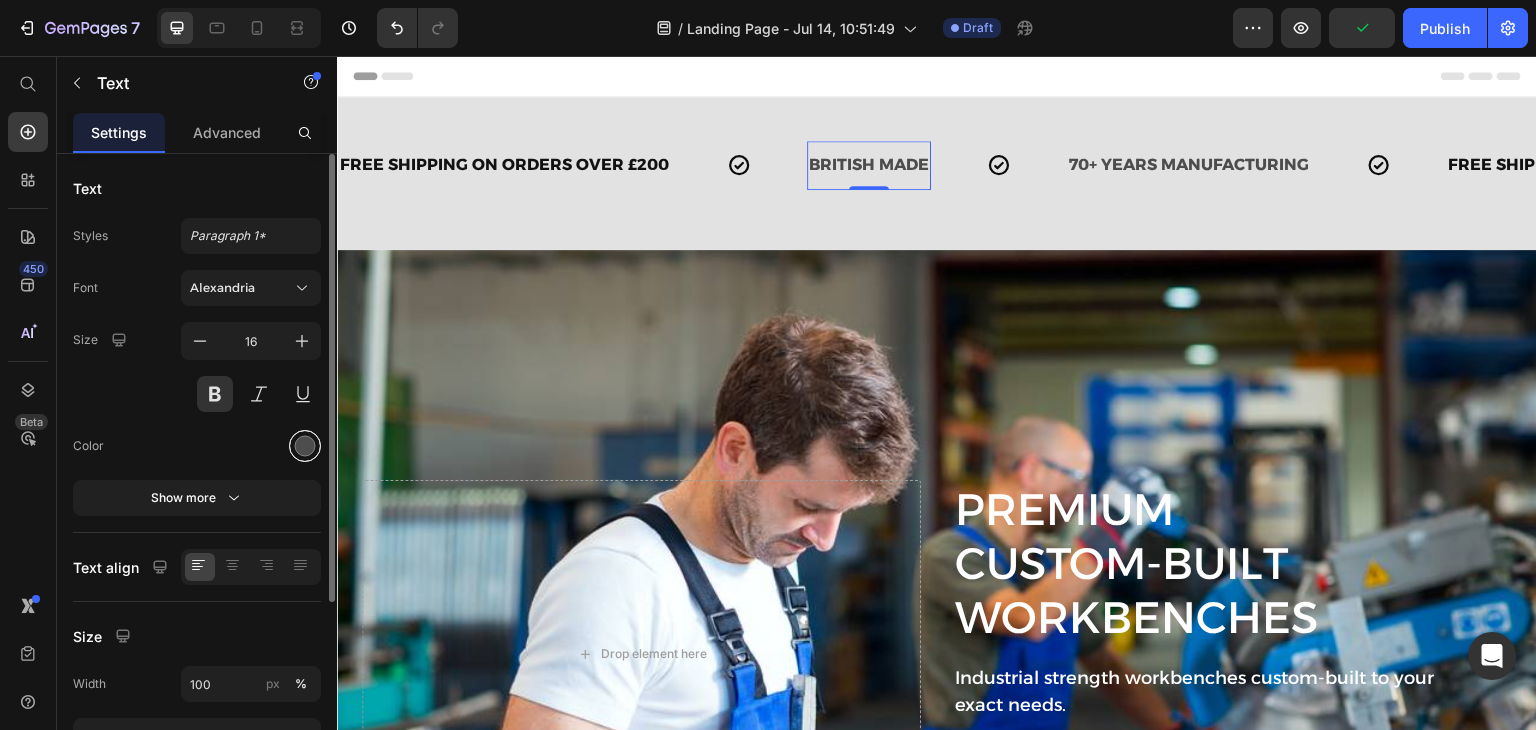 click at bounding box center [305, 446] 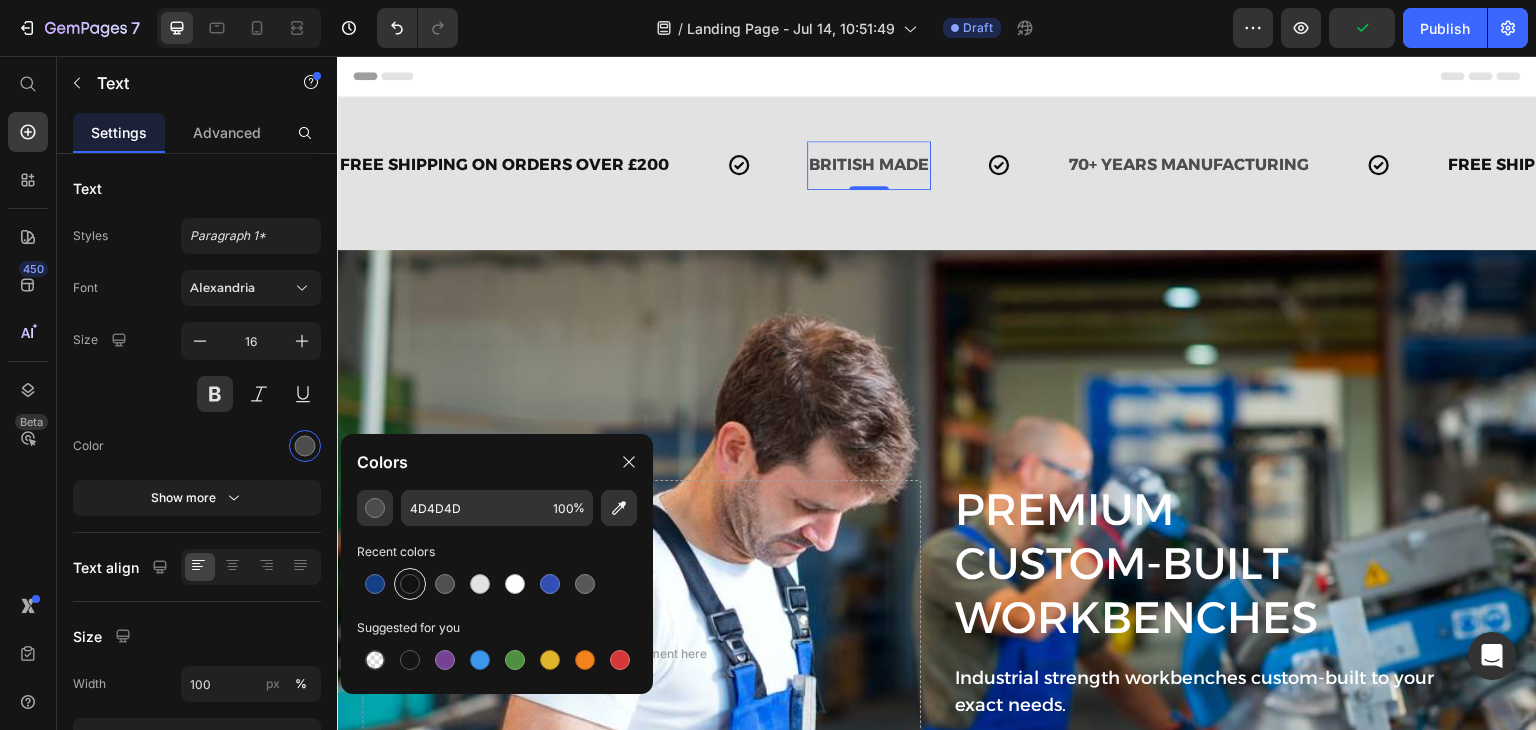 click at bounding box center (410, 584) 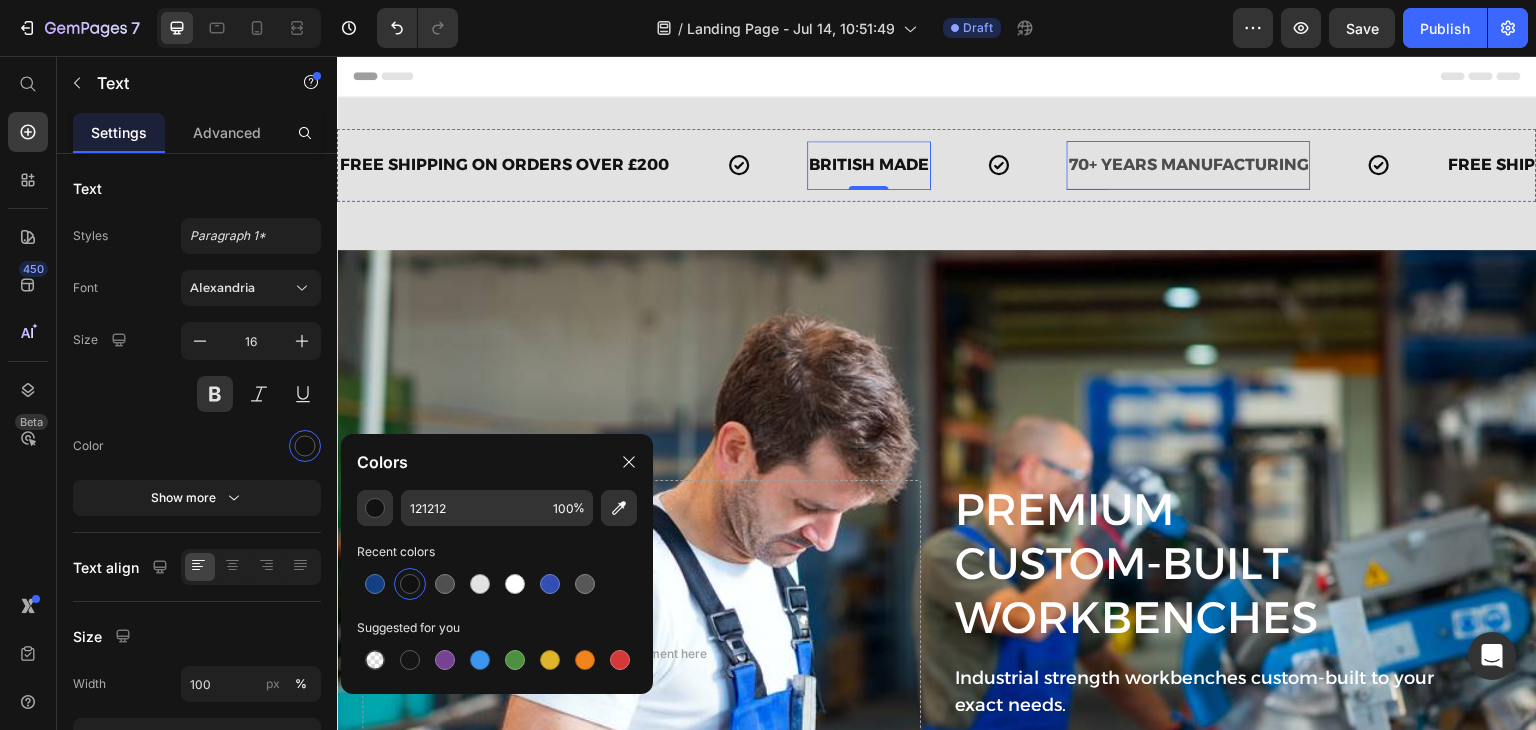 click on "70+ YEARS MANUFACTURING" at bounding box center (1189, 165) 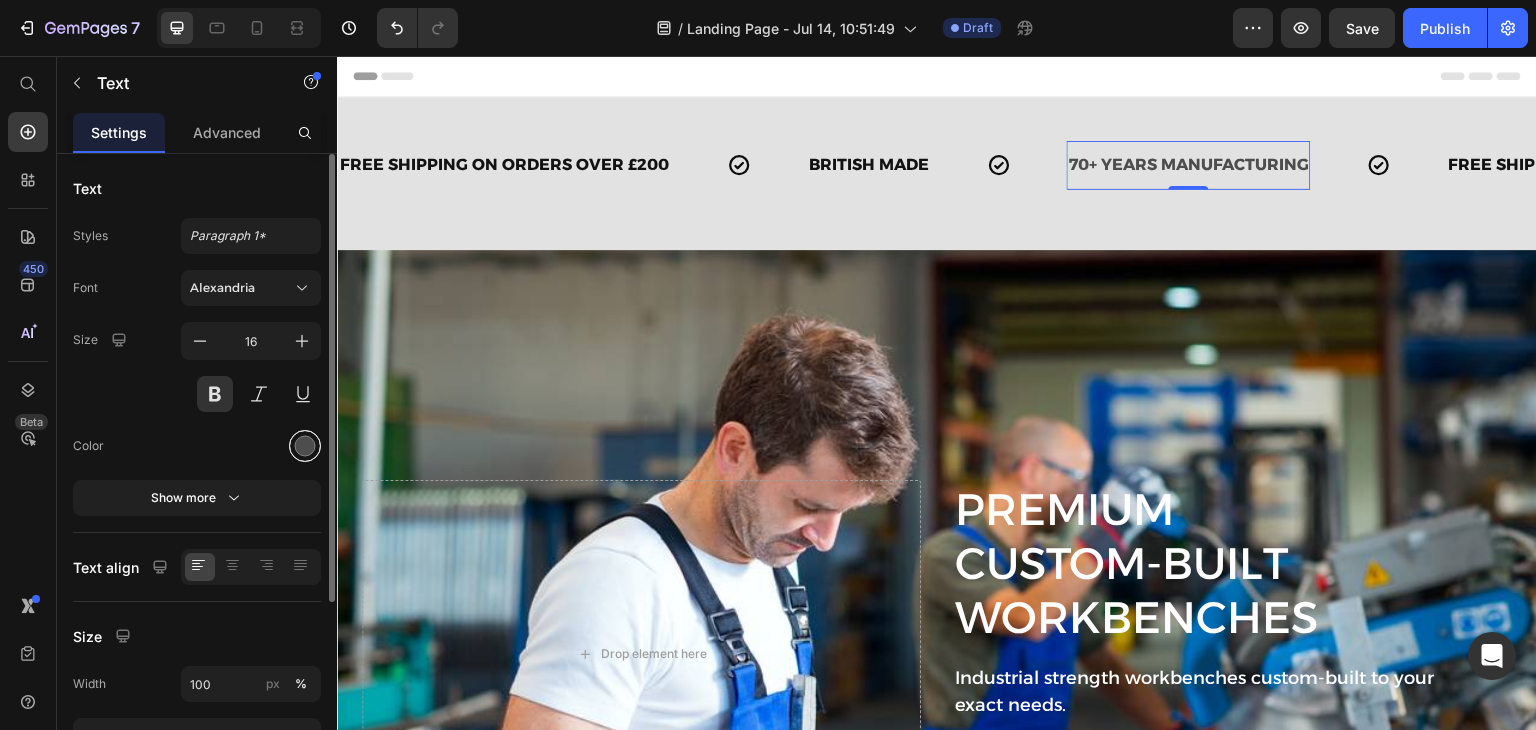 click at bounding box center (305, 446) 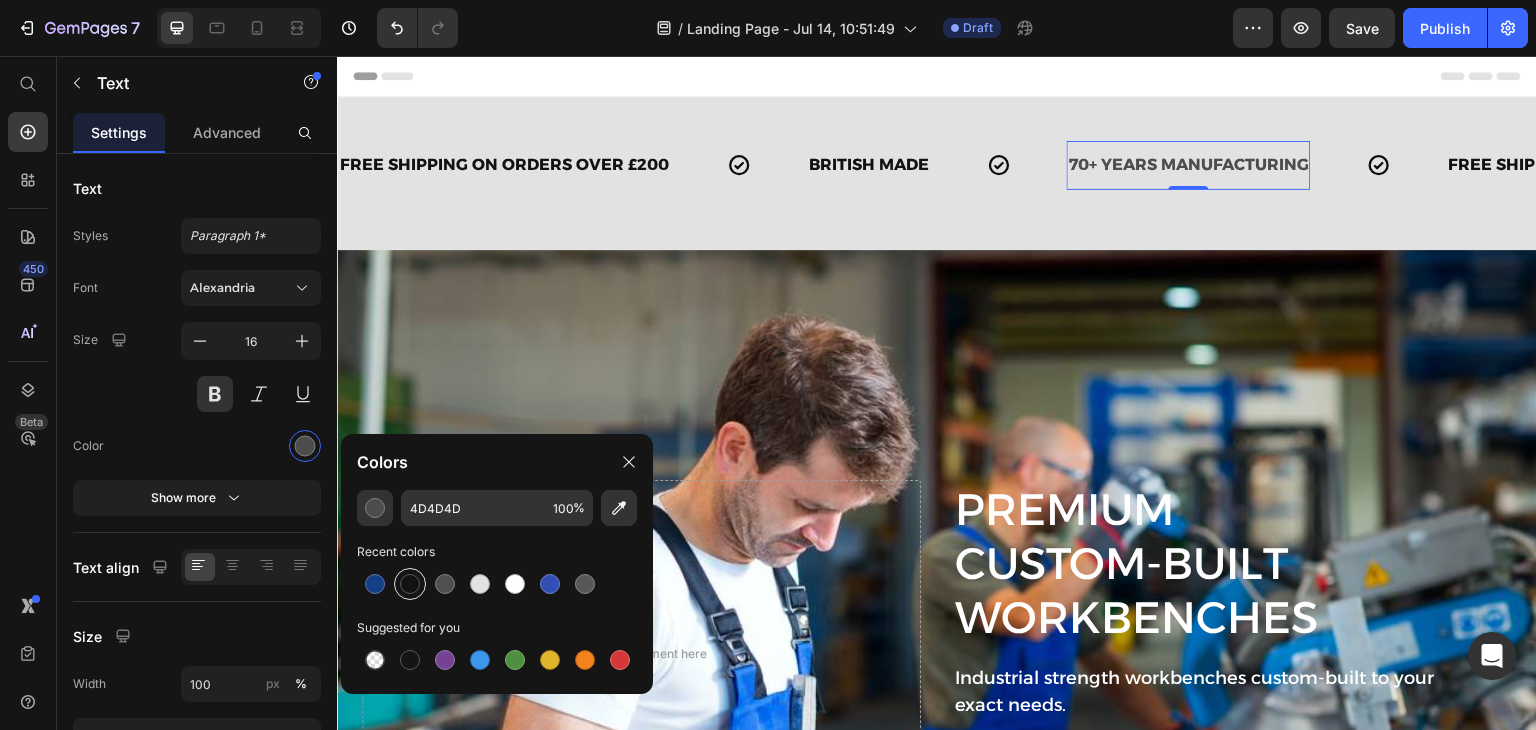 click at bounding box center (410, 584) 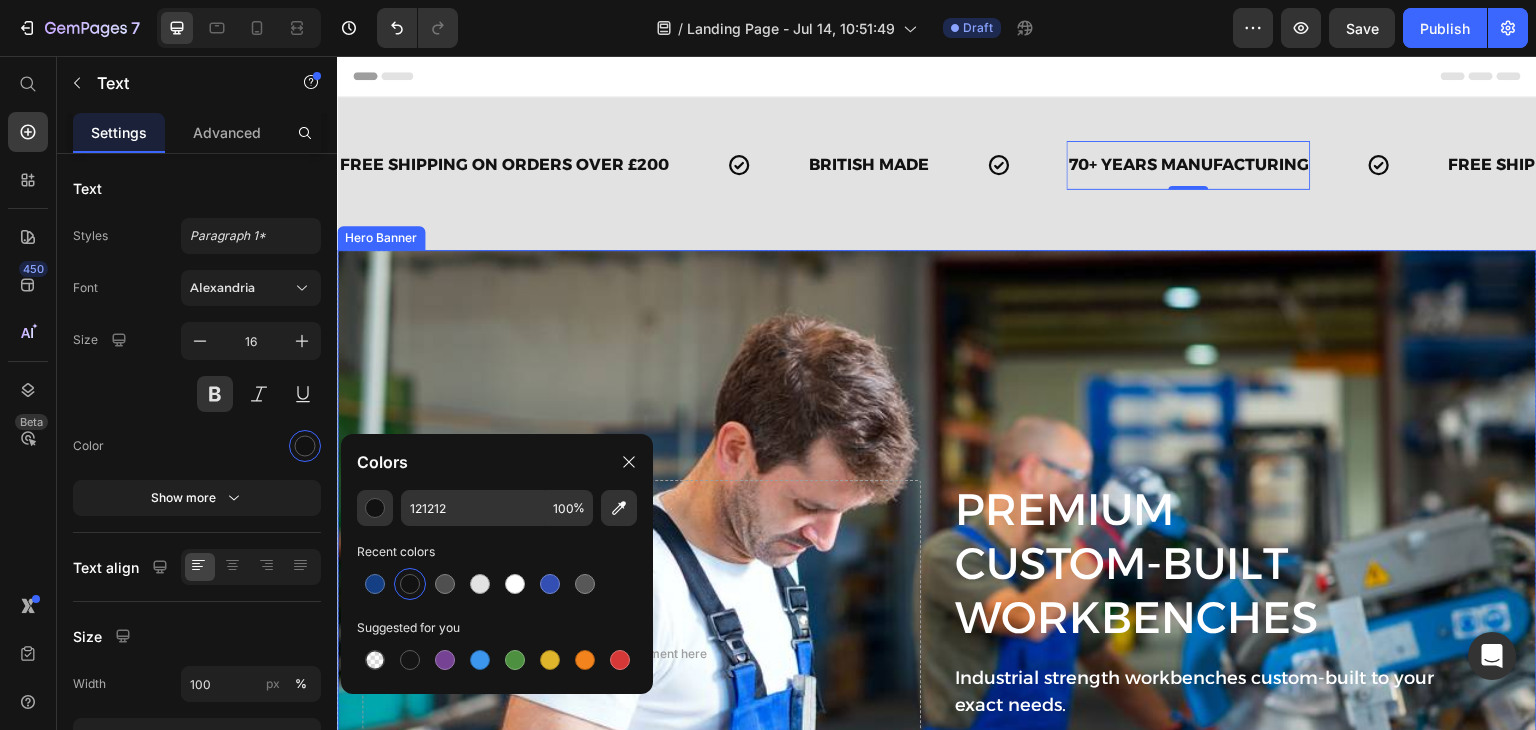 click at bounding box center (937, 628) 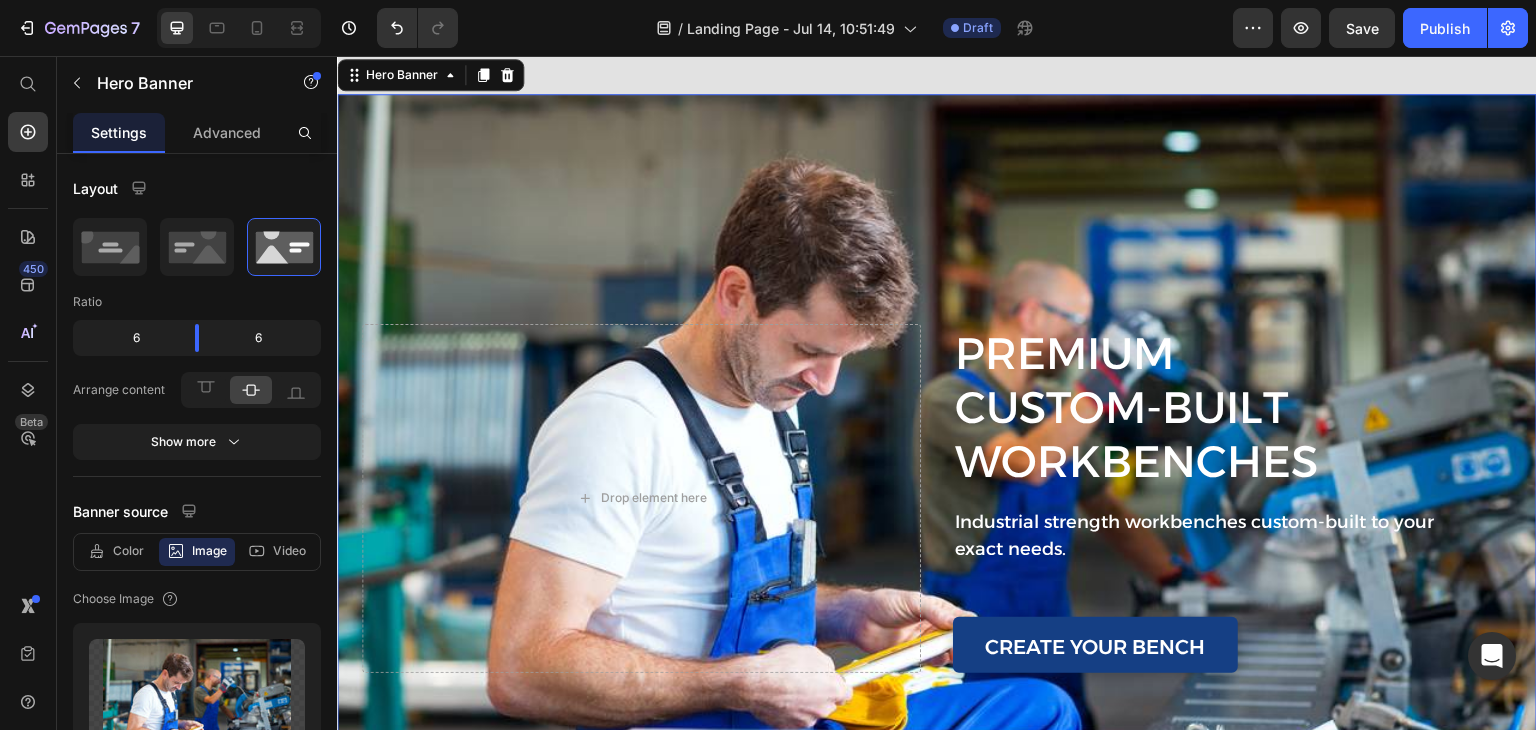 scroll, scrollTop: 0, scrollLeft: 0, axis: both 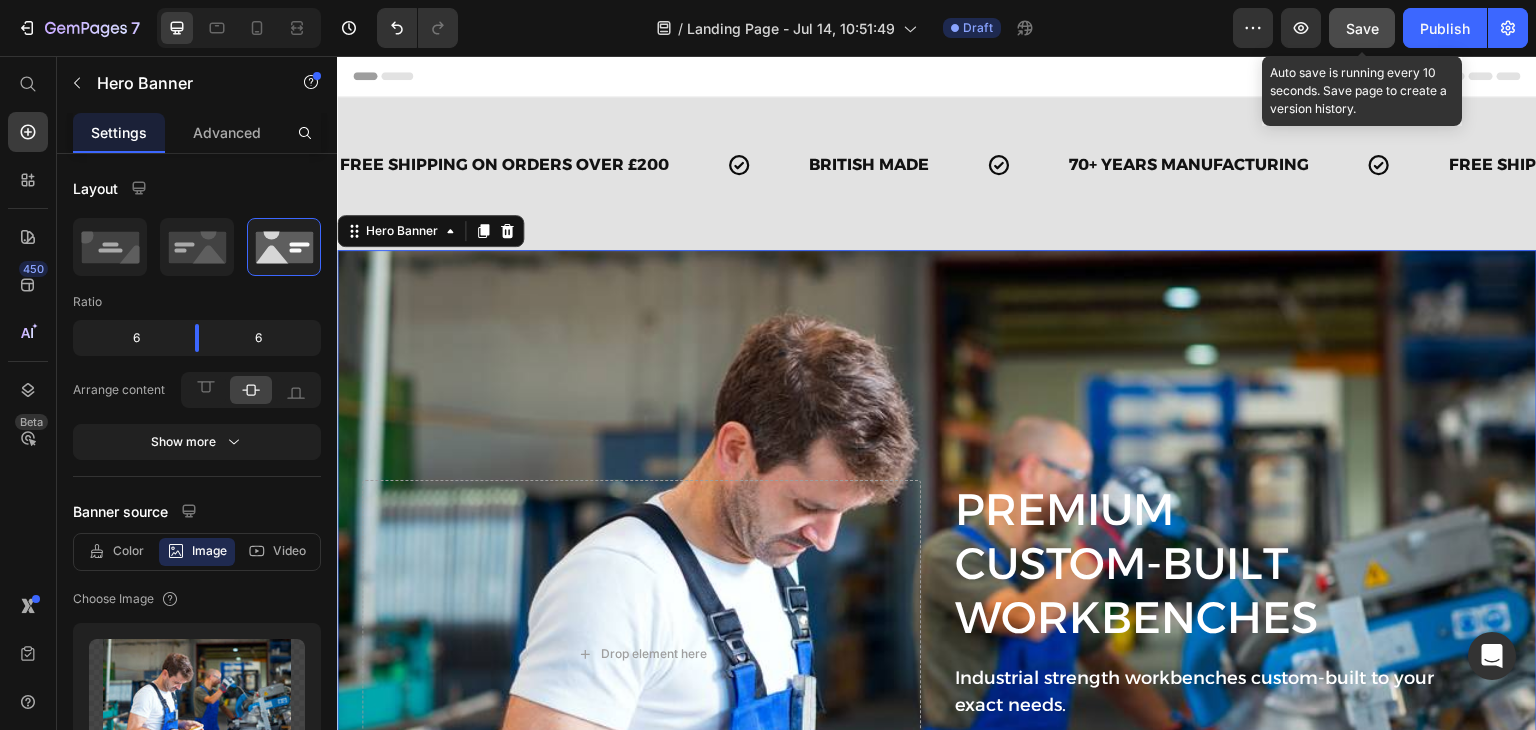 click on "Save" 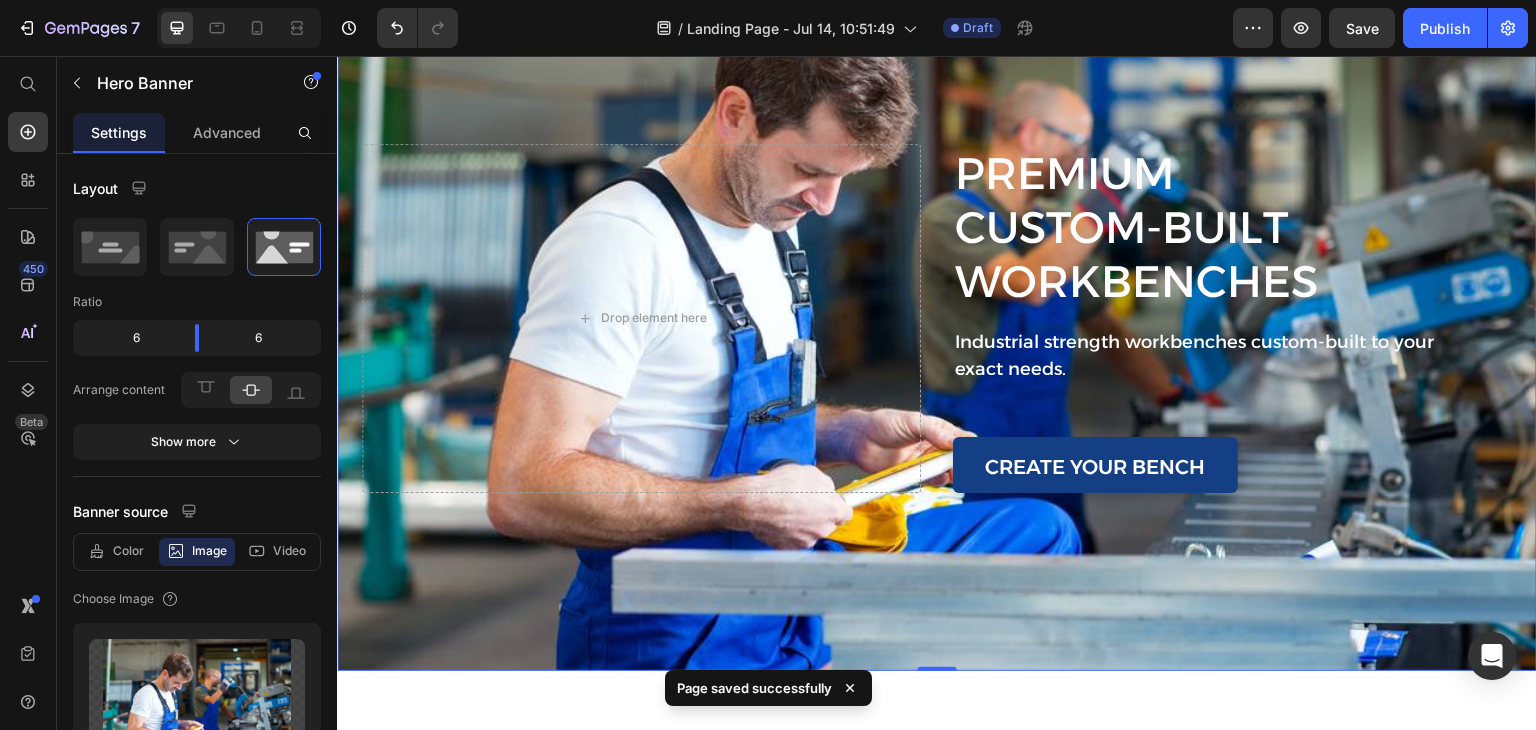 scroll, scrollTop: 336, scrollLeft: 0, axis: vertical 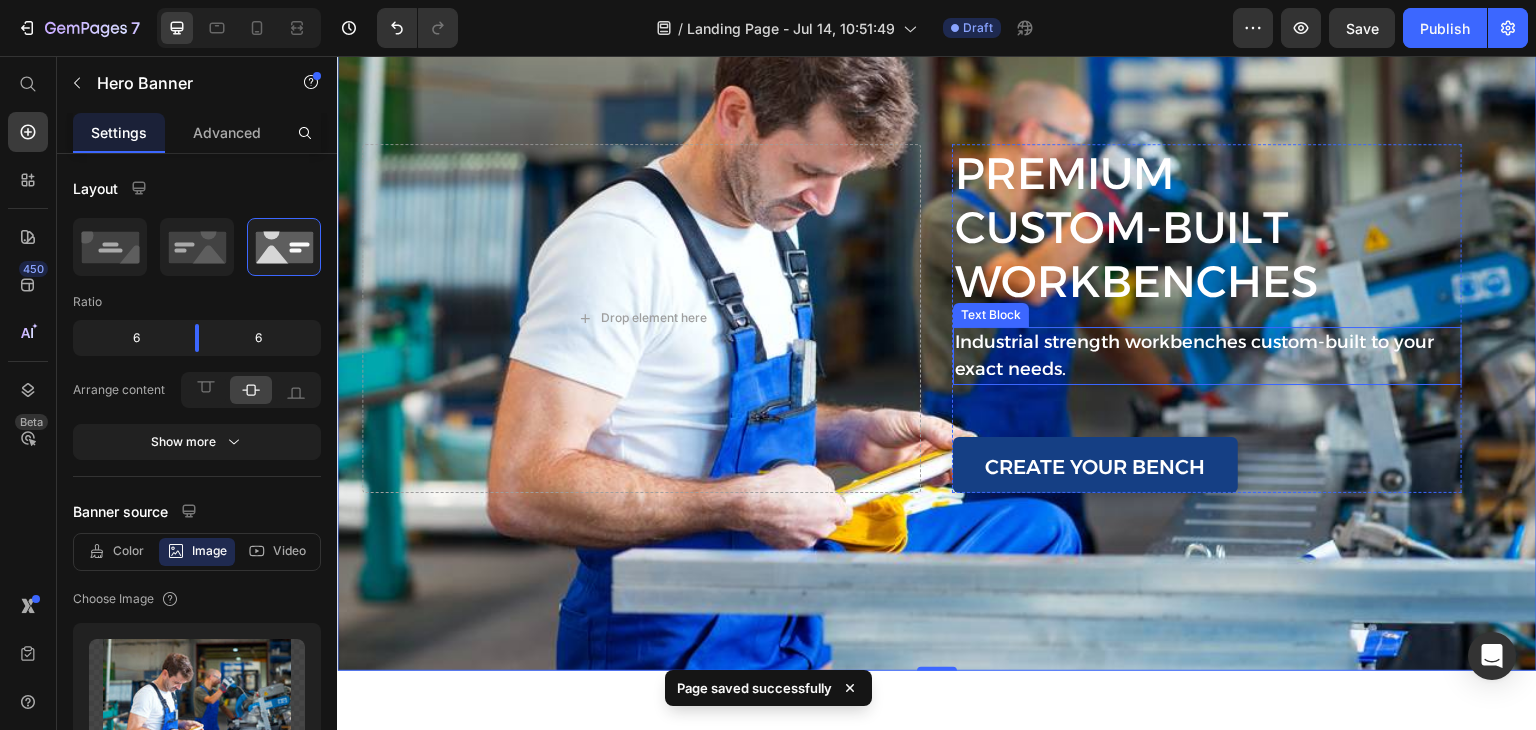 click on "Industrial strength workbenches custom-built to your exact needs." at bounding box center (1207, 356) 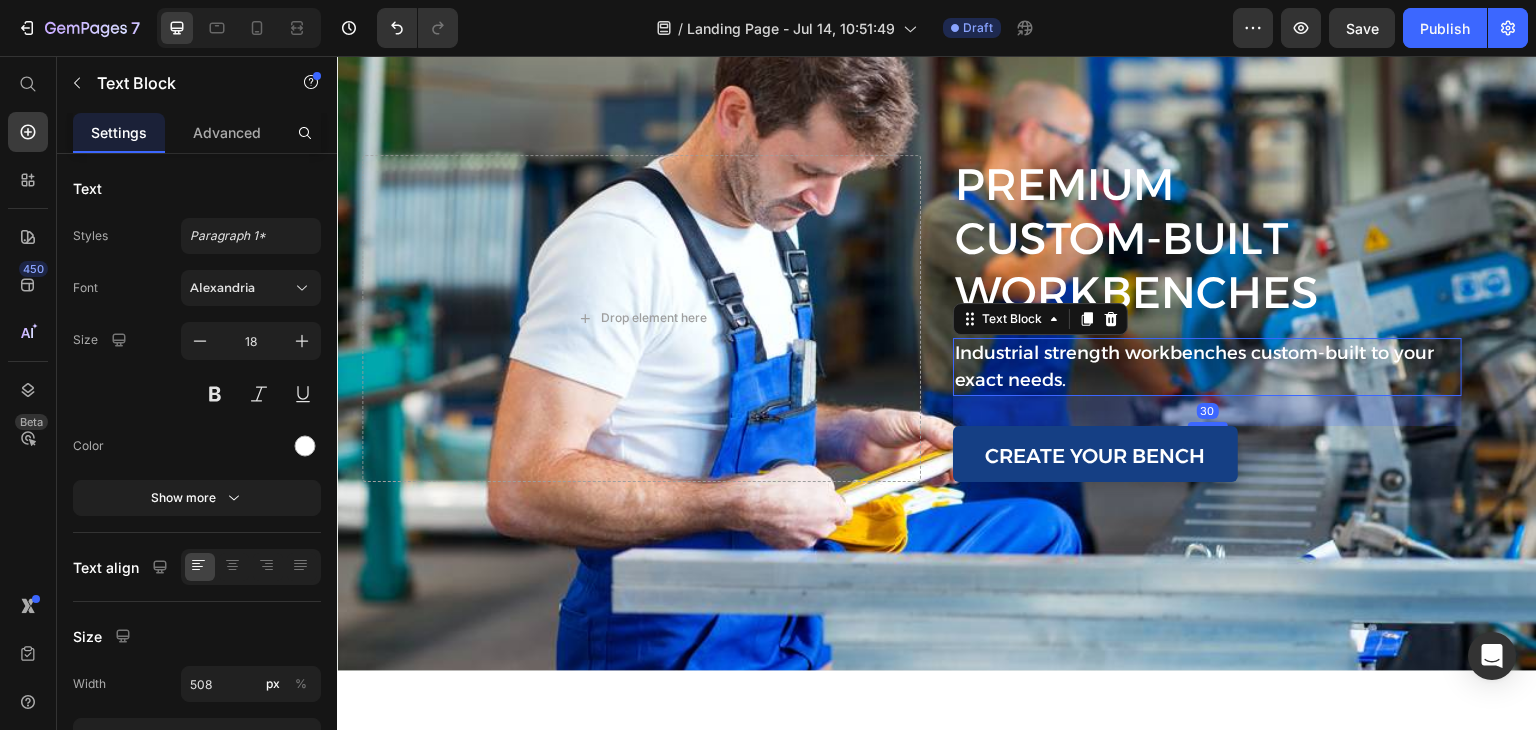 drag, startPoint x: 1198, startPoint y: 433, endPoint x: 1203, endPoint y: 411, distance: 22.561028 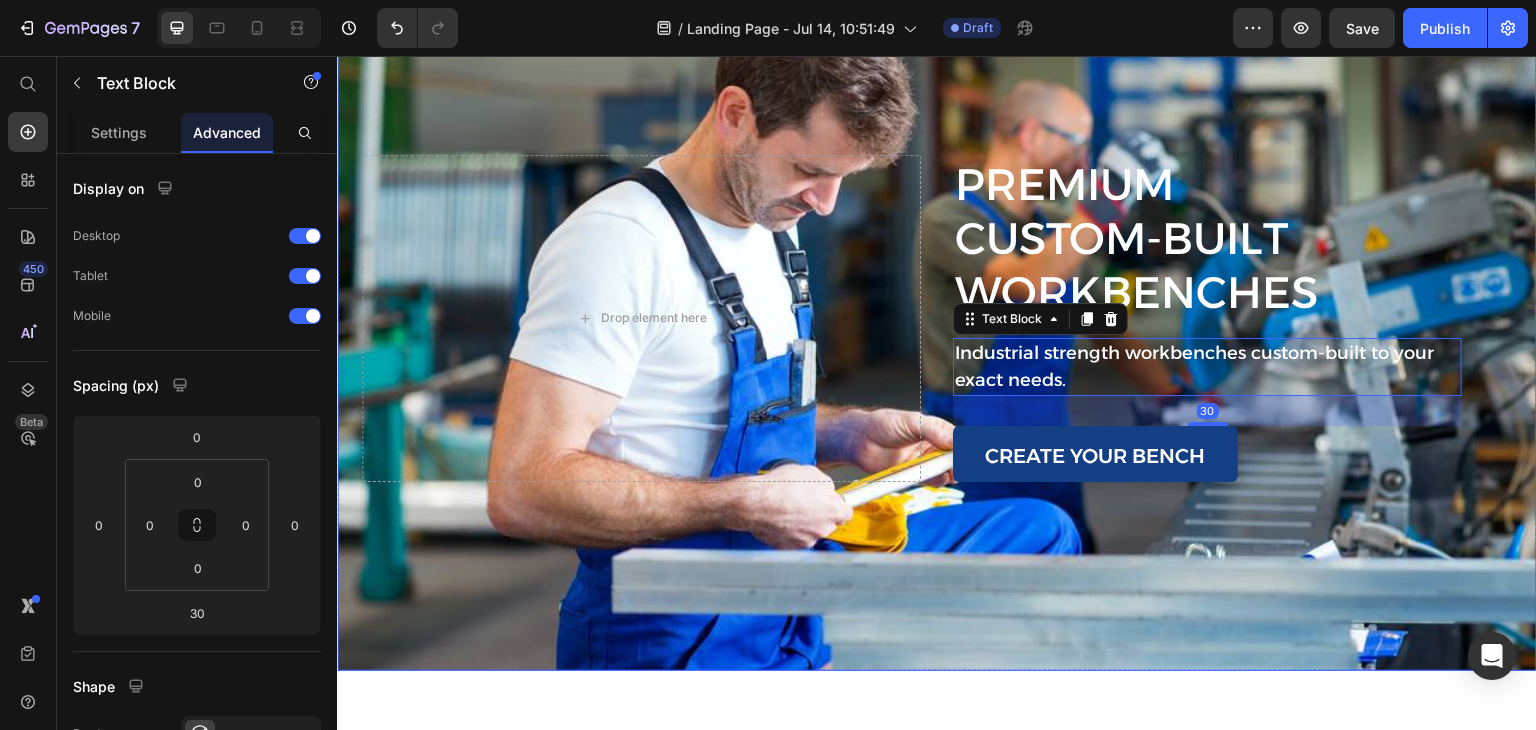 click at bounding box center (937, 292) 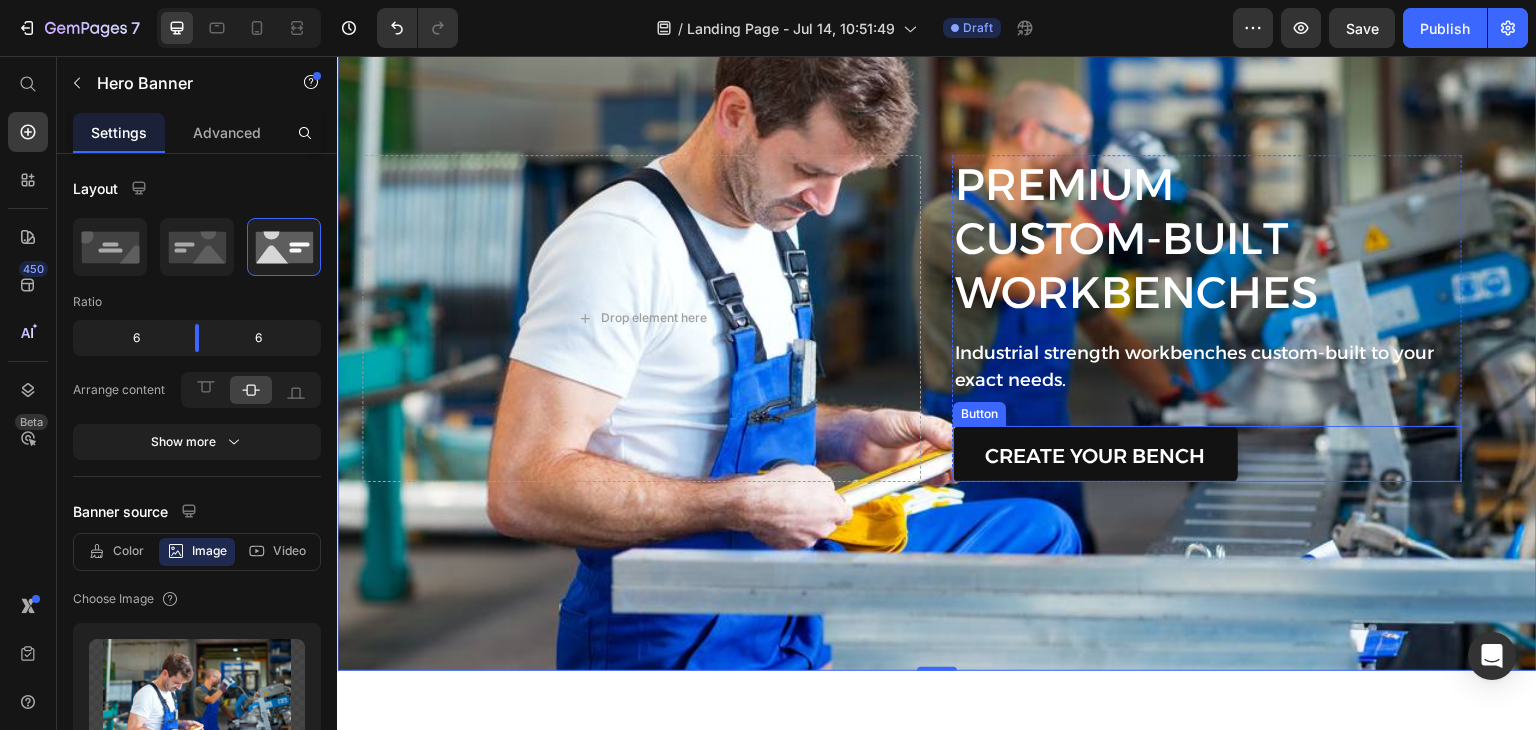 click on "CREATE your bench" at bounding box center [1095, 454] 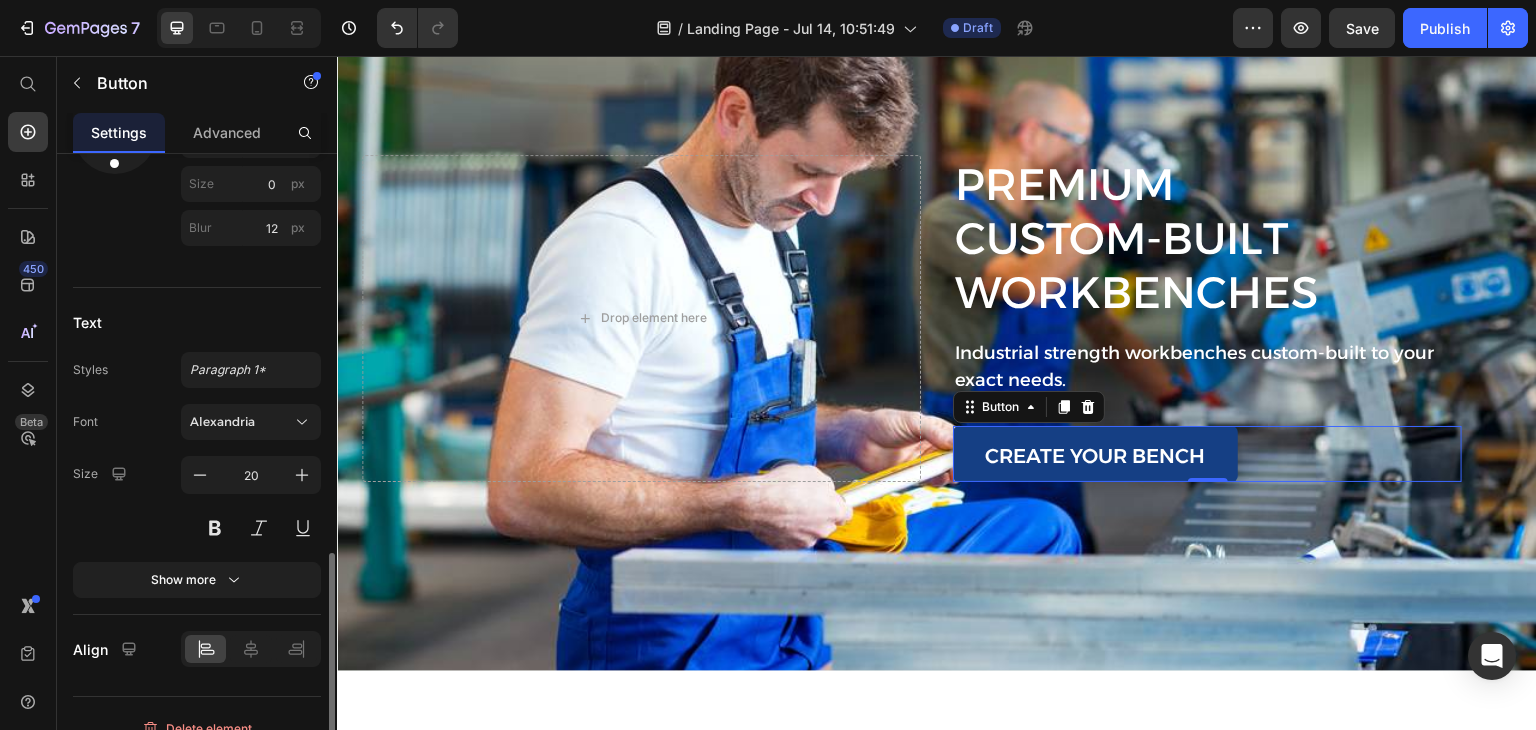scroll, scrollTop: 1051, scrollLeft: 0, axis: vertical 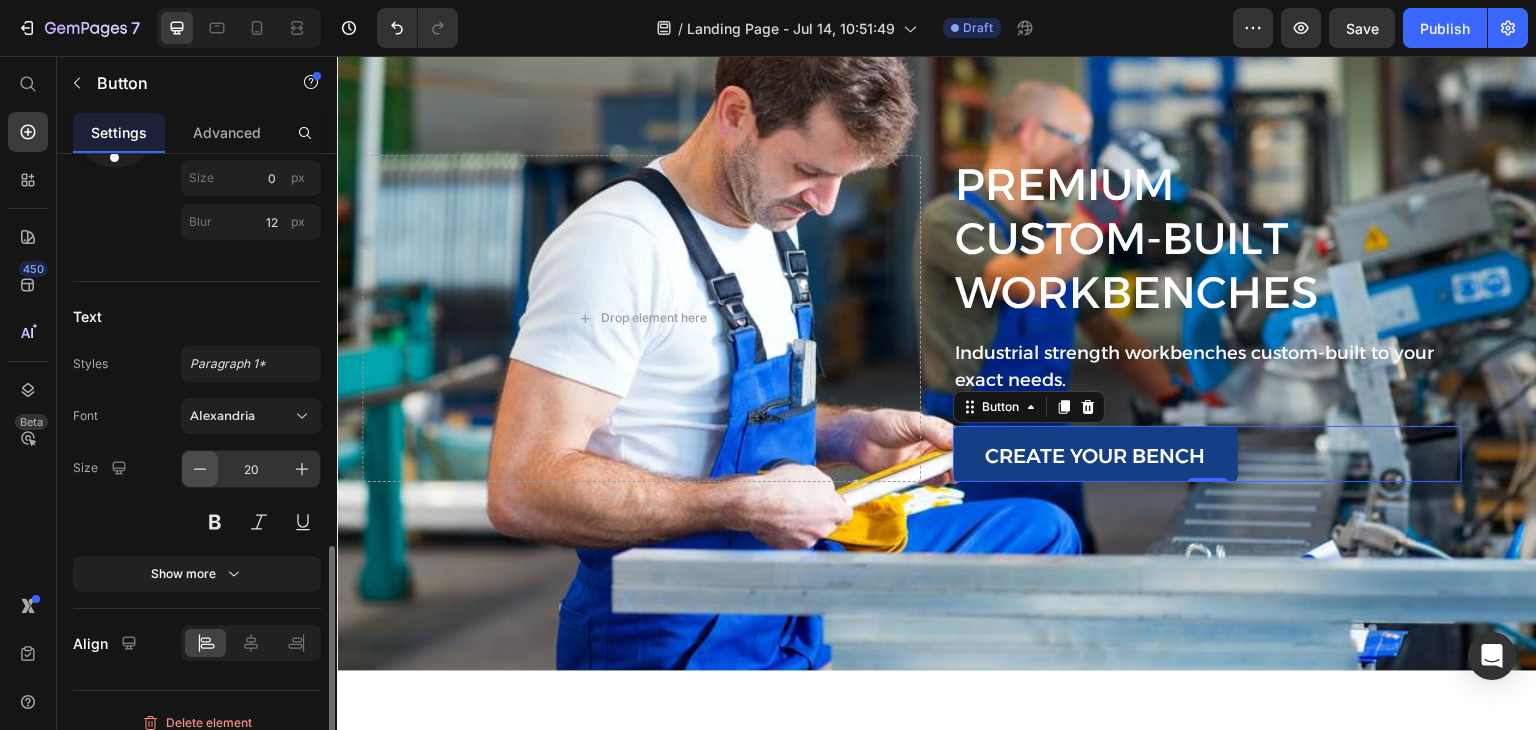 click 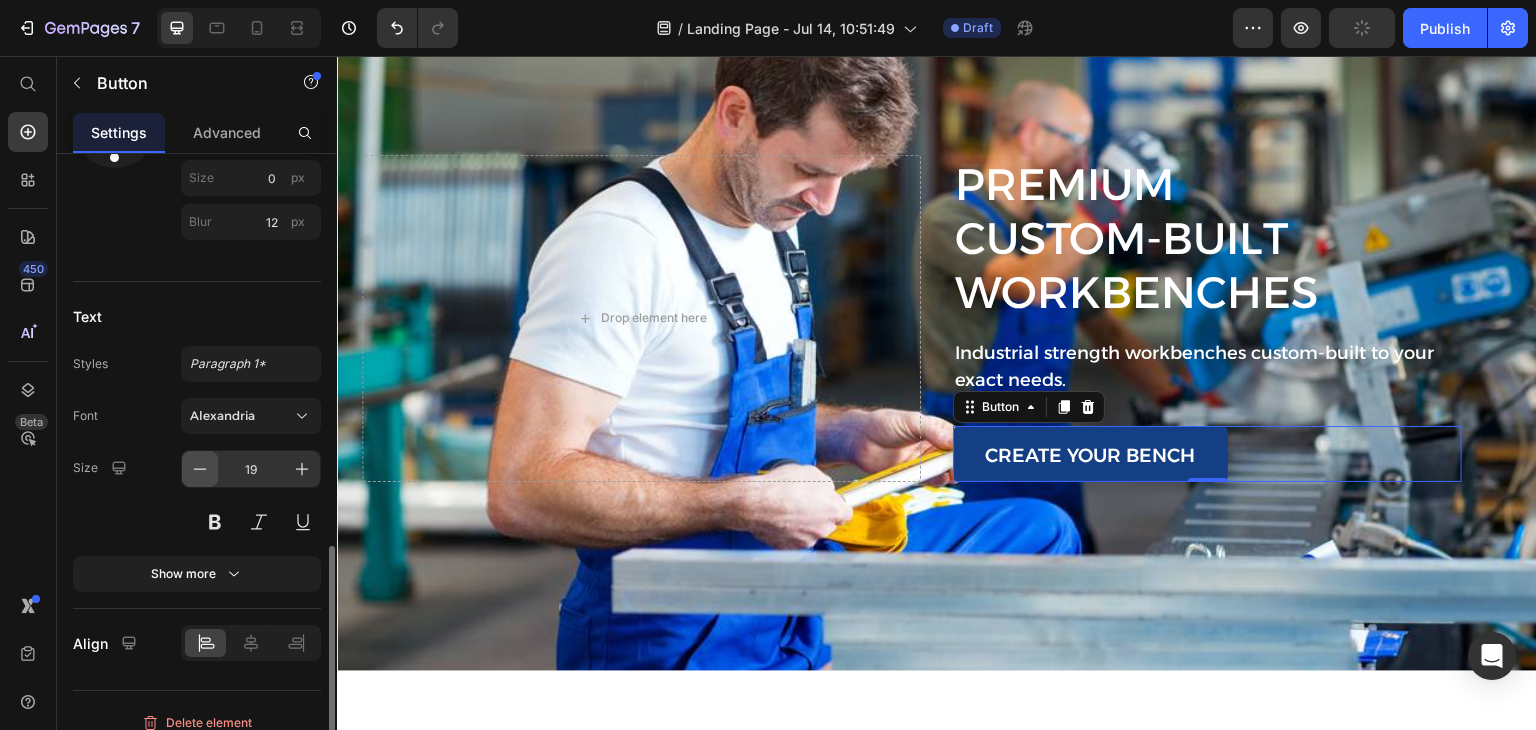 click 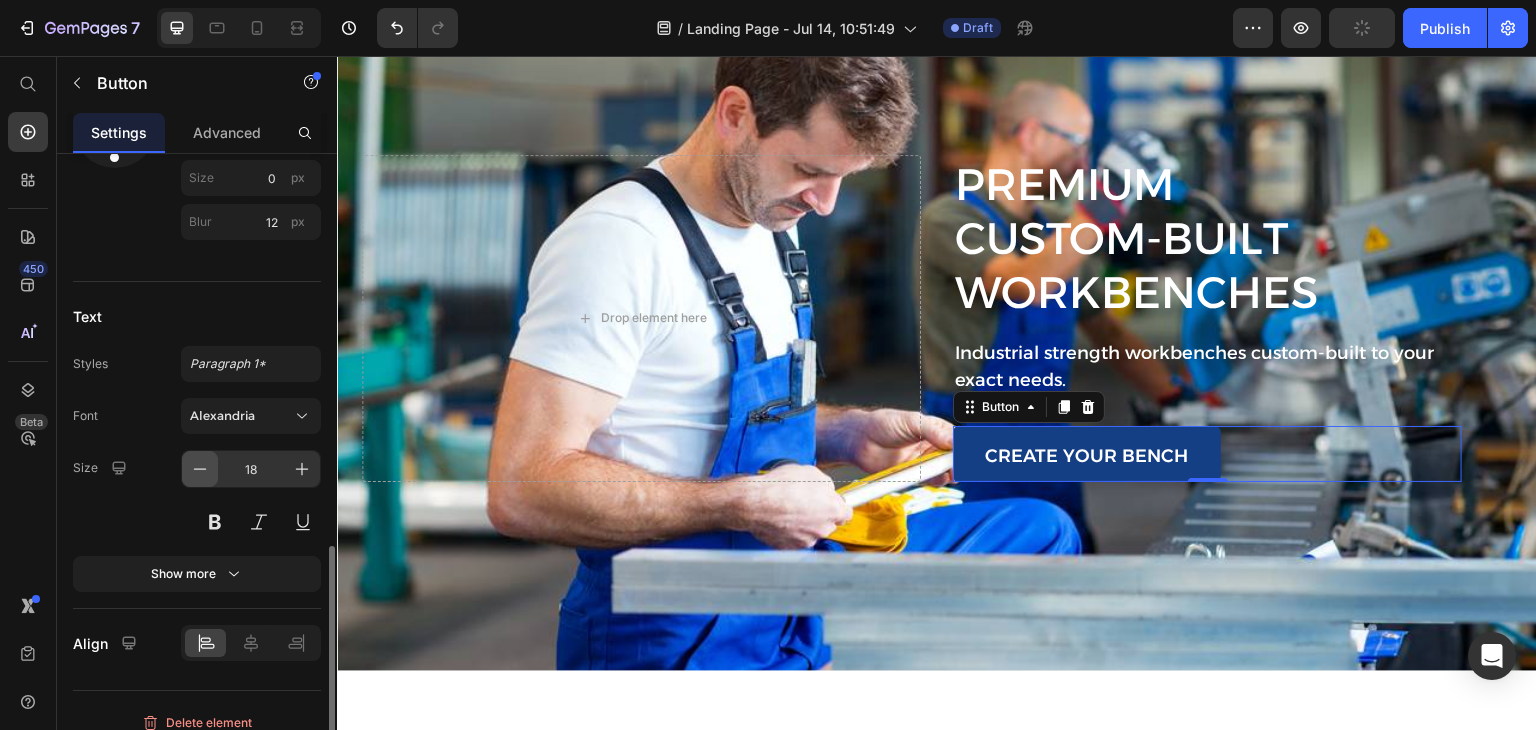 click 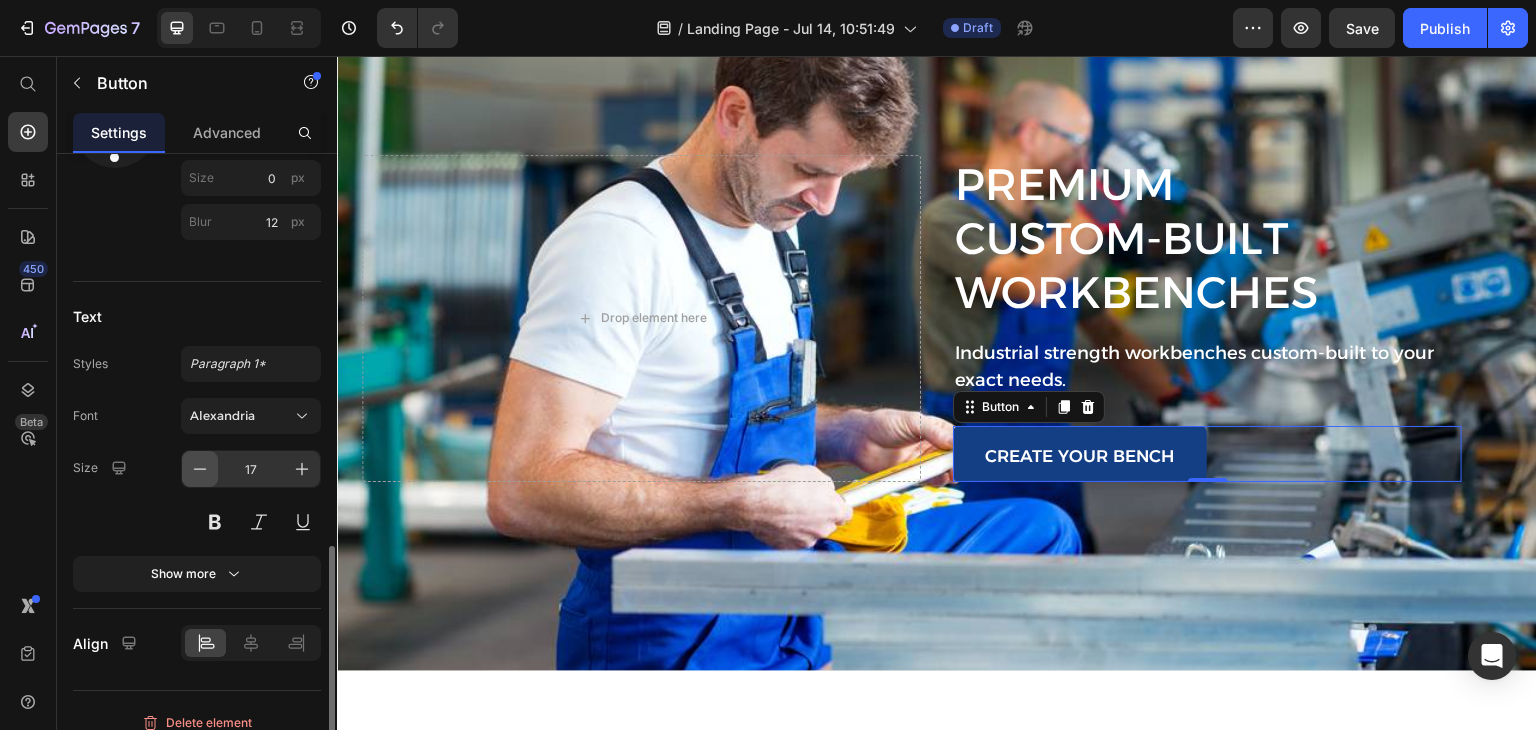 click 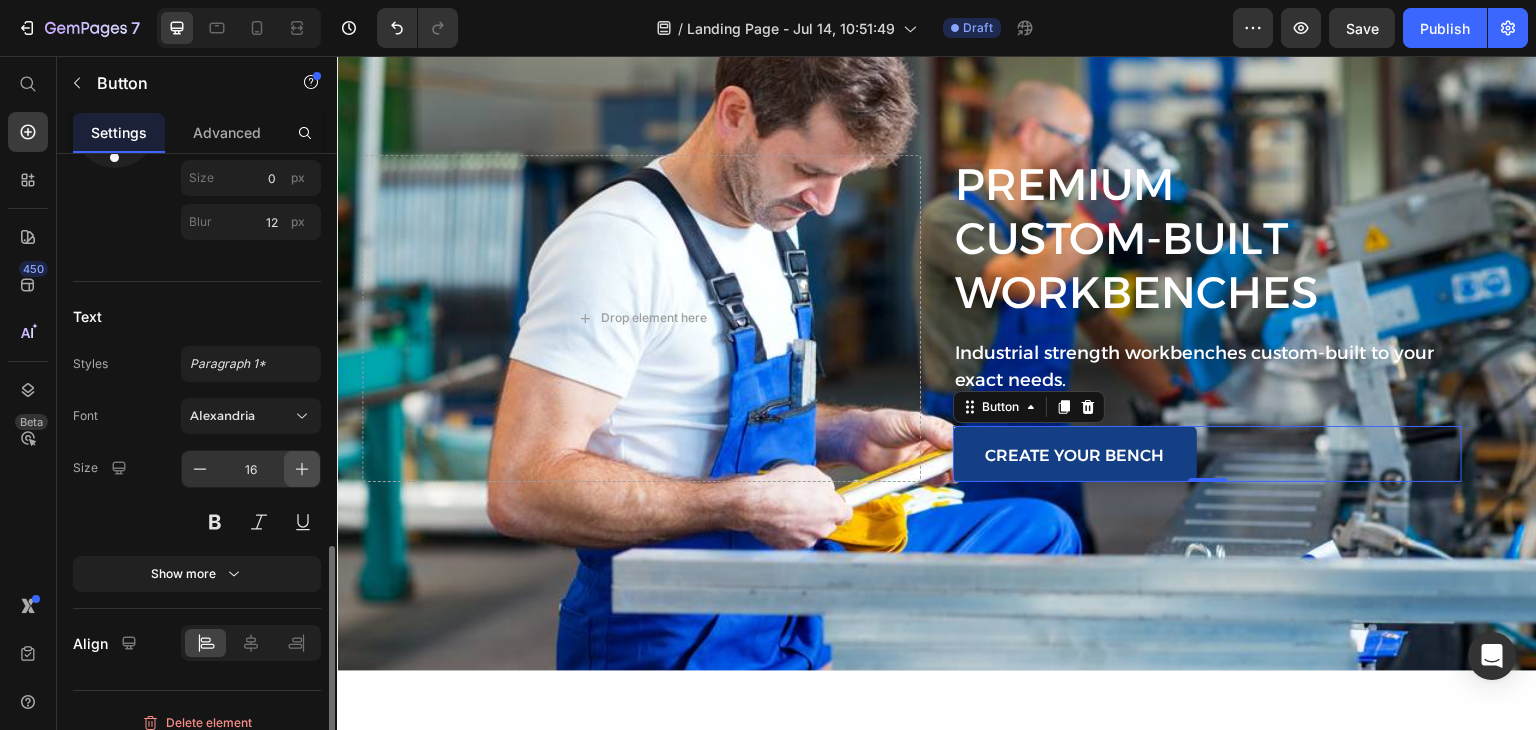 click 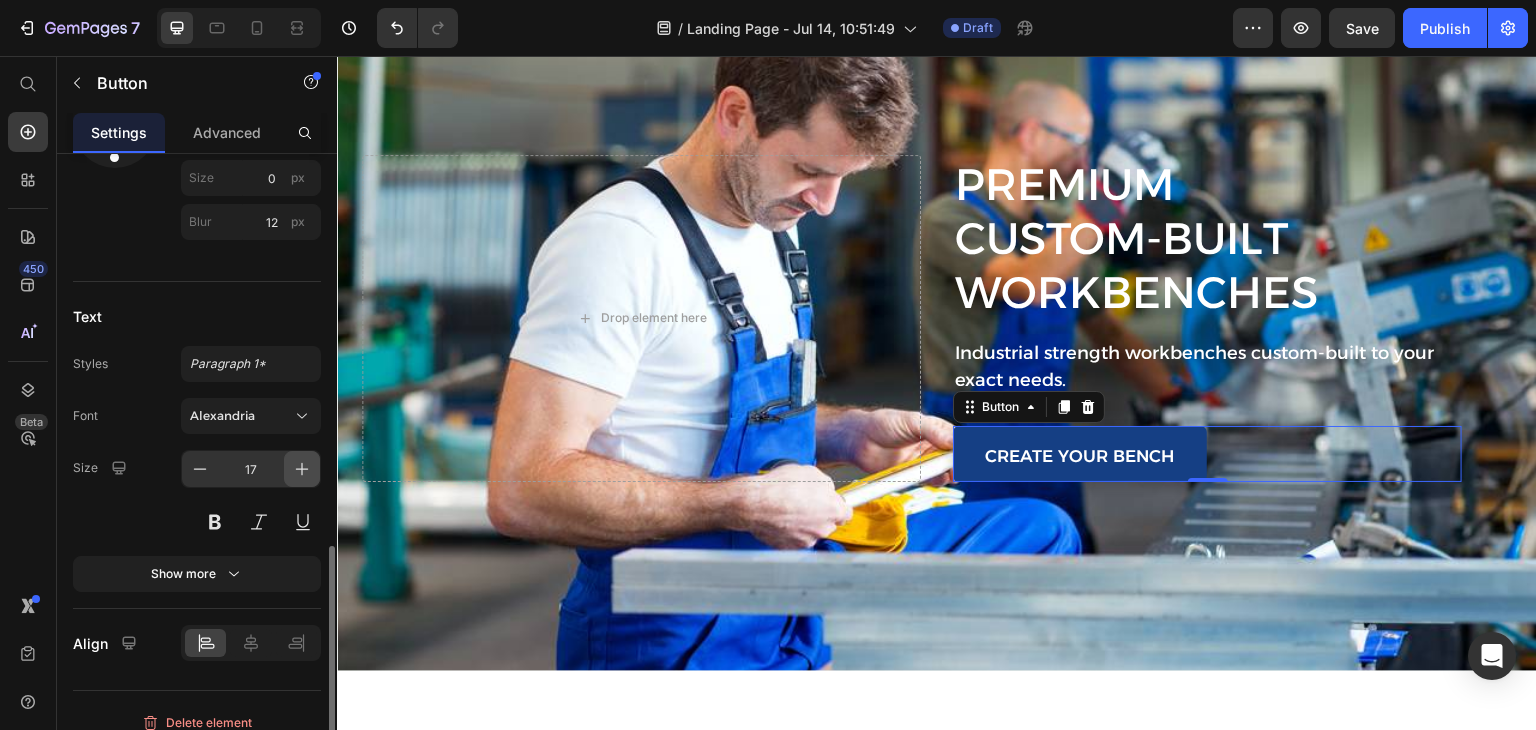 click 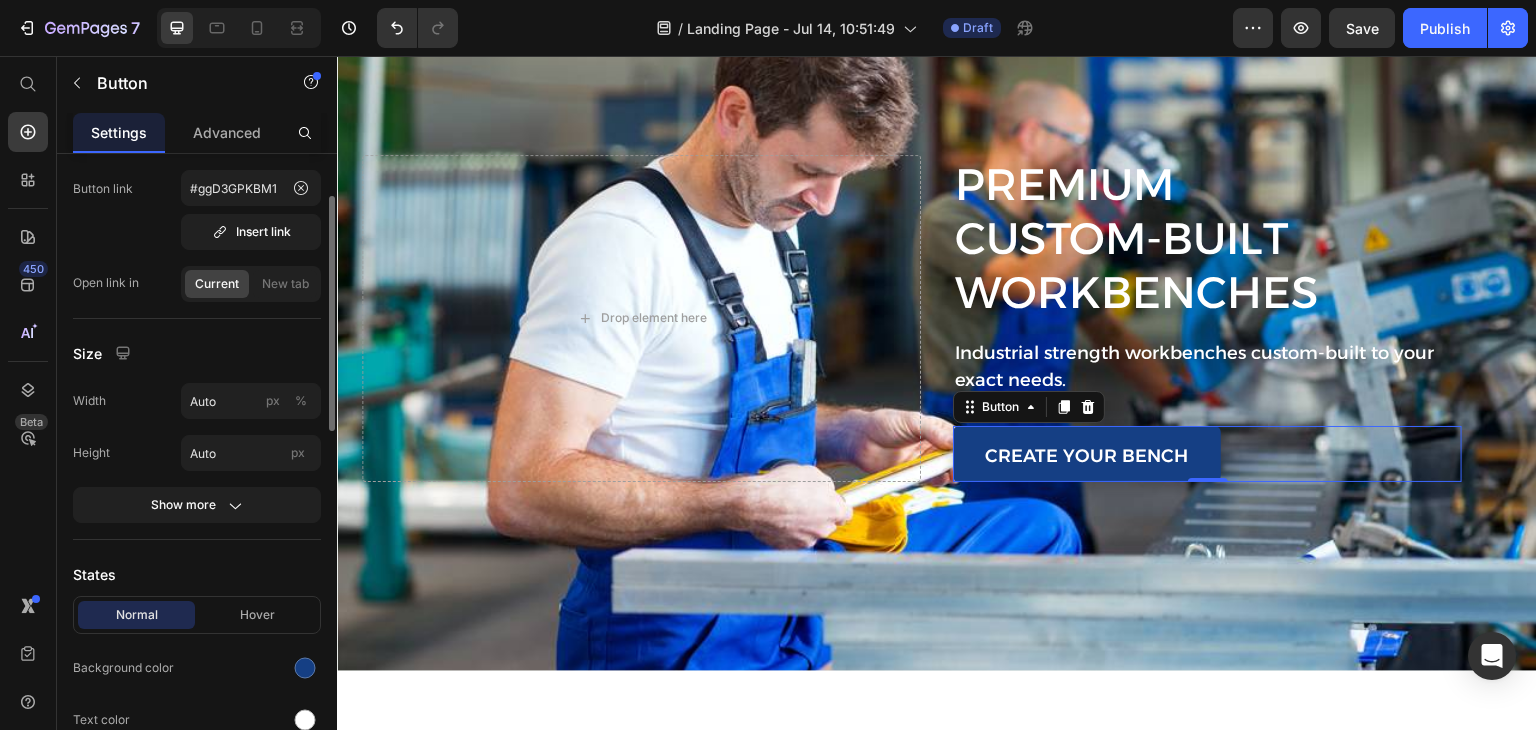 scroll, scrollTop: 0, scrollLeft: 0, axis: both 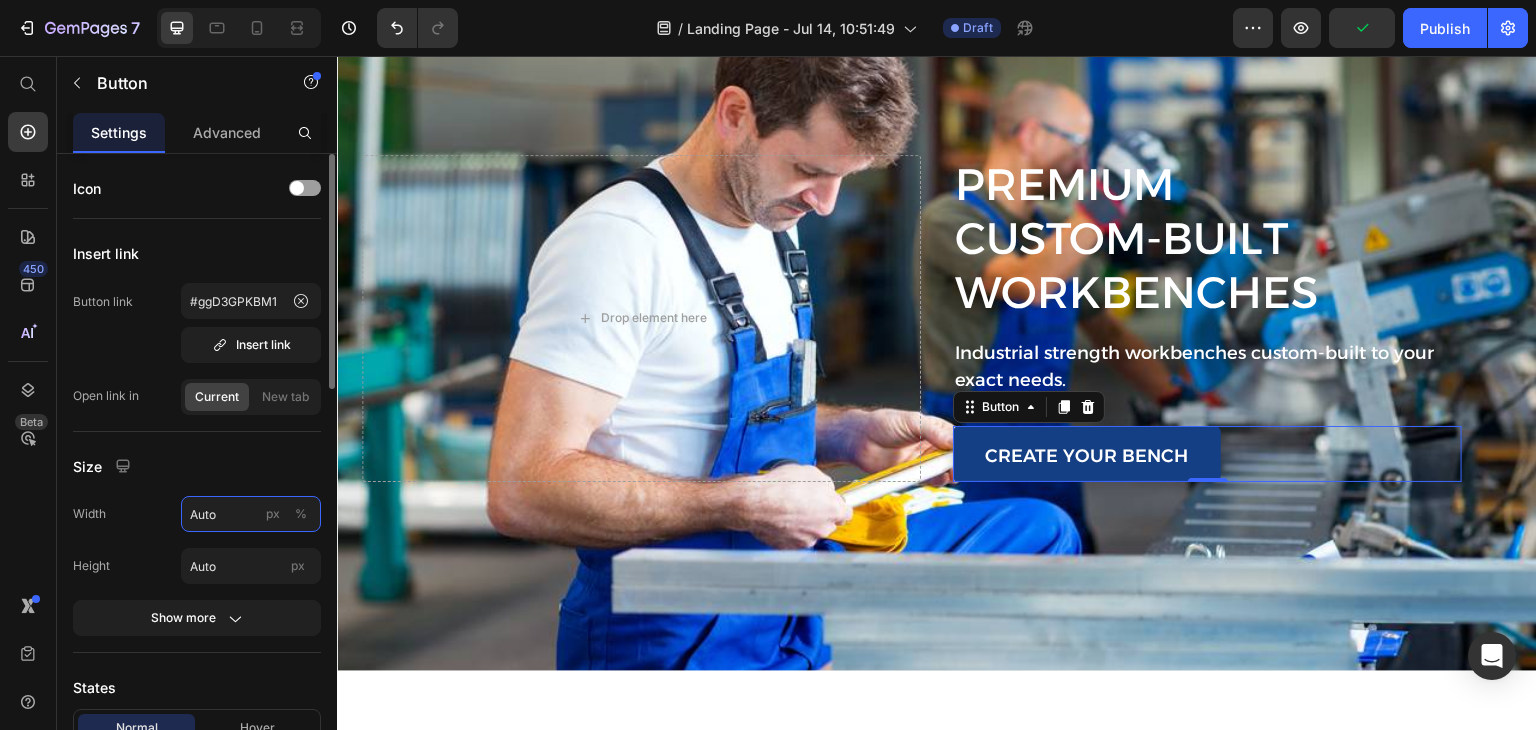 click on "Auto" at bounding box center [251, 514] 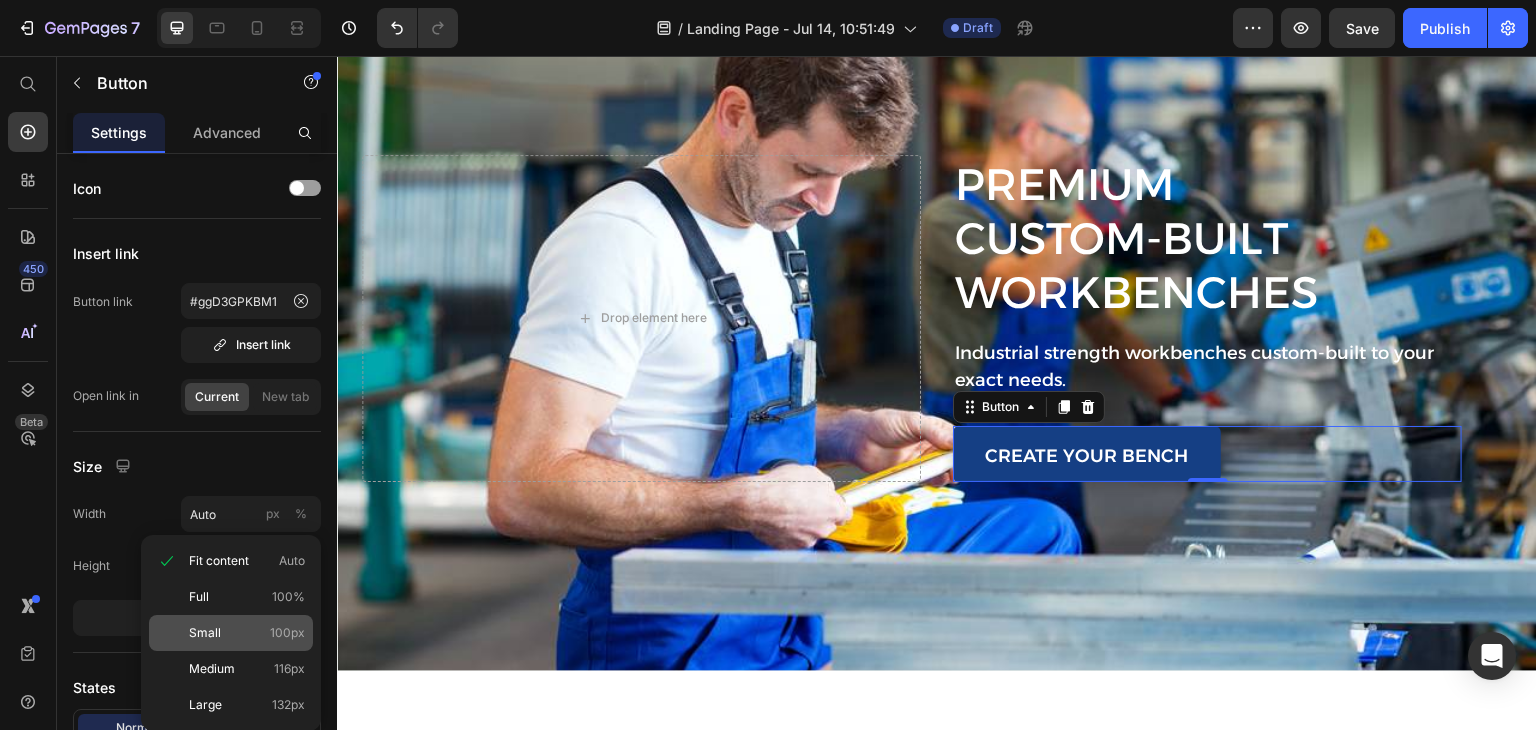 click on "Small 100px" at bounding box center [247, 633] 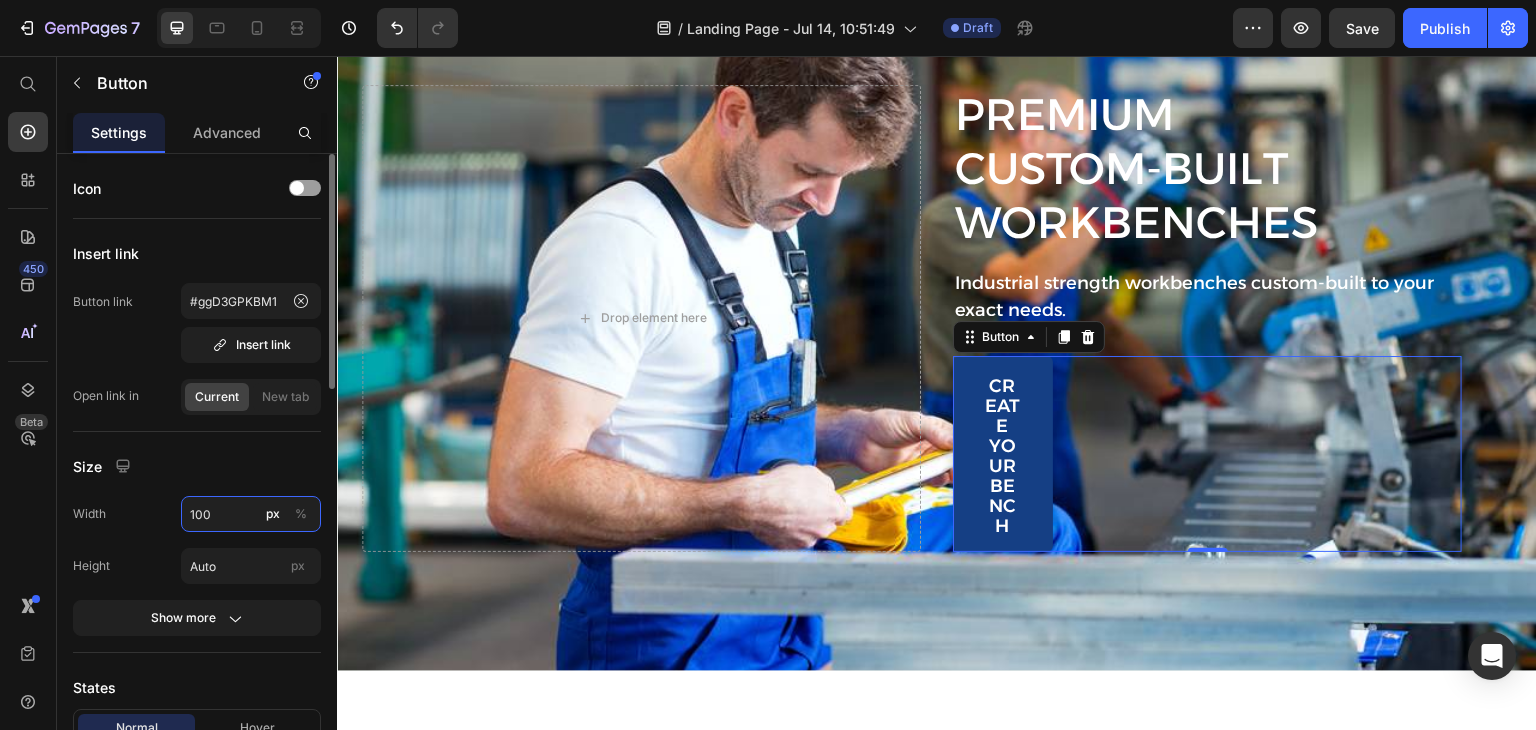 click on "100" at bounding box center (251, 514) 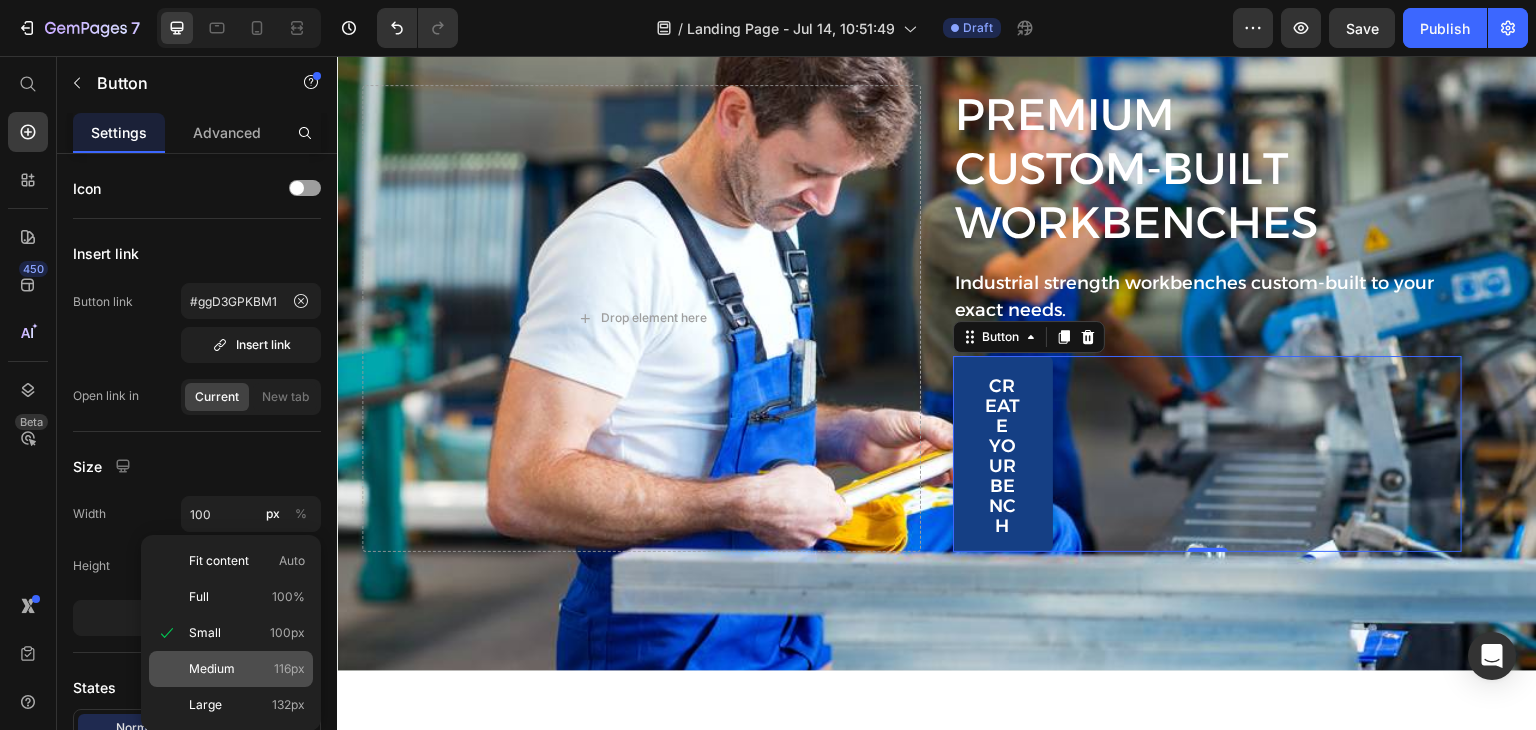click on "Medium 116px" at bounding box center (247, 669) 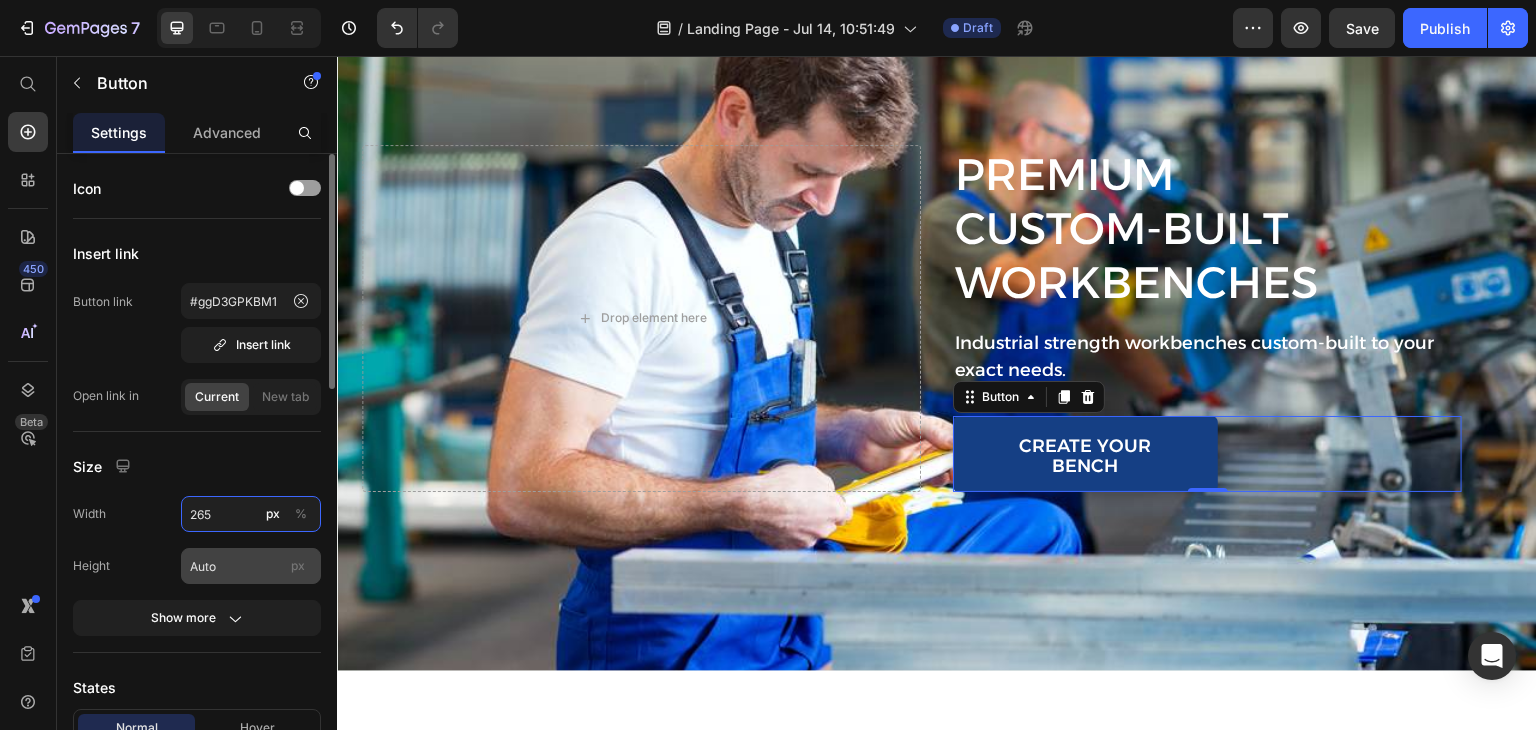type on "265" 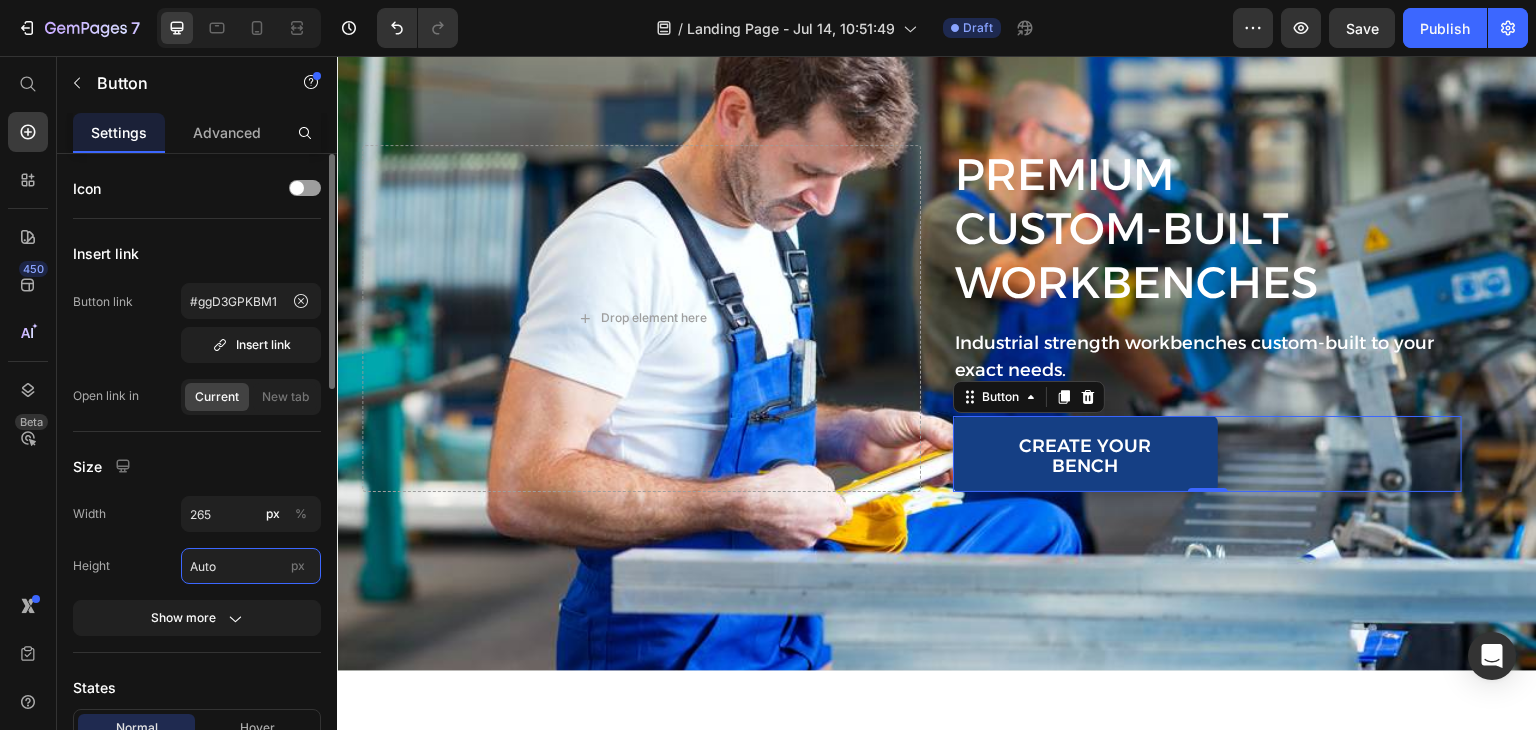 click on "Auto" at bounding box center (251, 566) 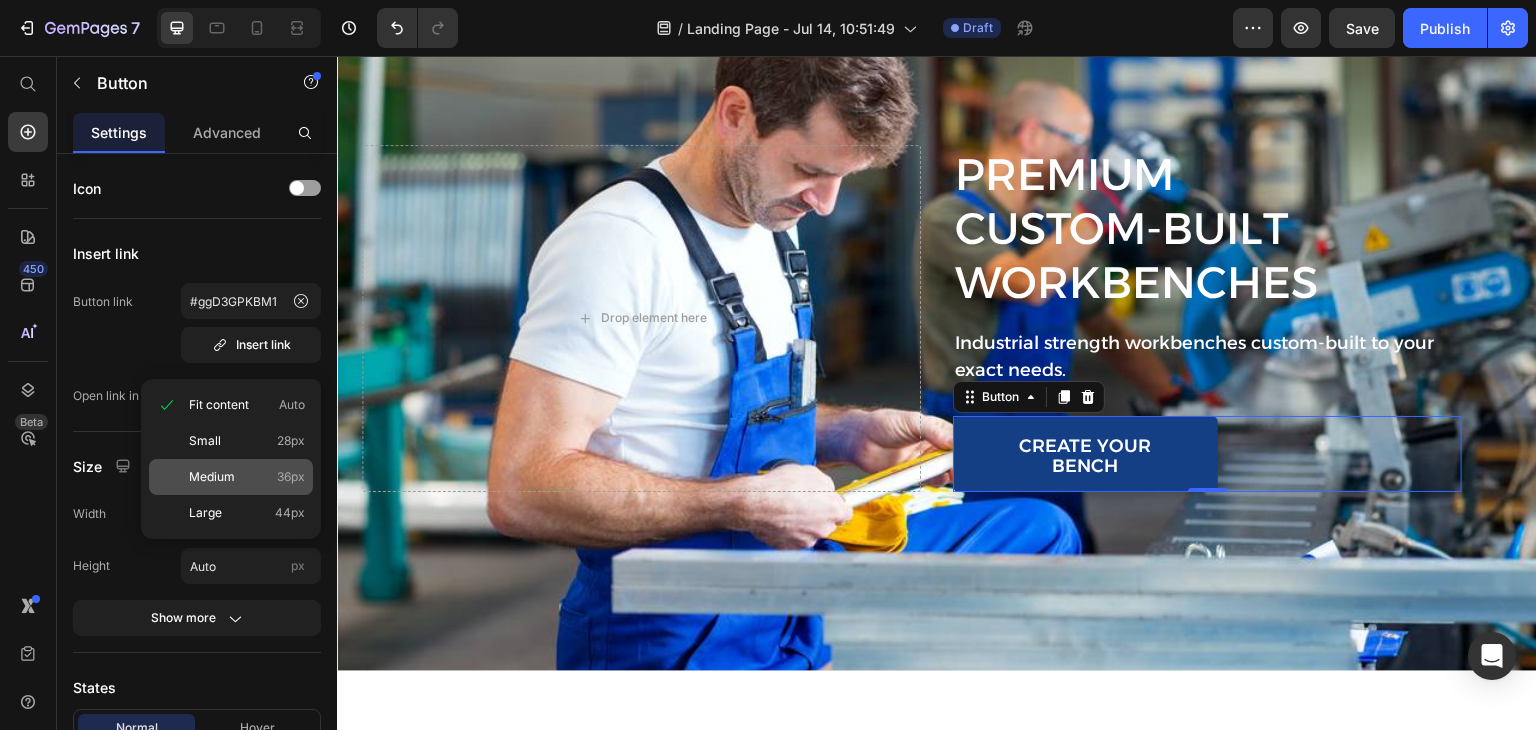 click on "Medium" at bounding box center [212, 477] 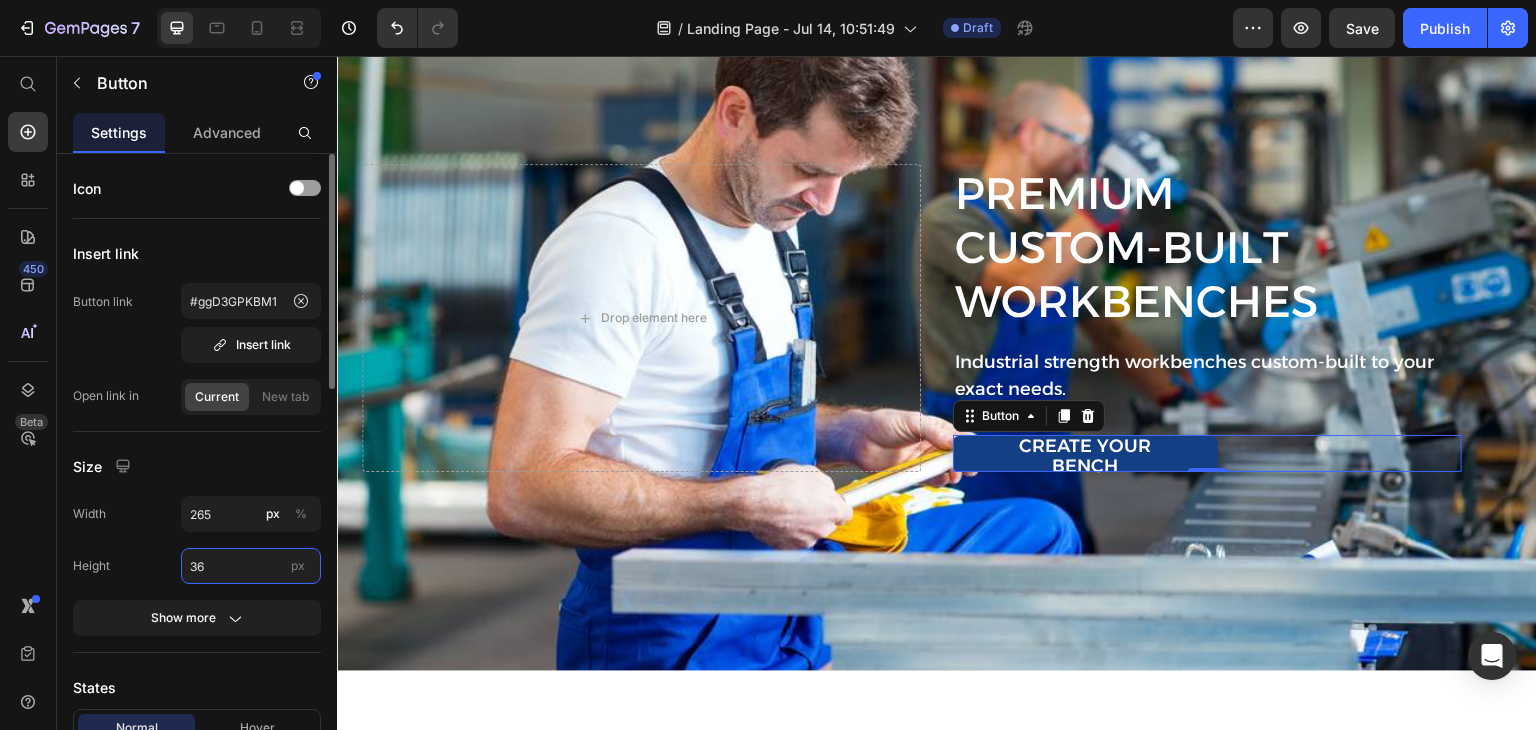click on "36" at bounding box center (251, 566) 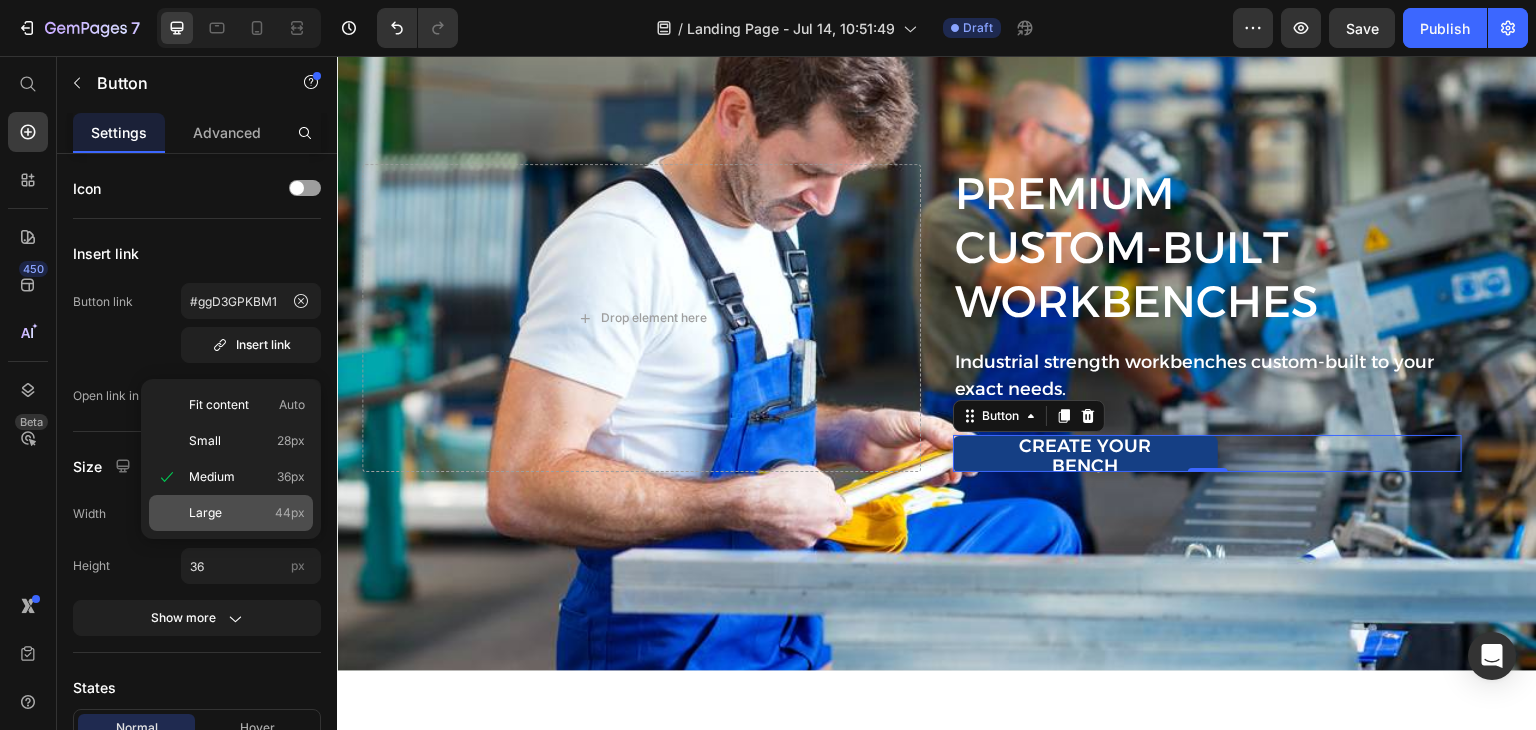 click on "Large 44px" at bounding box center (247, 513) 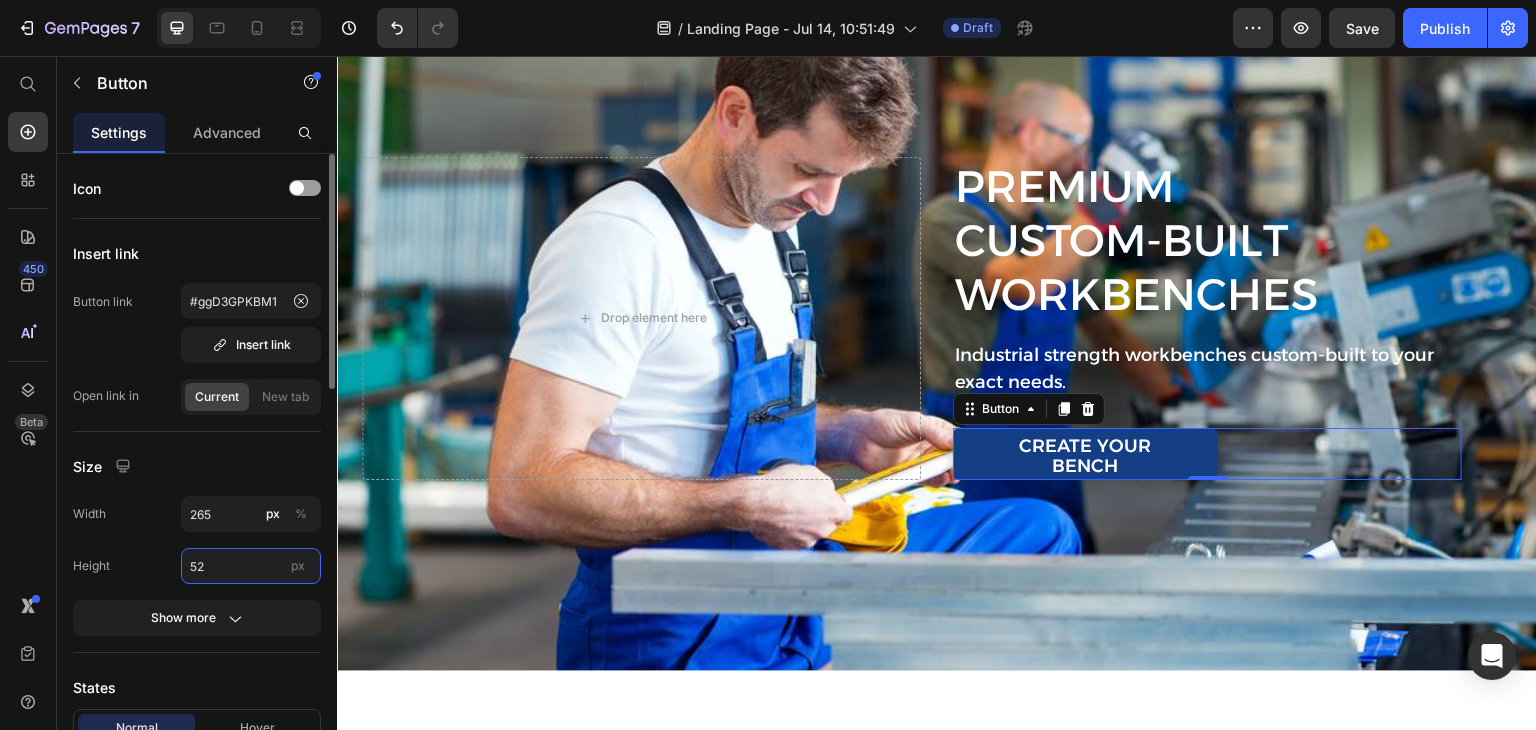 type on "52" 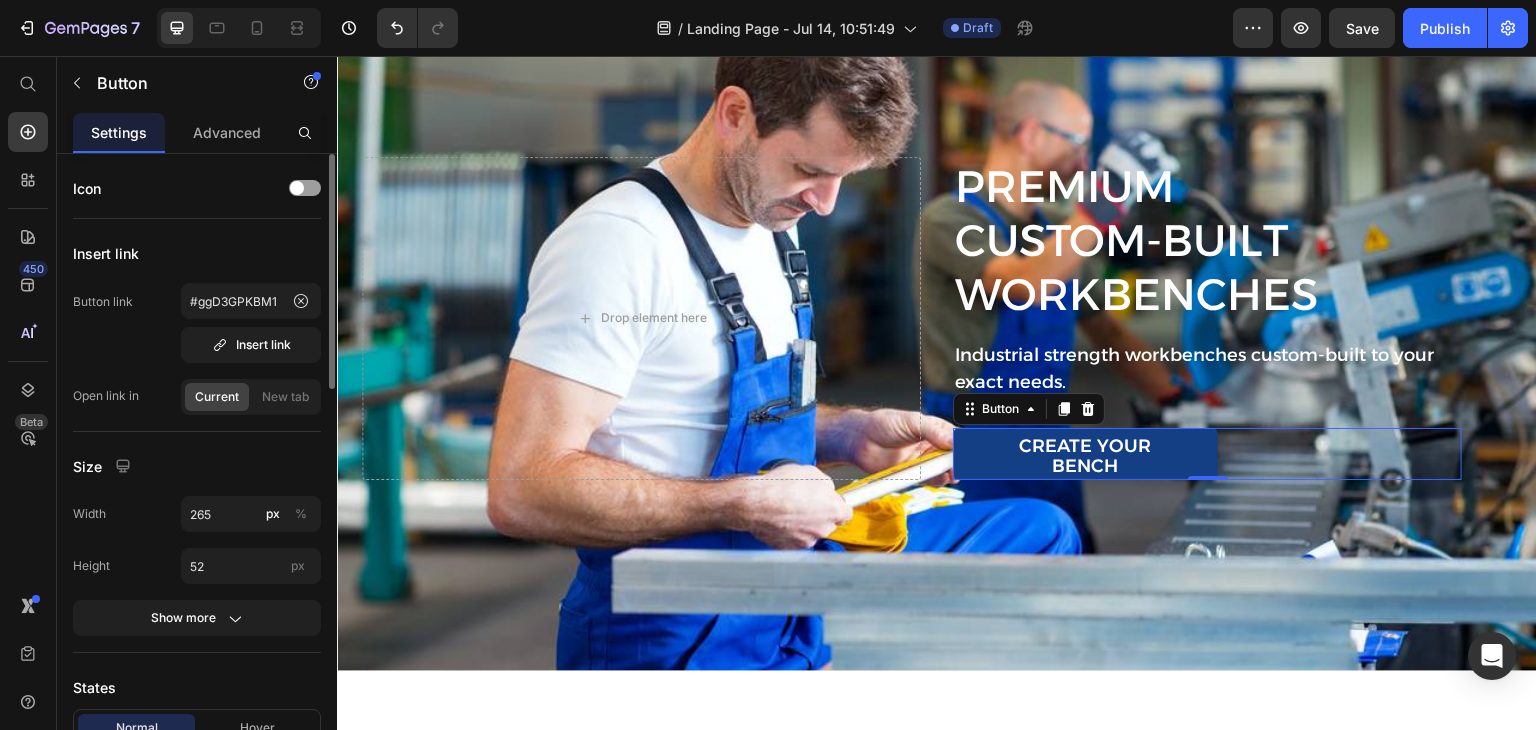 click on "Height 52 px" at bounding box center (197, 566) 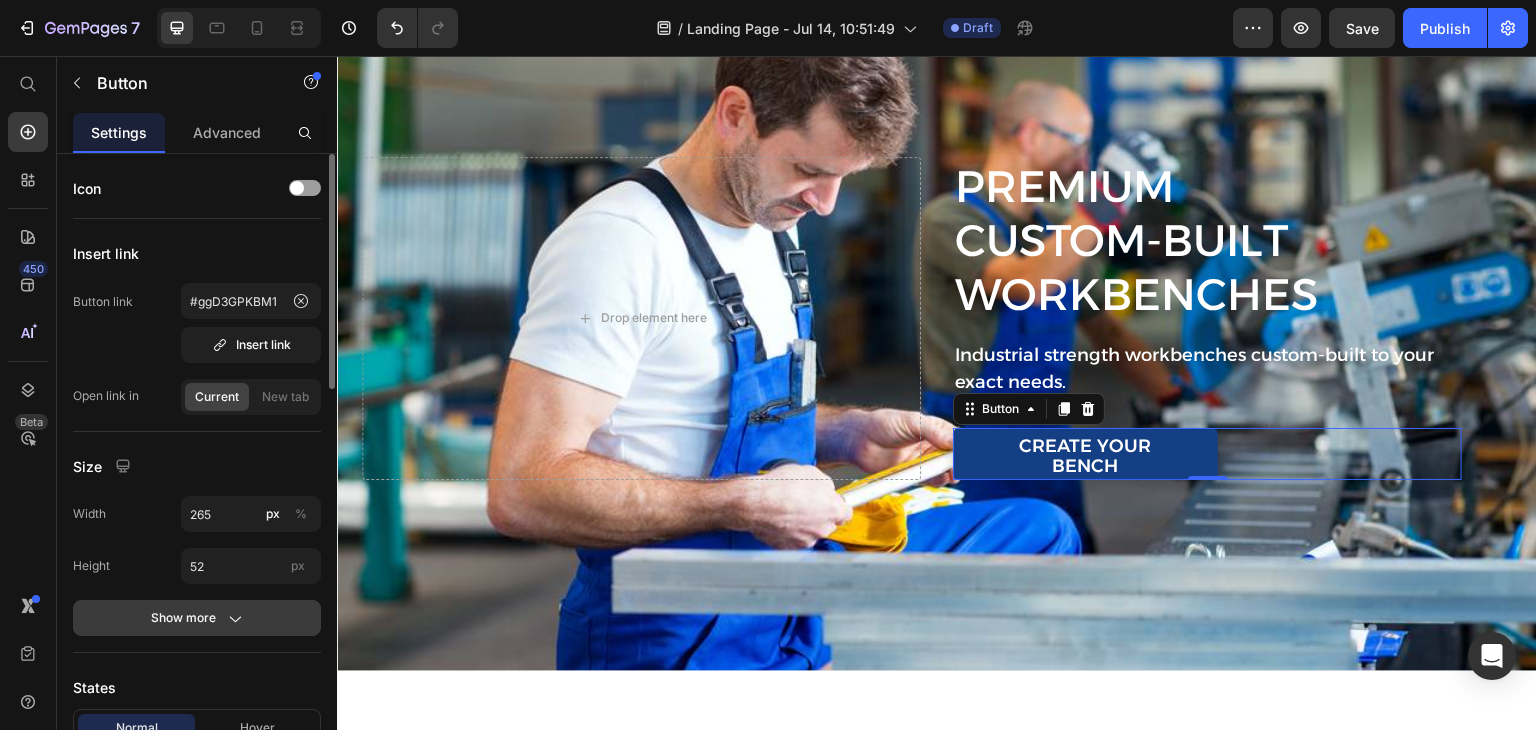 click on "Show more" at bounding box center [197, 618] 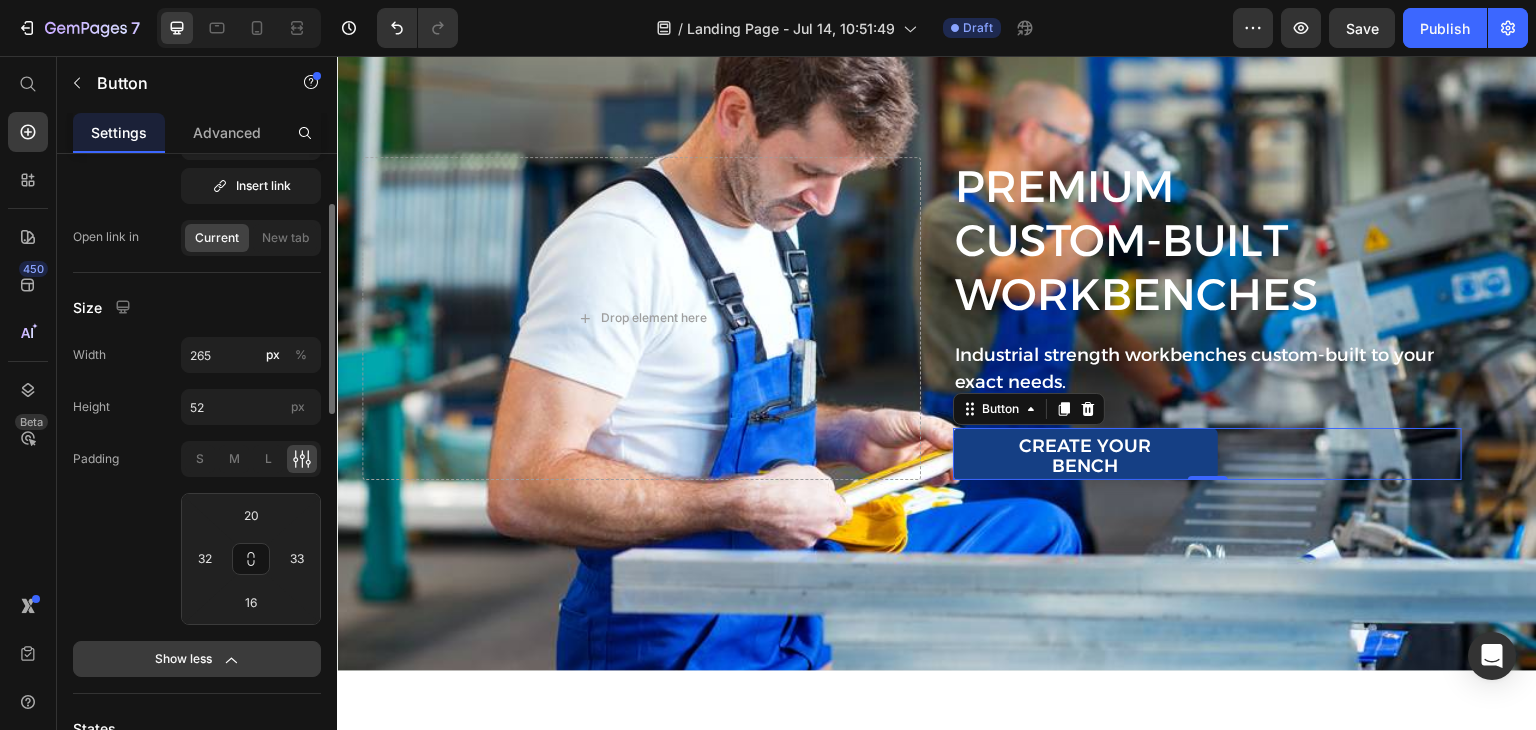 scroll, scrollTop: 157, scrollLeft: 0, axis: vertical 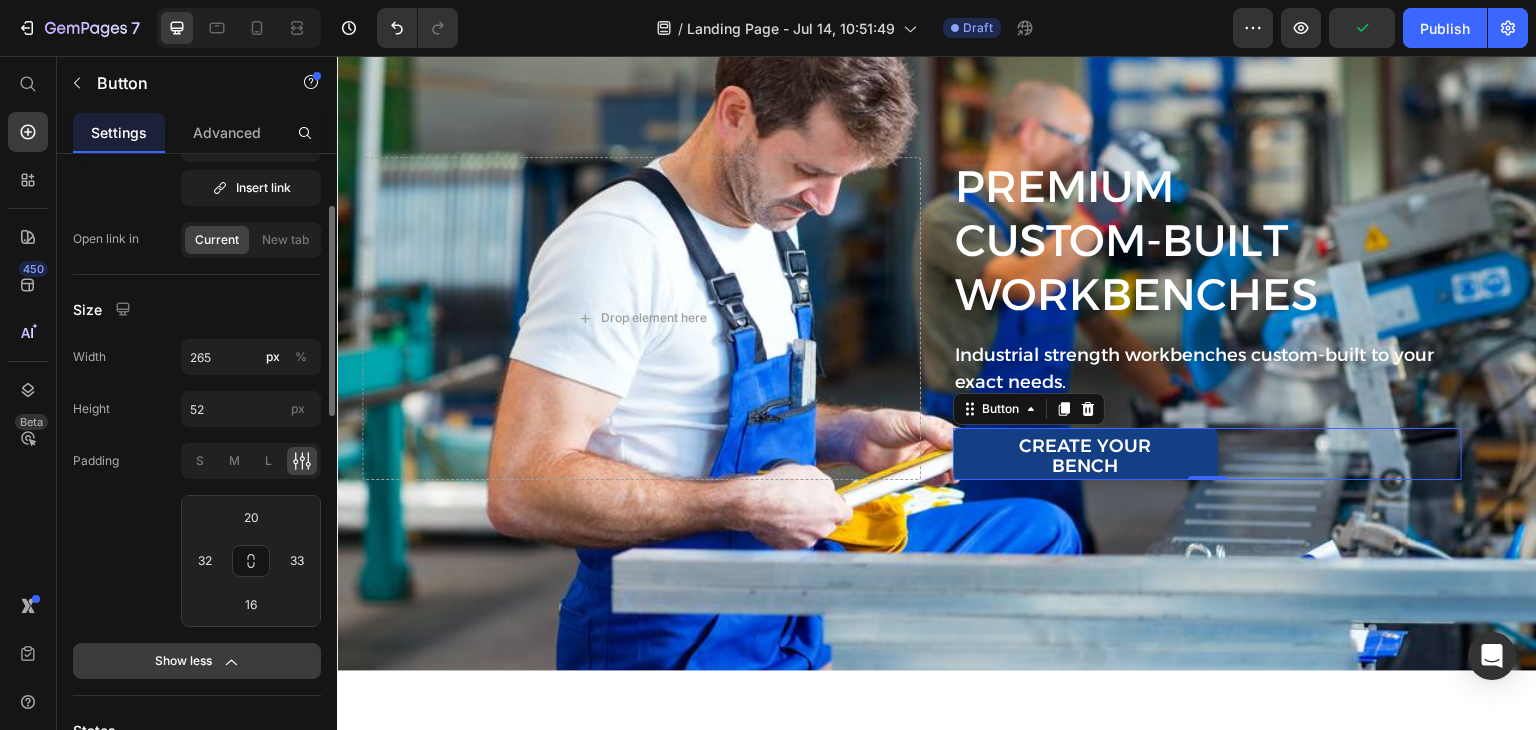 click on "Show less" 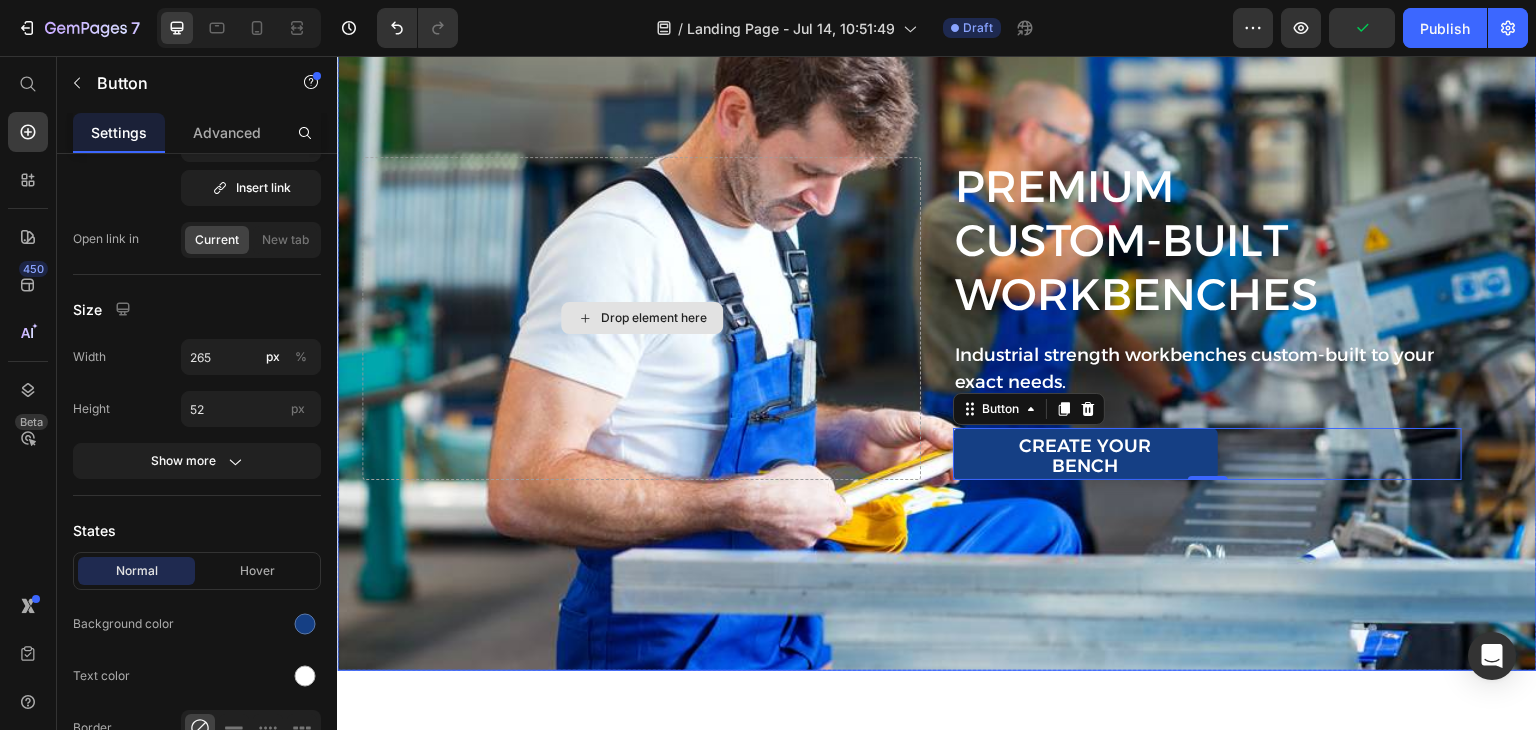 click on "Drop element here" at bounding box center [641, 318] 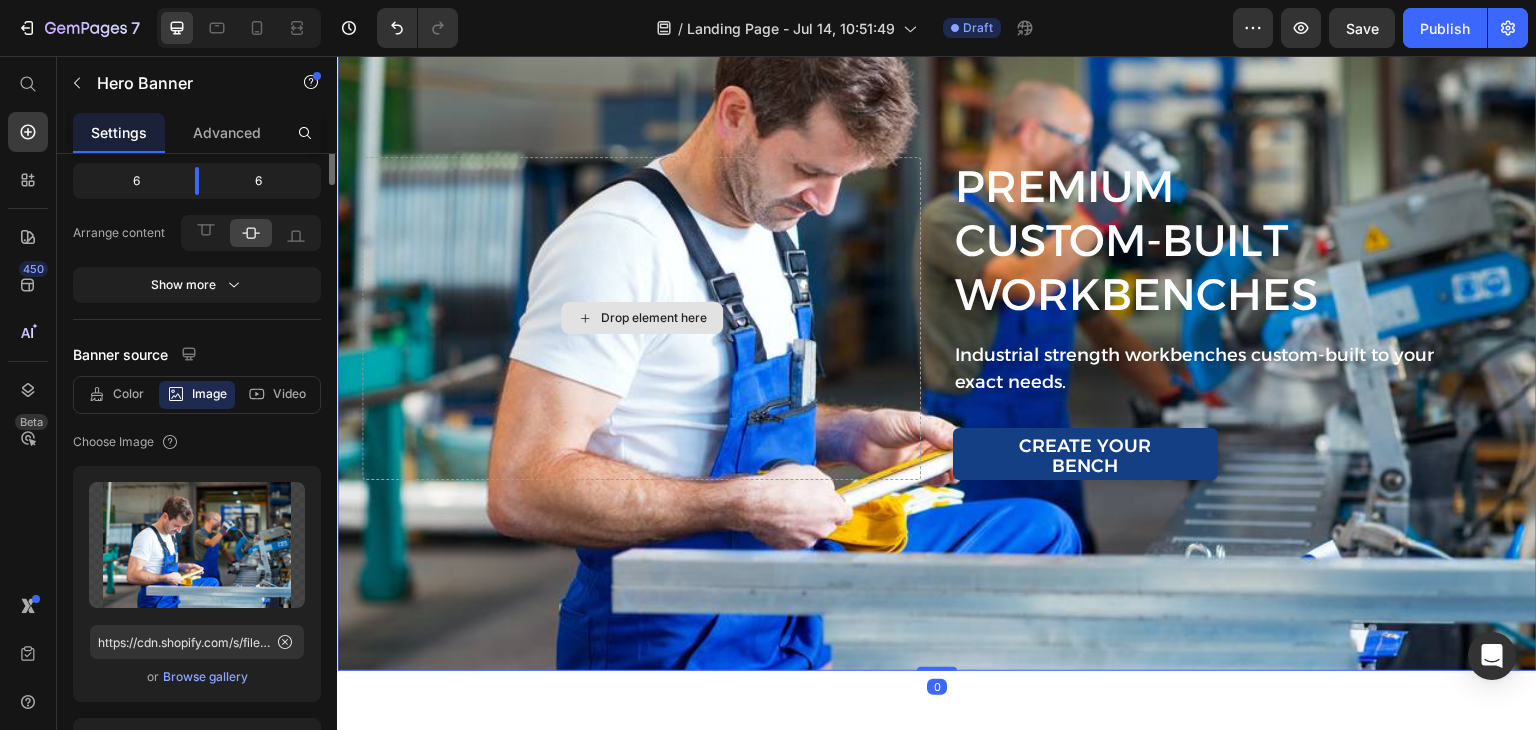 scroll, scrollTop: 0, scrollLeft: 0, axis: both 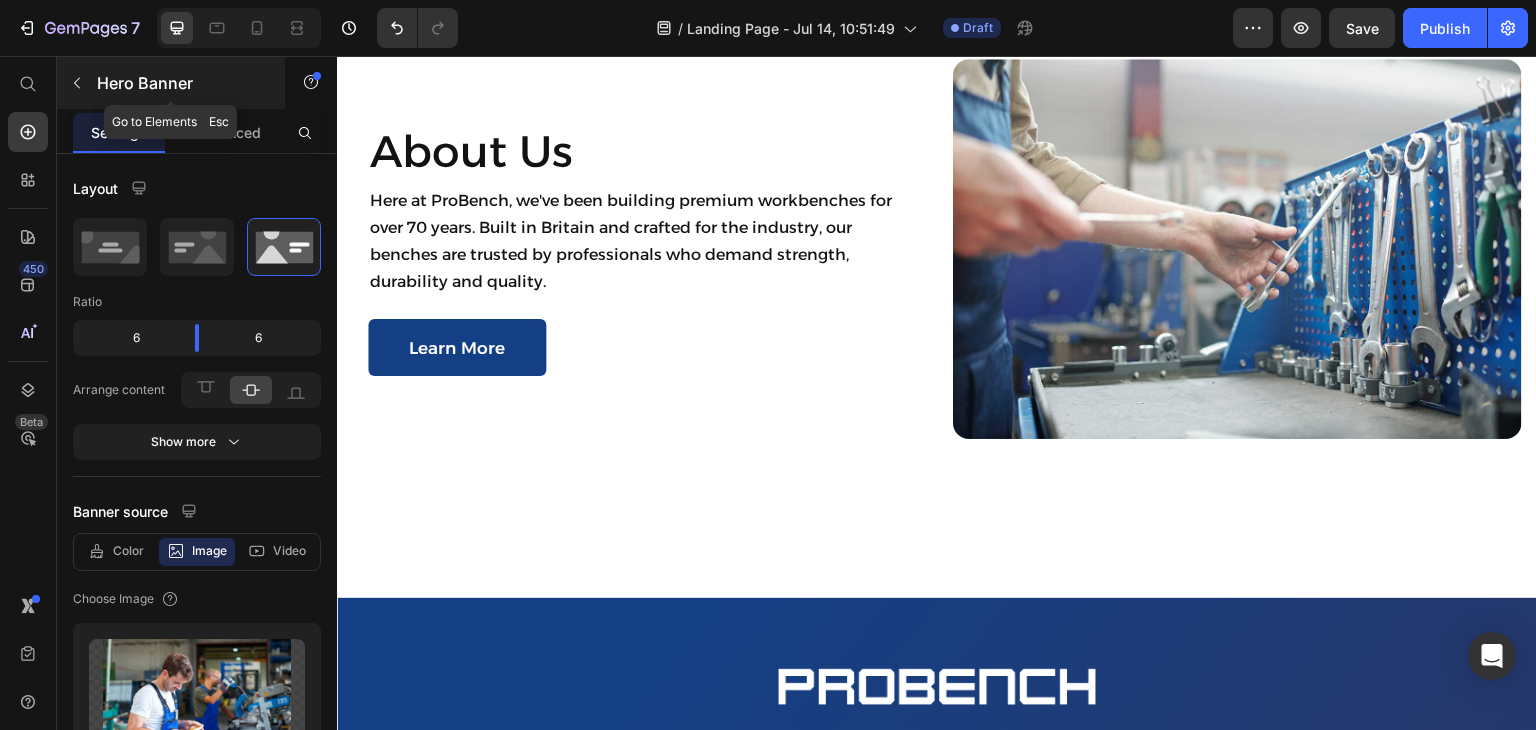 click 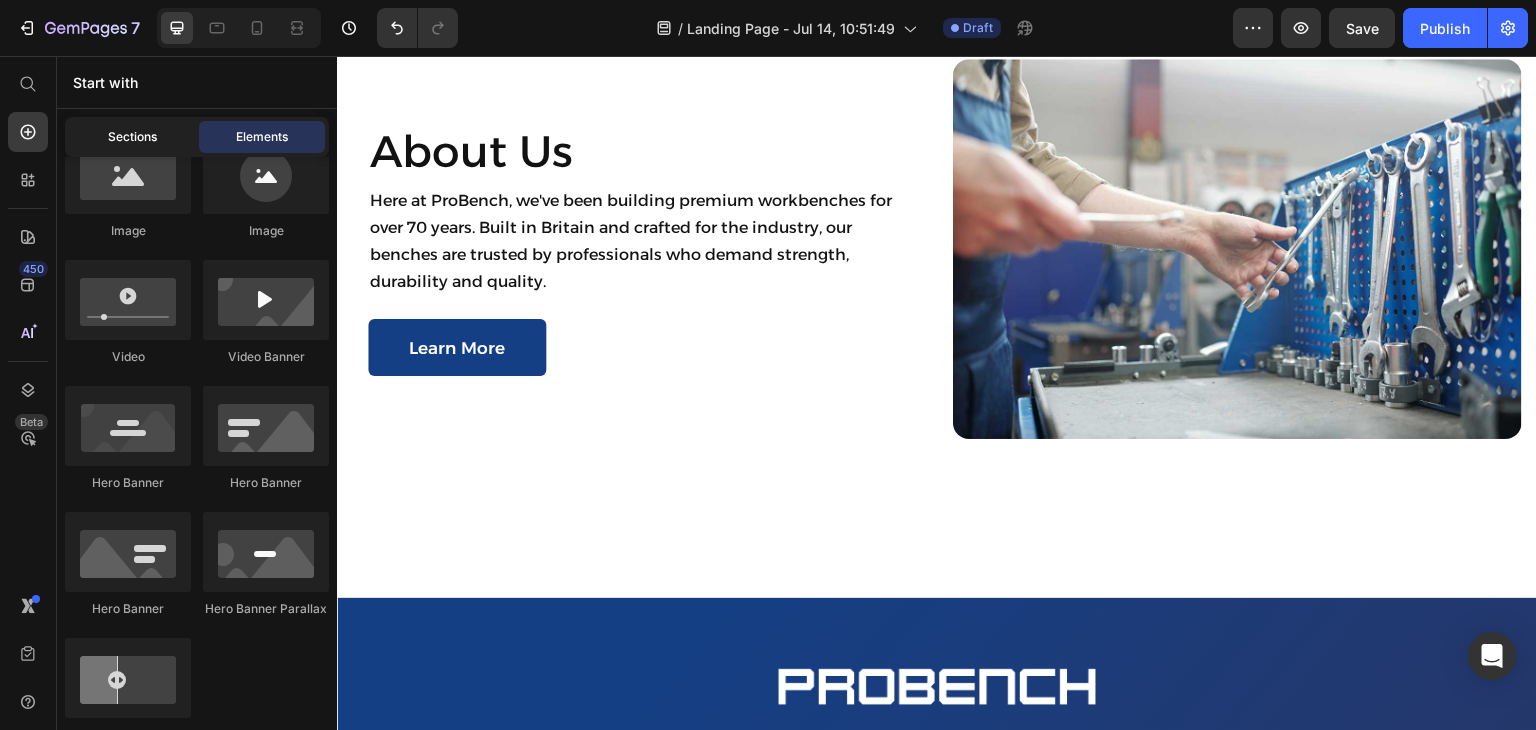 click on "Sections" 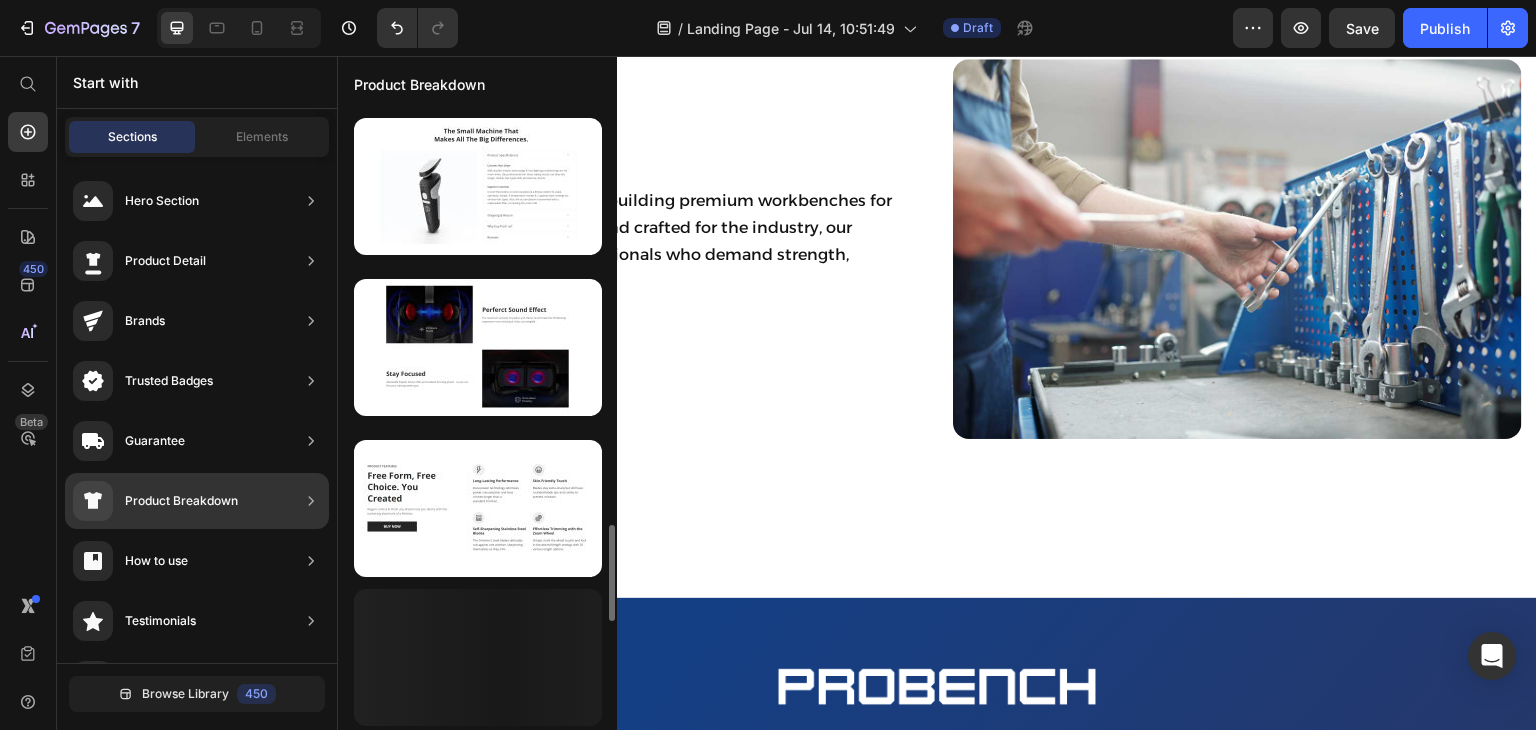 scroll, scrollTop: 2735, scrollLeft: 0, axis: vertical 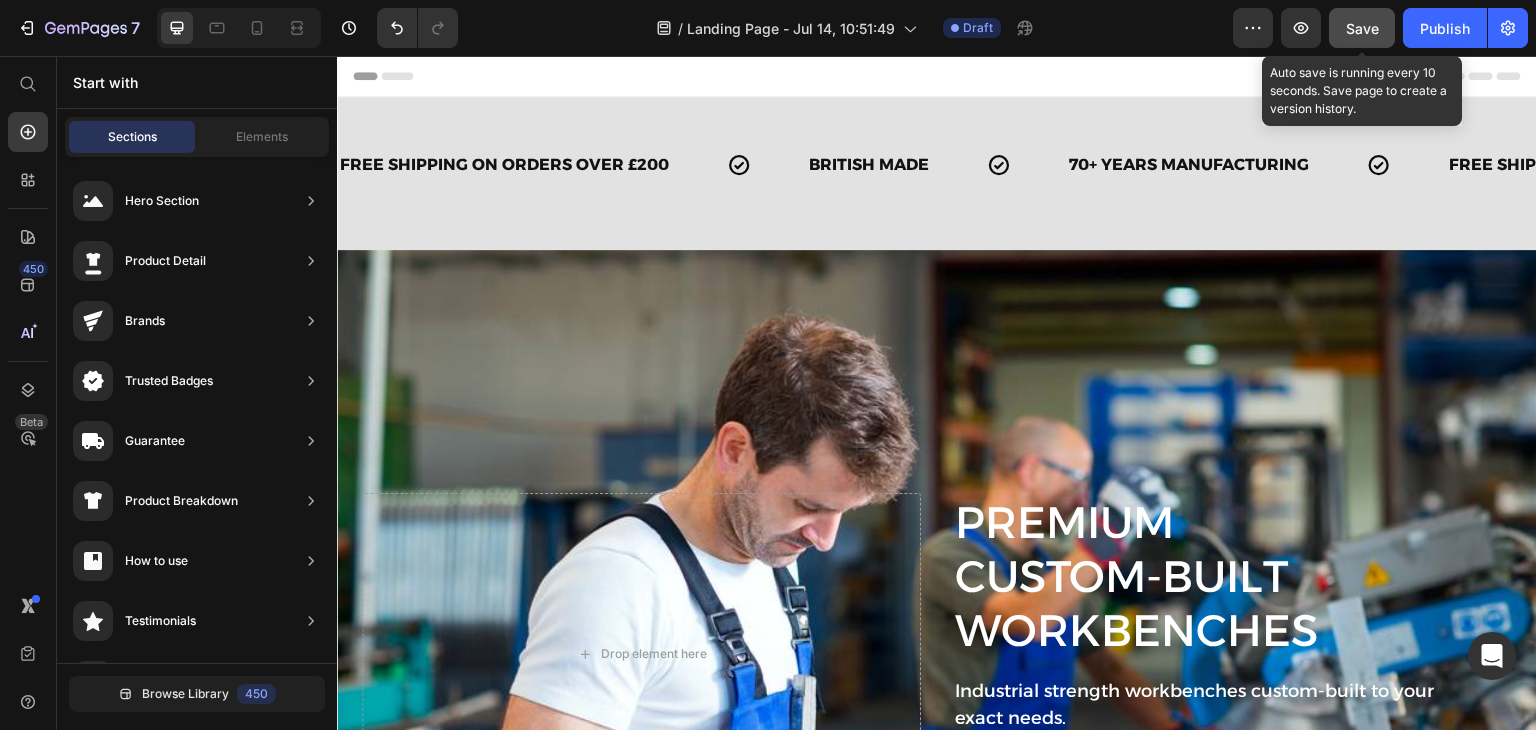 click on "Save" 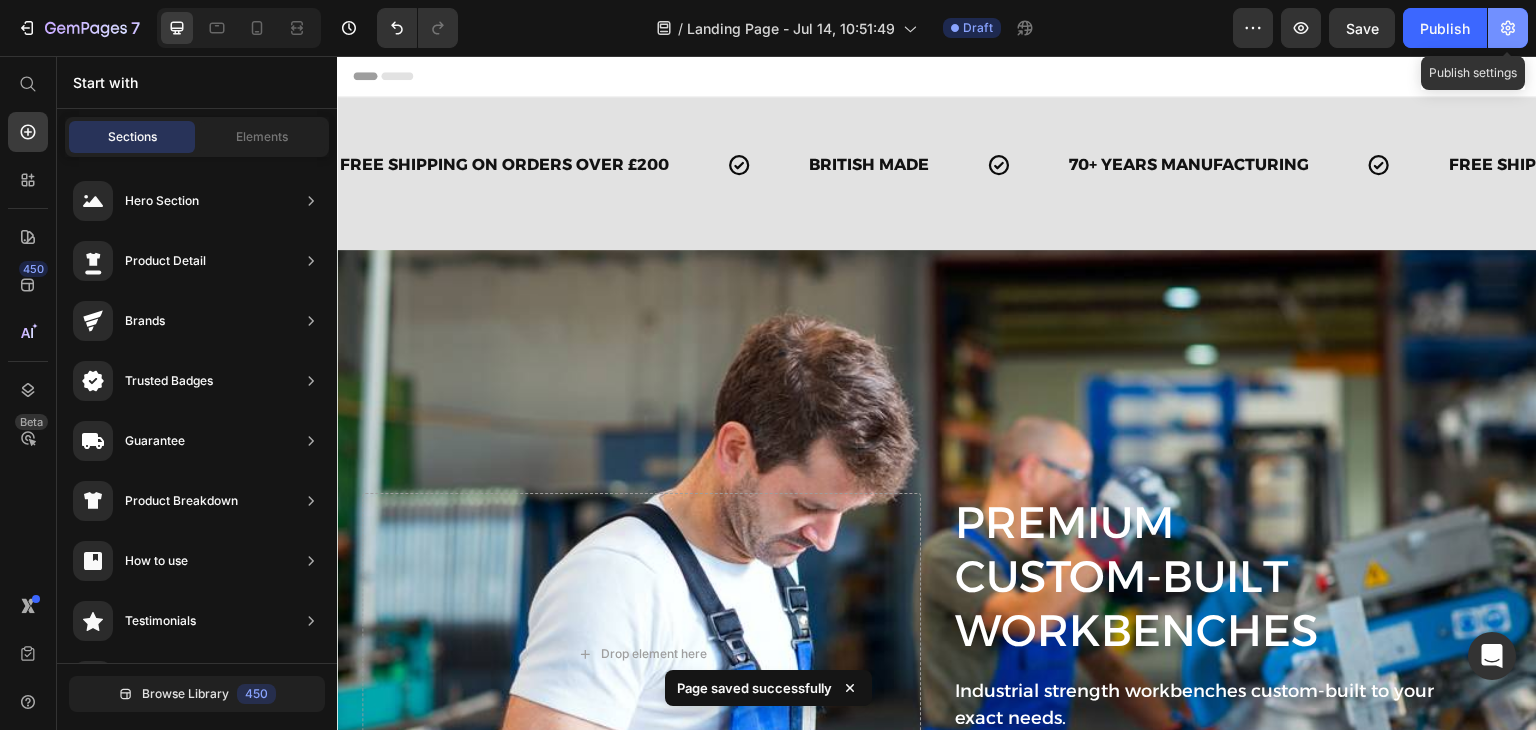 click 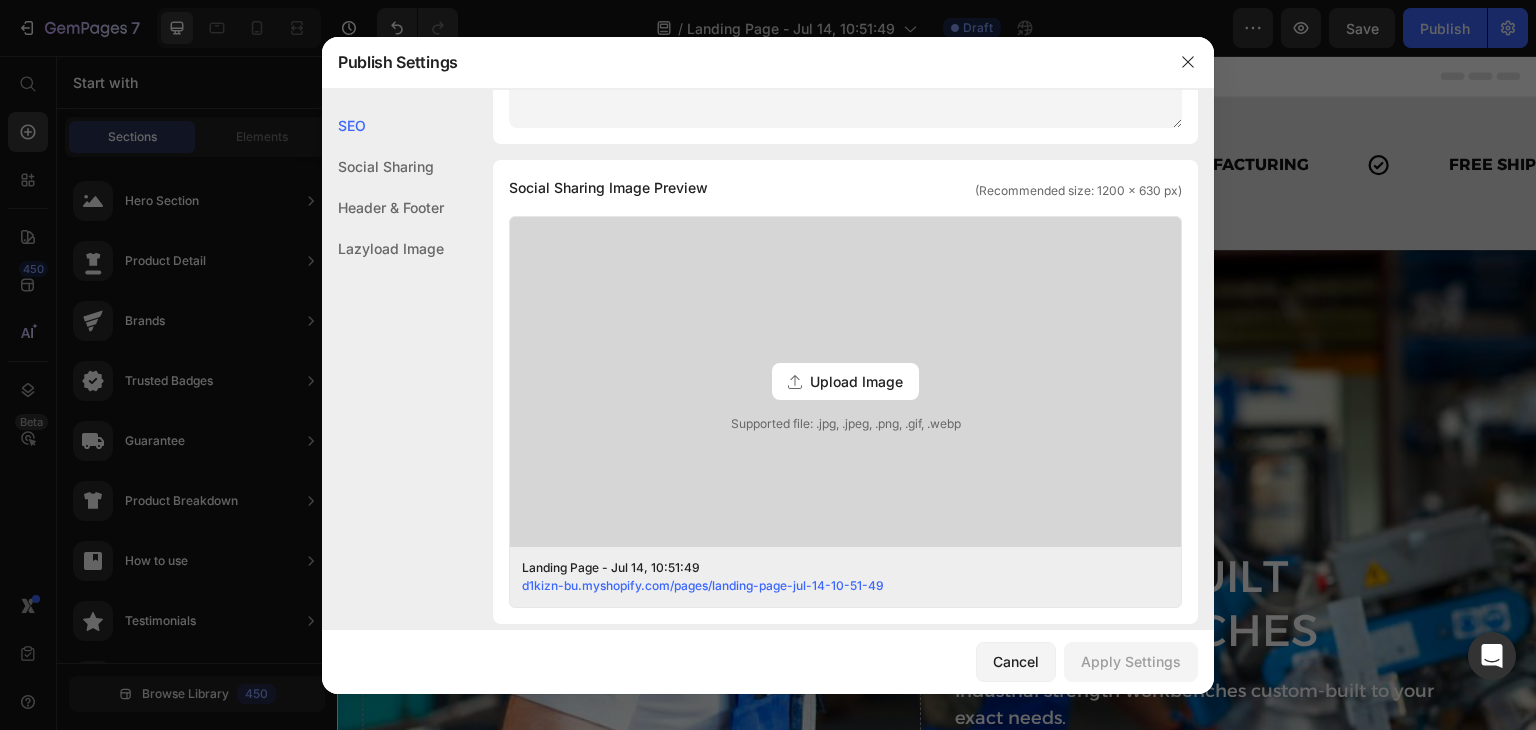 scroll, scrollTop: 0, scrollLeft: 0, axis: both 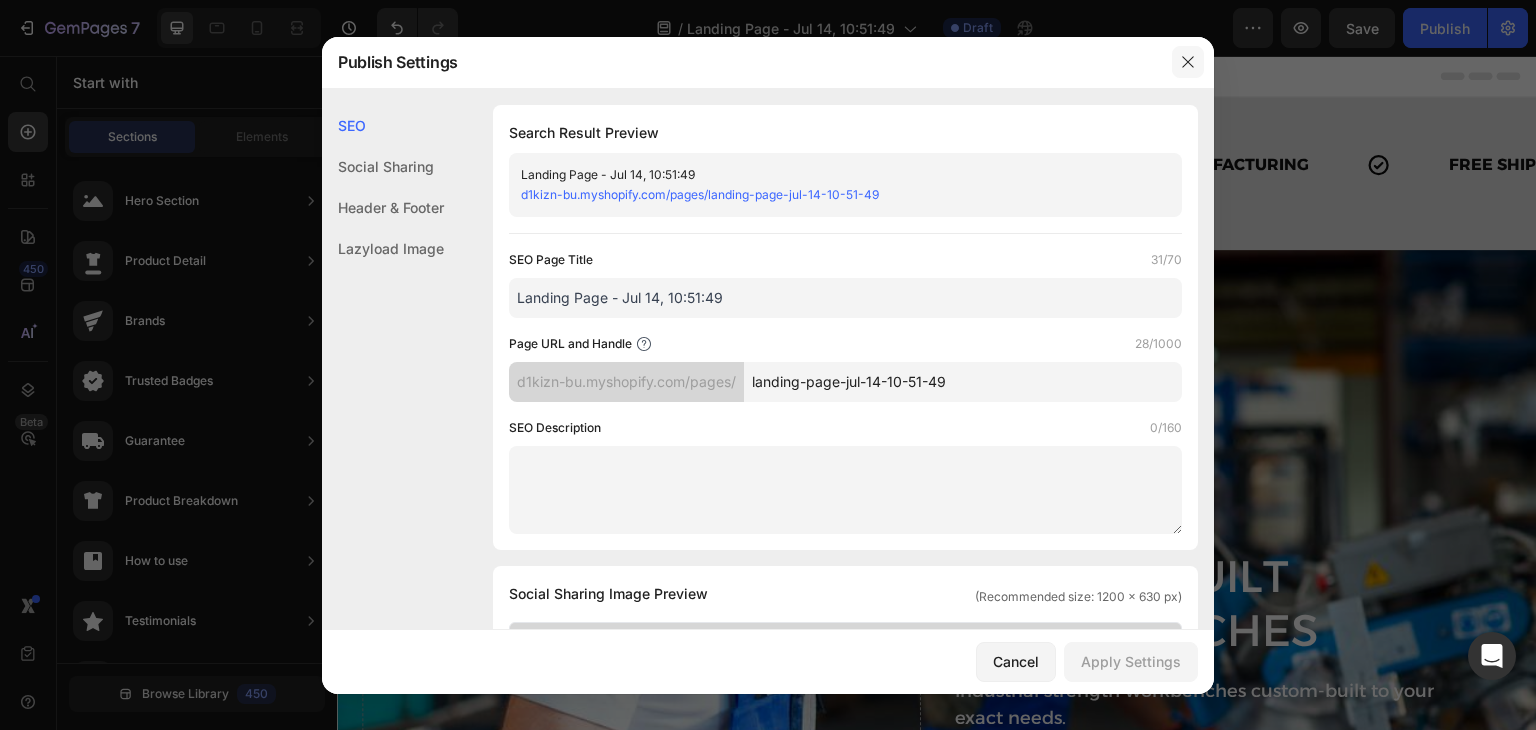 click 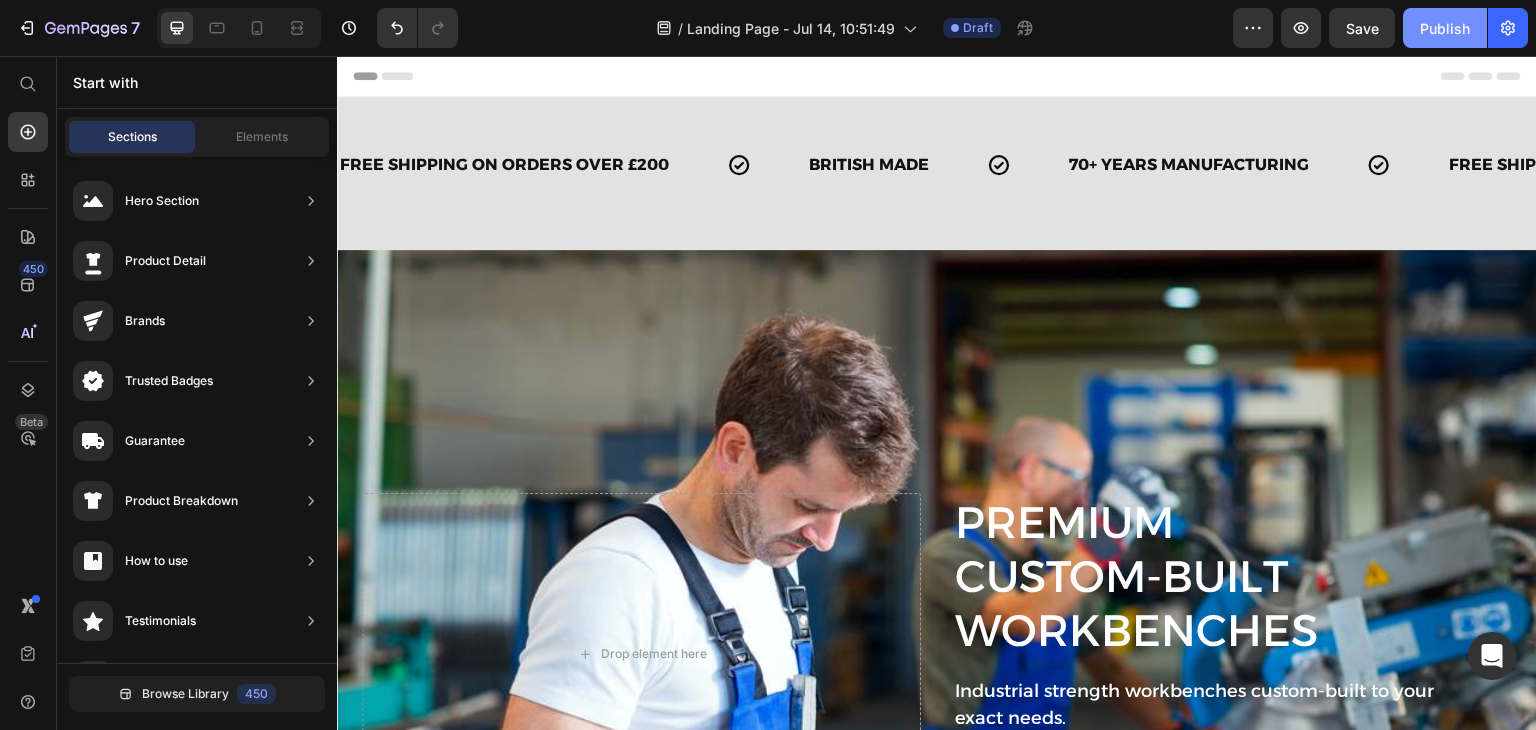 click on "Publish" at bounding box center [1445, 28] 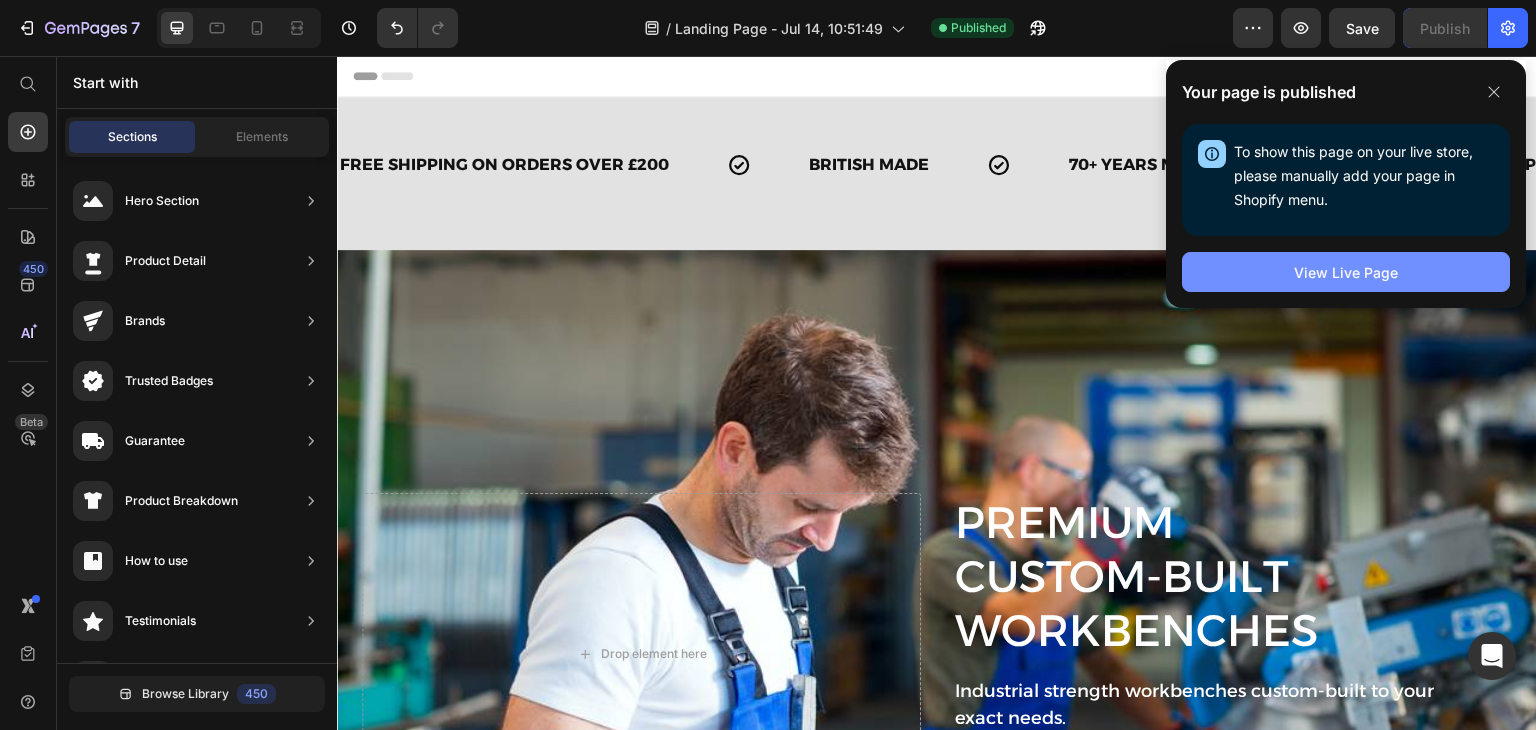 click on "View Live Page" at bounding box center (1346, 272) 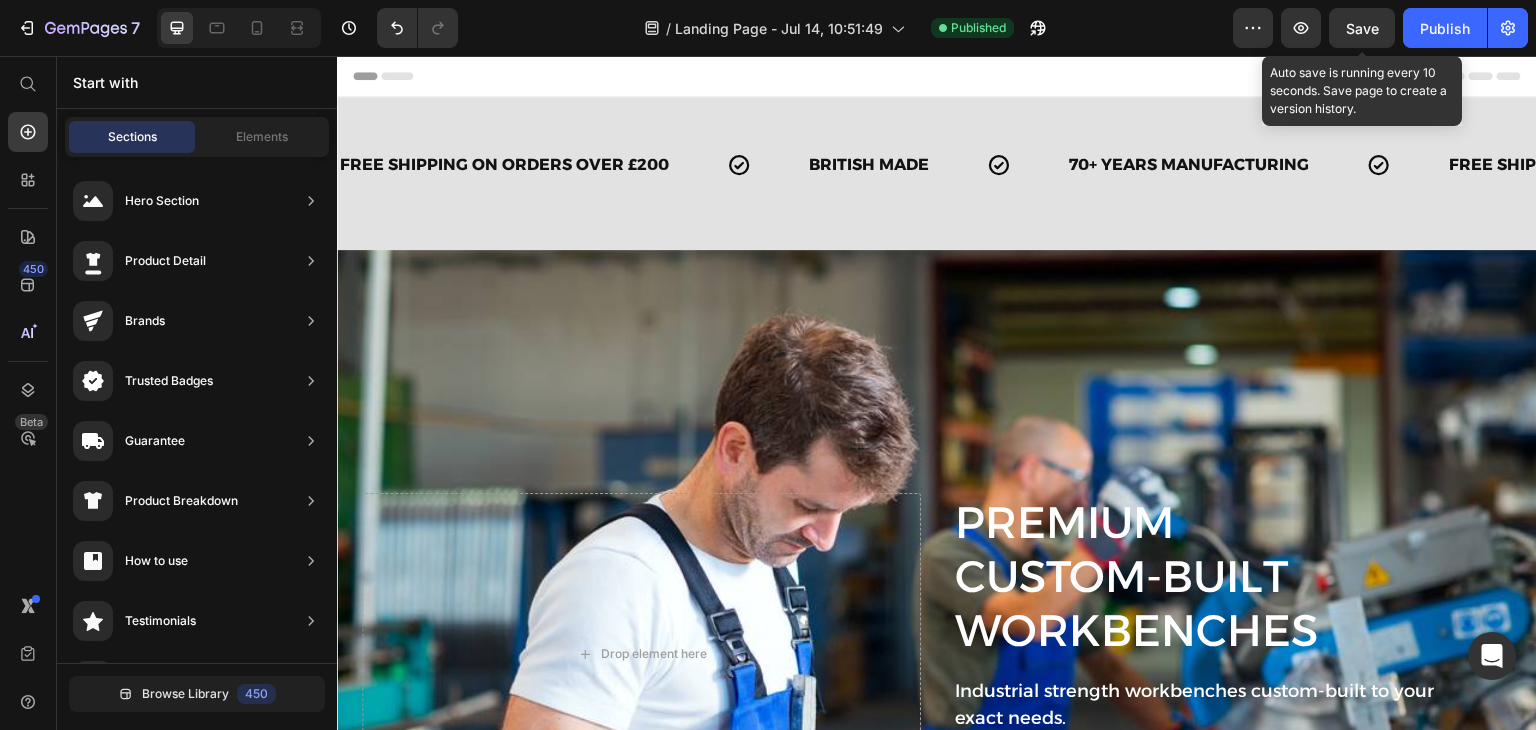 click on "Save" at bounding box center (1362, 28) 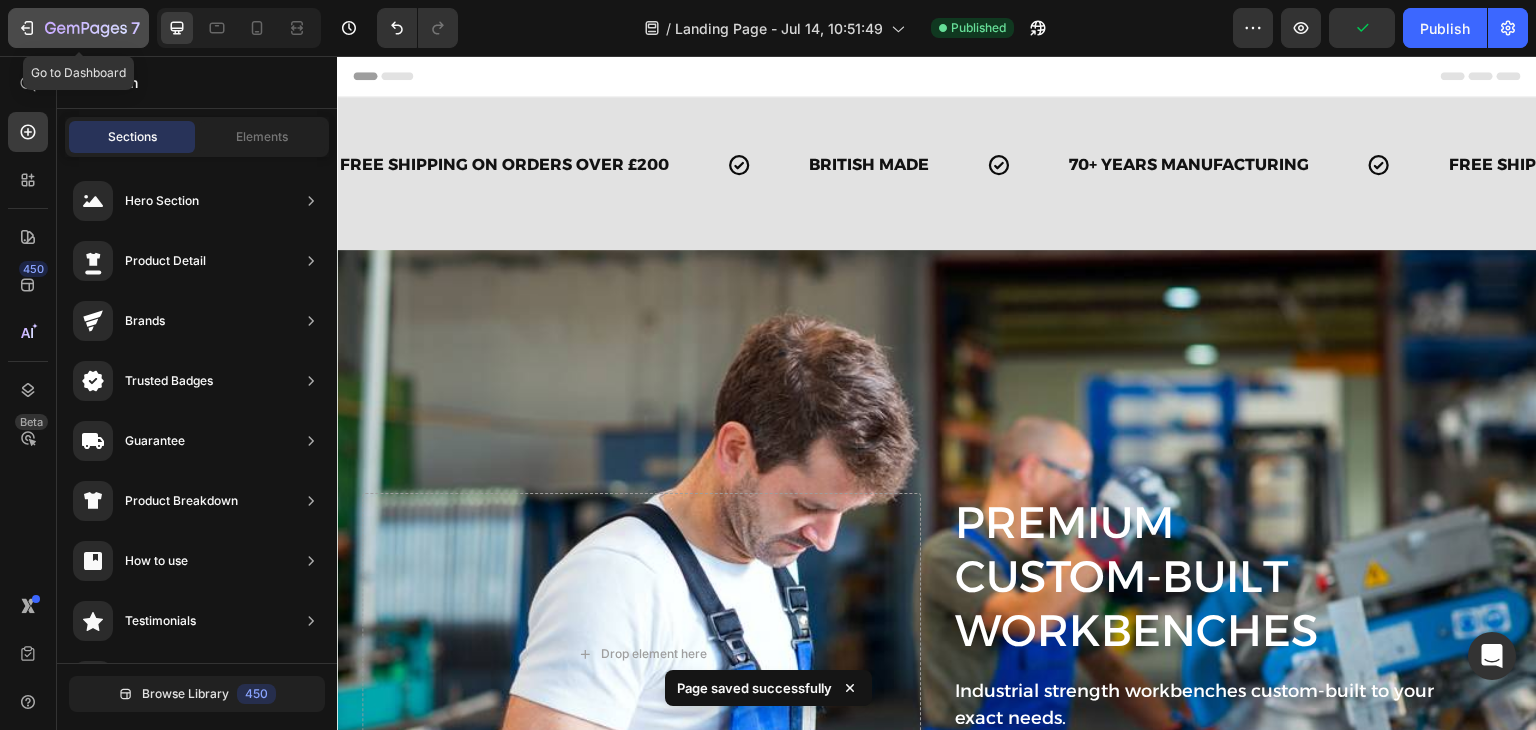 click 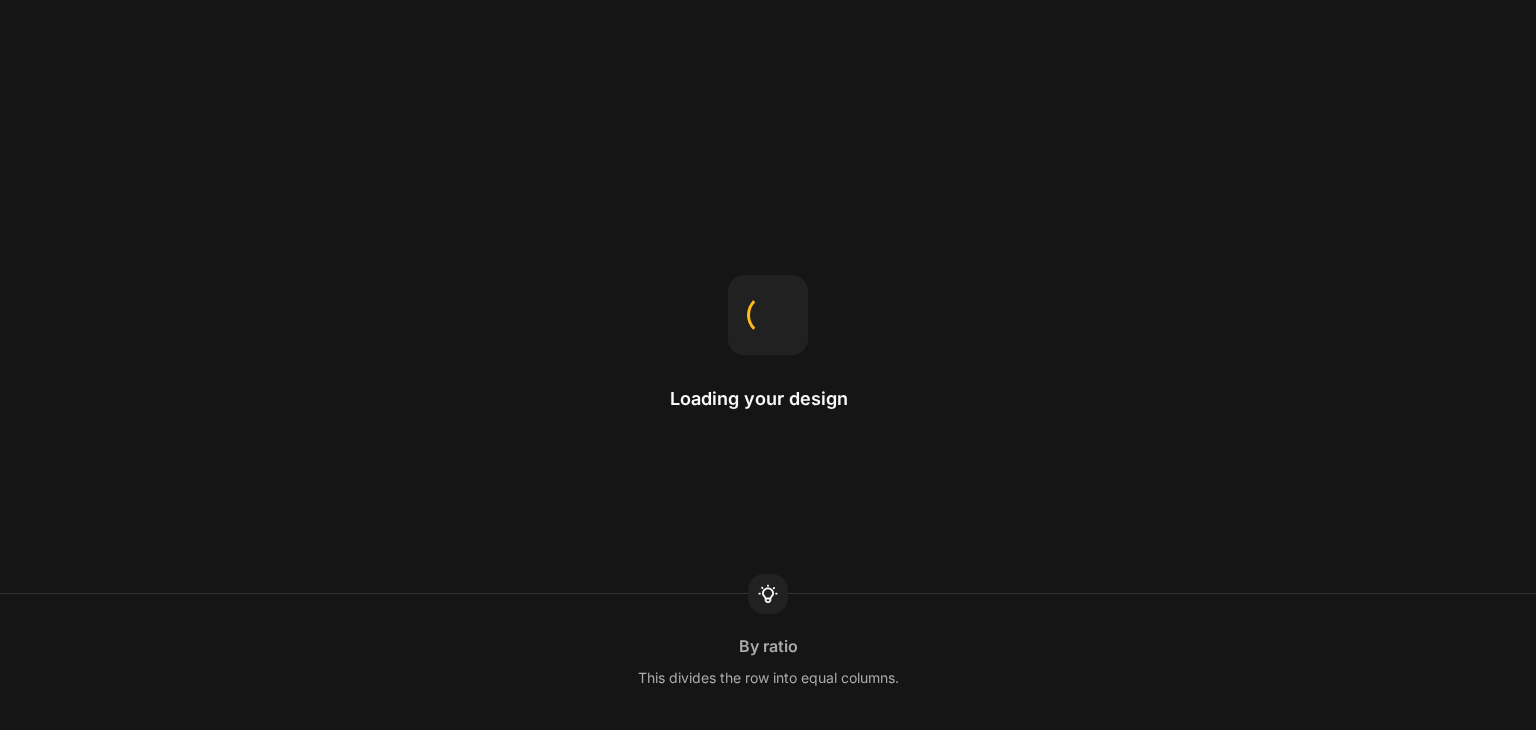 scroll, scrollTop: 0, scrollLeft: 0, axis: both 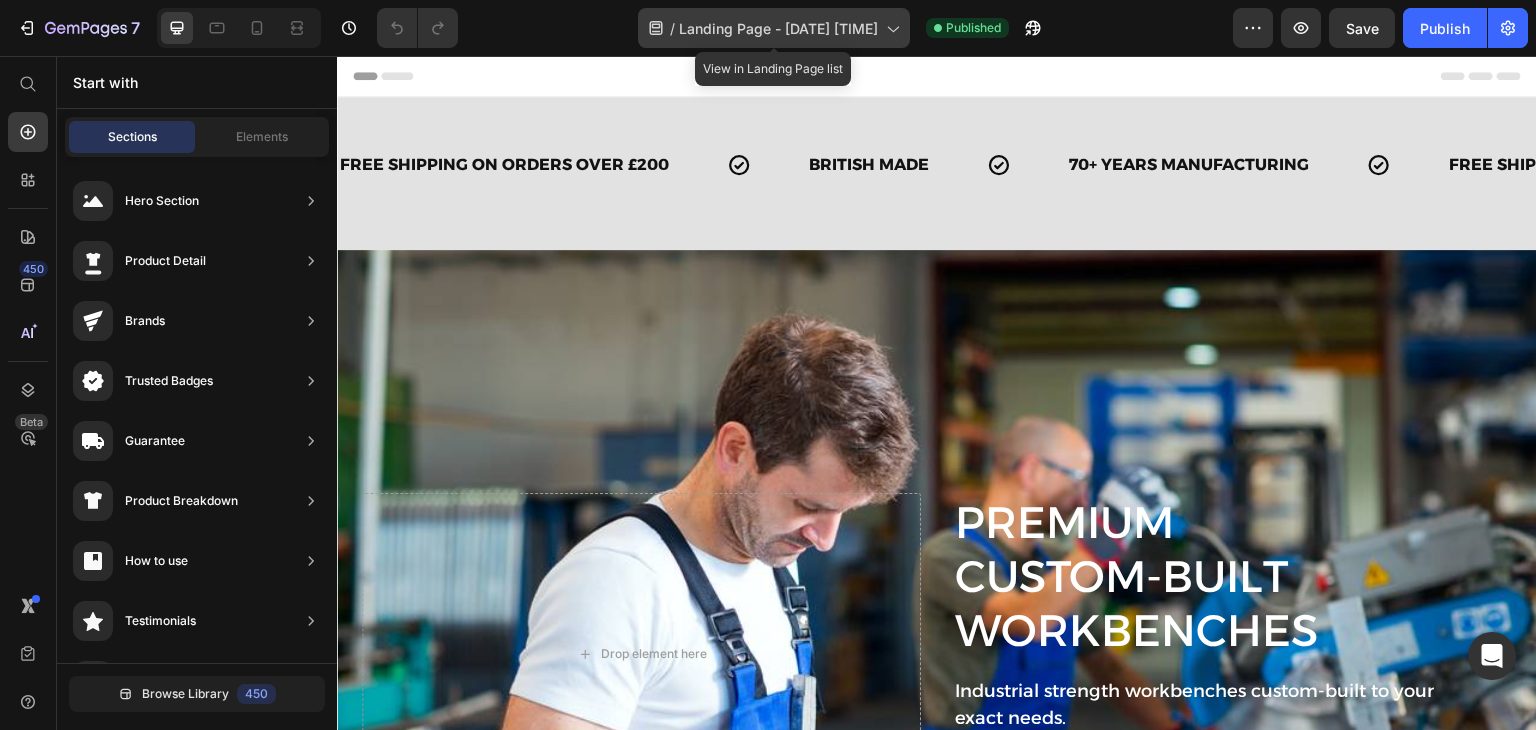 click on "Landing Page - Jul 14, 10:51:49" at bounding box center [778, 28] 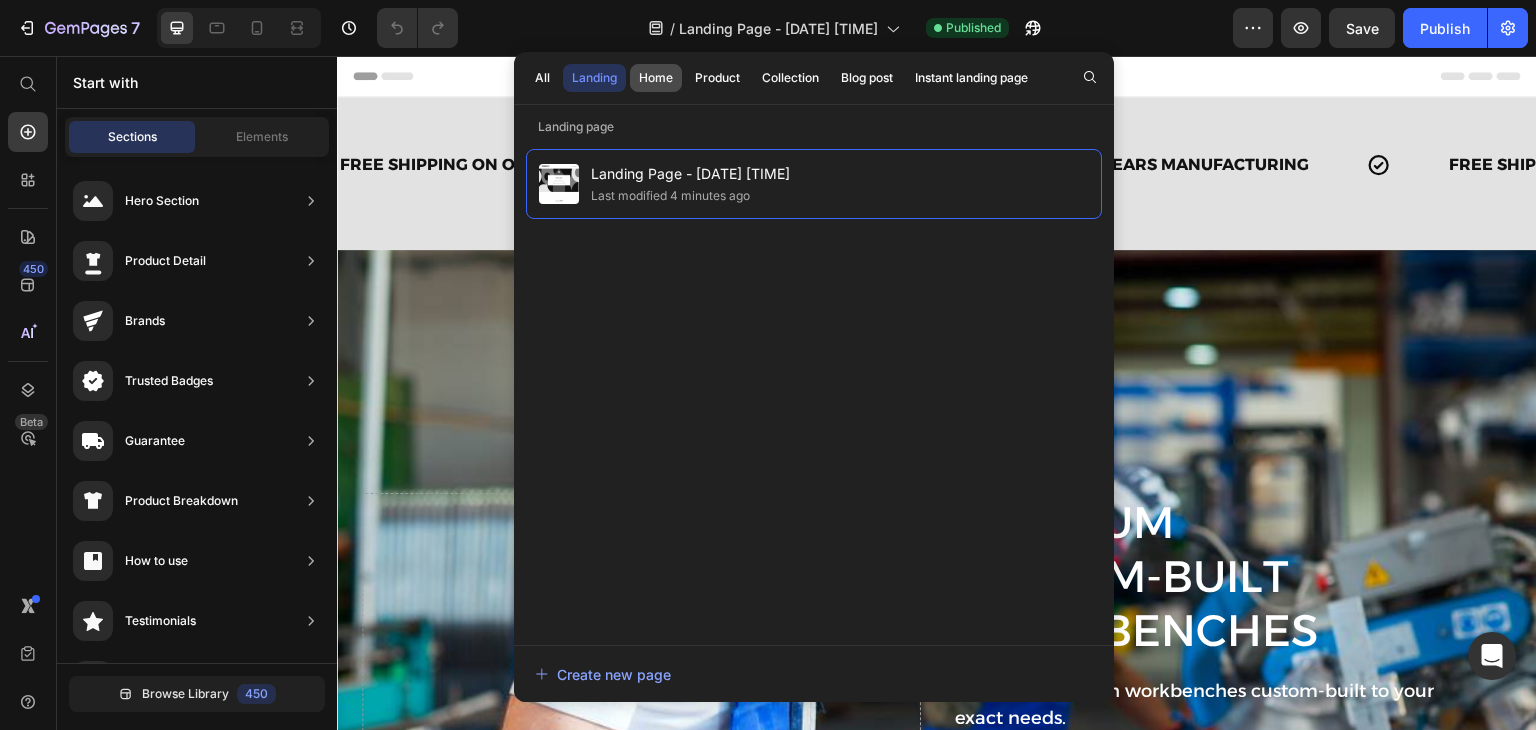 click on "Home" at bounding box center [656, 78] 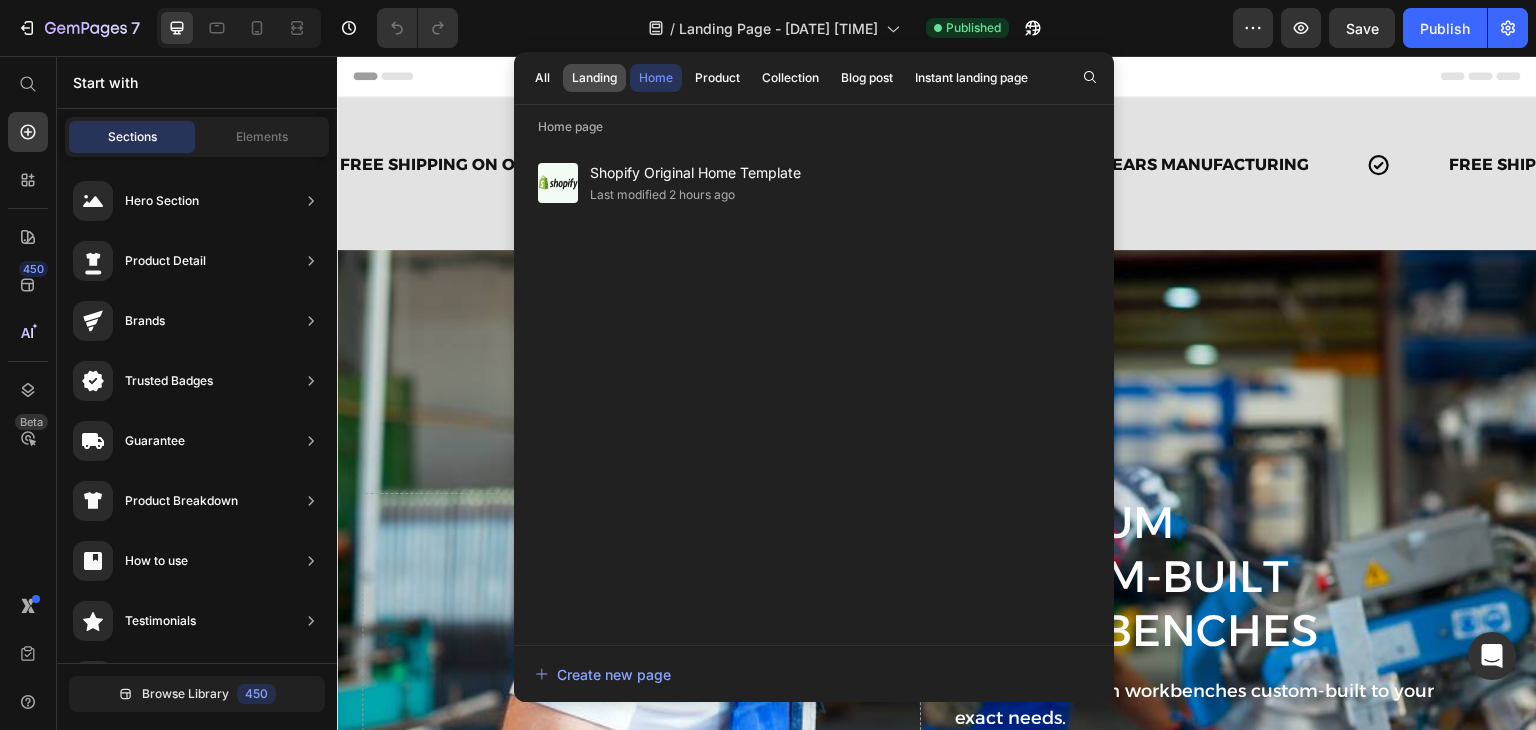 click on "Landing" at bounding box center [594, 78] 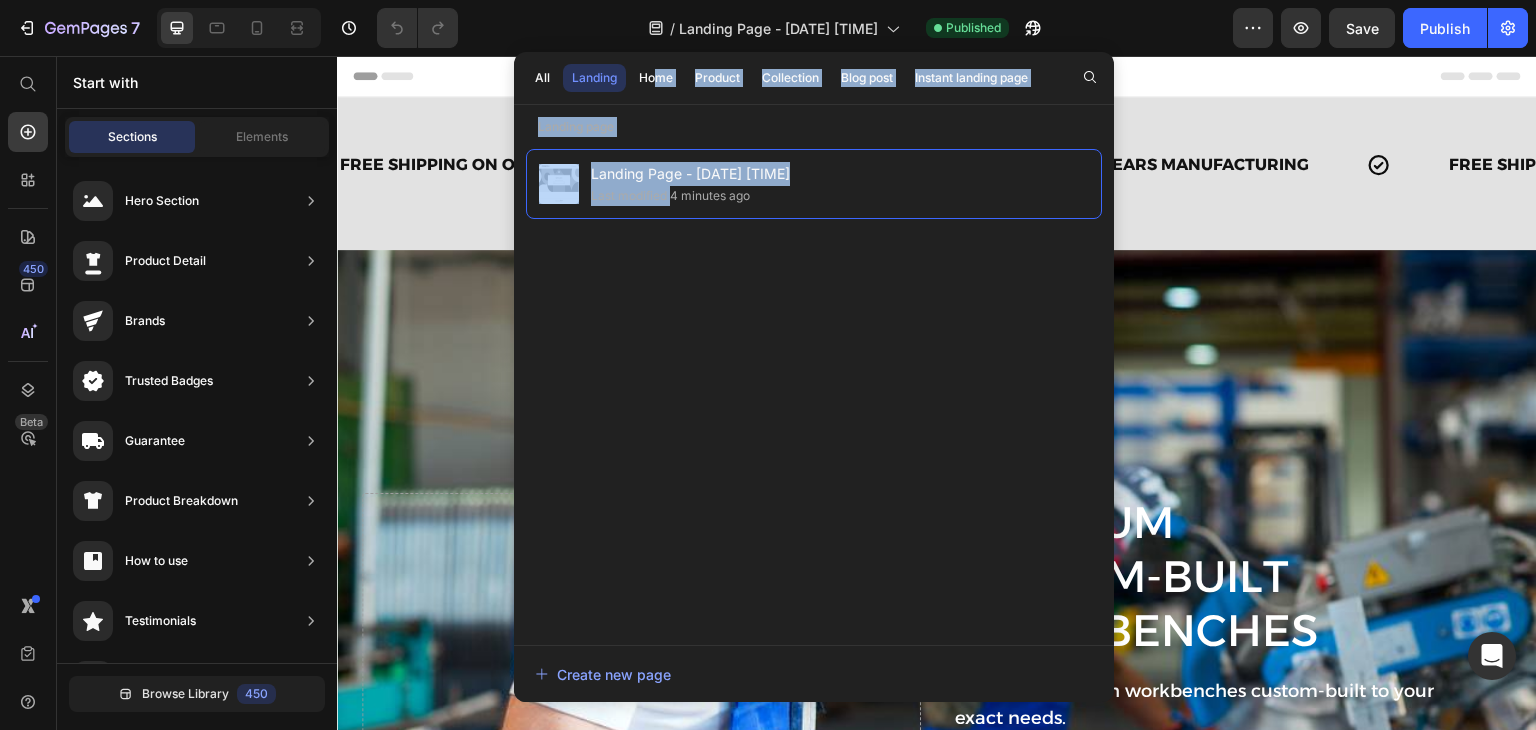 drag, startPoint x: 670, startPoint y: 195, endPoint x: 655, endPoint y: 94, distance: 102.10779 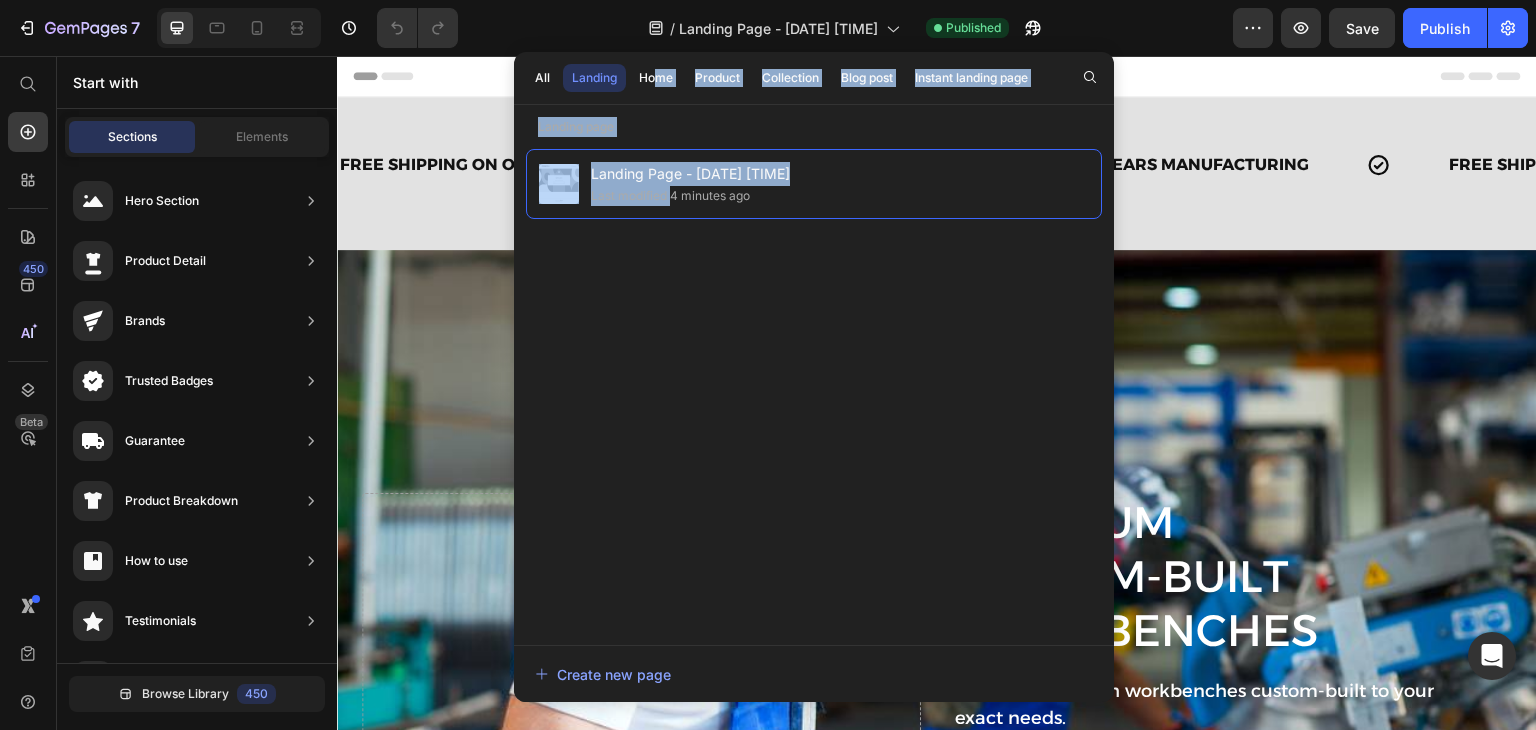 click on "Landing page" at bounding box center [814, 127] 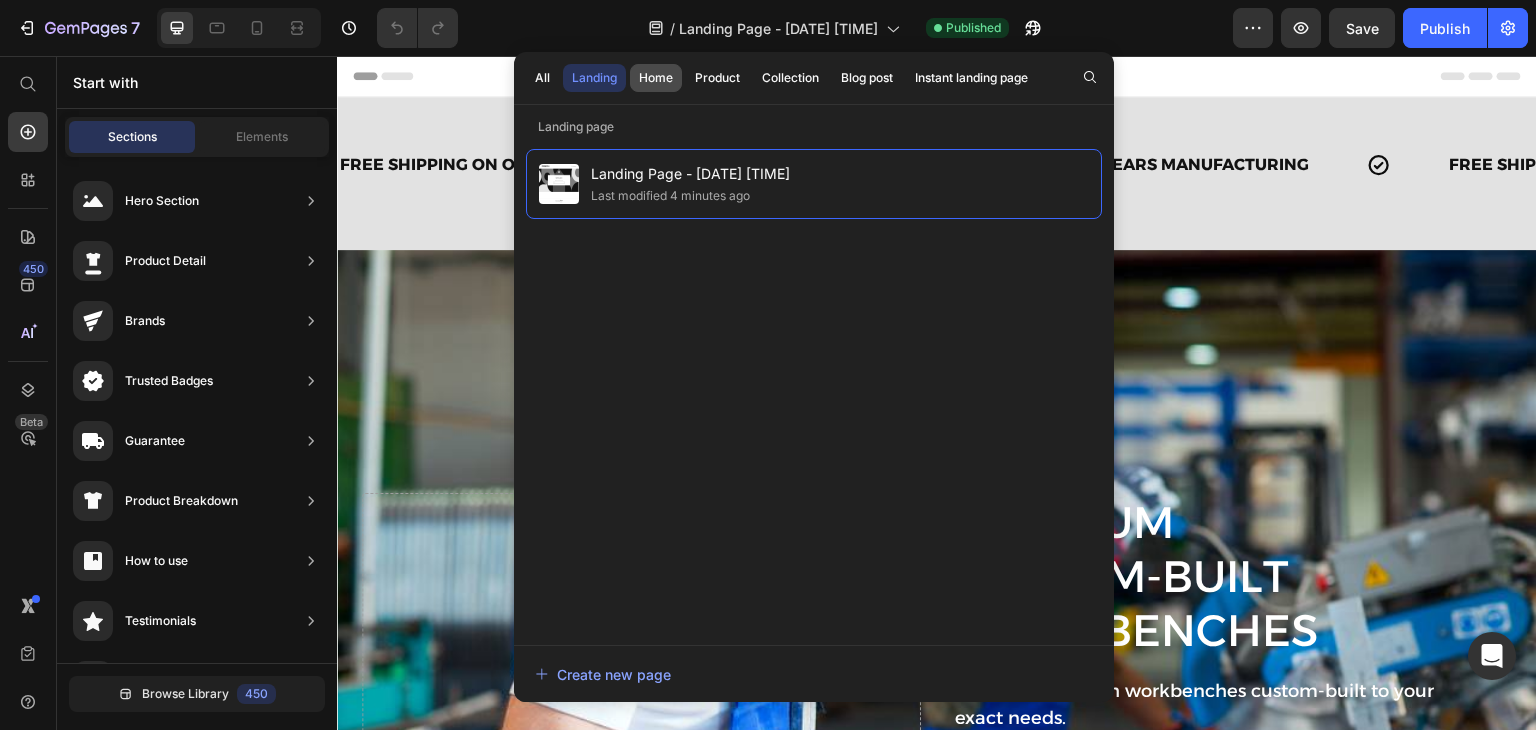 click on "Home" at bounding box center [656, 78] 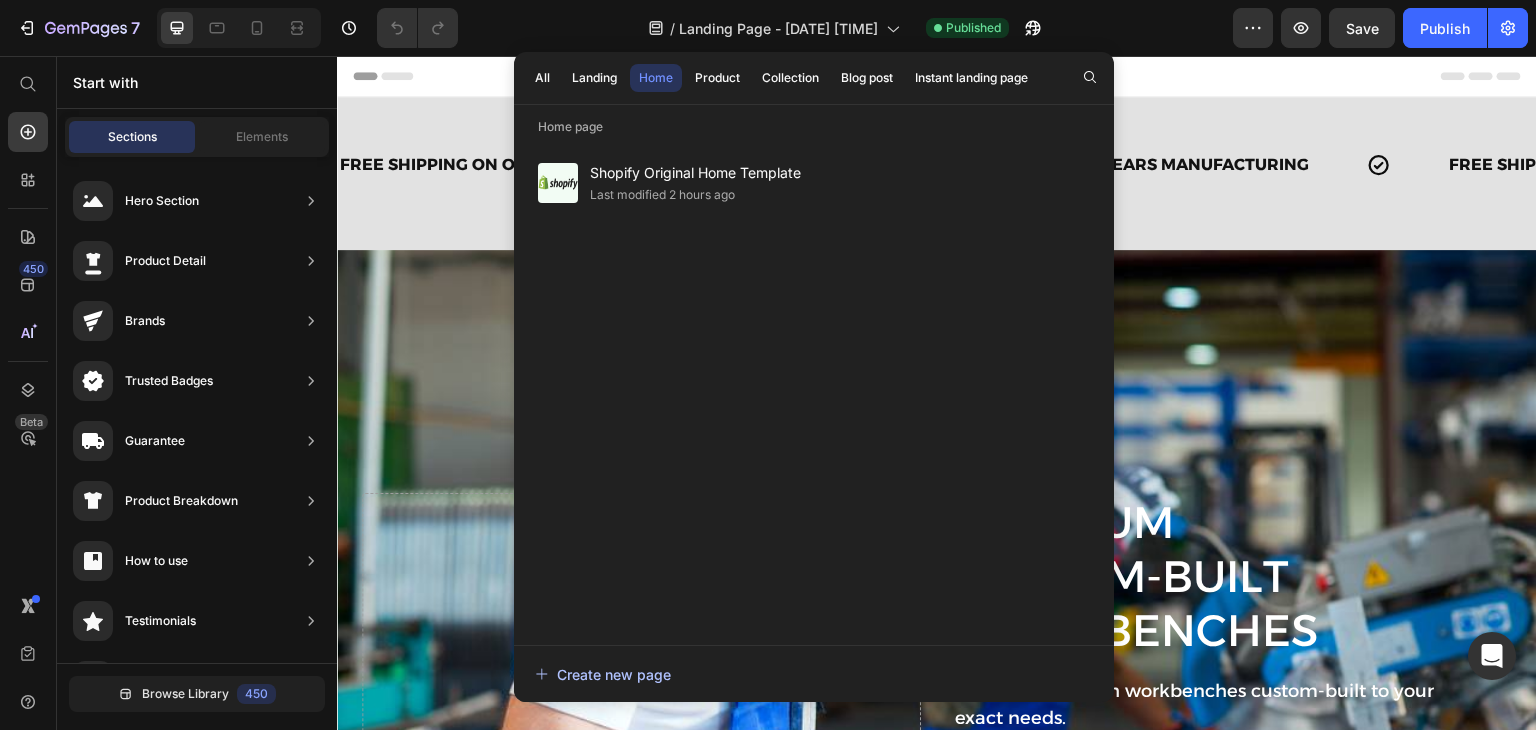 click on "Create new page" at bounding box center [603, 674] 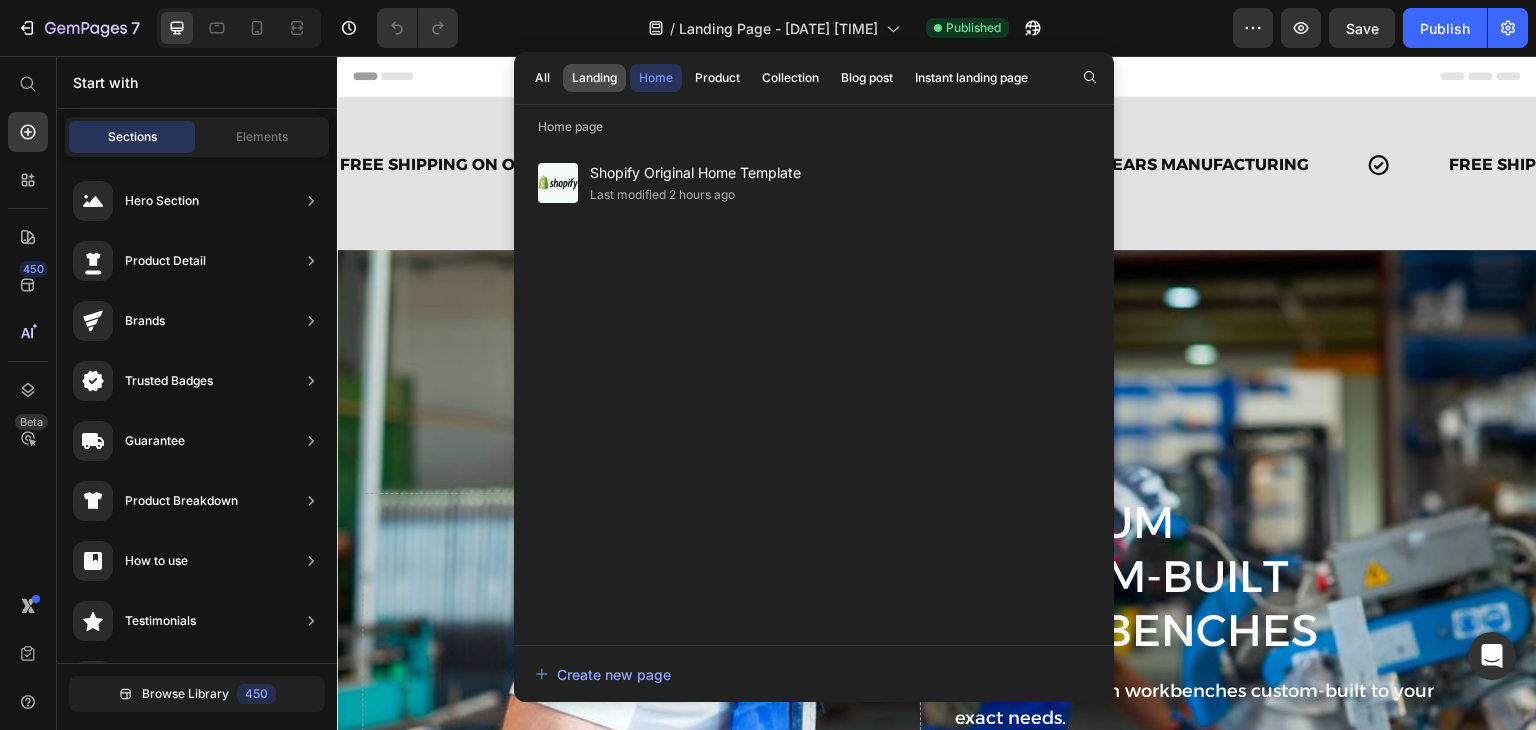 click on "Landing" at bounding box center [594, 78] 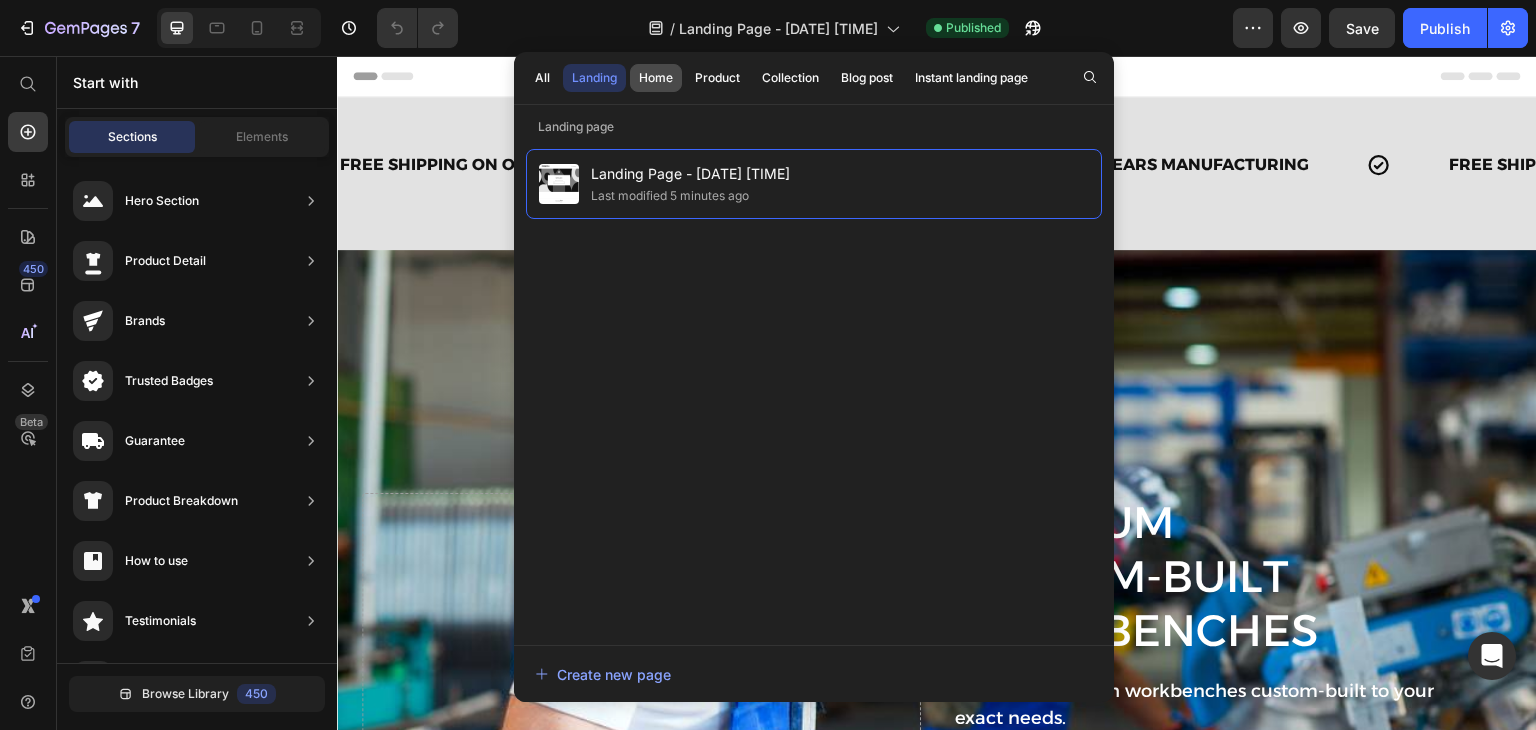 click on "Home" at bounding box center [656, 78] 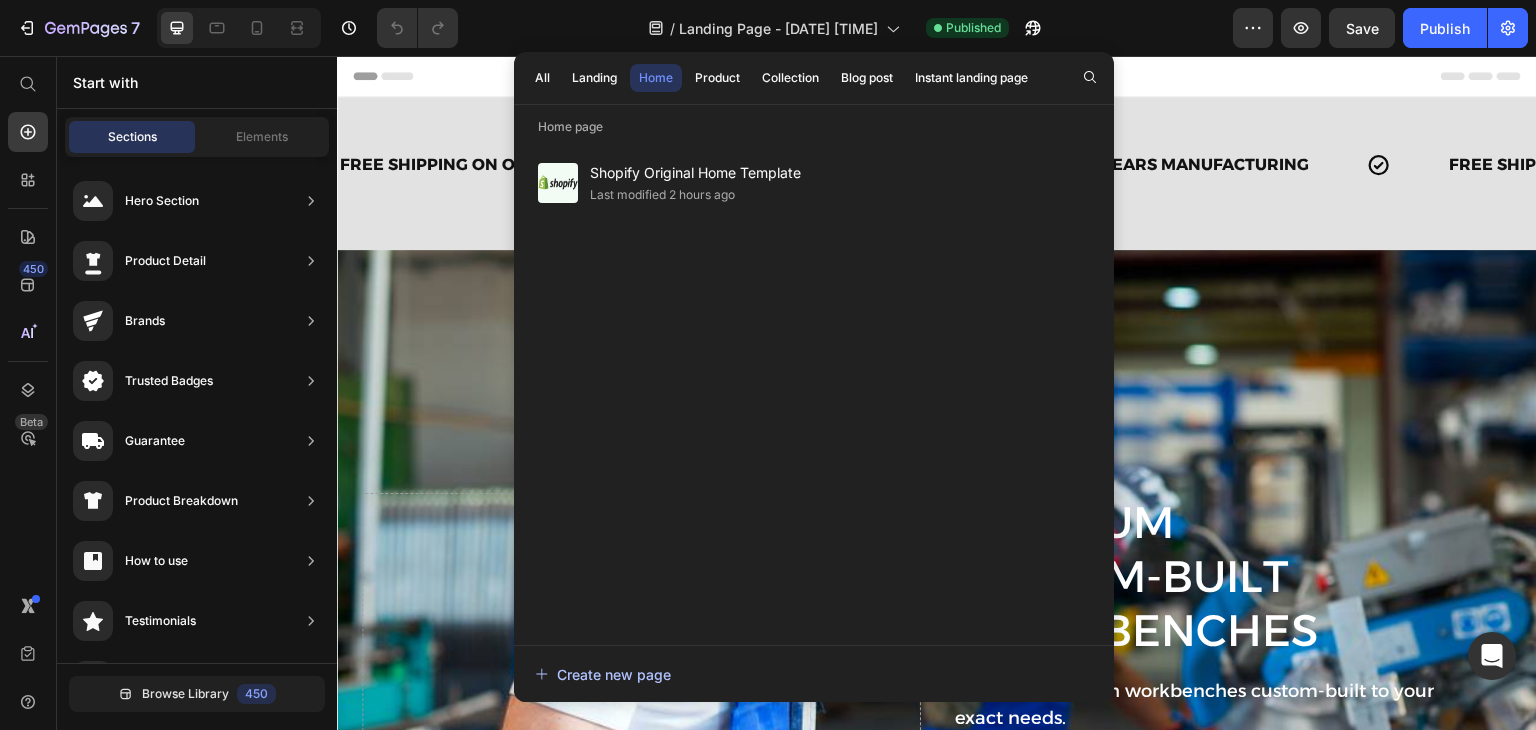 click on "Create new page" at bounding box center (603, 674) 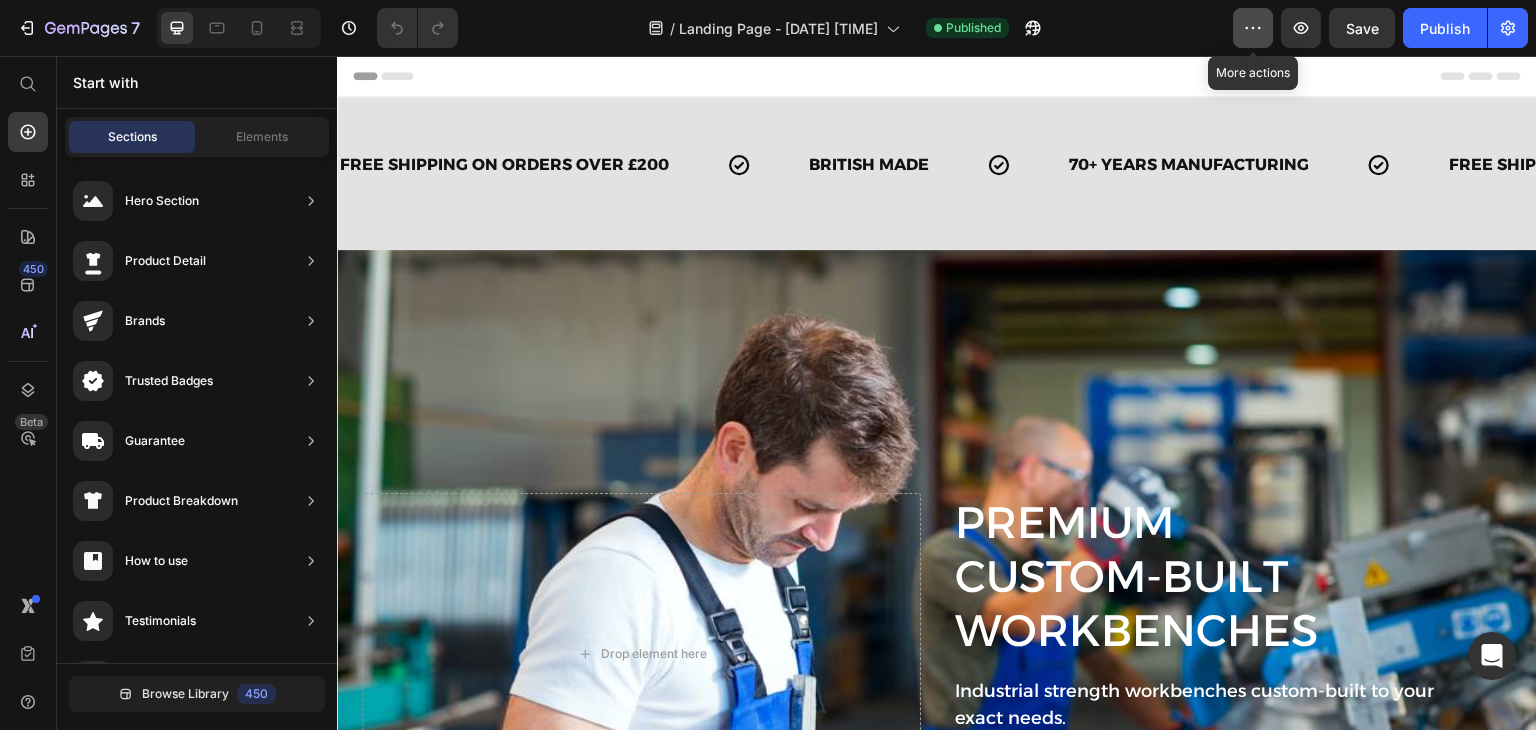 click 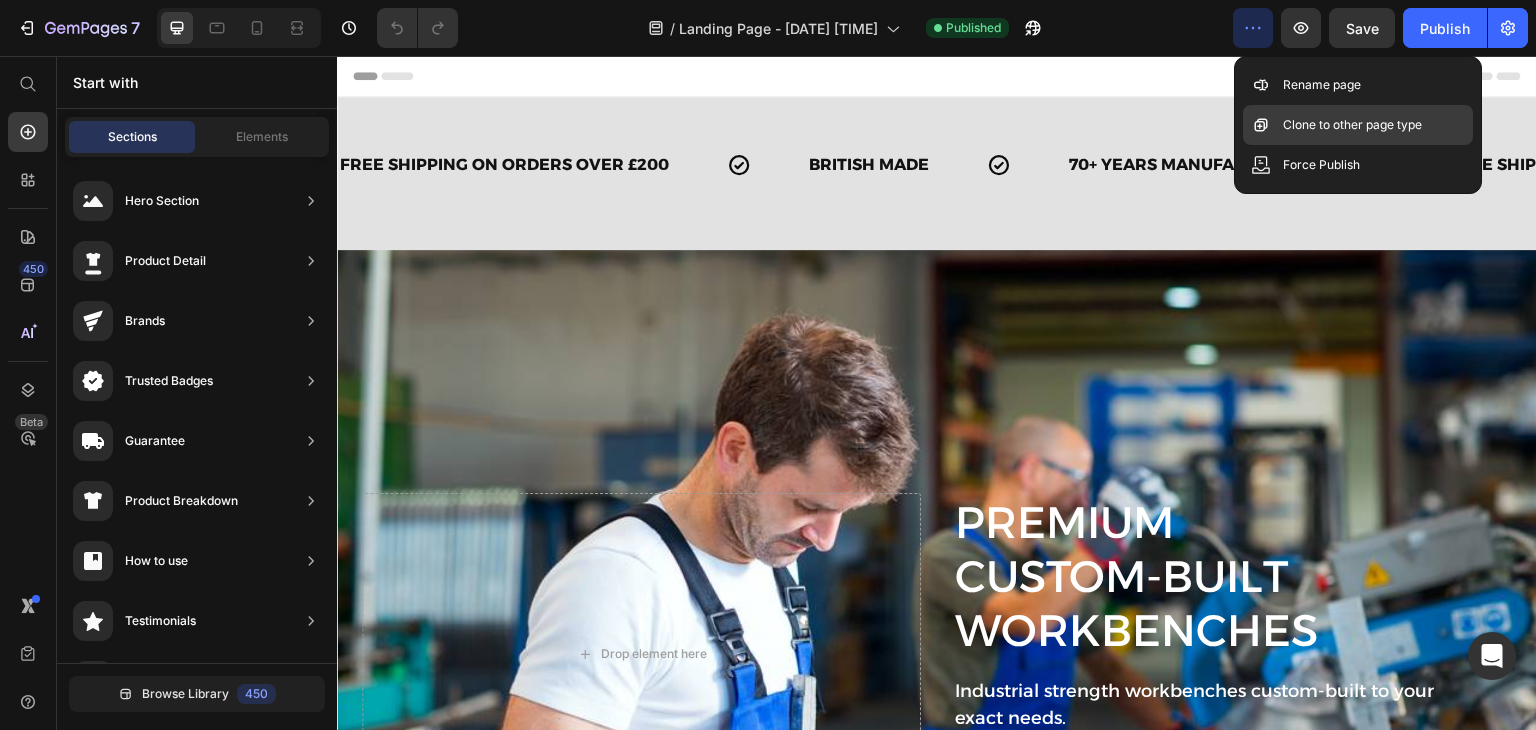 click on "Clone to other page type" at bounding box center [1352, 125] 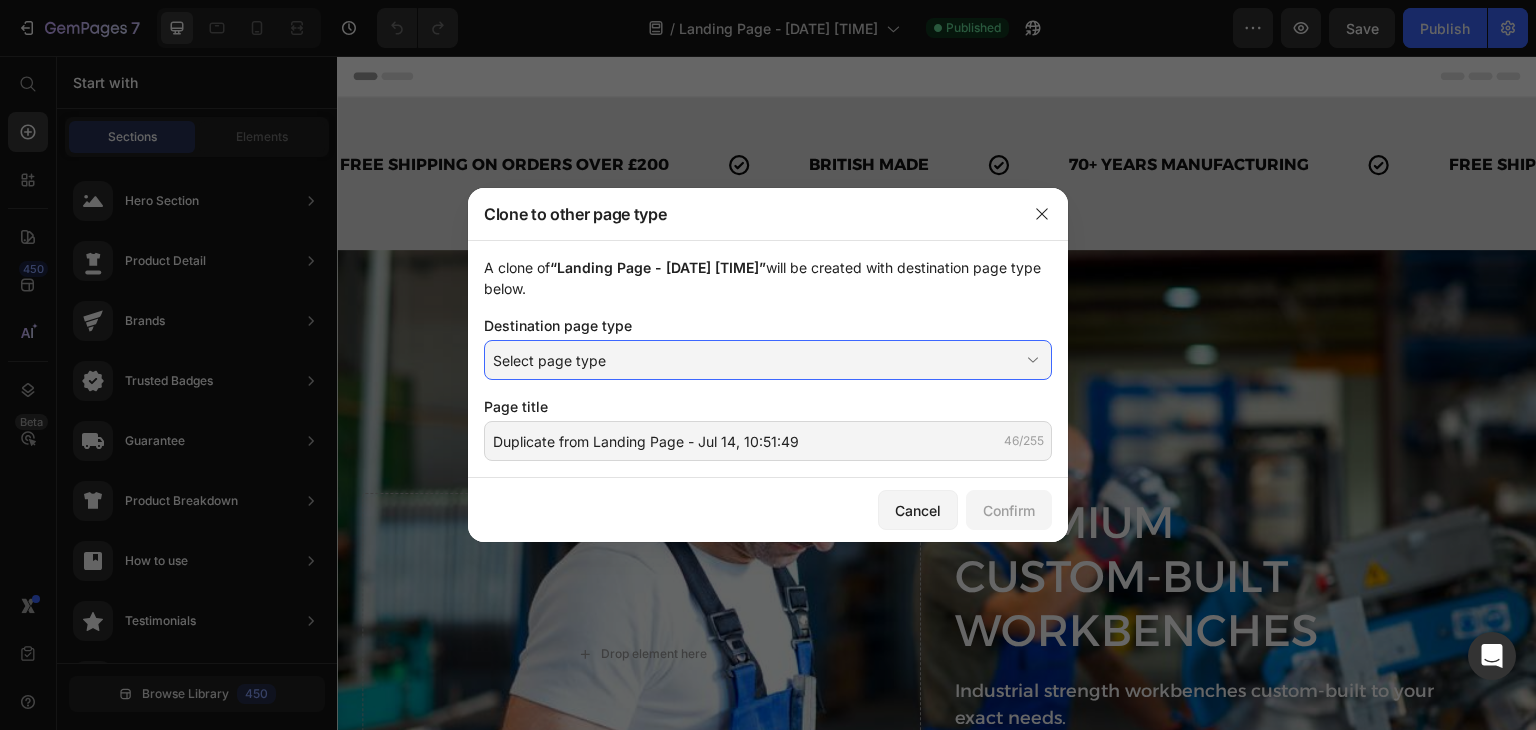 click on "A clone of  “Landing Page - Jul 14, 10:51:49”  will be created with destination page type below.  Destination page type Select page type  Page title Duplicate from Landing Page - Jul 14, 10:51:49 46/255" at bounding box center [768, 359] 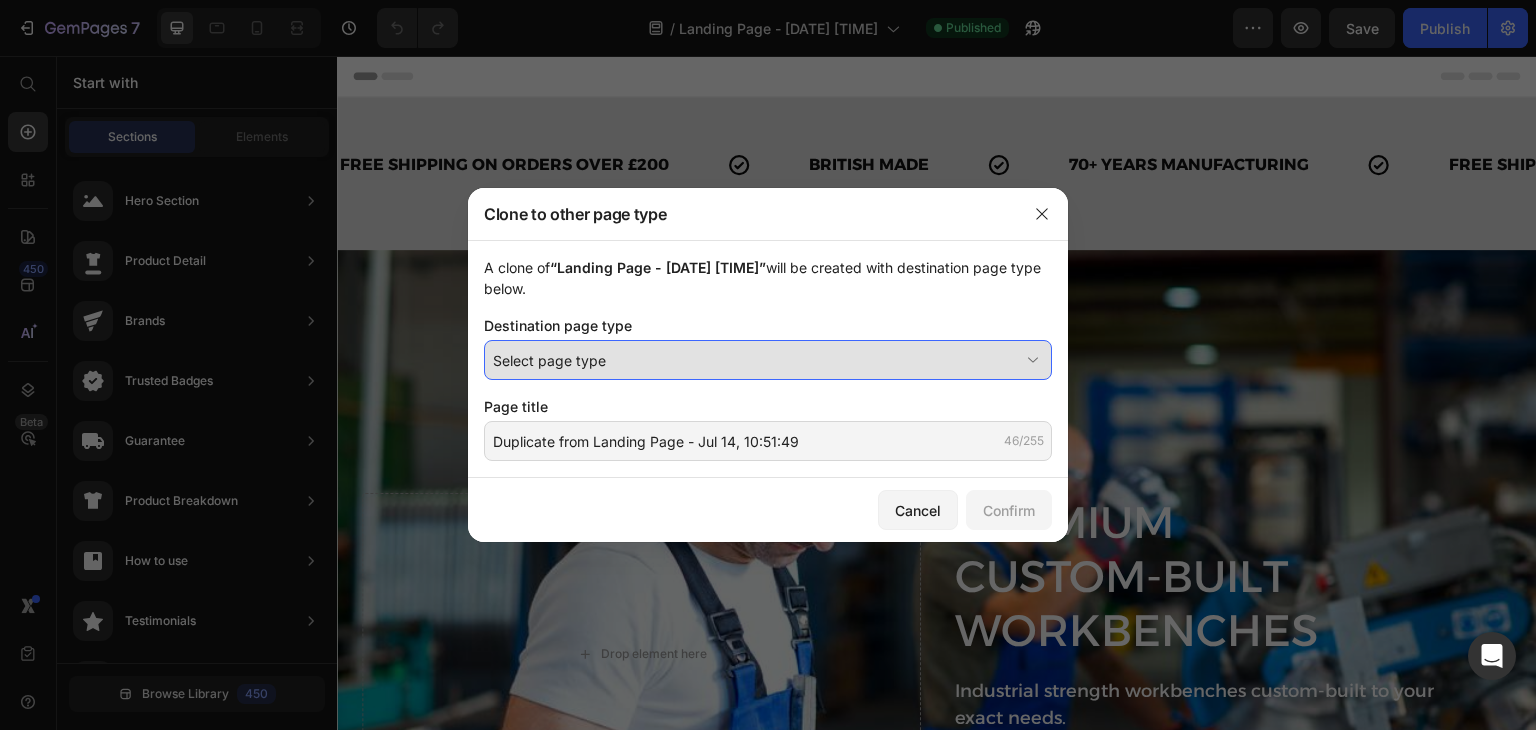 click on "Select page type" at bounding box center (756, 360) 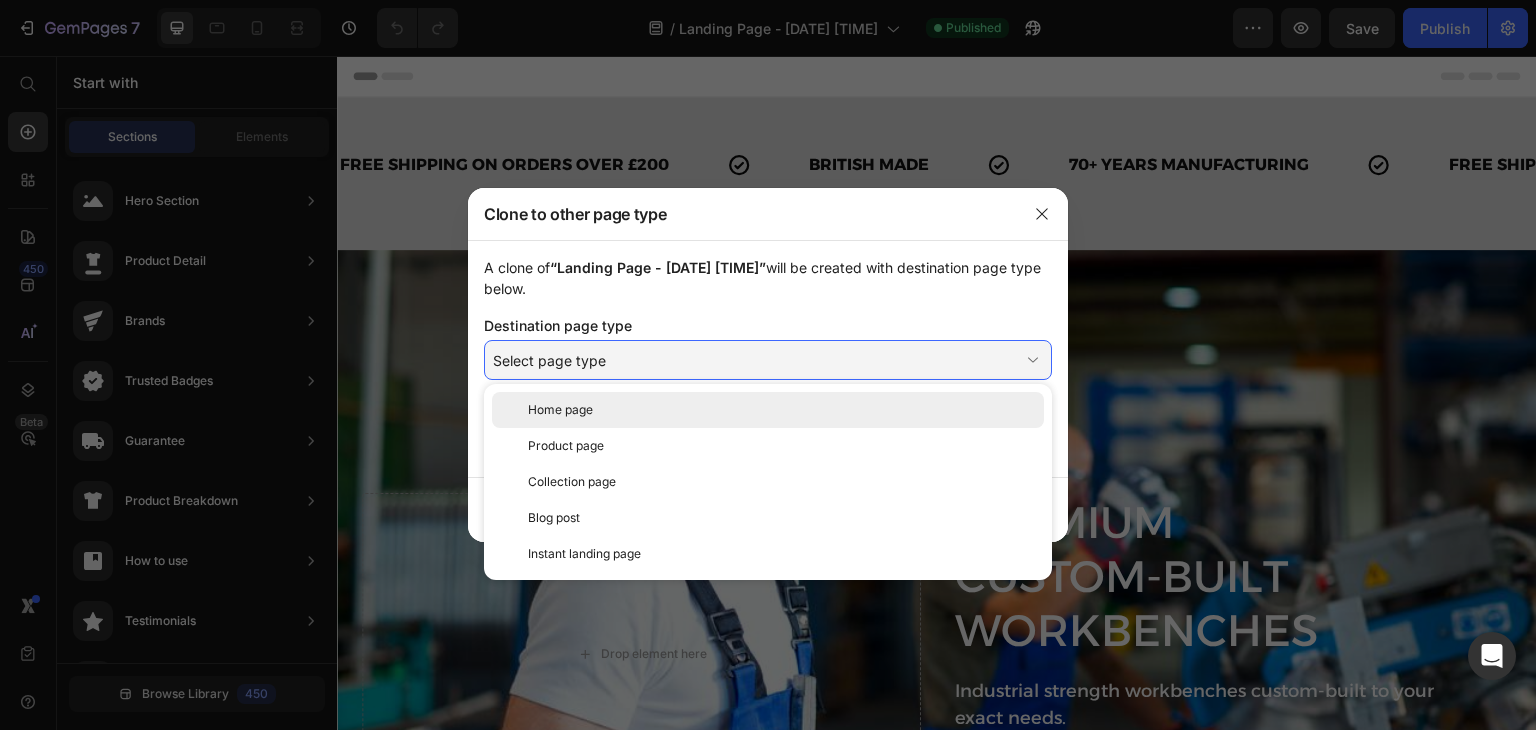 click on "Home page" at bounding box center [782, 410] 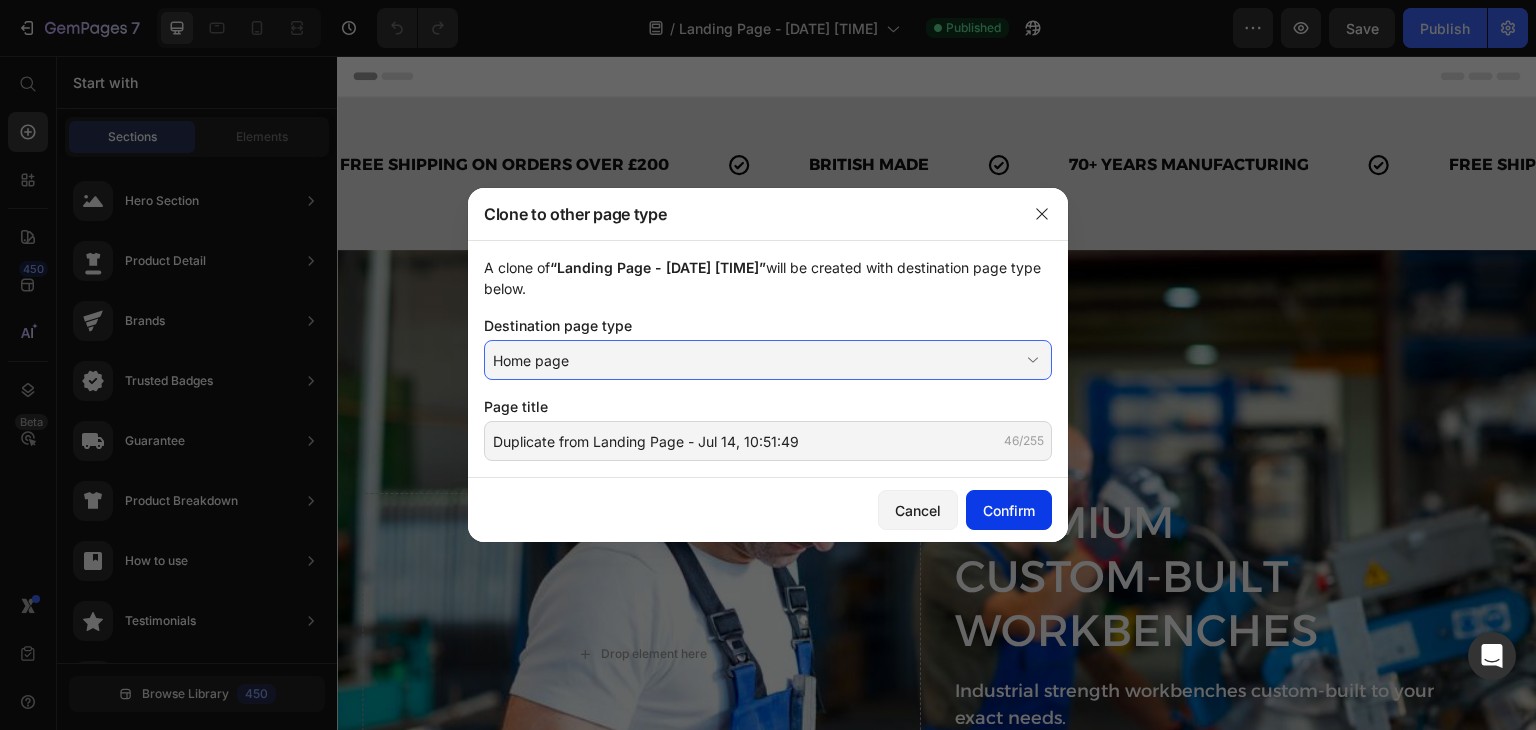 click on "Confirm" at bounding box center (1009, 510) 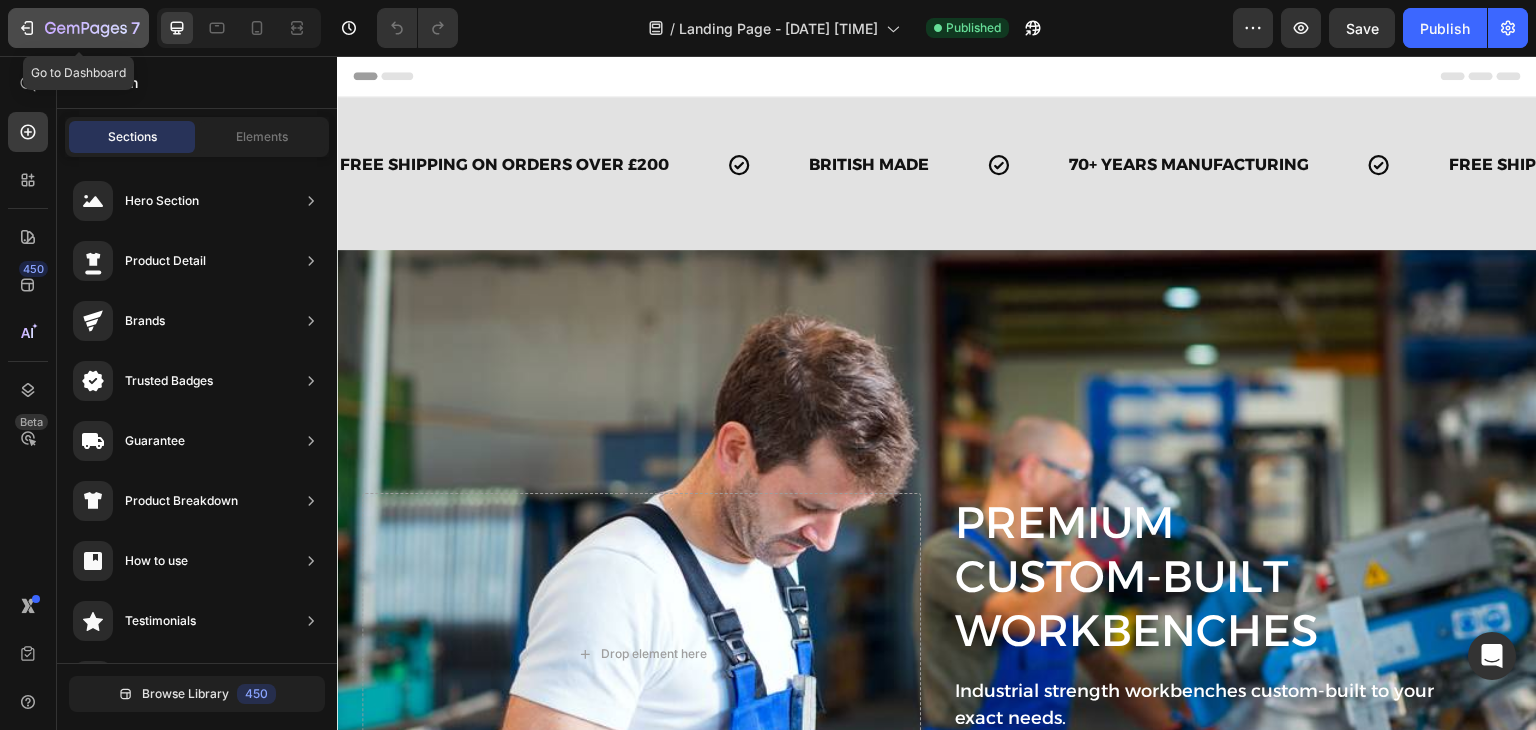 click on "7" 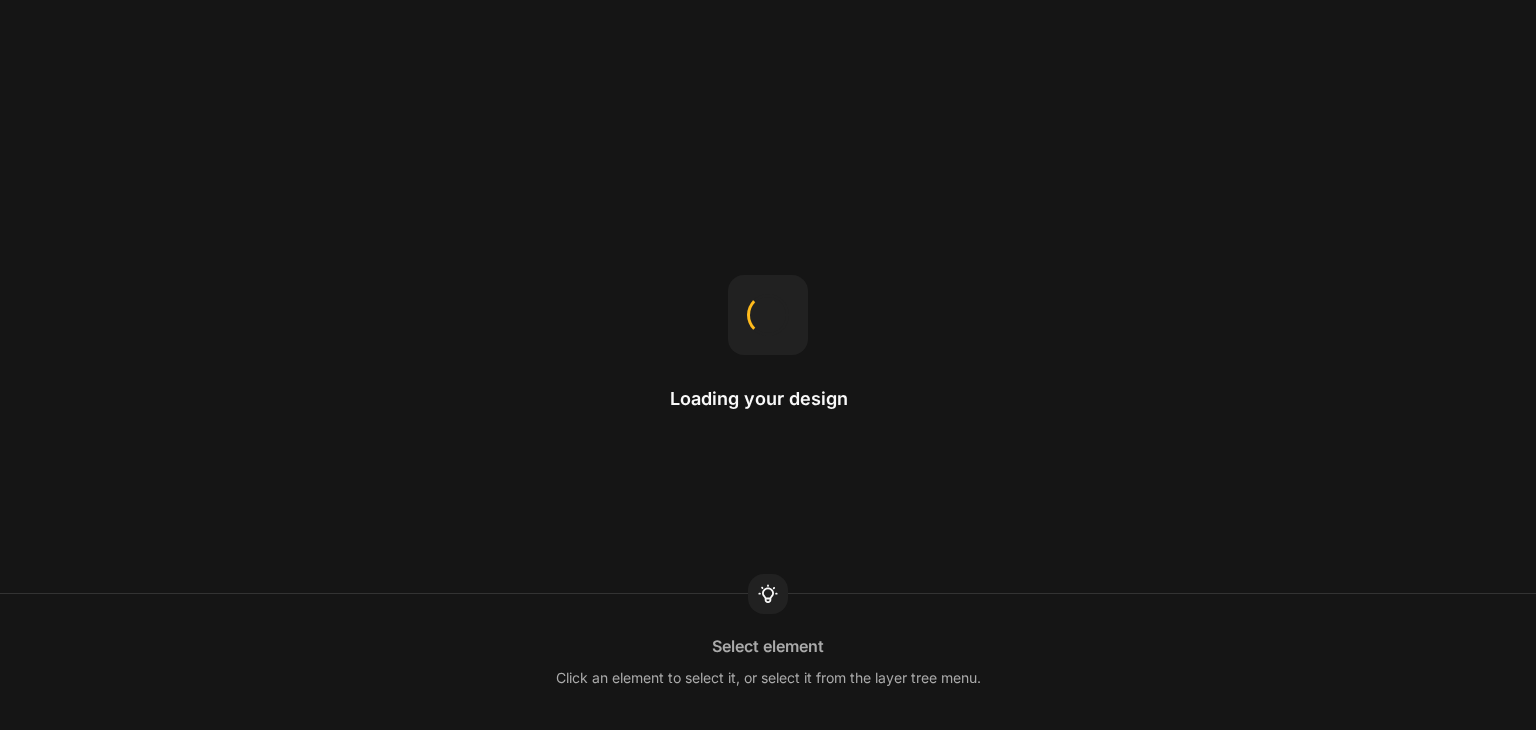 scroll, scrollTop: 0, scrollLeft: 0, axis: both 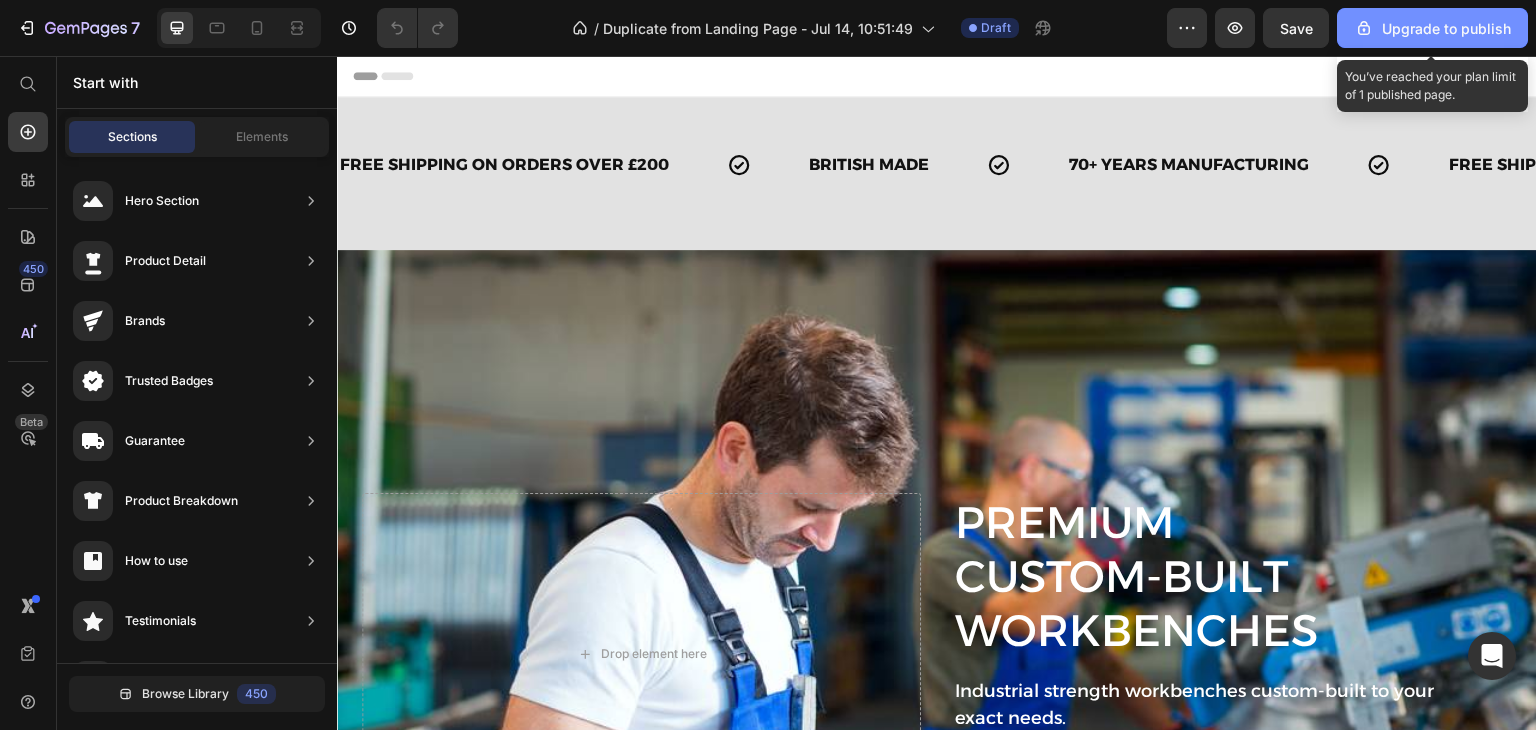 click on "Upgrade to publish" at bounding box center (1432, 28) 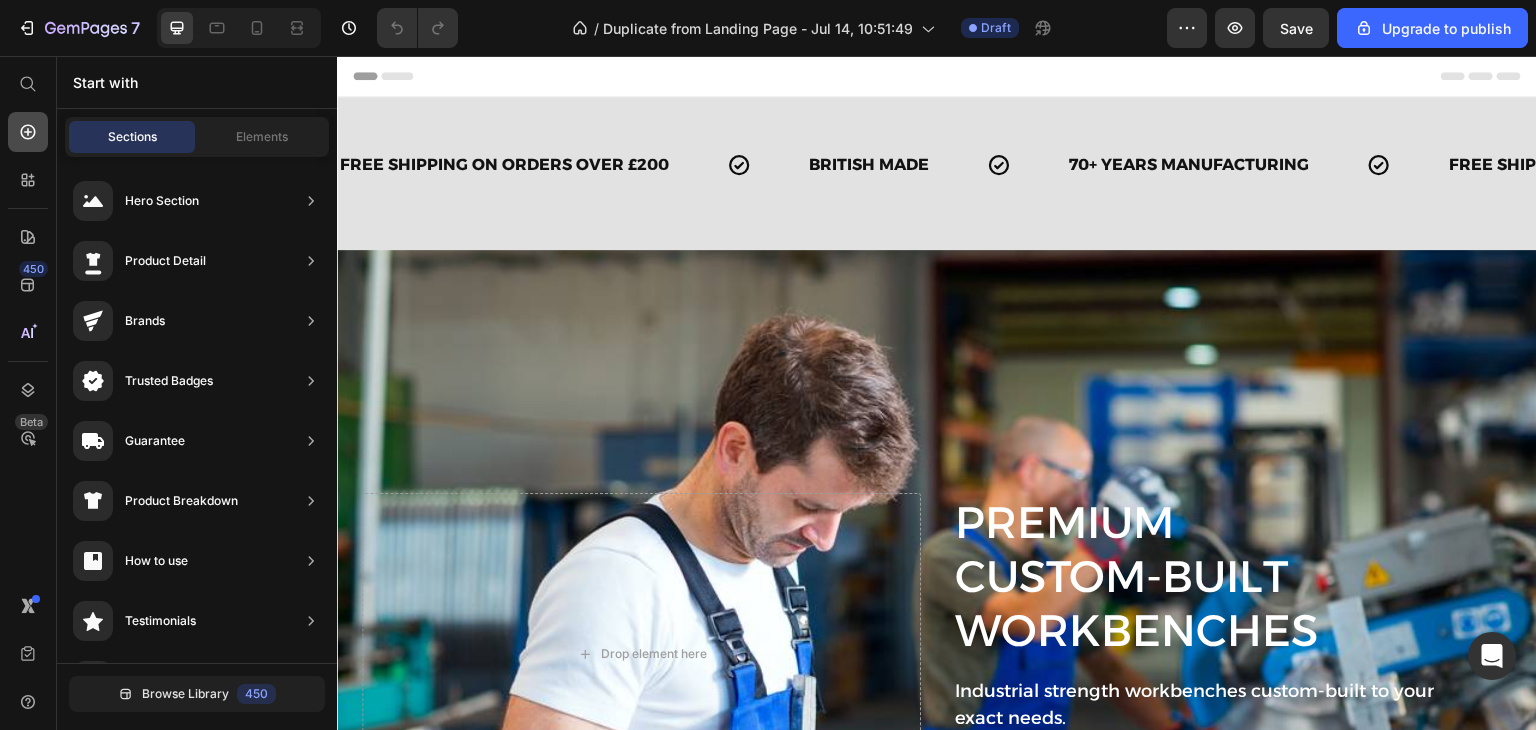 click 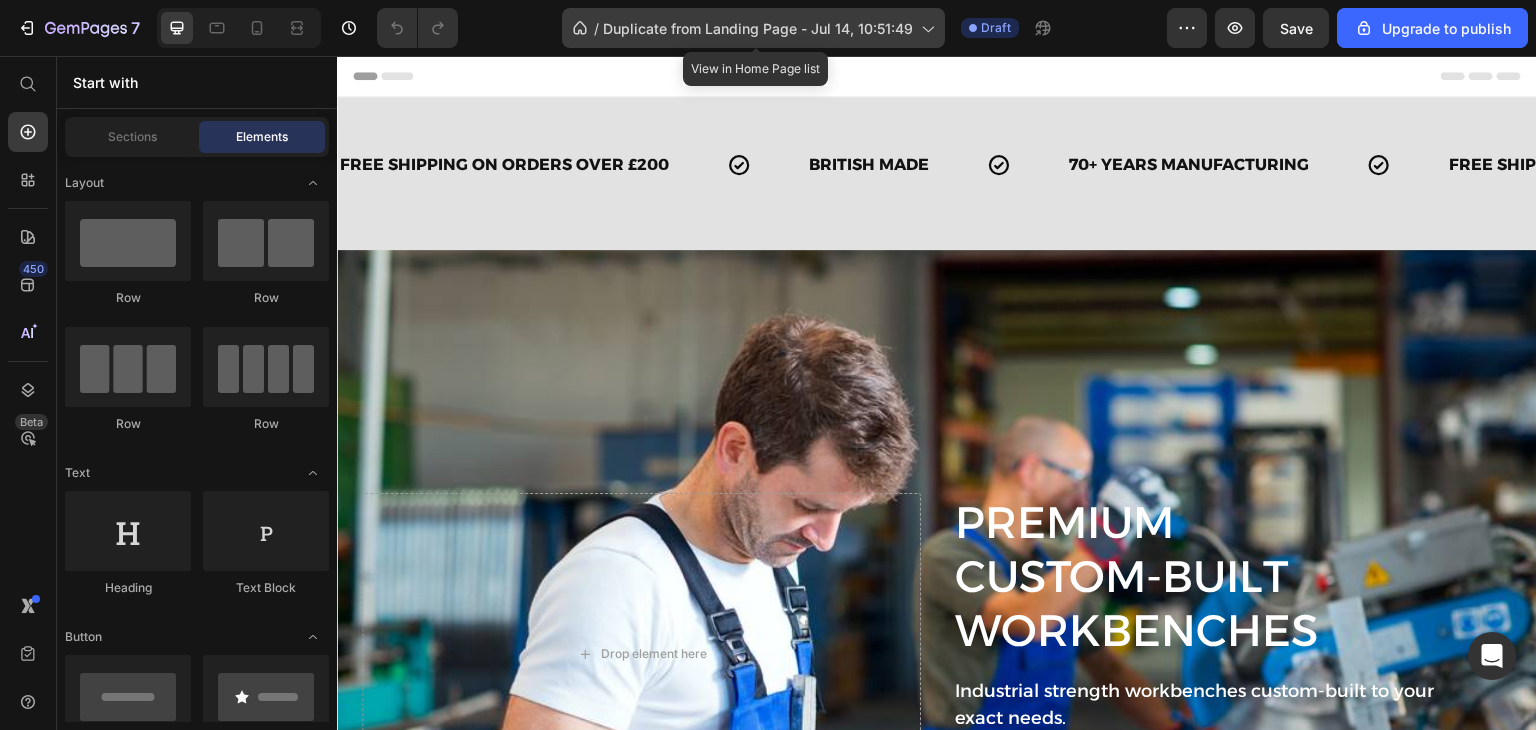 click on "Duplicate from Landing Page - Jul 14, 10:51:49" at bounding box center (758, 28) 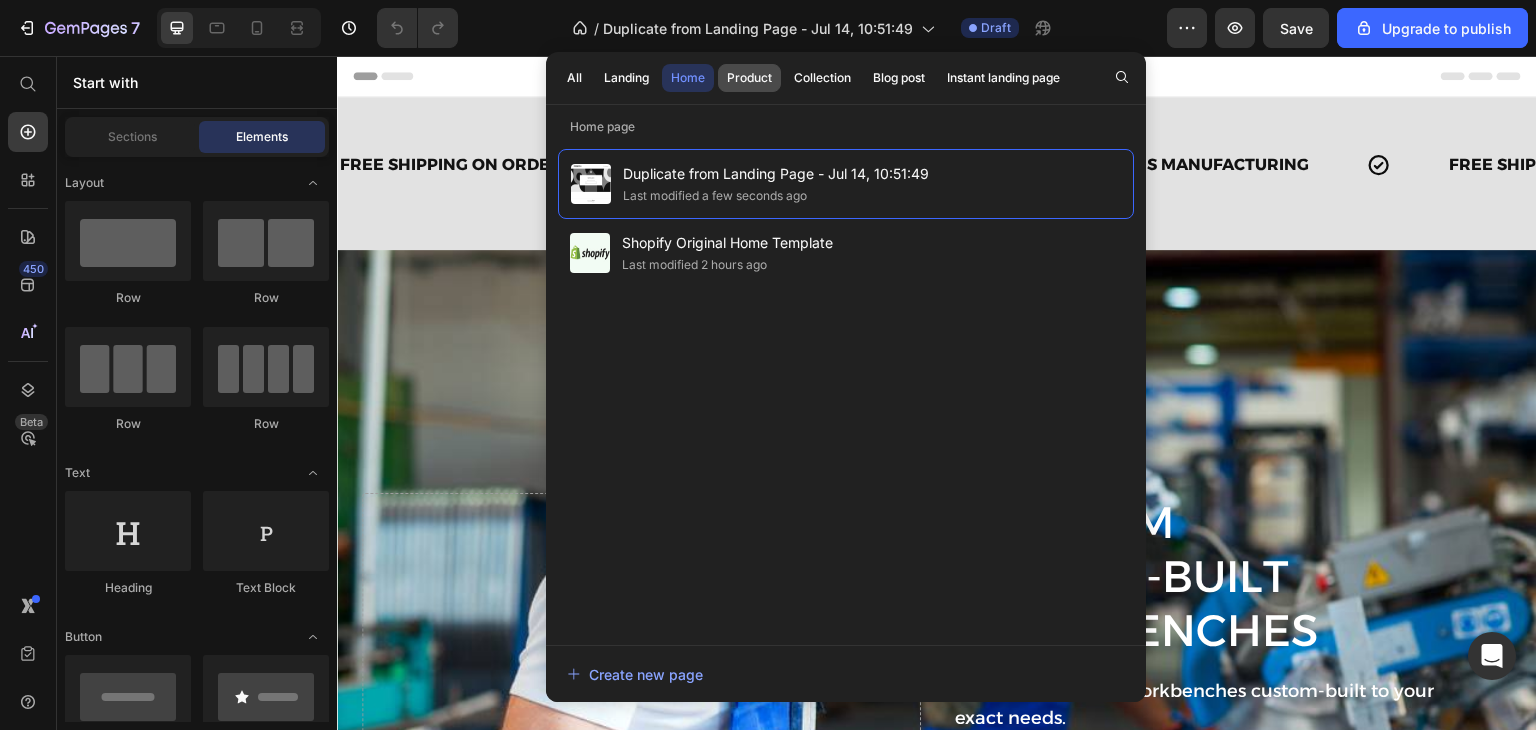 click on "Product" at bounding box center [749, 78] 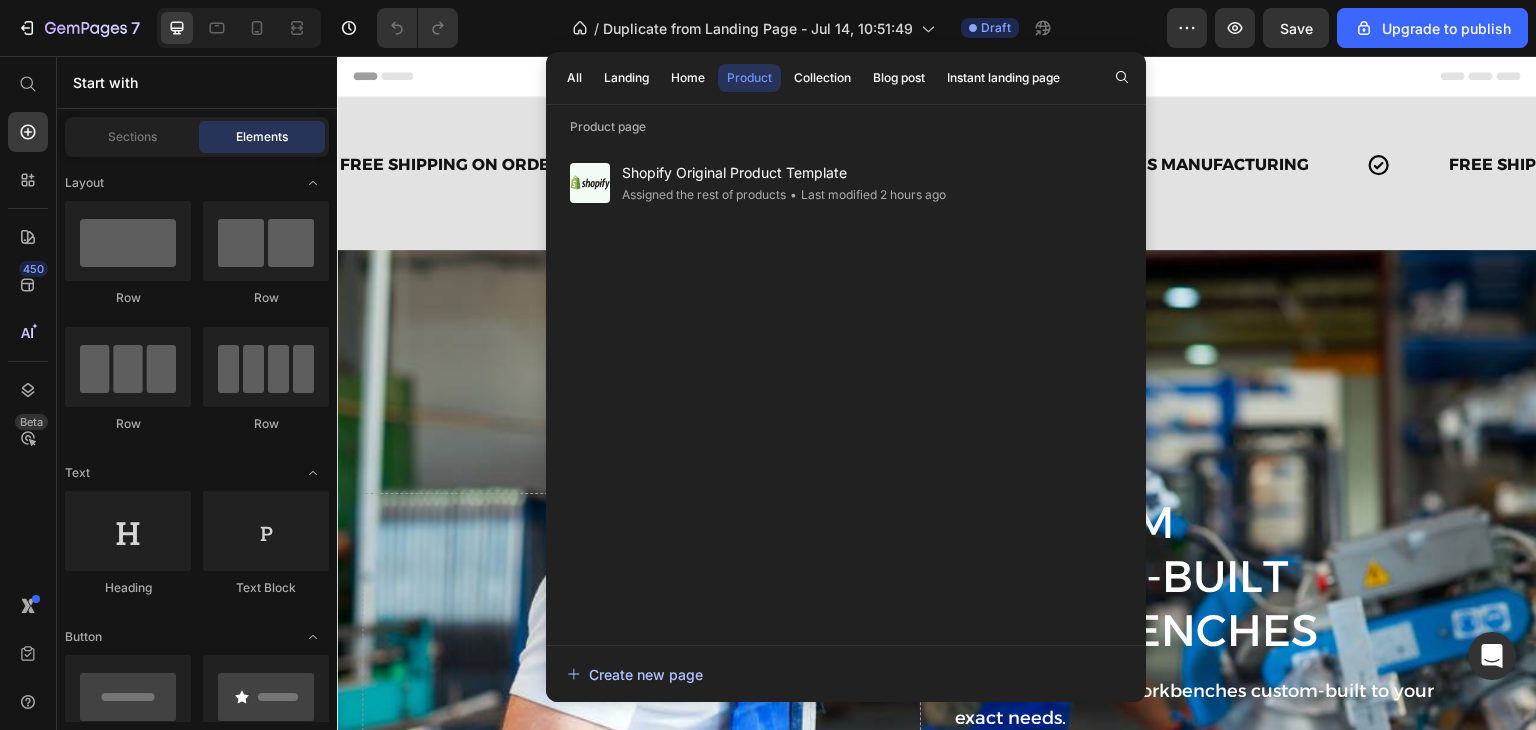 click on "Create new page" at bounding box center [635, 674] 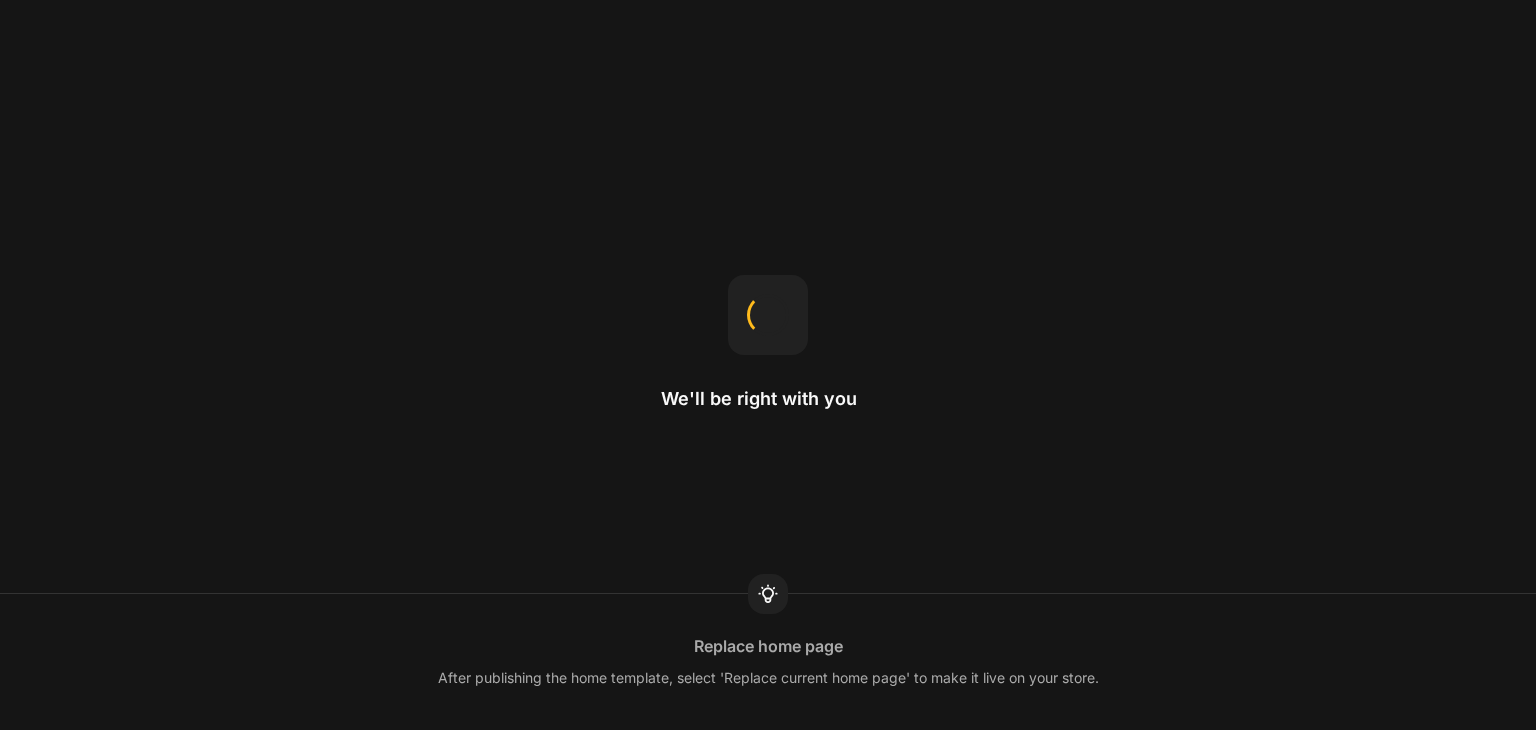 scroll, scrollTop: 0, scrollLeft: 0, axis: both 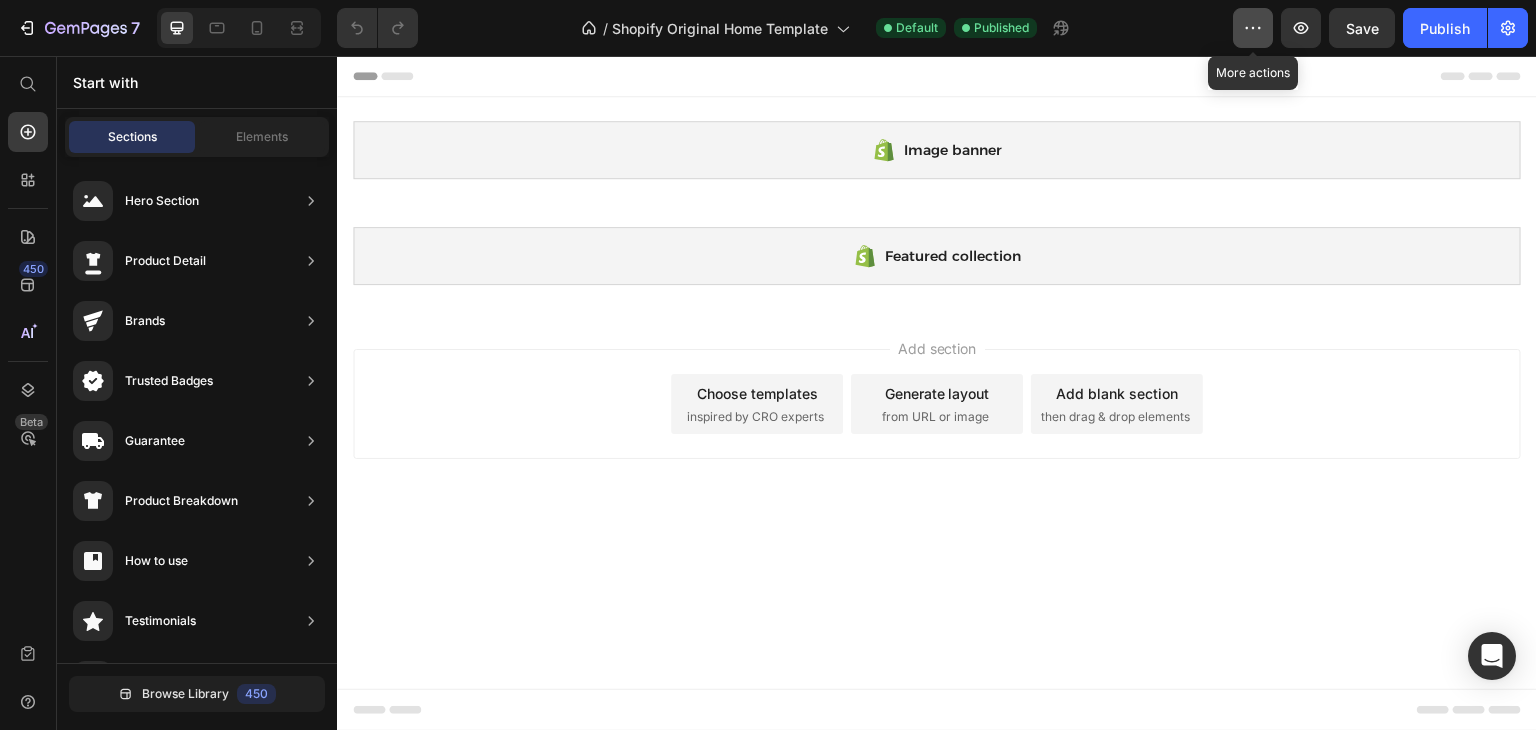 click 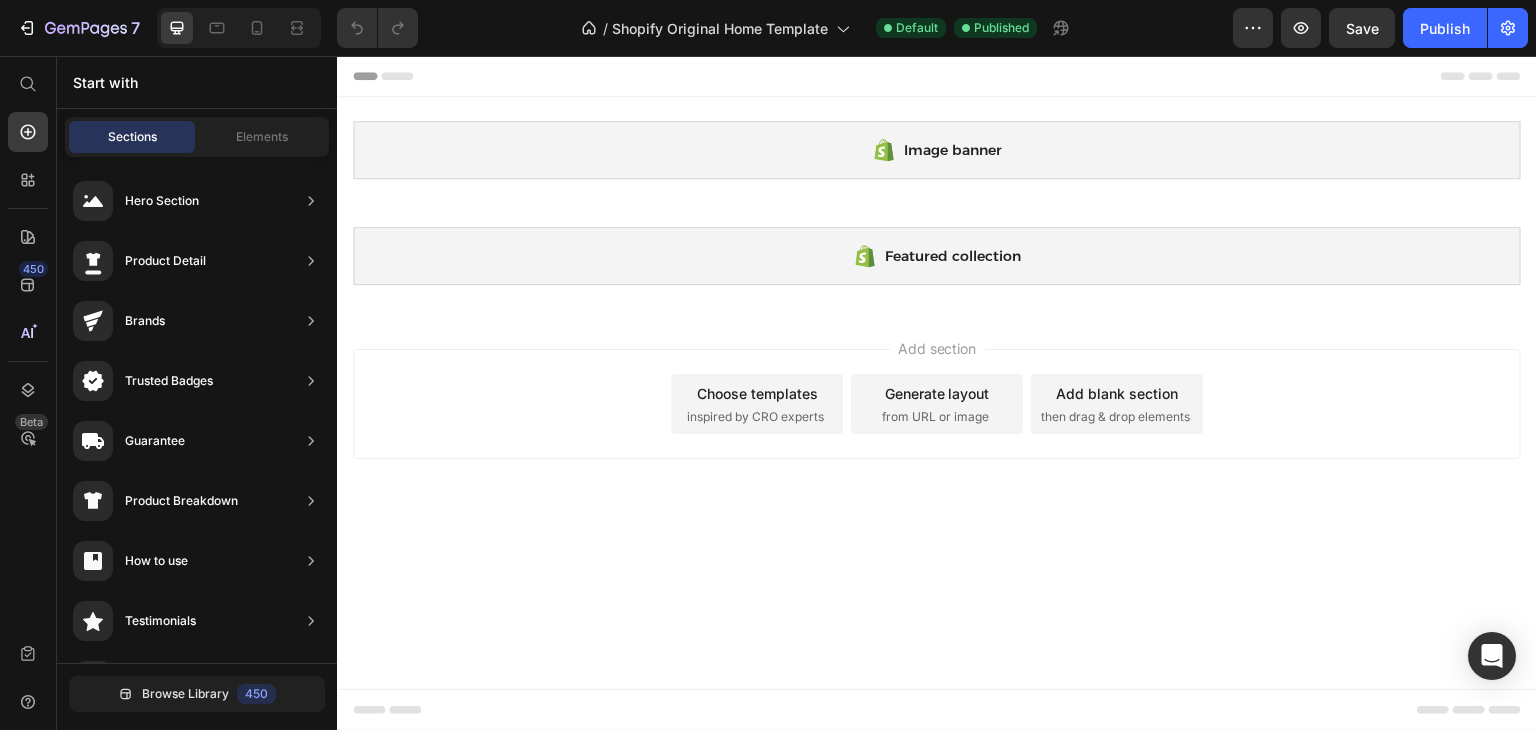 click on "/  Shopify Original Home Template Default Published" 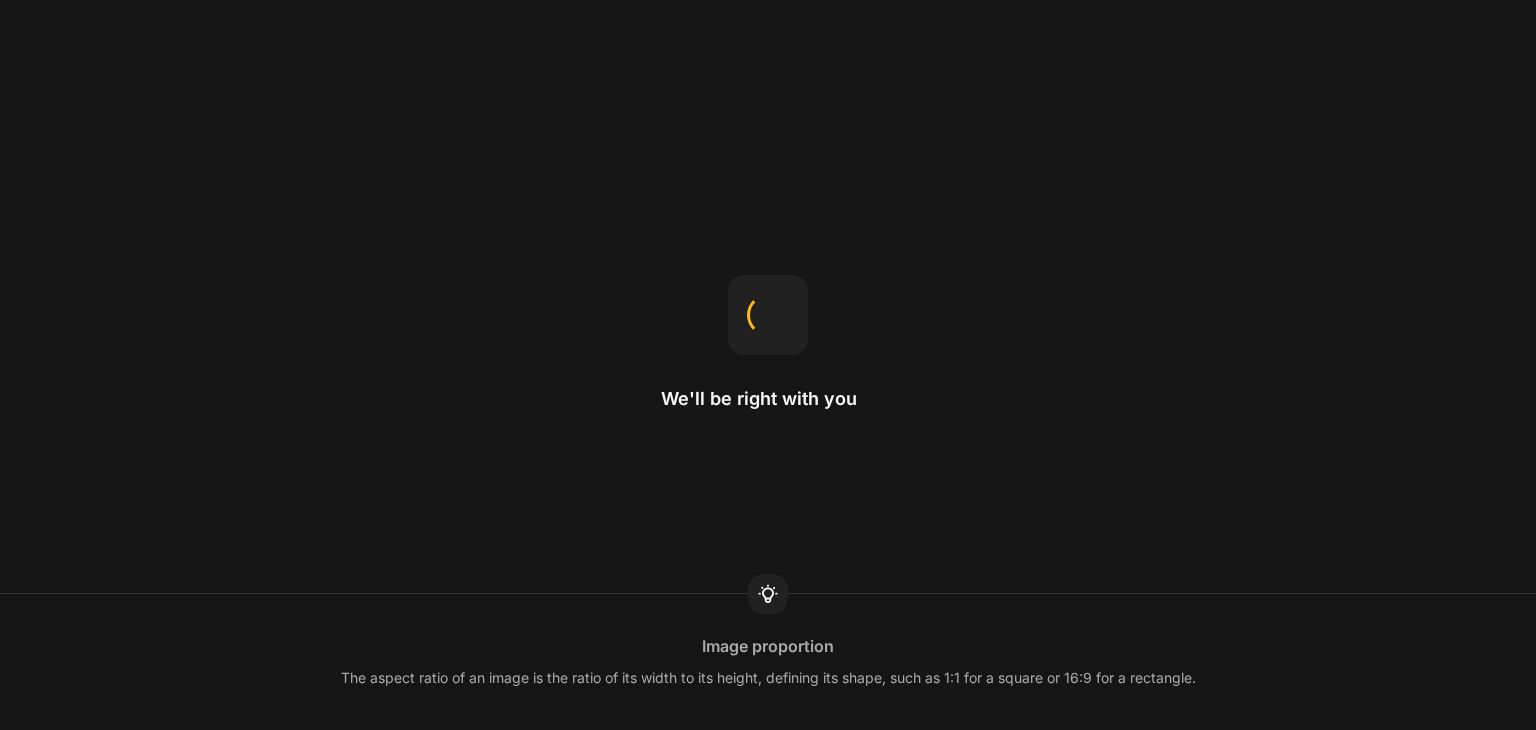 scroll, scrollTop: 0, scrollLeft: 0, axis: both 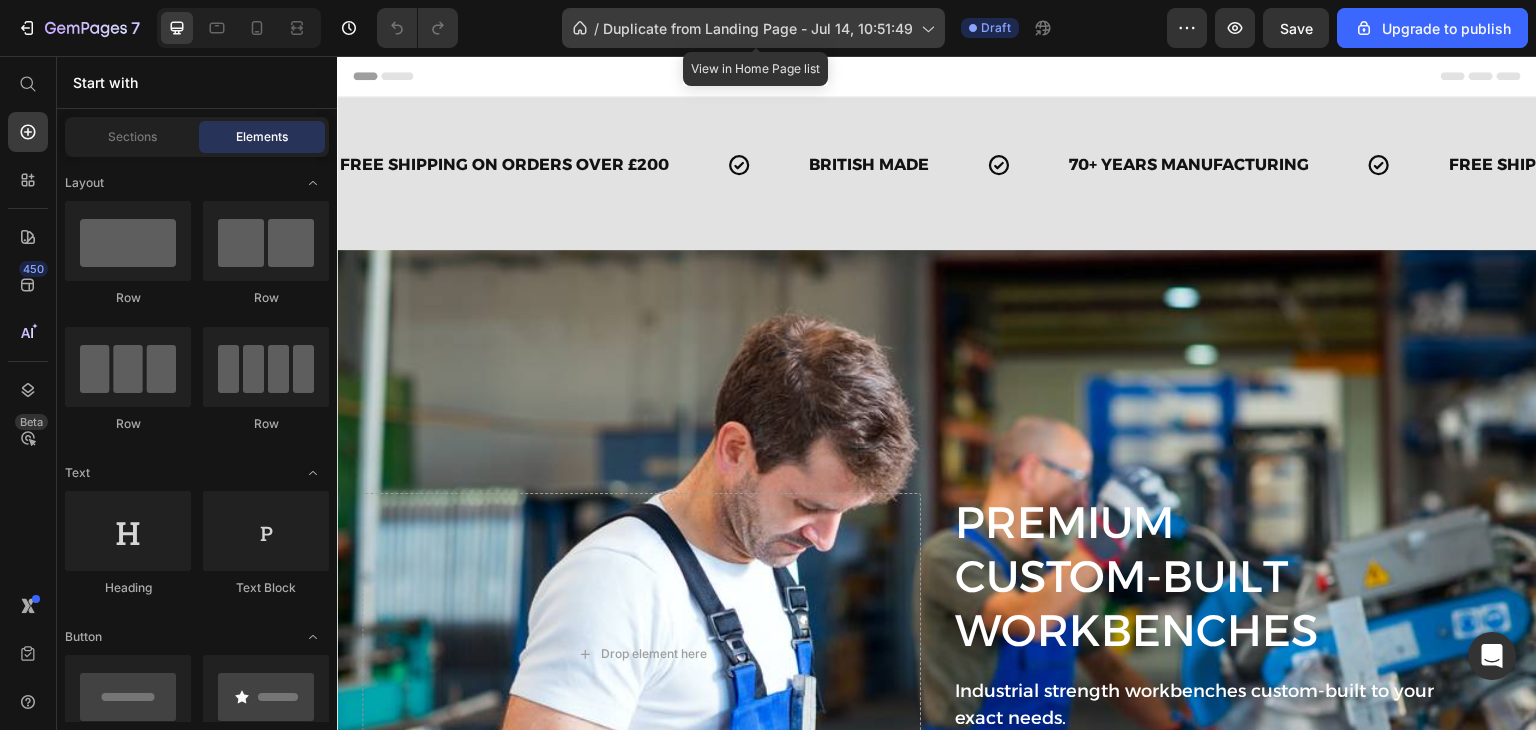 click on "Duplicate from Landing Page - Jul 14, 10:51:49" at bounding box center (758, 28) 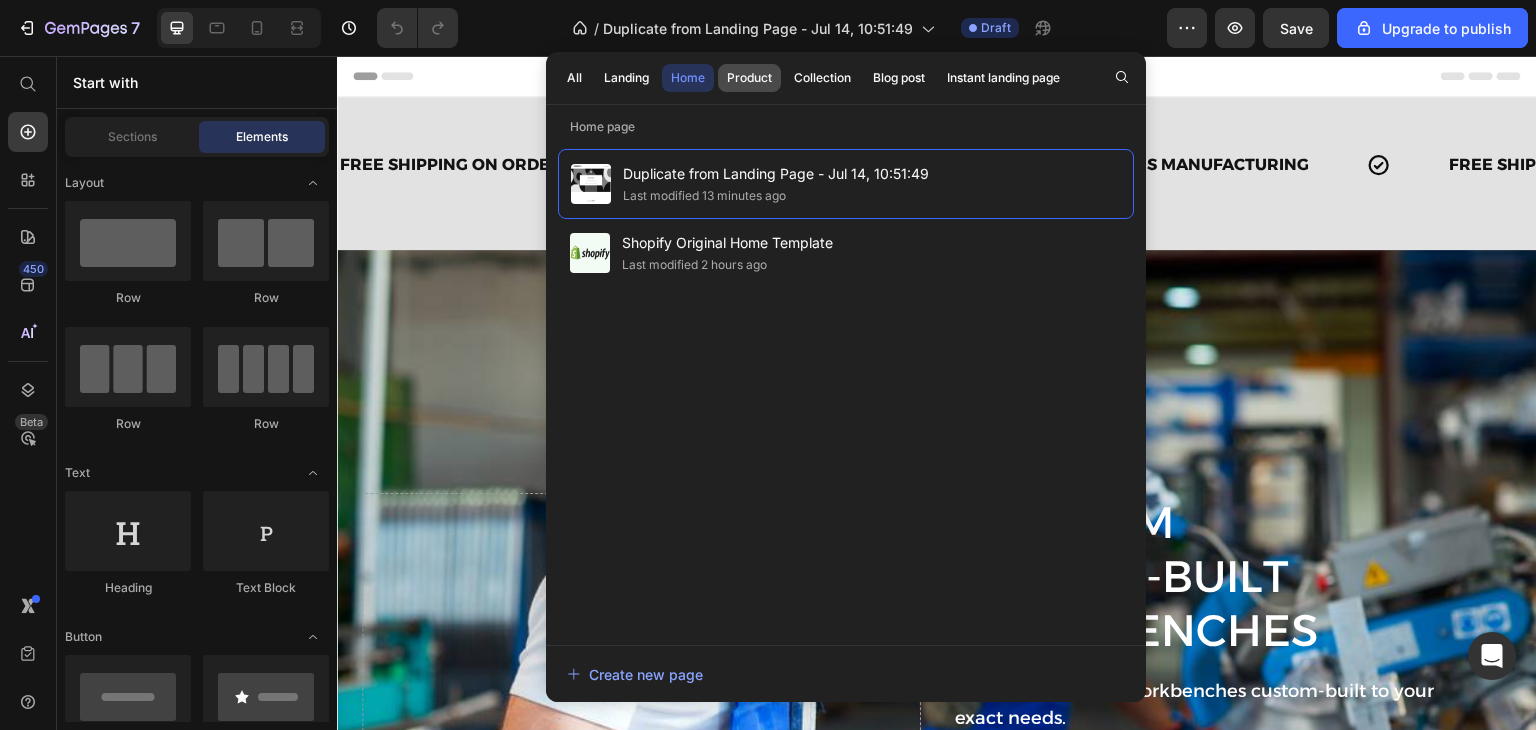 click on "Product" at bounding box center (749, 78) 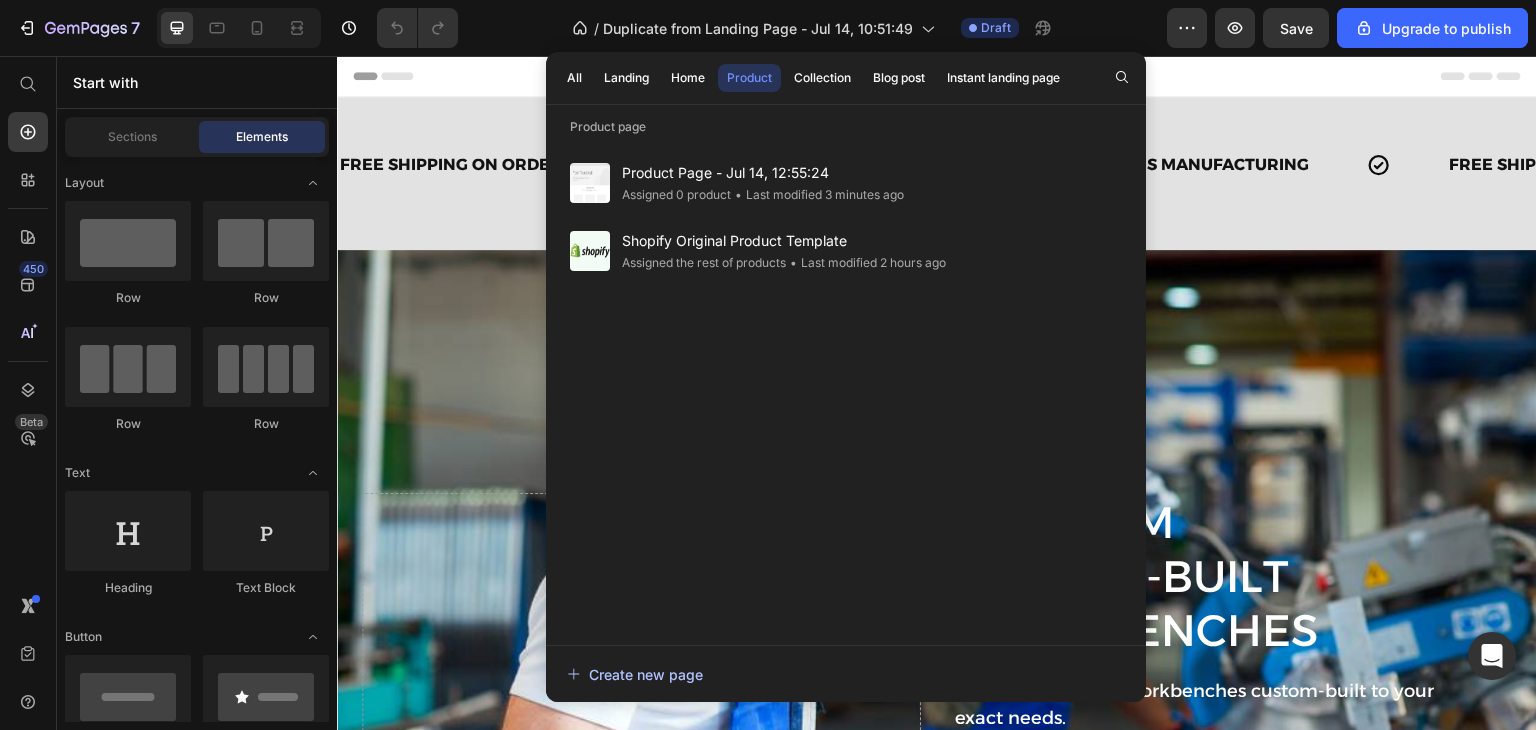 click on "Create new page" at bounding box center [635, 674] 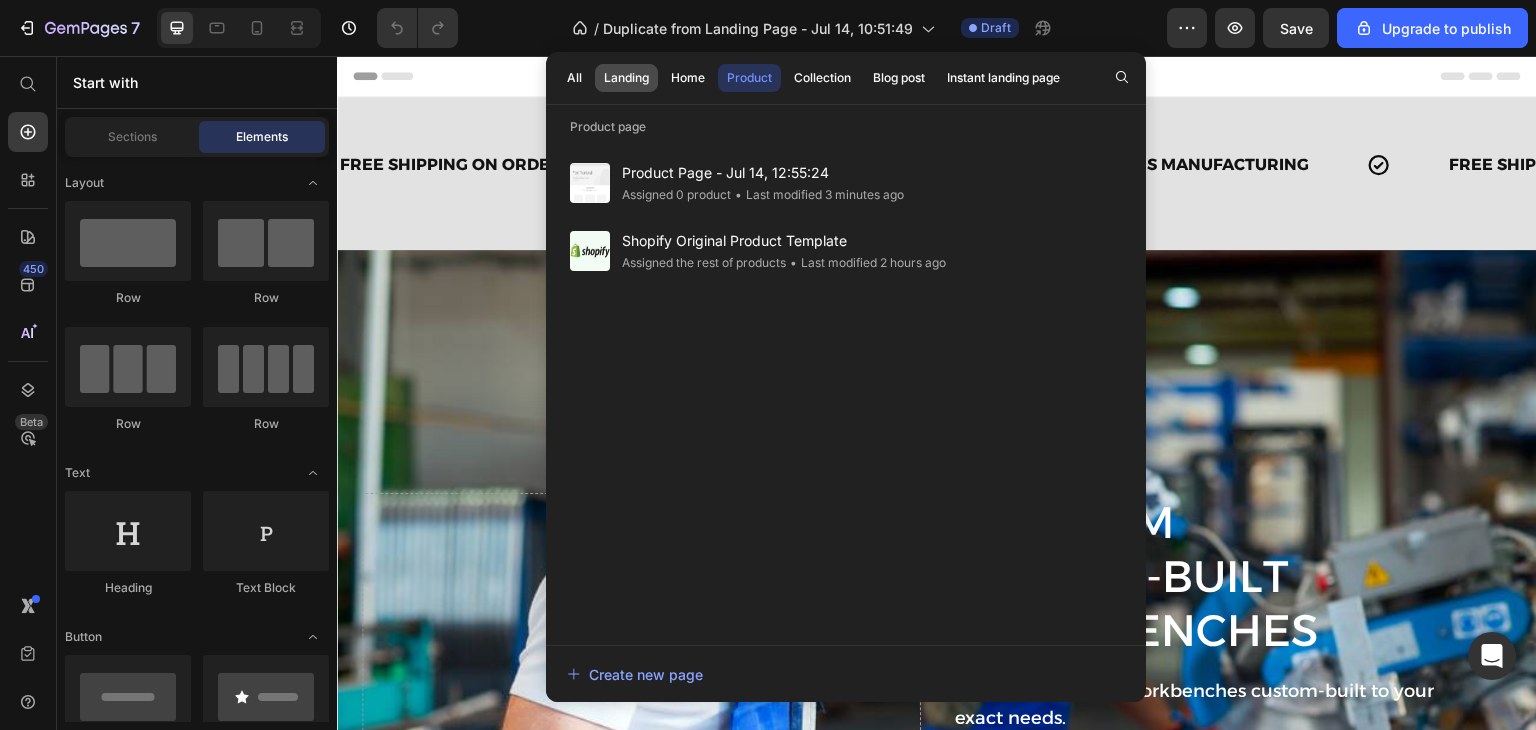 click on "Landing" at bounding box center (626, 78) 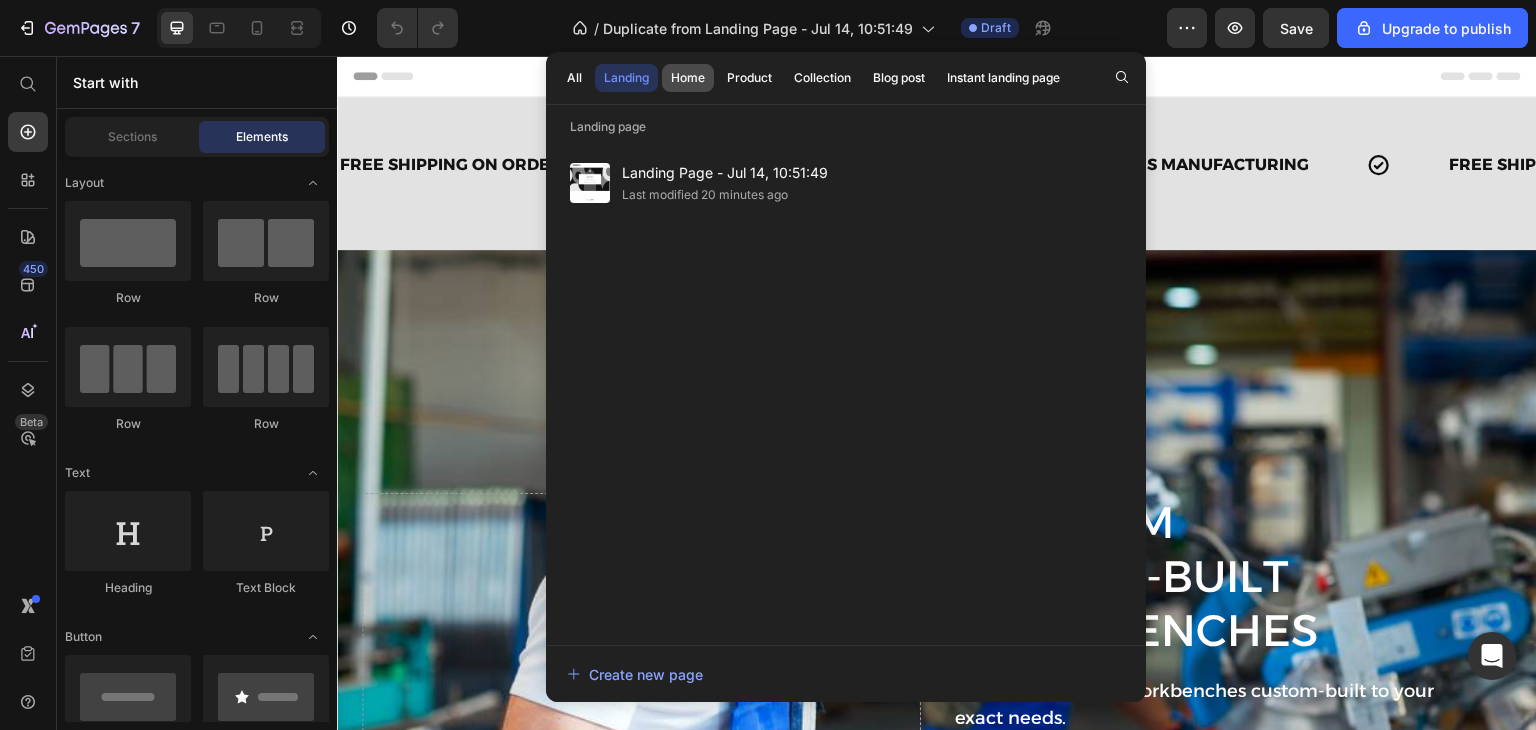 click on "Home" at bounding box center [688, 78] 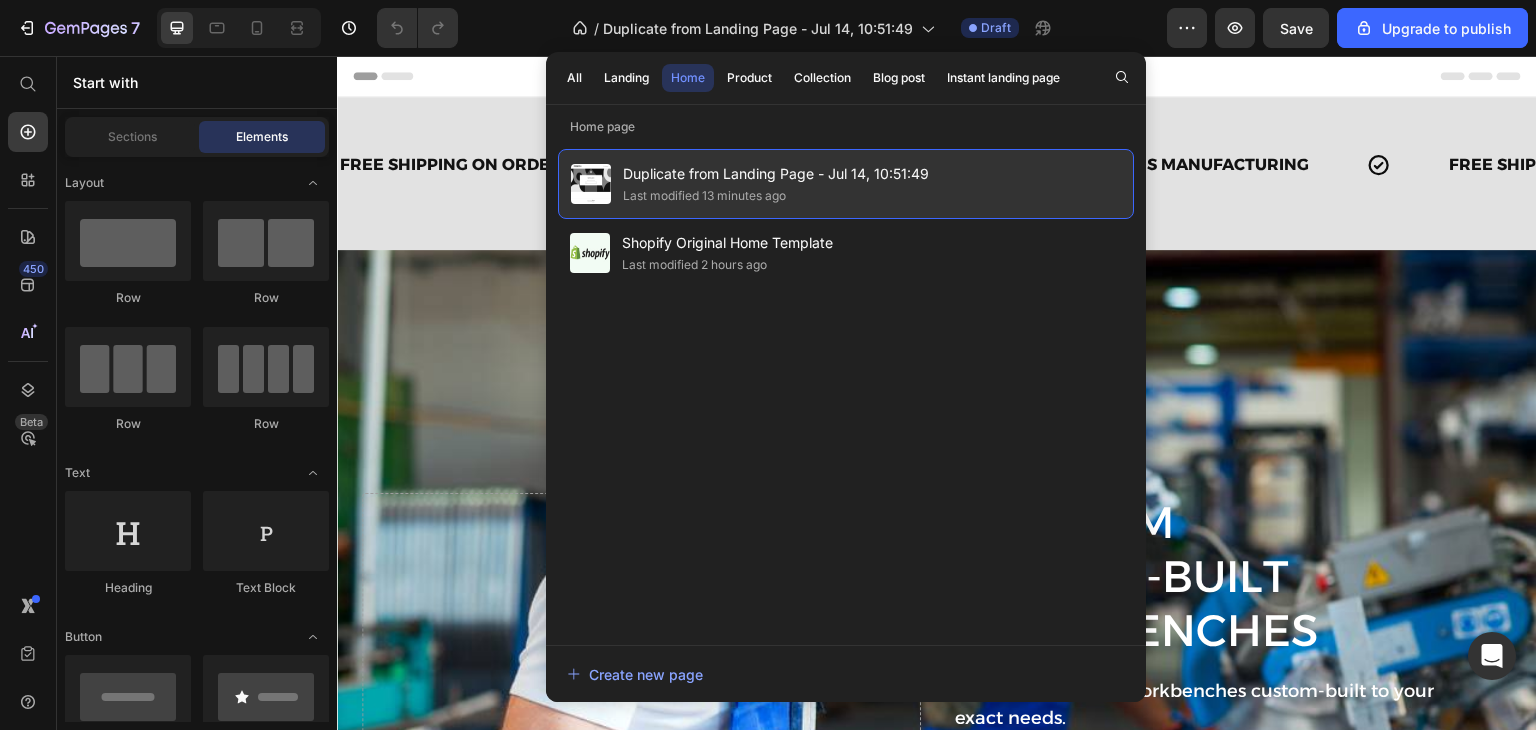 drag, startPoint x: 709, startPoint y: 181, endPoint x: 665, endPoint y: 165, distance: 46.818798 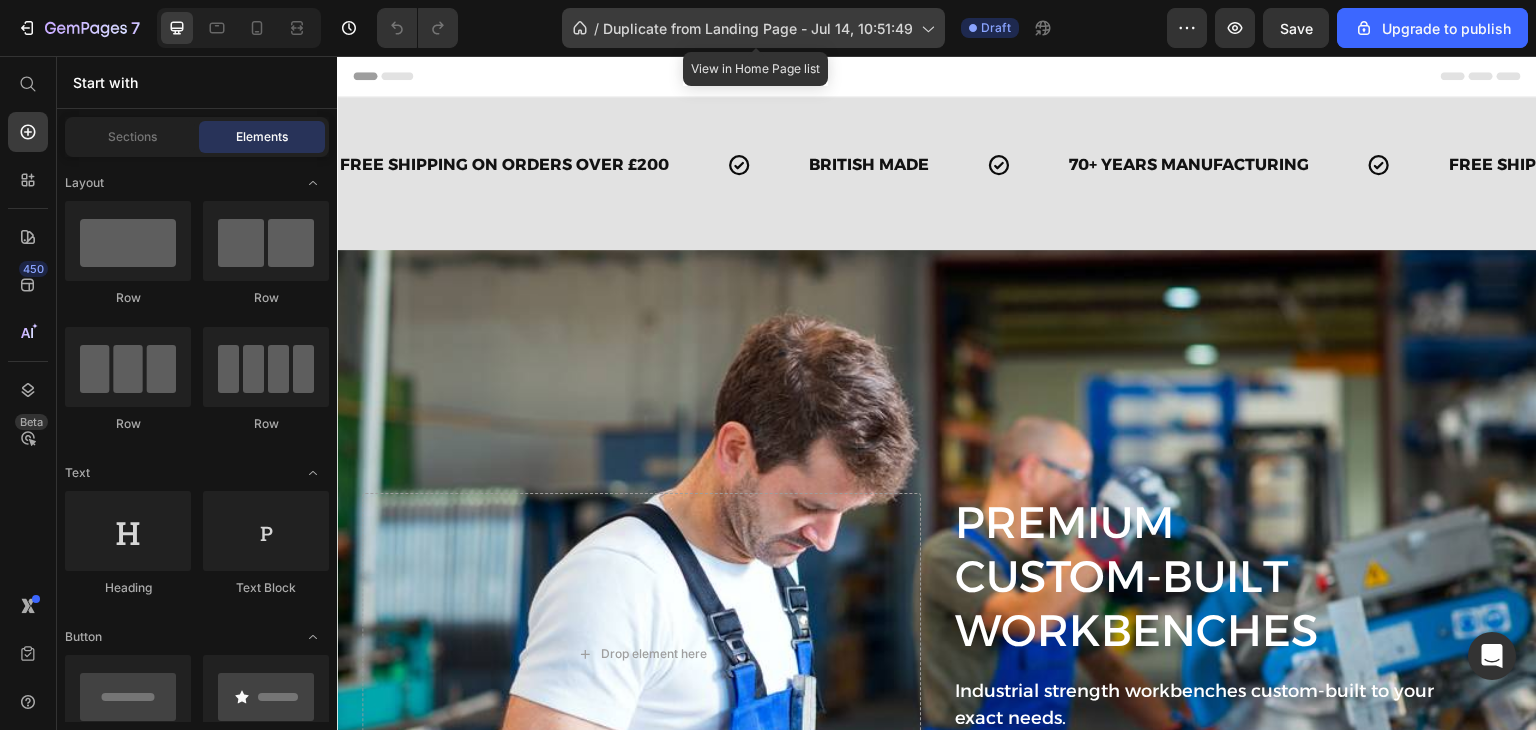 click on "Duplicate from Landing Page - Jul 14, 10:51:49" at bounding box center (758, 28) 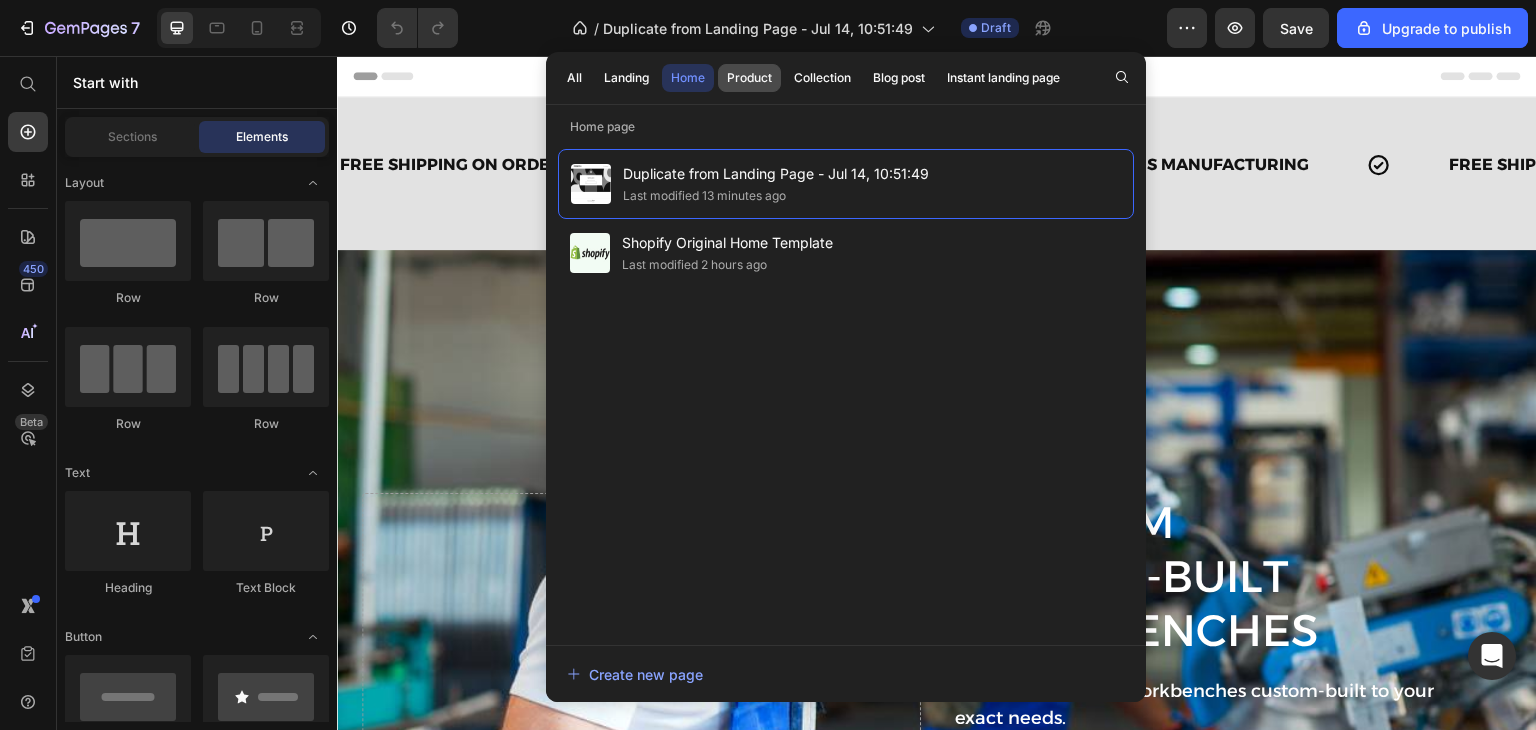 click on "Product" at bounding box center [749, 78] 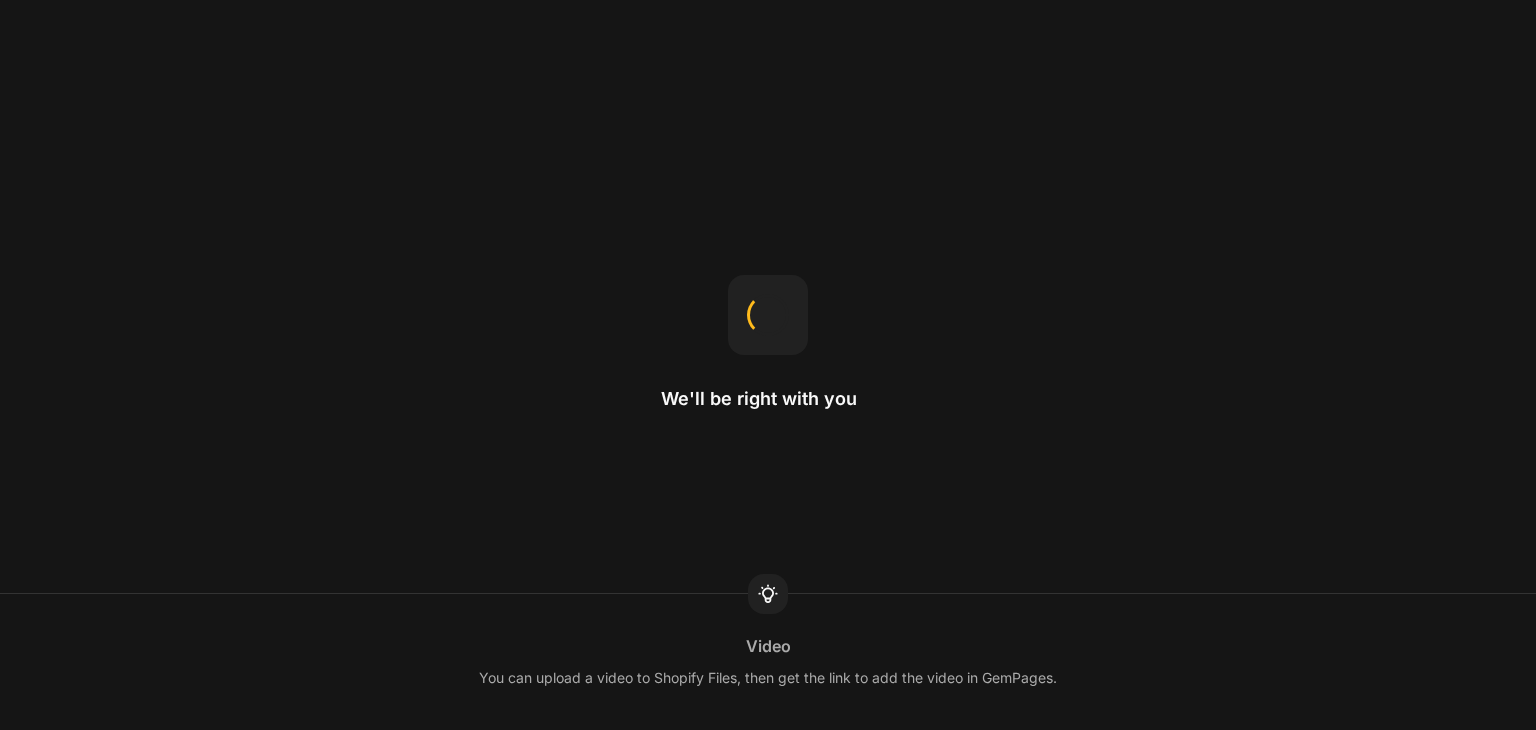scroll, scrollTop: 0, scrollLeft: 0, axis: both 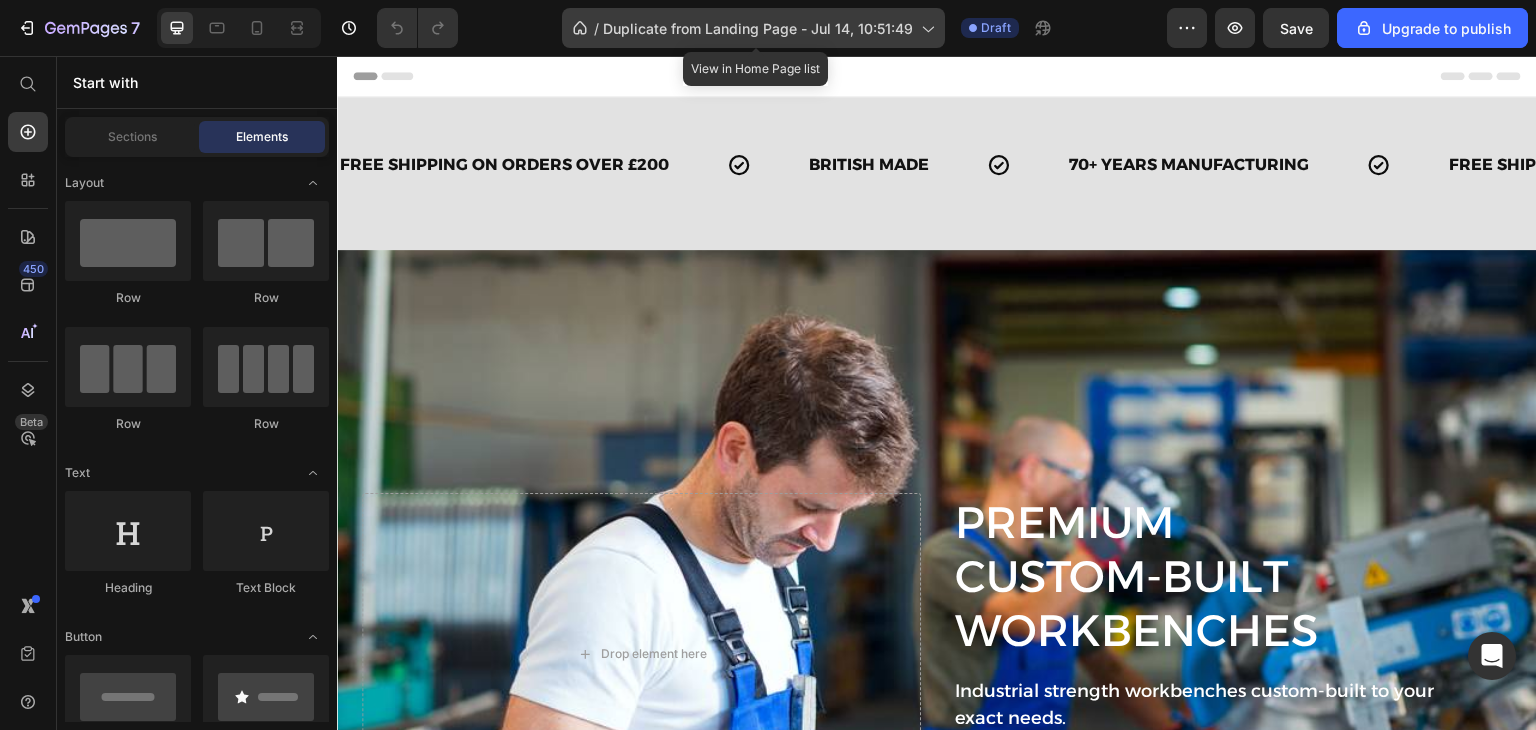 click on "Duplicate from Landing Page - Jul 14, 10:51:49" at bounding box center [758, 28] 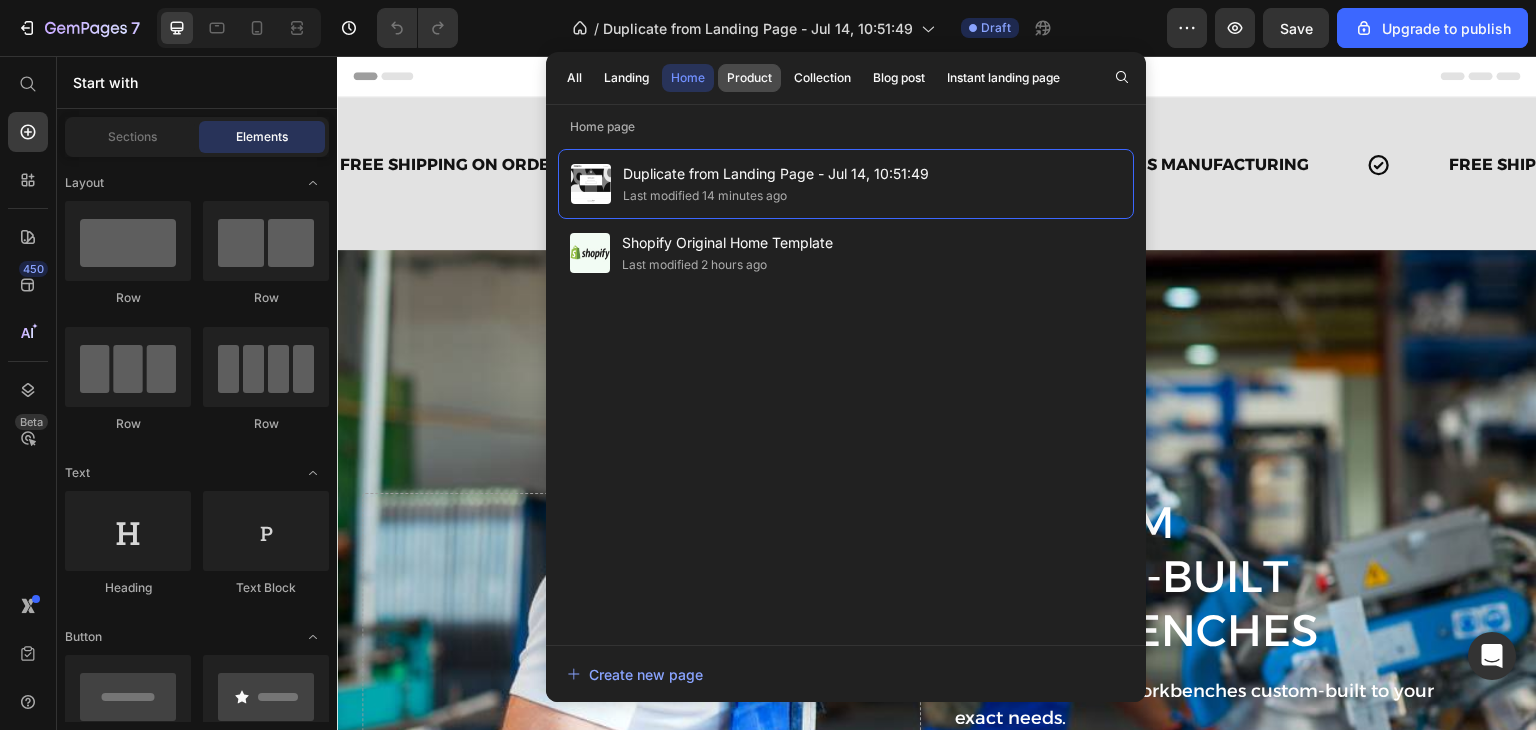 click on "Product" 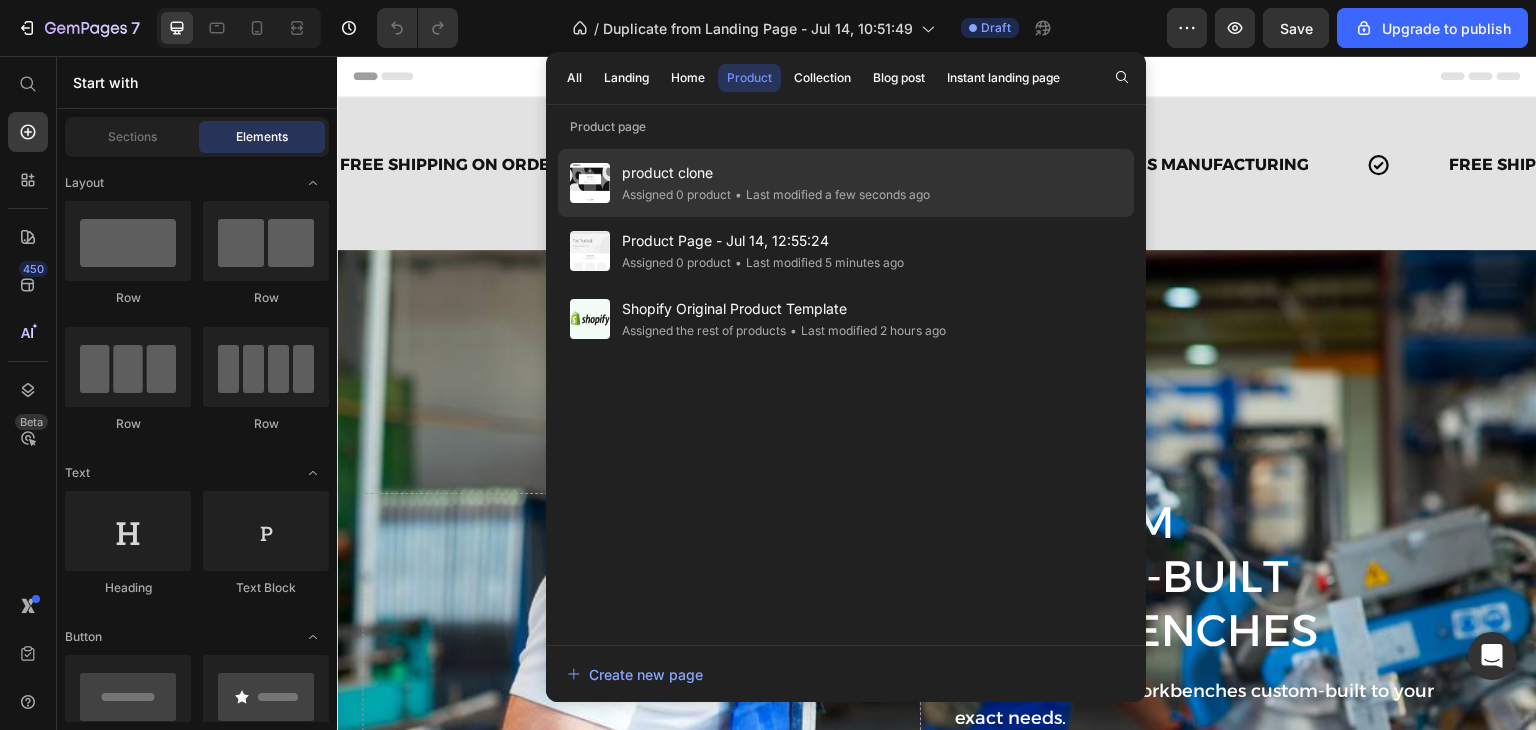 click on "product clone" at bounding box center (776, 173) 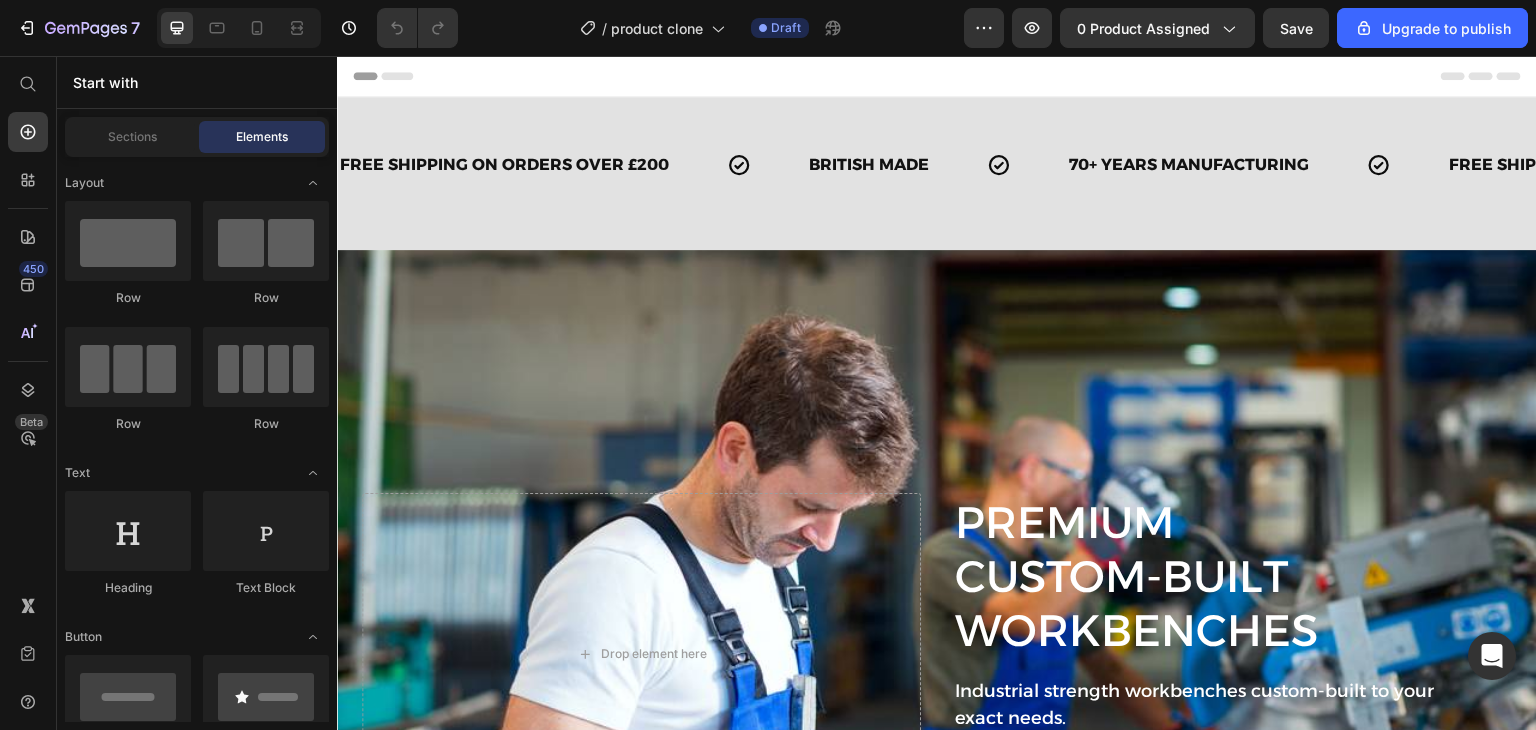 scroll, scrollTop: 0, scrollLeft: 0, axis: both 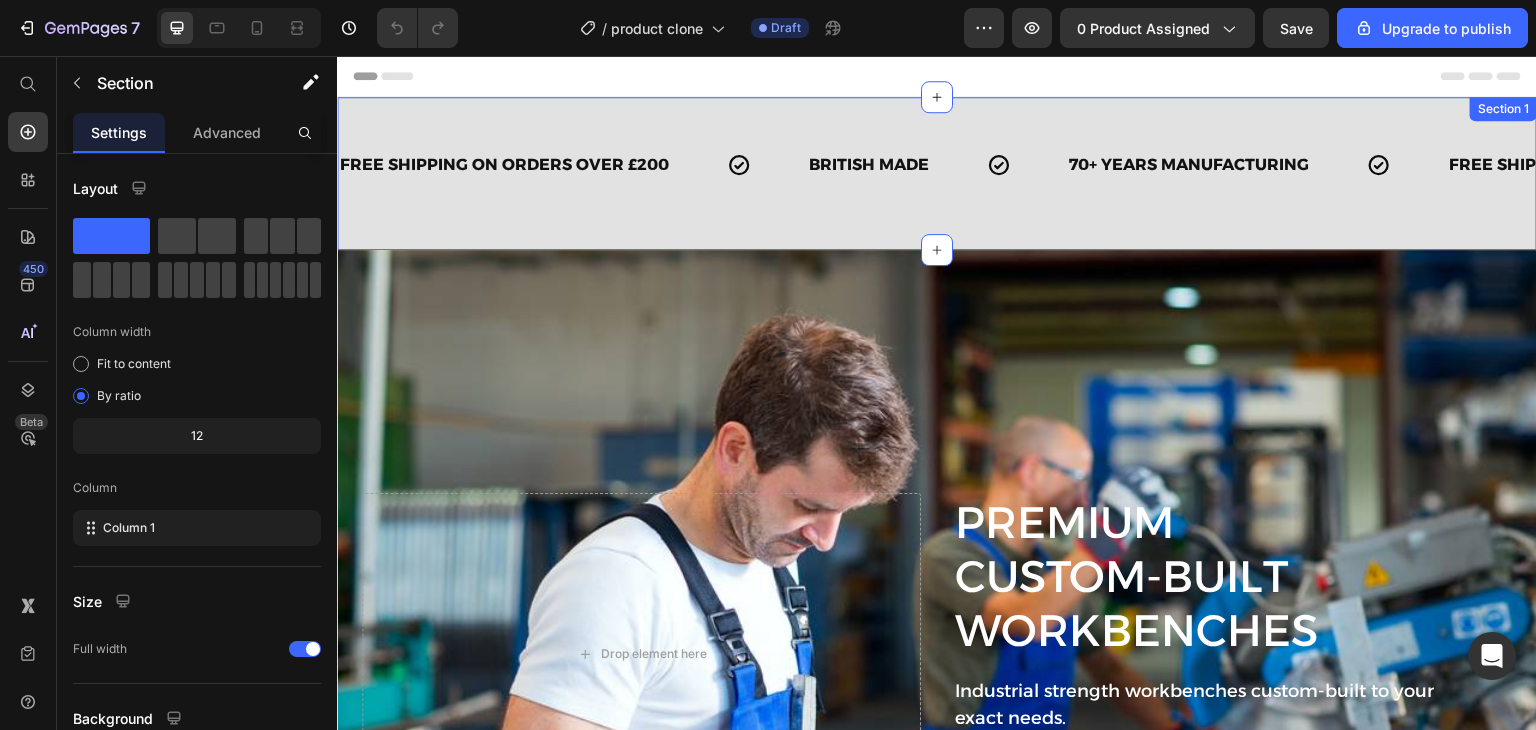 click on "FREE SHIPPING ON ORDERS OVER £200 Text
BRITISH MADE Text
70+ YEARS MANUFACTURING Text
FREE SHIPPING ON ORDERS OVER £200 Text
BRITISH MADE Text
70+ YEARS MANUFACTURING Text
FREE SHIPPING ON ORDERS OVER £200 Text
BRITISH MADE Text
70+ YEARS MANUFACTURING Text
FREE SHIPPING ON ORDERS OVER £200 Text
BRITISH MADE Text
70+ YEARS MANUFACTURING Text
FREE SHIPPING ON ORDERS OVER £200 Text
BRITISH MADE Text
70+ YEARS MANUFACTURING Text
FREE SHIPPING ON ORDERS OVER £200 Text
BRITISH MADE Text
70+ YEARS MANUFACTURING Text
Marquee" at bounding box center [937, 173] 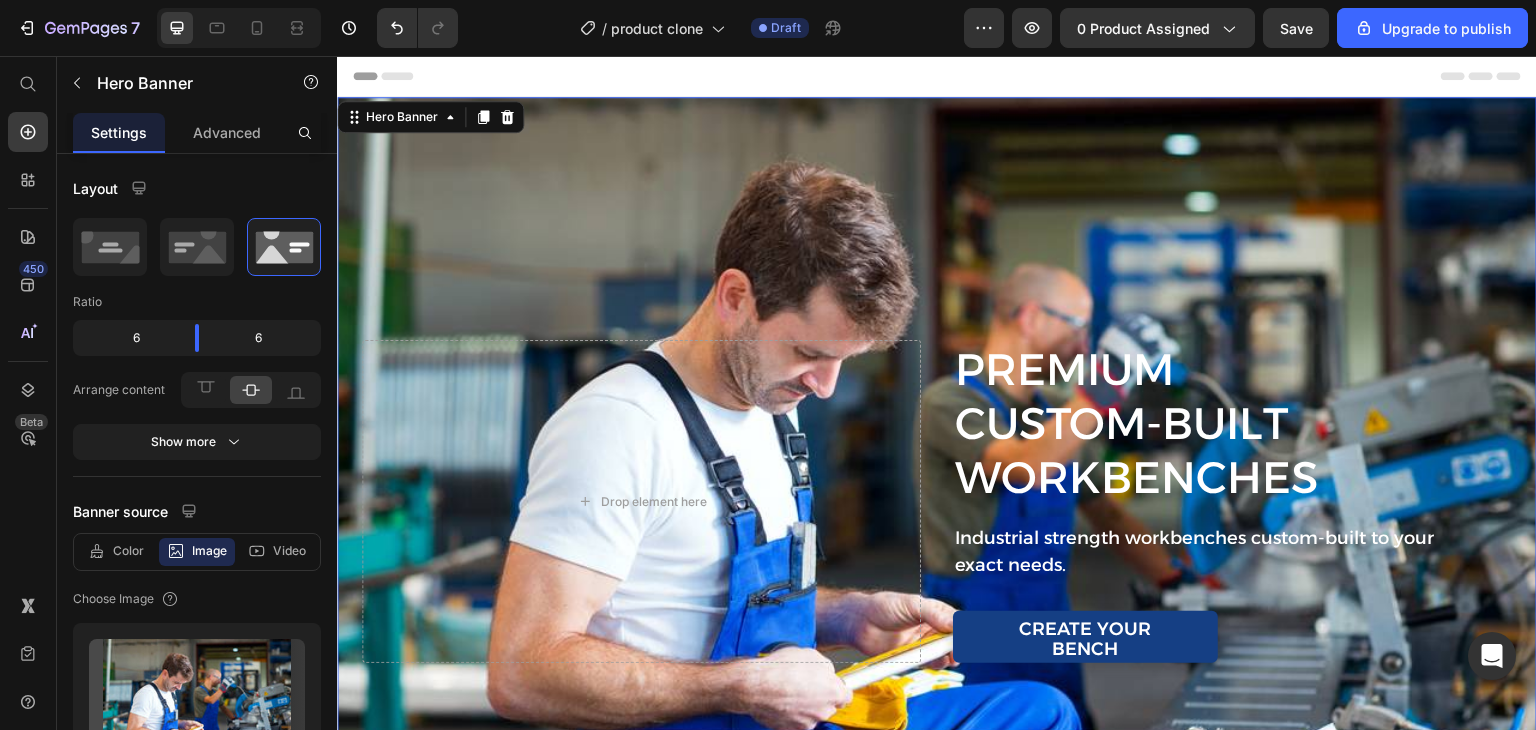 click at bounding box center [937, 475] 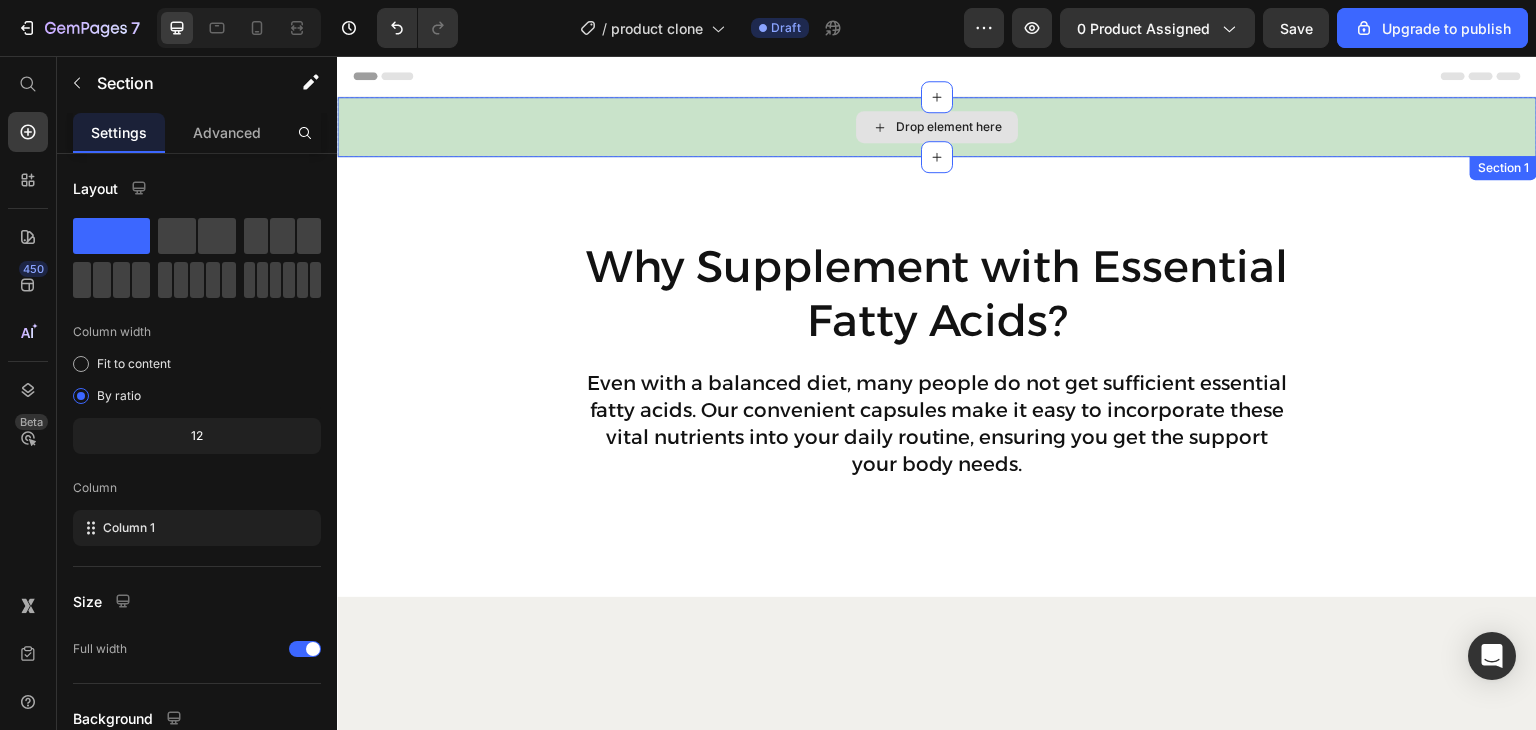 click on "Drop element here" at bounding box center [937, 127] 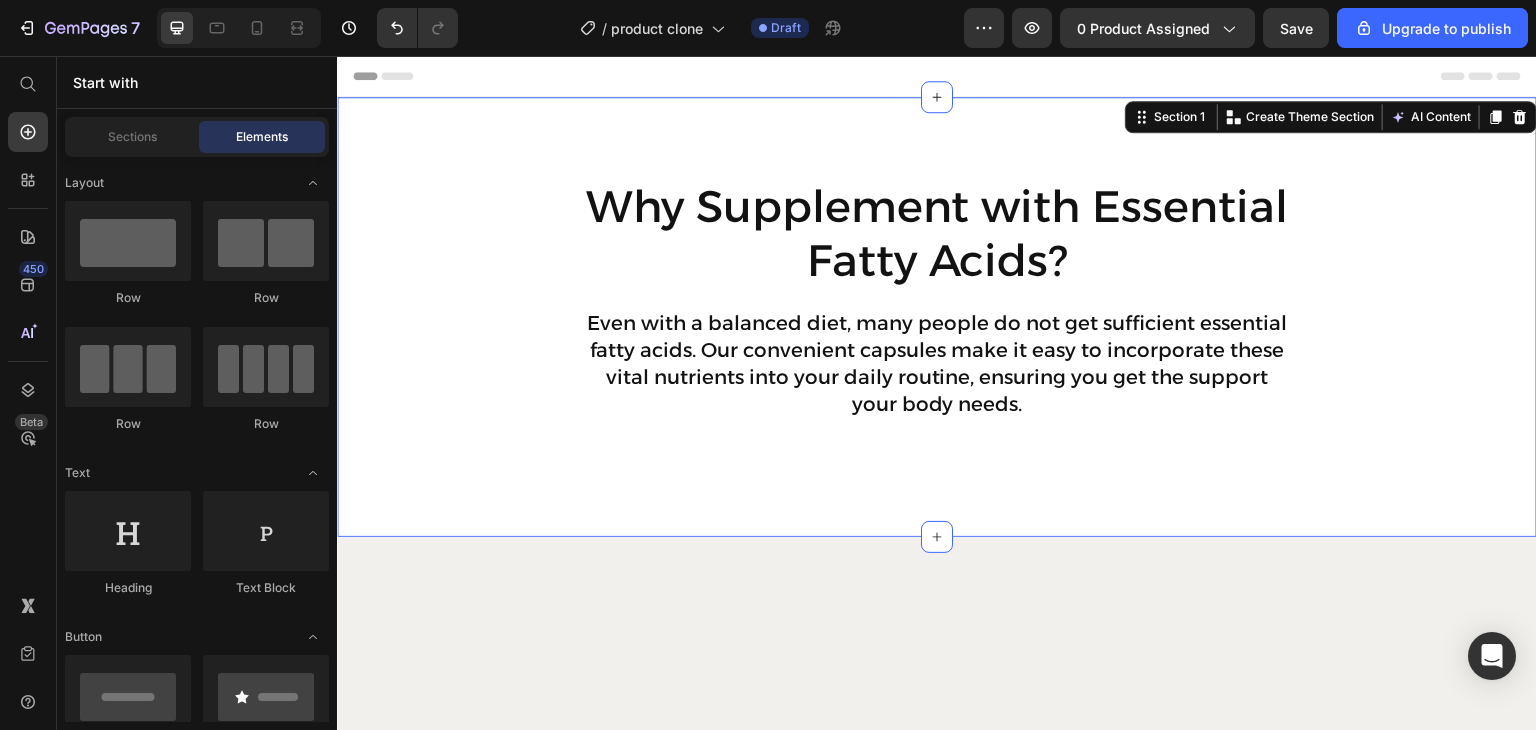 click on "Why Supplement with Essential Fatty Acids? Heading Even with a balanced diet, many people do not get sufficient essential fatty acids. Our convenient capsules make it easy to incorporate these vital nutrients into your daily routine, ensuring you get the support your body needs. Text Block Row" at bounding box center [937, 298] 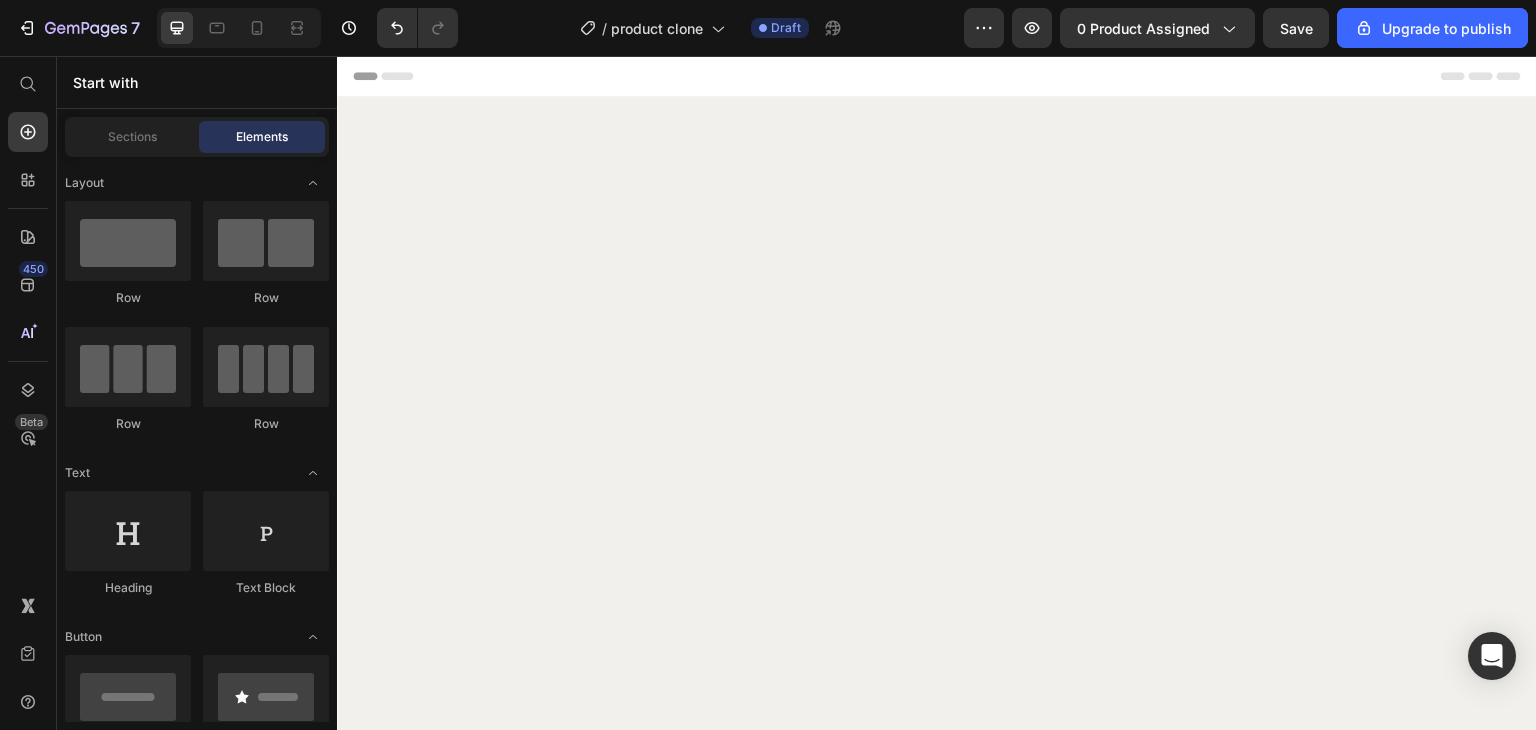 click at bounding box center (937, 584) 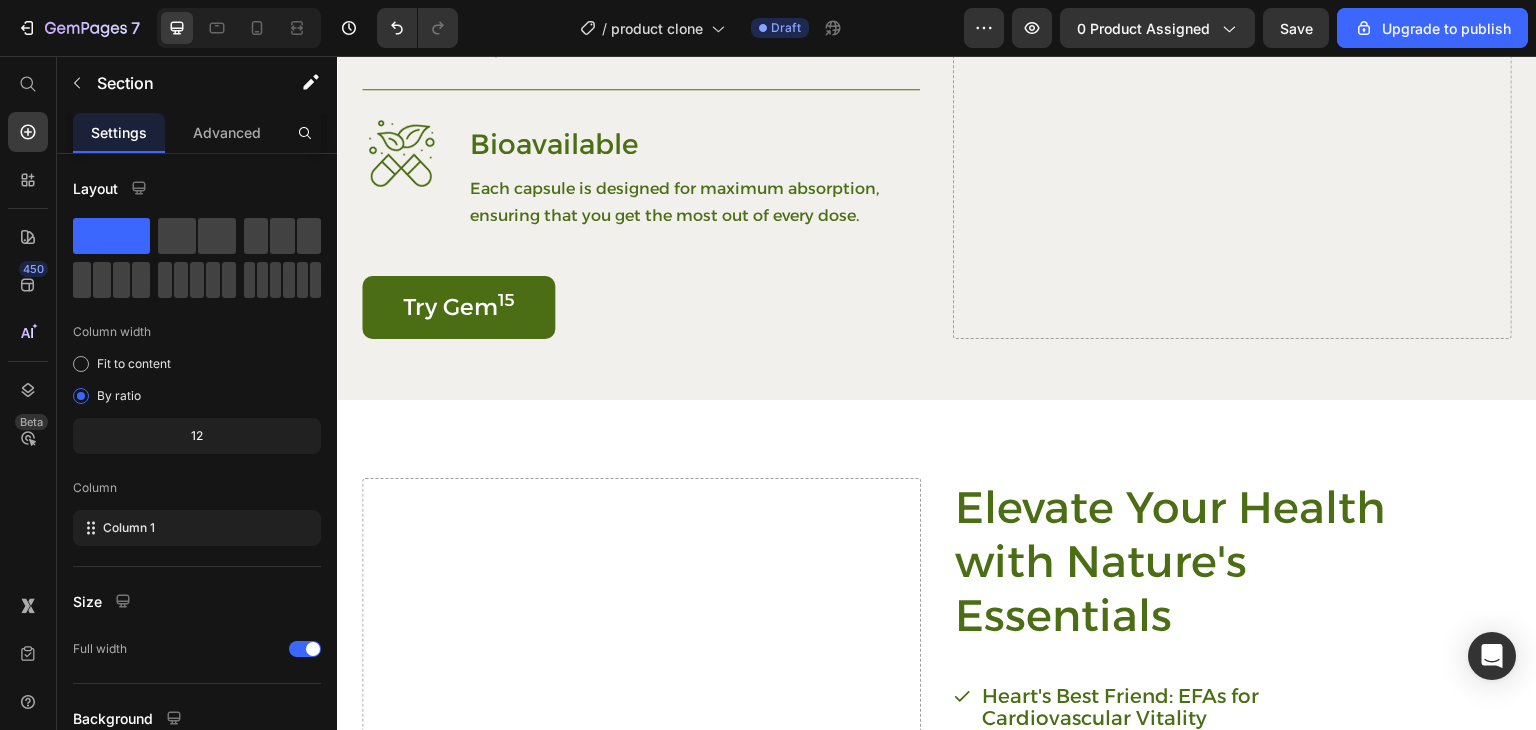scroll, scrollTop: 0, scrollLeft: 0, axis: both 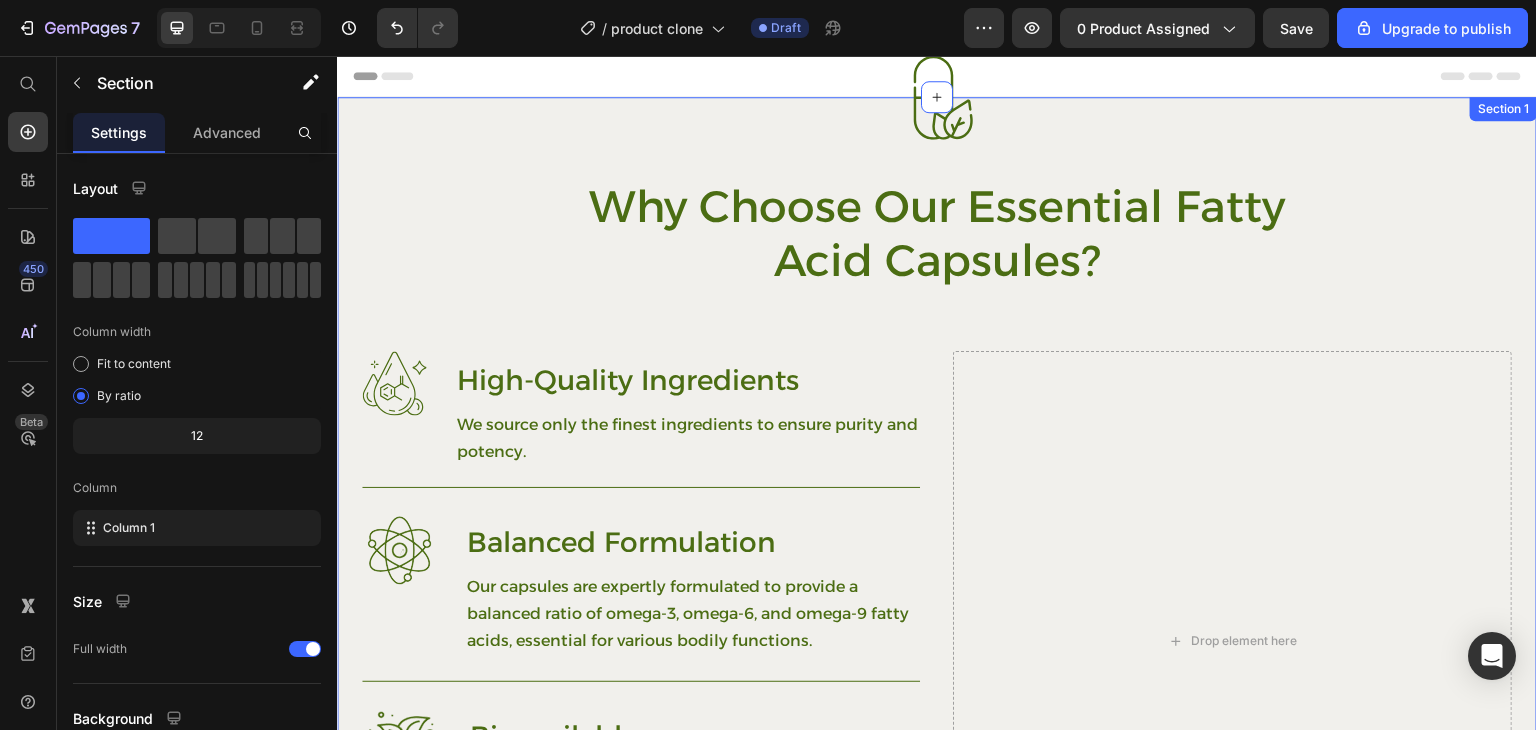 click on "Image Image Why Choose Our Essential Fatty Acid Capsules? Heading Row Image High-Quality Ingredients Heading We source only the finest ingredients to ensure purity and potency. Text Block Row Image Balanced Formulation Heading Our capsules are expertly formulated to provide a balanced ratio of omega-3, omega-6, and omega-9 fatty acids, essential for various bodily functions. Text Block Row Image Bioavailable Heading Each capsule is designed for maximum absorption, ensuring that you get the most out of every dose. Text Block Row Try Gem 15 Button Row
Drop element here Hero Banner" at bounding box center (937, 584) 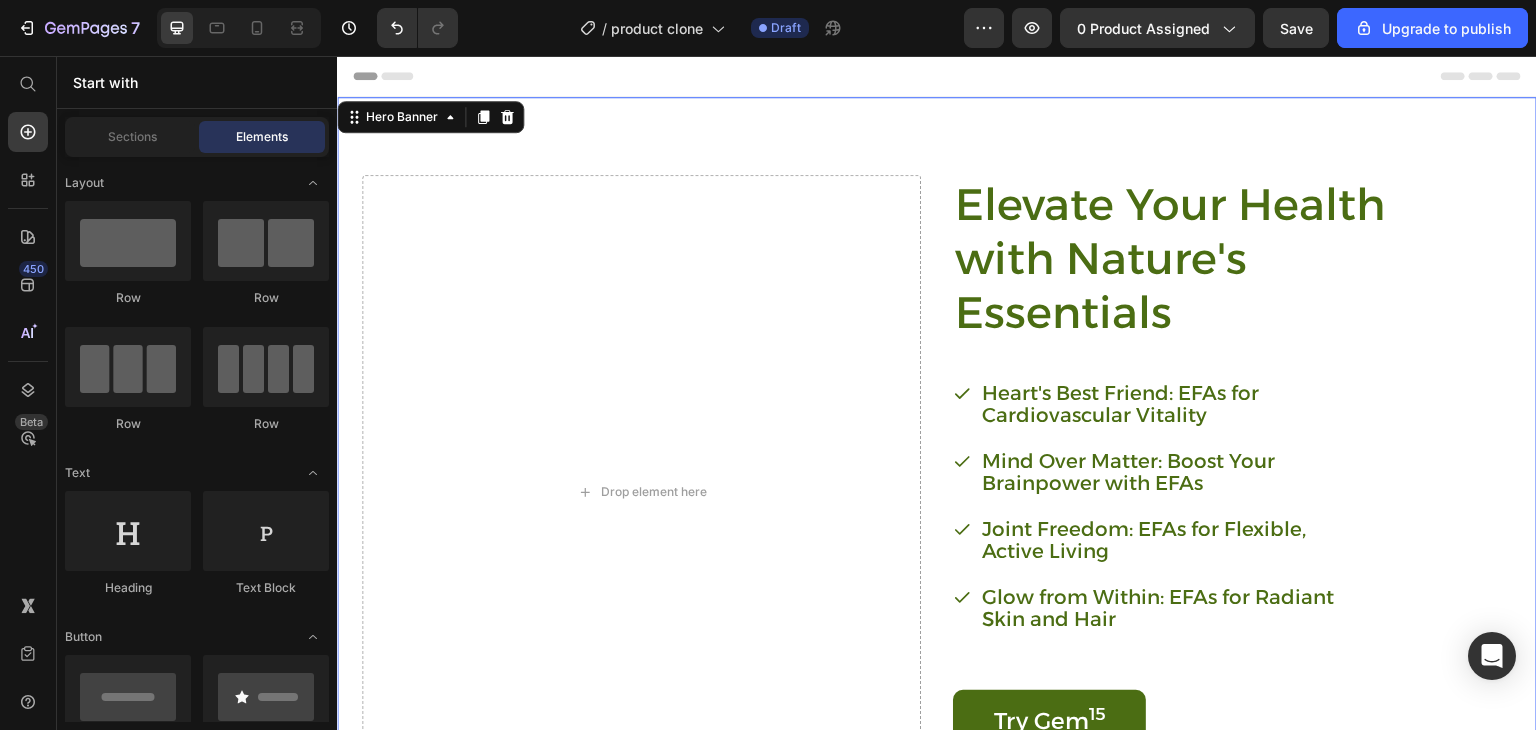 click on "Elevate Your Health with Nature's Essentials Heading
Heart's Best Friend: EFAs for Cardiovascular Vitality
Mind Over Matter: Boost Your Brainpower with EFAs
Joint Freedom: EFAs for Flexible, Active Living
Glow from Within: EFAs for Radiant Skin and Hair Item List Try Gem 15 Button Row
Drop element here" at bounding box center (937, 477) 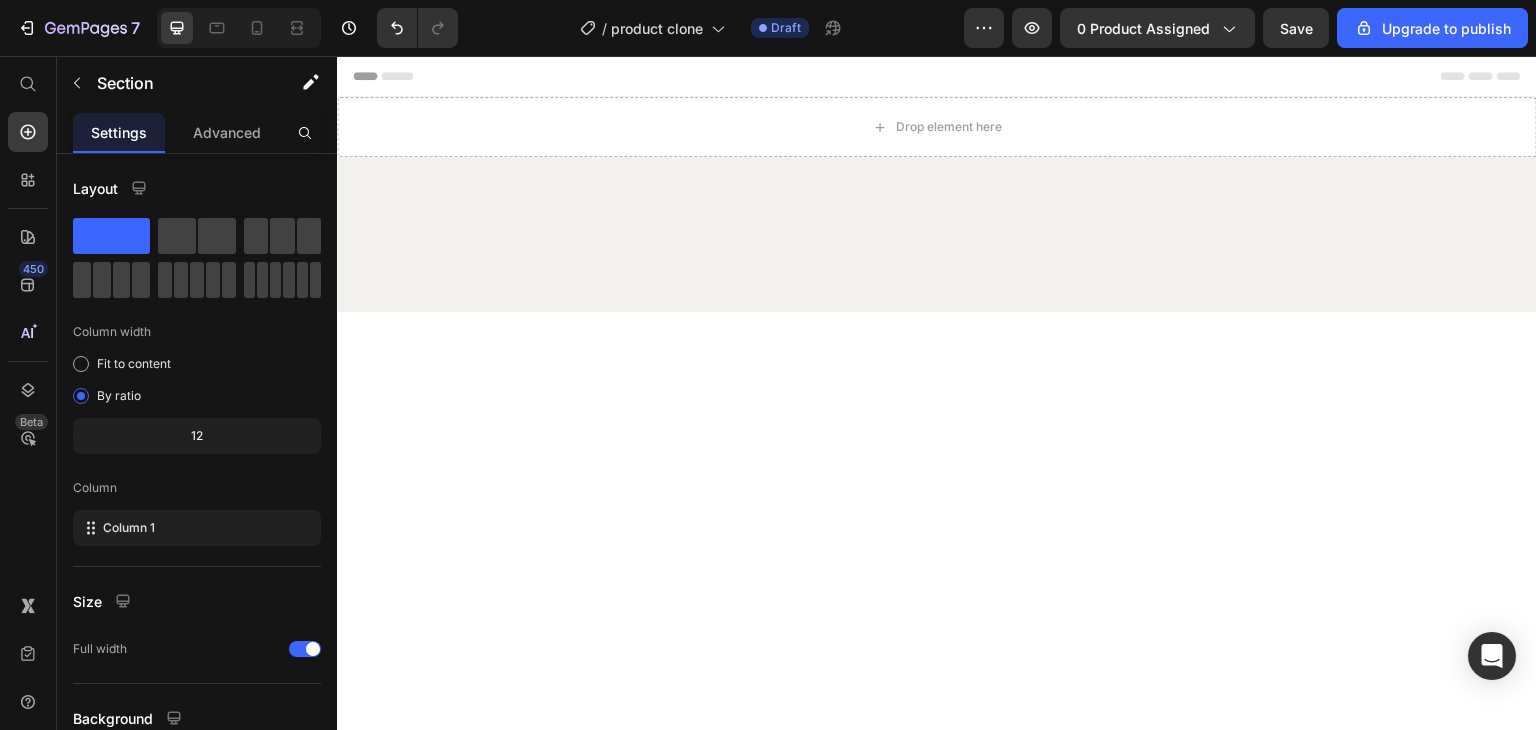 click at bounding box center [937, 238] 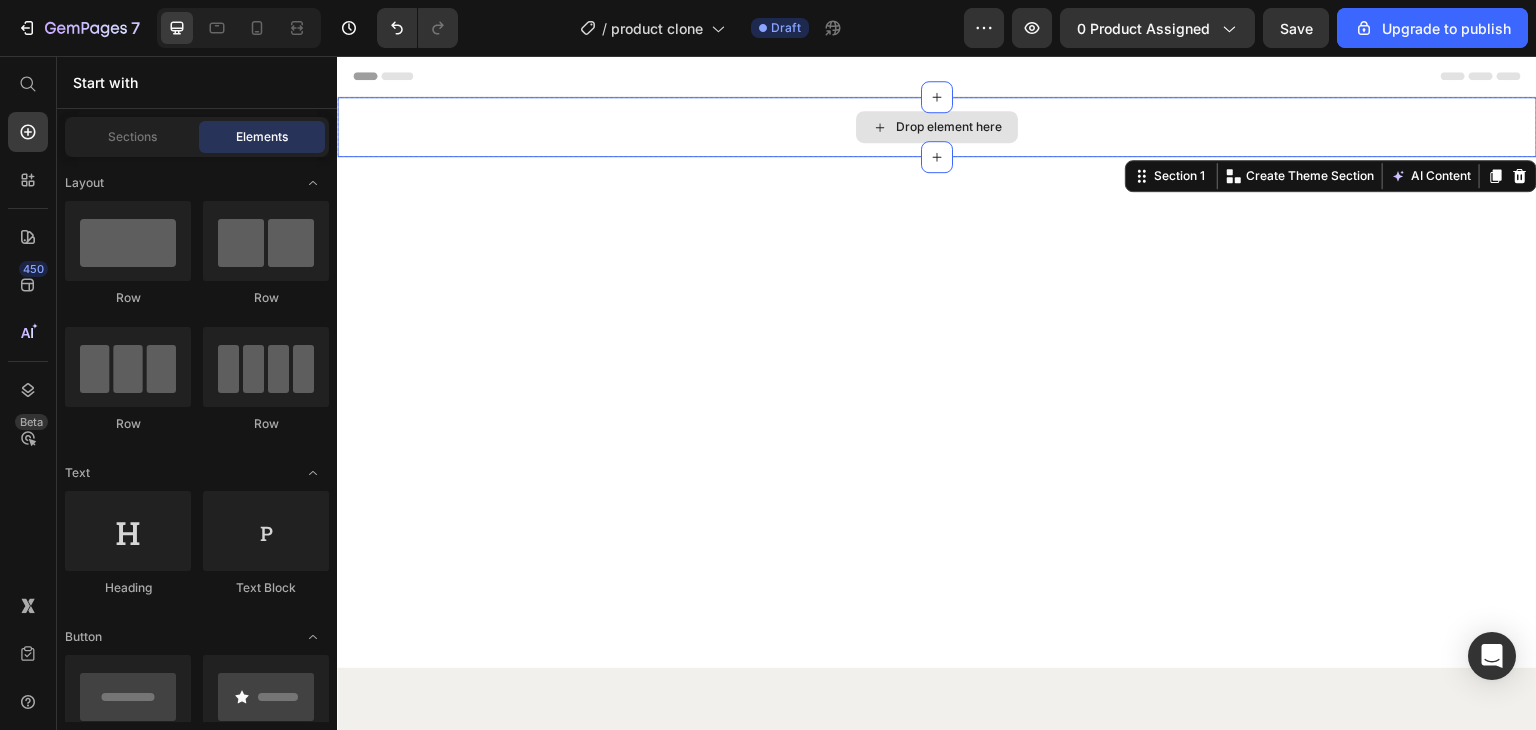 click on "Drop element here" at bounding box center (937, 127) 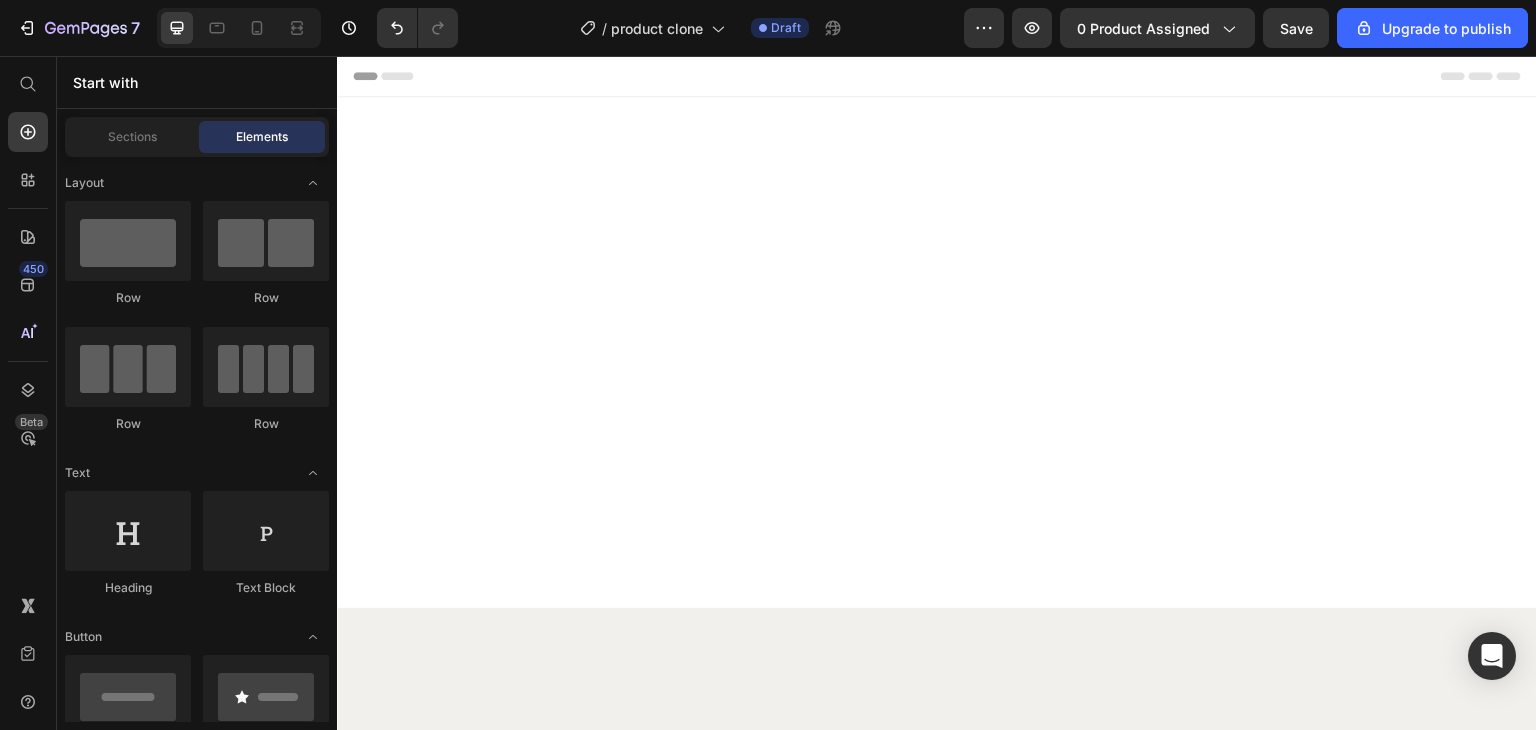 click at bounding box center [937, 342] 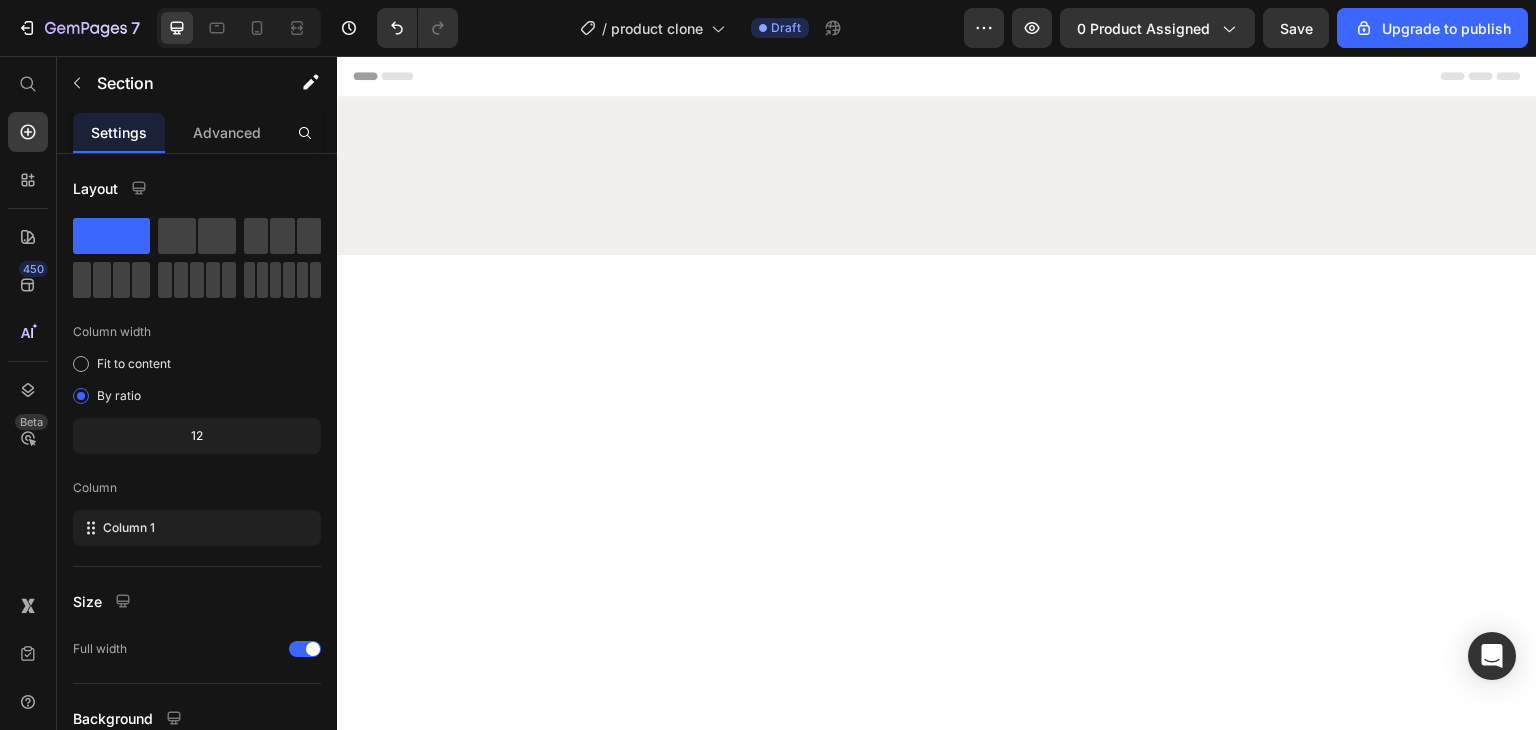 click at bounding box center [937, 176] 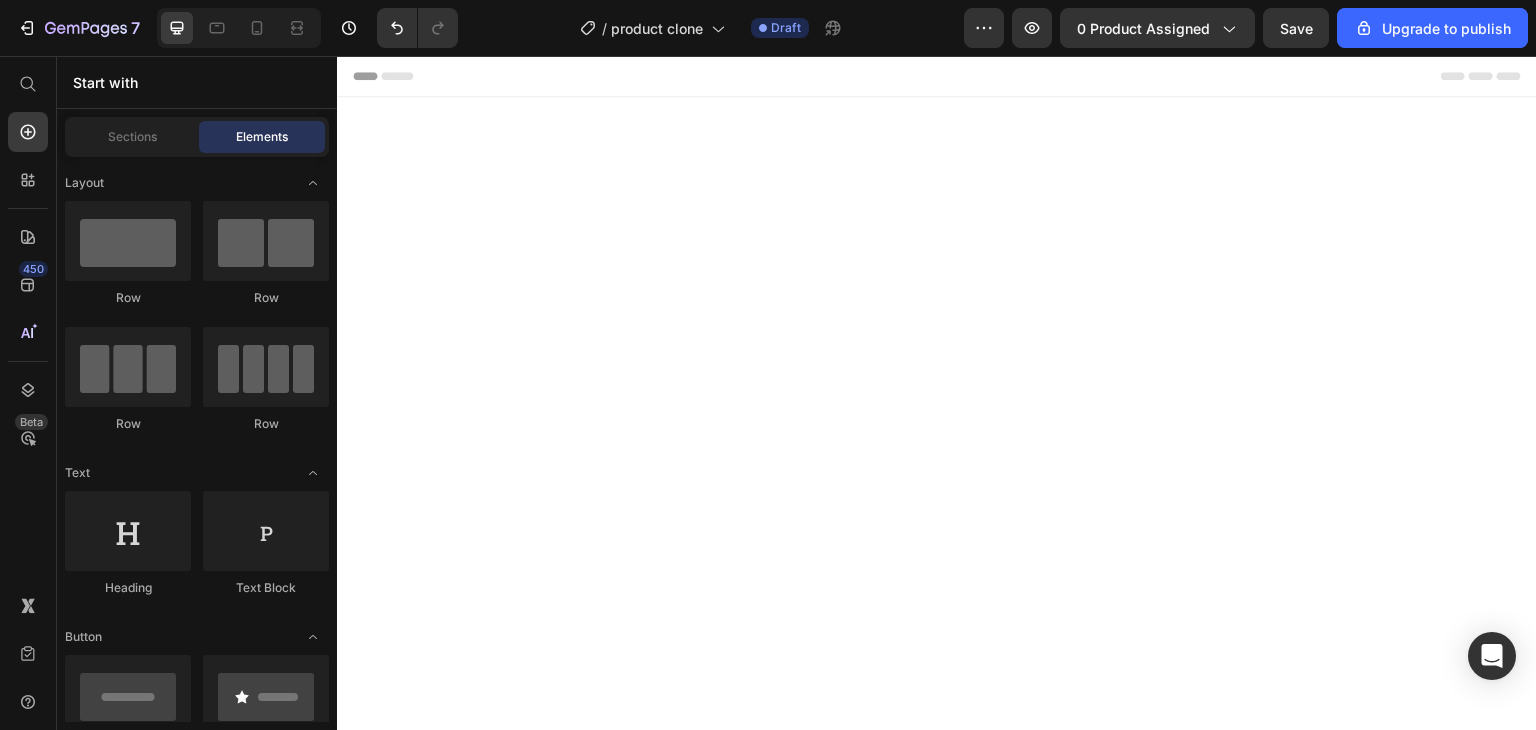 click at bounding box center [937, 375] 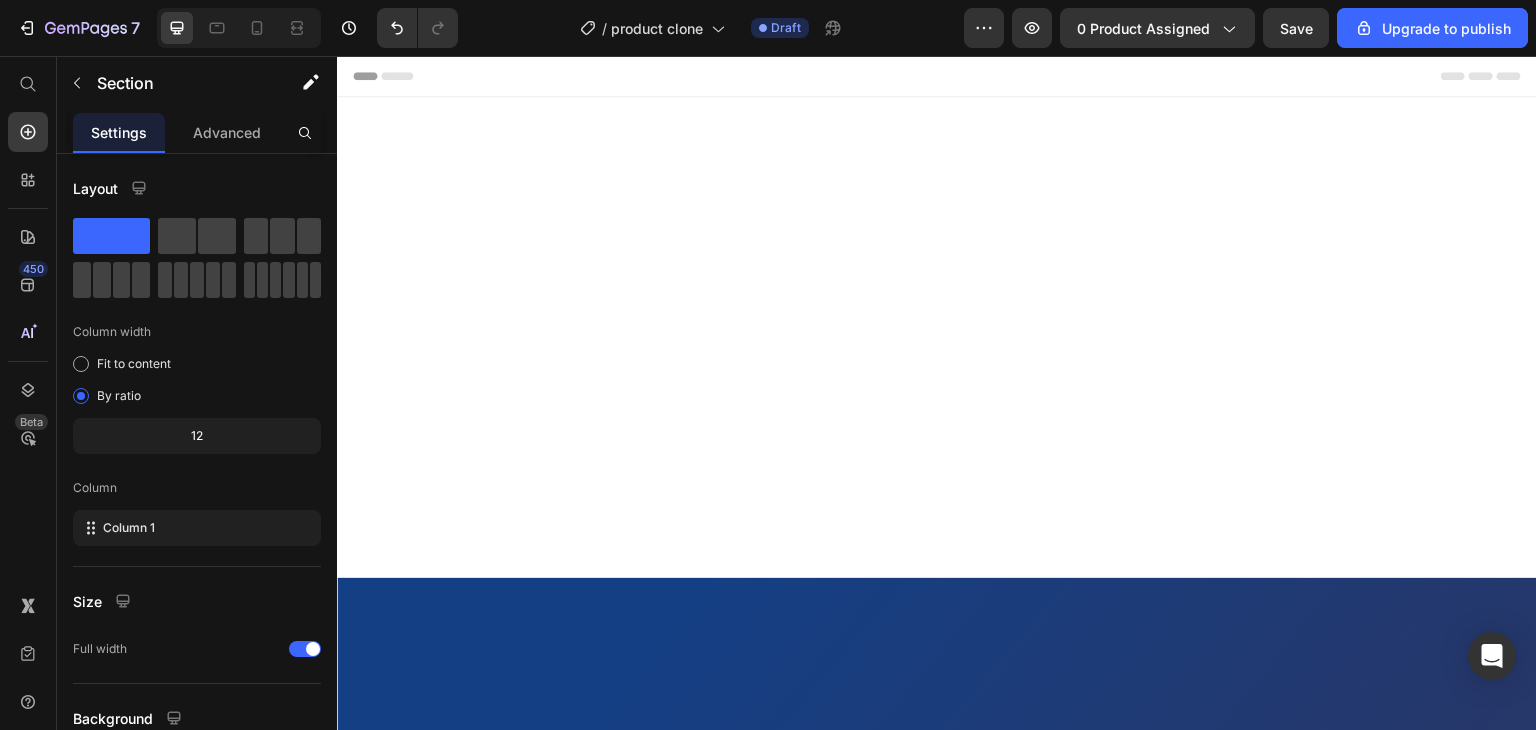 click at bounding box center [937, 292] 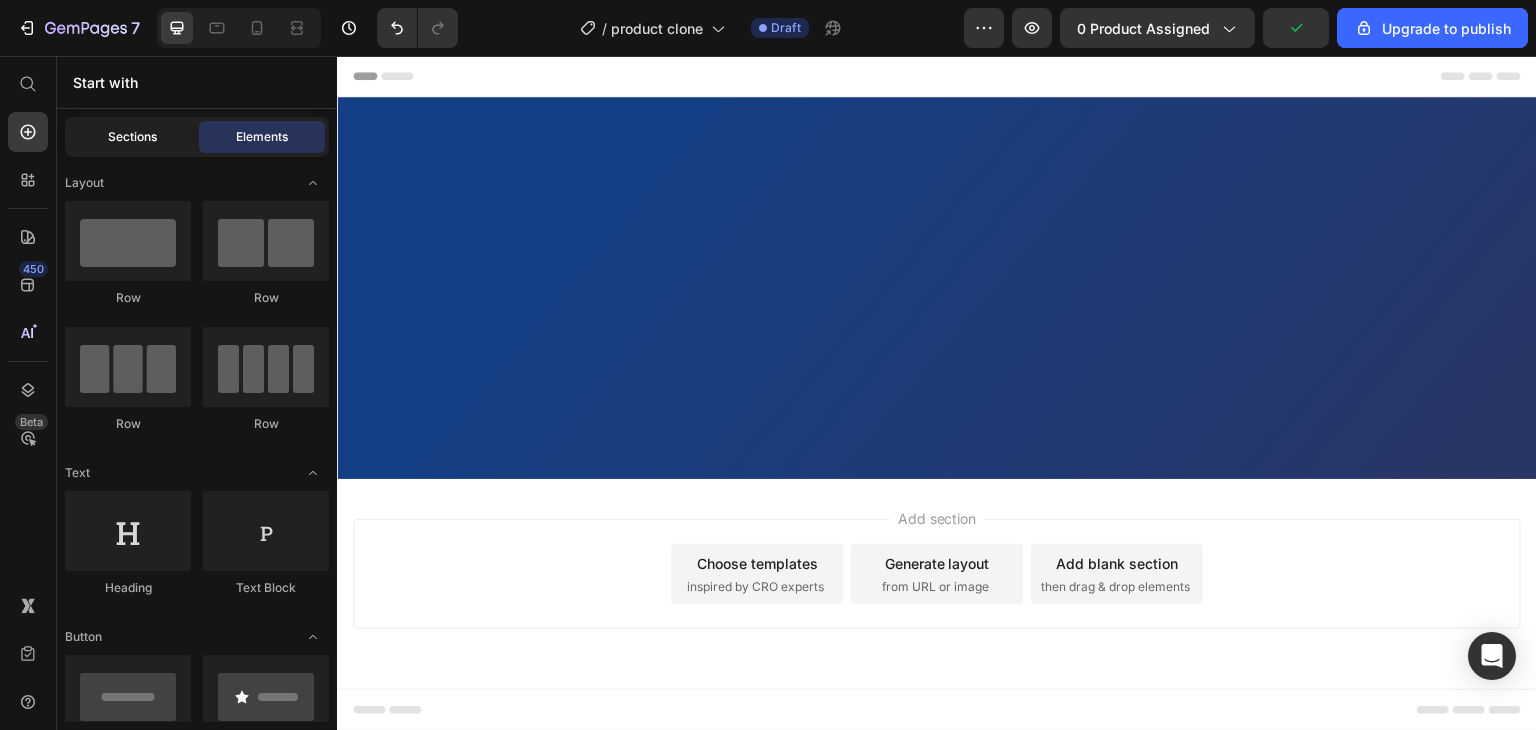 click on "Sections" 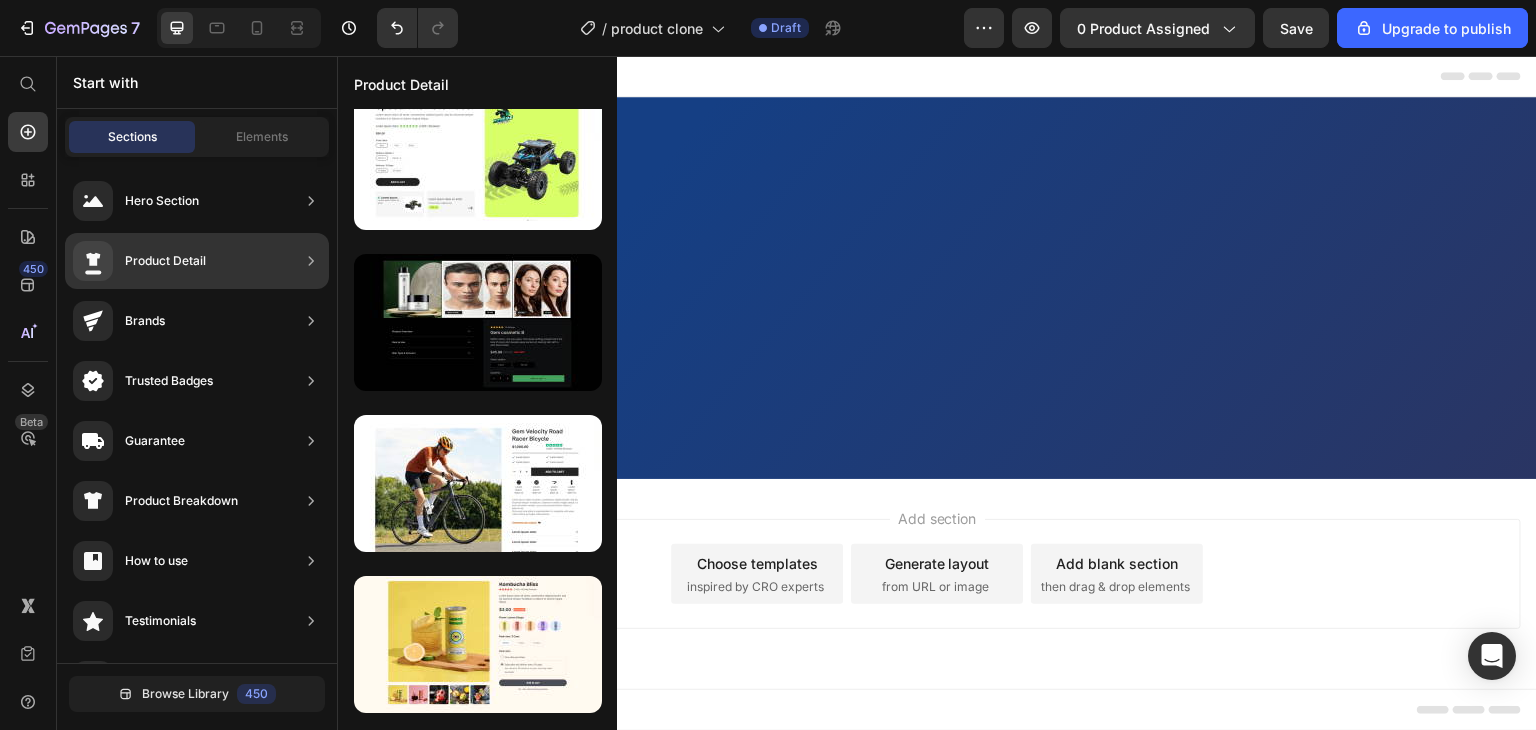 scroll, scrollTop: 0, scrollLeft: 0, axis: both 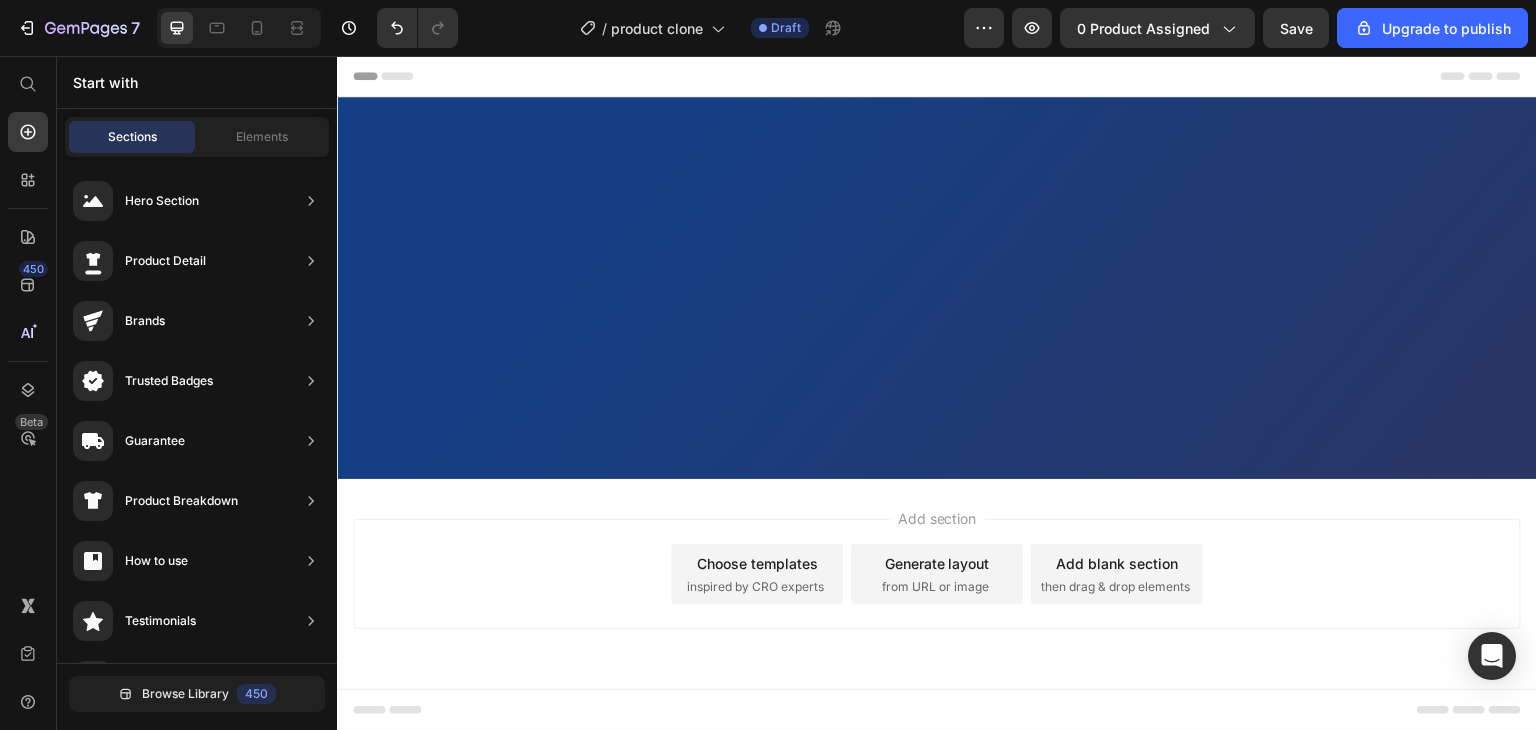 click at bounding box center (937, 293) 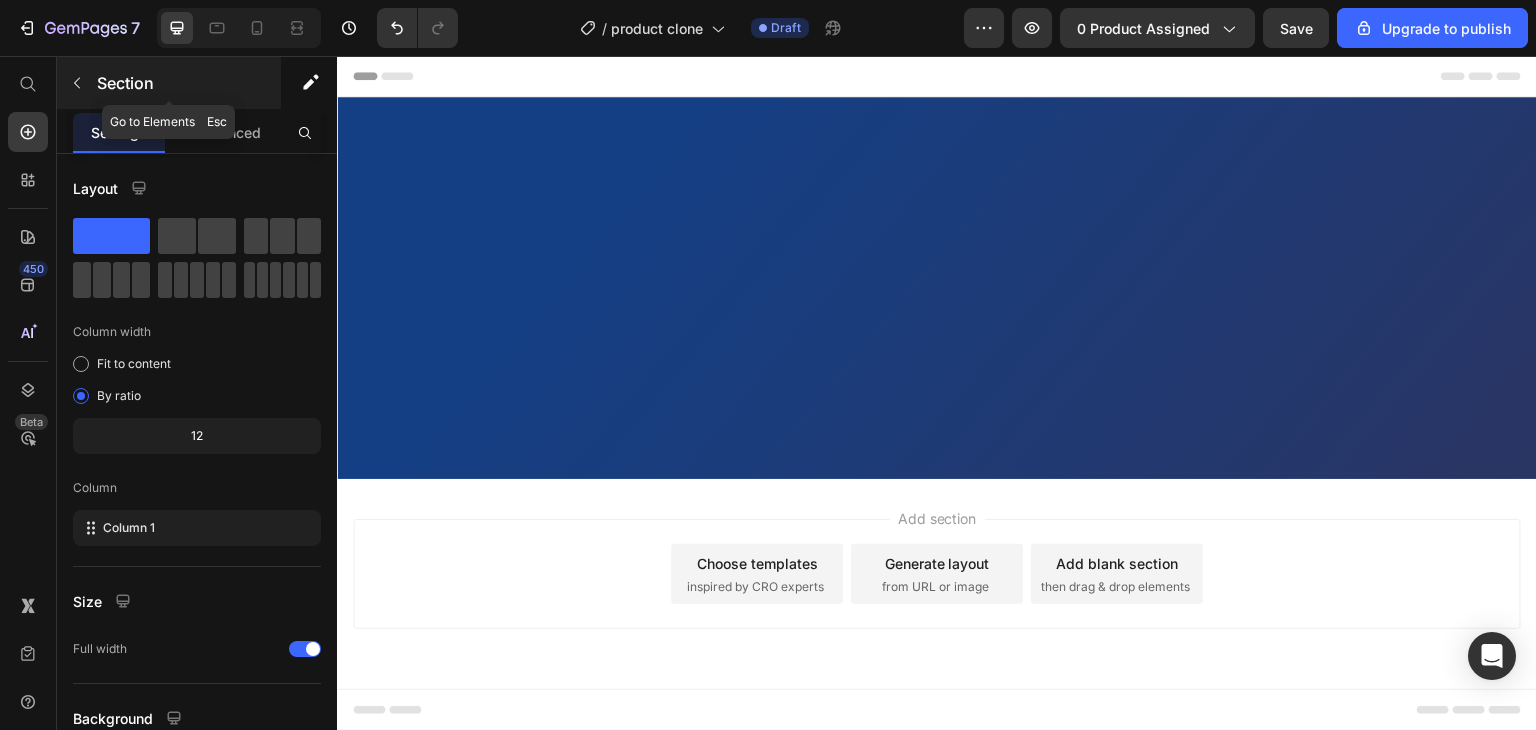 click on "Section" at bounding box center (169, 83) 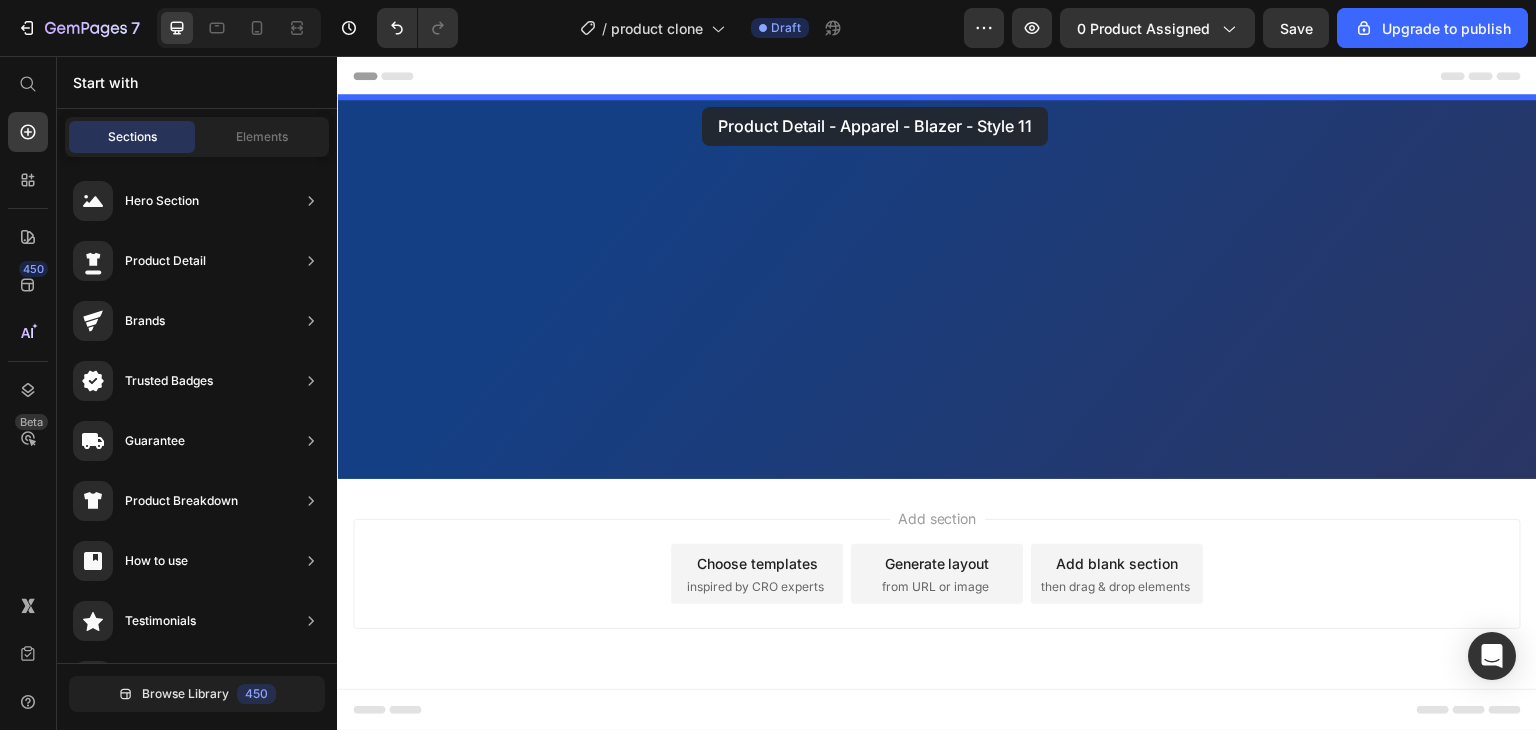 drag, startPoint x: 781, startPoint y: 391, endPoint x: 702, endPoint y: 107, distance: 294.78296 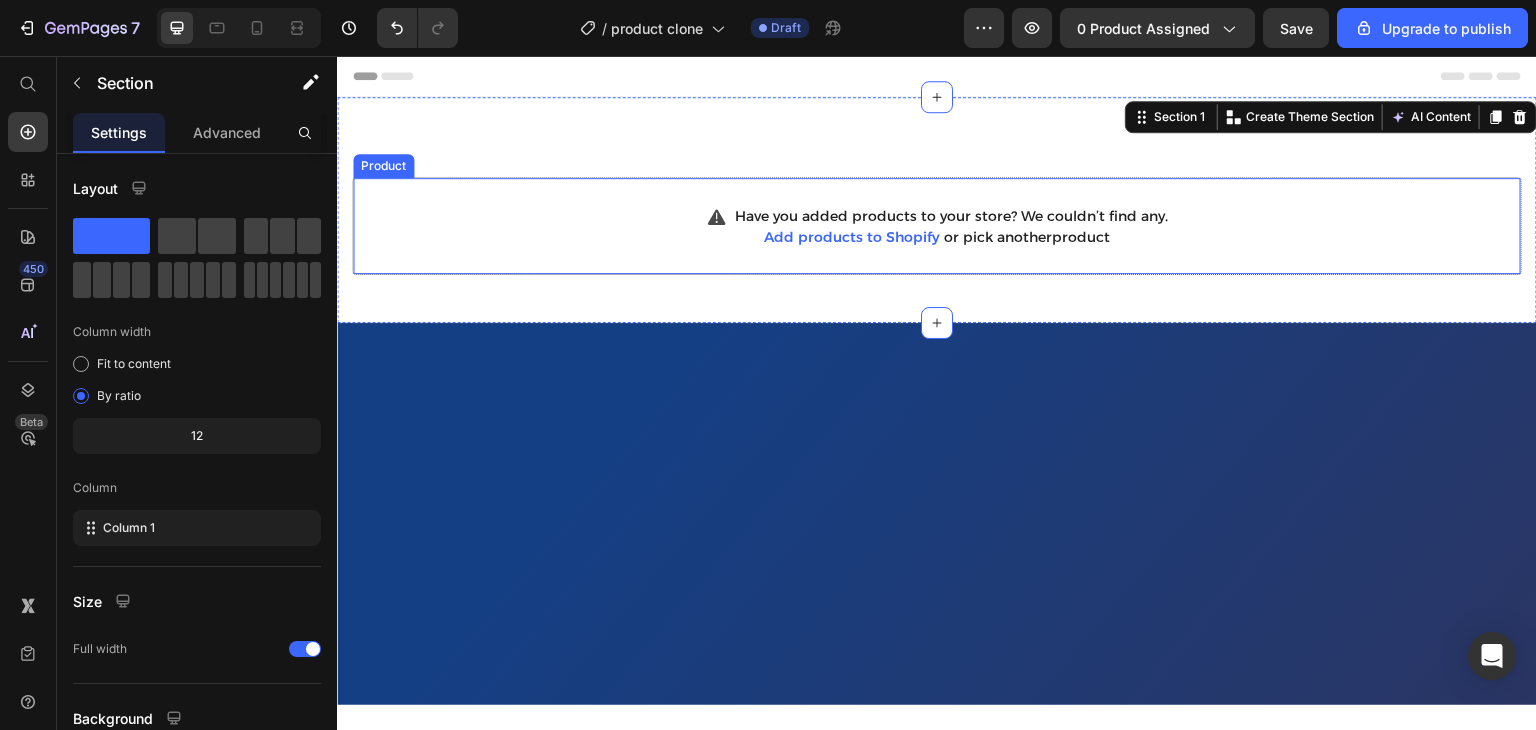 click on "Add products to Shopify" at bounding box center (852, 237) 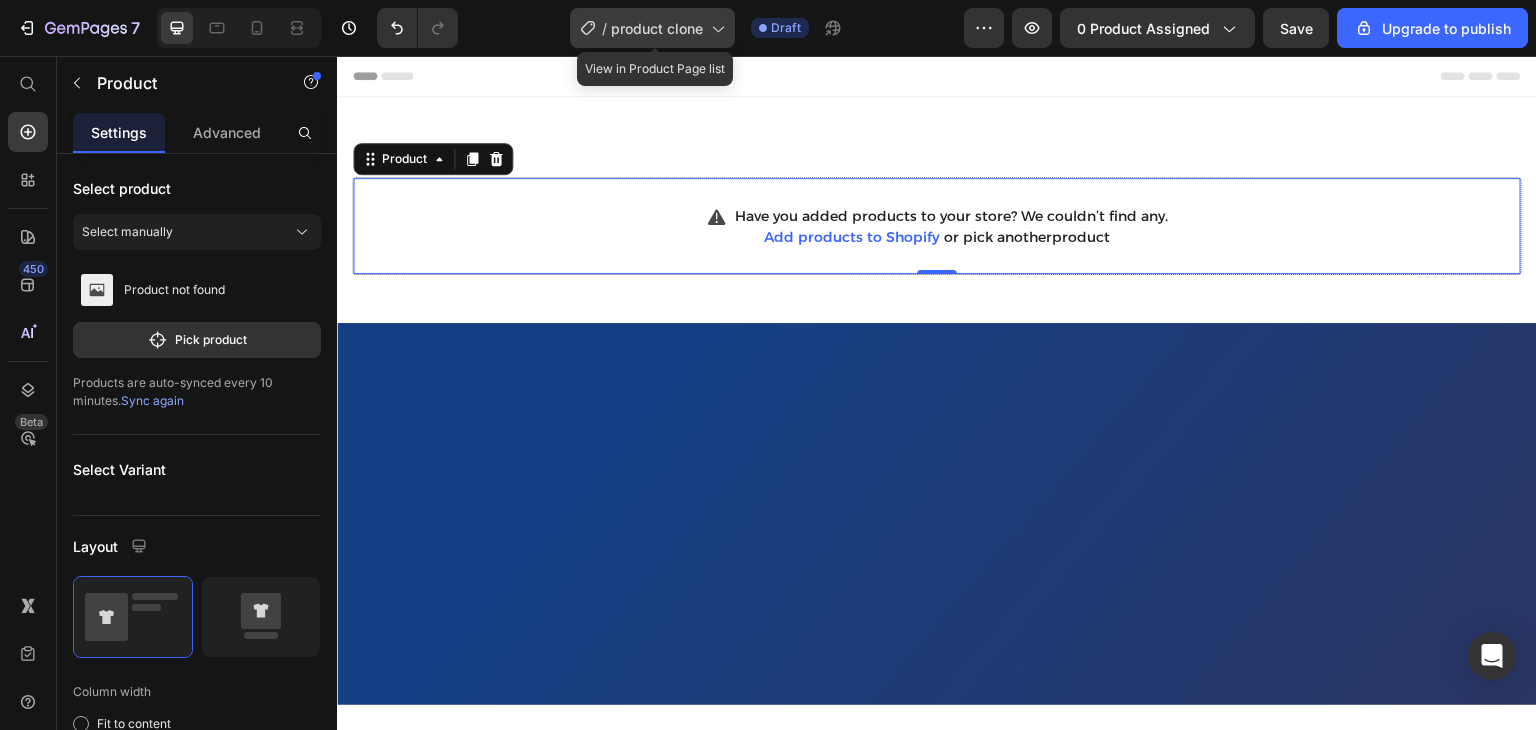 click on "product clone" at bounding box center [657, 28] 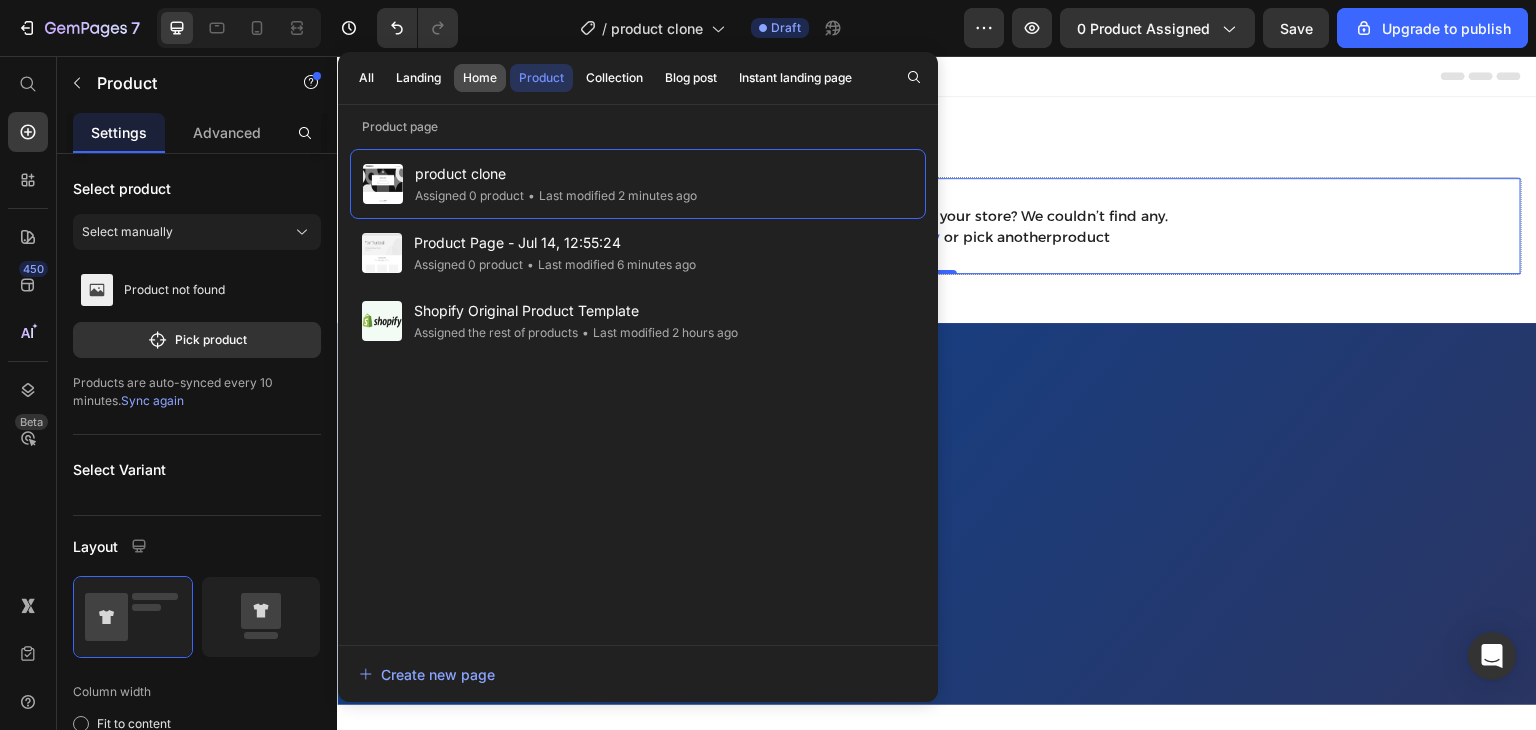 click on "Home" at bounding box center [480, 78] 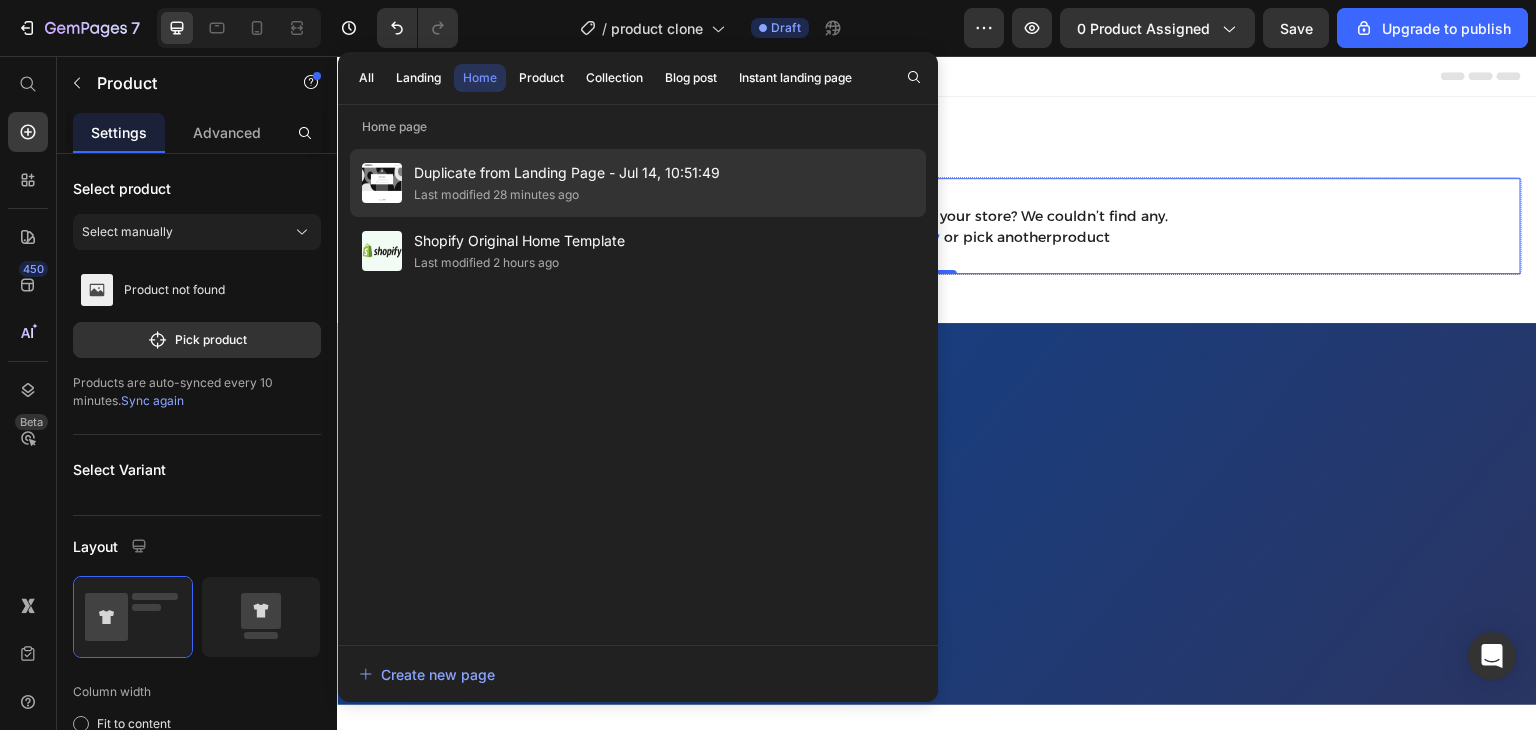 click on "Last modified 28 minutes ago" 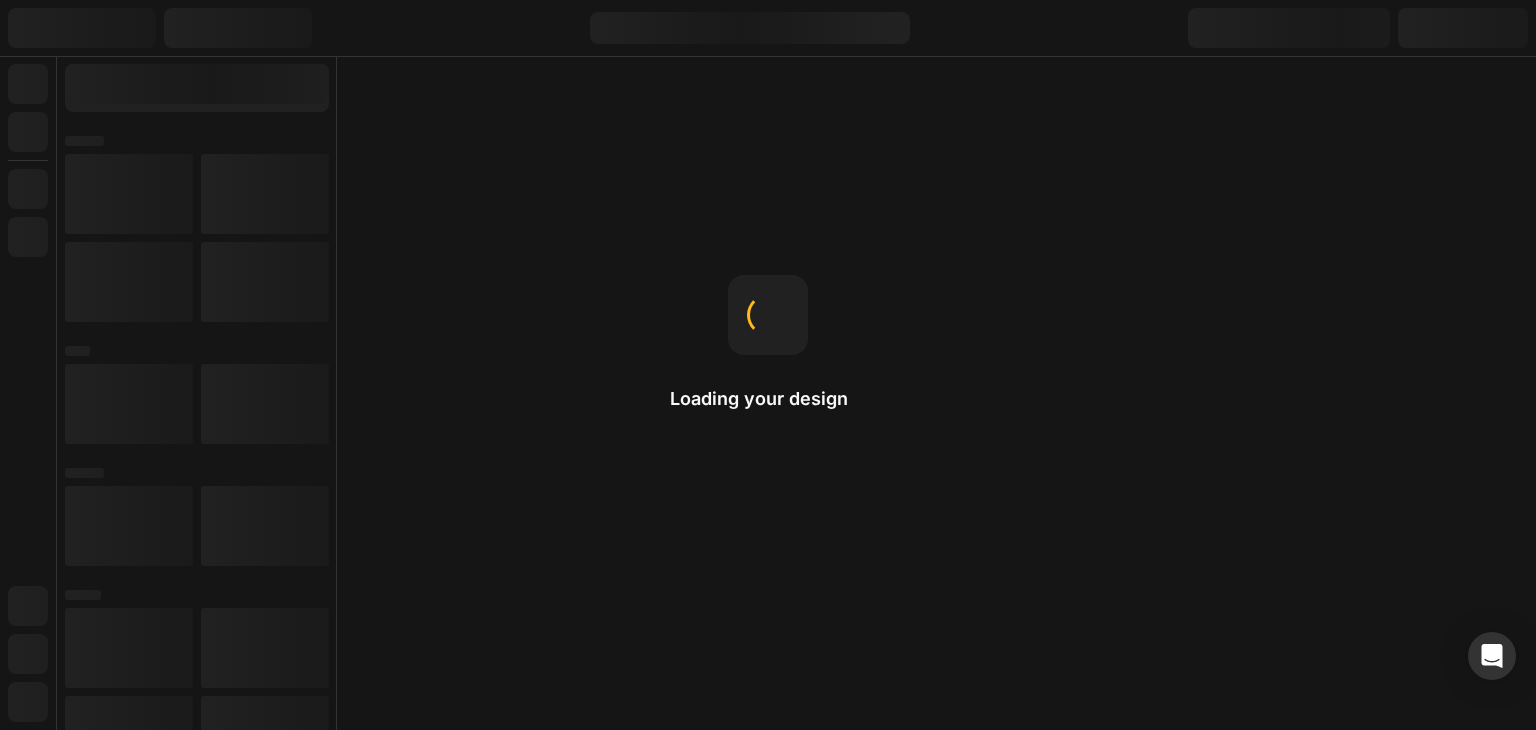scroll, scrollTop: 0, scrollLeft: 0, axis: both 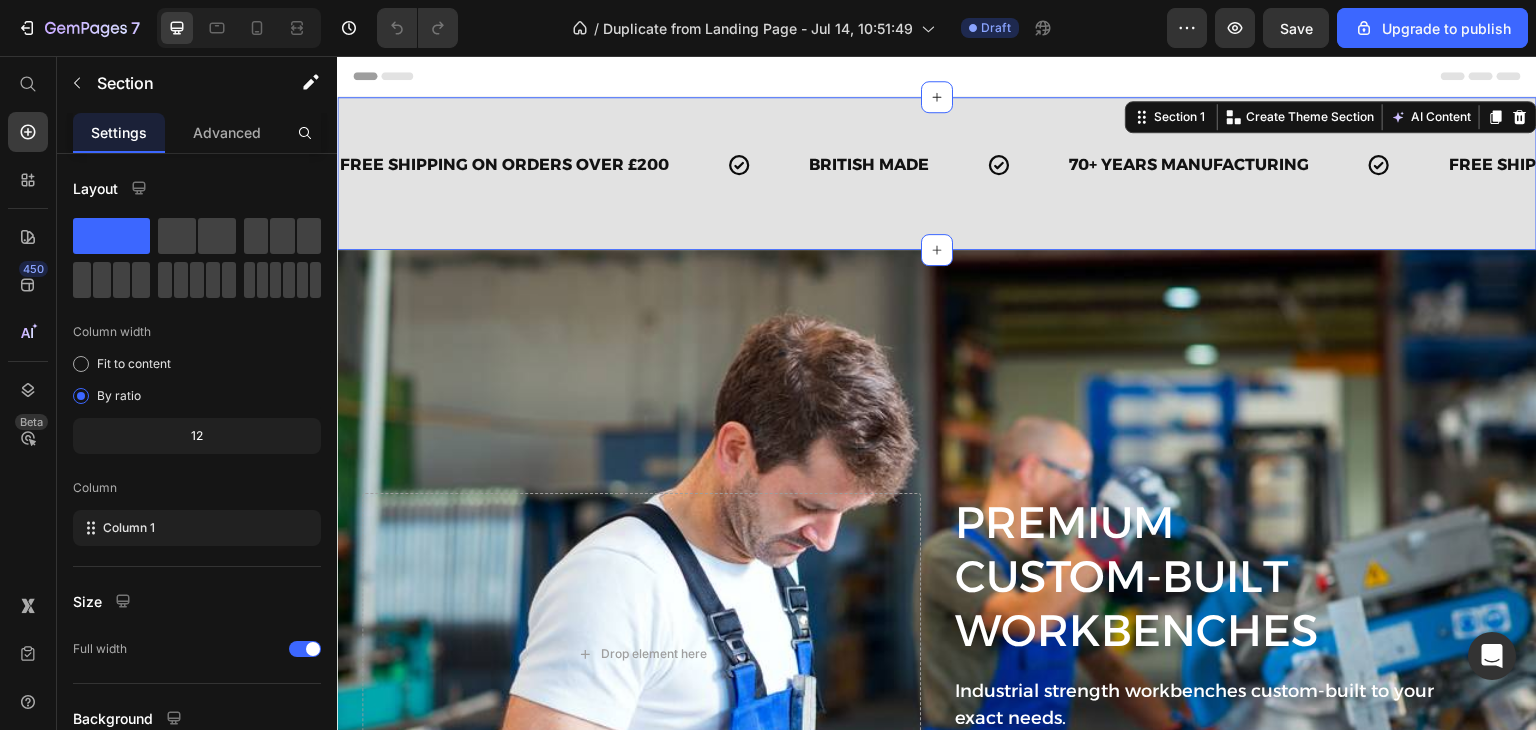click on "FREE SHIPPING ON ORDERS OVER £200 Text
BRITISH MADE Text
70+ YEARS MANUFACTURING Text
FREE SHIPPING ON ORDERS OVER £200 Text
BRITISH MADE Text
70+ YEARS MANUFACTURING Text
FREE SHIPPING ON ORDERS OVER £200 Text
BRITISH MADE Text
70+ YEARS MANUFACTURING Text
FREE SHIPPING ON ORDERS OVER £200 Text
BRITISH MADE Text
70+ YEARS MANUFACTURING Text
FREE SHIPPING ON ORDERS OVER £200 Text
BRITISH MADE Text
70+ YEARS MANUFACTURING Text
FREE SHIPPING ON ORDERS OVER £200 Text
BRITISH MADE Text
70+ YEARS MANUFACTURING Text
Marquee Section 1   You can create reusable sections Create Theme Section AI Content Write with GemAI What would you like to describe here? Tone and Voice Persuasive Product Getting products... Show more Generate" at bounding box center [937, 173] 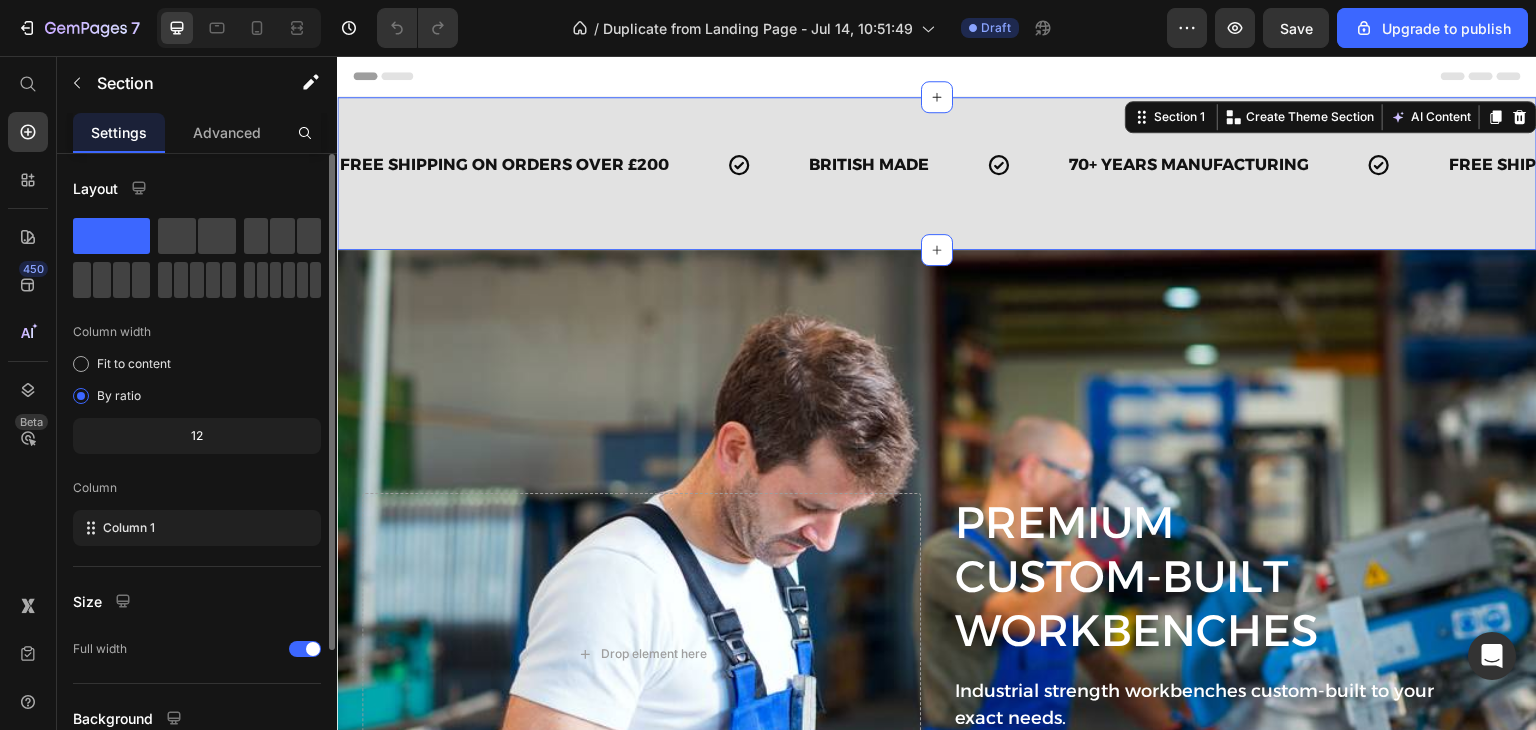 scroll, scrollTop: 173, scrollLeft: 0, axis: vertical 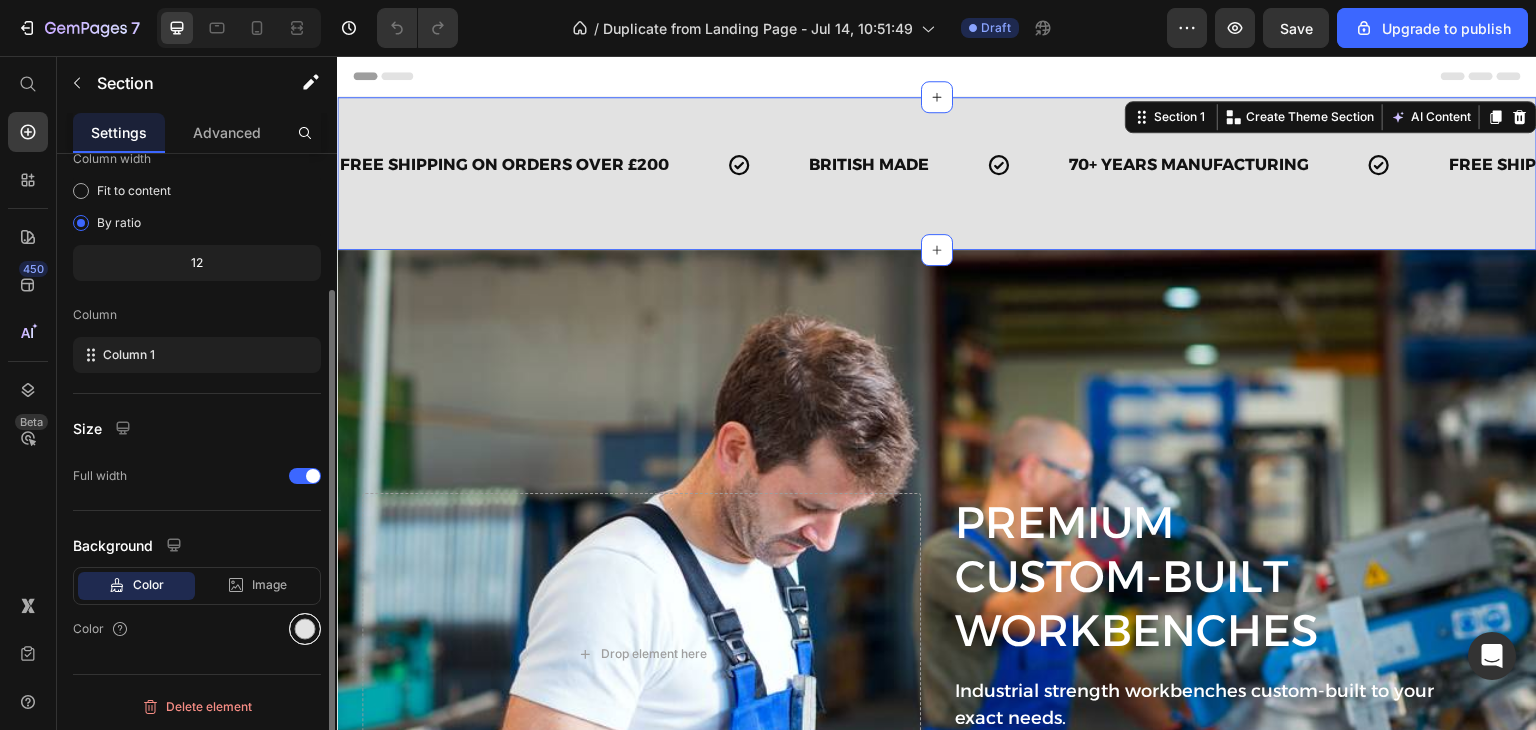 click at bounding box center [305, 629] 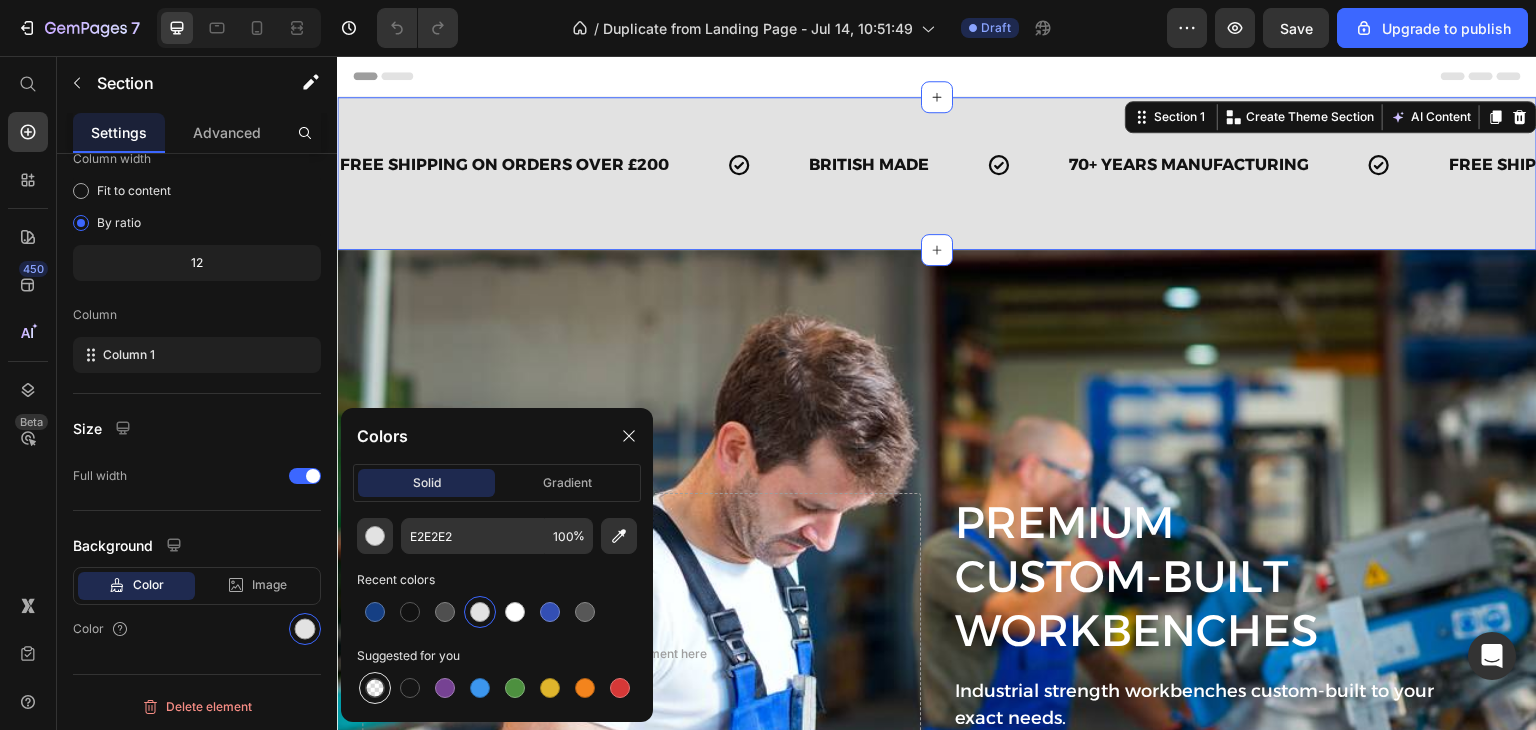 click at bounding box center (375, 688) 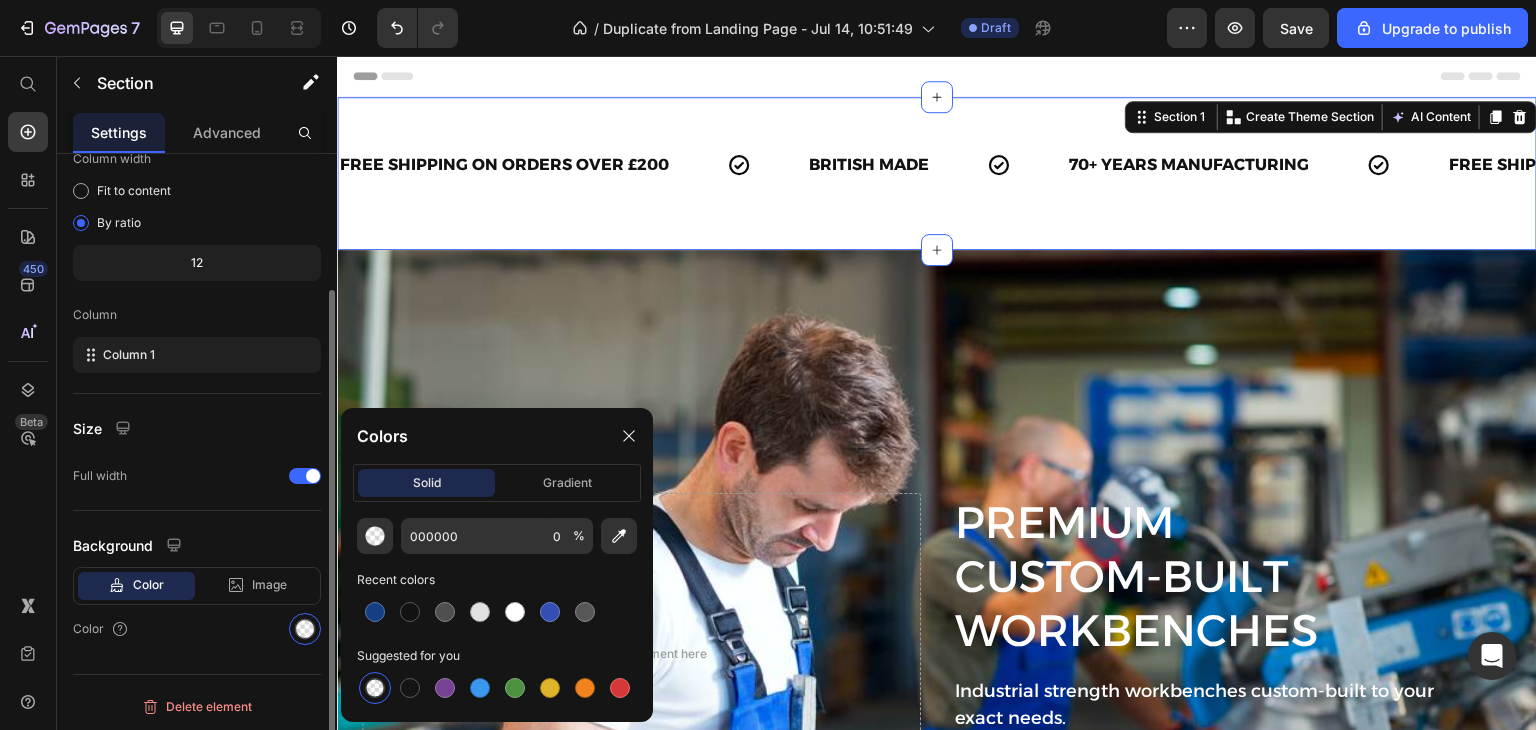 click on "Background Color Image Video  Color" 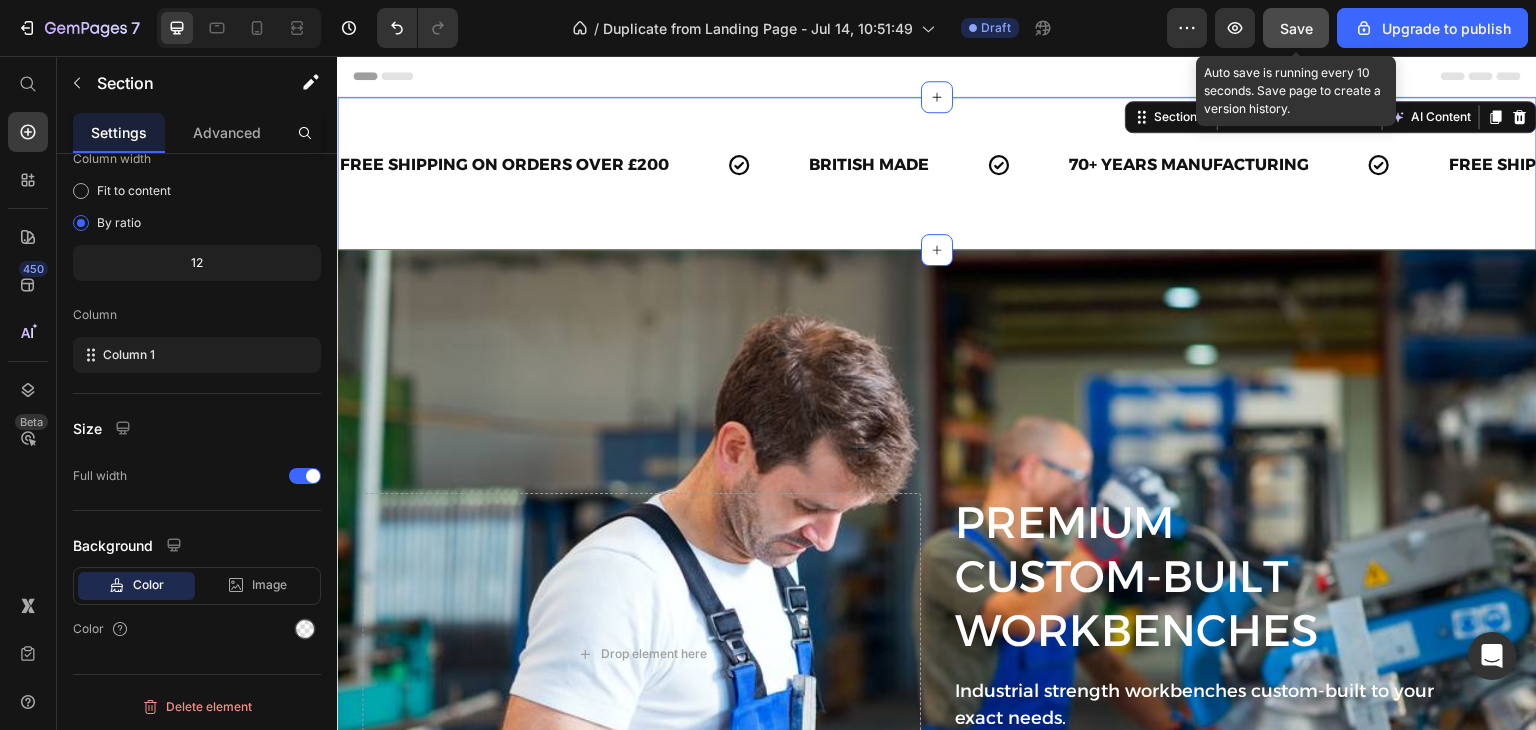 click on "Save" at bounding box center (1296, 28) 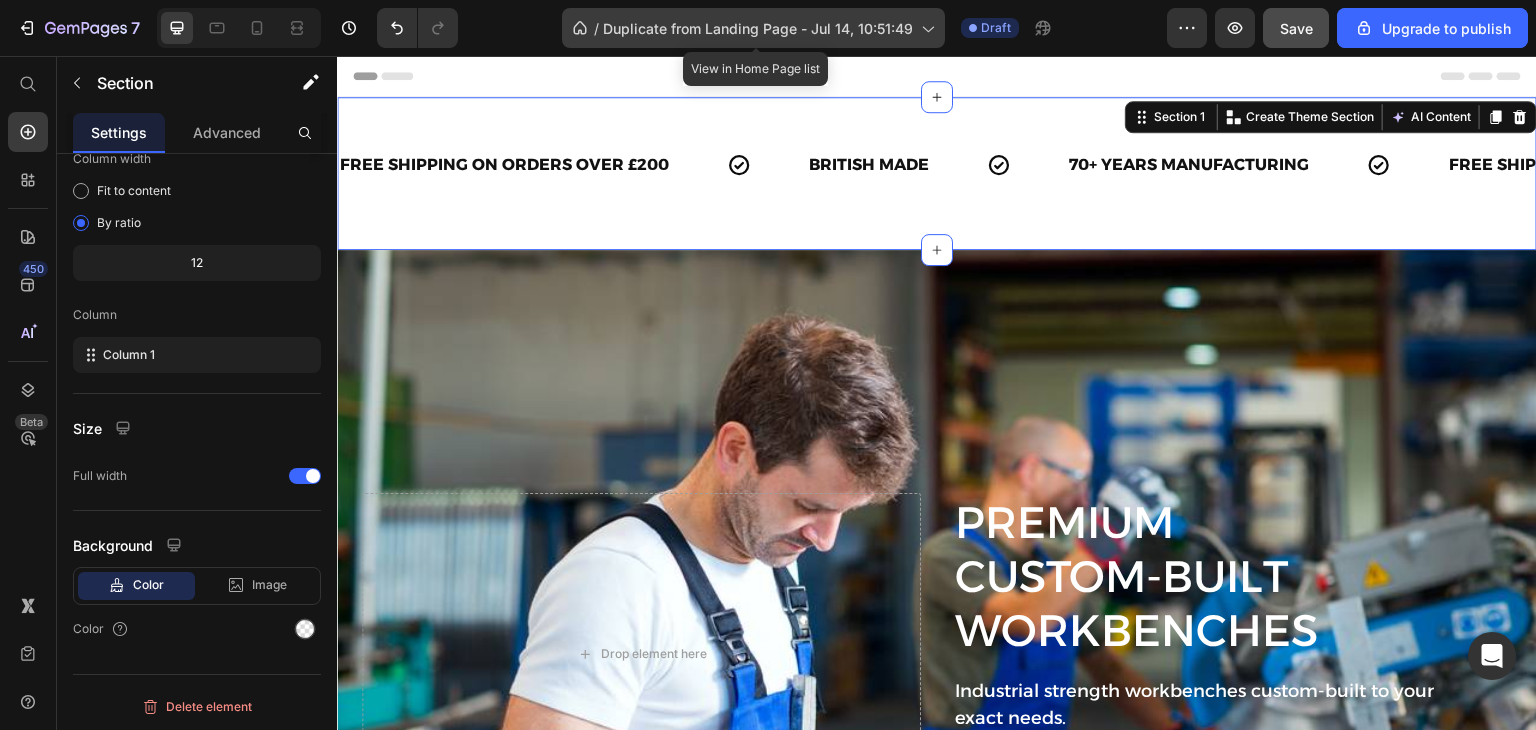click on "Duplicate from Landing Page - Jul 14, 10:51:49" at bounding box center [758, 28] 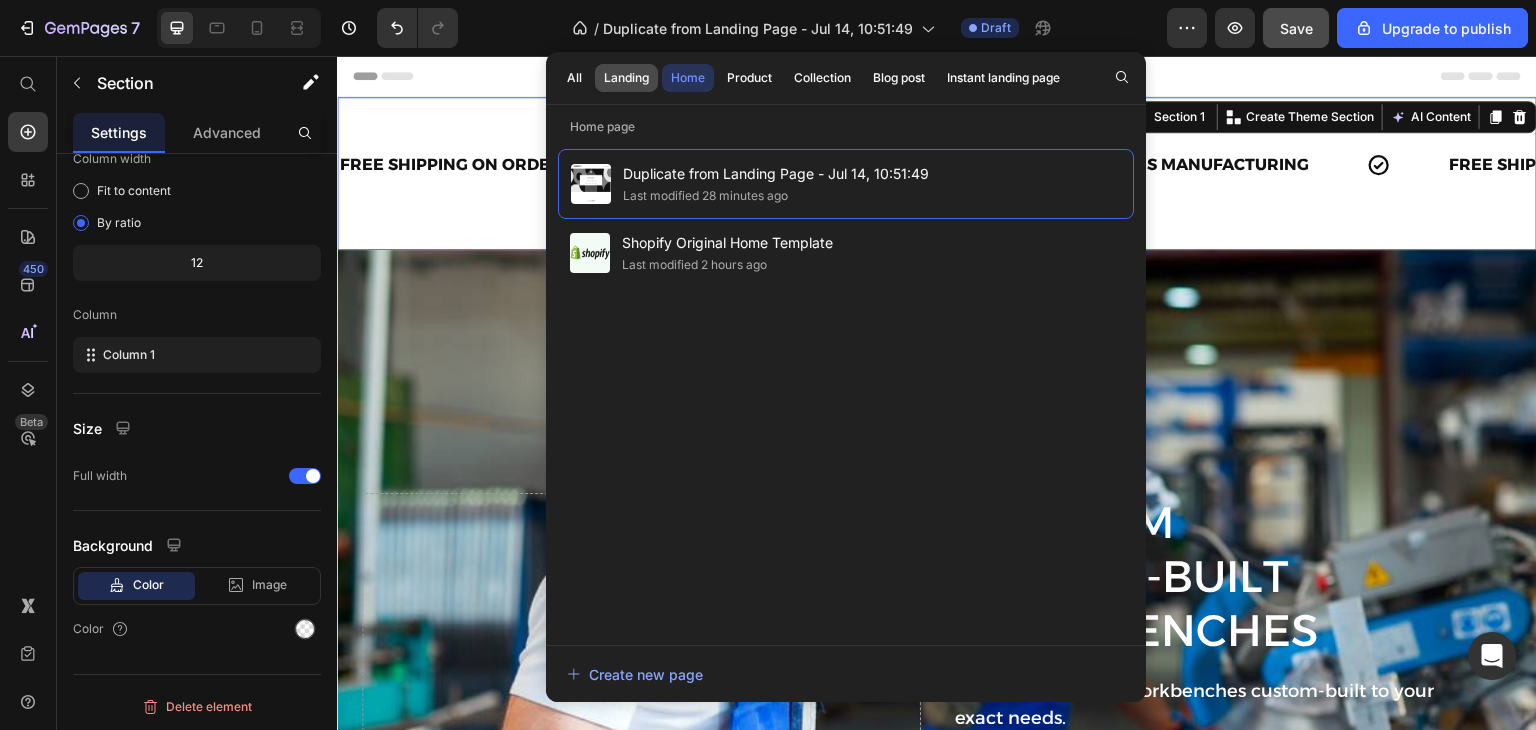 click on "Landing" at bounding box center (626, 78) 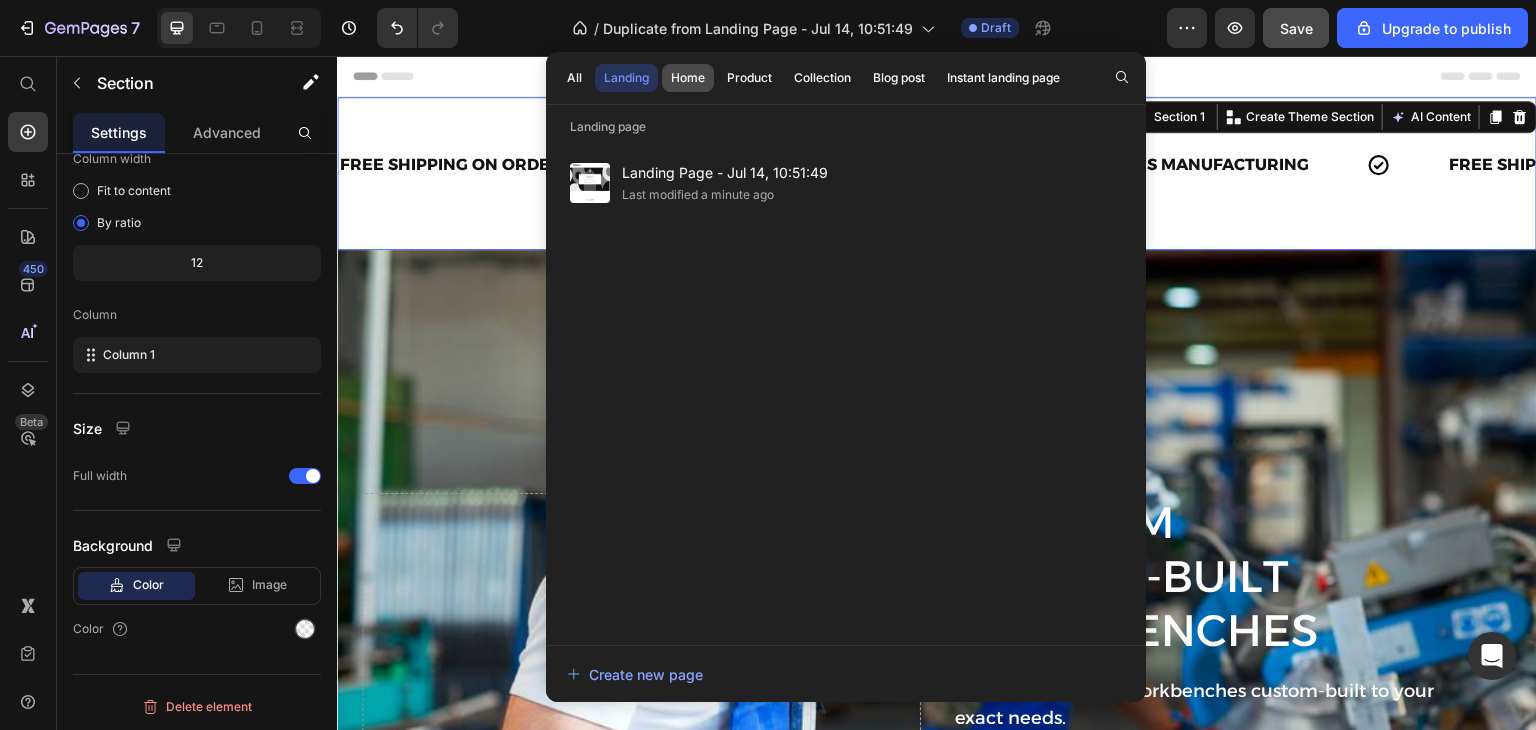 click on "Home" at bounding box center [688, 78] 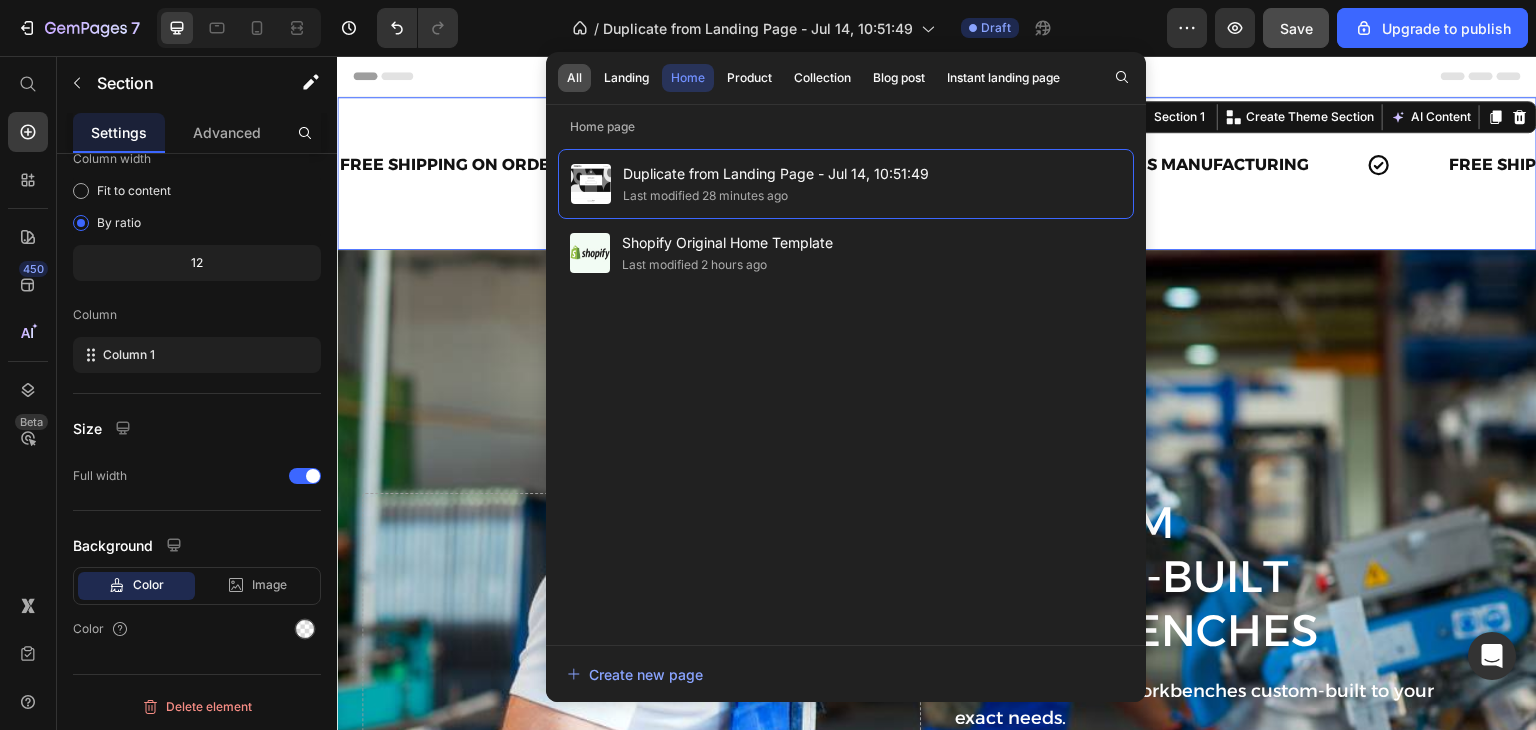 click on "All" 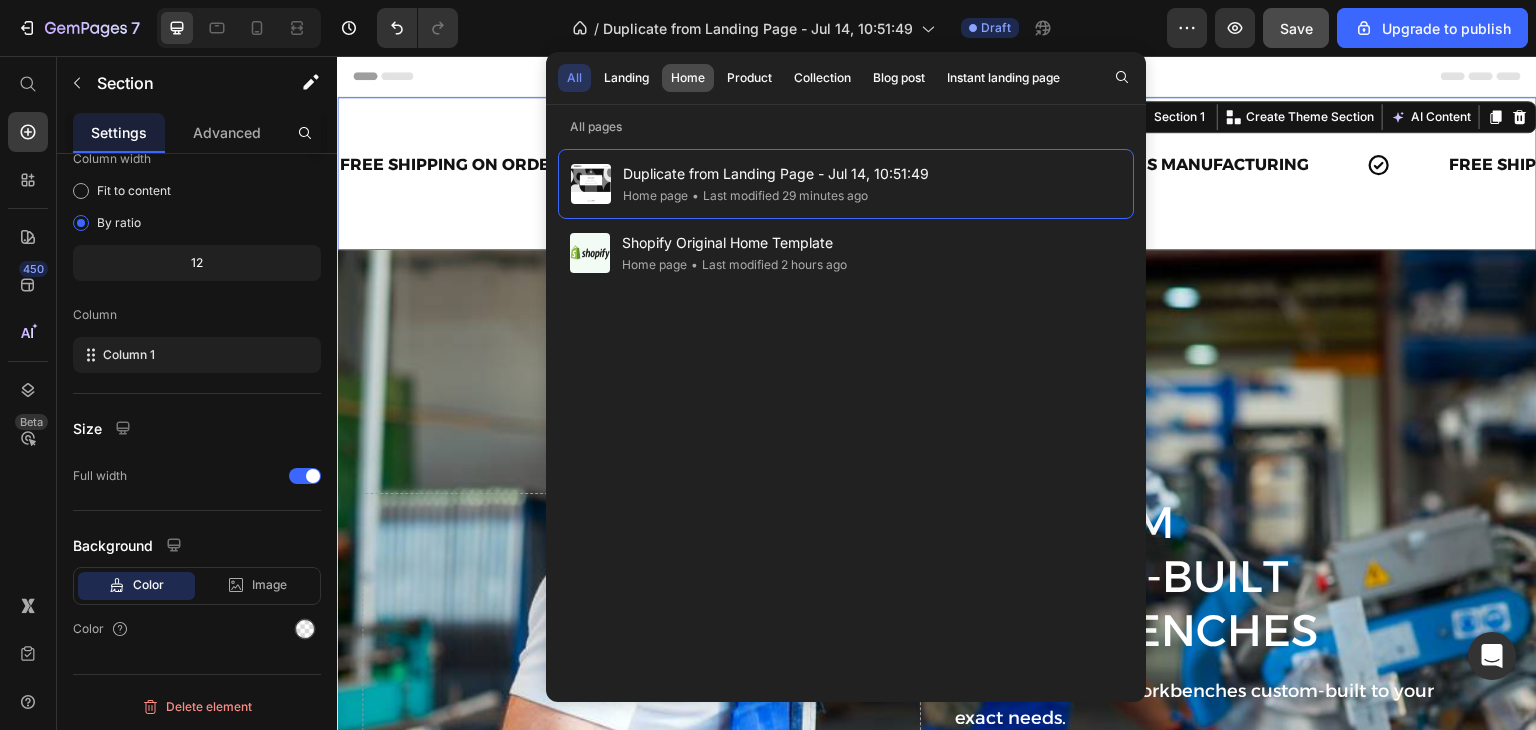 click on "Home" at bounding box center (688, 78) 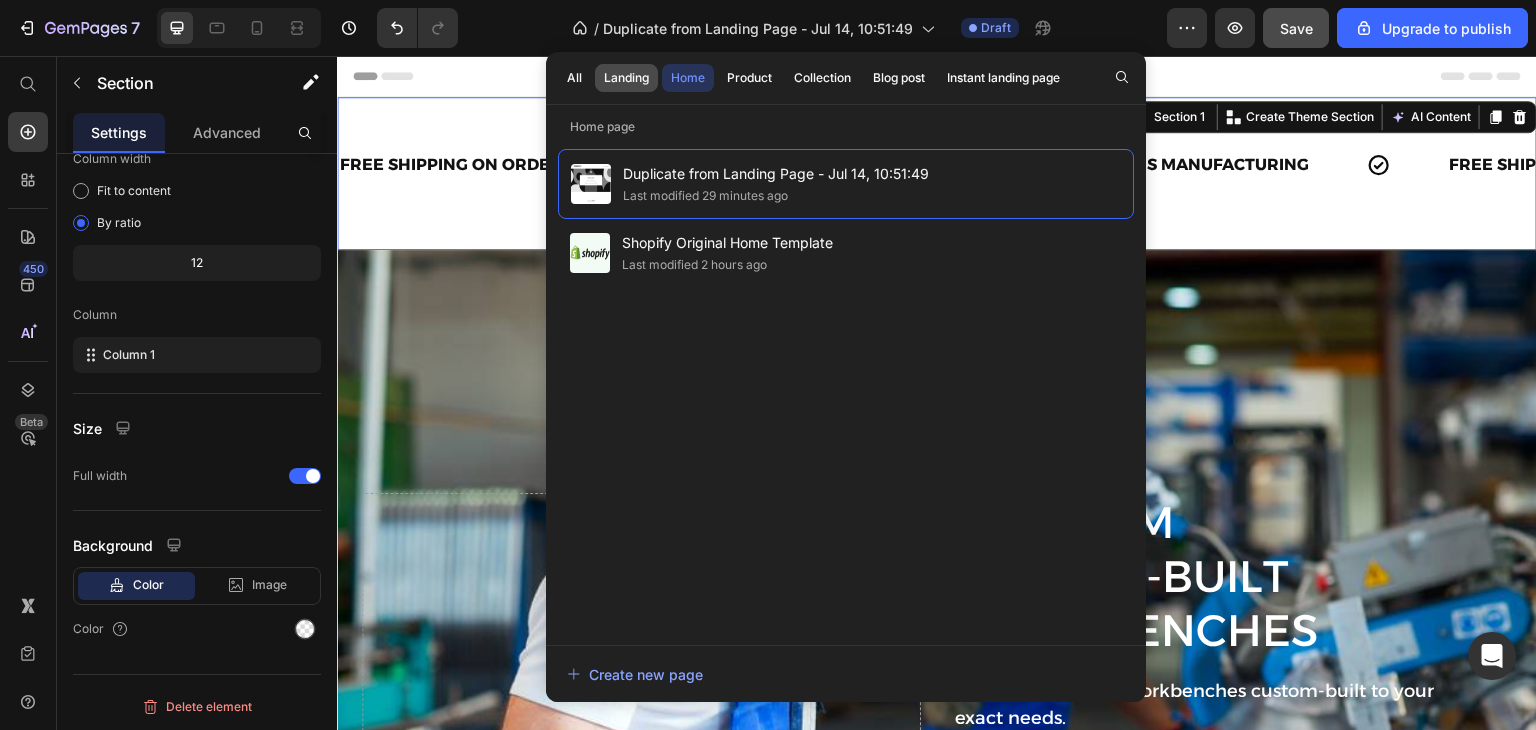 click on "Landing" at bounding box center [626, 78] 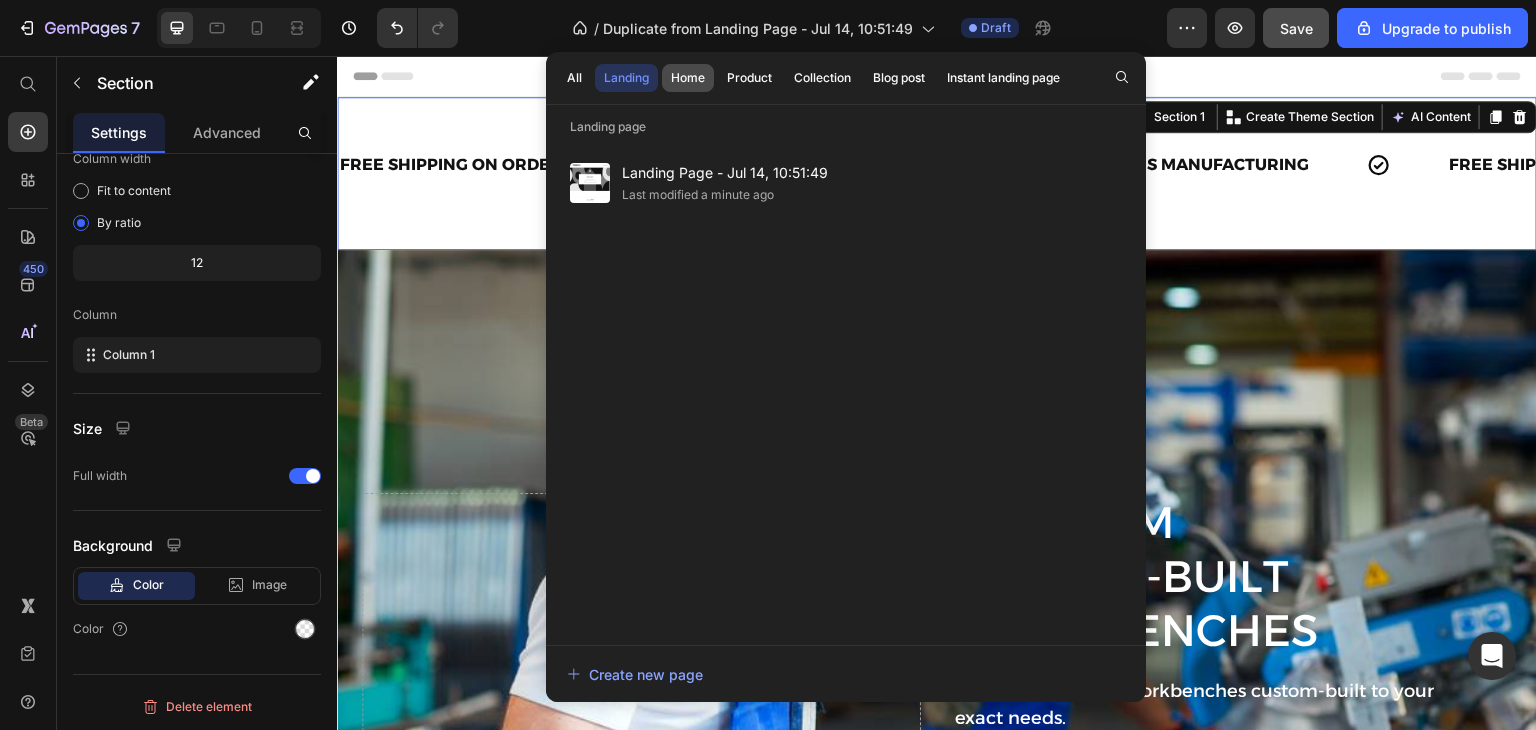 click on "Home" at bounding box center (688, 78) 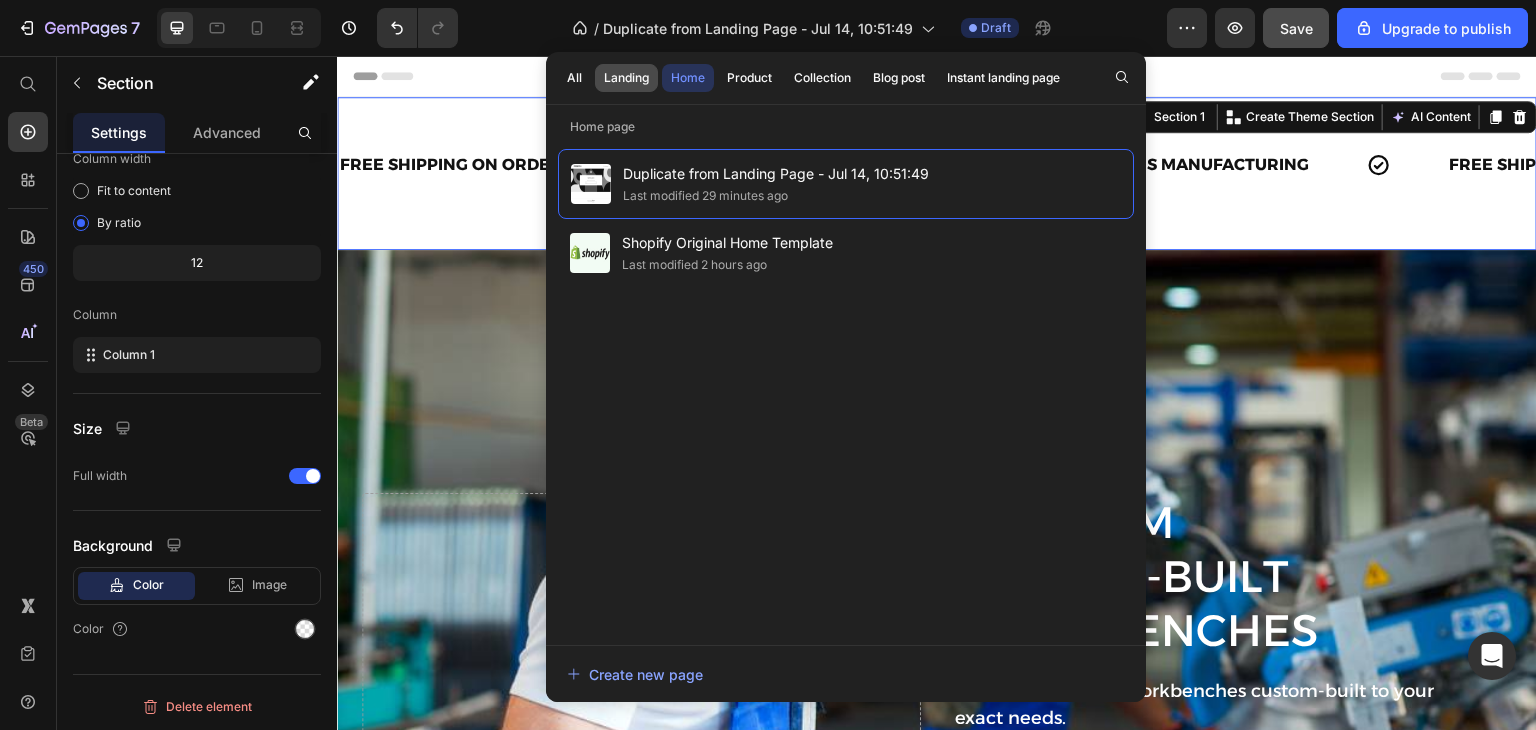 click on "Landing" 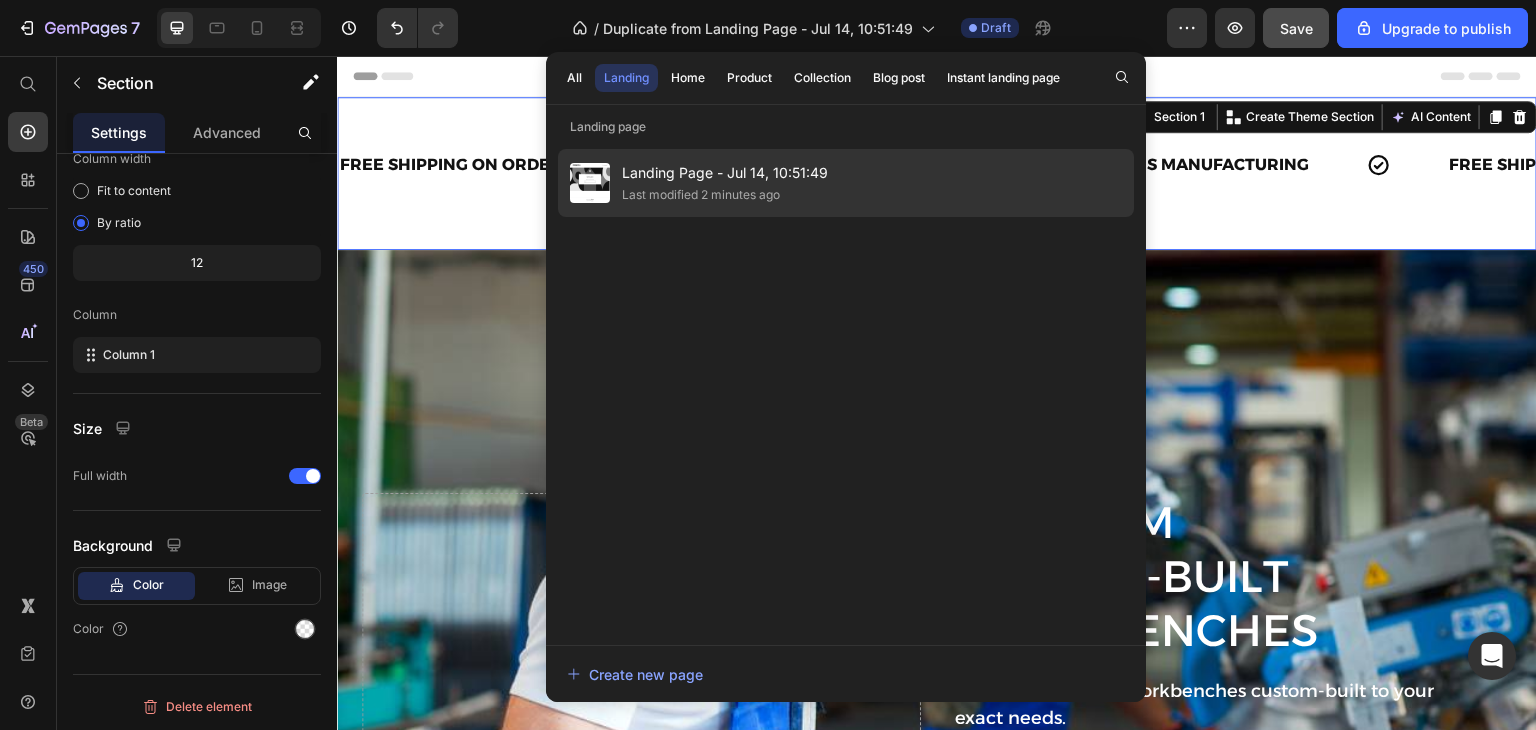 click on "Last modified 2 minutes ago" 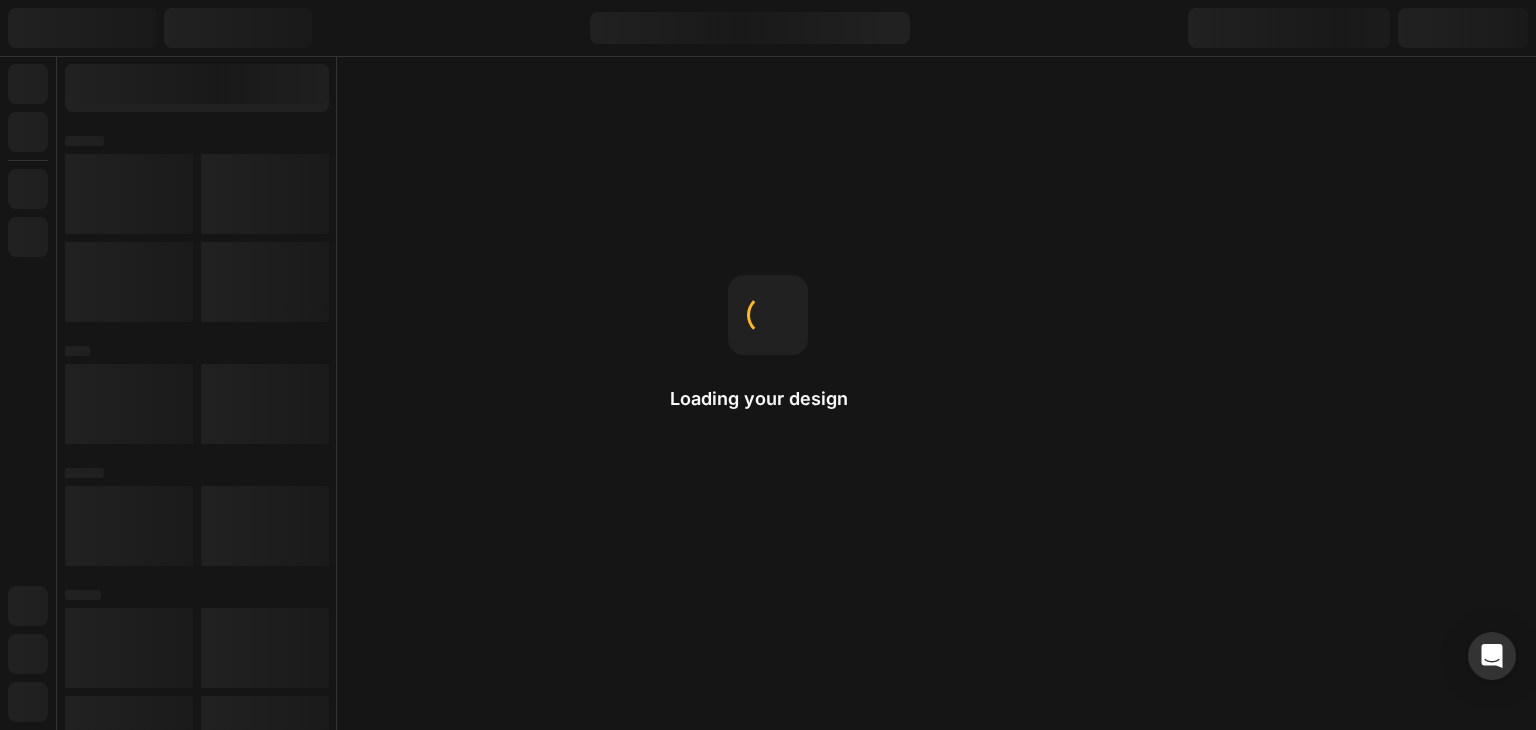 scroll, scrollTop: 0, scrollLeft: 0, axis: both 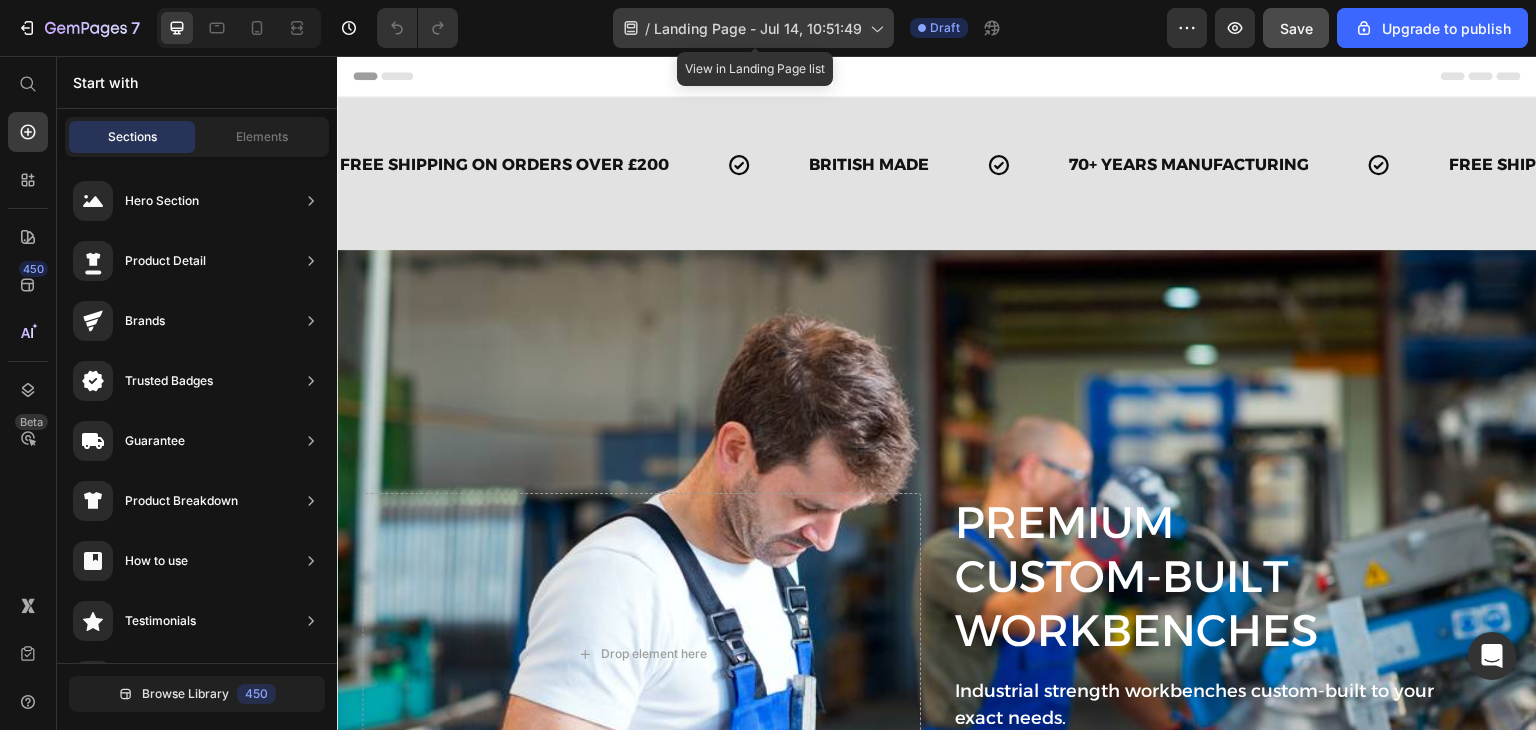 click on "Landing Page - Jul 14, 10:51:49" at bounding box center (758, 28) 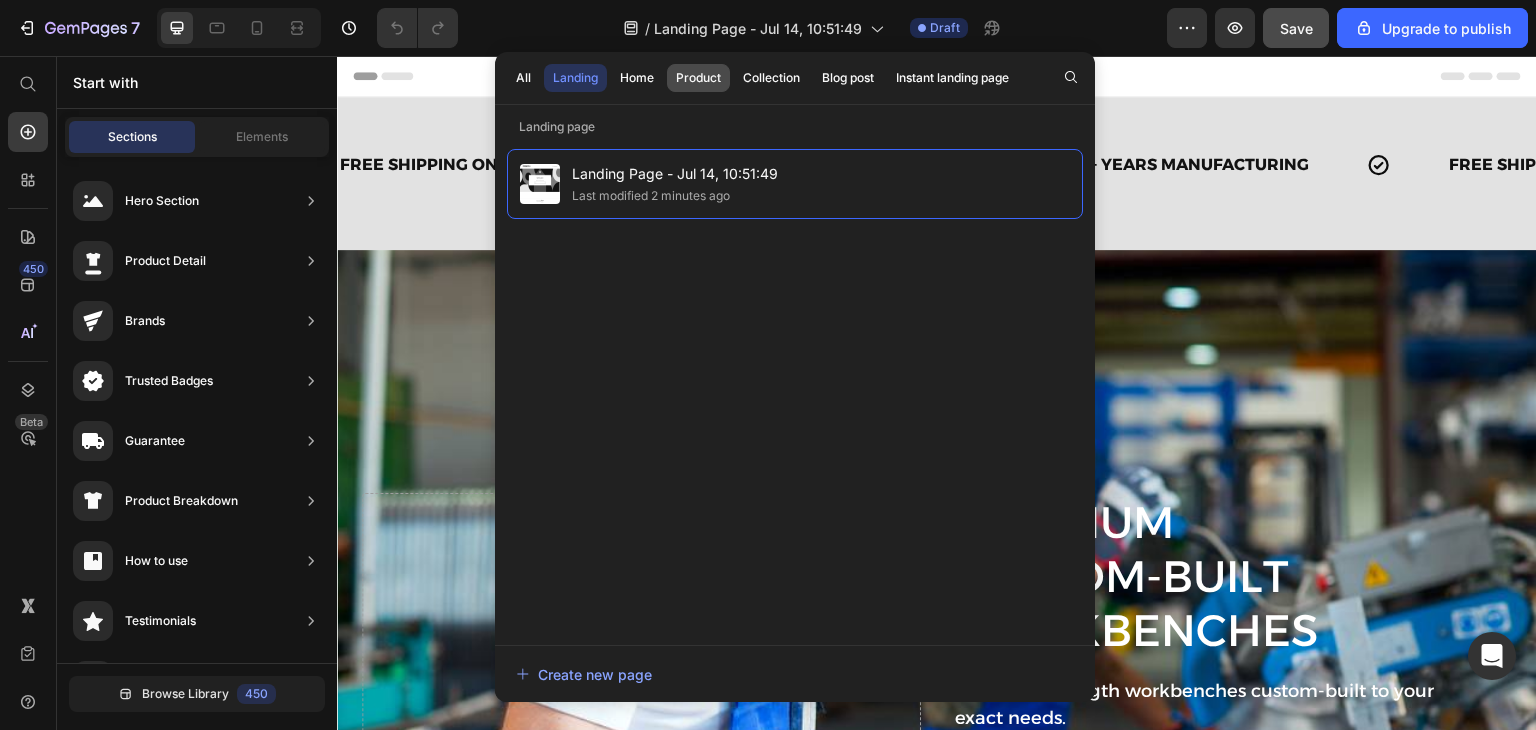 click on "Product" at bounding box center (698, 78) 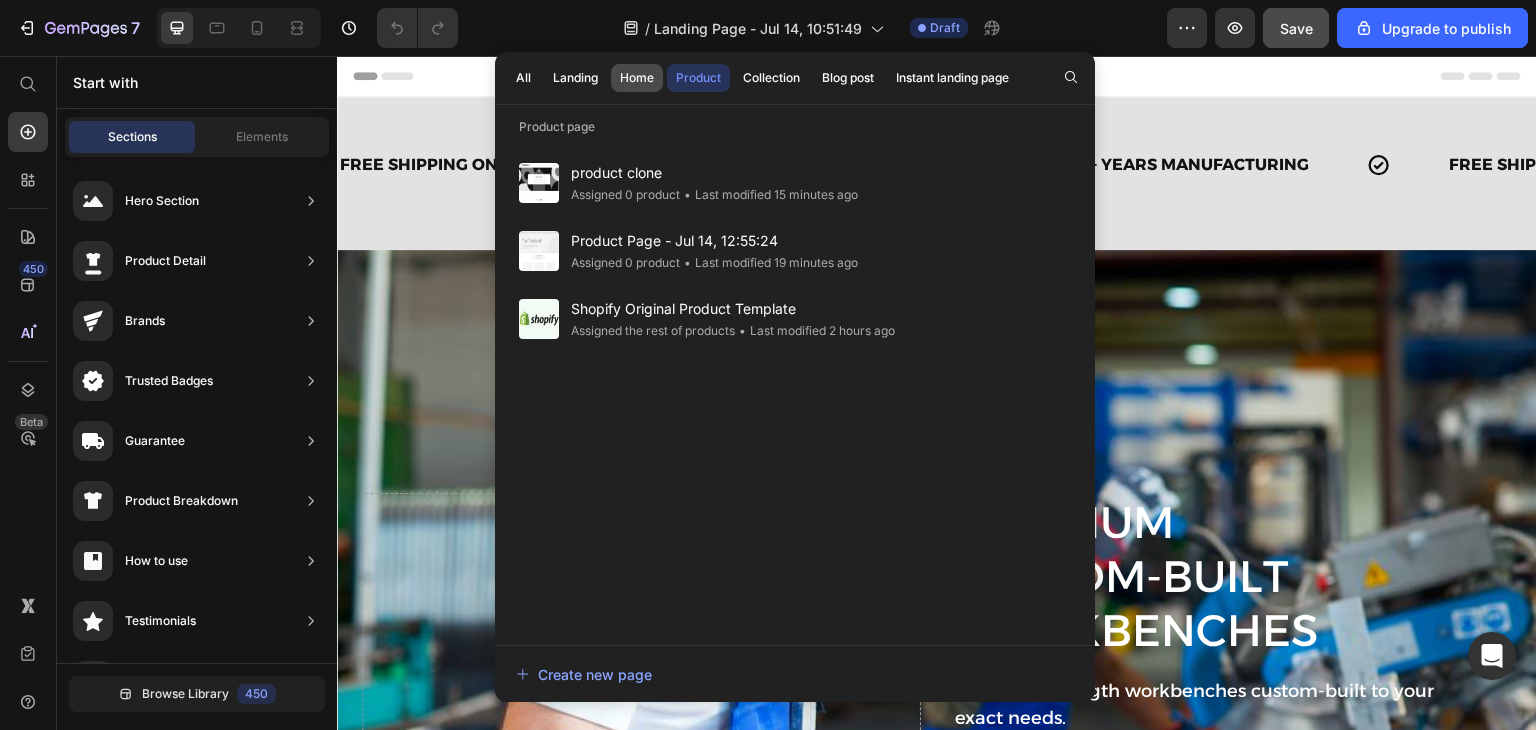 click on "Home" at bounding box center [637, 78] 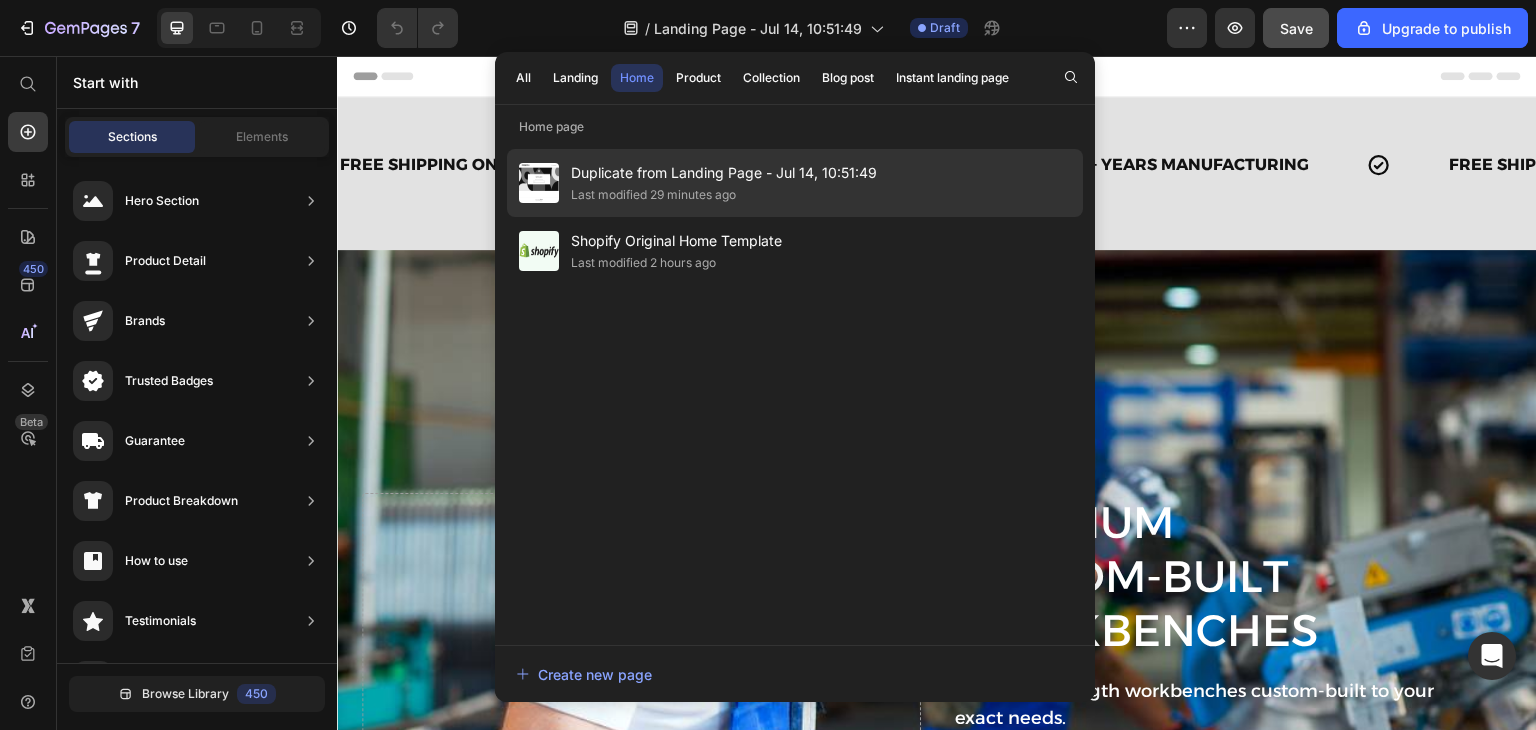 click on "Duplicate from Landing Page - Jul 14, 10:51:49" at bounding box center [724, 173] 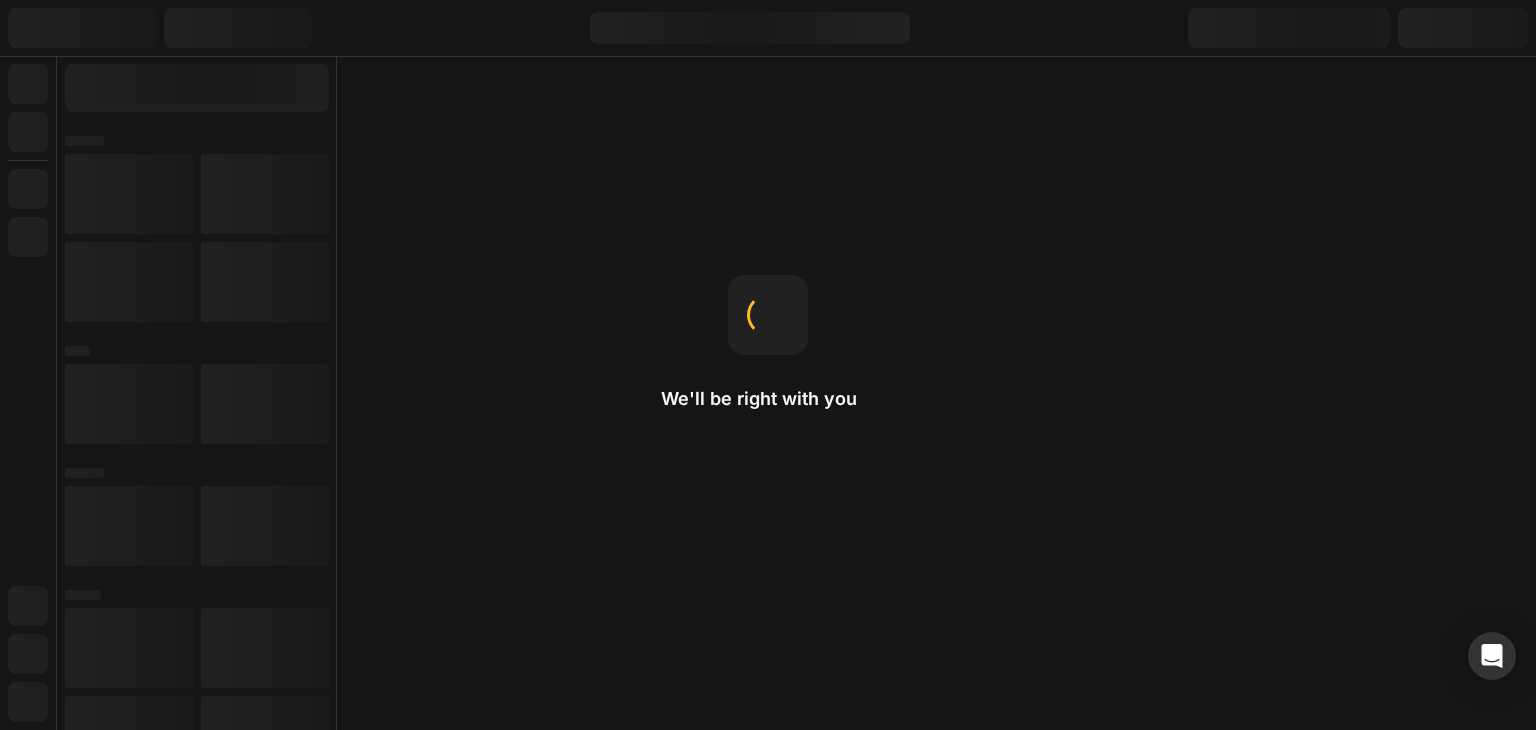 scroll, scrollTop: 0, scrollLeft: 0, axis: both 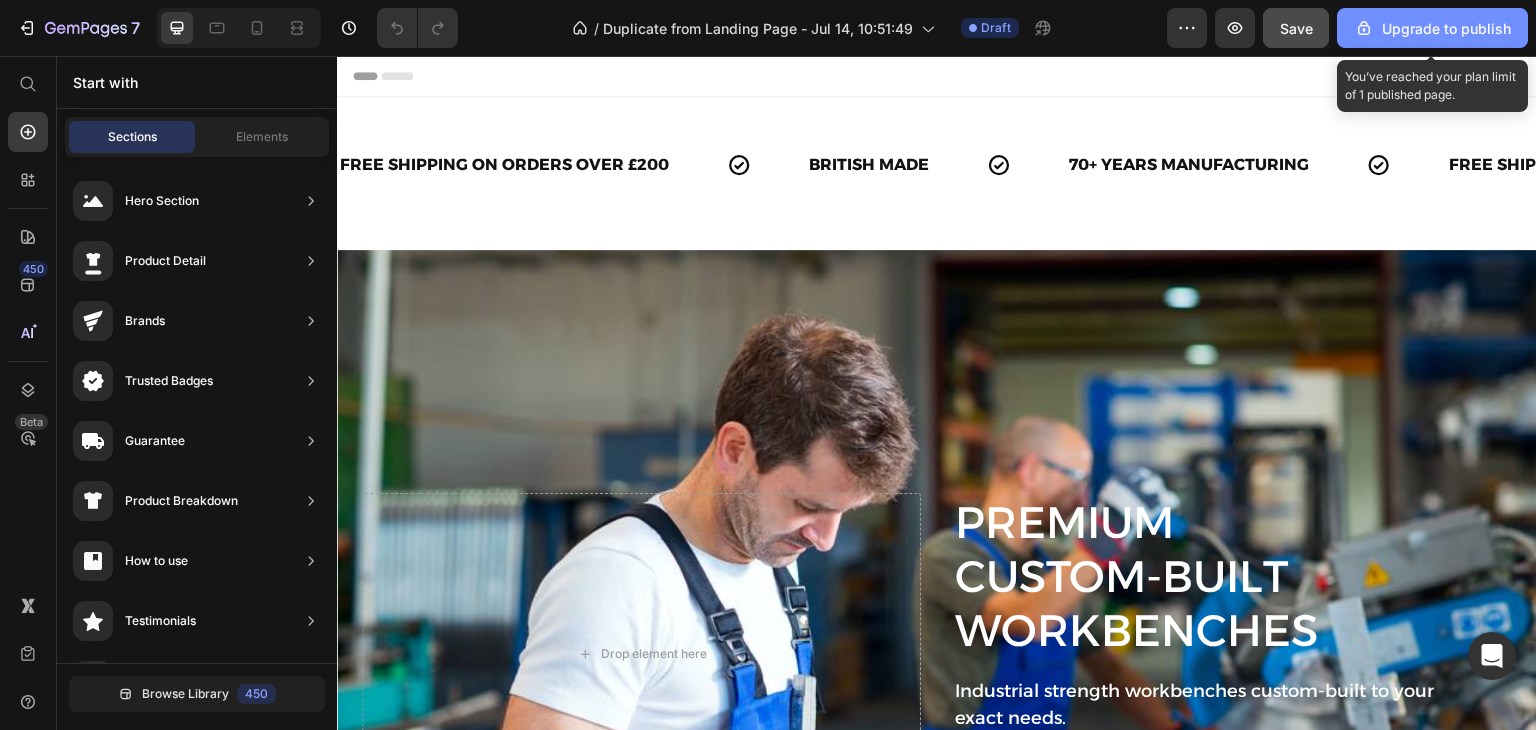 click on "Upgrade to publish" at bounding box center (1432, 28) 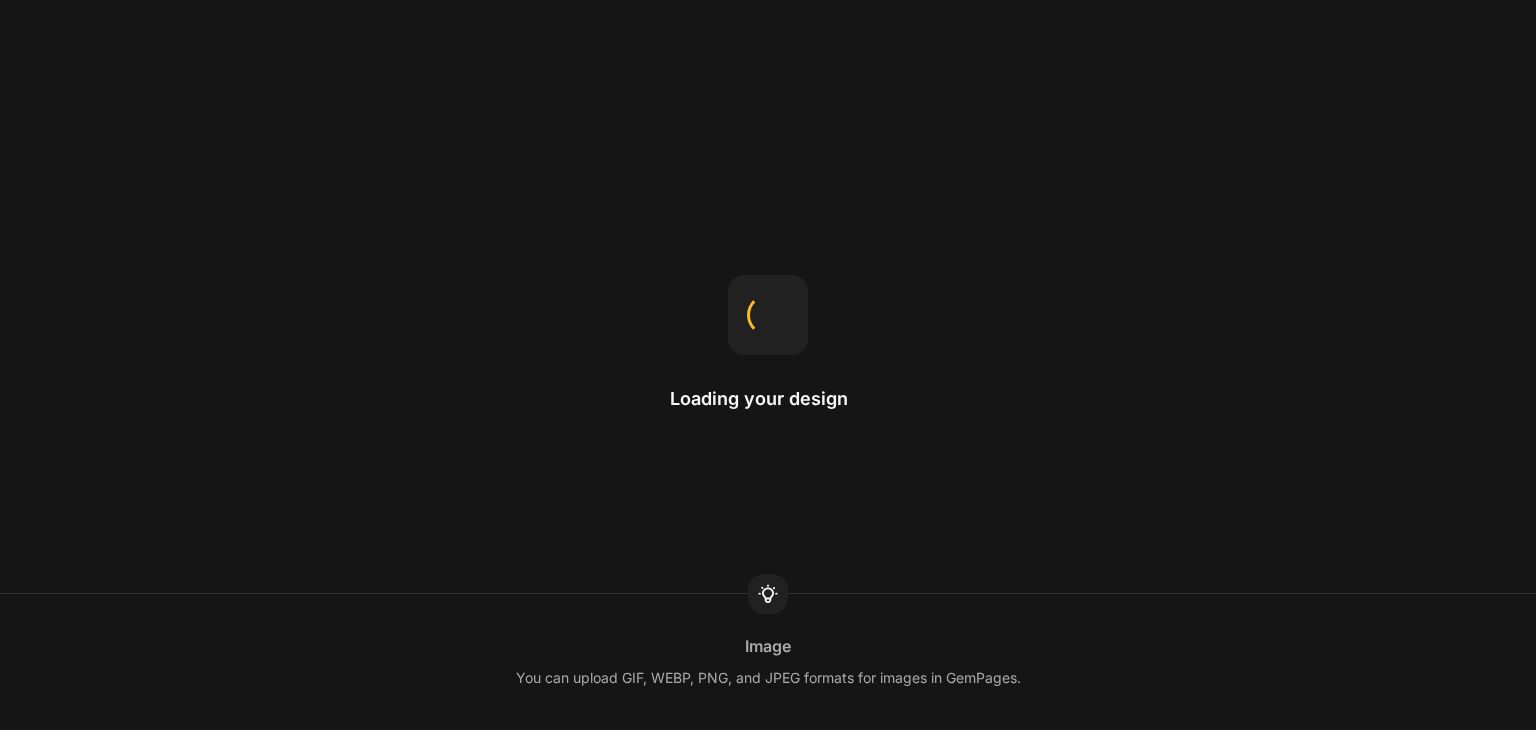 scroll, scrollTop: 0, scrollLeft: 0, axis: both 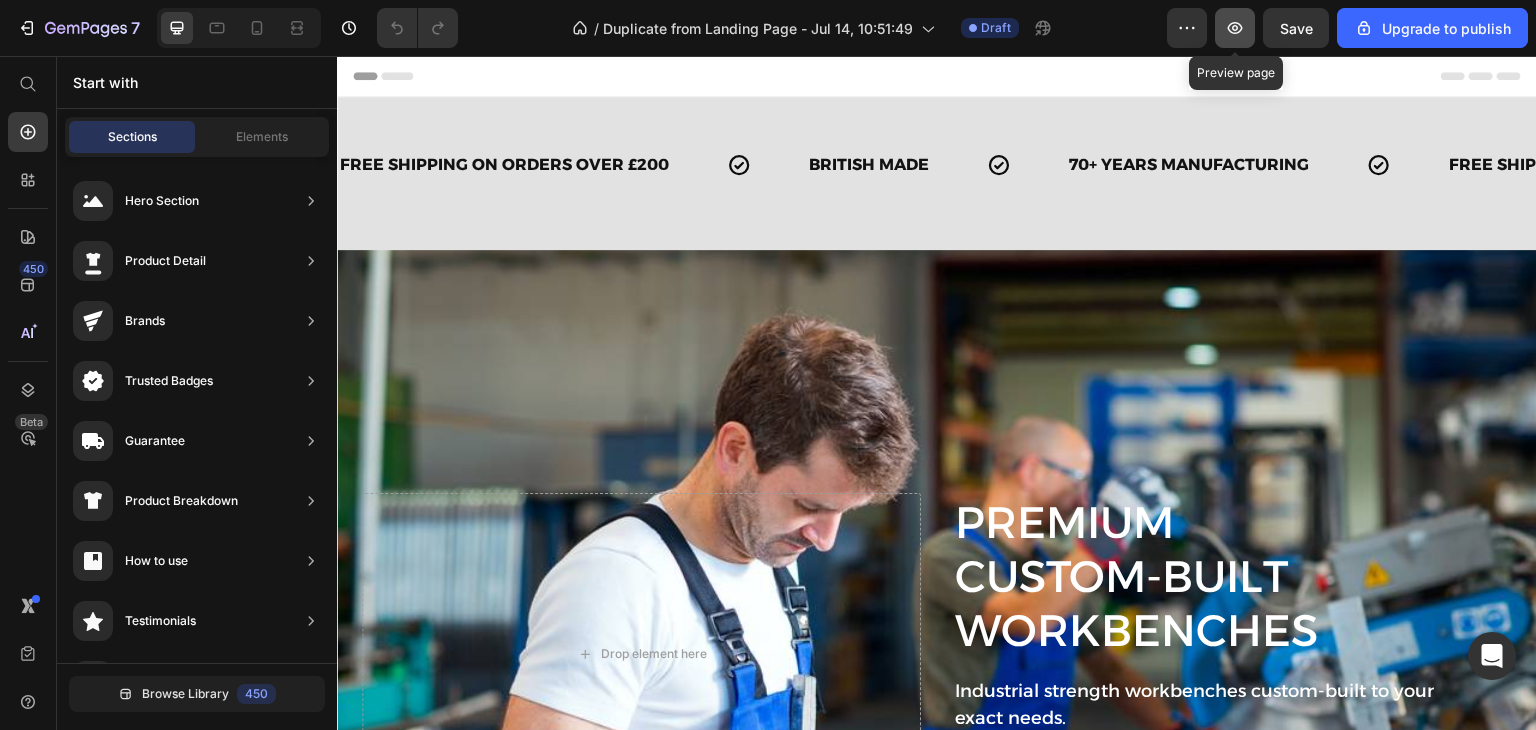 click 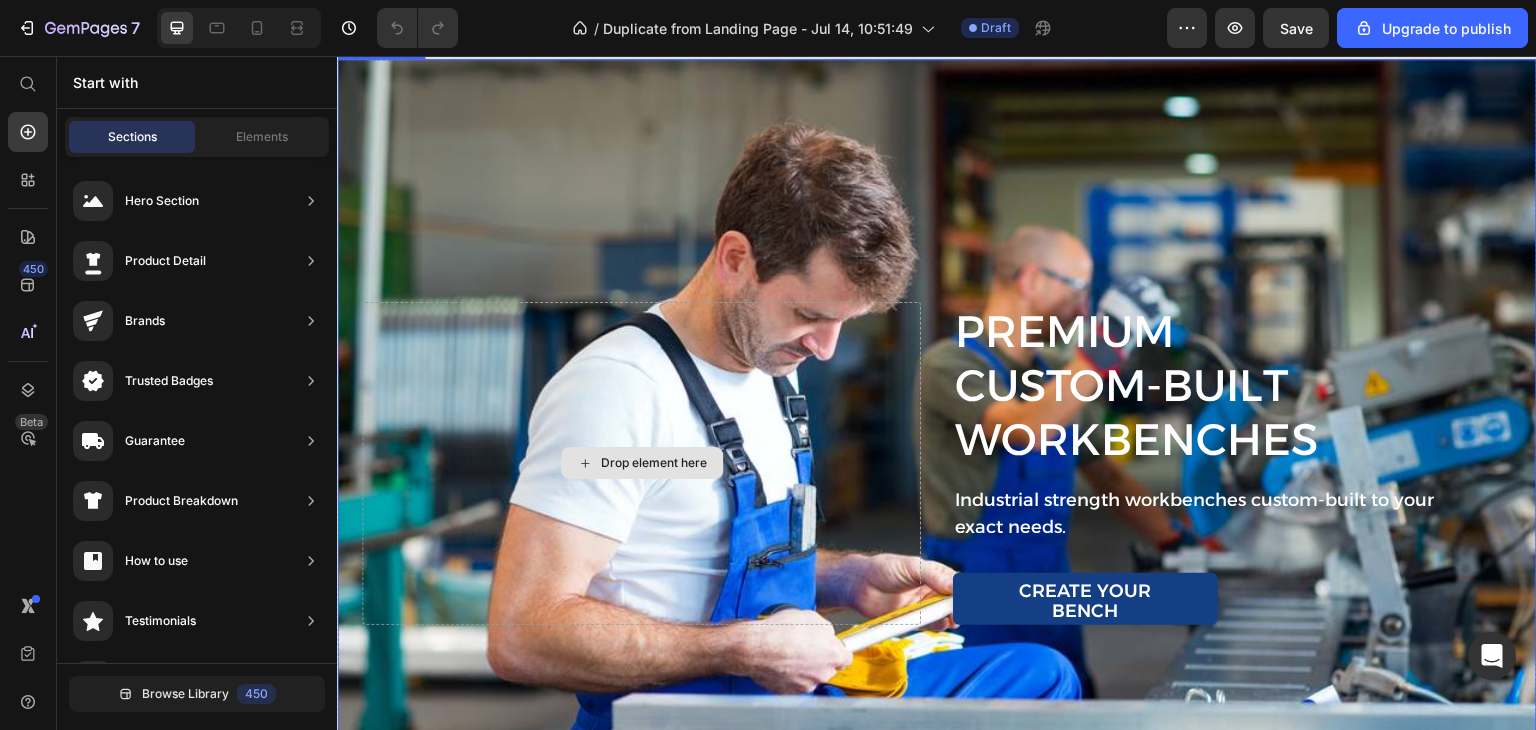 scroll, scrollTop: 196, scrollLeft: 0, axis: vertical 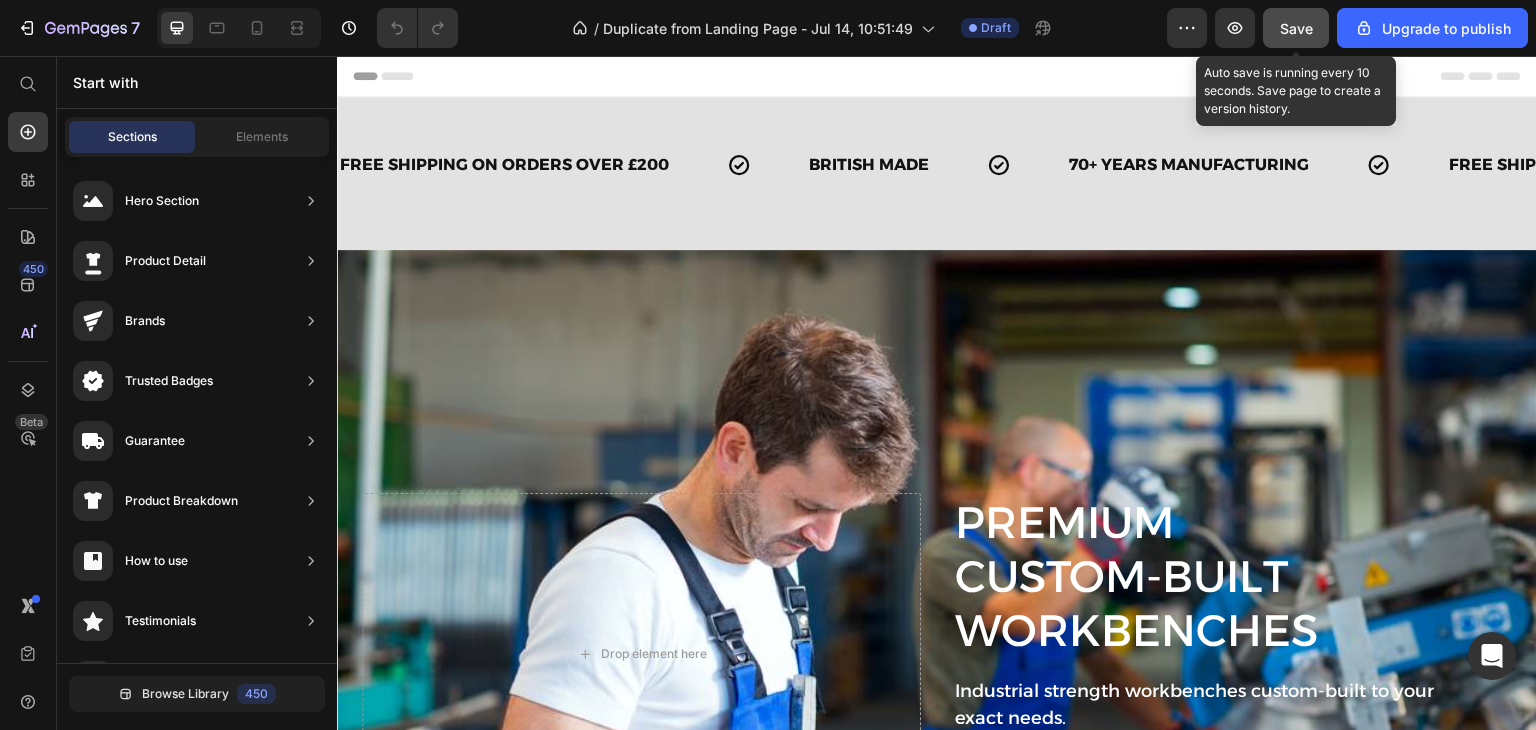 click on "Save" at bounding box center (1296, 28) 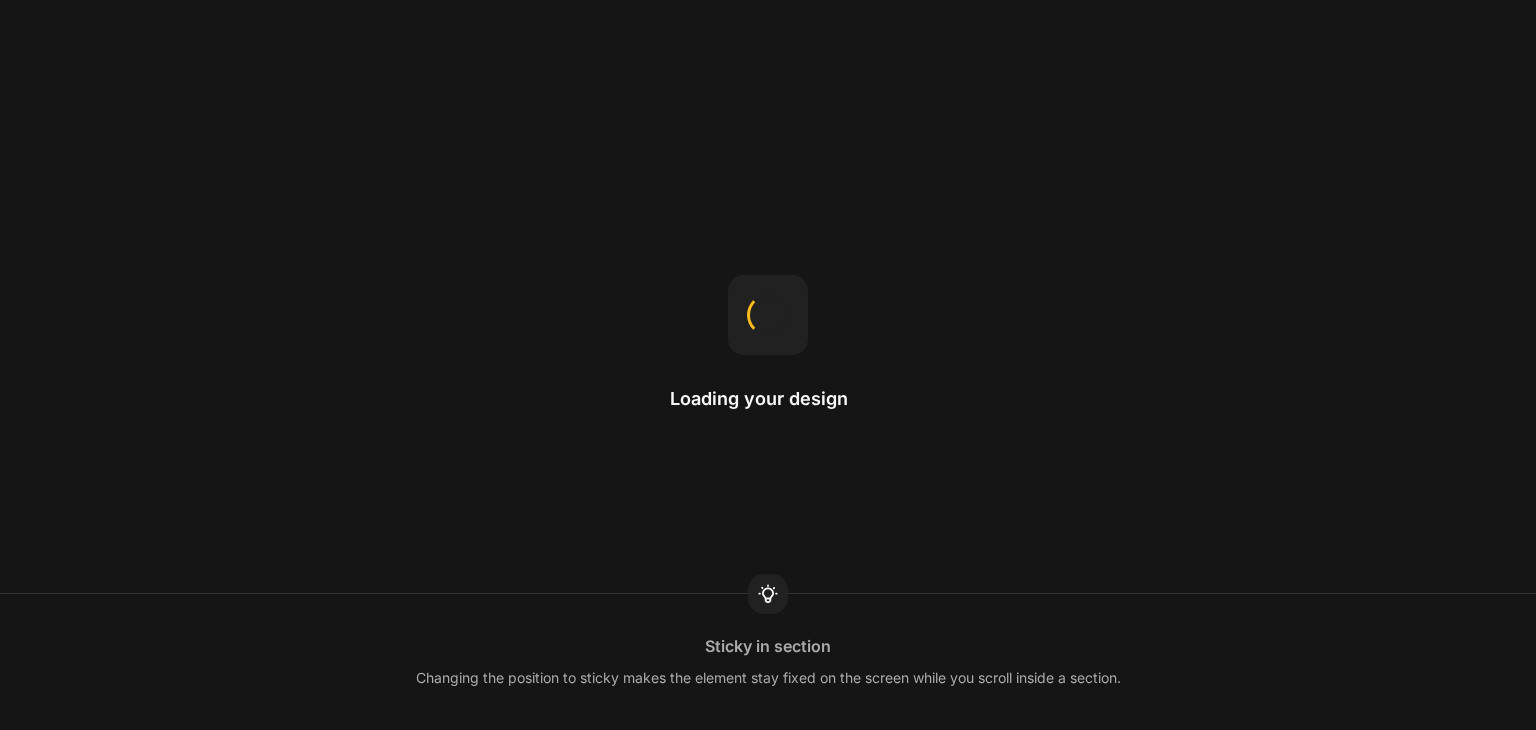 scroll, scrollTop: 0, scrollLeft: 0, axis: both 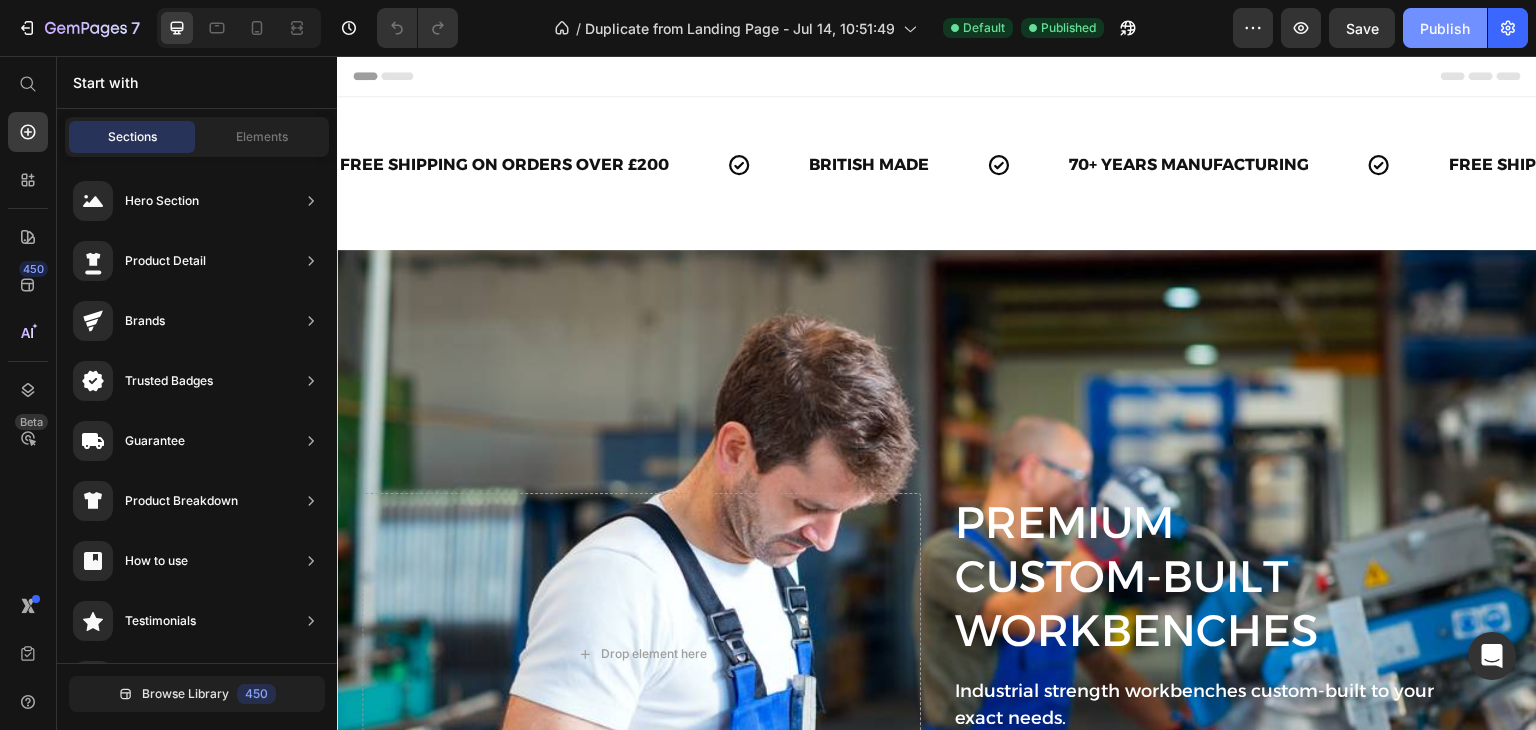 click on "Publish" at bounding box center (1445, 28) 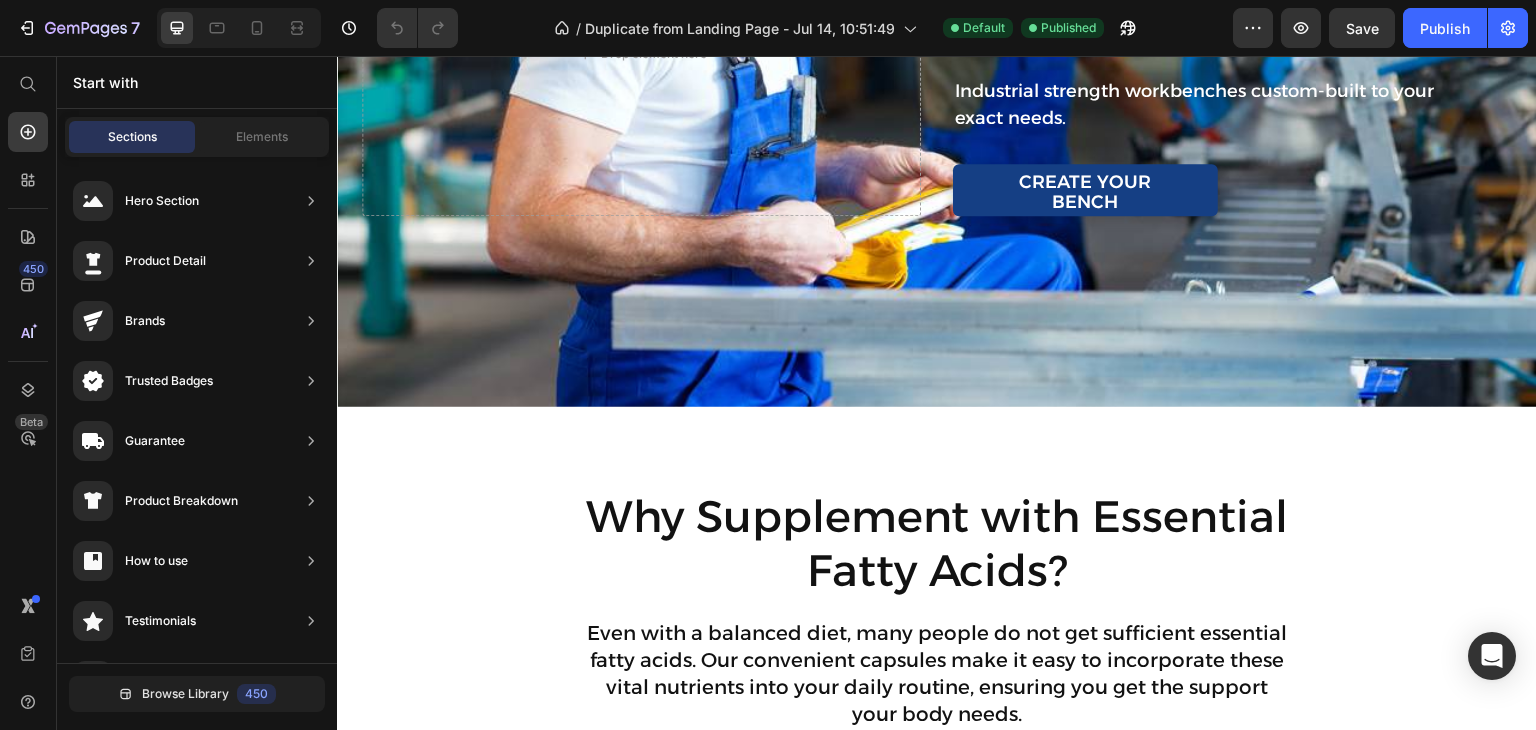 scroll, scrollTop: 0, scrollLeft: 0, axis: both 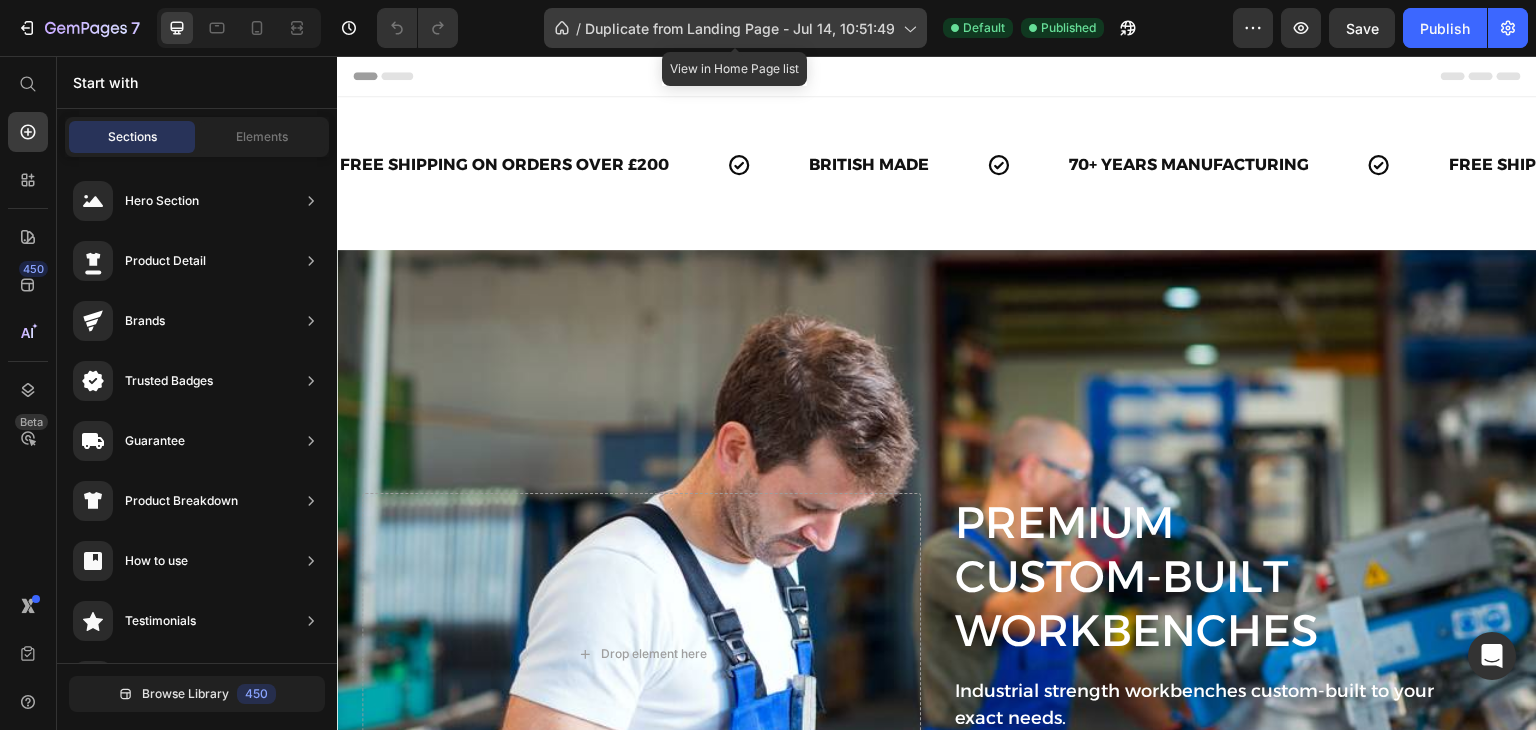 click on "/  Duplicate from Landing Page - Jul 14, 10:51:49" 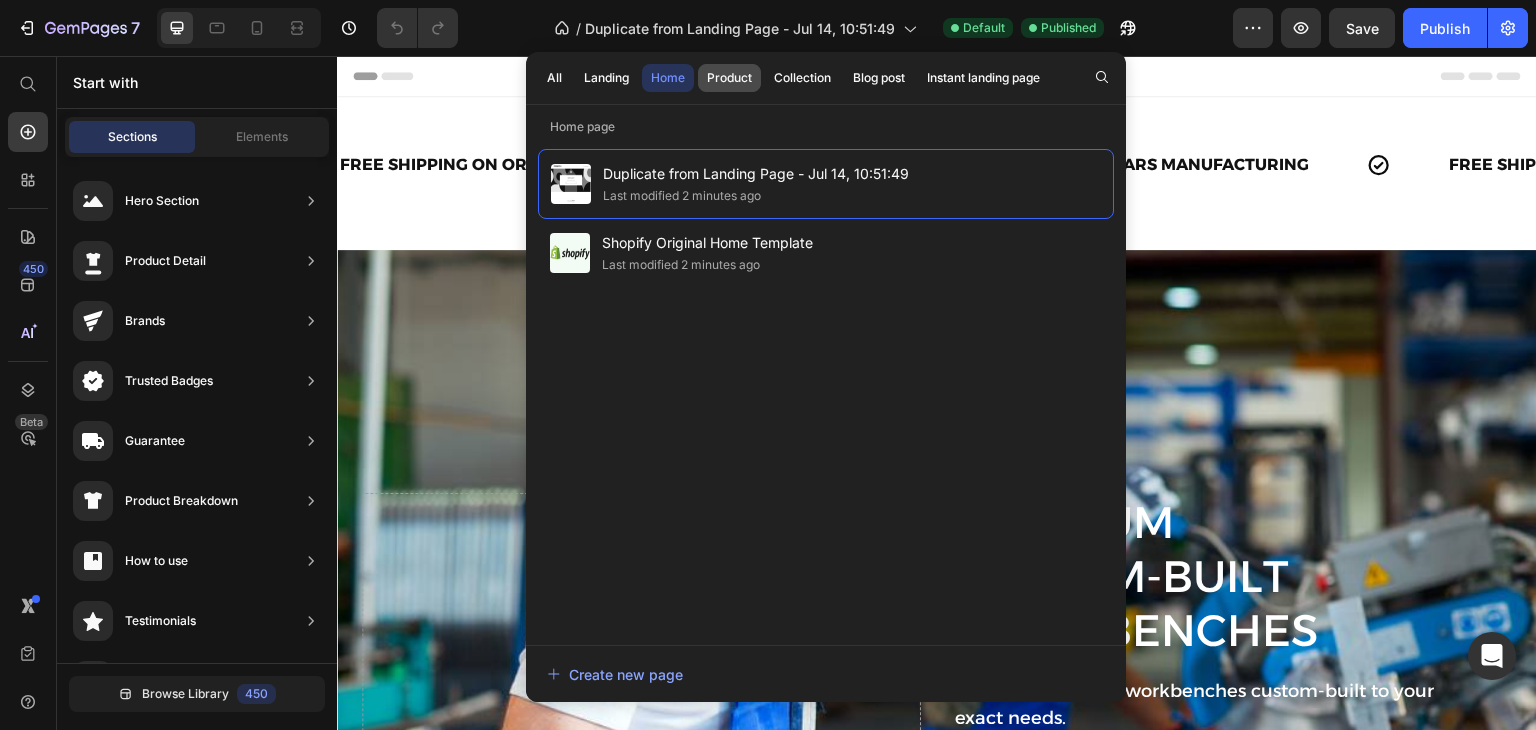 click on "Product" at bounding box center [729, 78] 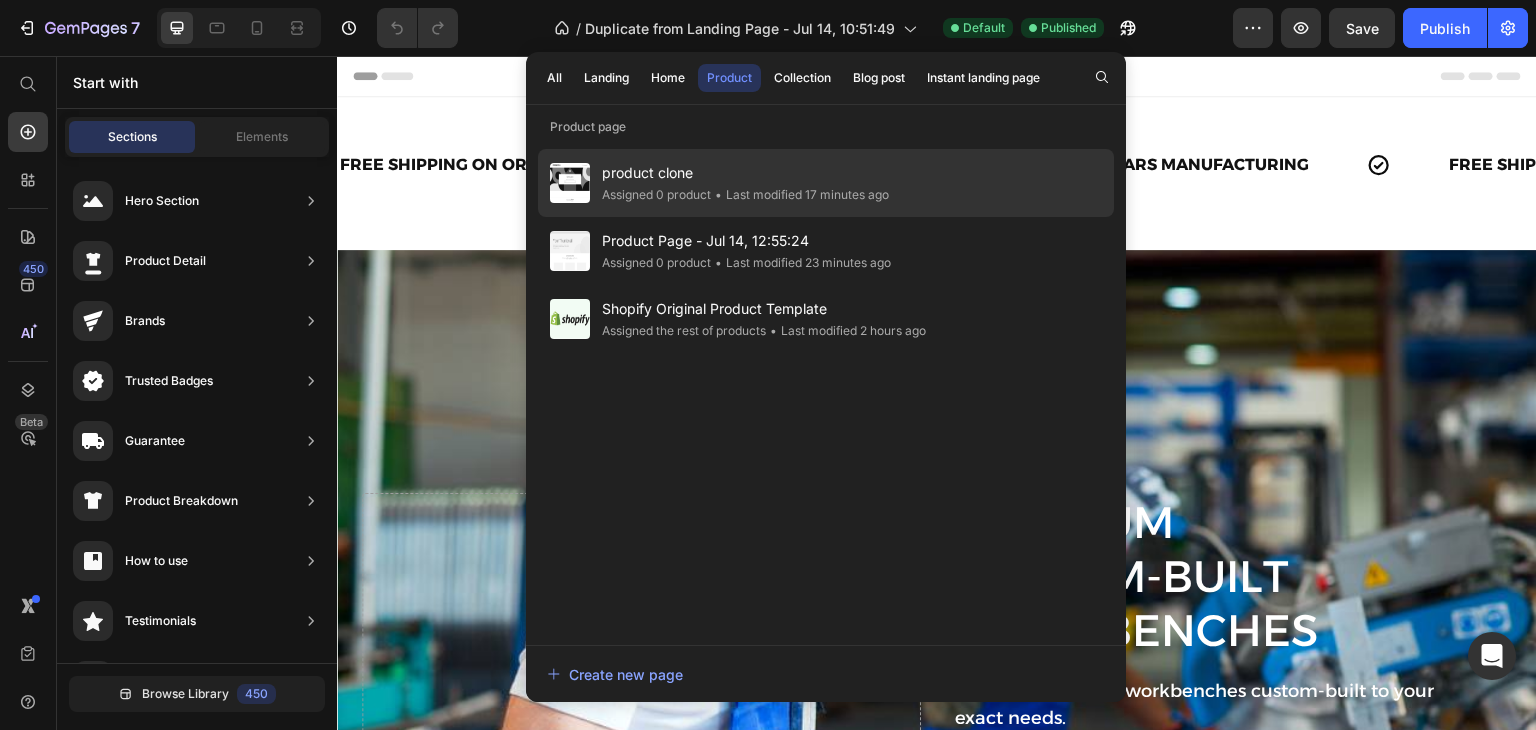 click on "• Last modified 17 minutes ago" 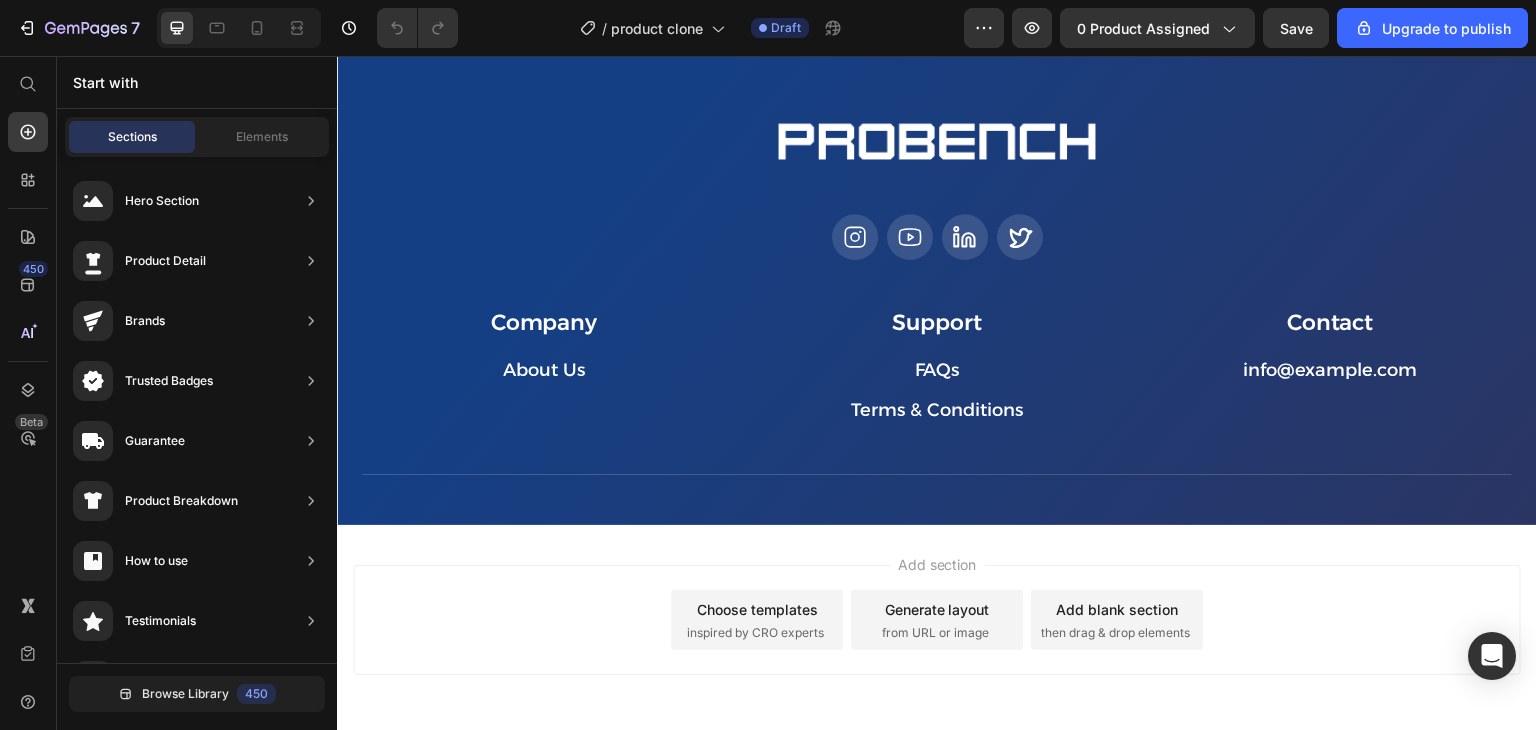 scroll, scrollTop: 0, scrollLeft: 0, axis: both 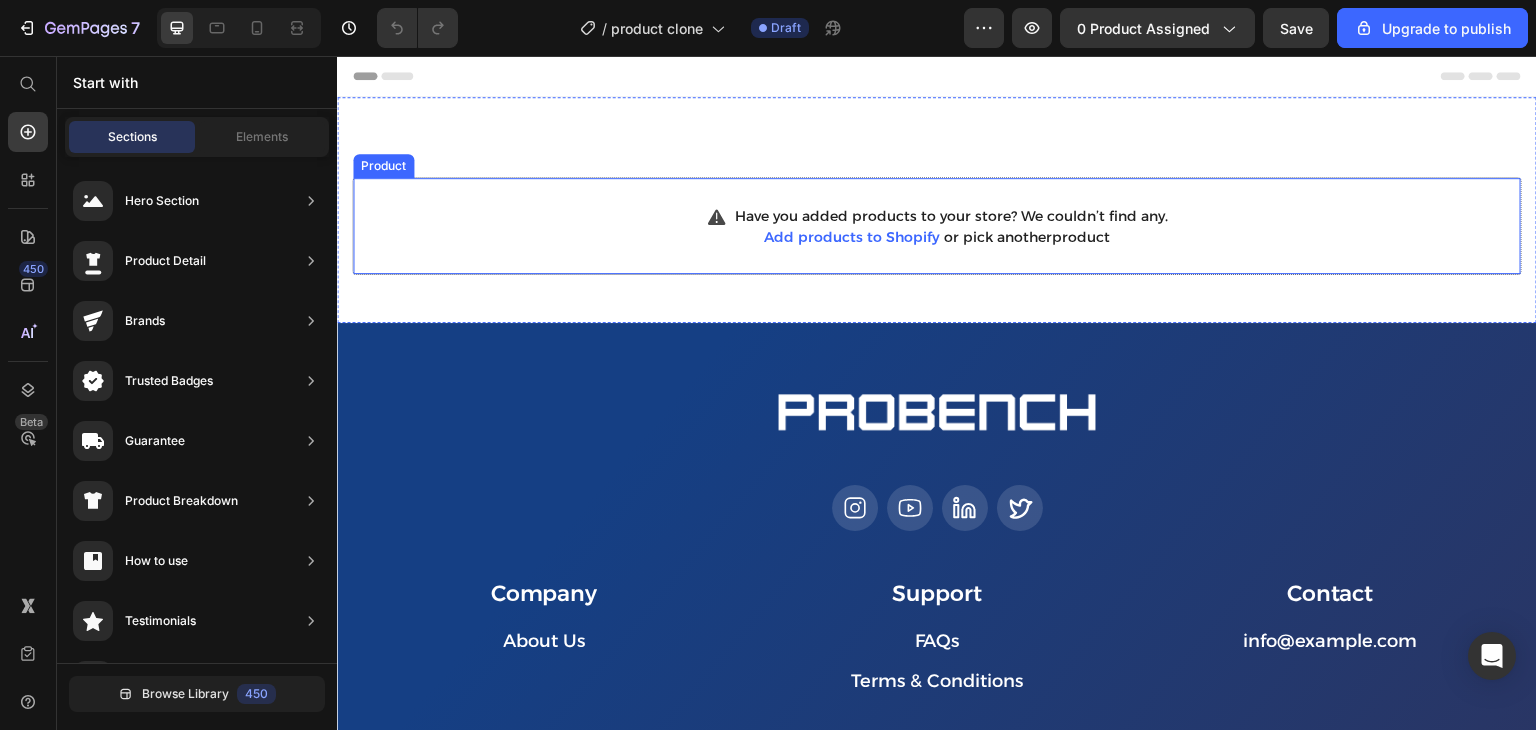 click on "Add products to Shopify" at bounding box center [852, 237] 